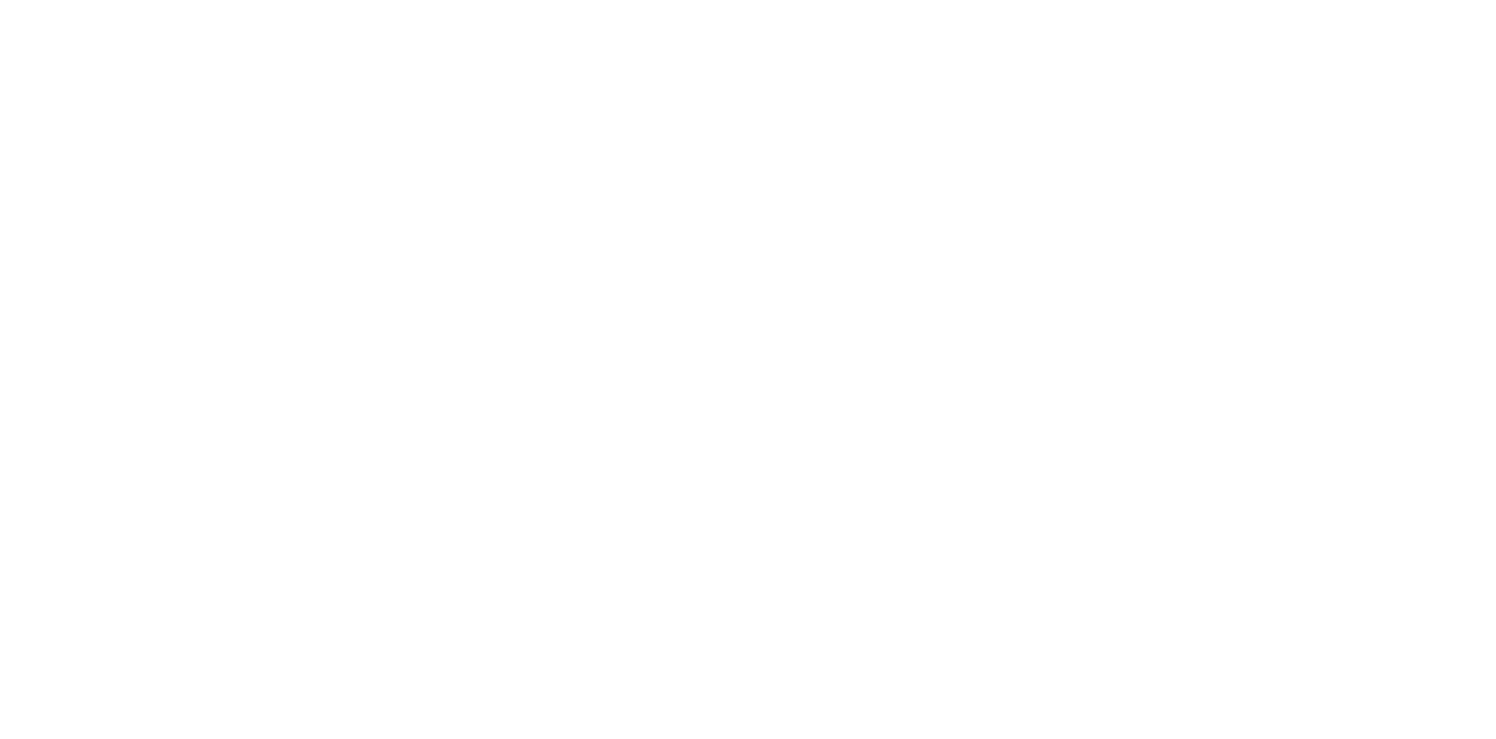 scroll, scrollTop: 0, scrollLeft: 0, axis: both 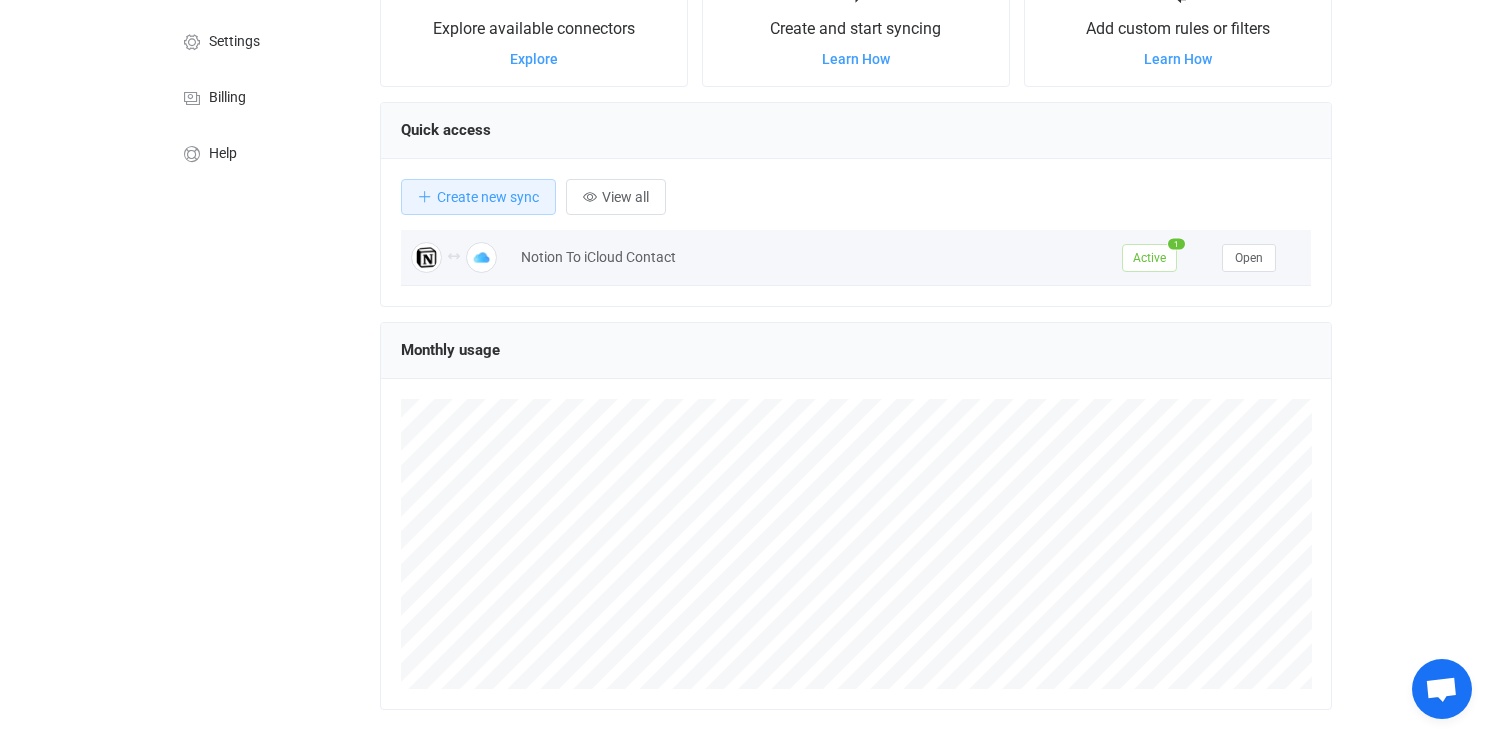 click on "Active
1" at bounding box center [1162, 258] 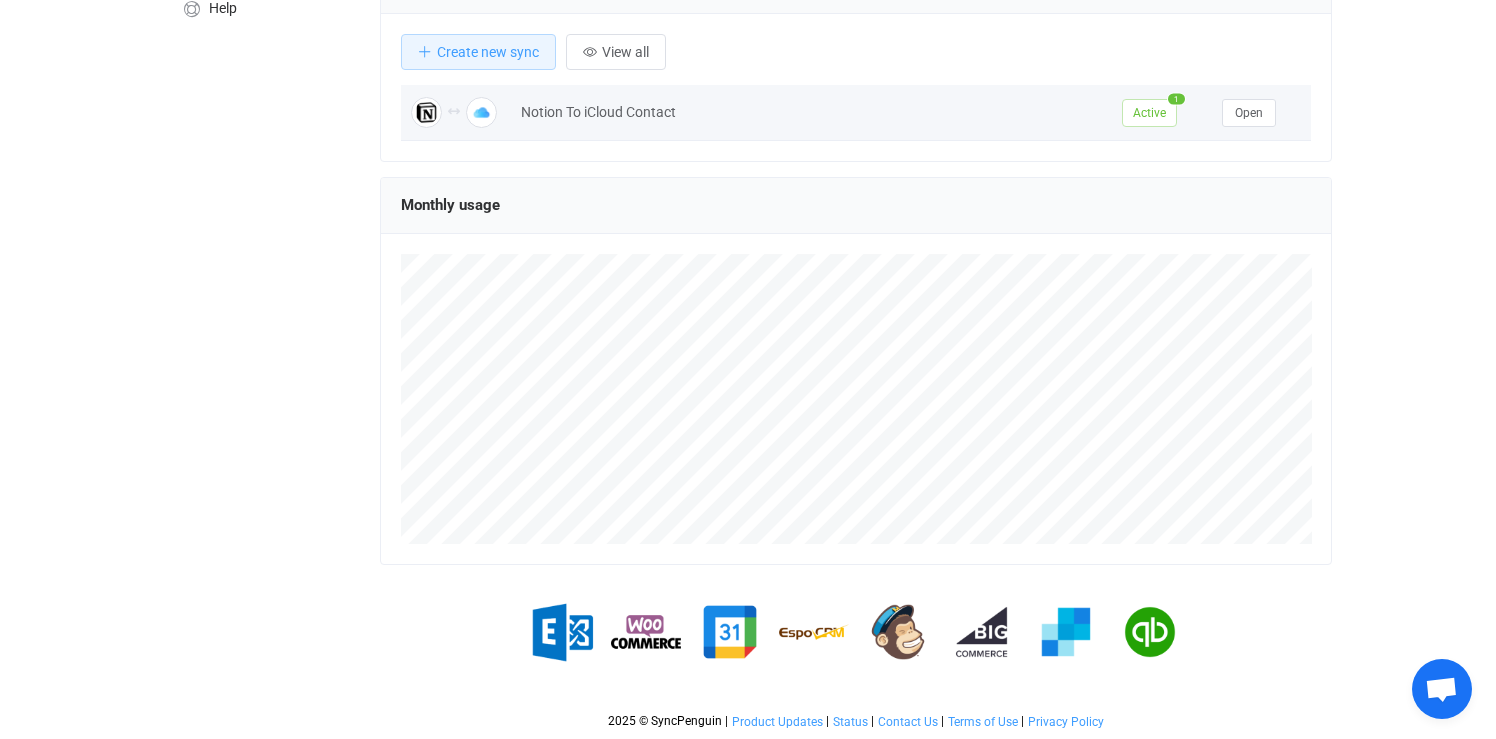 scroll, scrollTop: 0, scrollLeft: 0, axis: both 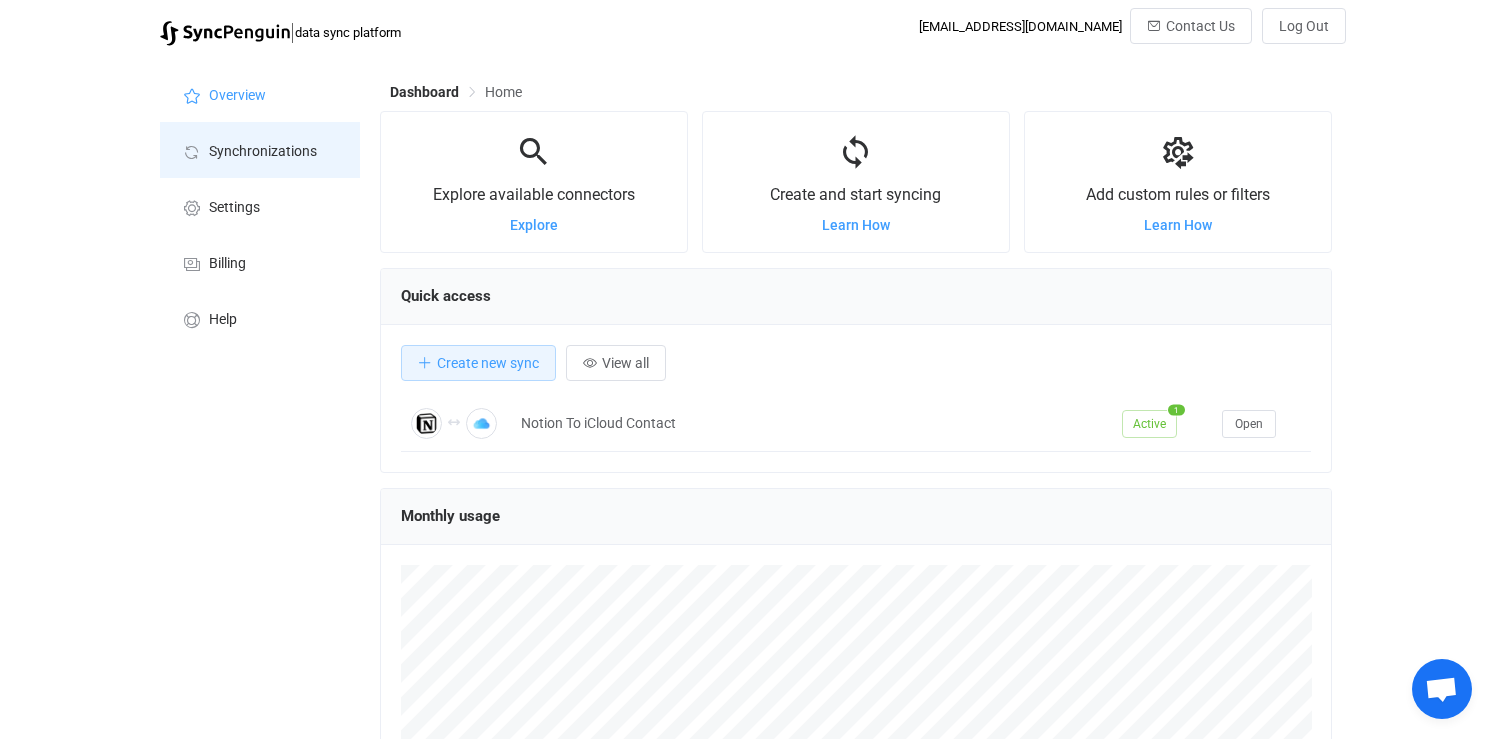 click on "Synchronizations" at bounding box center [263, 152] 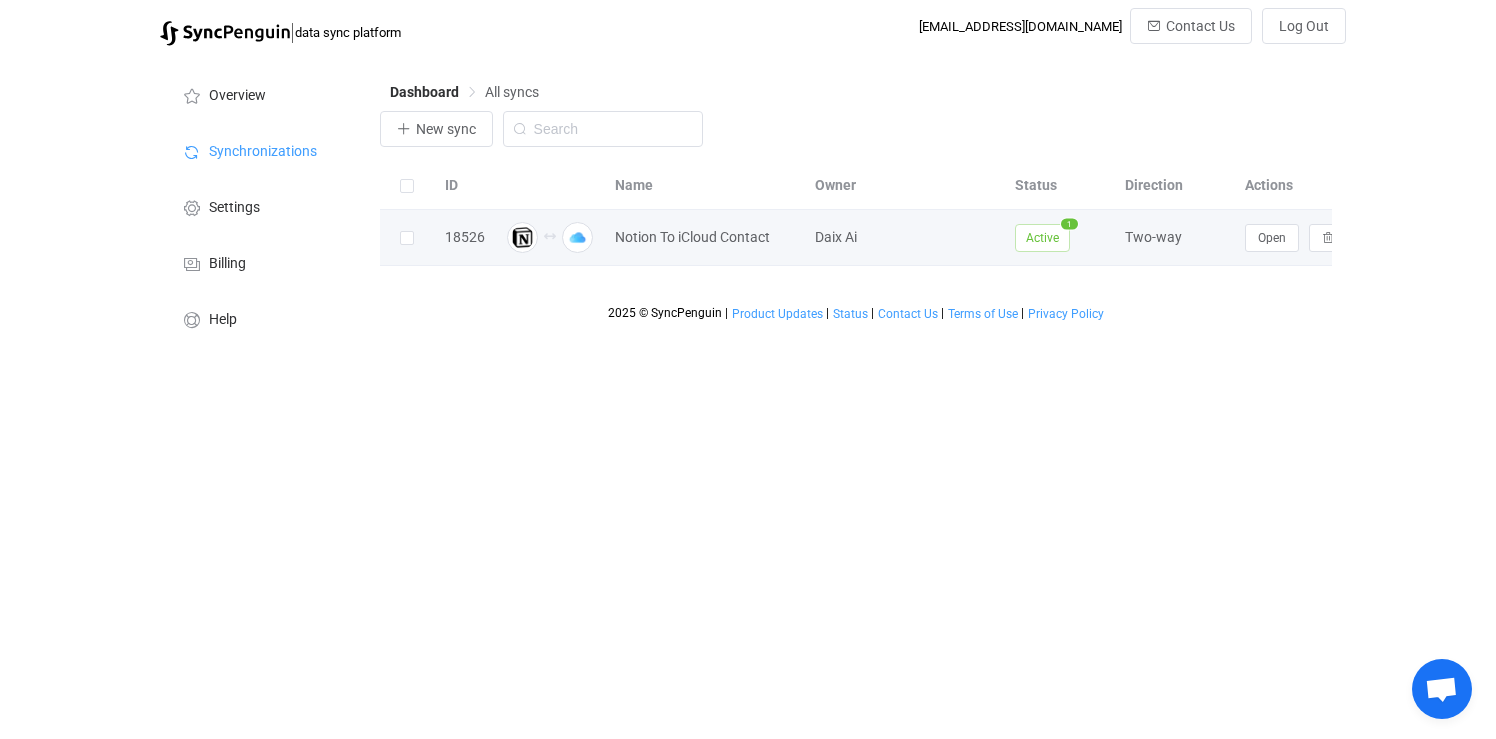 click on "Active" at bounding box center (1042, 238) 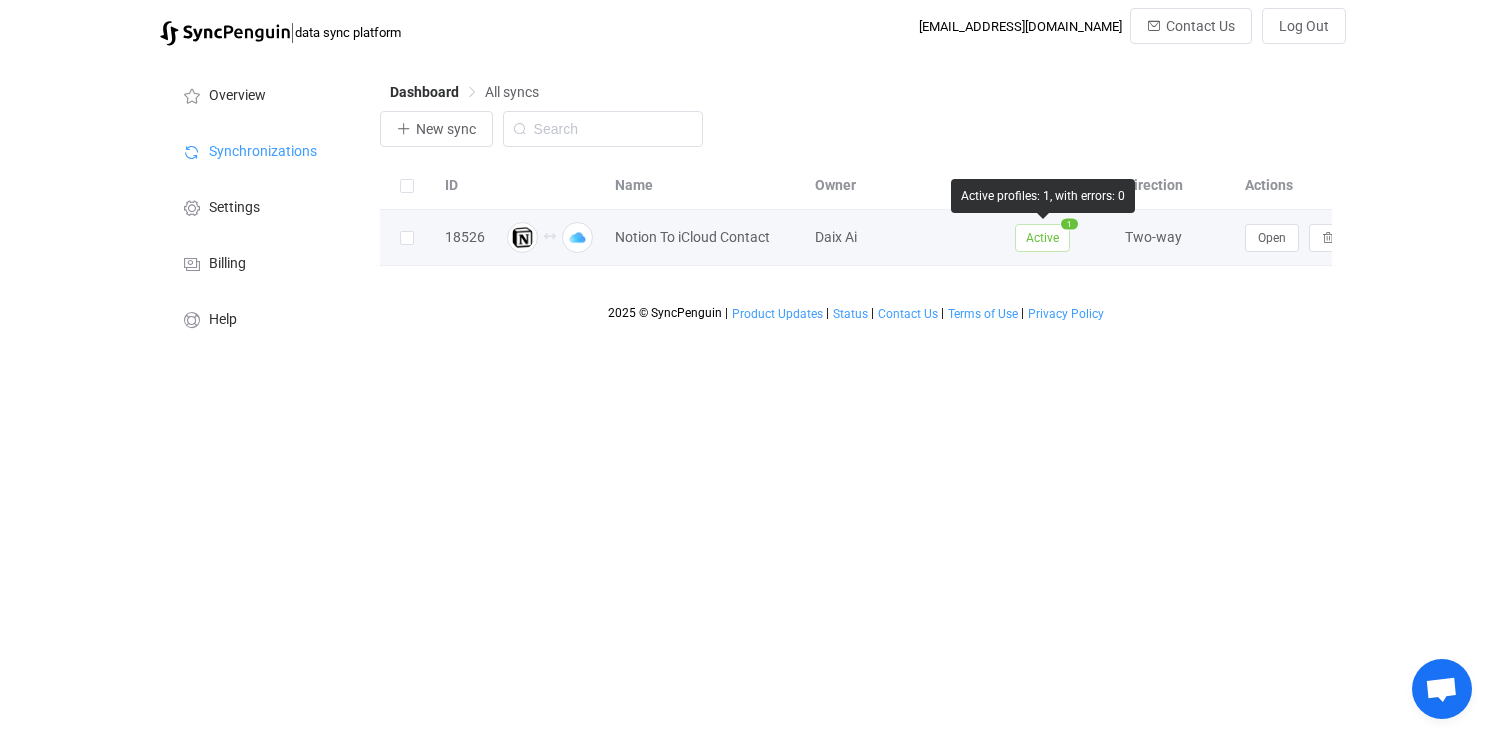 scroll, scrollTop: 0, scrollLeft: 52, axis: horizontal 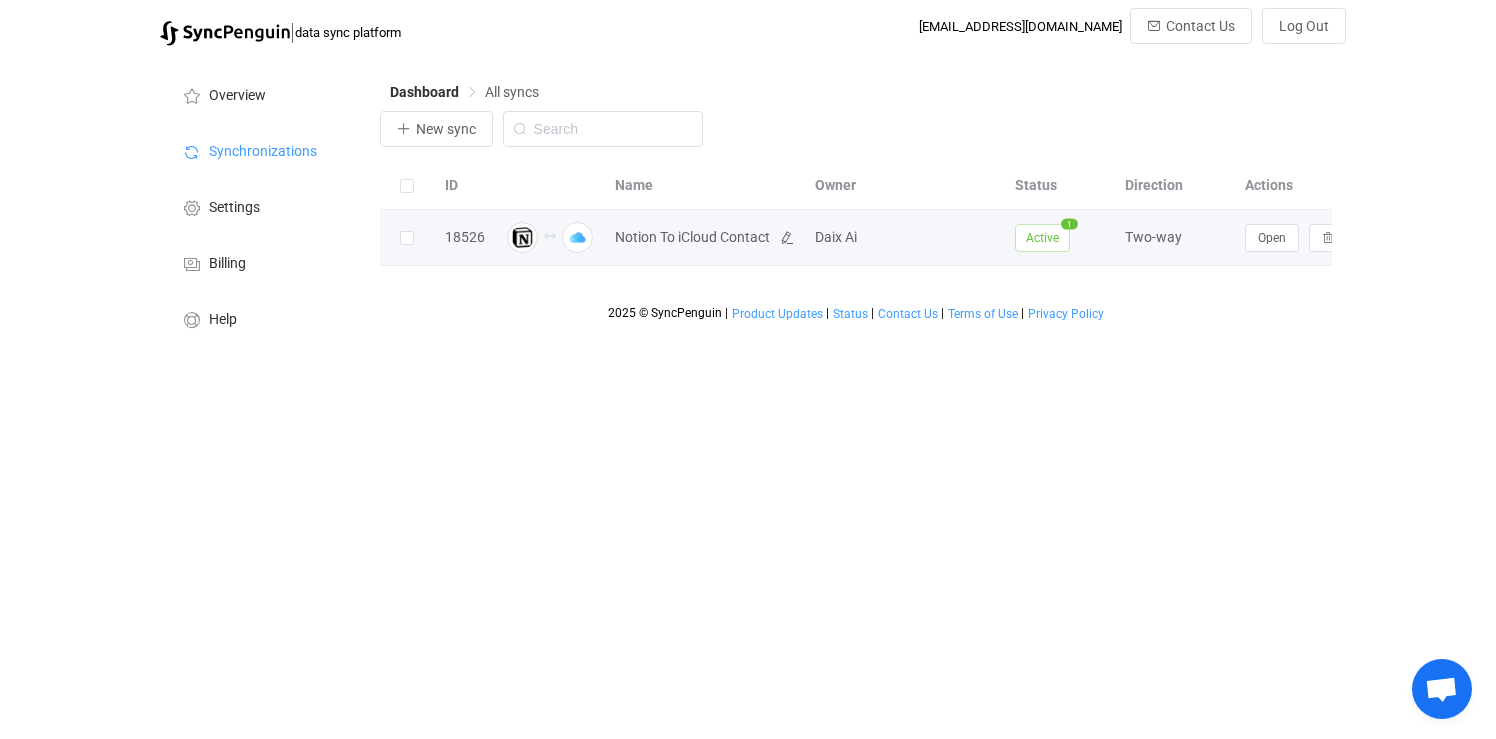 click on "Notion To iCloud Contact" at bounding box center (692, 237) 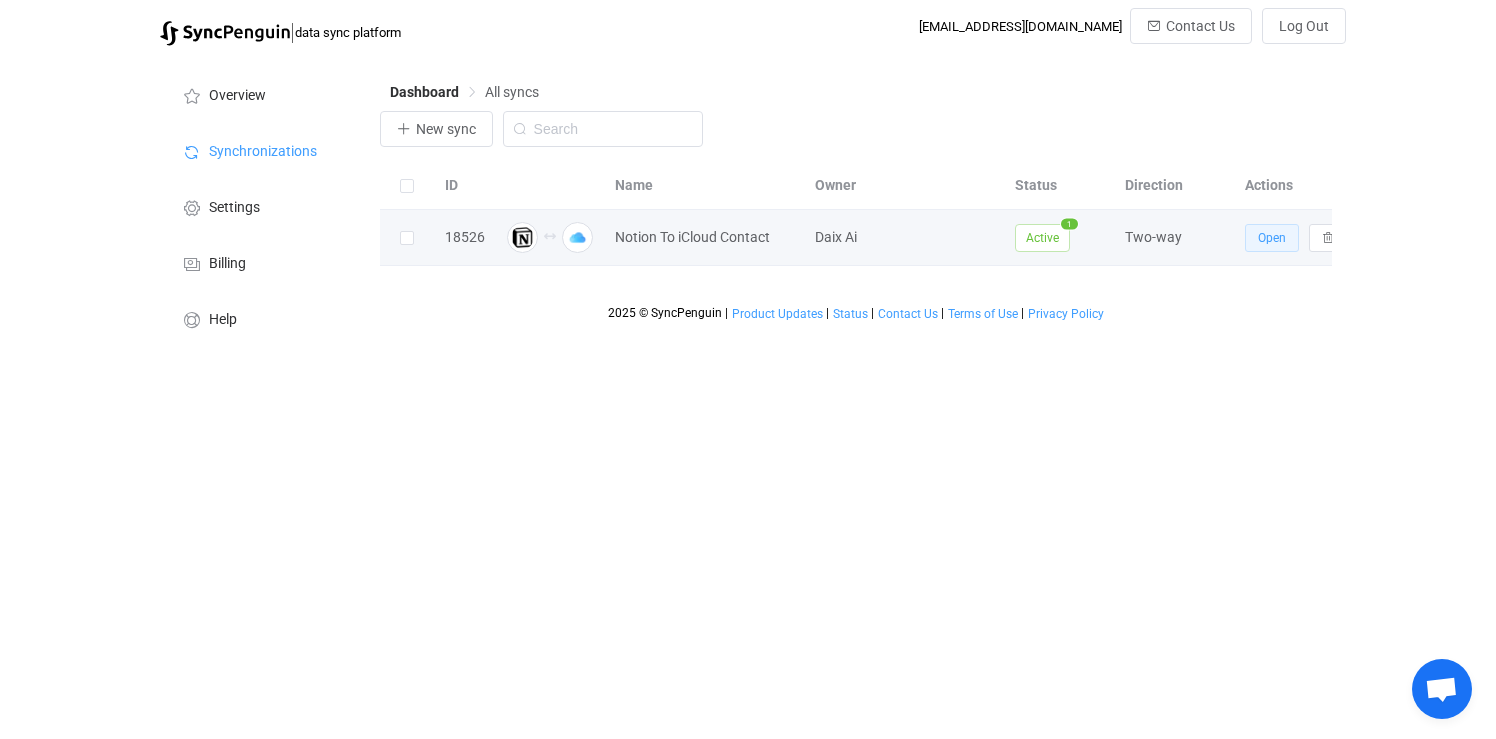 click on "Open" at bounding box center [1272, 238] 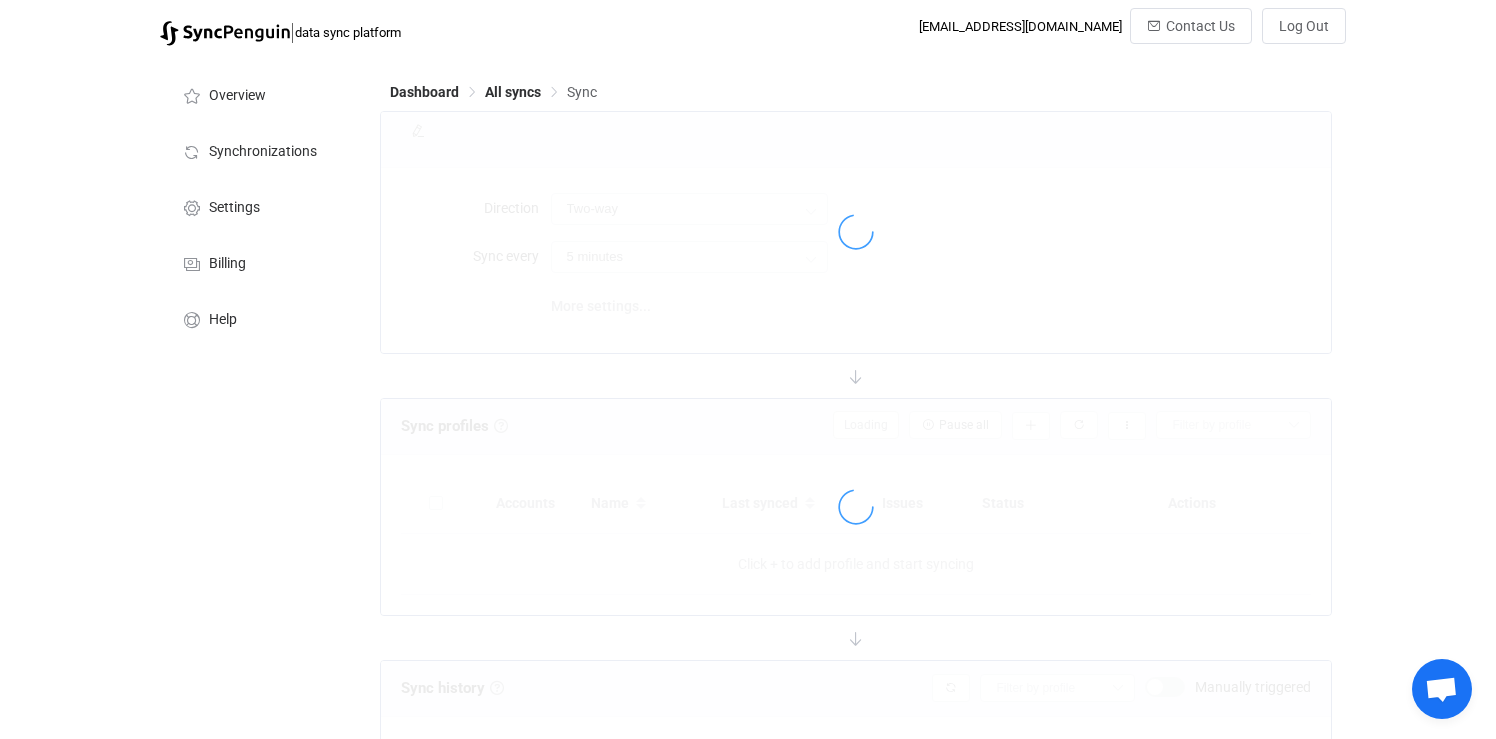 type on "10 minutes" 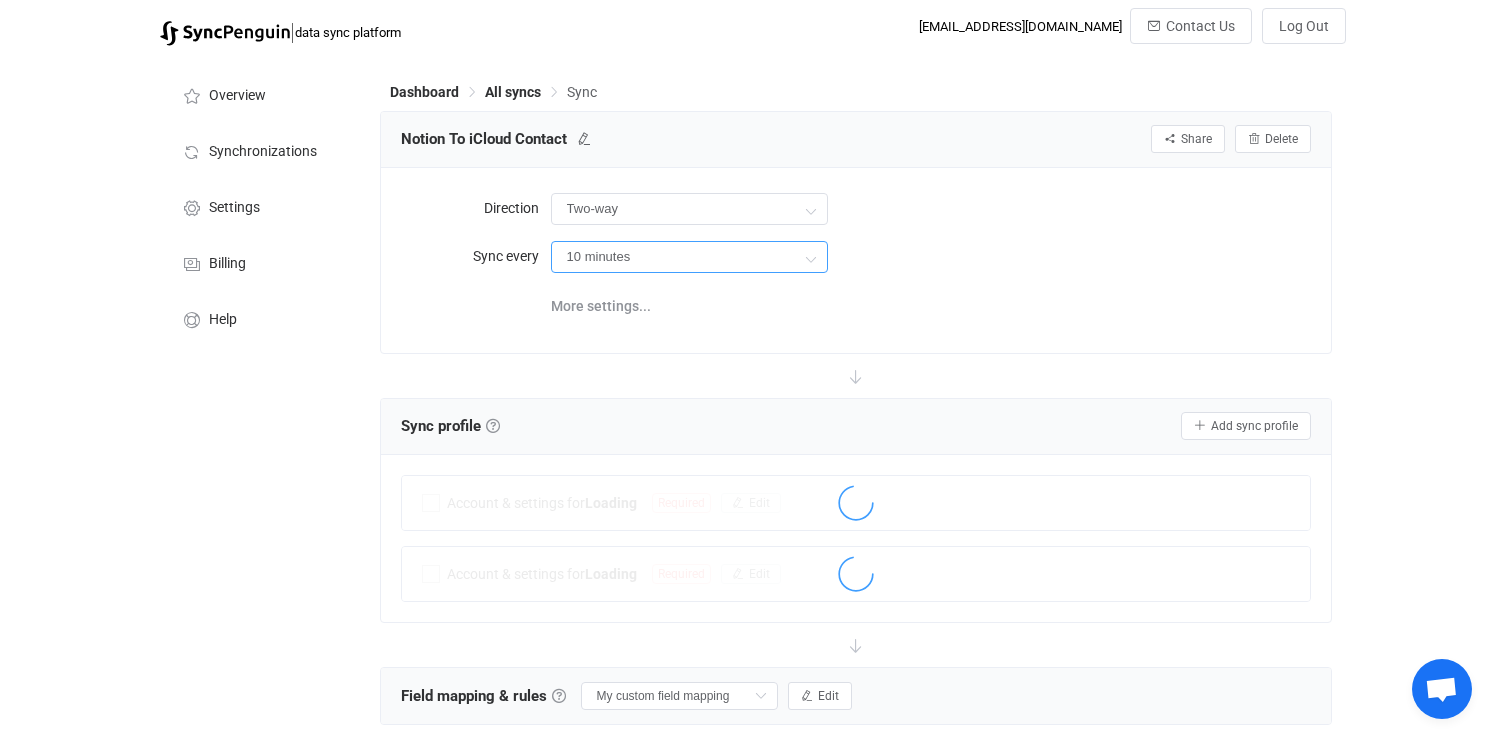 click on "10 minutes" at bounding box center [689, 257] 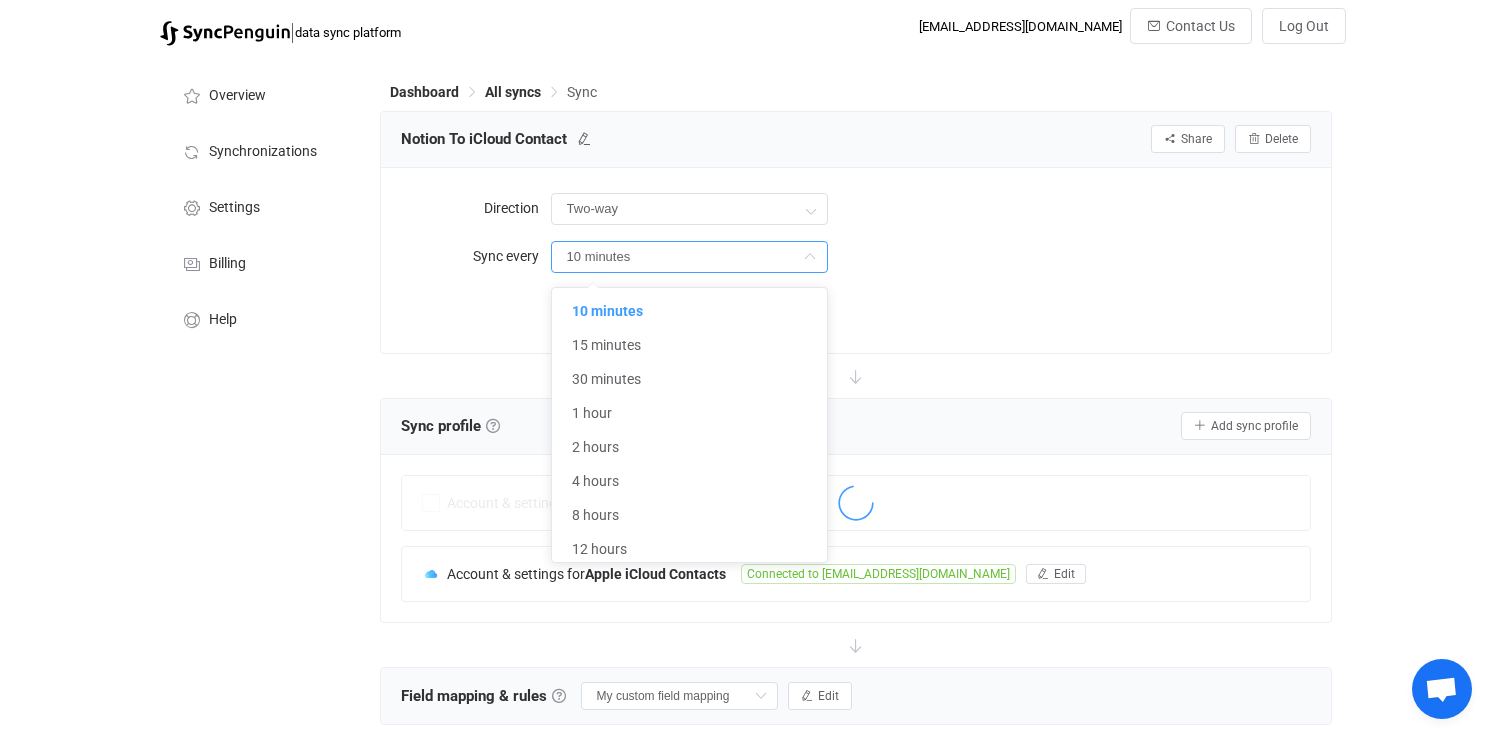 click on "10 minutes" at bounding box center [931, 256] 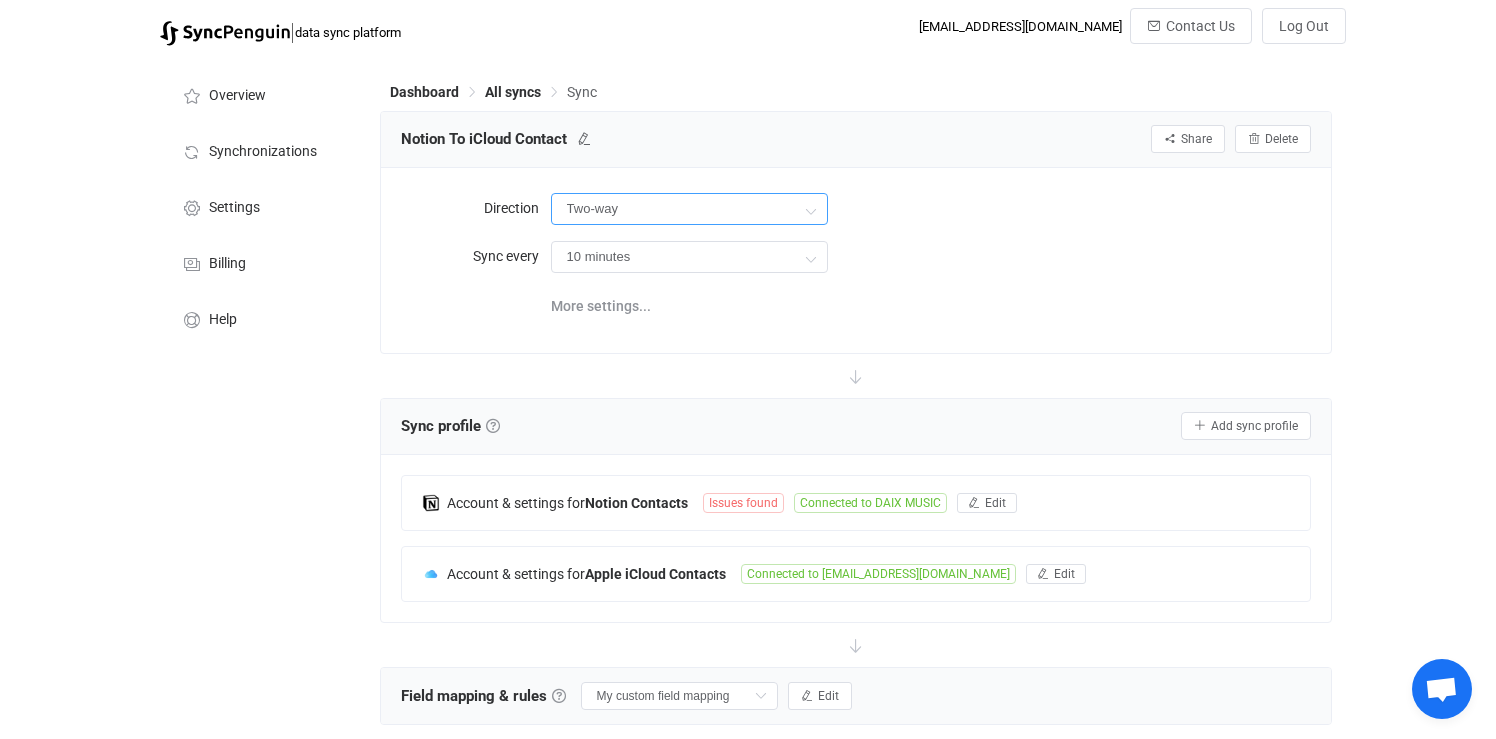 click on "Two-way" at bounding box center [689, 209] 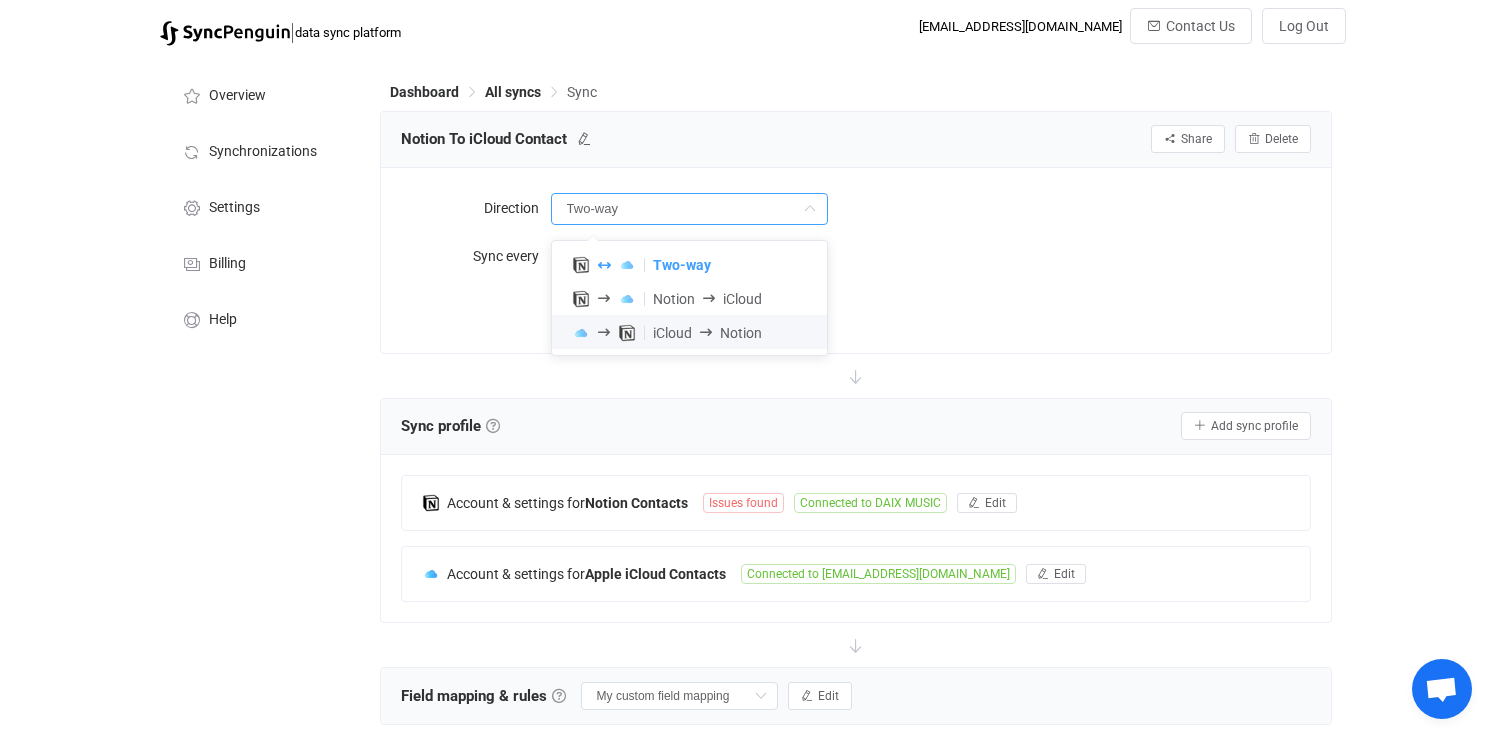 click on "iCloud Notion" at bounding box center [707, 332] 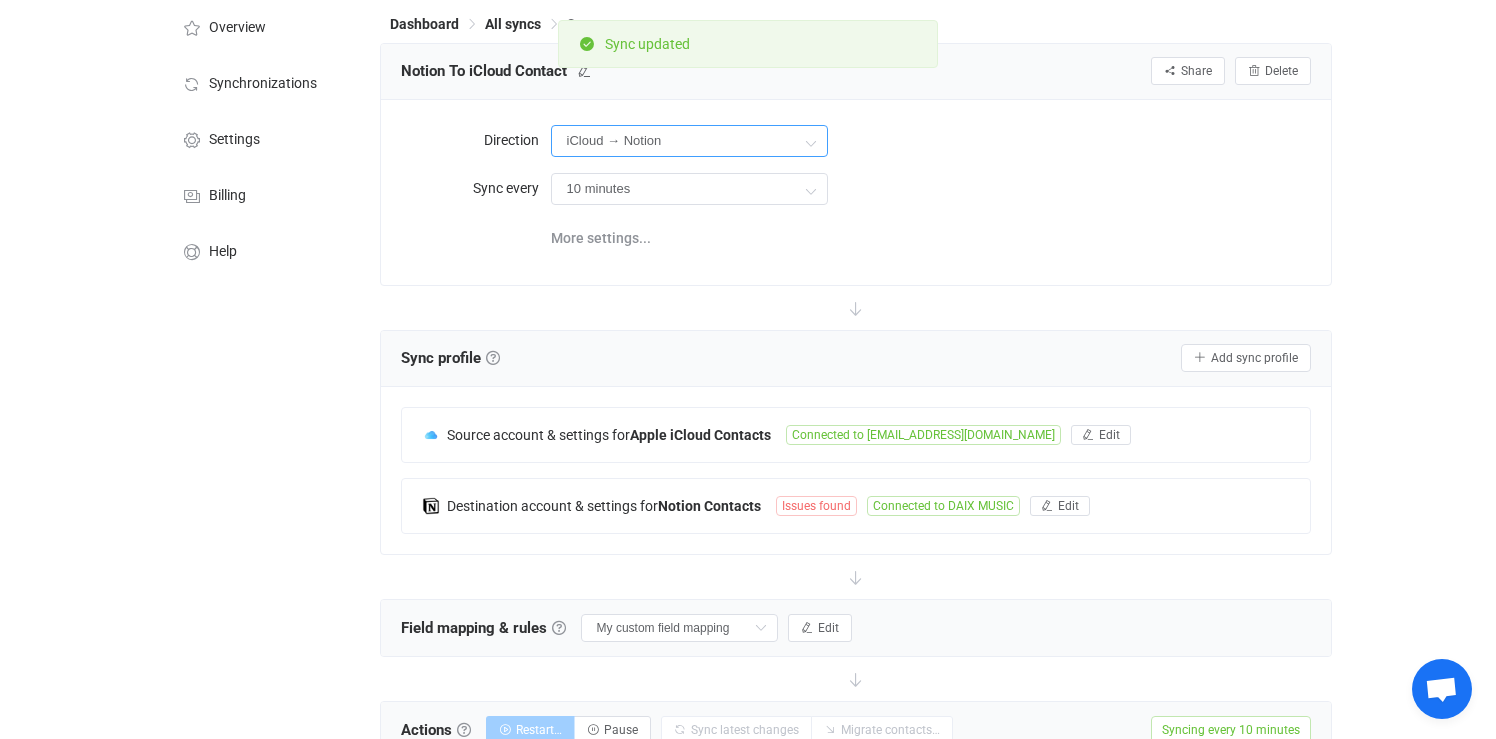 scroll, scrollTop: 73, scrollLeft: 0, axis: vertical 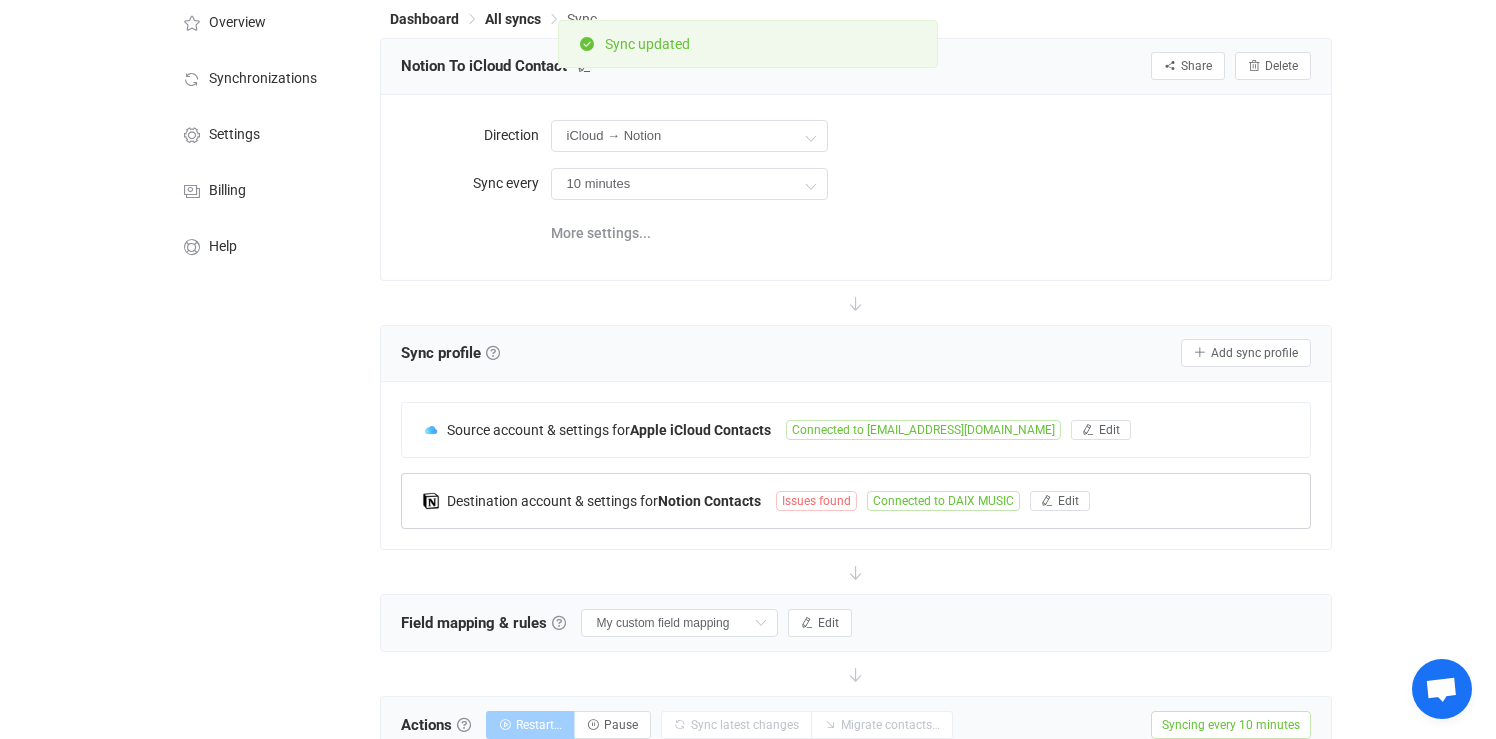 click on "Issues found" at bounding box center [816, 501] 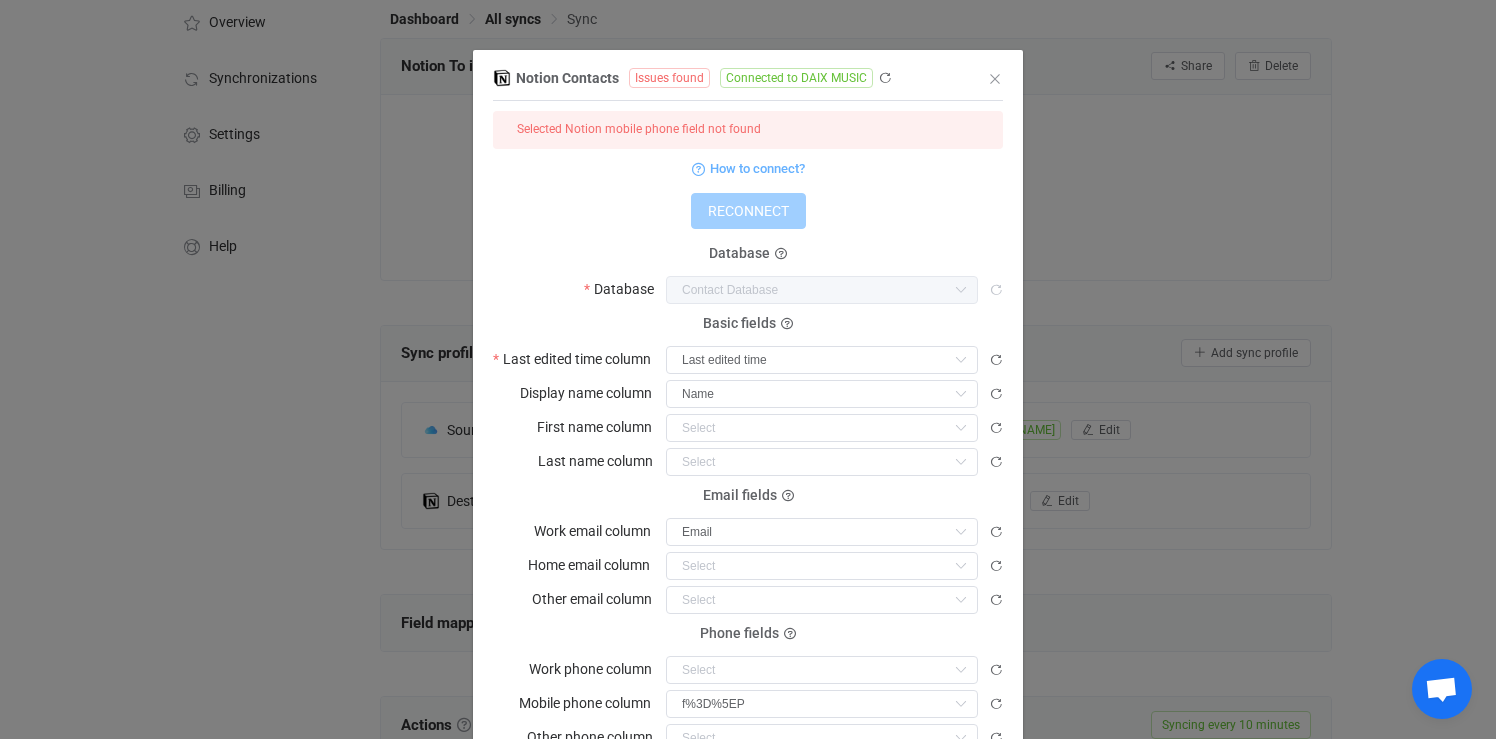 click on "How to connect?" at bounding box center [748, 168] 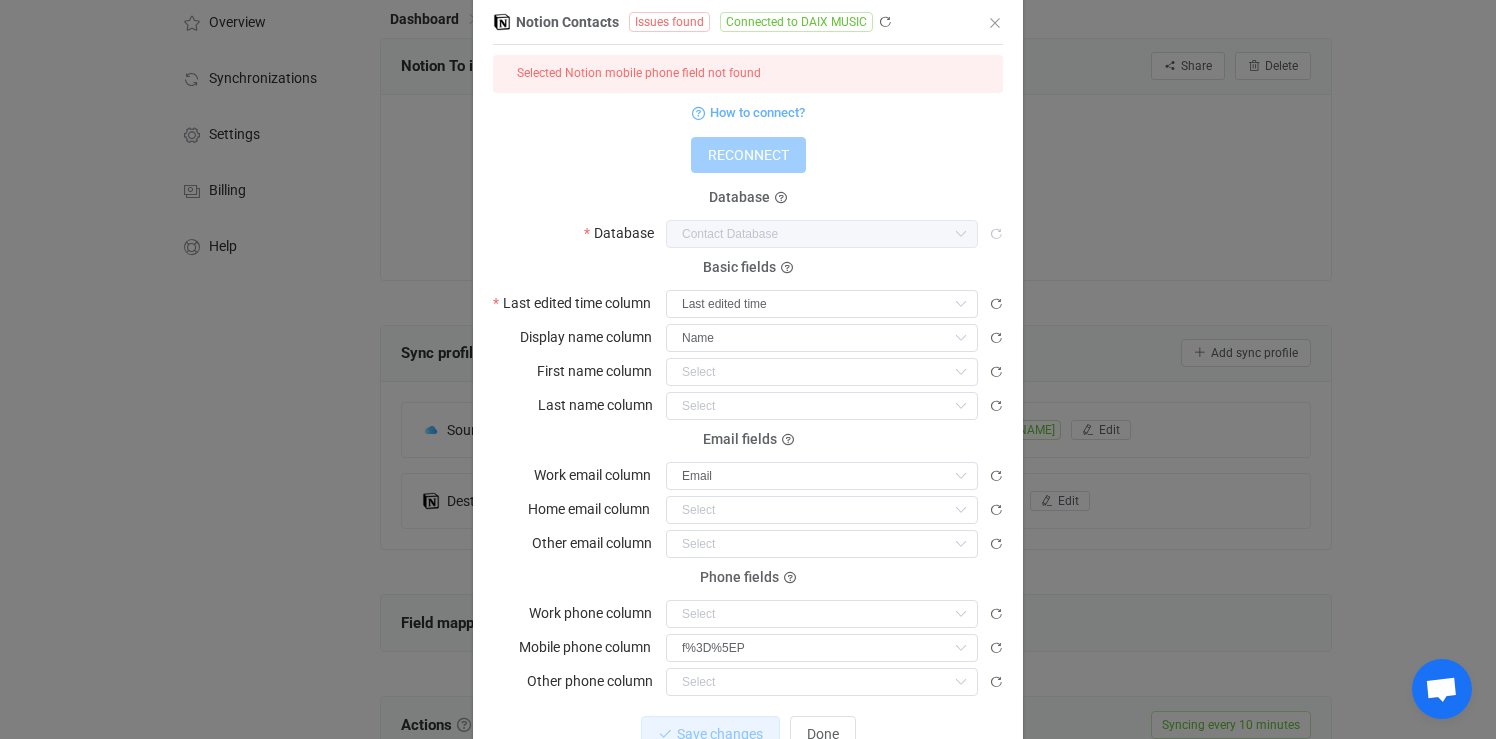 scroll, scrollTop: 0, scrollLeft: 0, axis: both 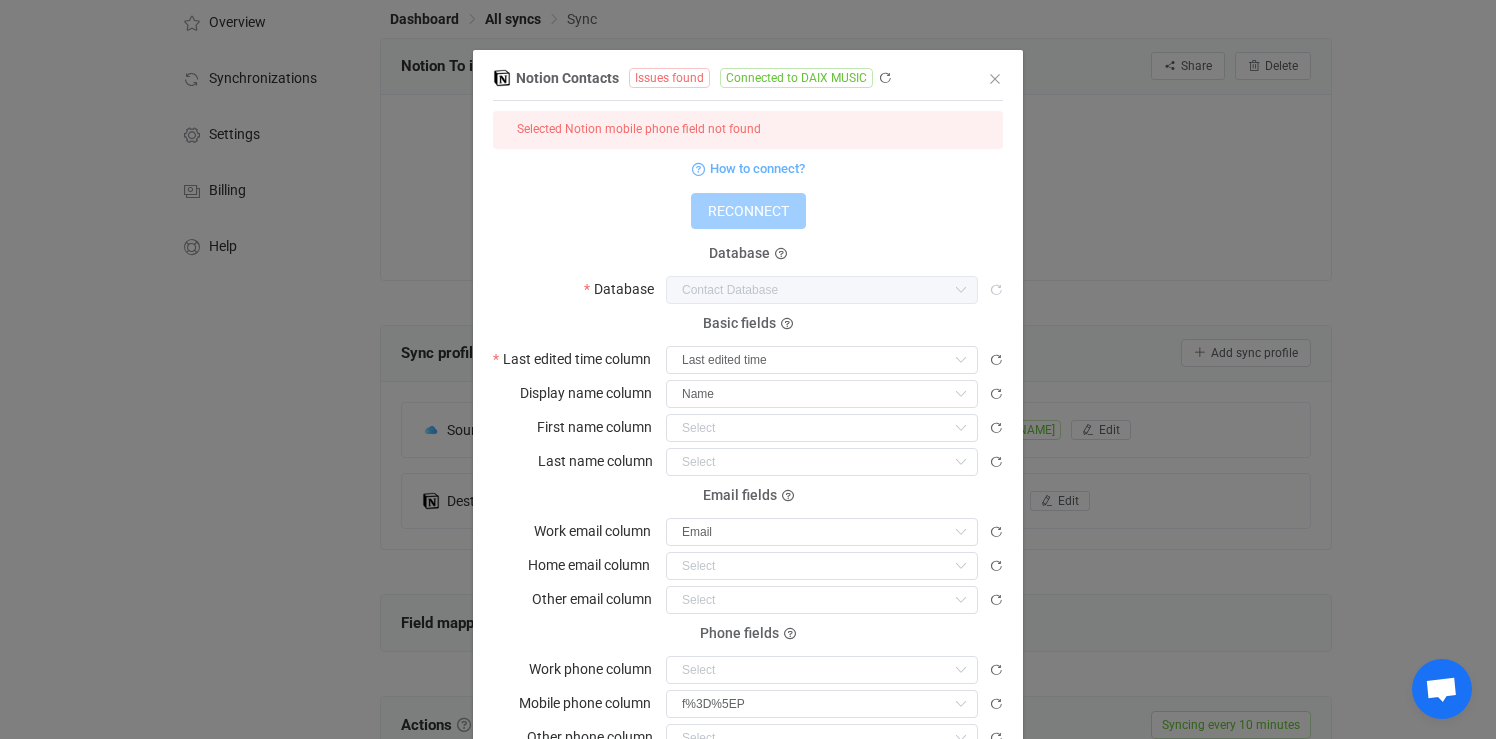 click on "Database" at bounding box center [739, 253] 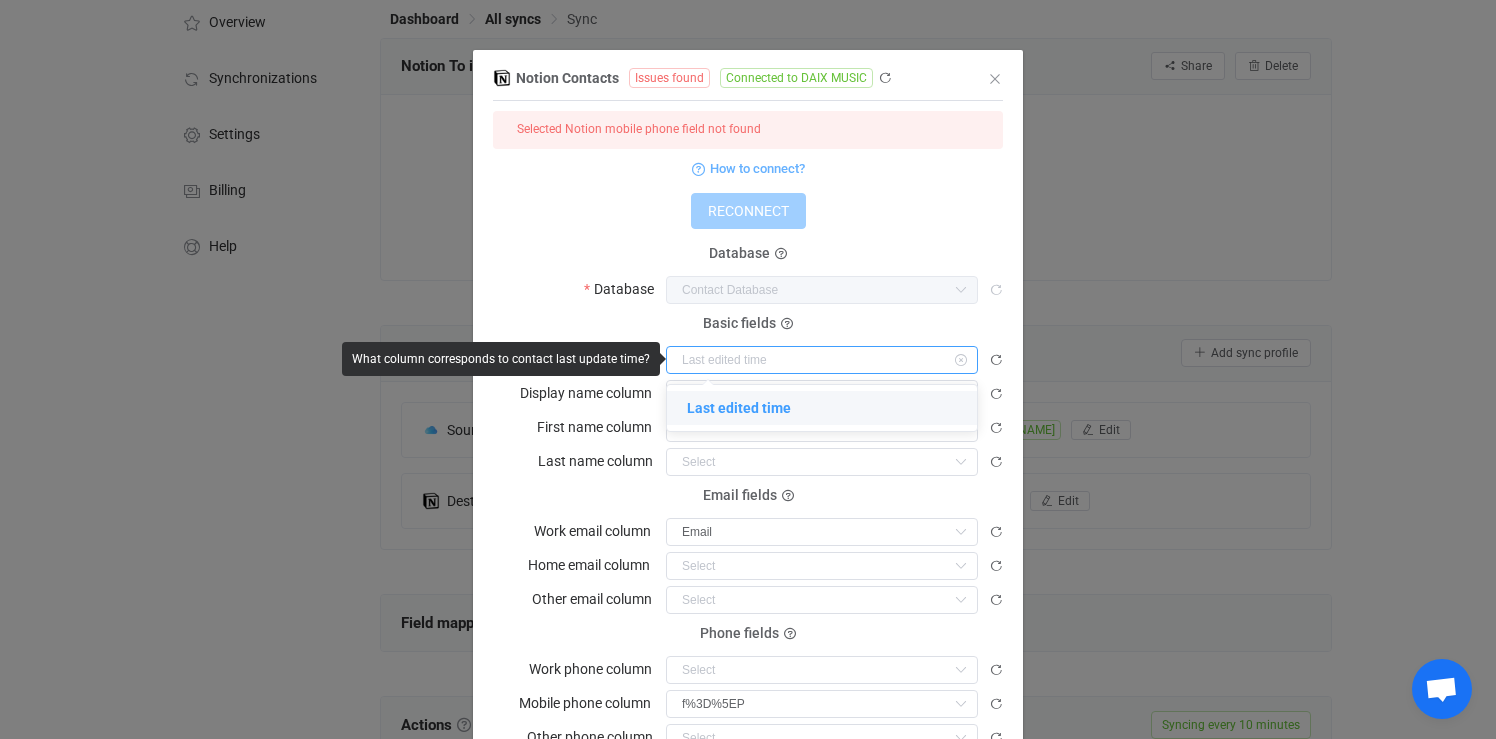 click at bounding box center [822, 360] 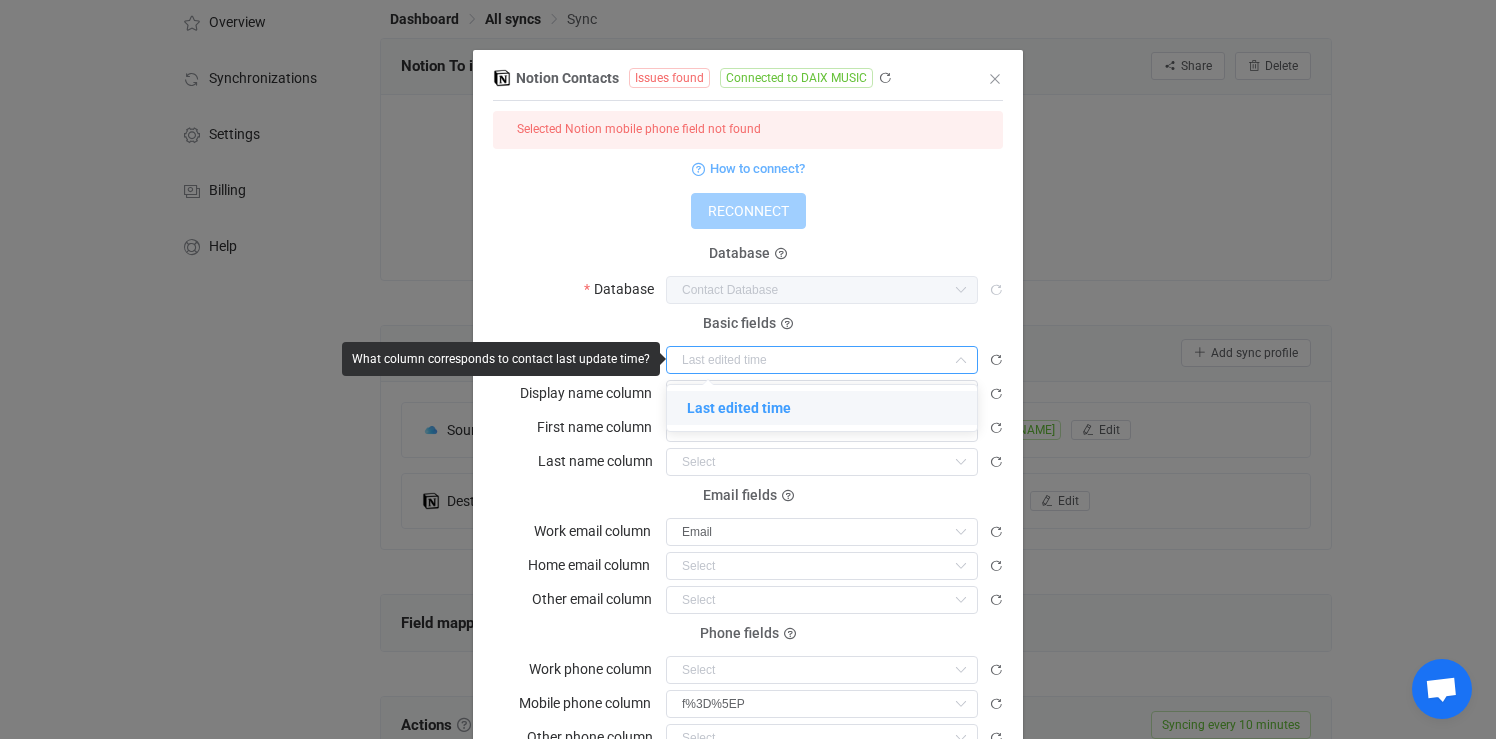 click on "Selected Notion mobile phone field not found
How to connect?
RECONNECT Database Database Contact Database Contact Database Company Database Contact View Basic fields Last edited time column Display name column Name Links Notes Contact Name First name column Links Notes Contact Name Last name column Links Notes Contact Name Email fields Work email column Email Email Home email column Email Other email column Email Phone fields Work phone column
Nothing found or no access
Mobile phone column f%3D%5EP
Nothing found or no access
Other phone column
Nothing found or no access" at bounding box center [748, 431] 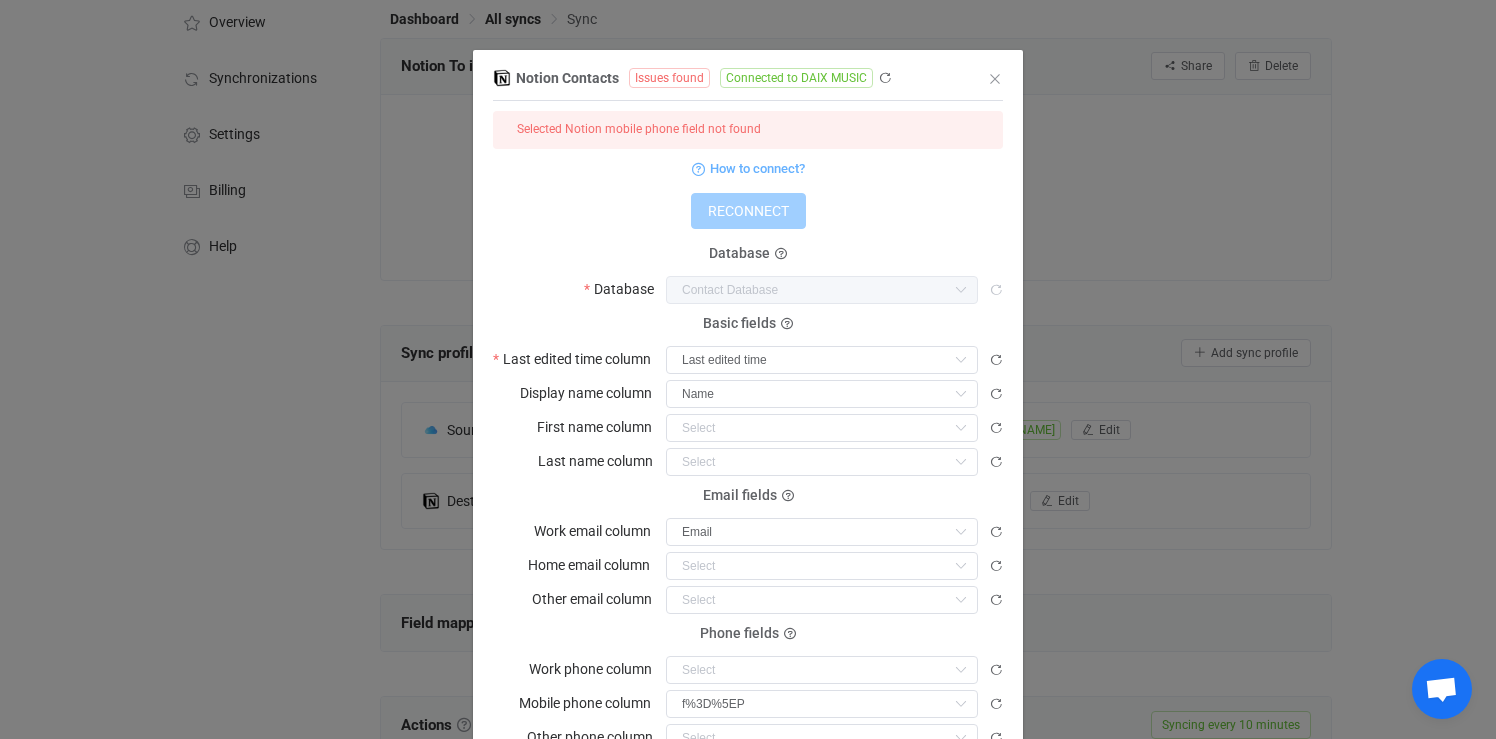 click on "Notion Contacts Issues found Connected  to DAIX MUSIC 1 { {
"accessToken": "***",
"workspaceId": "c122f38e-f2db-4070-8840-3991ea72b20d",
"workspaceName": "DAIX MUSIC",
"dataBaseId": "1a00a93e-4815-81cd-b7bf-fb4319b630f8",
"lastUpdatedColumnId": "llxN",
"nameColumnId": "title",
"firstNameColumnId": null,
"lastNameColumnId": null,
"emailColumnId": "%60Md_", Standard output:
Output saved to the file Selected Notion mobile phone field not found
How to connect?
RECONNECT Database Database Contact Database Contact Database Company Database Contact View Basic fields Last edited time column Last edited time Display name column Name Links Notes Contact Name First name column Links Notes Contact Name Last name column Links Notes Contact Name Email fields Work email column Email Email Home email column Email Other email column Email Phone fields Work phone column
Nothing found or no access
Mobile phone column f%3D%5EP Other phone column Save changes Done" at bounding box center [748, 446] 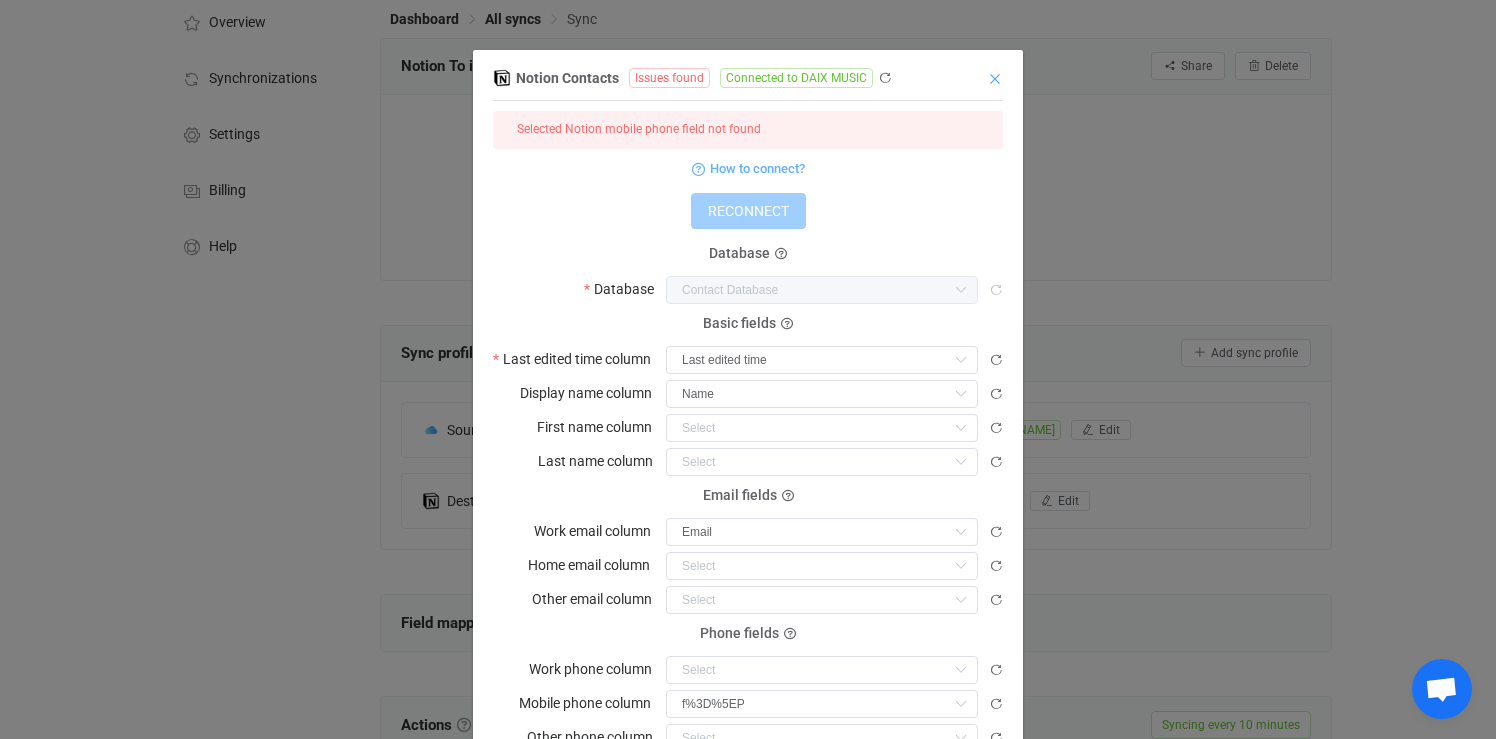 click at bounding box center (995, 79) 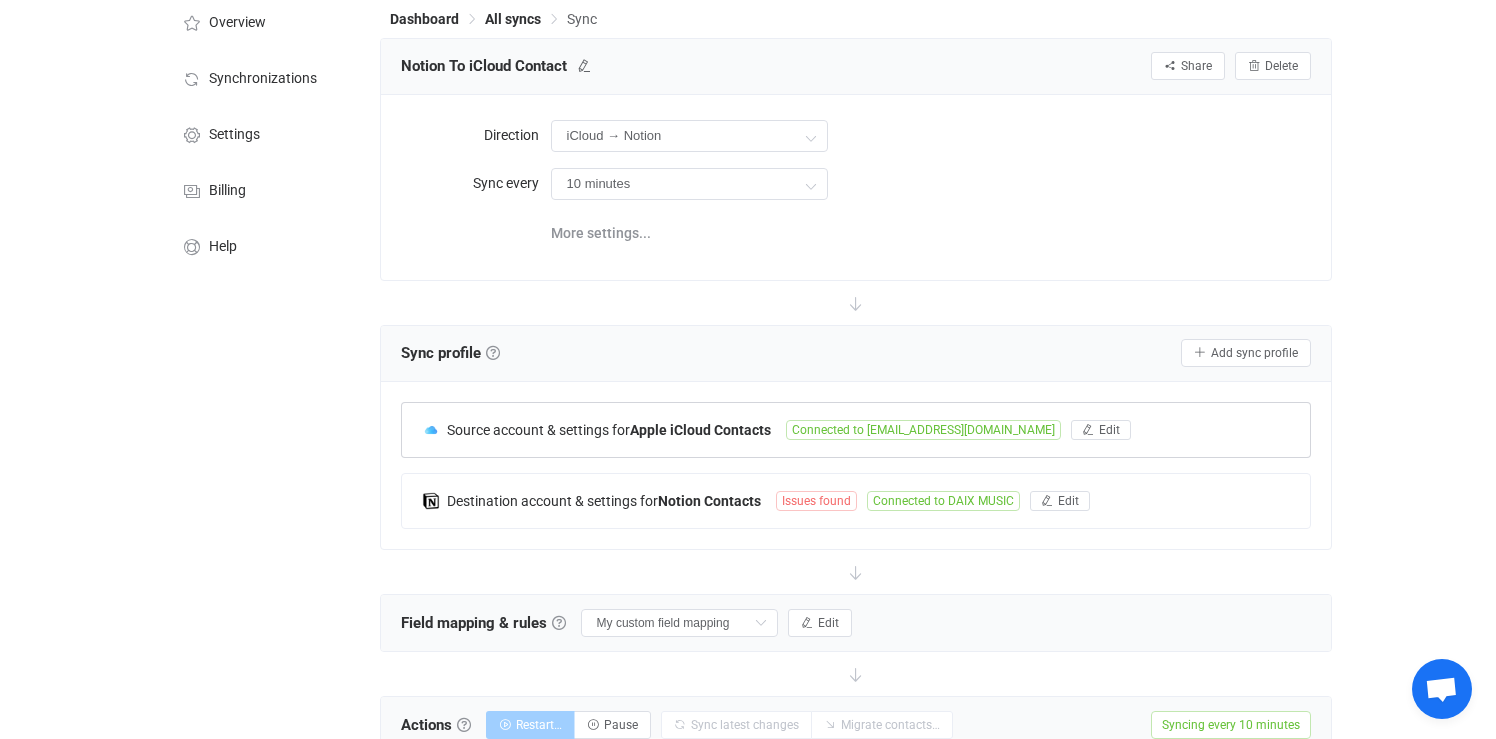 scroll, scrollTop: 0, scrollLeft: 0, axis: both 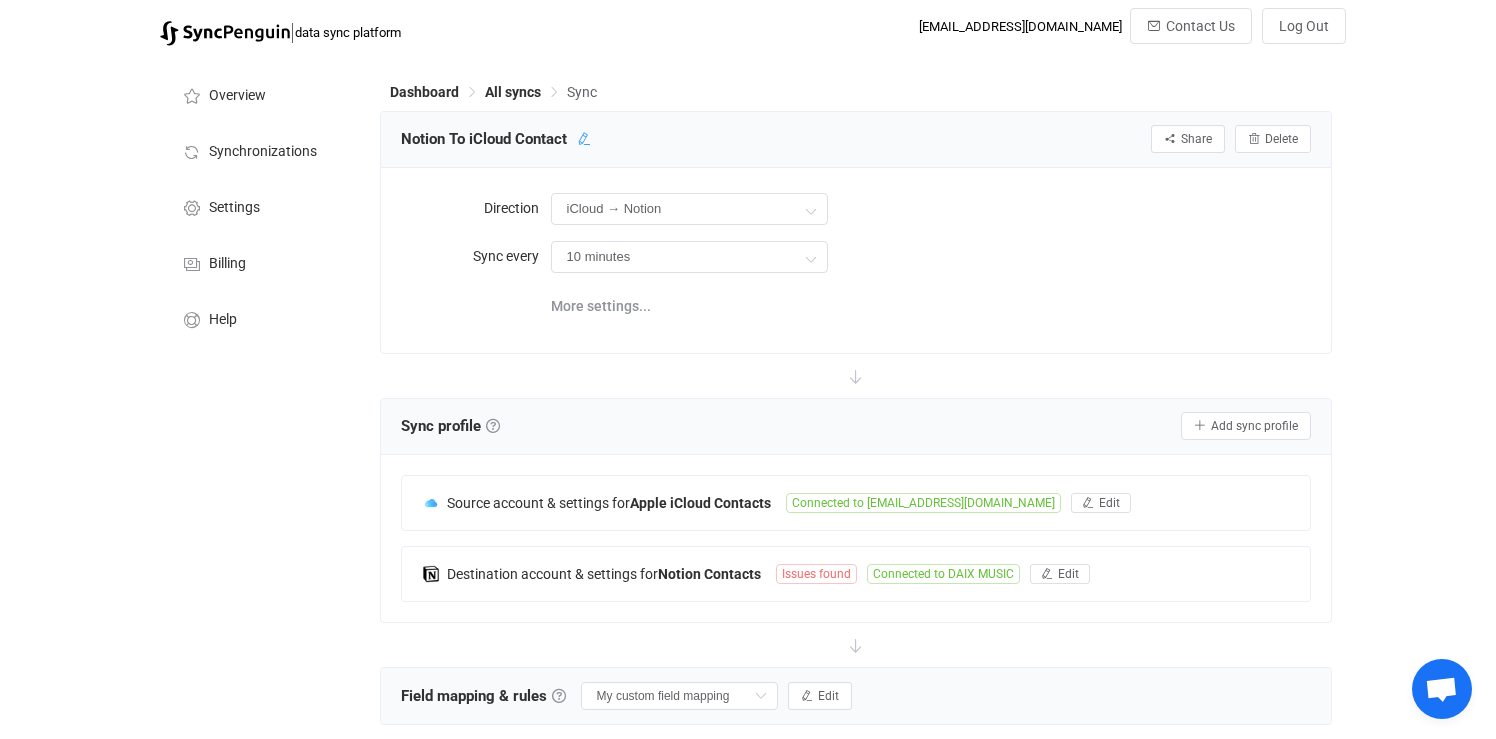 click at bounding box center [584, 139] 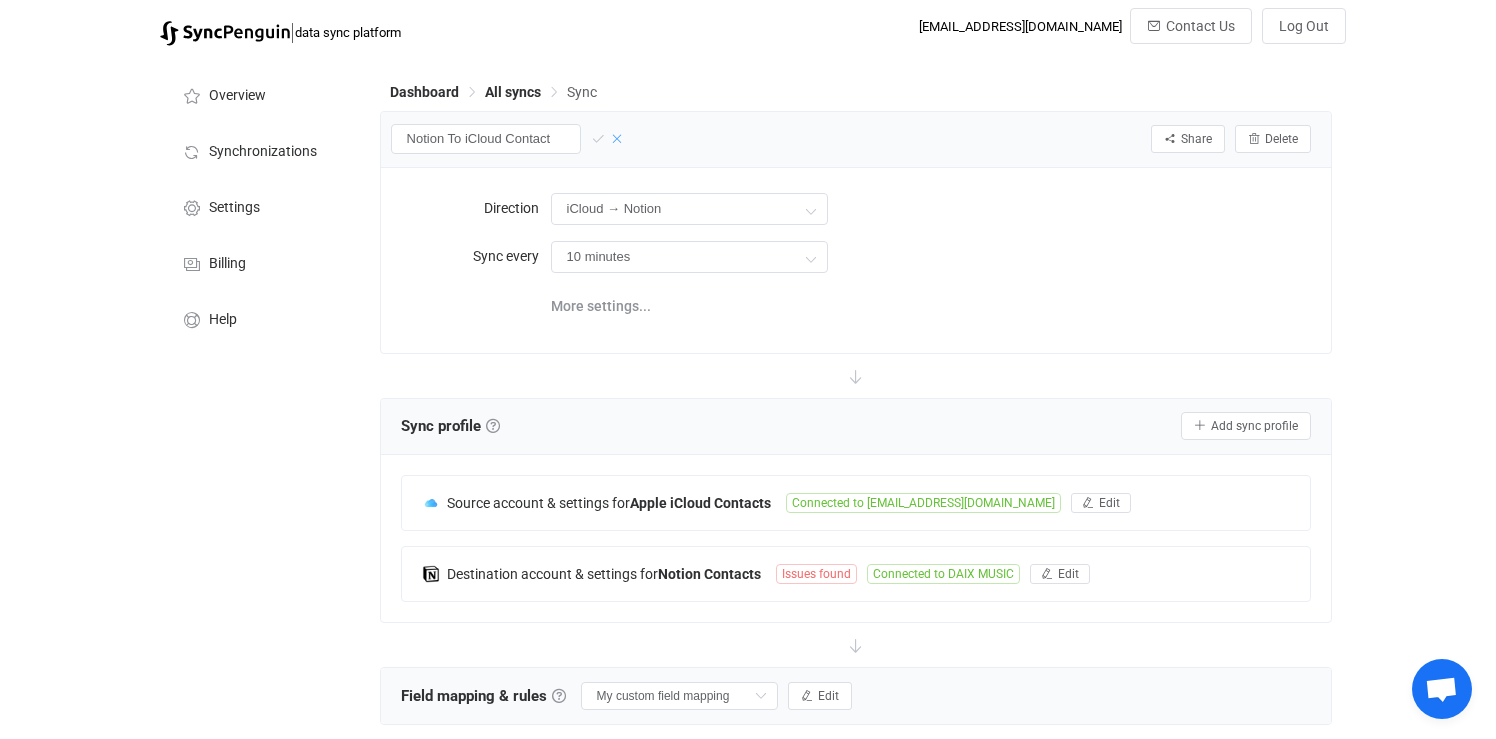 click at bounding box center (617, 139) 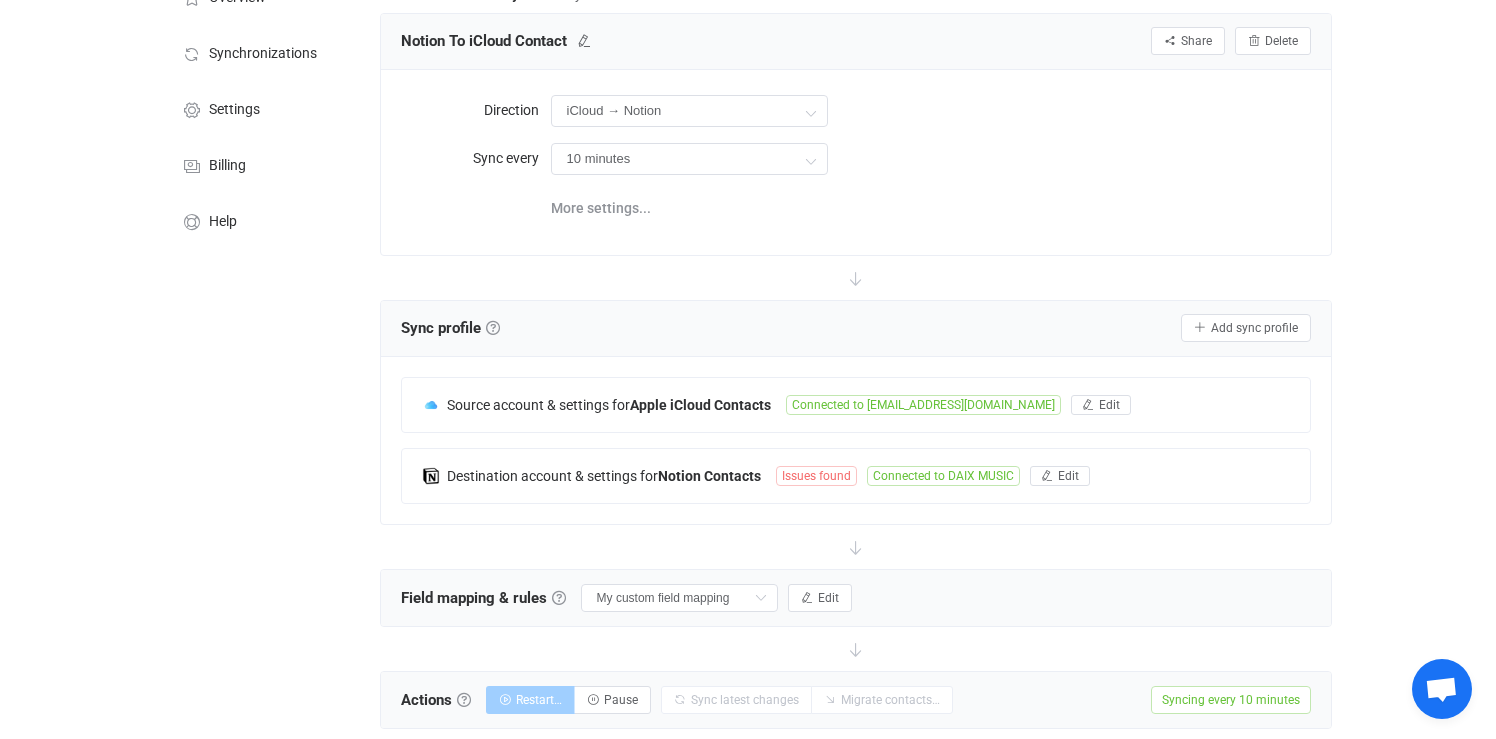 scroll, scrollTop: 101, scrollLeft: 0, axis: vertical 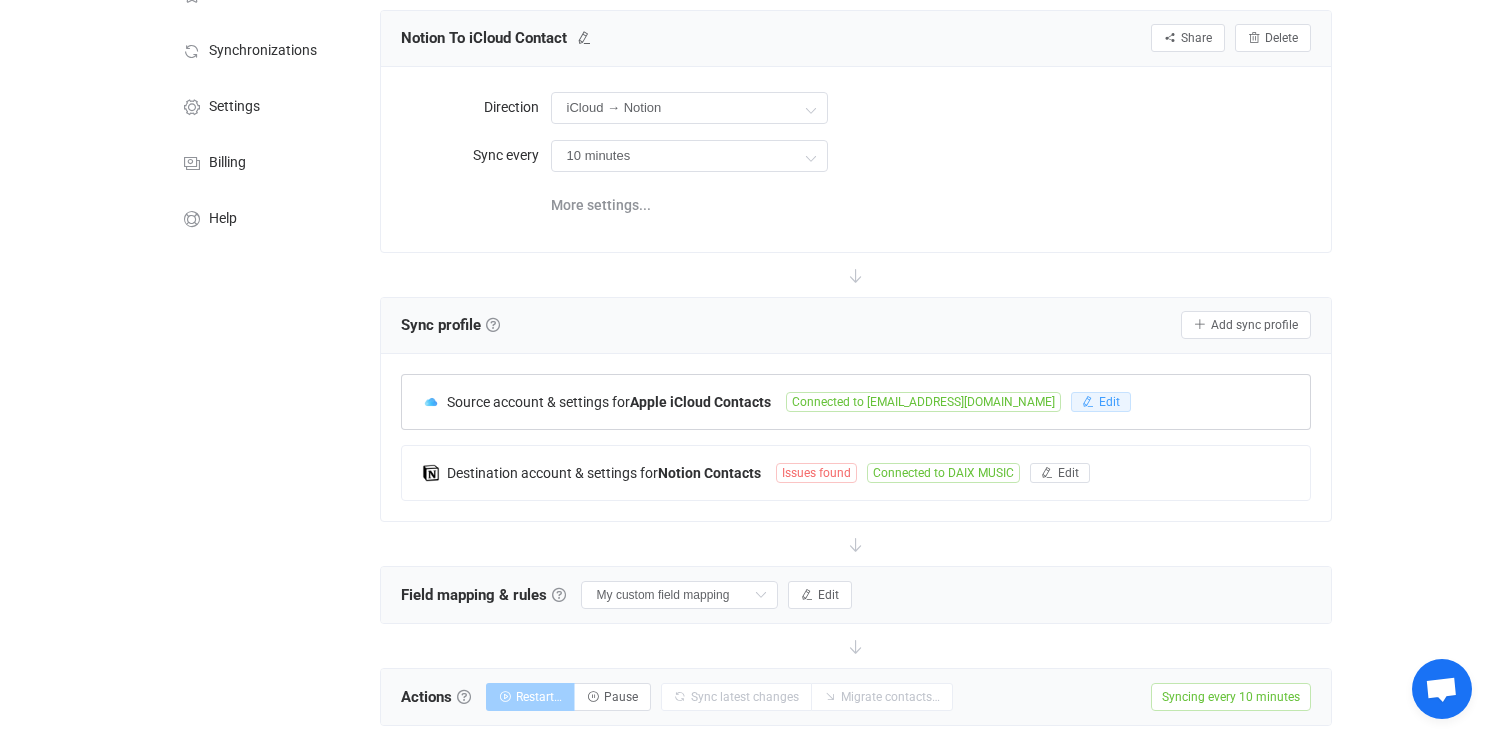 click on "Edit" at bounding box center (1109, 402) 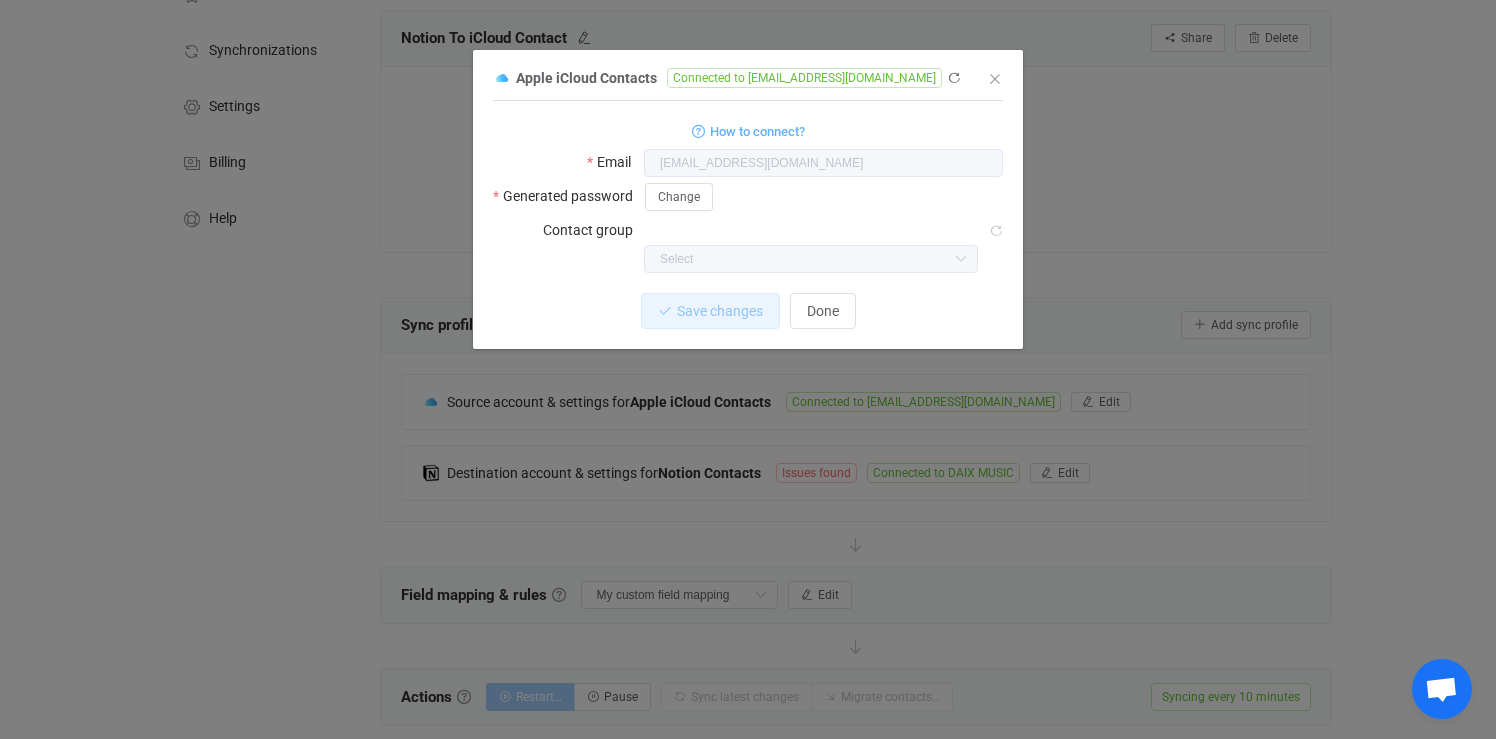 click on "Apple iCloud Contacts Connected  to daisyyy0809@gmail.com 1 { {
"username": "daisyyy0809@gmail.com",
"password": "***",
"groupId": null,
"skipGroupLoading": false,
"homeUrl": "https://p115-contacts.icloud.com:443/1273995147/carddavhome/"
} Standard output:
Output saved to the file
How to connect?
Email daisyyy0809@gmail.com Generated password Change Contact group
Nothing found or no access
Home URL https://p115-contacts.icloud.com:443/1273995147/carddavhome/ Skip group loading Save changes Done" at bounding box center (748, 369) 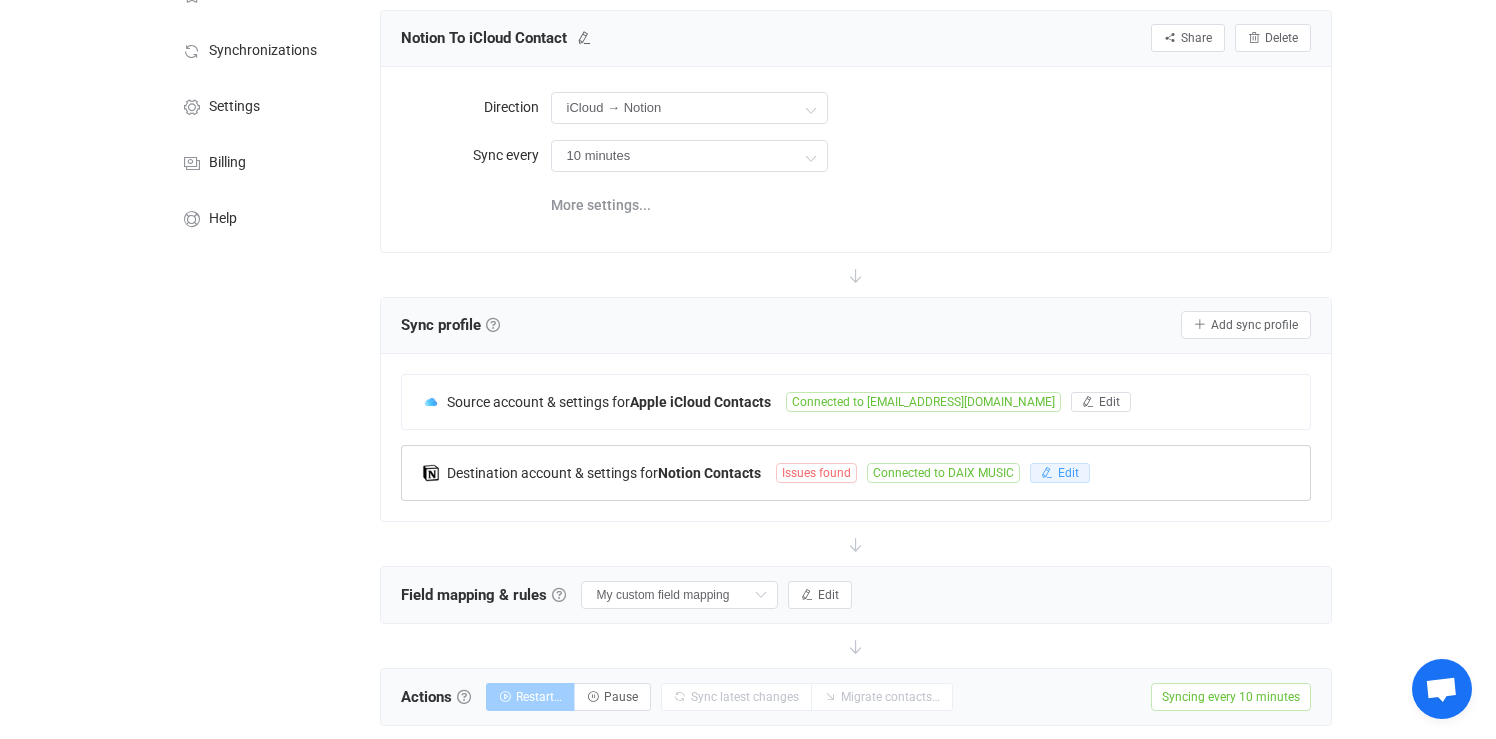 click on "Edit" at bounding box center [1068, 473] 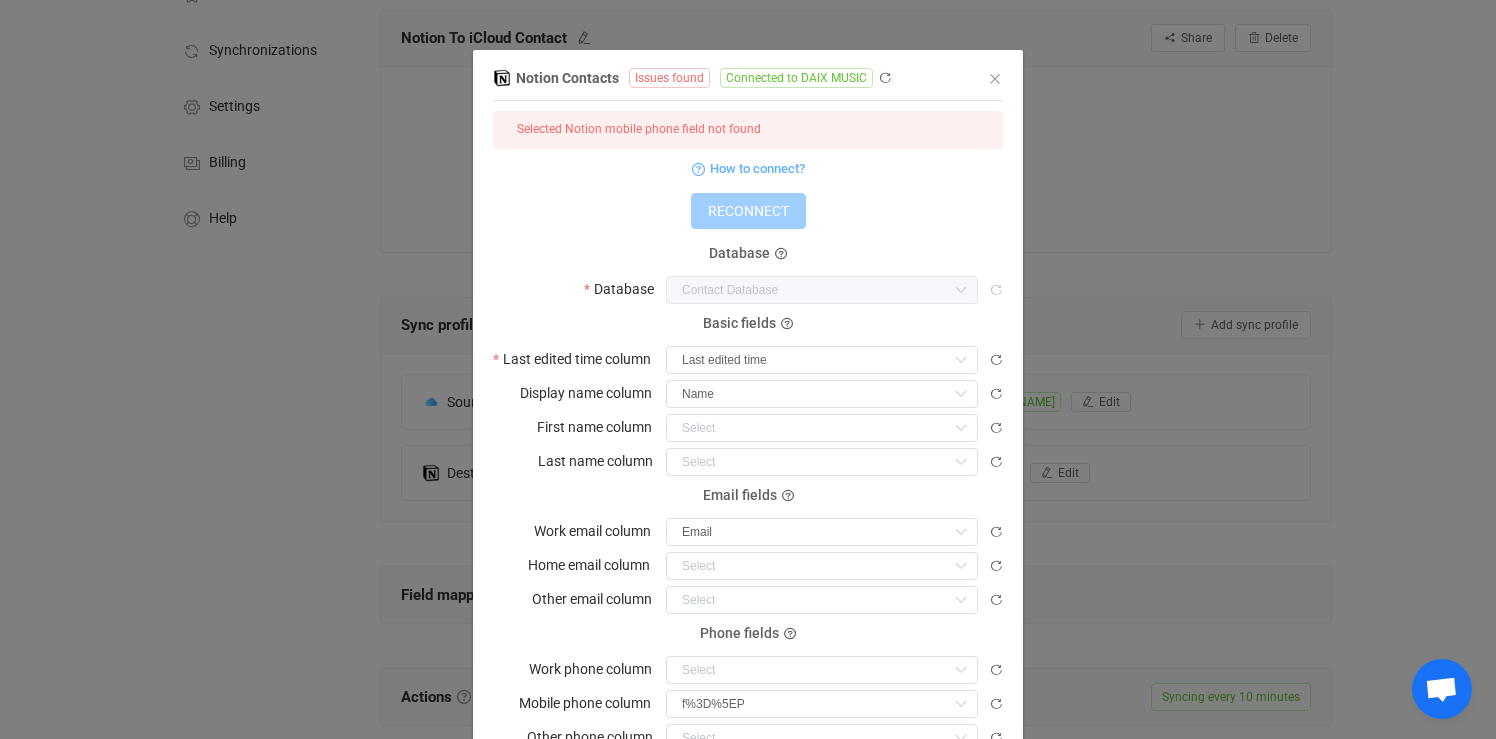 click on "Issues found" at bounding box center [669, 78] 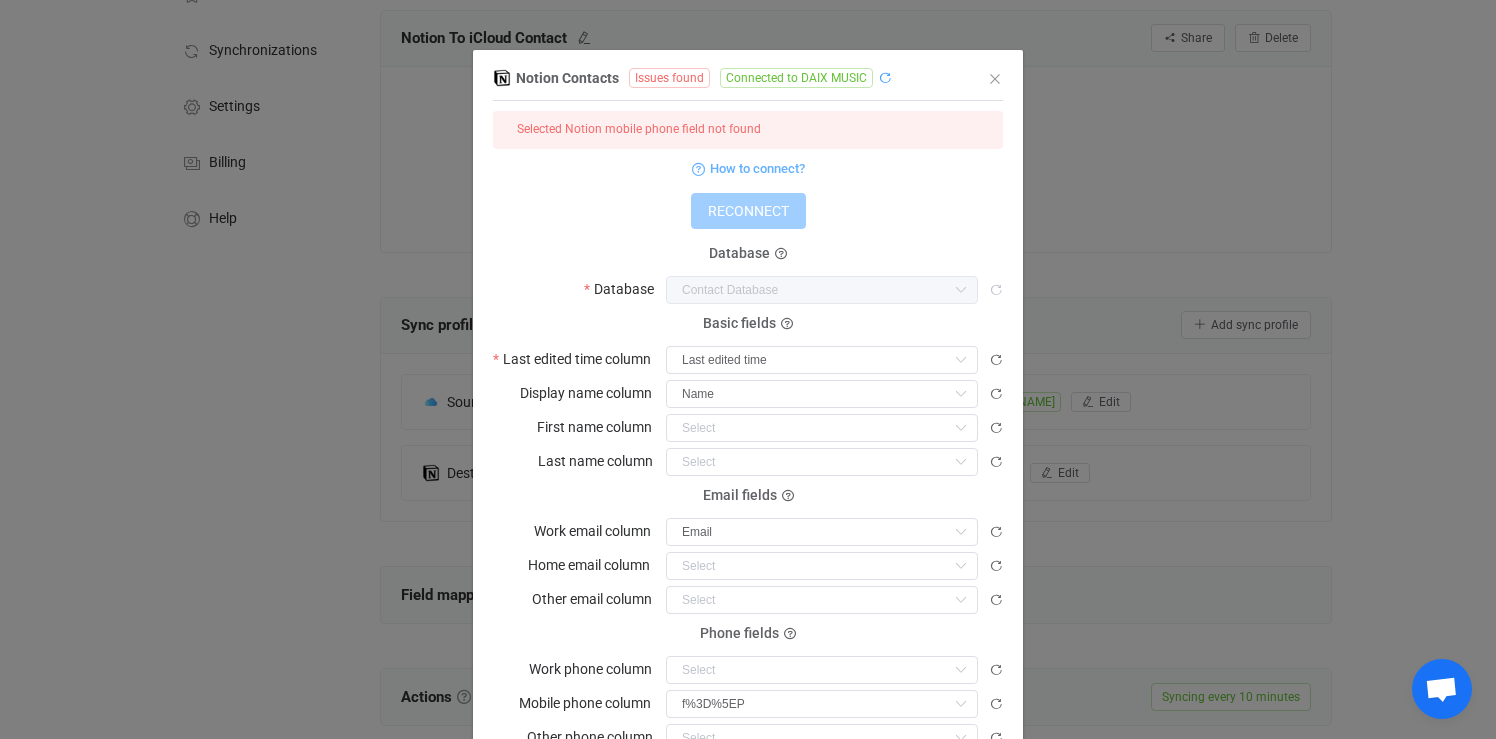 click at bounding box center (885, 78) 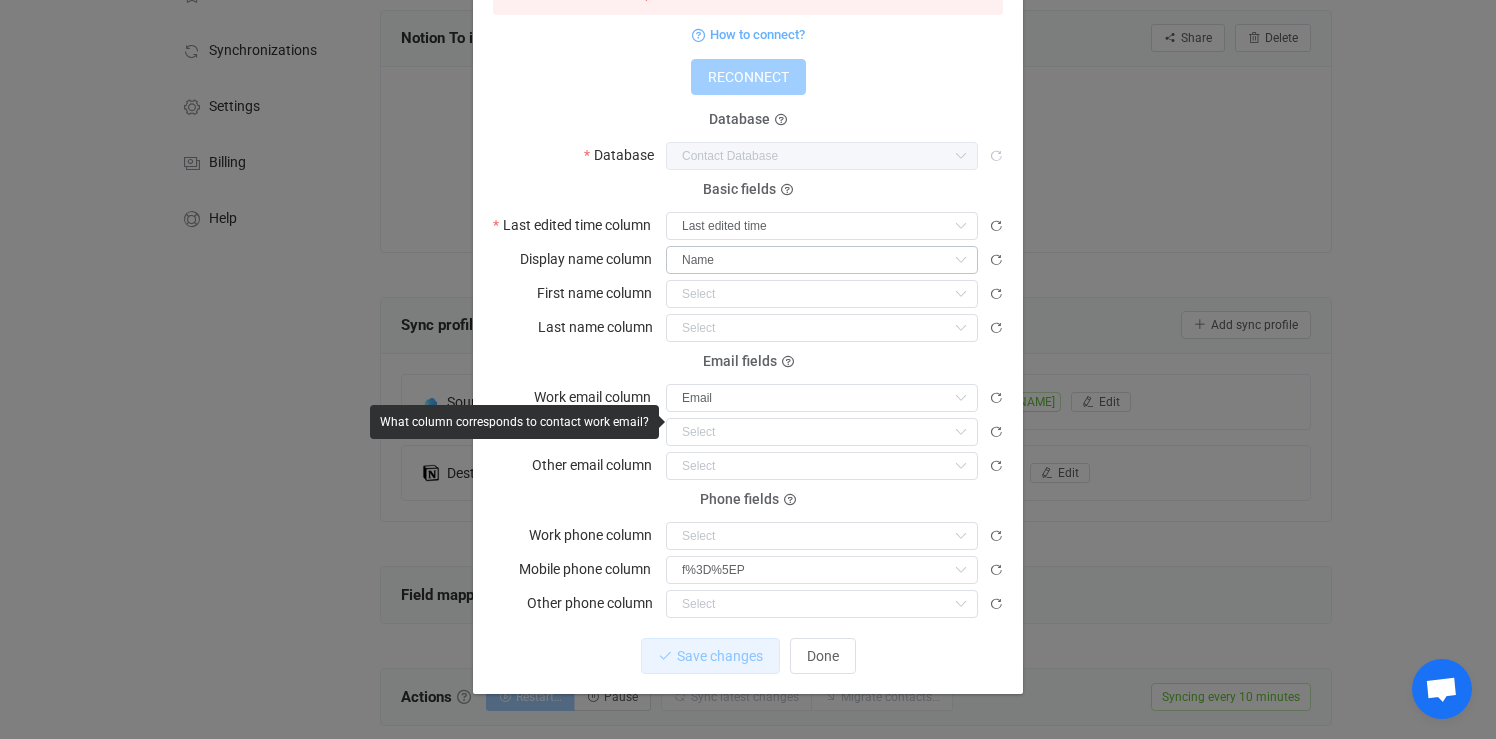 scroll, scrollTop: 0, scrollLeft: 0, axis: both 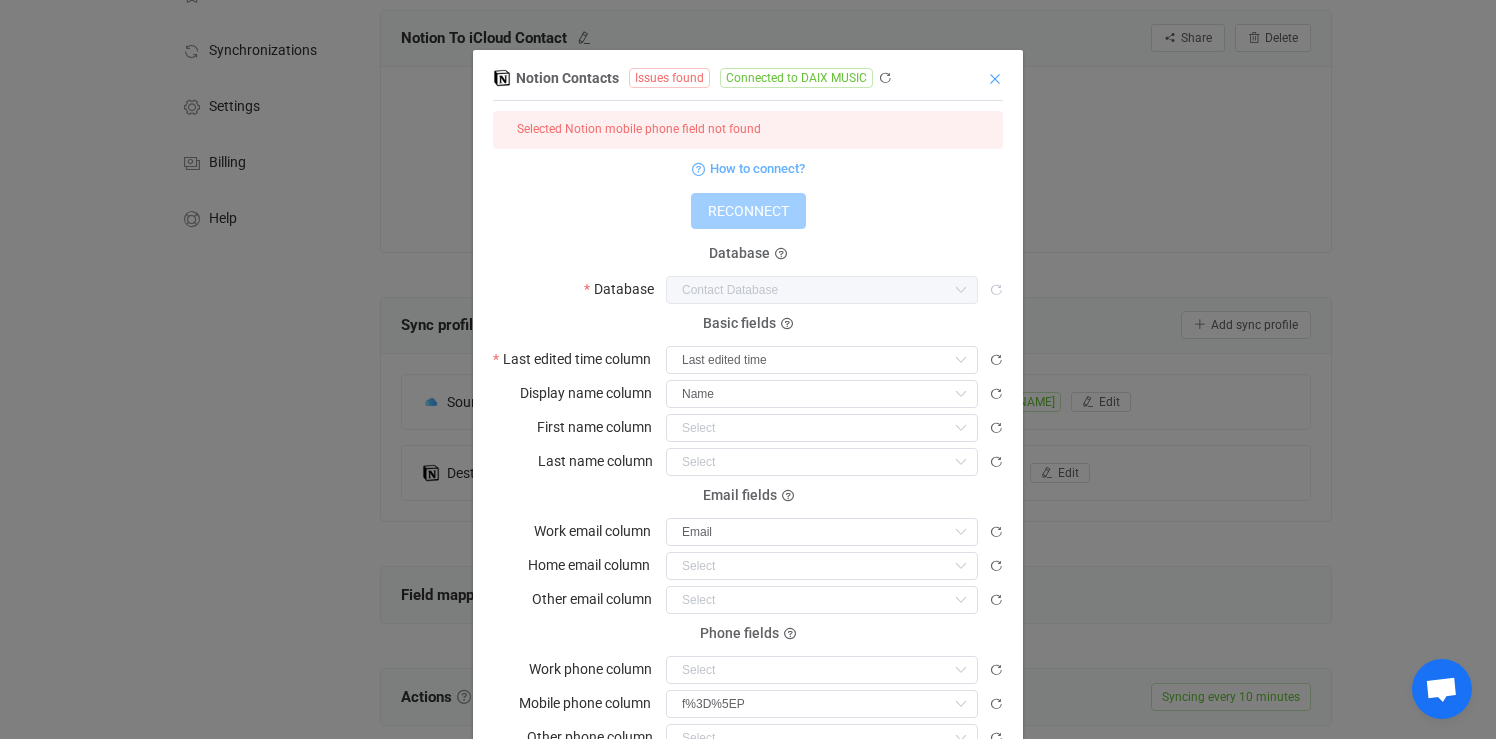 click at bounding box center [995, 79] 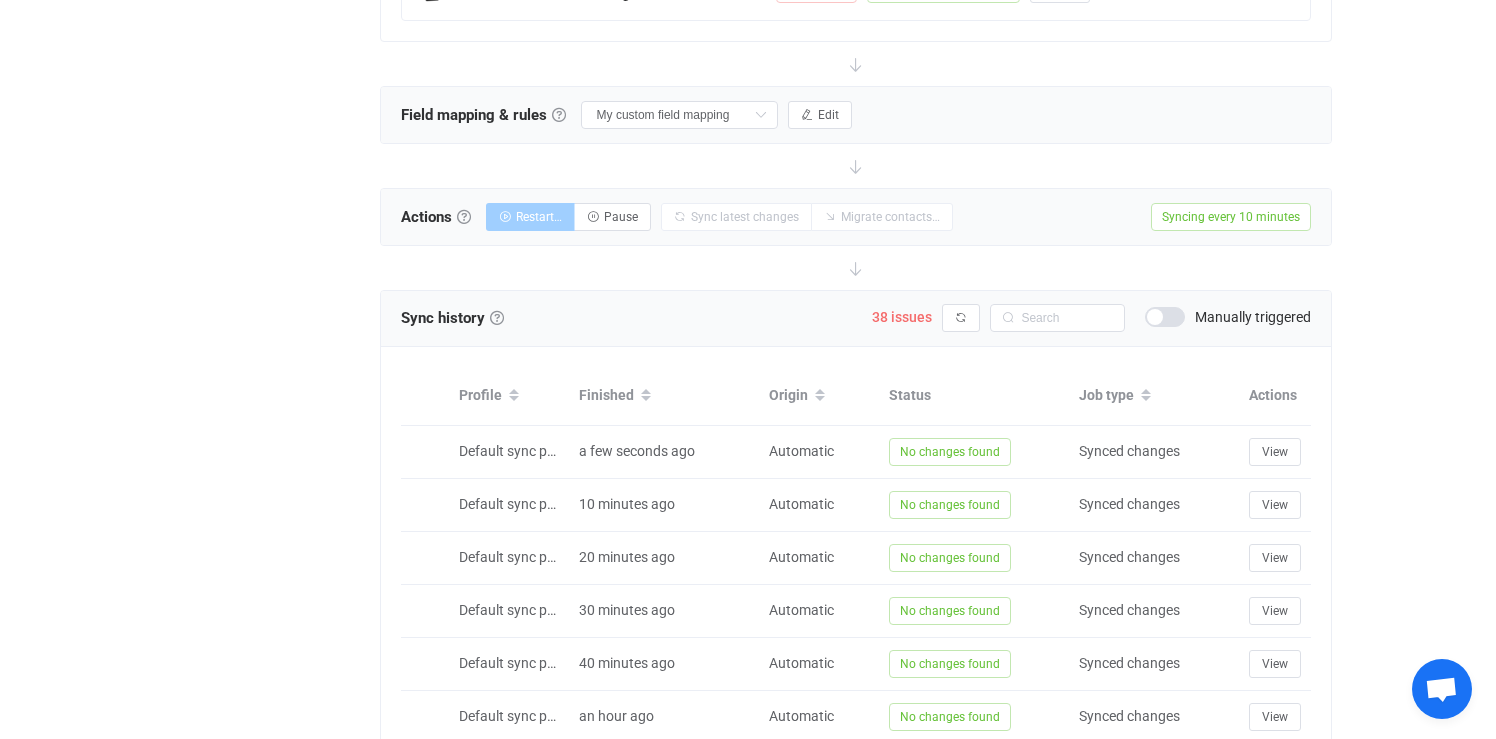 scroll, scrollTop: 617, scrollLeft: 0, axis: vertical 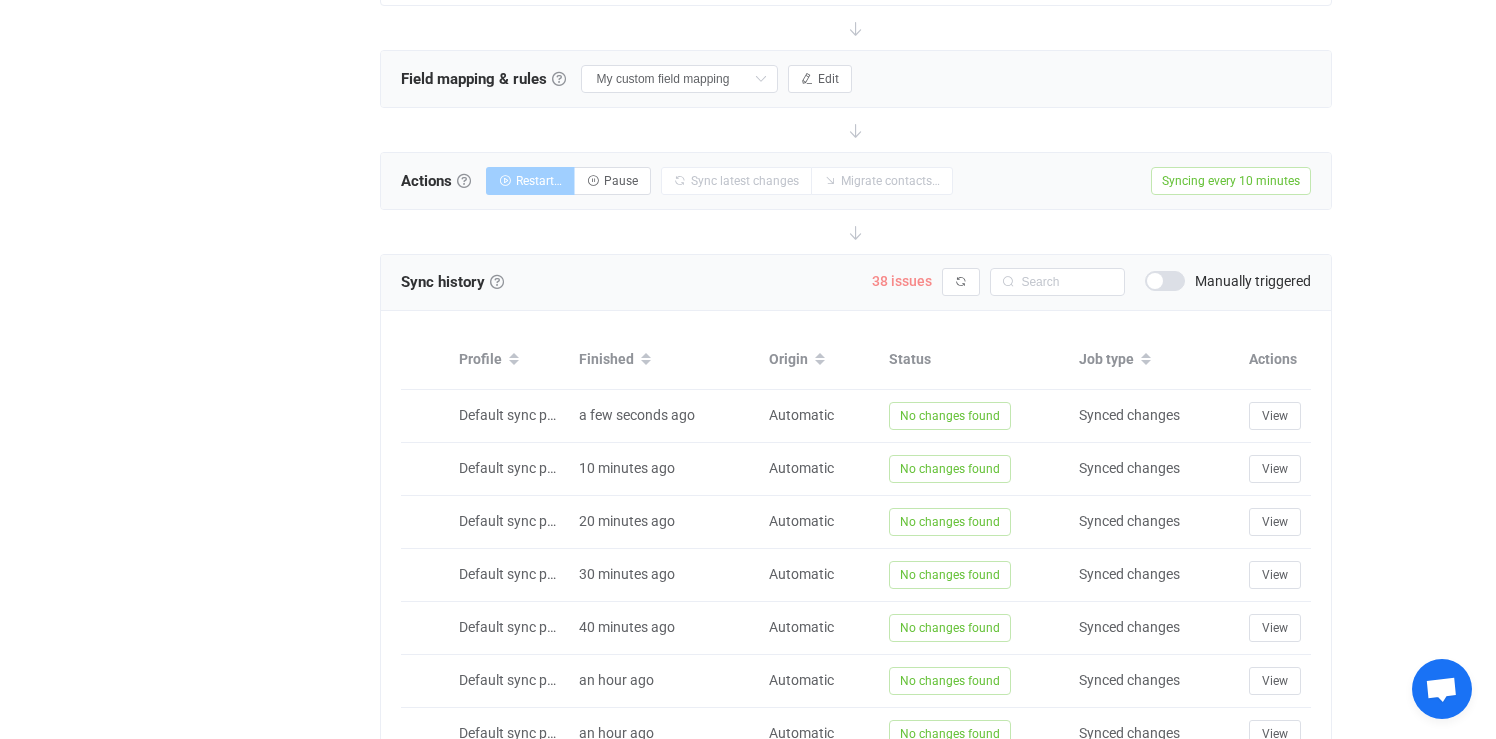 click on "38 issues" at bounding box center [902, 281] 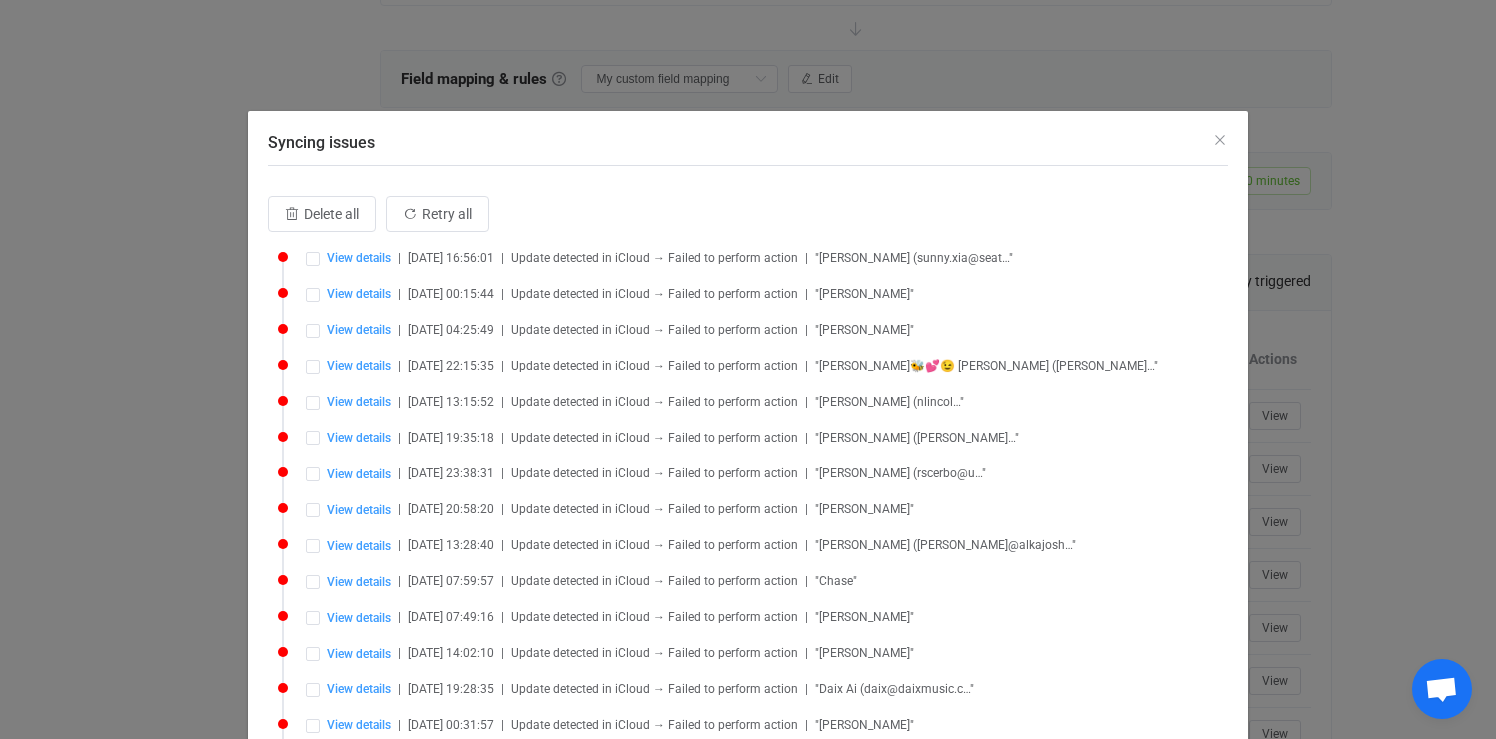click on "Syncing issues Delete all Retry all View details | [DATE] 16:56:01 | Update detected in iCloud → Failed to perform action | "[PERSON_NAME] (sunny.xia@seat…" View details | [DATE] 00:15:44 | Update detected in iCloud → Failed to perform action | "[PERSON_NAME]" View details | [DATE] 04:25:49 | Update detected in iCloud → Failed to perform action | "[PERSON_NAME]" View details | [DATE] 22:15:35 | Update detected in iCloud → Failed to perform action | "[PERSON_NAME]🐝💕😉 [PERSON_NAME] ([PERSON_NAME]…" View details | [DATE] 13:15:52 | Update detected in iCloud → Failed to perform action | "[PERSON_NAME] (nlincol…" View details | [DATE] 19:35:18 | Update detected in iCloud → Failed to perform action | "[PERSON_NAME] ([PERSON_NAME]…" View details | [DATE] 23:38:31 | Update detected in iCloud → Failed to perform action | "[PERSON_NAME] (rscerbo@u…" View details | [DATE] 20:58:20 | Update detected in iCloud → Failed to perform action | "[PERSON_NAME]" View details | | | | | | | |" at bounding box center (748, 369) 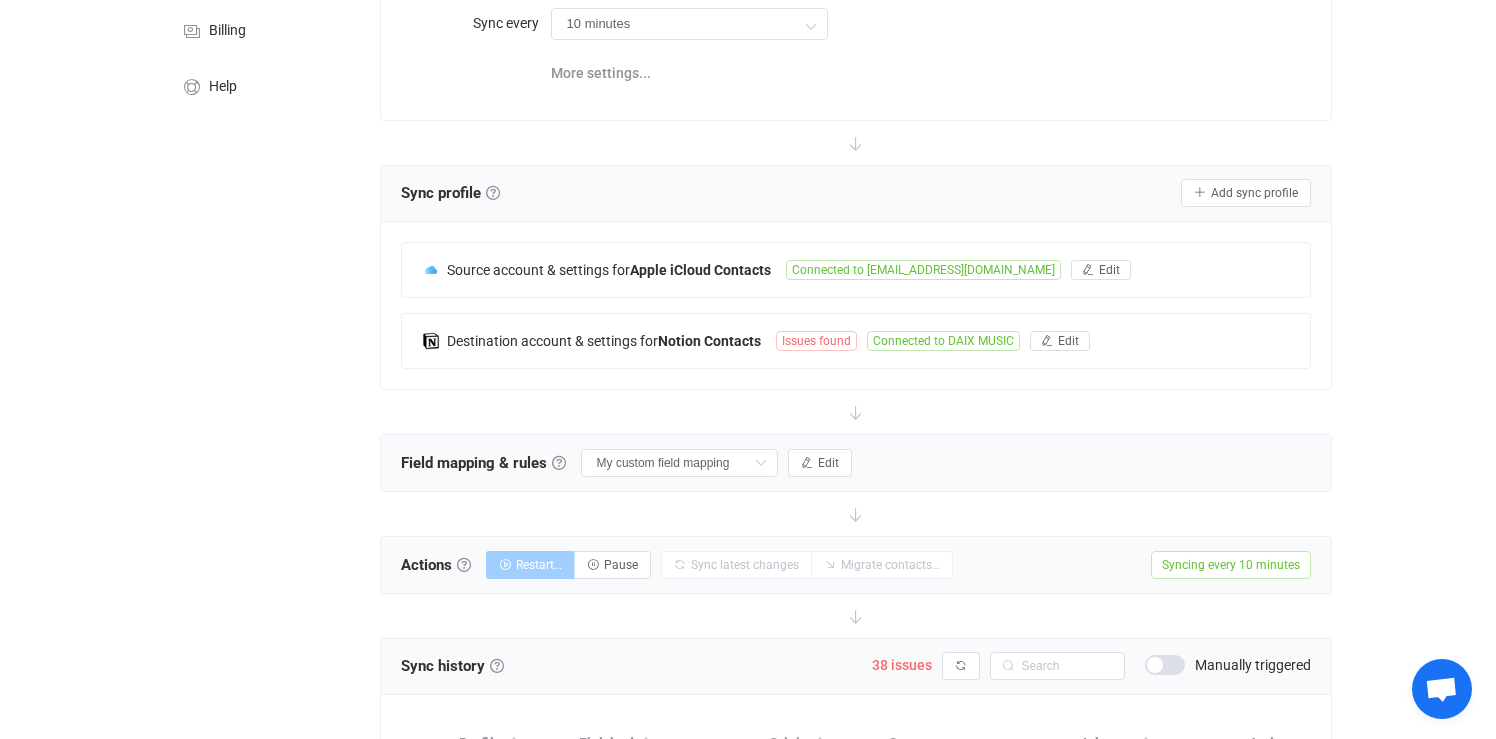 scroll, scrollTop: 0, scrollLeft: 0, axis: both 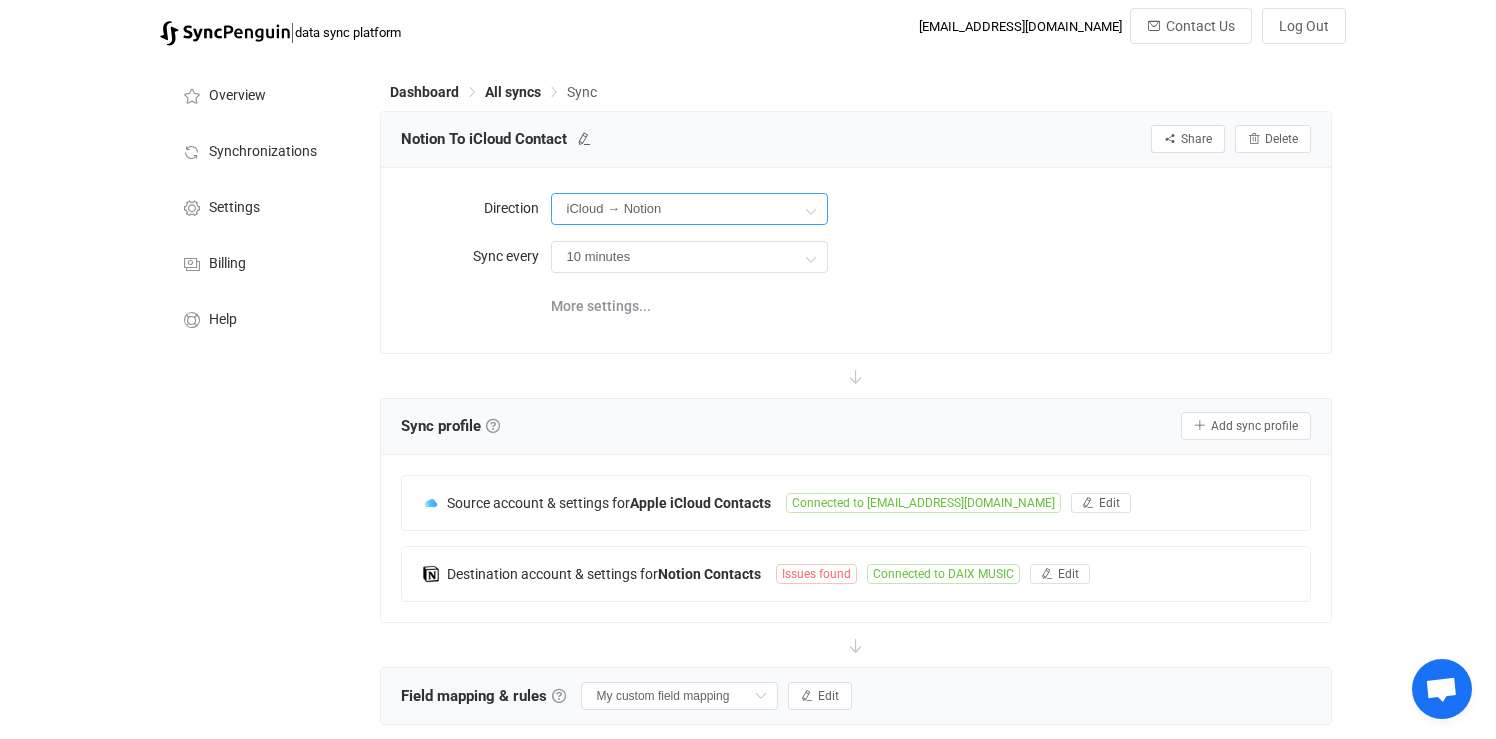 click on "iCloud → Notion" at bounding box center (689, 209) 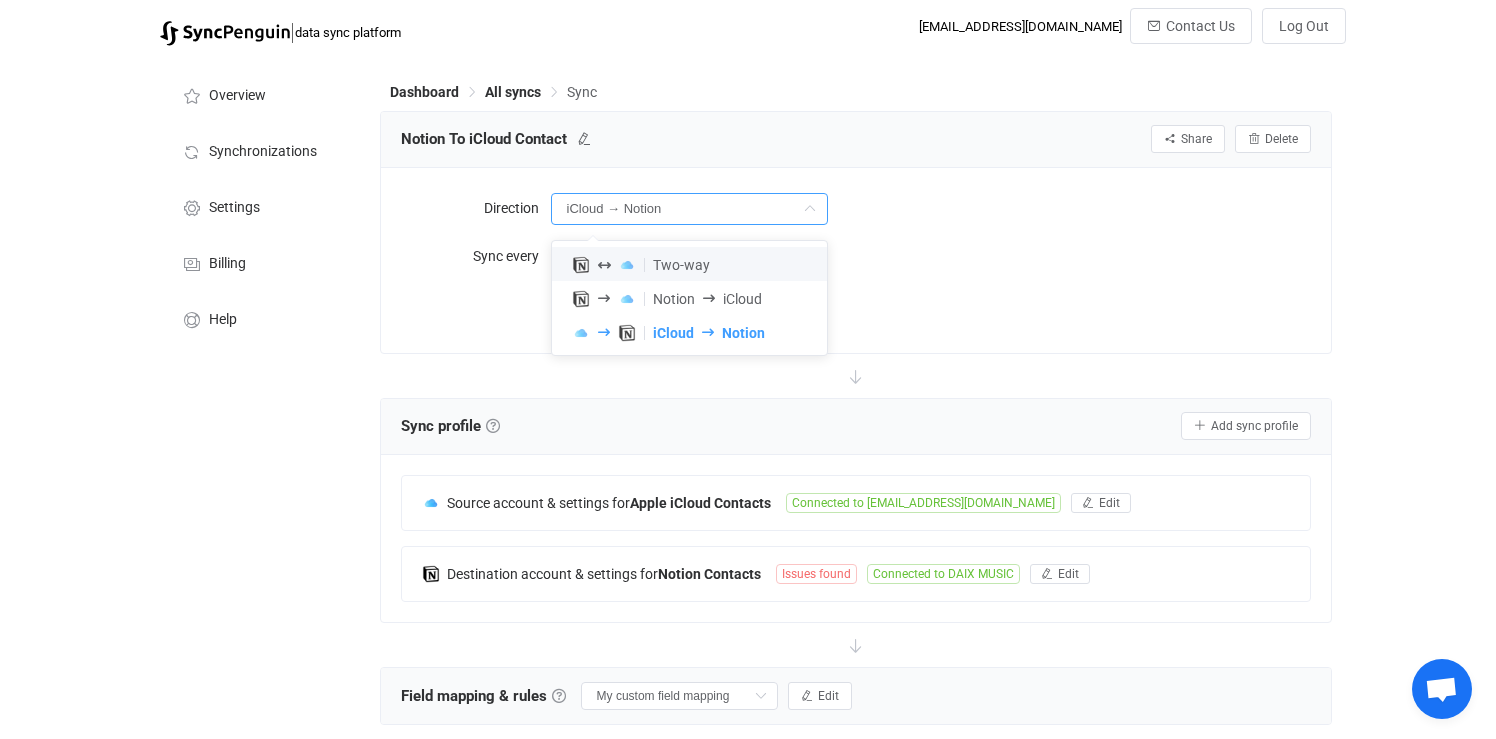 click on "Two-way" at bounding box center [689, 264] 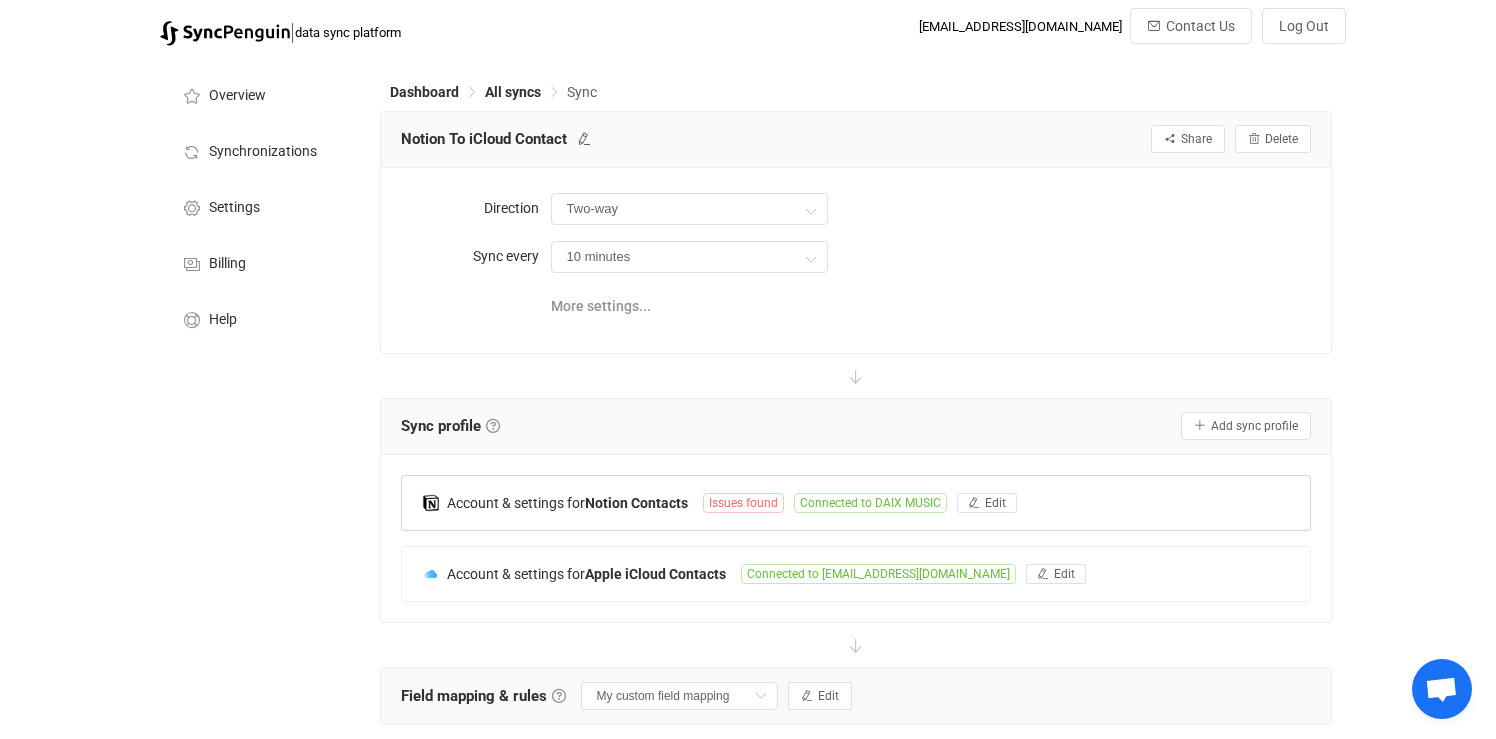 click on "Account & settings for  Notion Contacts
Issues found Connected  to DAIX MUSIC Edit" at bounding box center (856, 503) 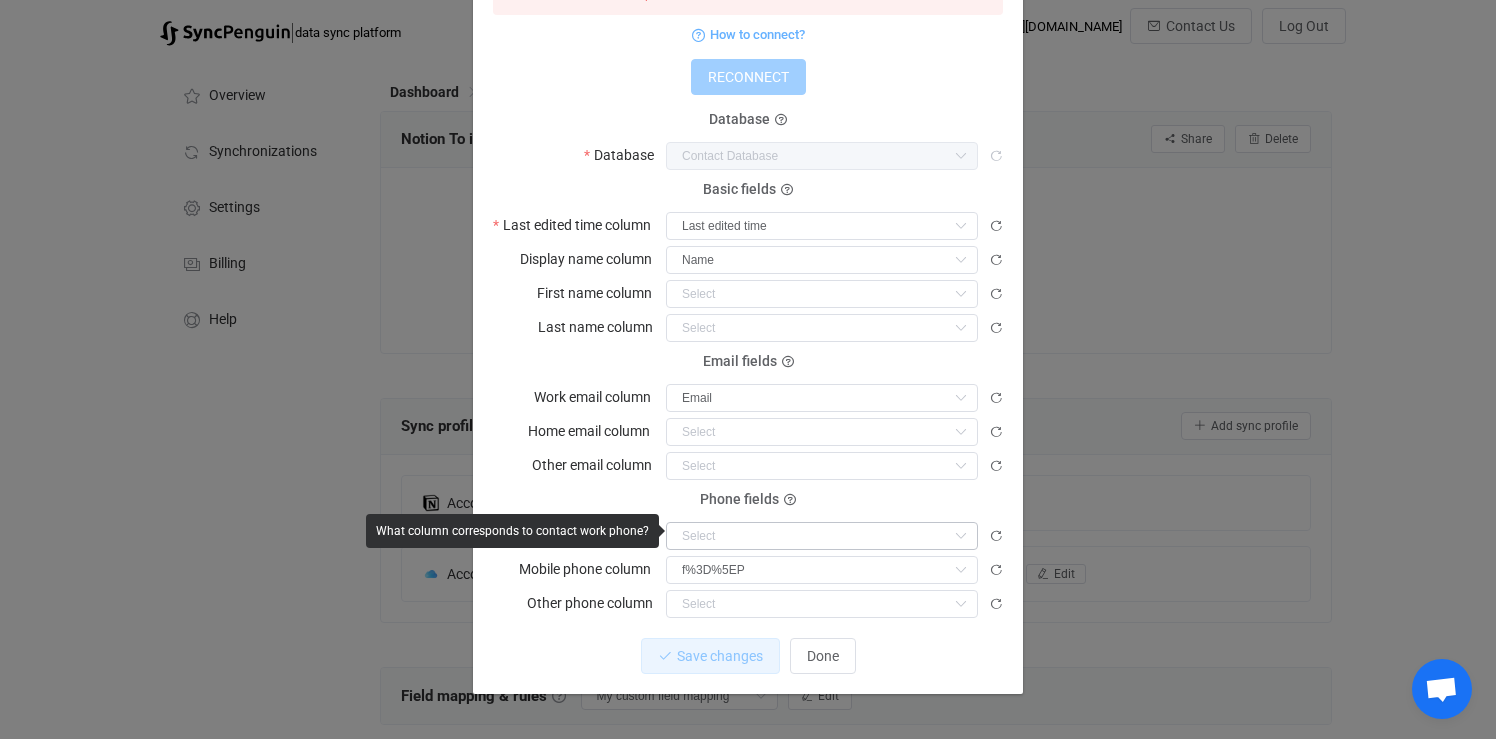 scroll, scrollTop: 128, scrollLeft: 0, axis: vertical 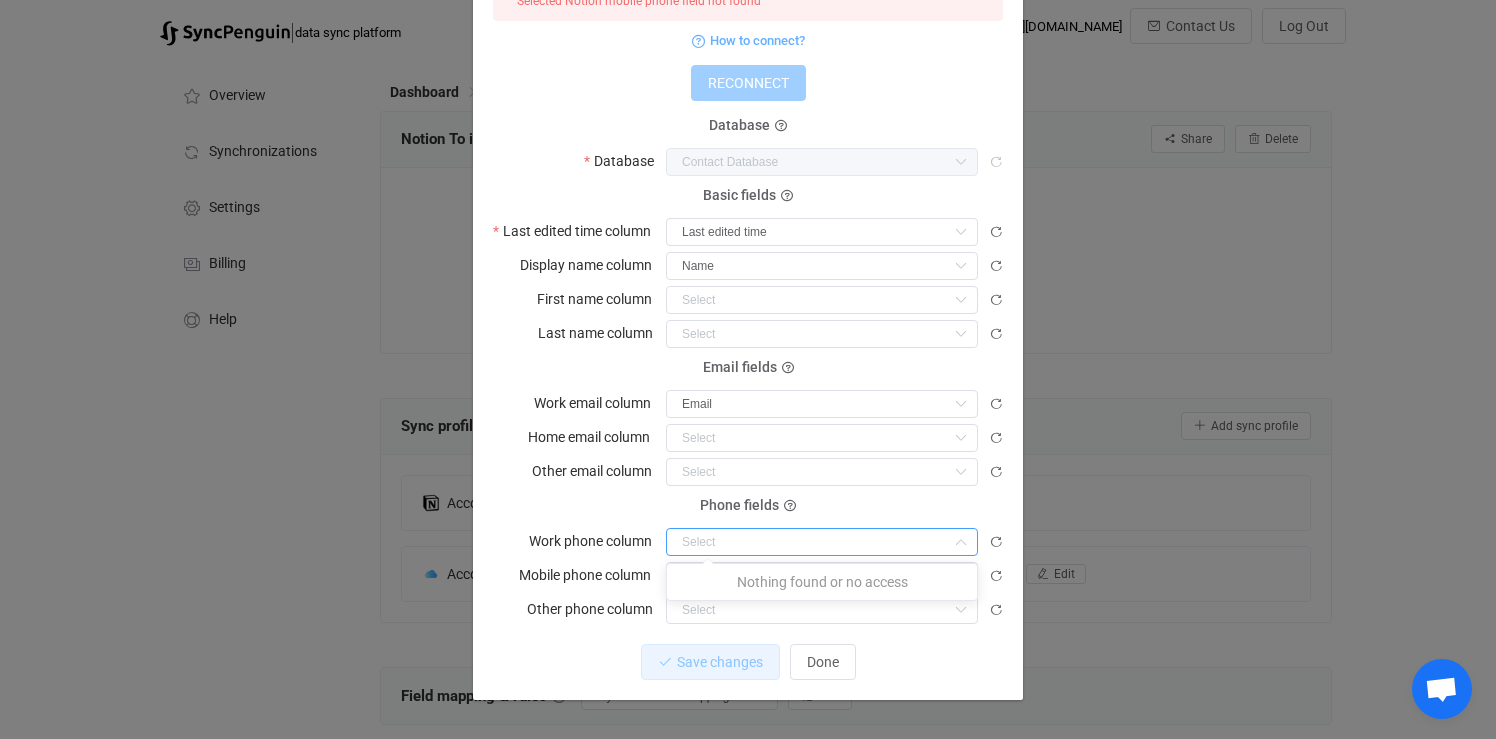 click at bounding box center (822, 542) 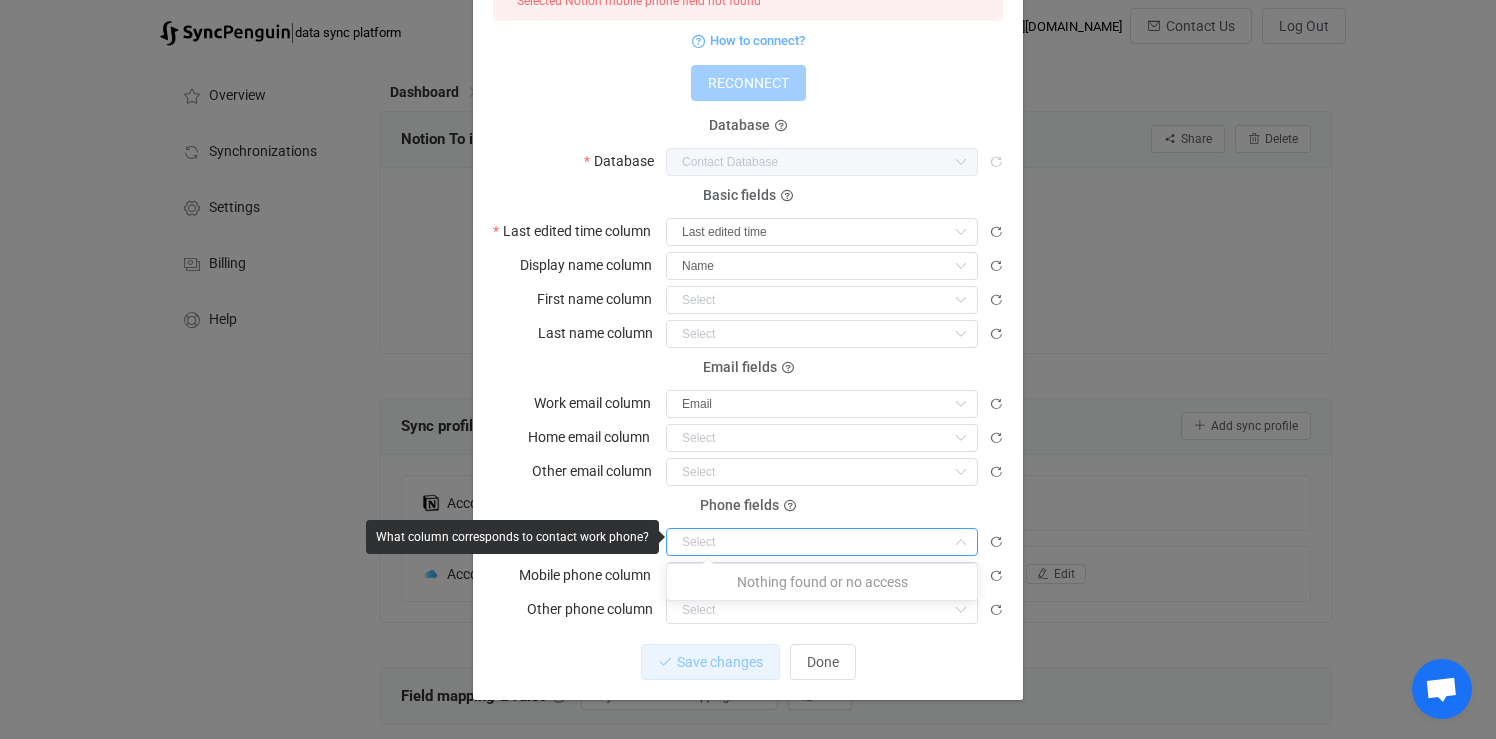 click on "Phone fields Work phone column" at bounding box center (748, 531) 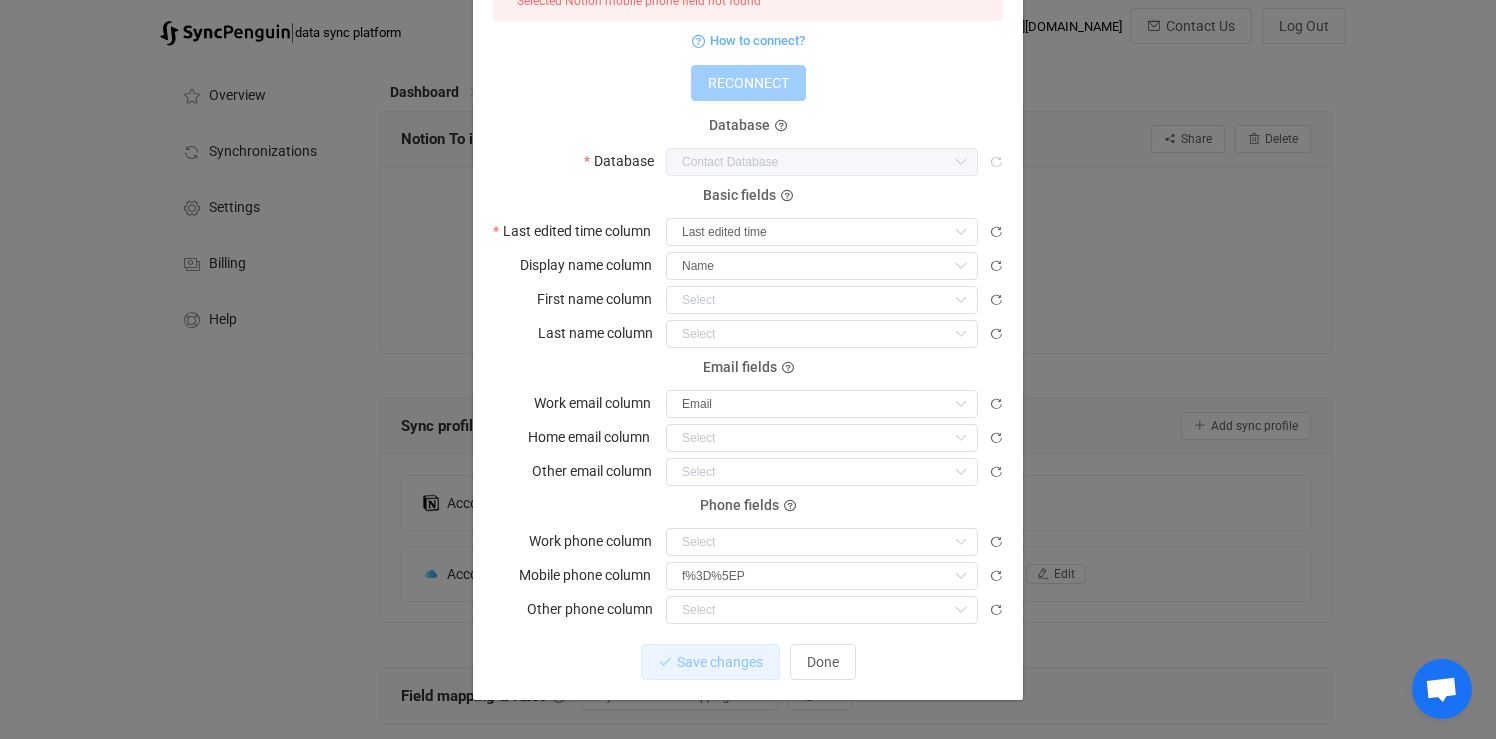 scroll, scrollTop: 0, scrollLeft: 0, axis: both 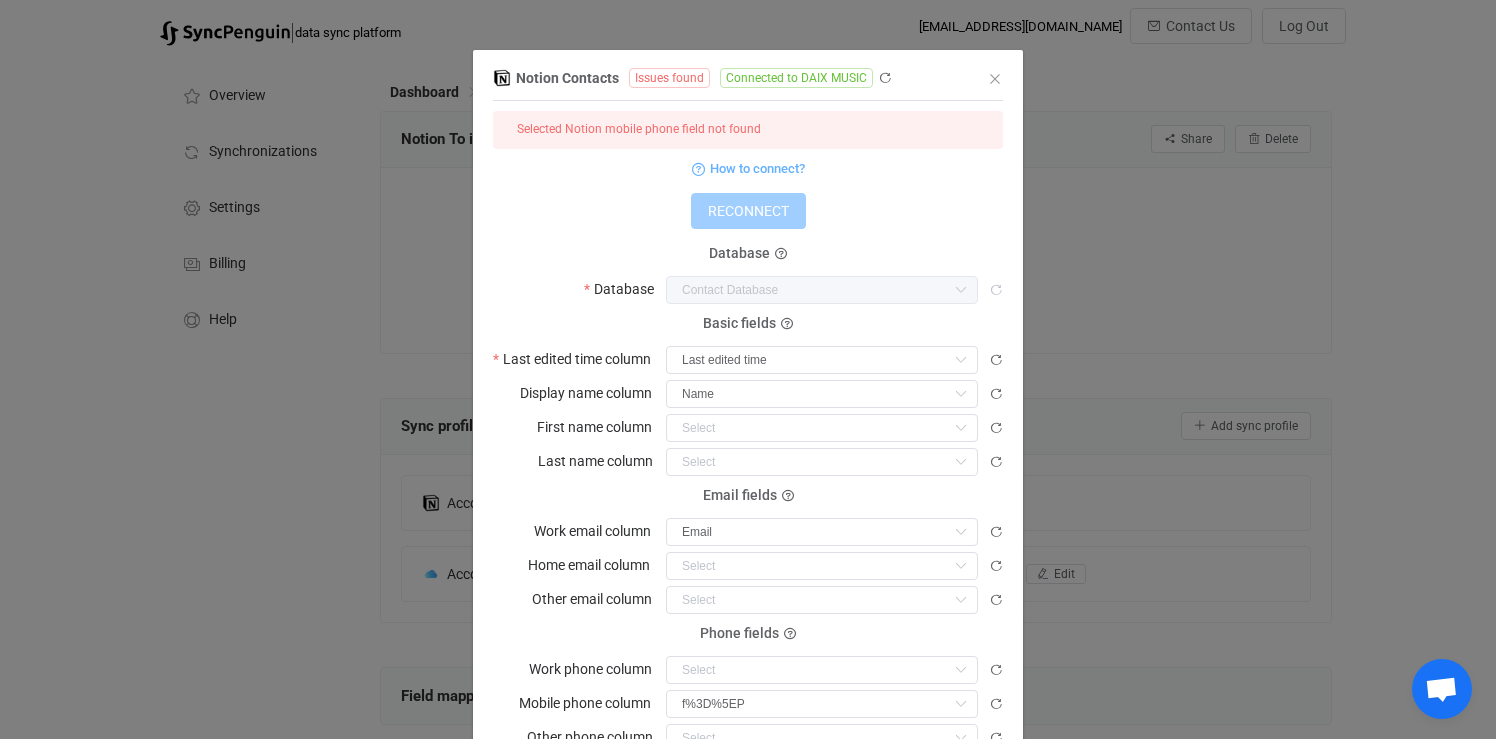 click on "Issues found" at bounding box center (669, 78) 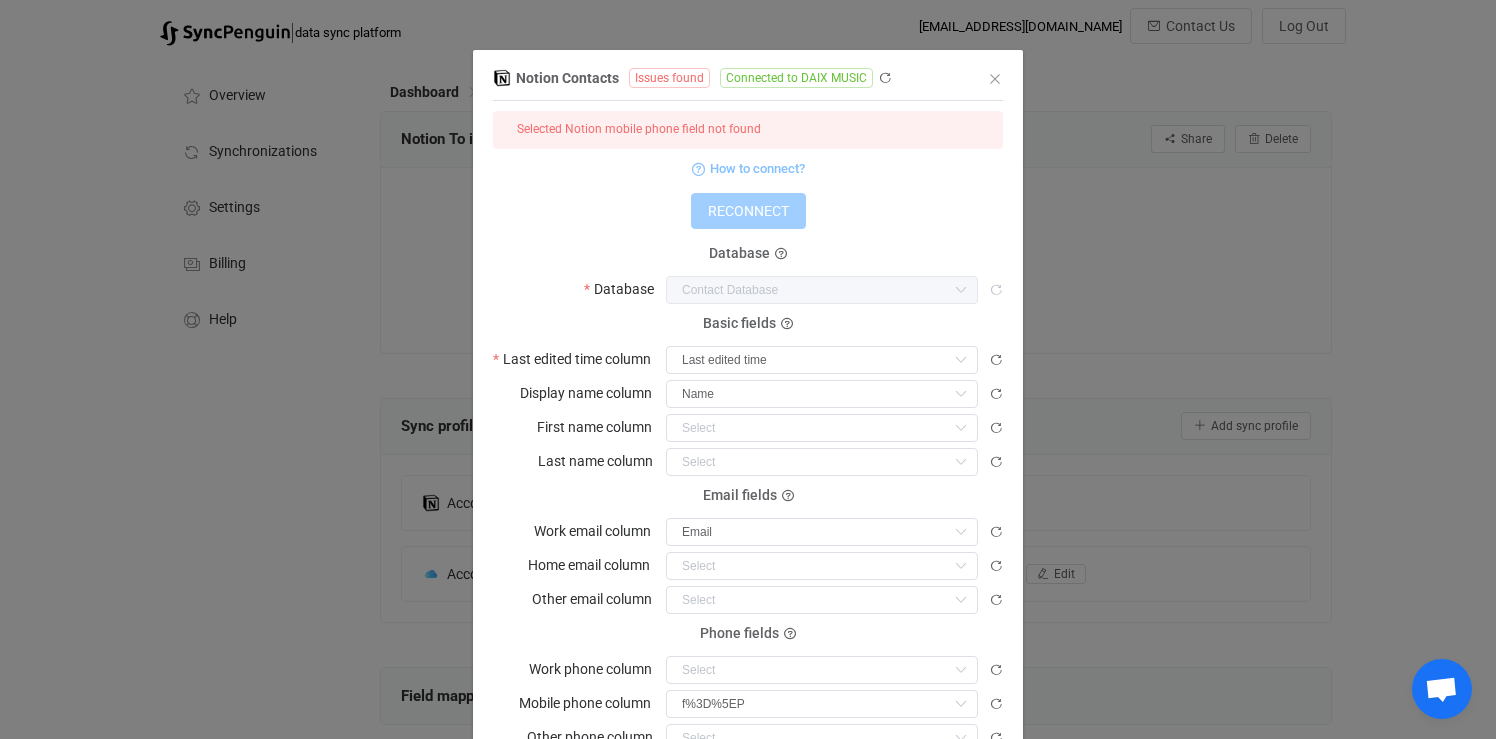 click on "How to connect?" at bounding box center [757, 168] 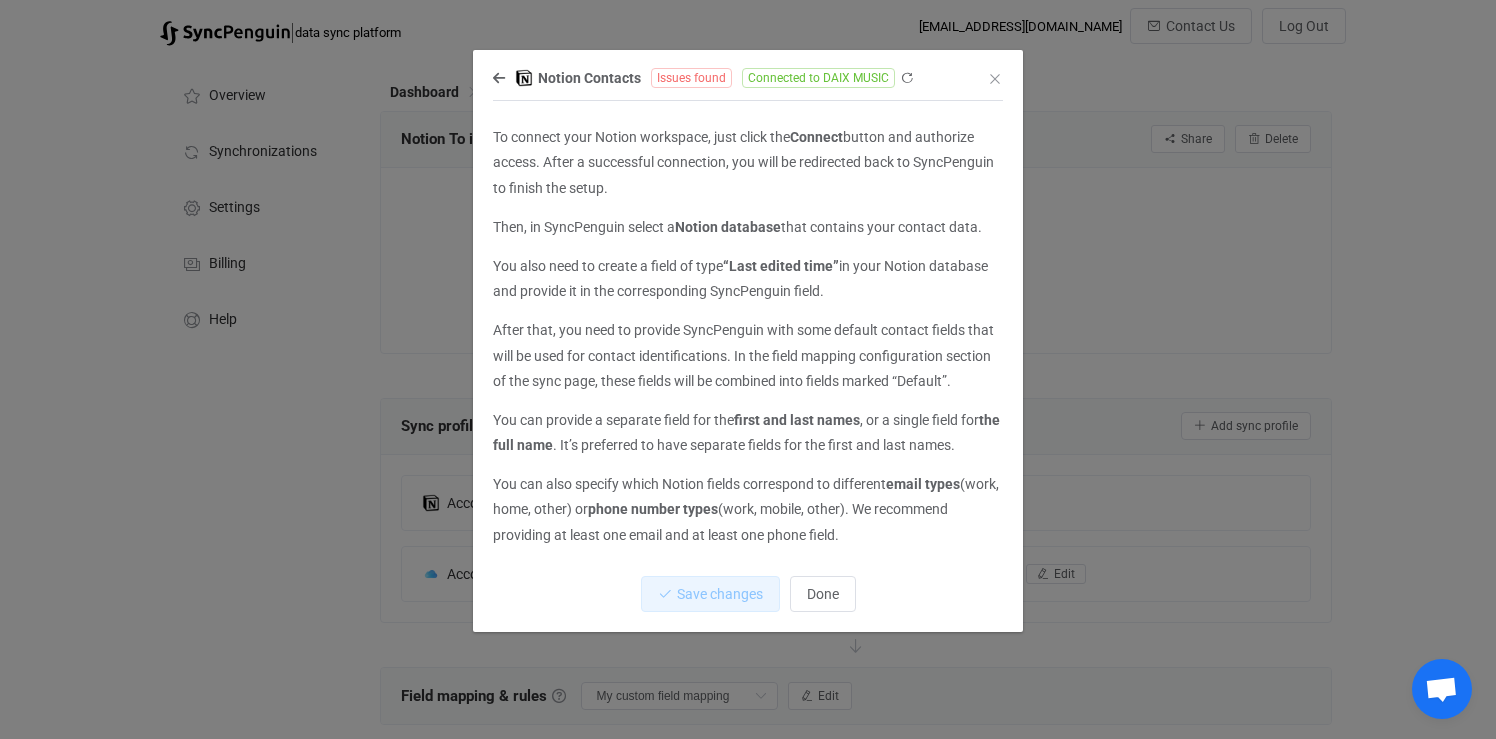 scroll, scrollTop: 0, scrollLeft: 0, axis: both 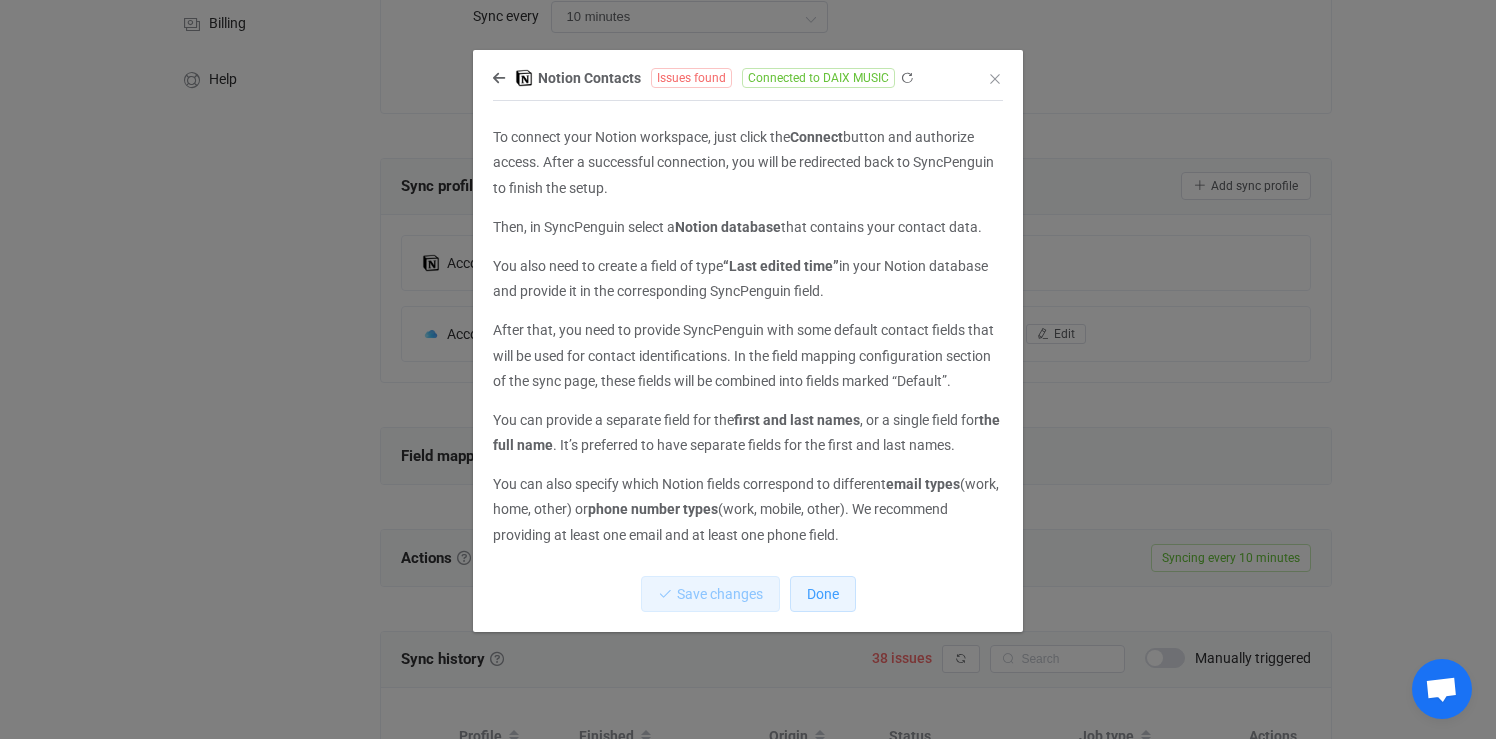 click on "Done" at bounding box center (823, 594) 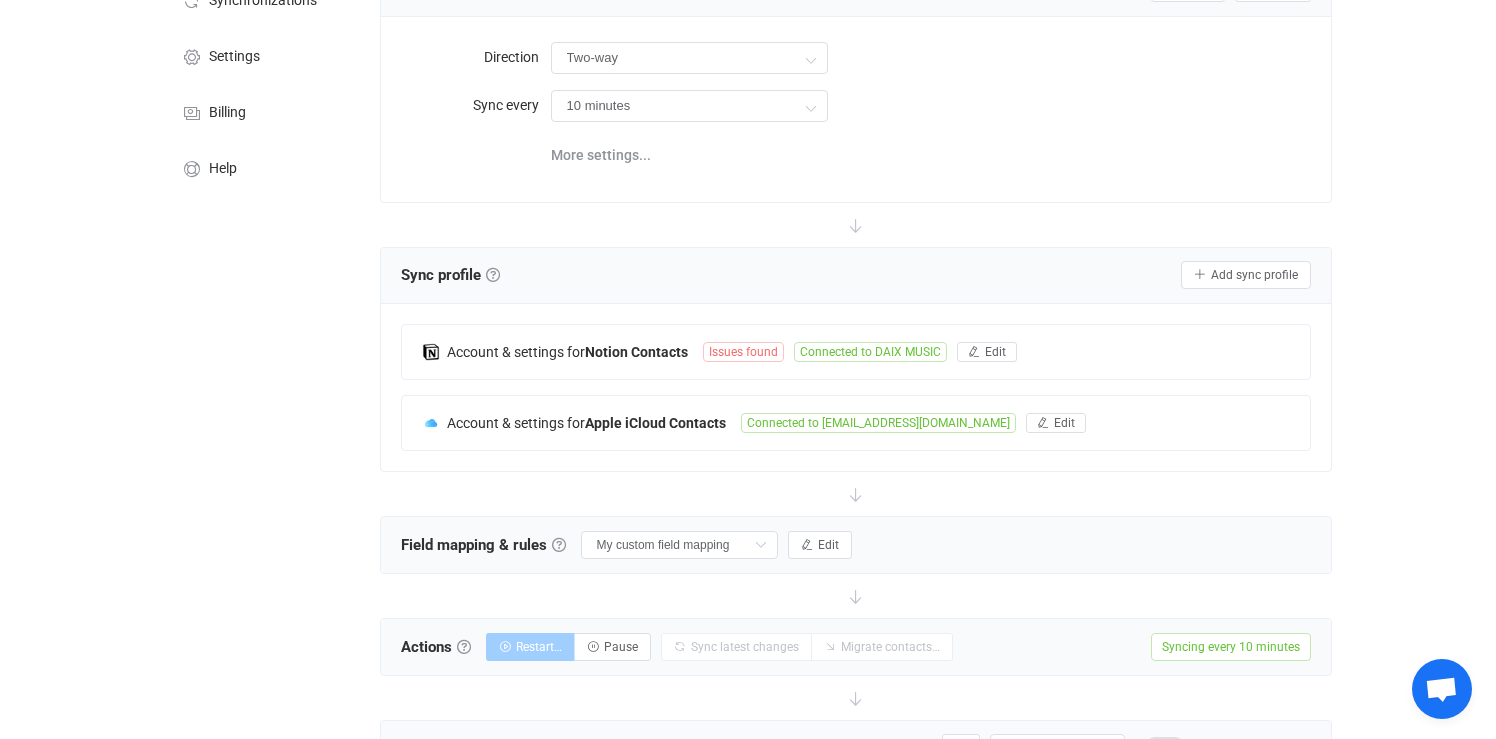 scroll, scrollTop: 164, scrollLeft: 0, axis: vertical 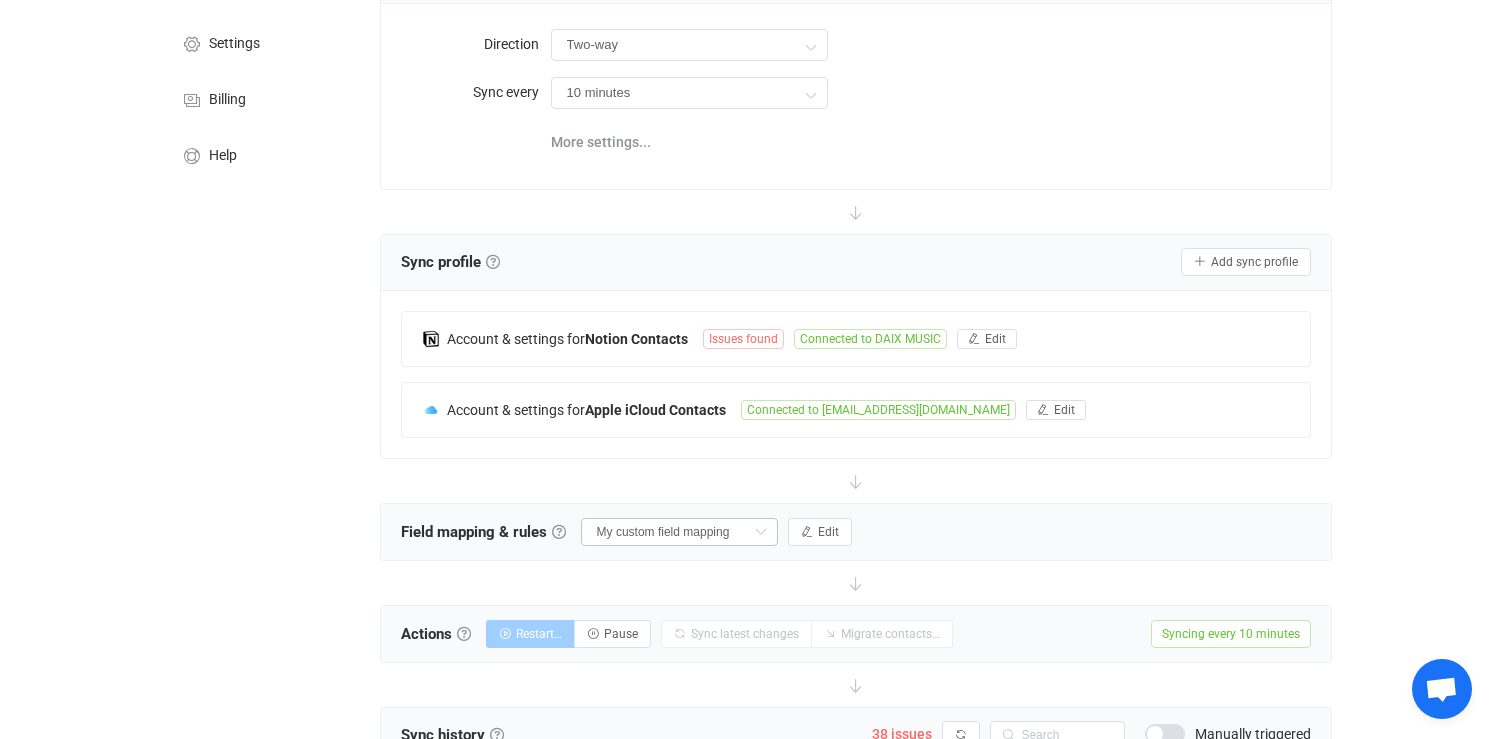 click at bounding box center (760, 532) 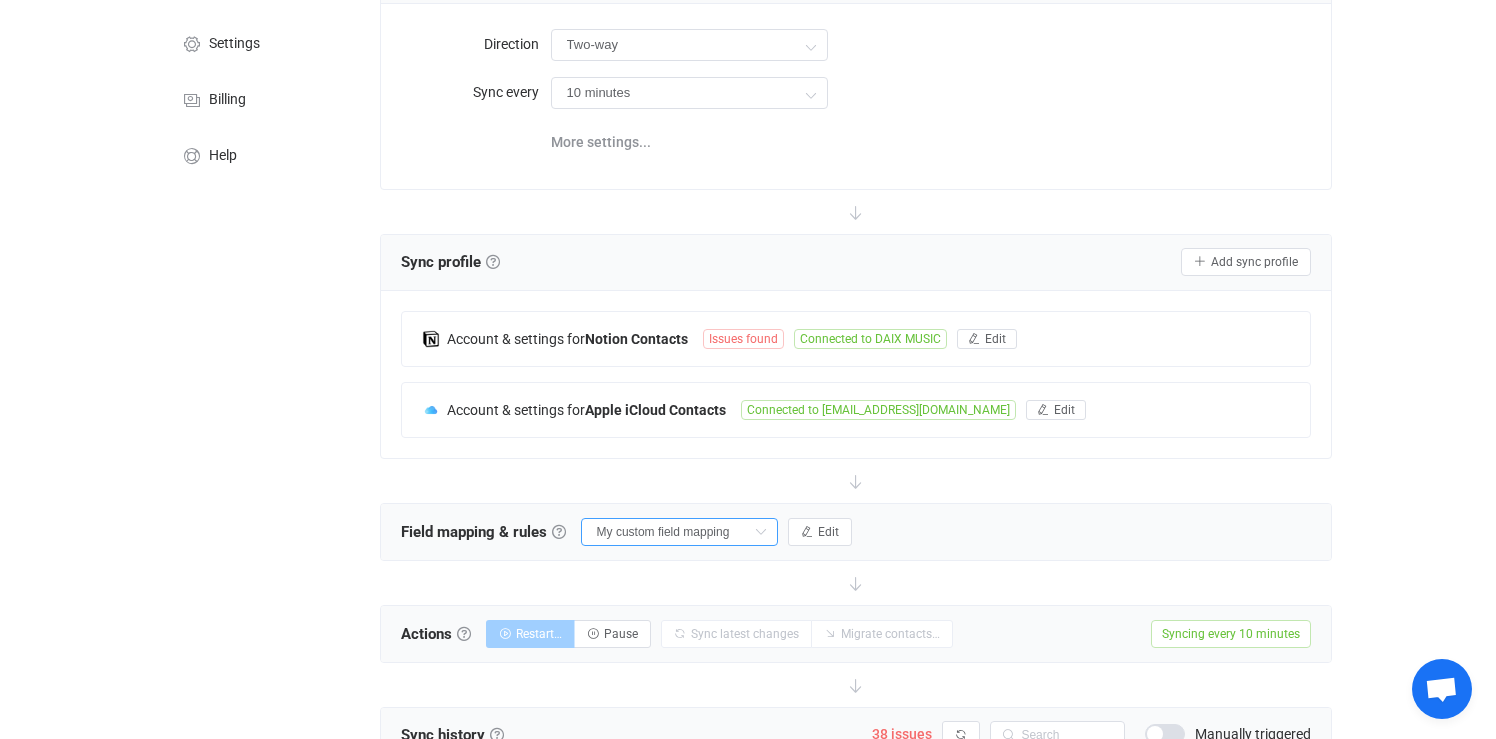 scroll, scrollTop: 0, scrollLeft: 7, axis: horizontal 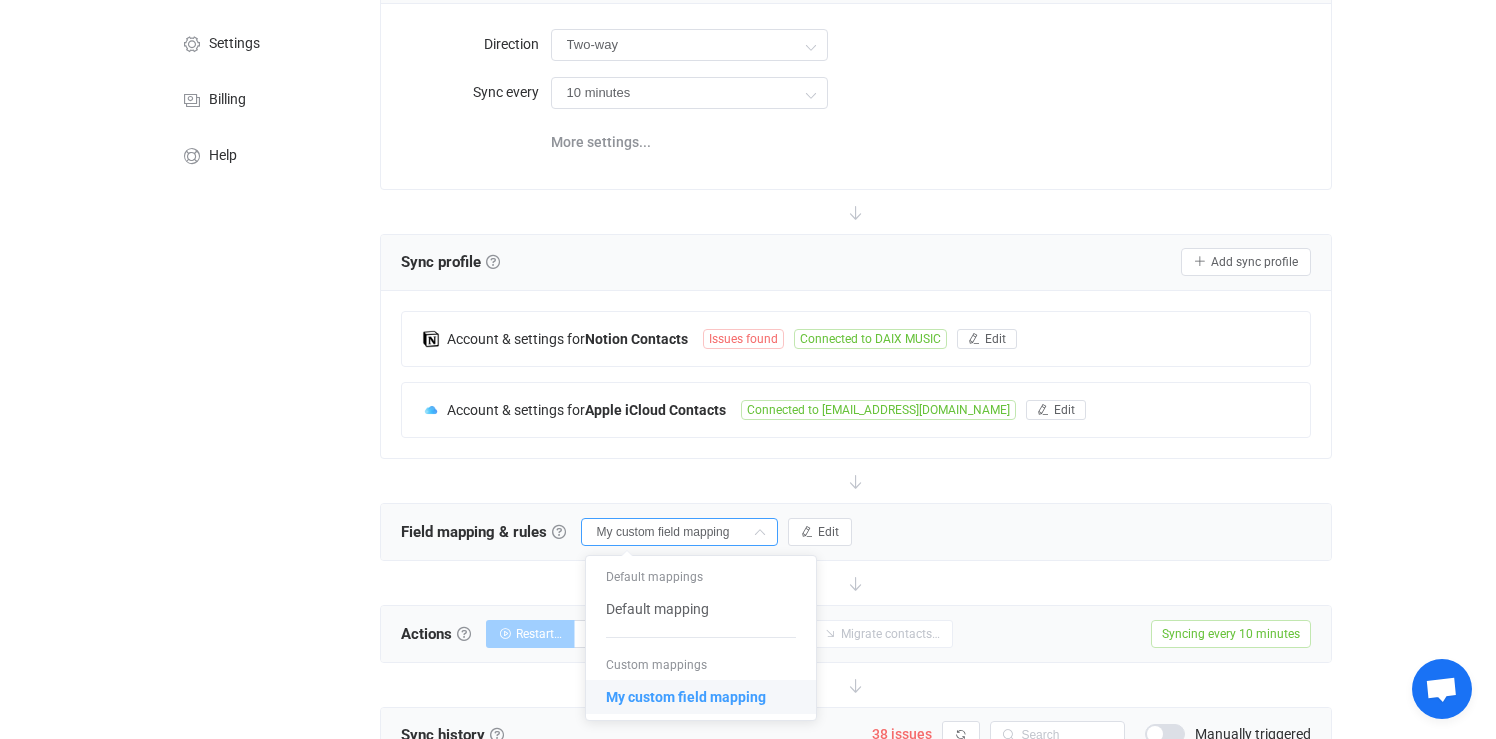 click on "My custom field mapping" at bounding box center [686, 697] 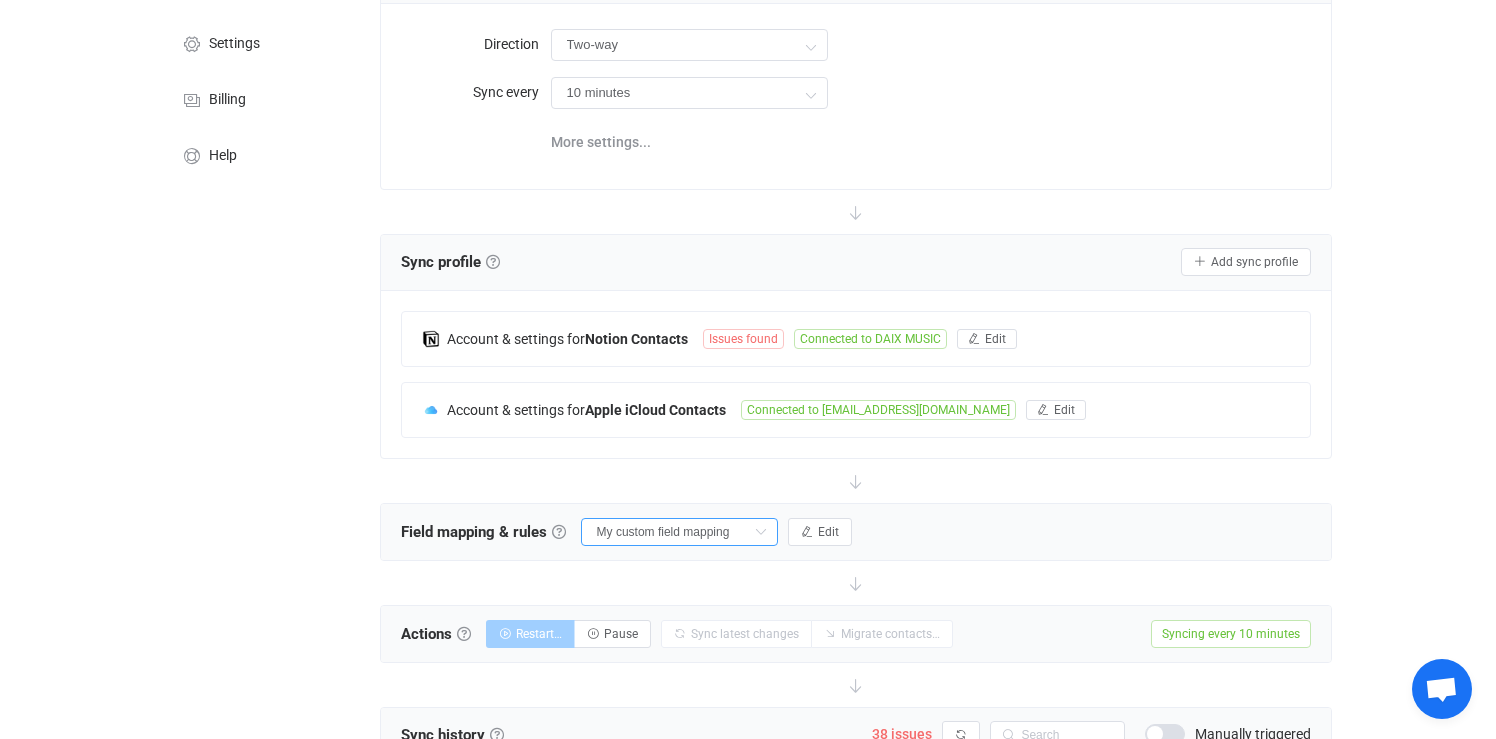 scroll, scrollTop: 0, scrollLeft: 7, axis: horizontal 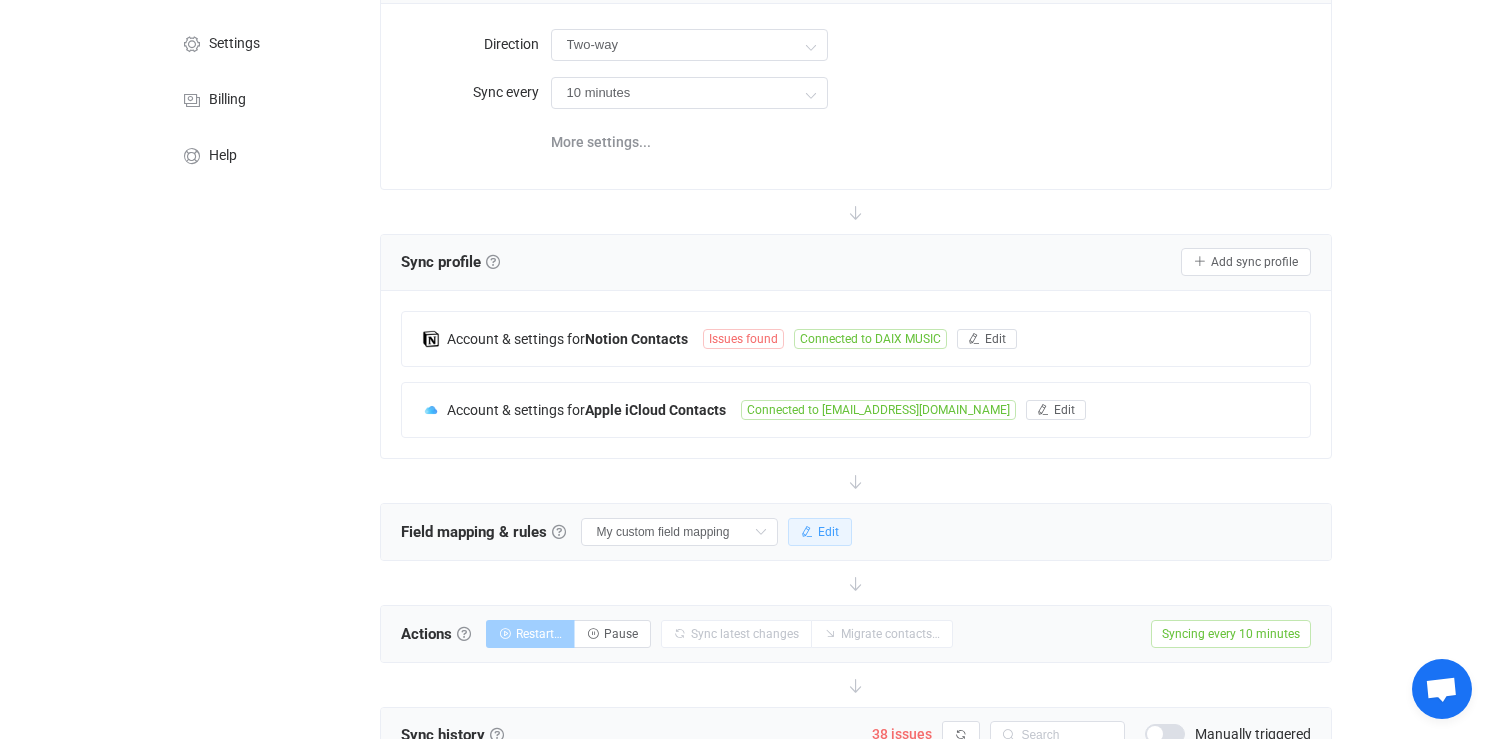 click at bounding box center [807, 532] 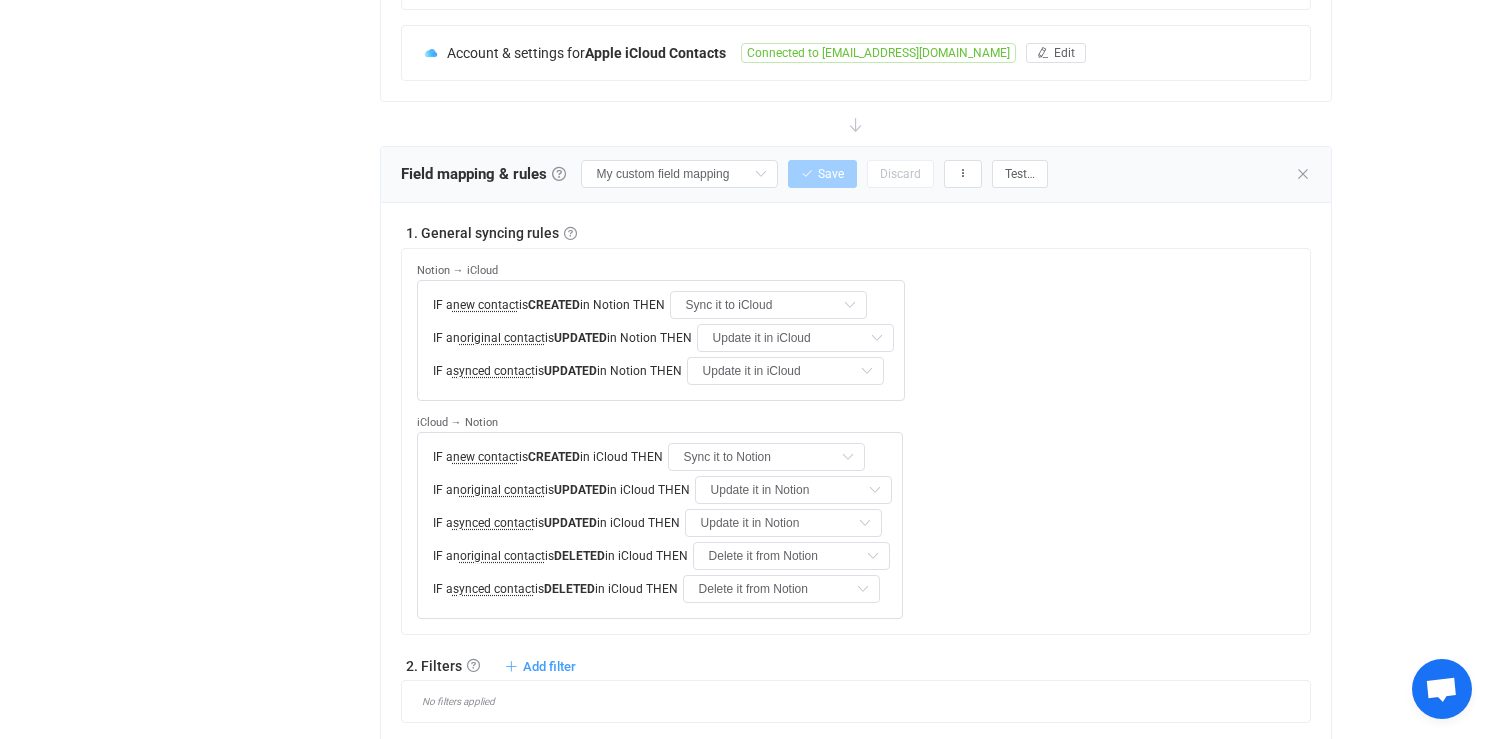 scroll, scrollTop: 519, scrollLeft: 0, axis: vertical 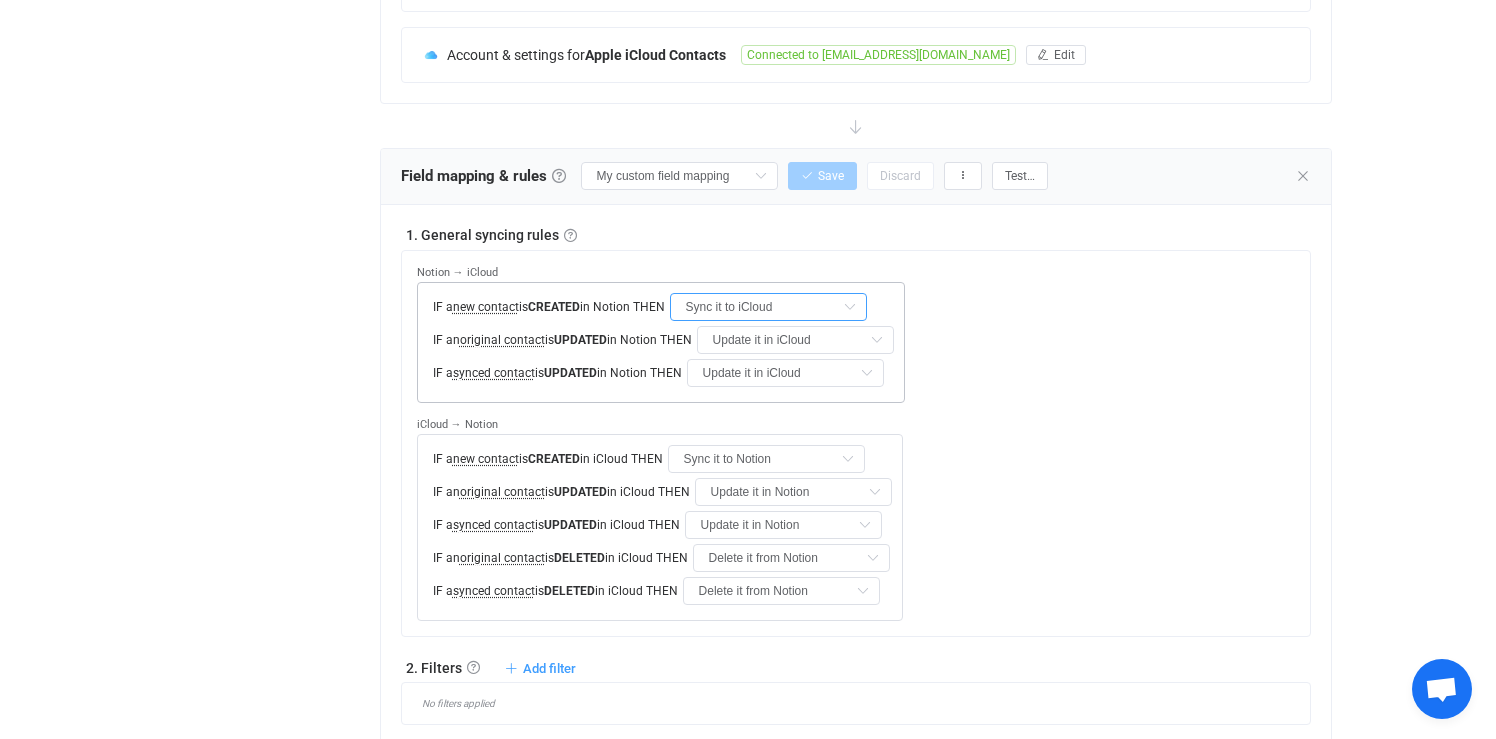 click on "Sync it to iCloud" at bounding box center (768, 307) 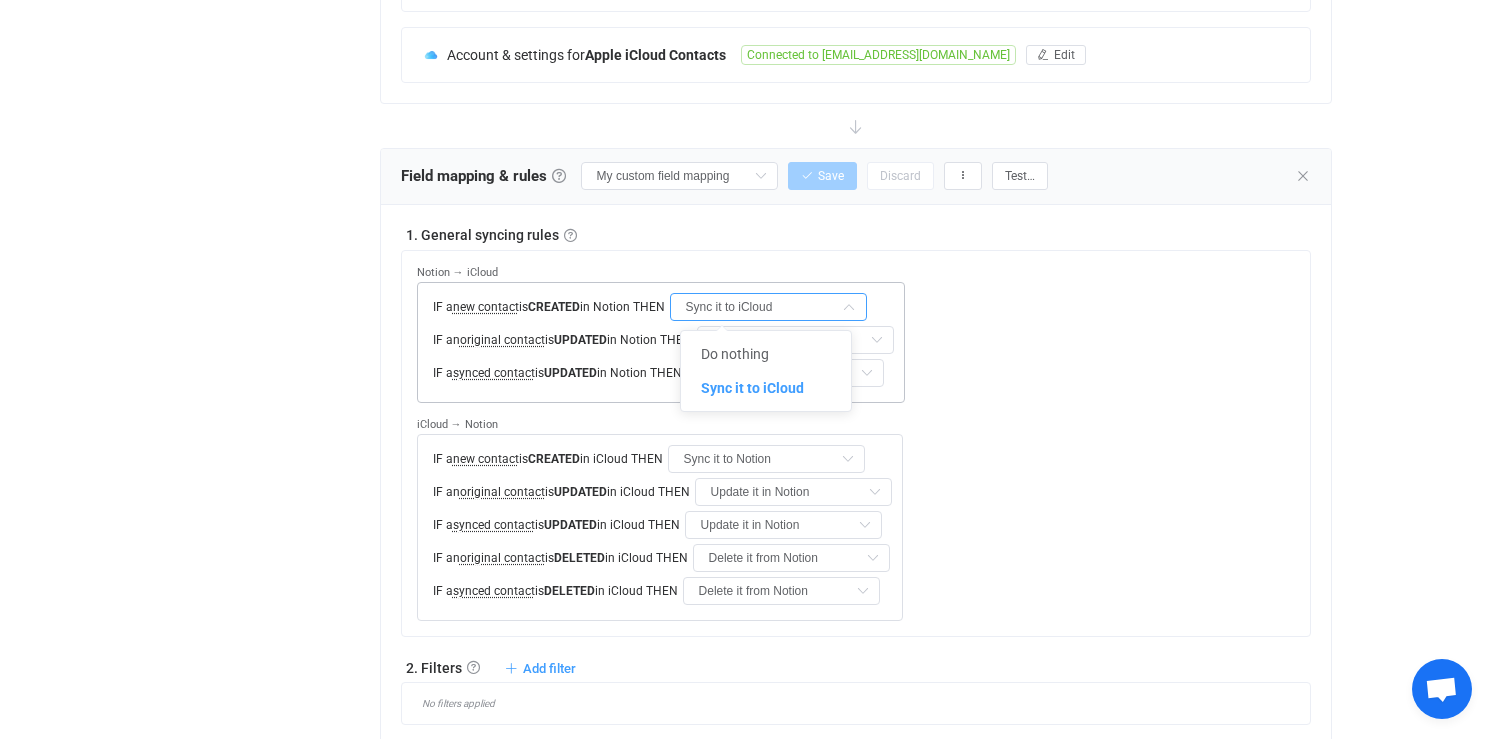 click on "IF a  new contact  is  CREATED  in Notion THEN
Sync it to iCloud
IF an  original contact  is  UPDATED  in Notion THEN
Update it in iCloud Do nothing Update it in iCloud Update it in iCloud if it's a copy
IF a  synced contact  is  UPDATED  in Notion THEN
Update it in iCloud Do nothing Update it in iCloud" at bounding box center (661, 342) 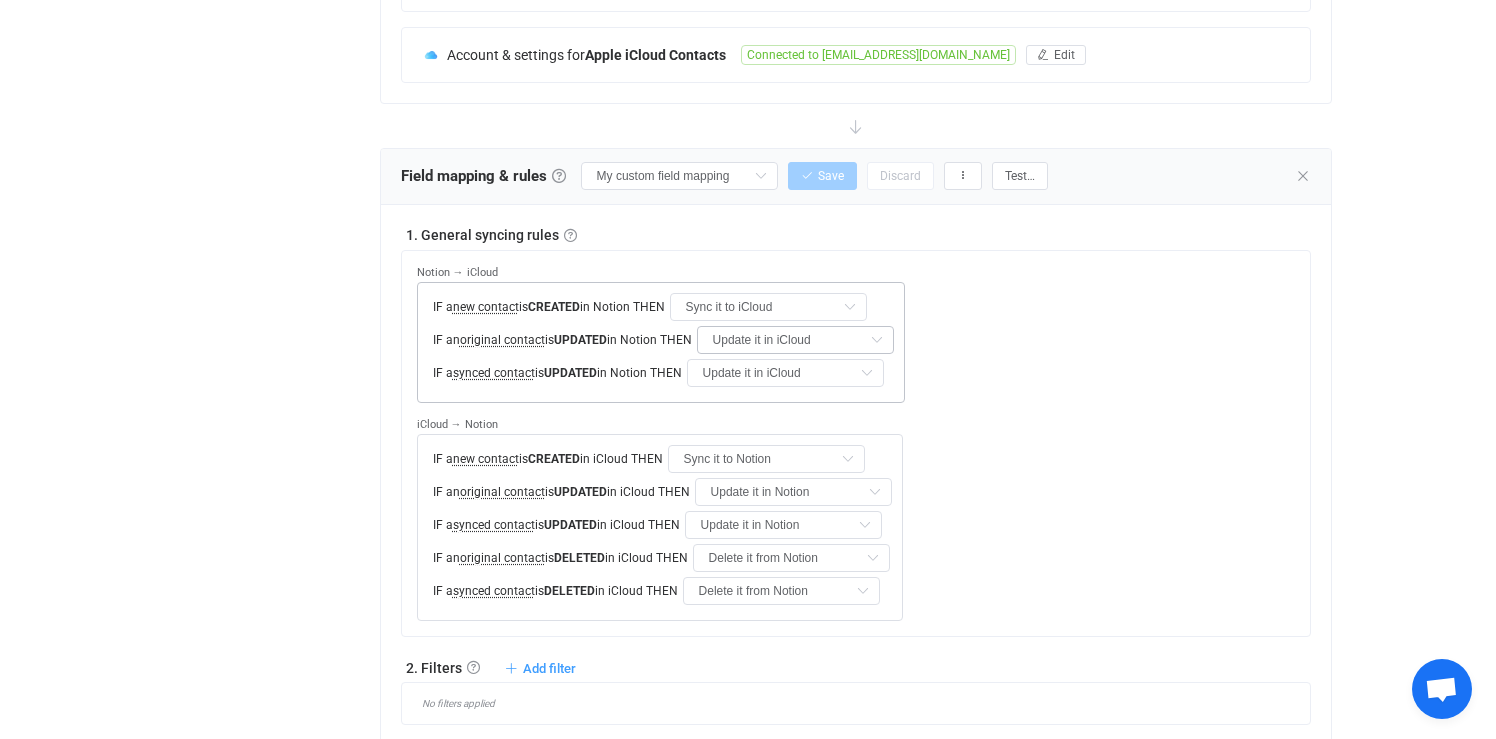 click at bounding box center (876, 340) 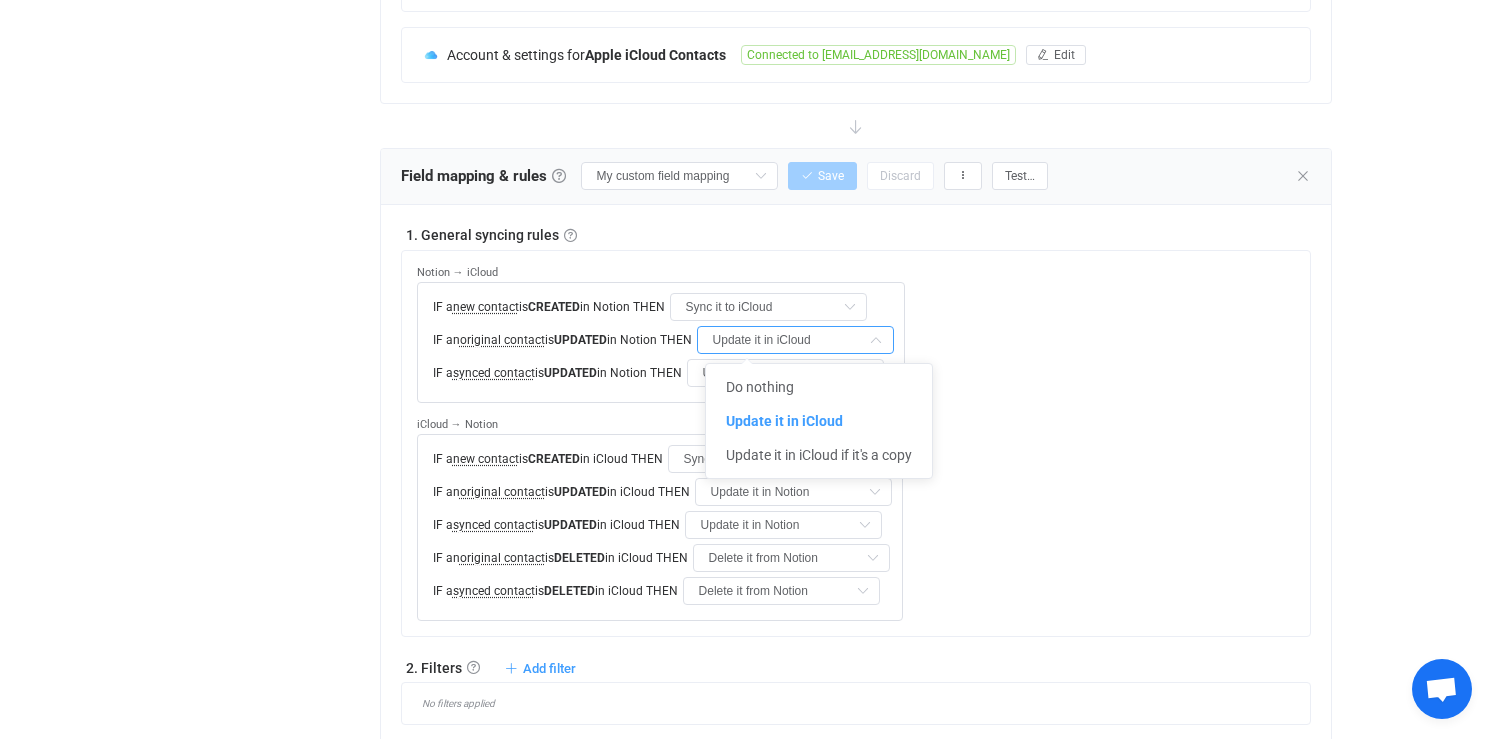 click on "Notion → iCloud
IF a  new contact  is  CREATED  in Notion THEN
Sync it to iCloud
IF an  original contact  is  UPDATED  in Notion THEN
Update it in iCloud
IF a  synced contact  is  UPDATED  in Notion THEN
Update it in iCloud Do nothing Update it in iCloud iCloud → Notion
IF a  new contact  is  CREATED  in iCloud THEN
Sync it to Notion Do nothing Sync it to Notion
IF an  original contact  is  UPDATED  in iCloud THEN
Update it in Notion Do nothing Update it in Notion Update it in Notion if it's a copy
IF a  synced contact  is  UPDATED  in iCloud THEN
Update it in Notion Do nothing Update it in Notion
IF an  original contact  is  DELETED  in iCloud THEN
Delete it from Notion Do nothing Delete it from Notion Delete it from Notion if it's a copy
IF a  synced contact  is  DELETED  in iCloud THEN
Delete it from Notion Do nothing Delete it from Notion" at bounding box center [864, 436] 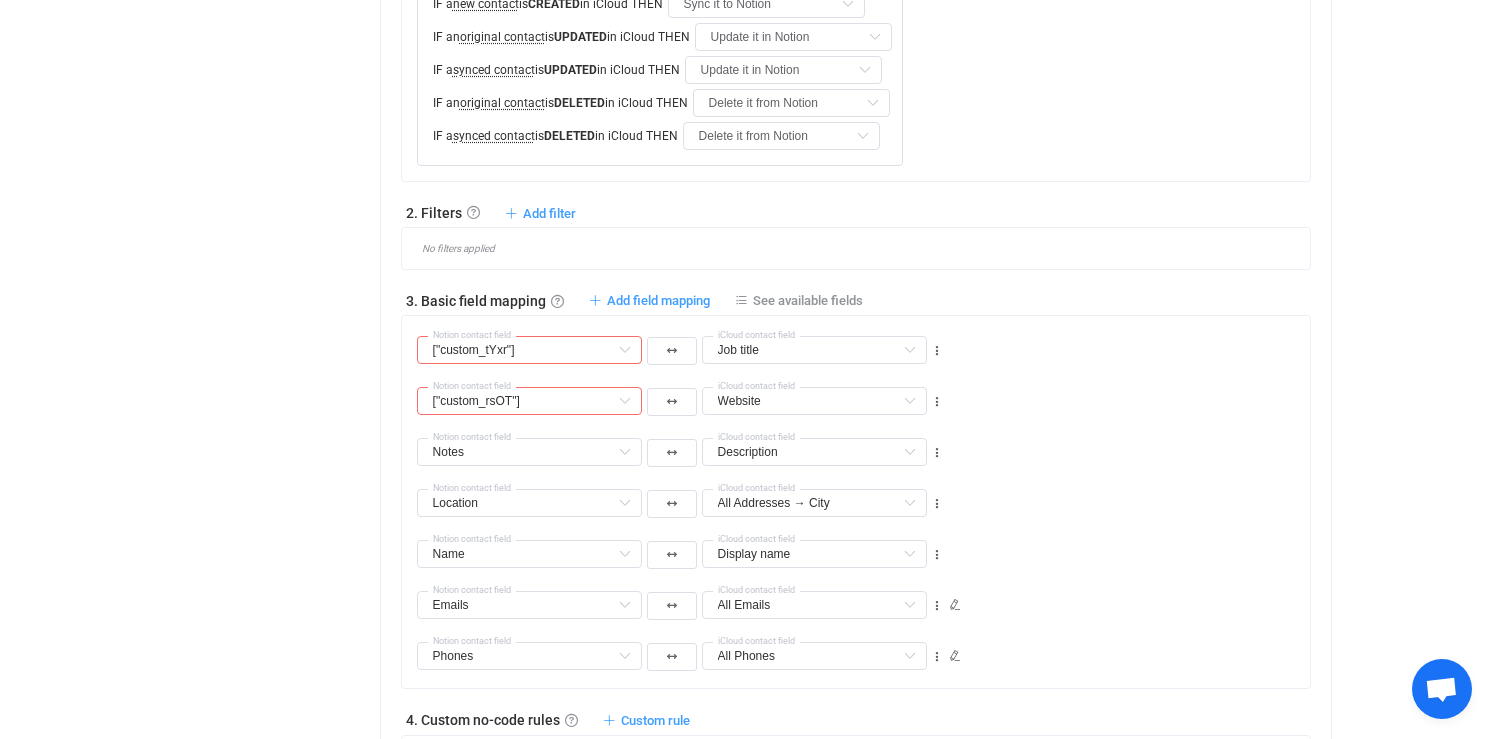 scroll, scrollTop: 975, scrollLeft: 0, axis: vertical 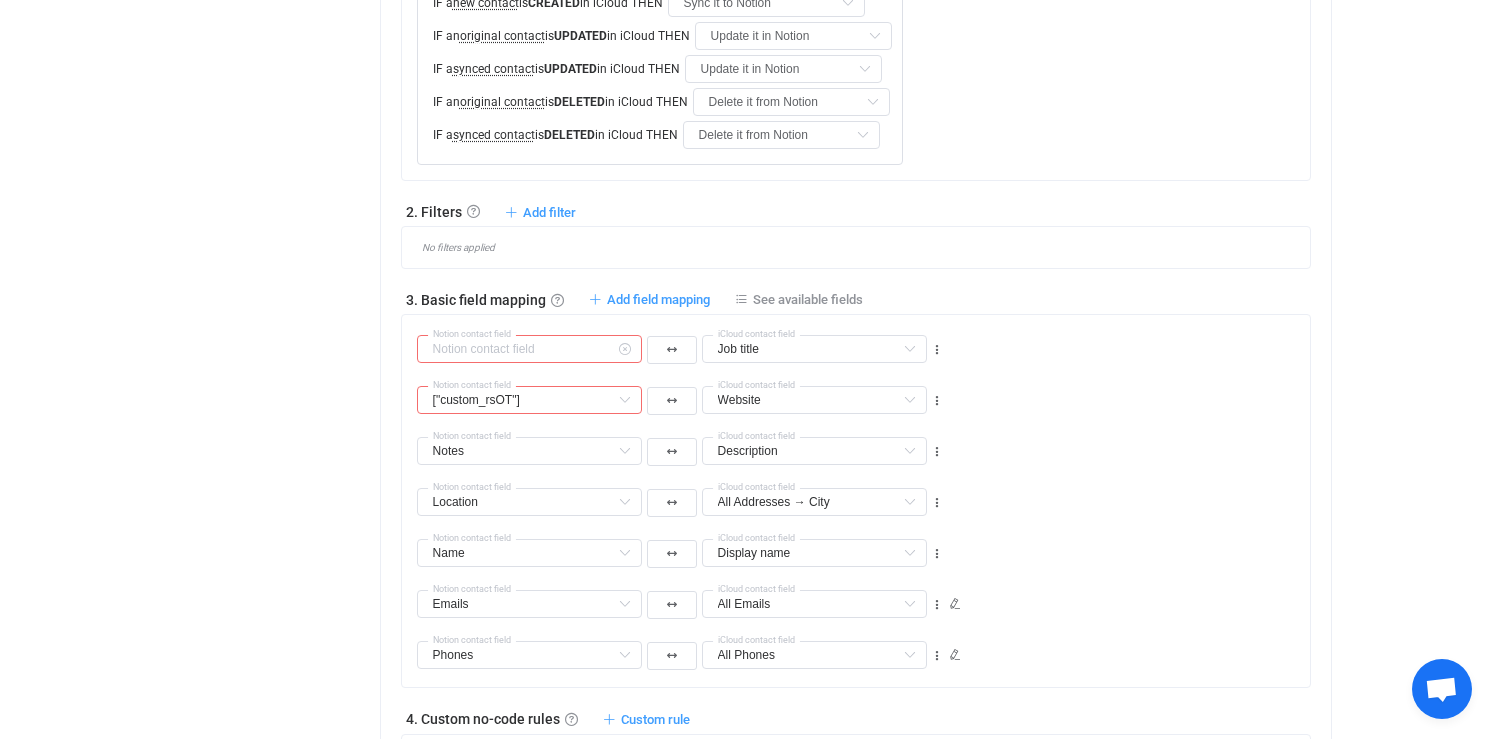 click at bounding box center (529, 349) 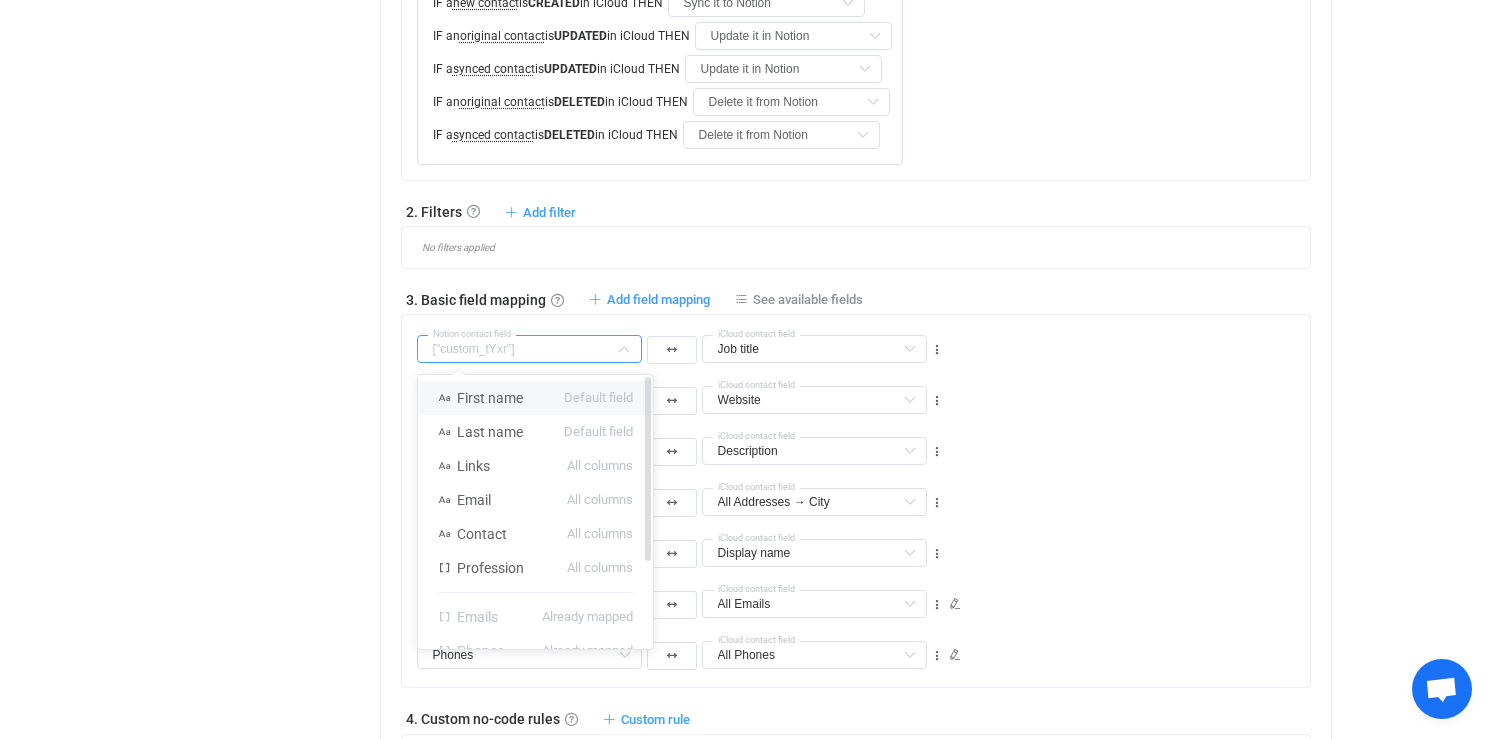 click on "Default field" at bounding box center [598, 398] 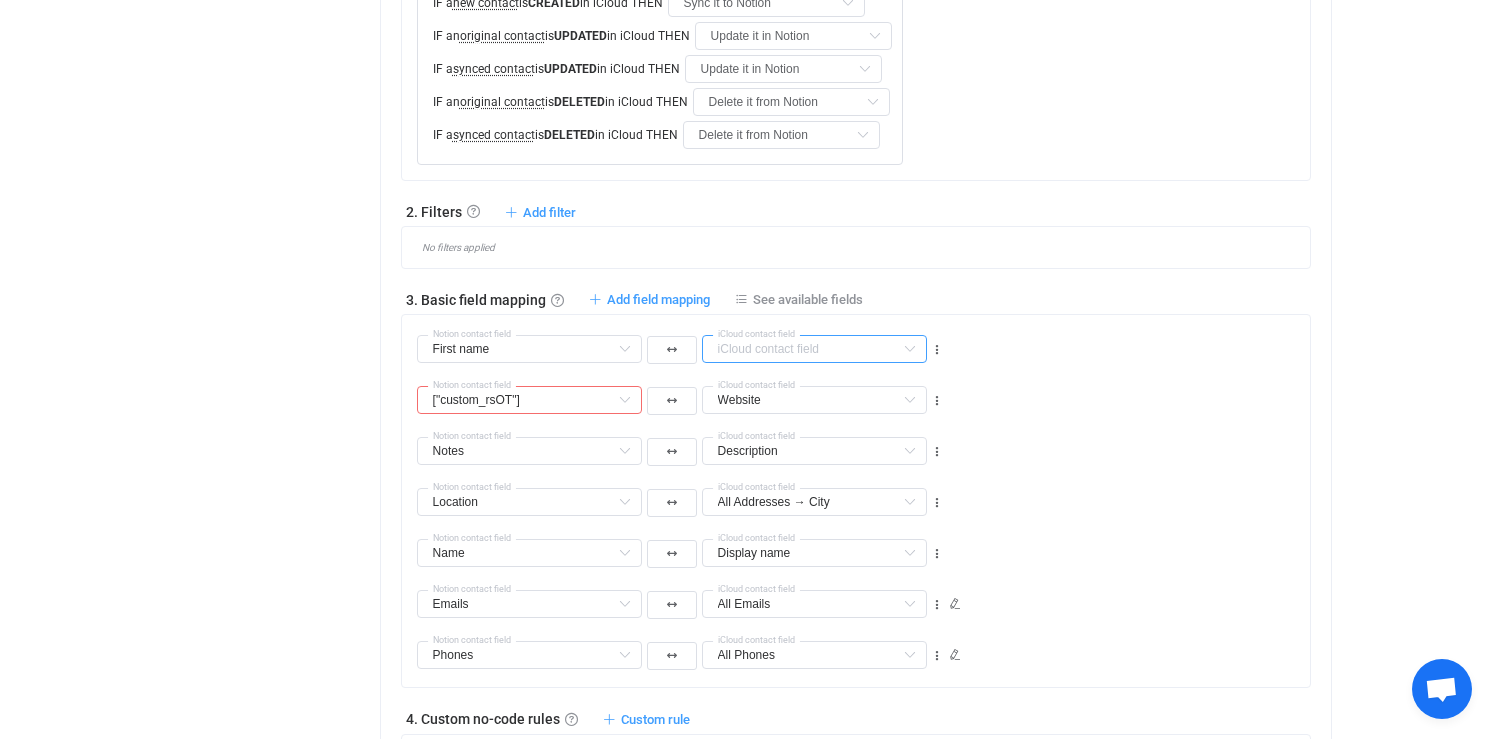 click at bounding box center (814, 349) 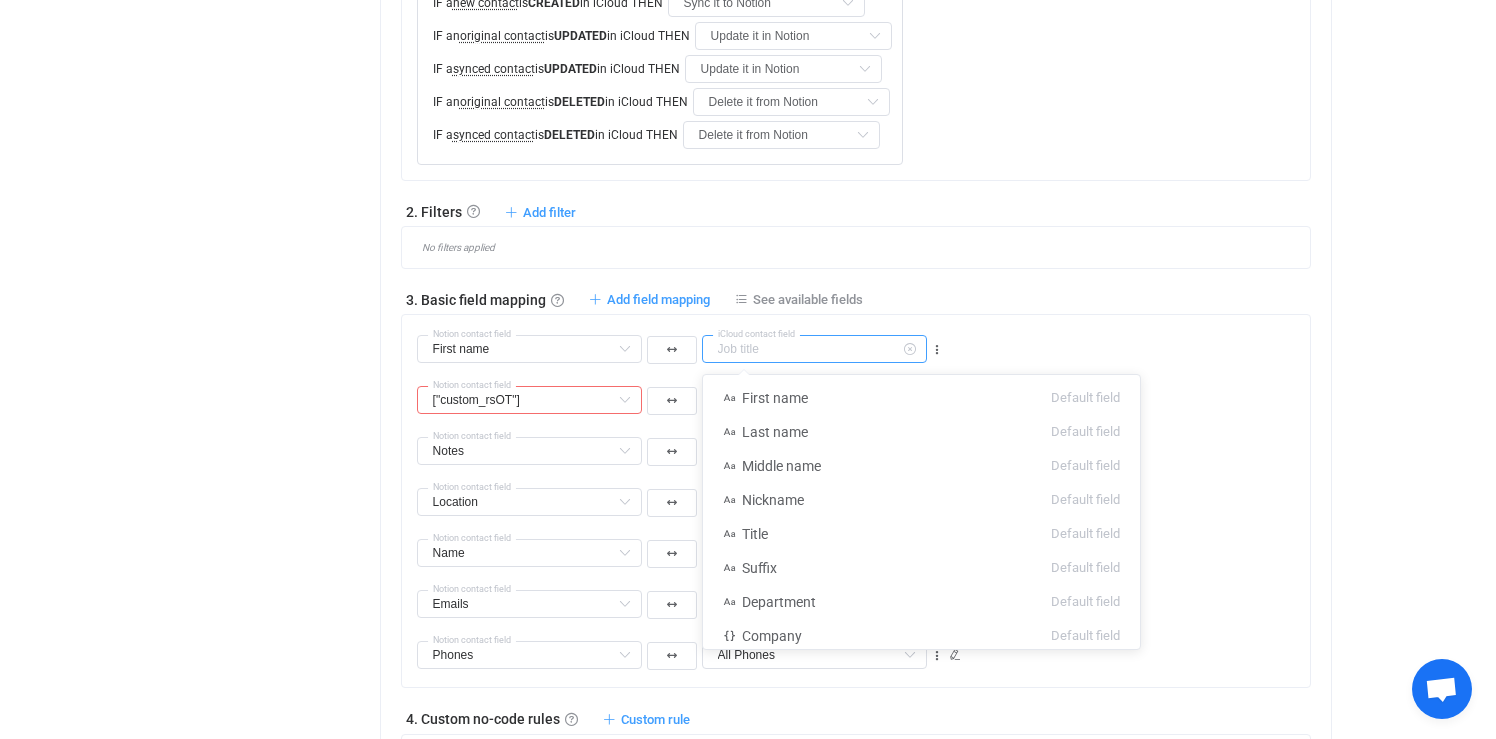 scroll, scrollTop: 38, scrollLeft: 0, axis: vertical 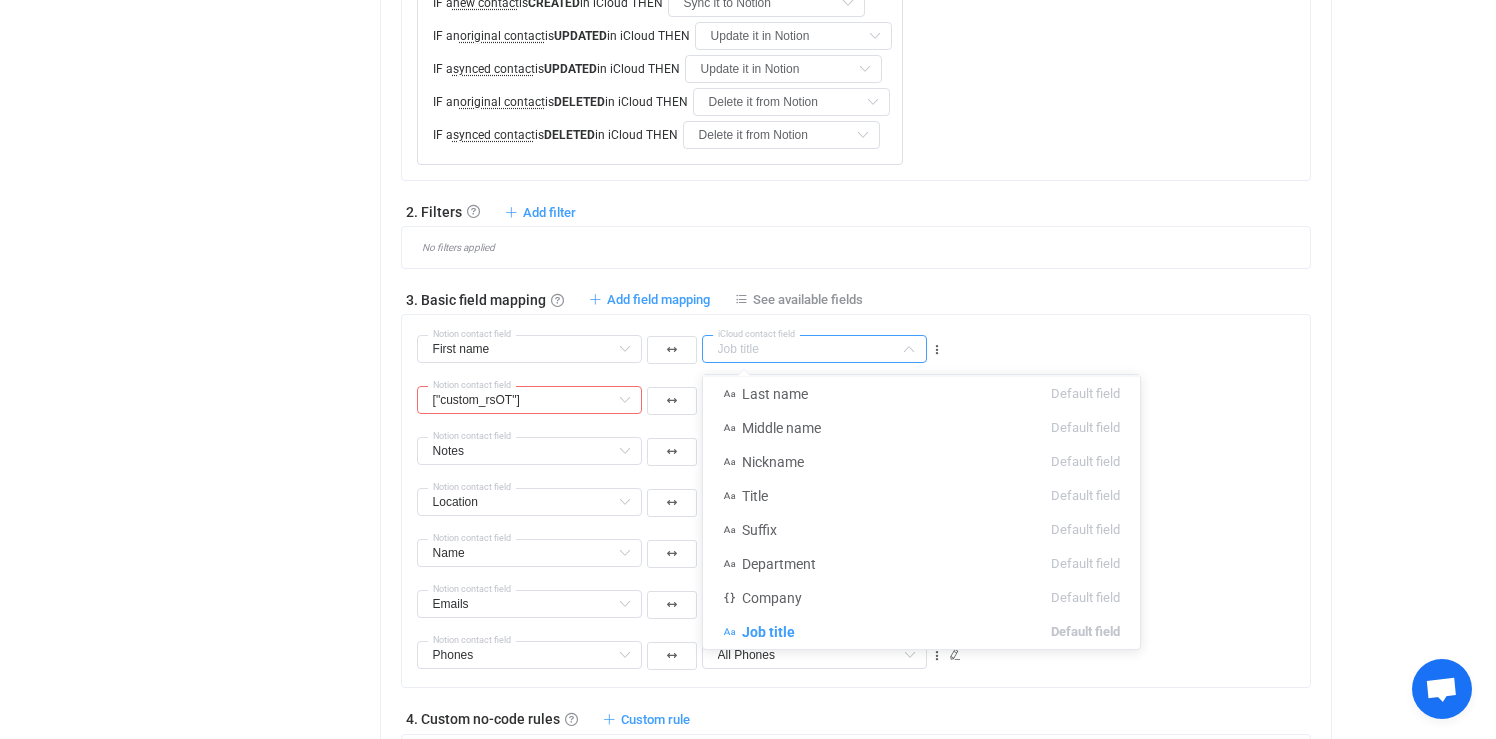 click on "First name Notion contact field Job title First name Default field Last name Default field Middle name Default field Nickname Default field Title Default field Suffix Default field Department Default field Company Default field Job title Default field Birthdate Default field All Addresses → Country Default field All Addresses → State/Region Default field All Addresses → Postal code Default field All Addresses → Street address Default field All Addresses → Exteded address Default field All Addresses → Type Default field Home Addresses → Country Default field (filtered) Home Addresses → State/Region Default field (filtered) Home Addresses → Postal code Default field (filtered) Home Addresses → Street address Default field (filtered) Home Addresses → Exteded address Default field (filtered) Work Addresses → Country Default field (filtered) Work Addresses → State/Region Default field (filtered) Work Addresses → Postal code Default field (filtered) Work Addresses → Street address Name" at bounding box center (864, 340) 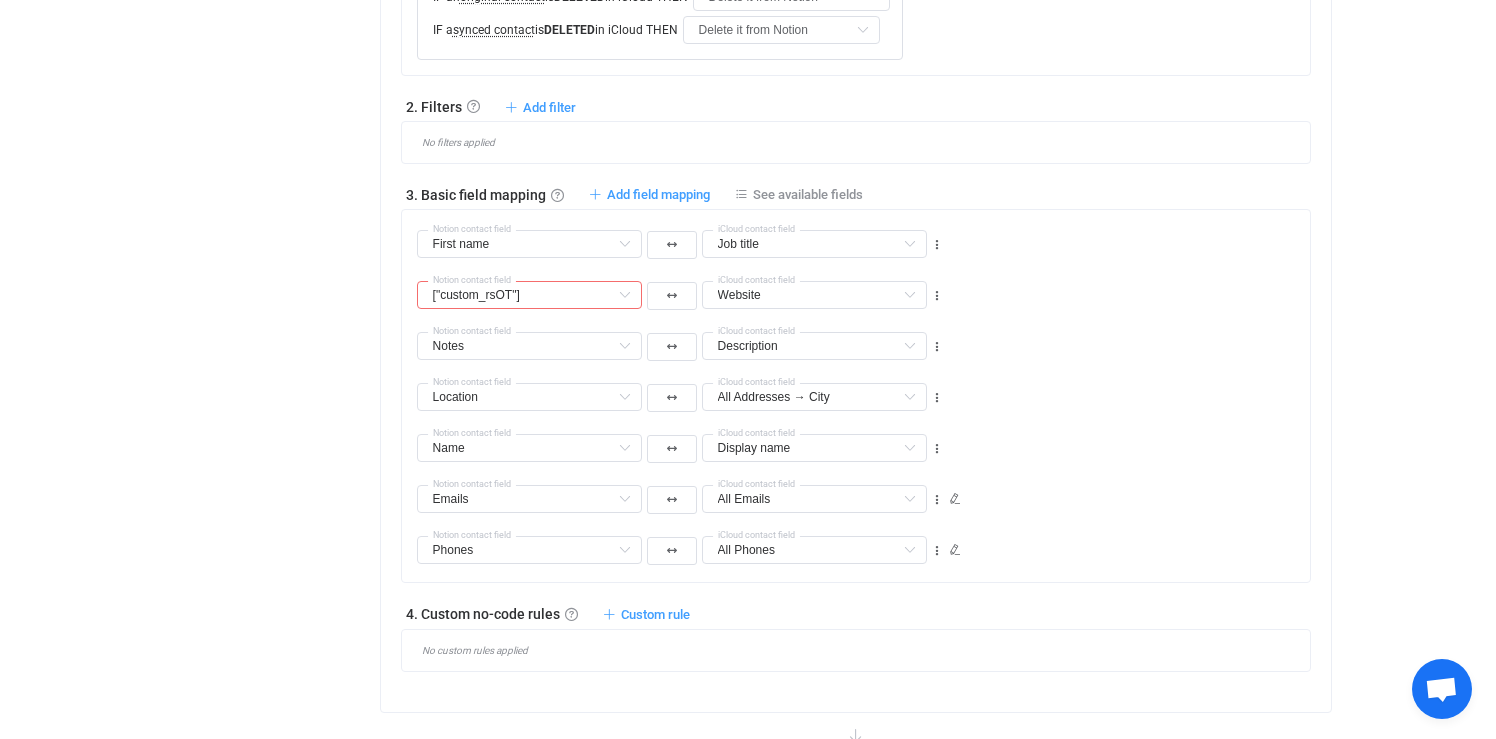 scroll, scrollTop: 1082, scrollLeft: 0, axis: vertical 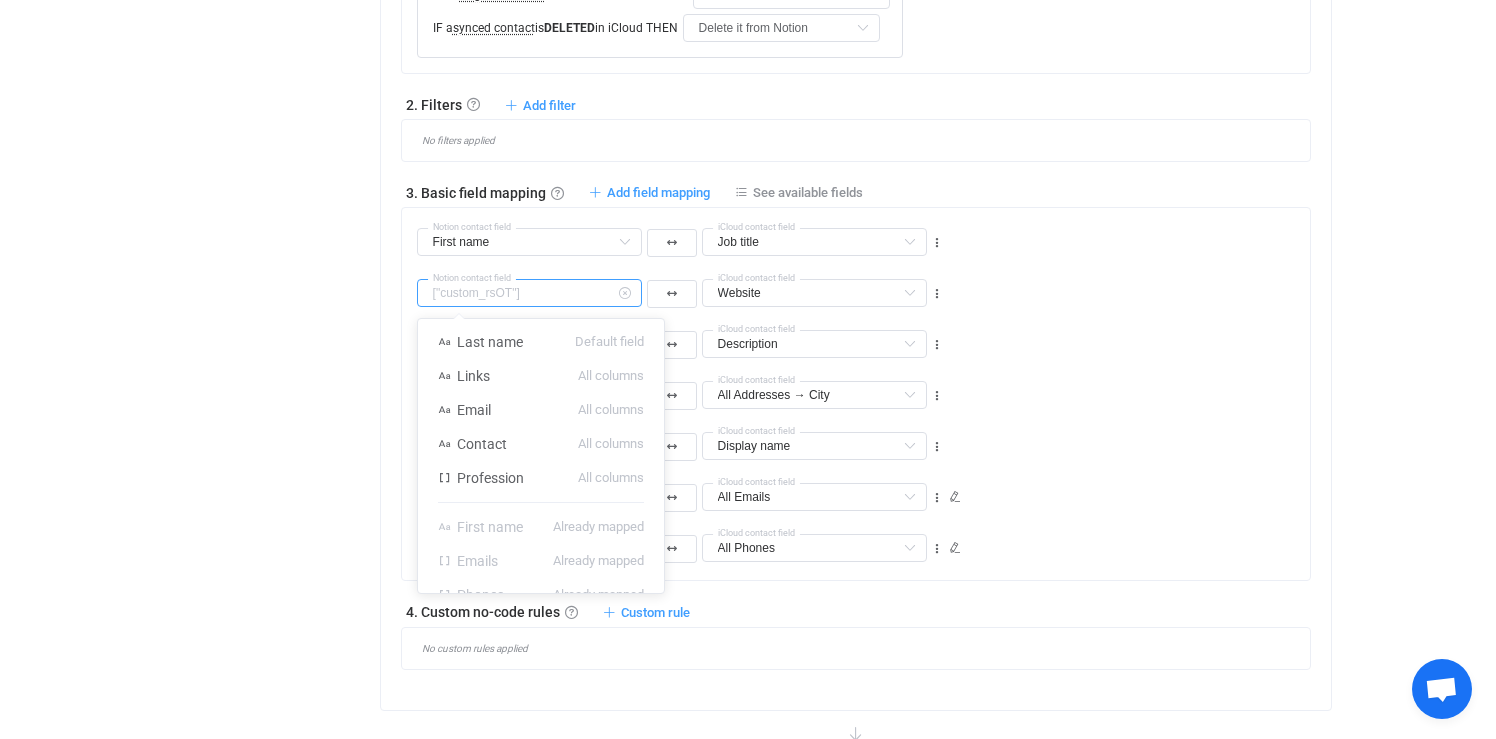 click at bounding box center (529, 293) 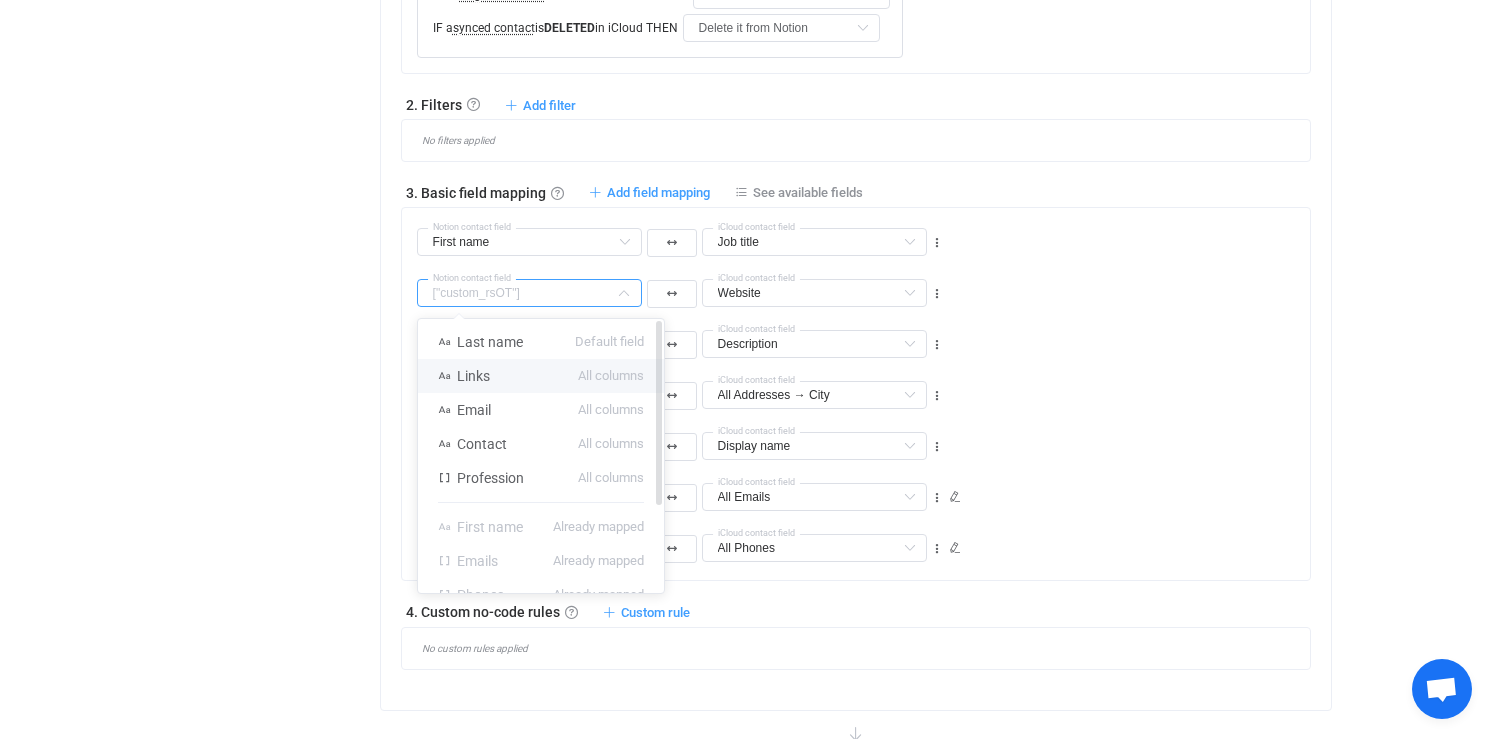 click on "Links All columns" at bounding box center (541, 376) 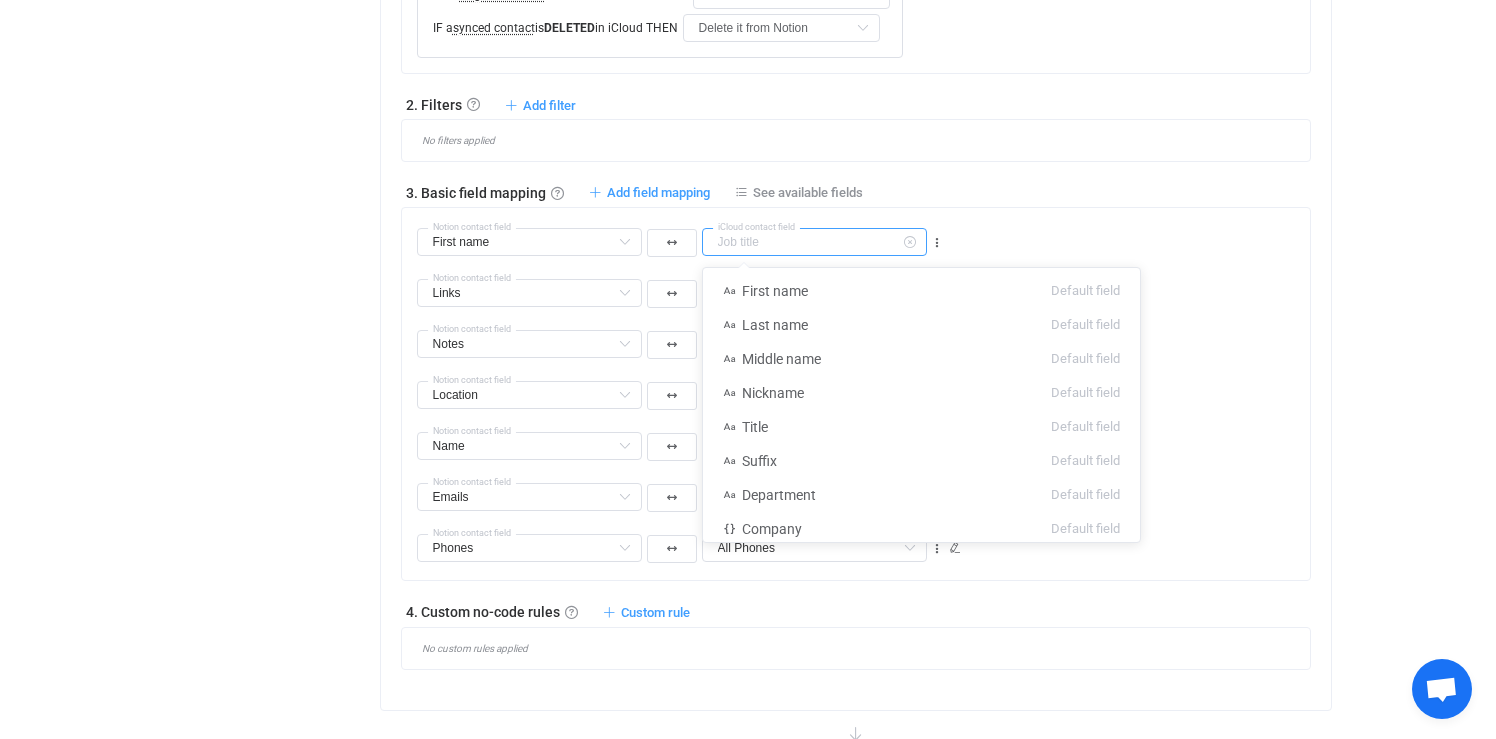 click at bounding box center (814, 242) 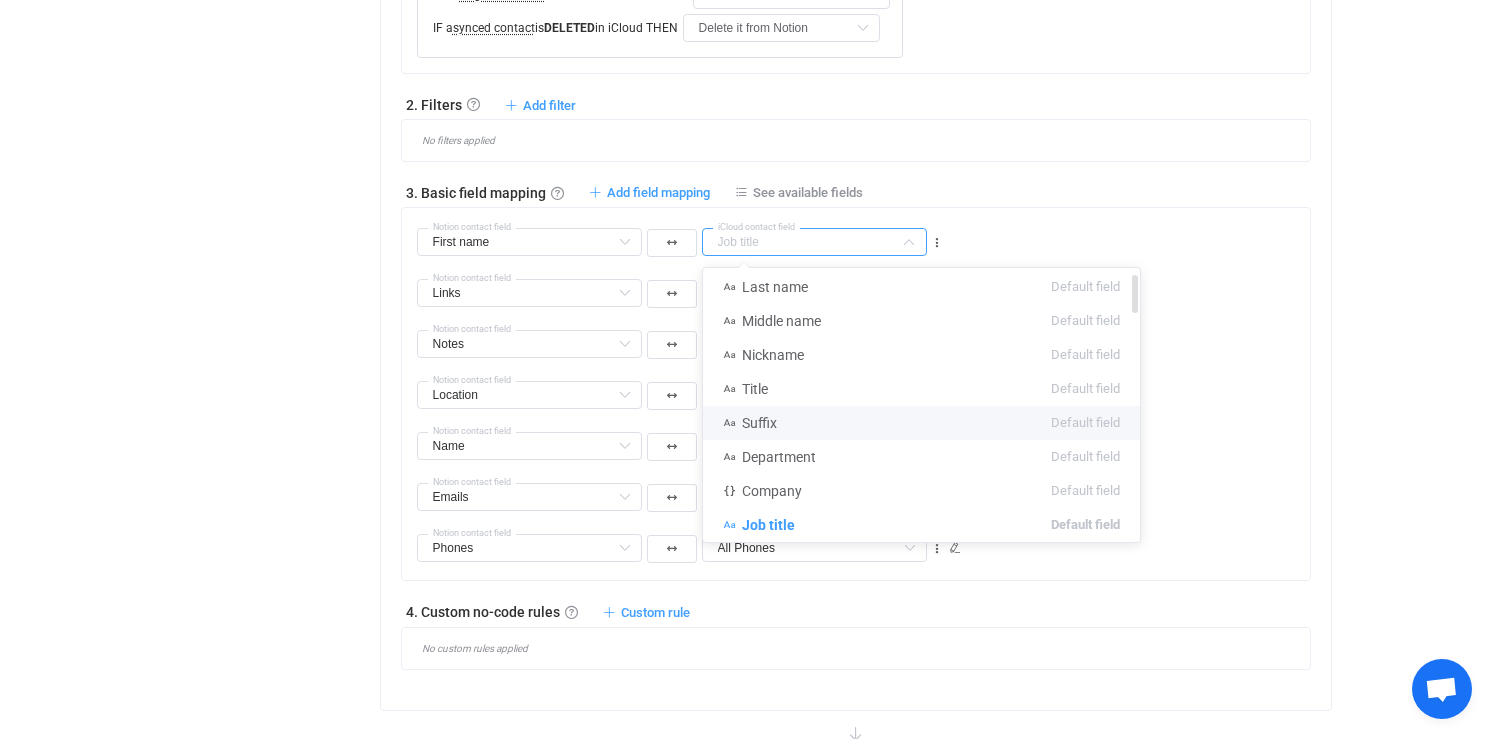 scroll, scrollTop: 0, scrollLeft: 0, axis: both 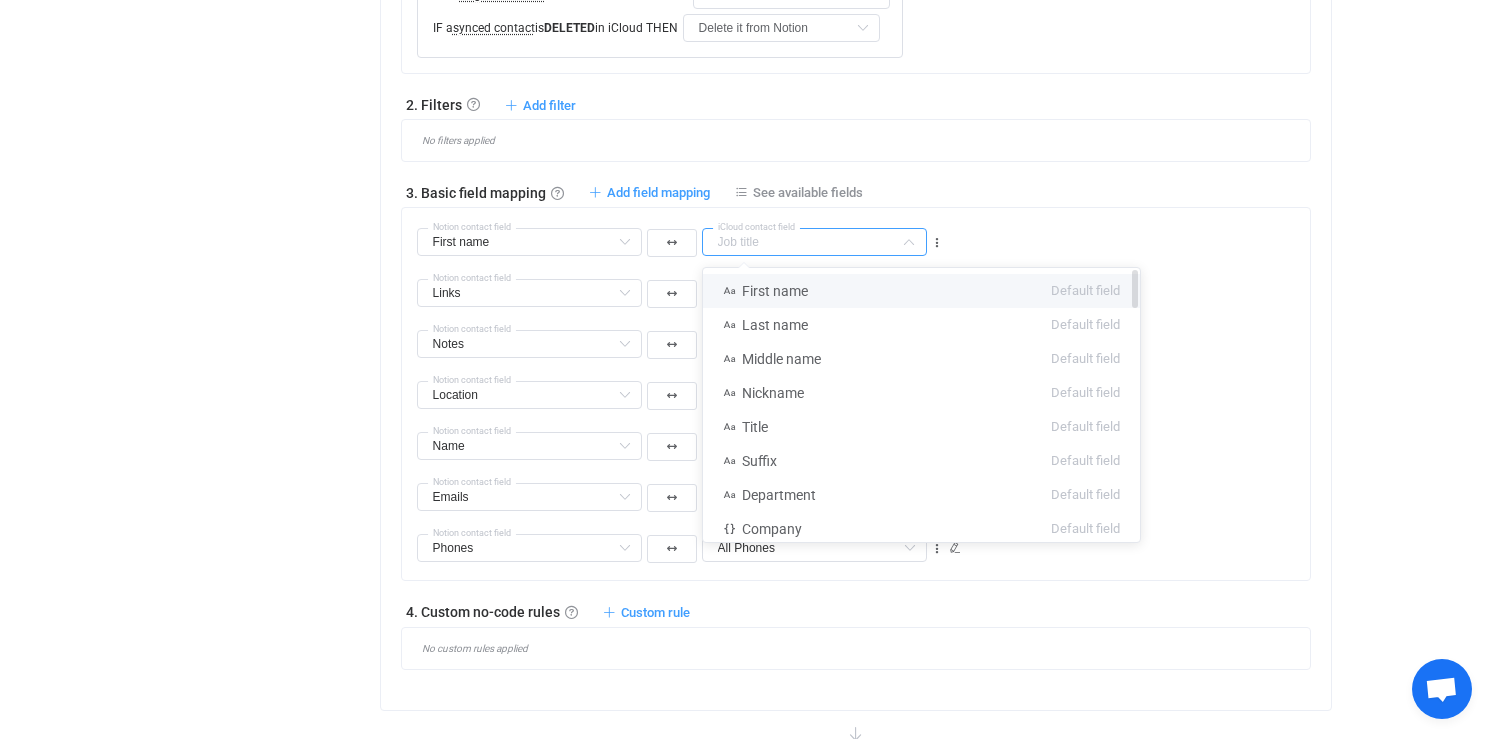 click on "First name Default field" at bounding box center [921, 291] 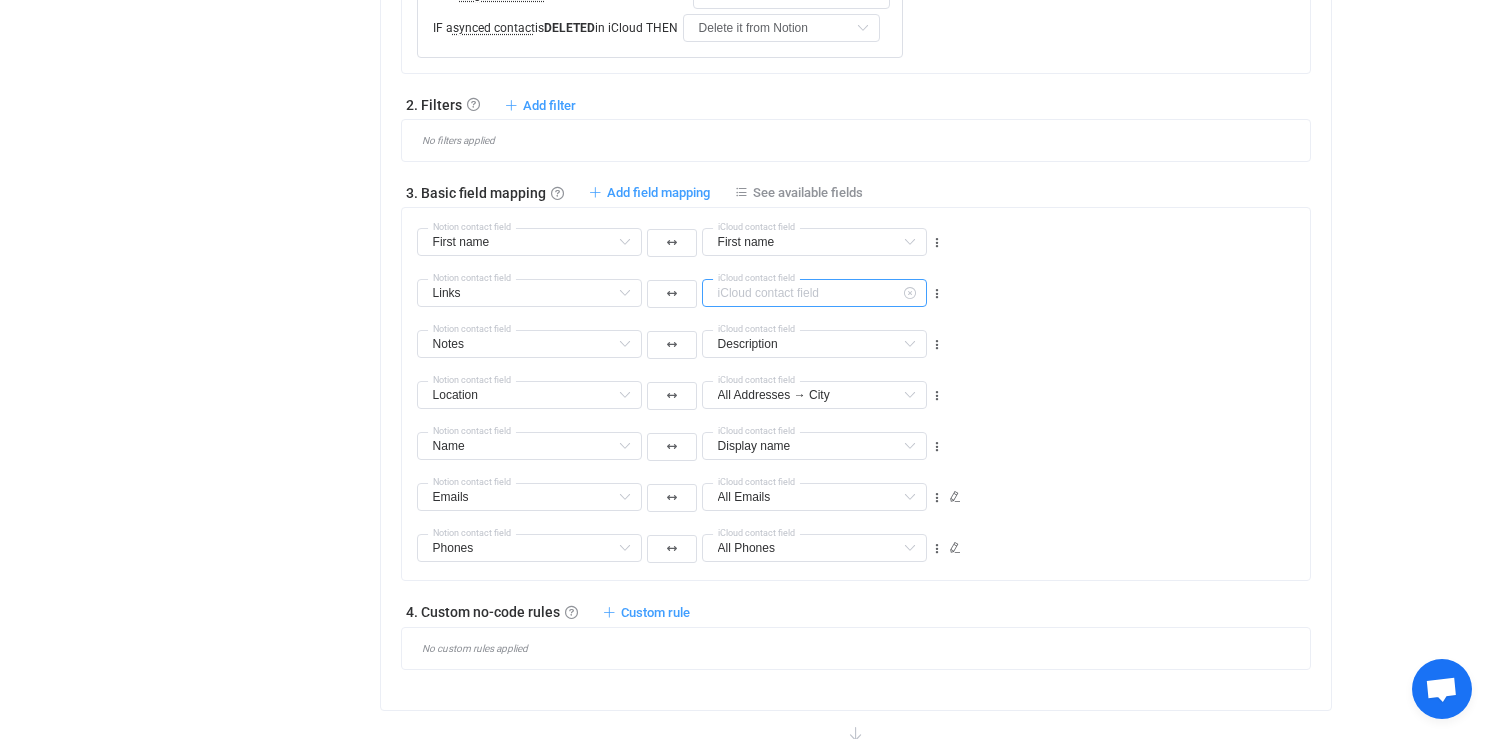 click at bounding box center [814, 293] 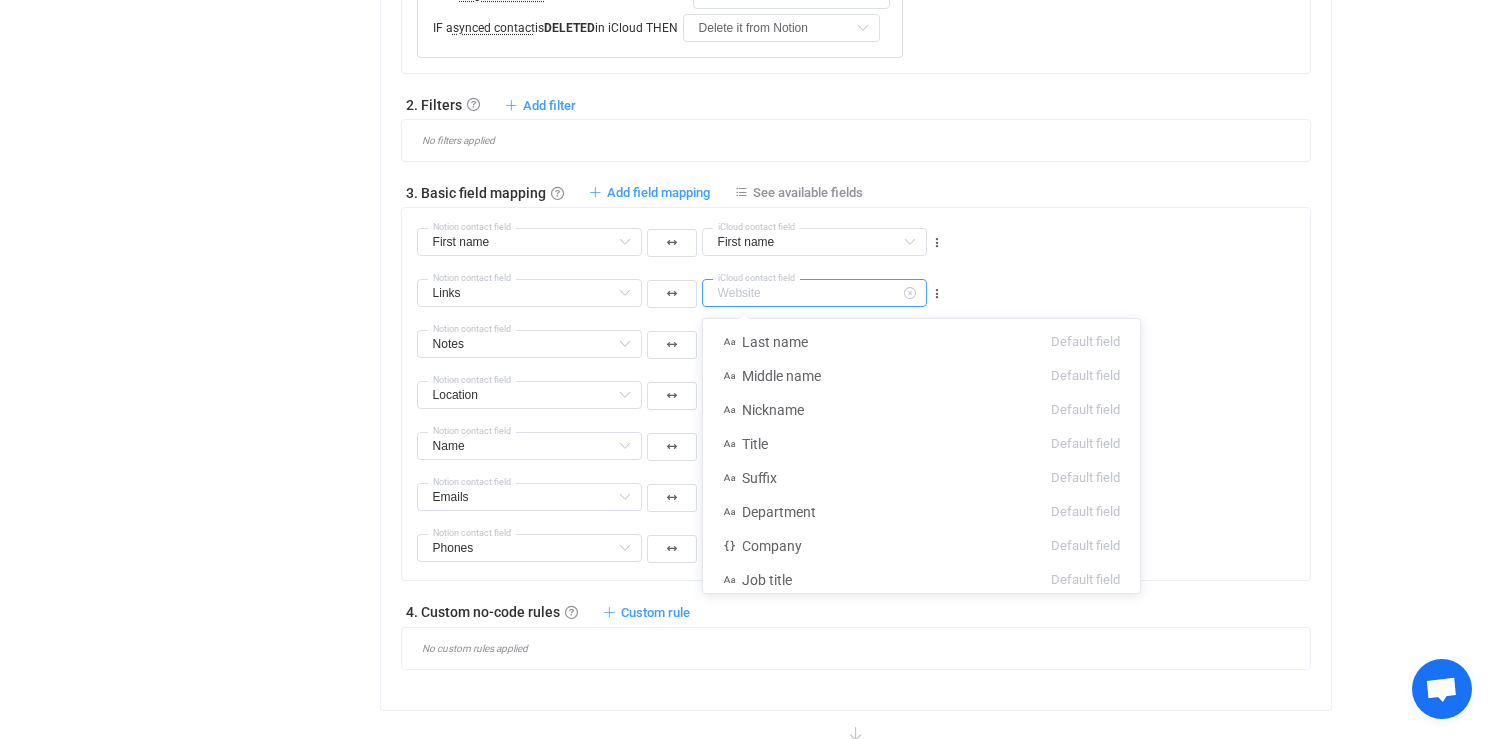 scroll, scrollTop: 38, scrollLeft: 0, axis: vertical 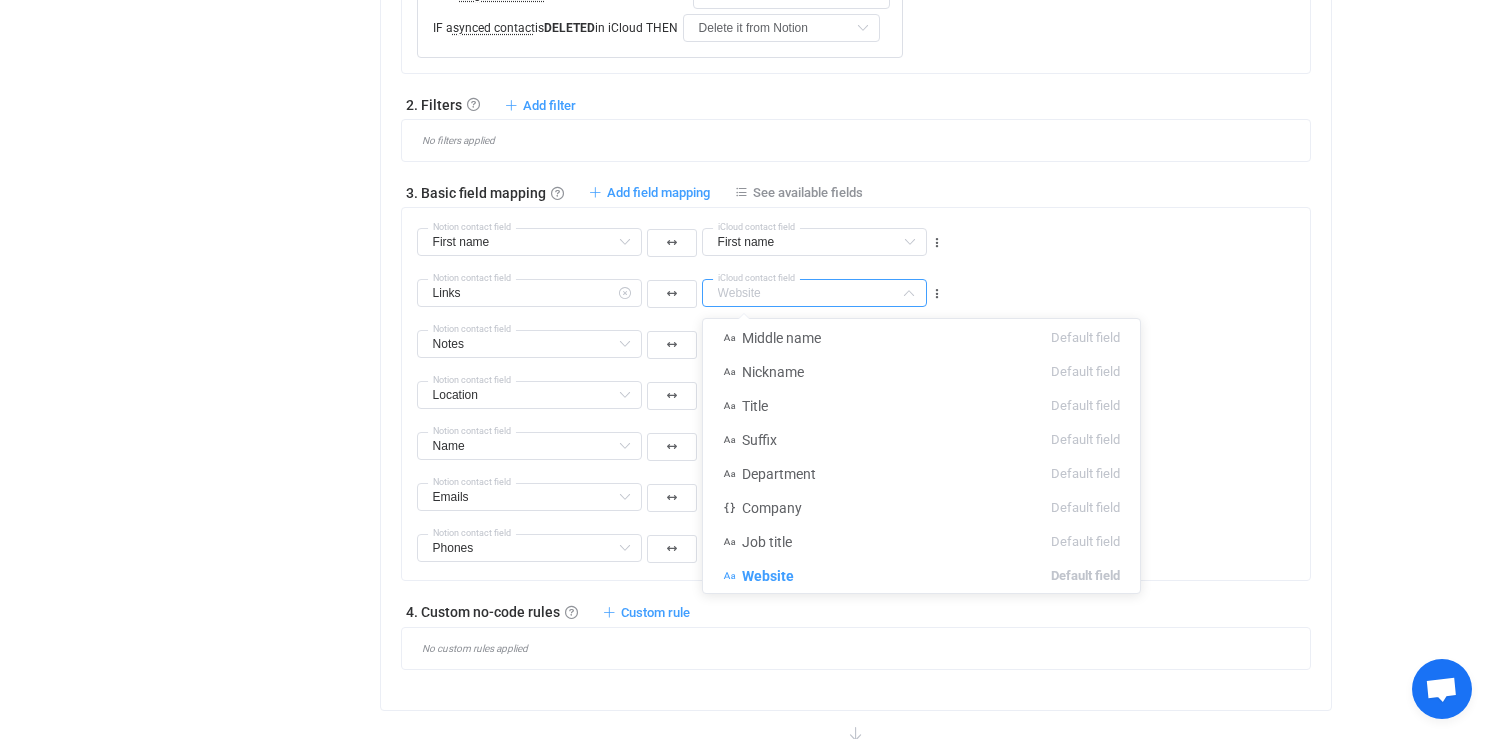 click on "Links Notion contact field Website First name Default field Last name Default field Middle name Default field Nickname Default field Title Default field Suffix Default field Department Default field Company Default field Website Default field Birthdate Default field All Addresses → Country Default field All Addresses → State/Region Default field All Addresses → Postal code Default field All Addresses → Street address Default field All Addresses → Exteded address Default field All Addresses → Type Default field Home Addresses → Country Default field (filtered) Home Addresses → State/Region Default field (filtered) Home Addresses → Postal code Default field (filtered) Home Addresses → Street address Default field (filtered) Home Addresses → Exteded address Default field (filtered) Work Addresses → Country Default field (filtered) Work Addresses → State/Region Default field (filtered) Work Addresses → Postal code Default field (filtered) Work Addresses → Street address Groups Links" at bounding box center (681, 284) 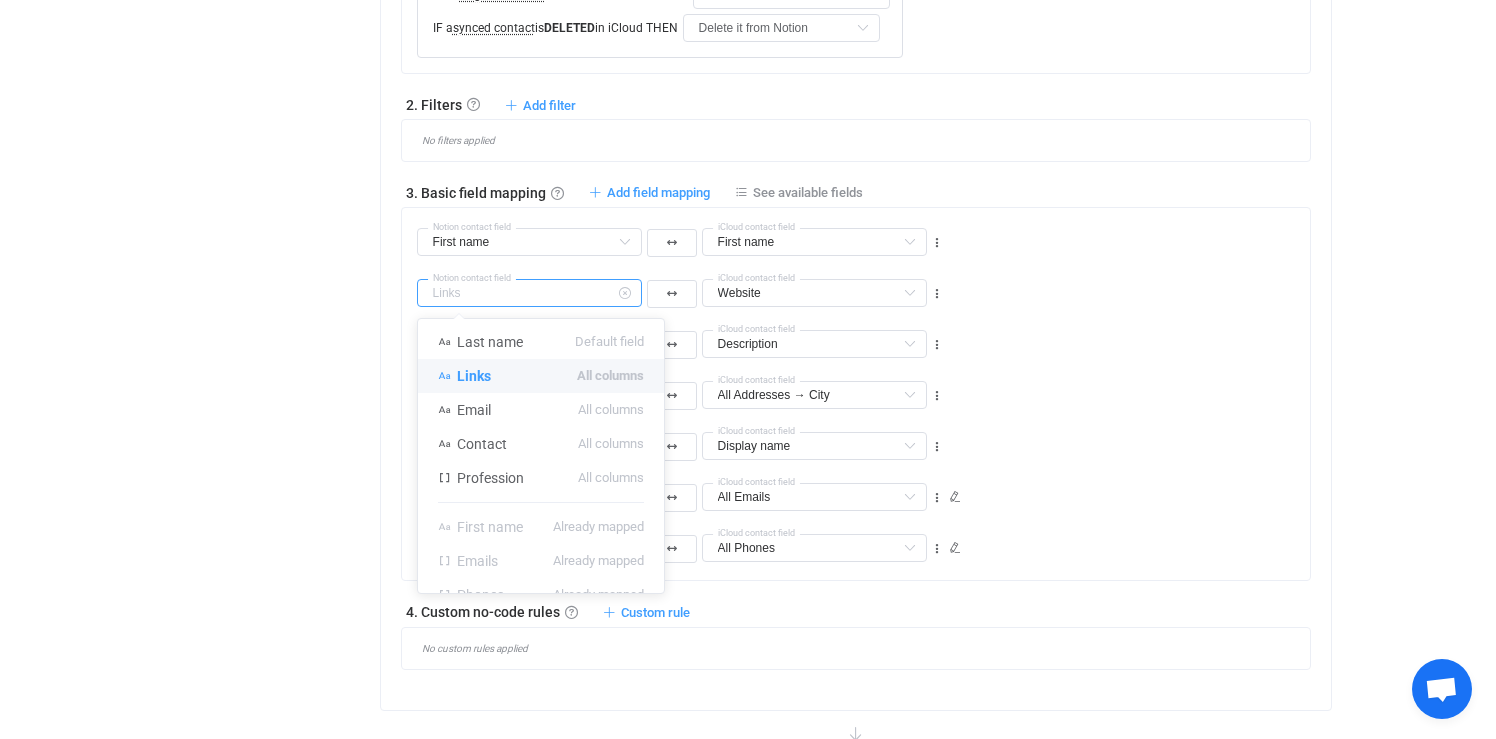 click at bounding box center (529, 293) 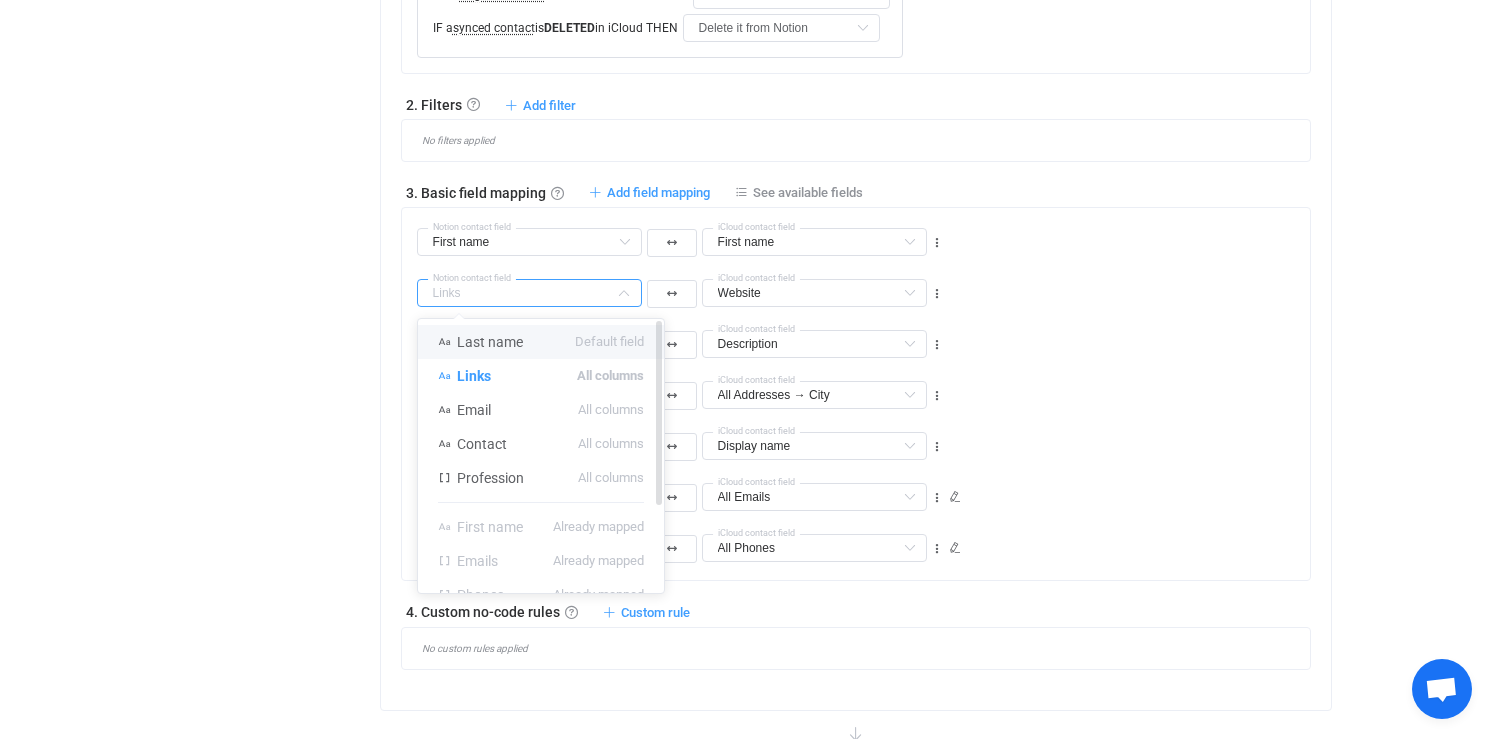 click on "Last name Default field" at bounding box center [541, 342] 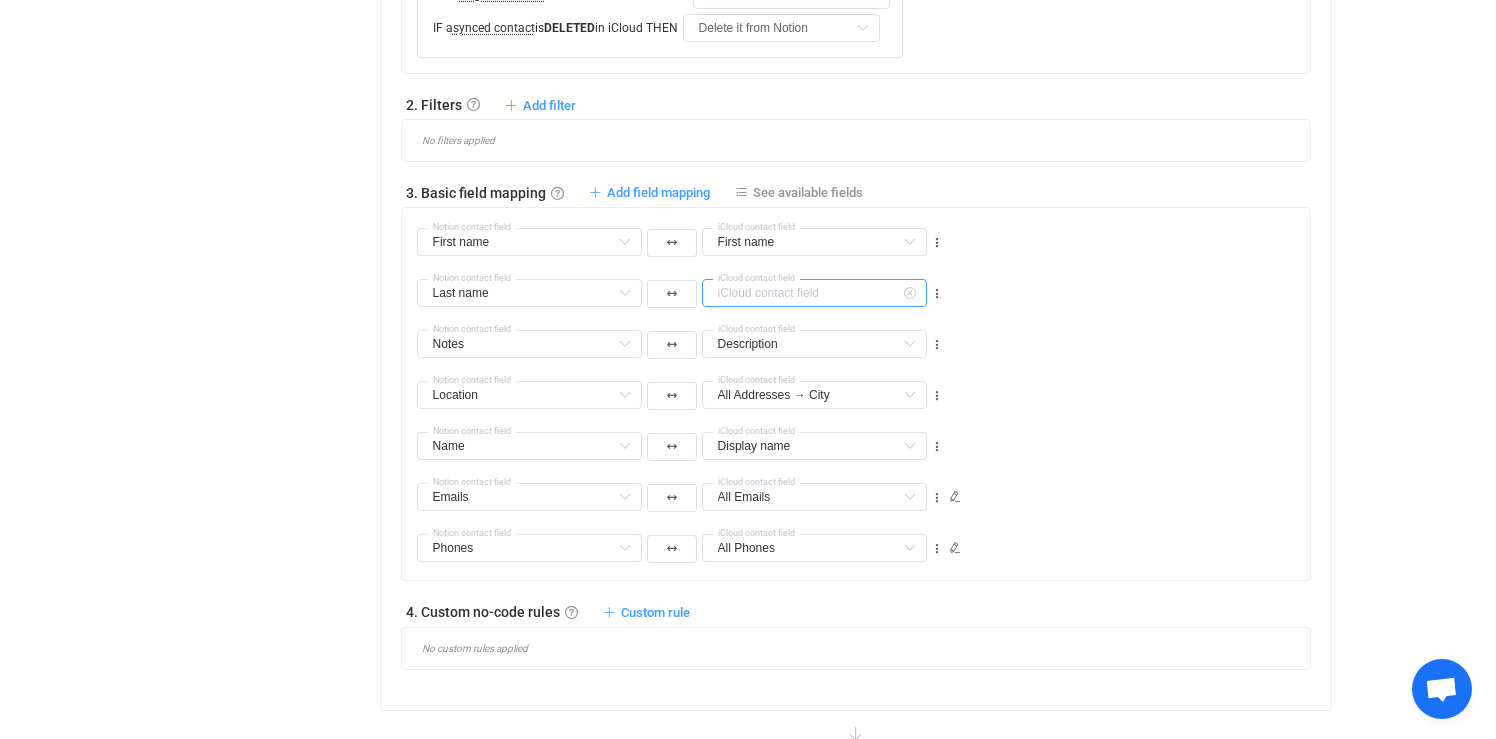 click at bounding box center (814, 293) 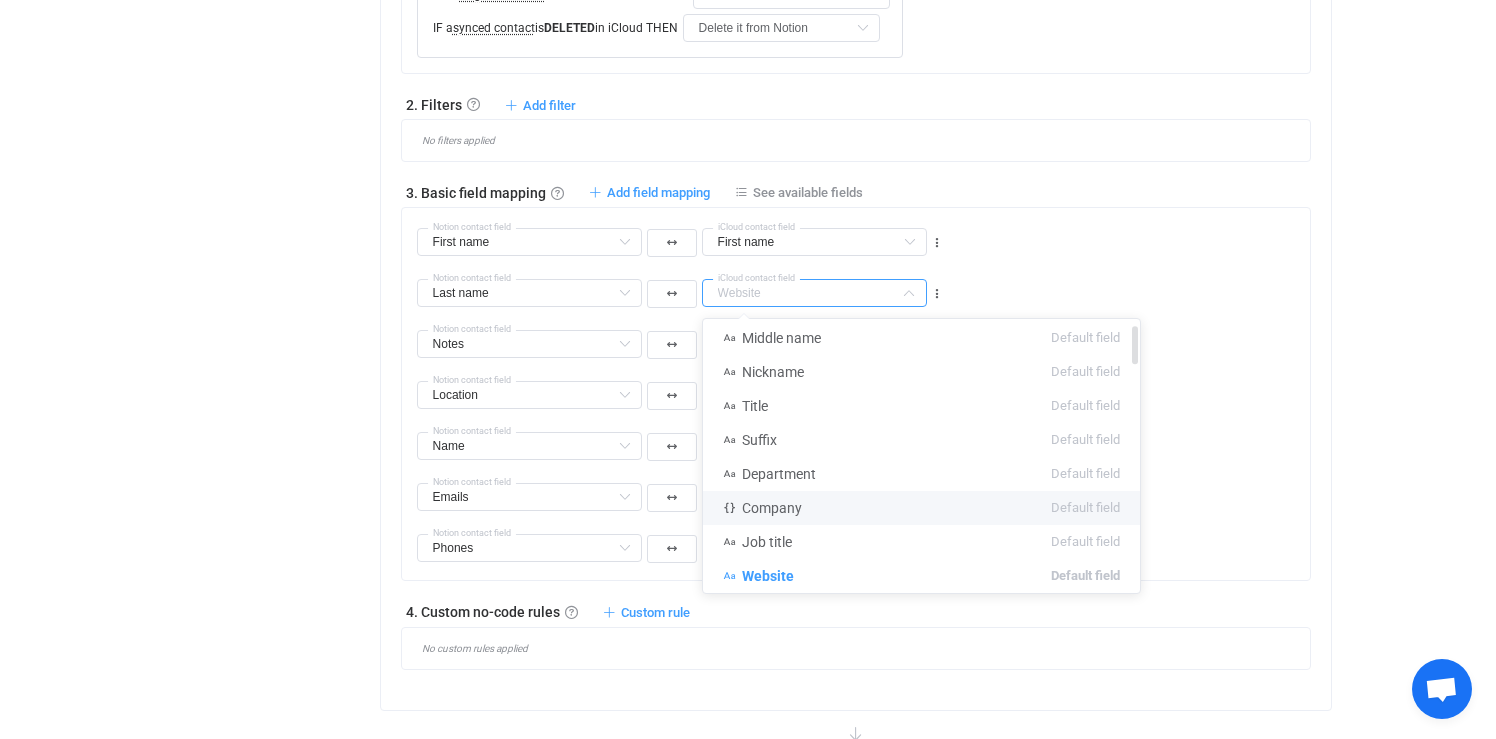 scroll, scrollTop: 0, scrollLeft: 0, axis: both 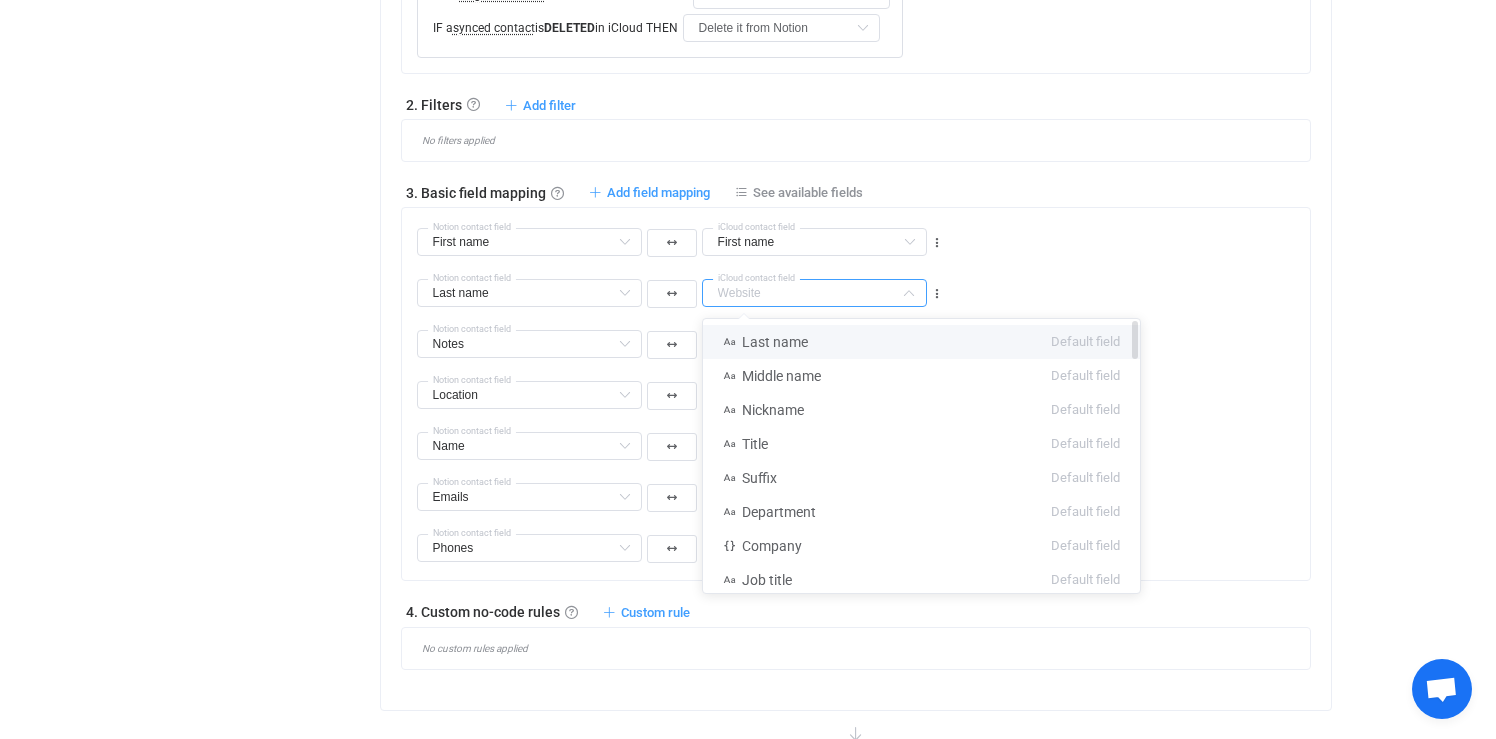 click on "Last name" at bounding box center [775, 342] 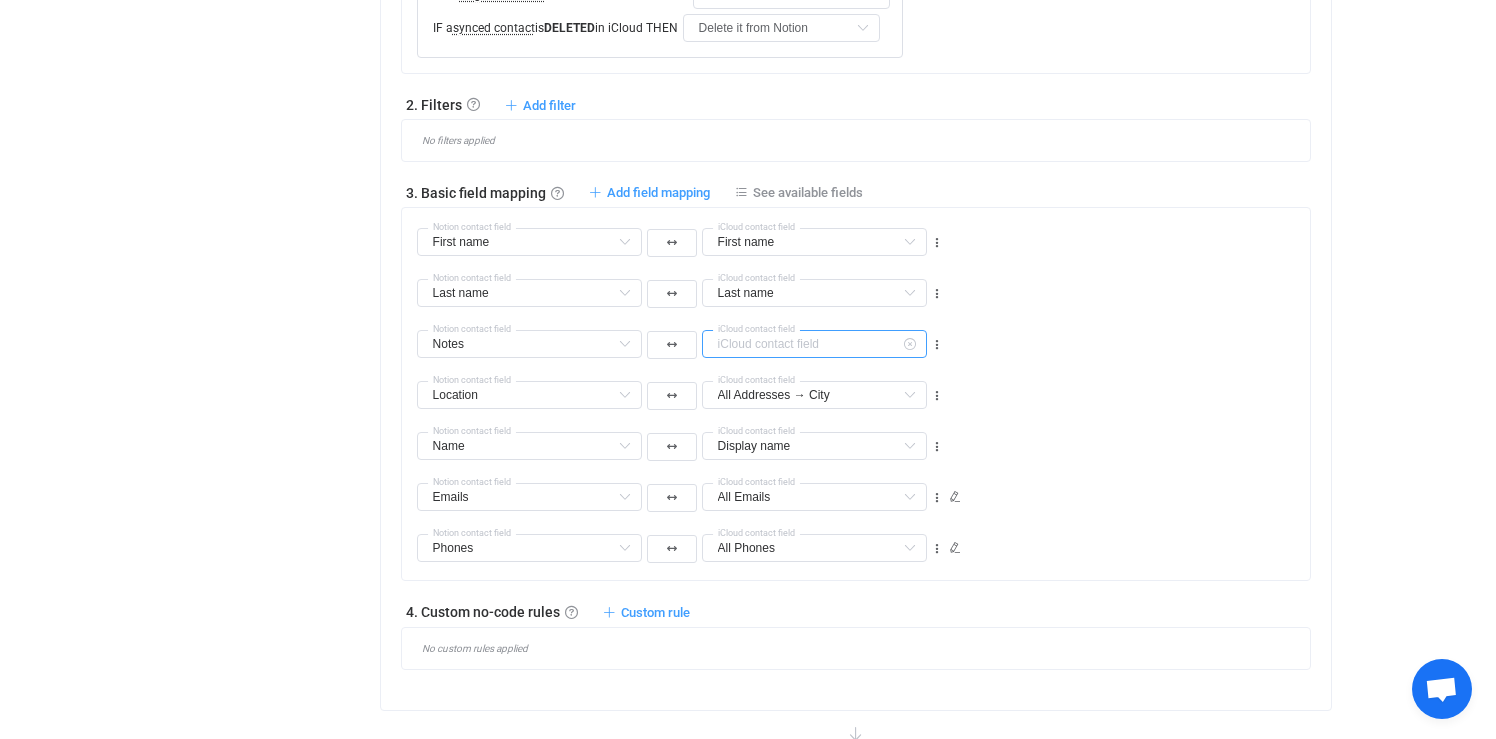 click at bounding box center [814, 344] 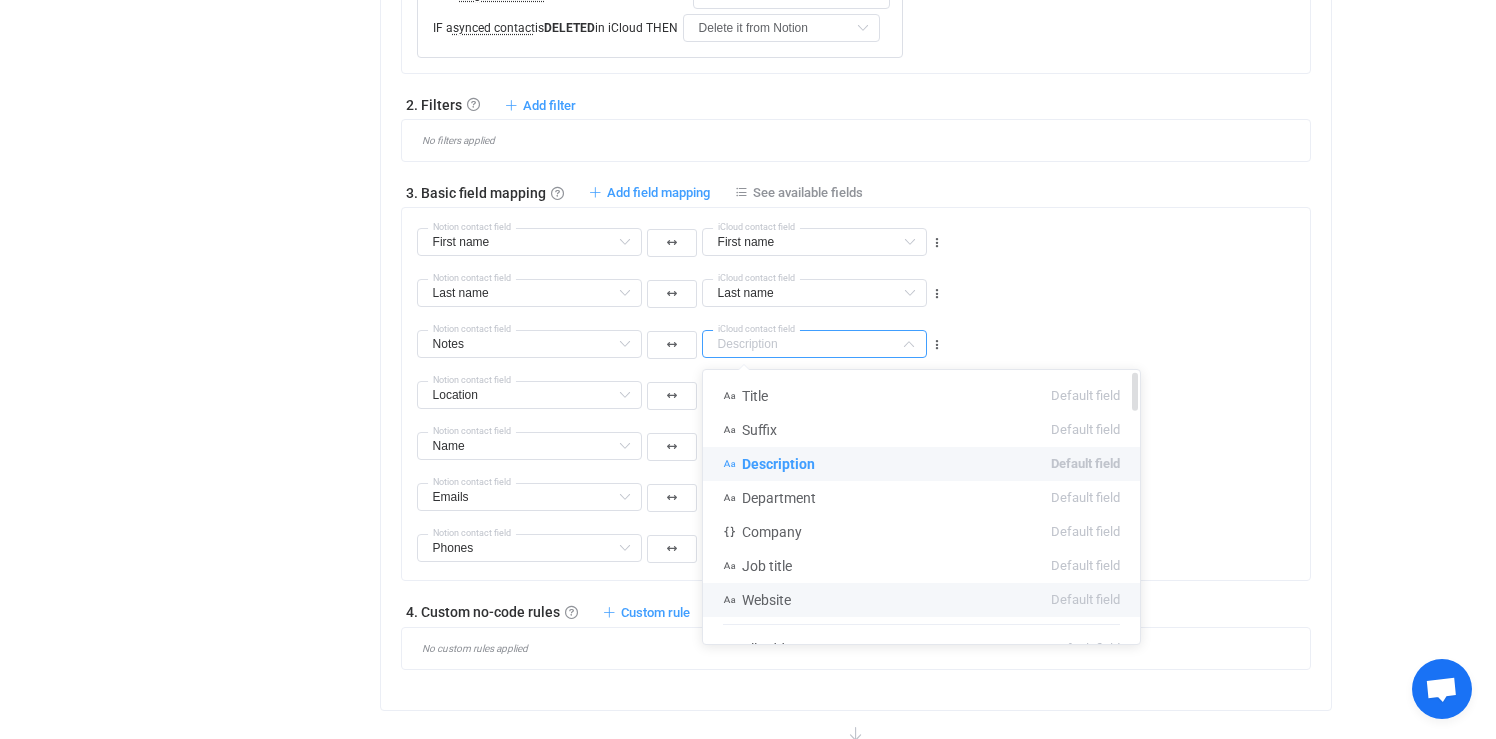 scroll, scrollTop: 0, scrollLeft: 0, axis: both 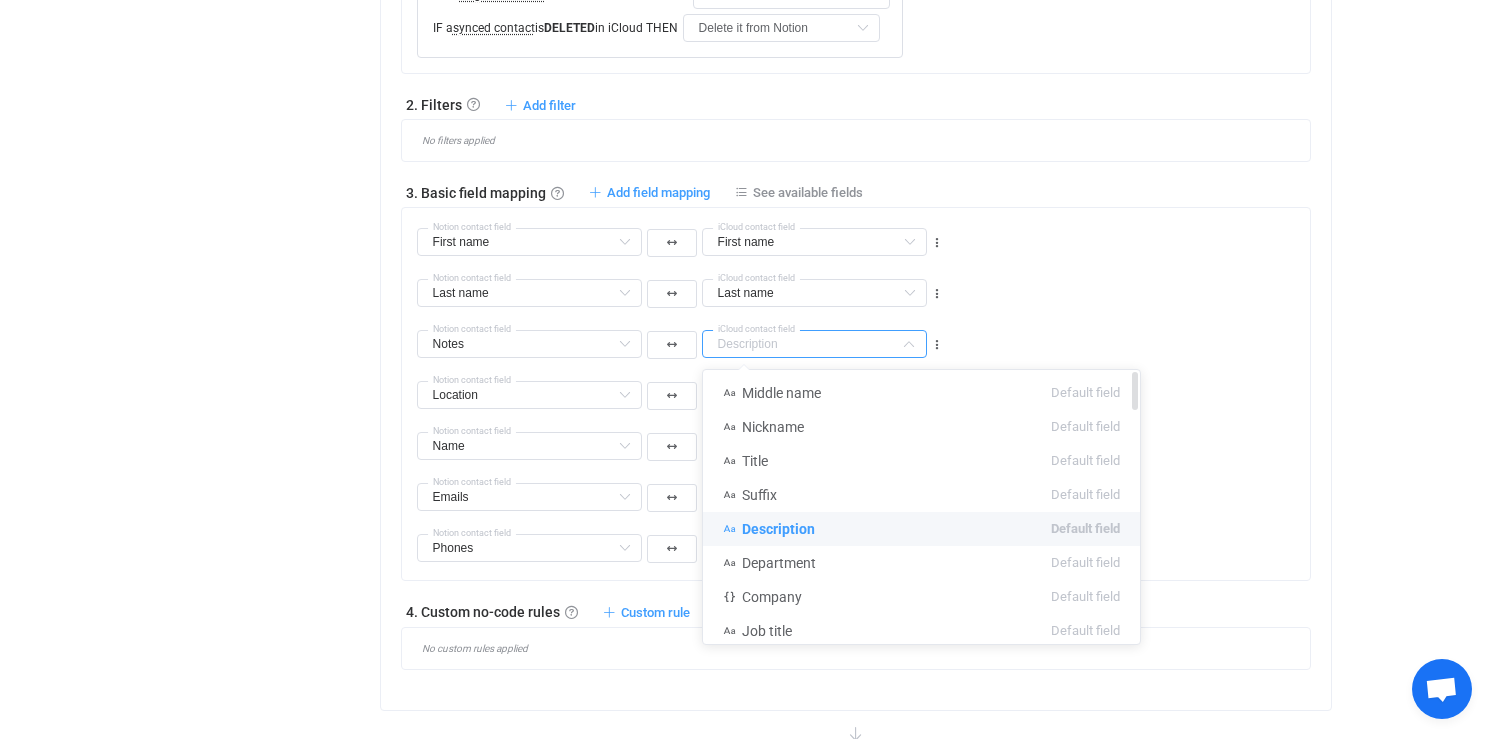 click on "Description Default field" at bounding box center [921, 529] 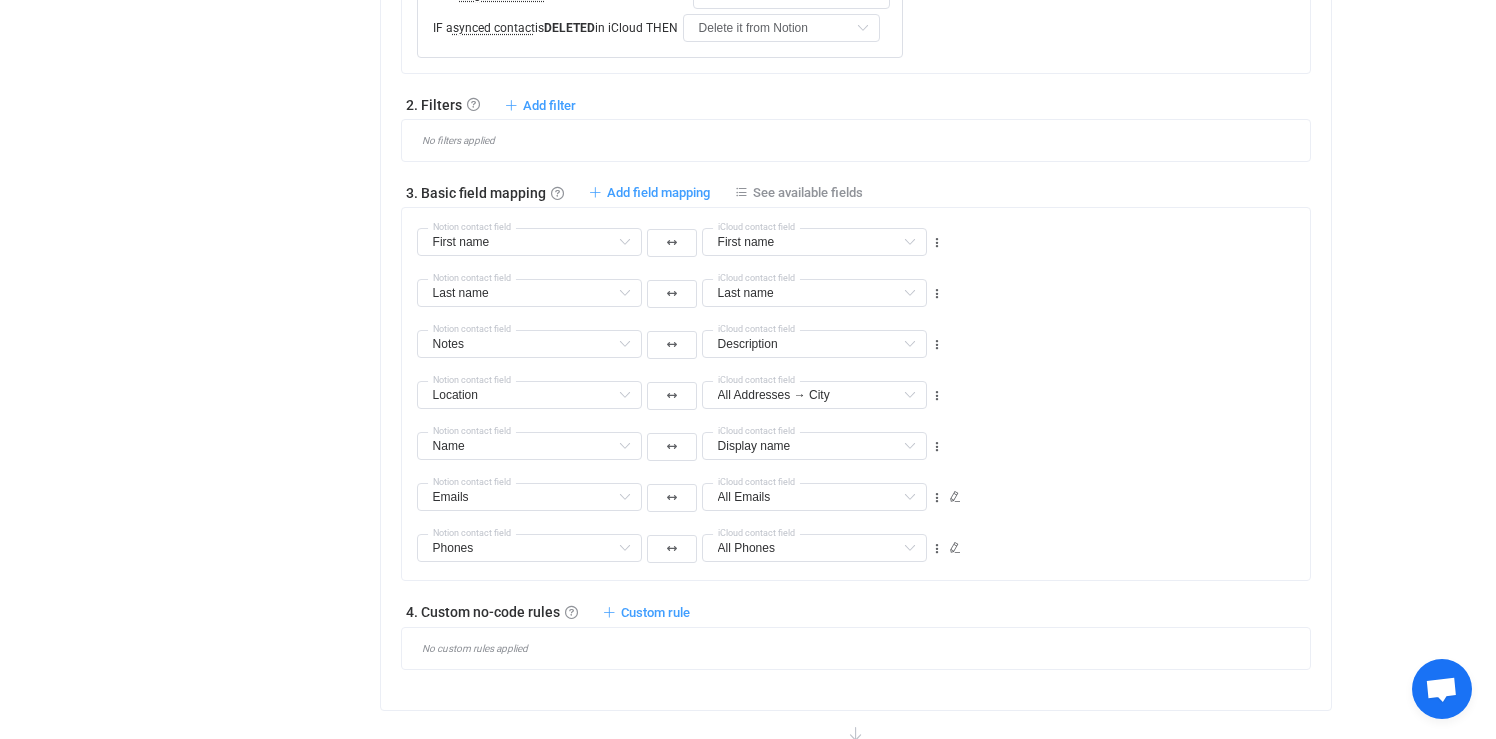 click on "Notes First name Default field Last name Default field Links All columns Notes All columns Email All columns Contact All columns Profession All columns Emails Already mapped Phones Already mapped Location Already mapped Name Already mapped Notion contact field Description First name Default field Last name Default field Middle name Default field Nickname Default field Title Default field Suffix Default field Description Default field Department Default field Company Default field All Addresses → Country Default field All Addresses → State/Region Default field All Addresses → Postal code Default field All Addresses → Street address Default field All Addresses → Exteded address Default field All Addresses → Type Default field Home Addresses → Country Default field (filtered) Home Addresses → State/Region Default field (filtered) Home Addresses → Postal code Default field (filtered) Home Addresses → Street address Default field (filtered) Home Addresses → Exteded address Groups Display name" at bounding box center (864, 335) 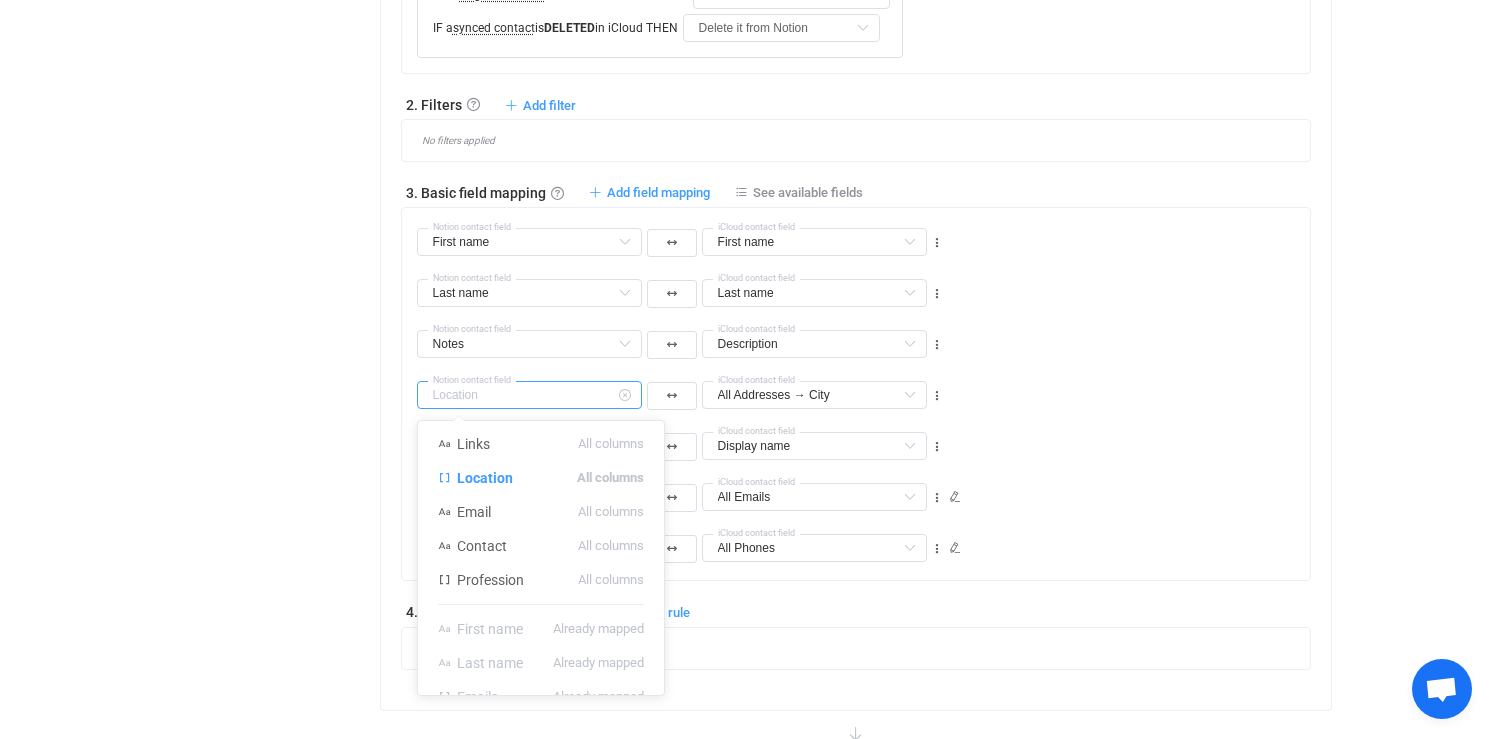 click at bounding box center [529, 395] 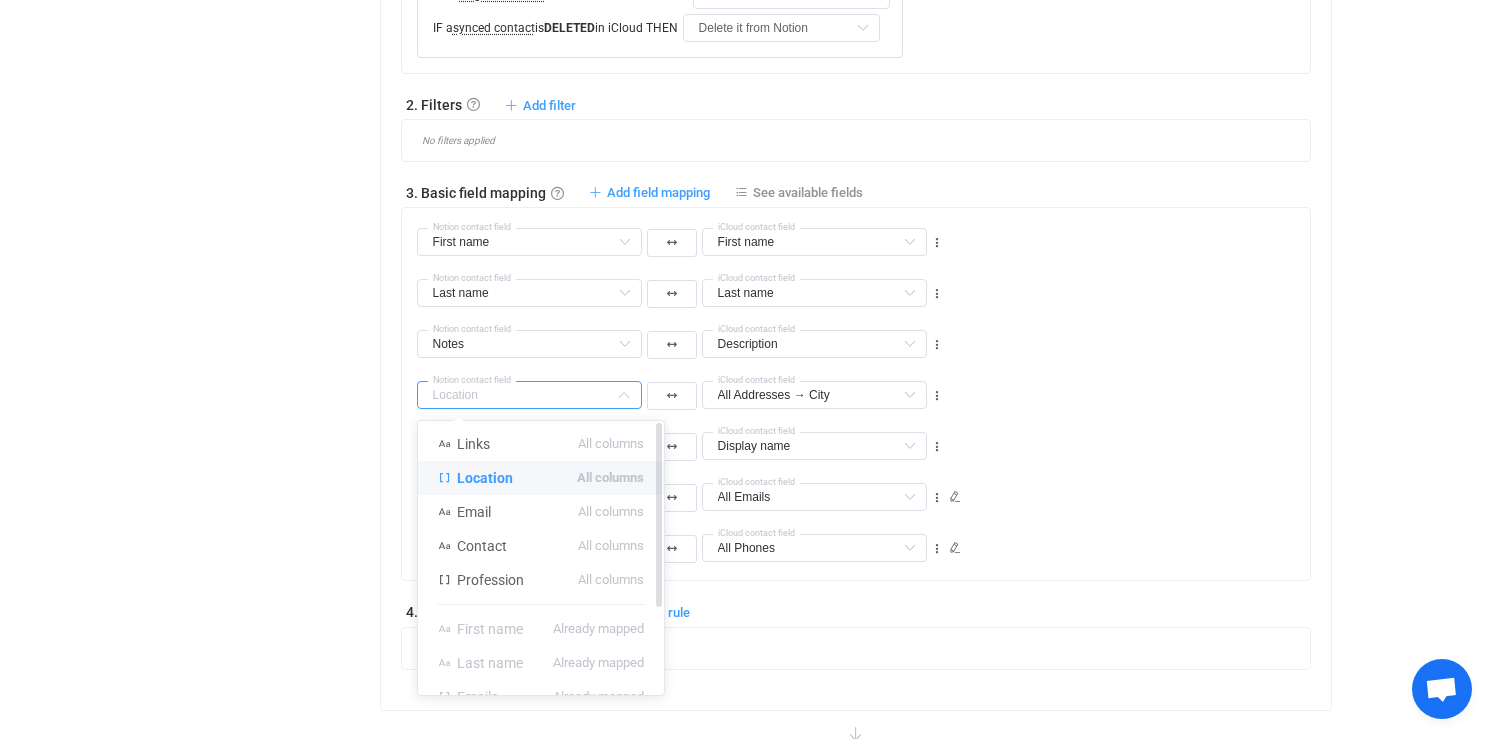 click on "Location All columns" at bounding box center (541, 478) 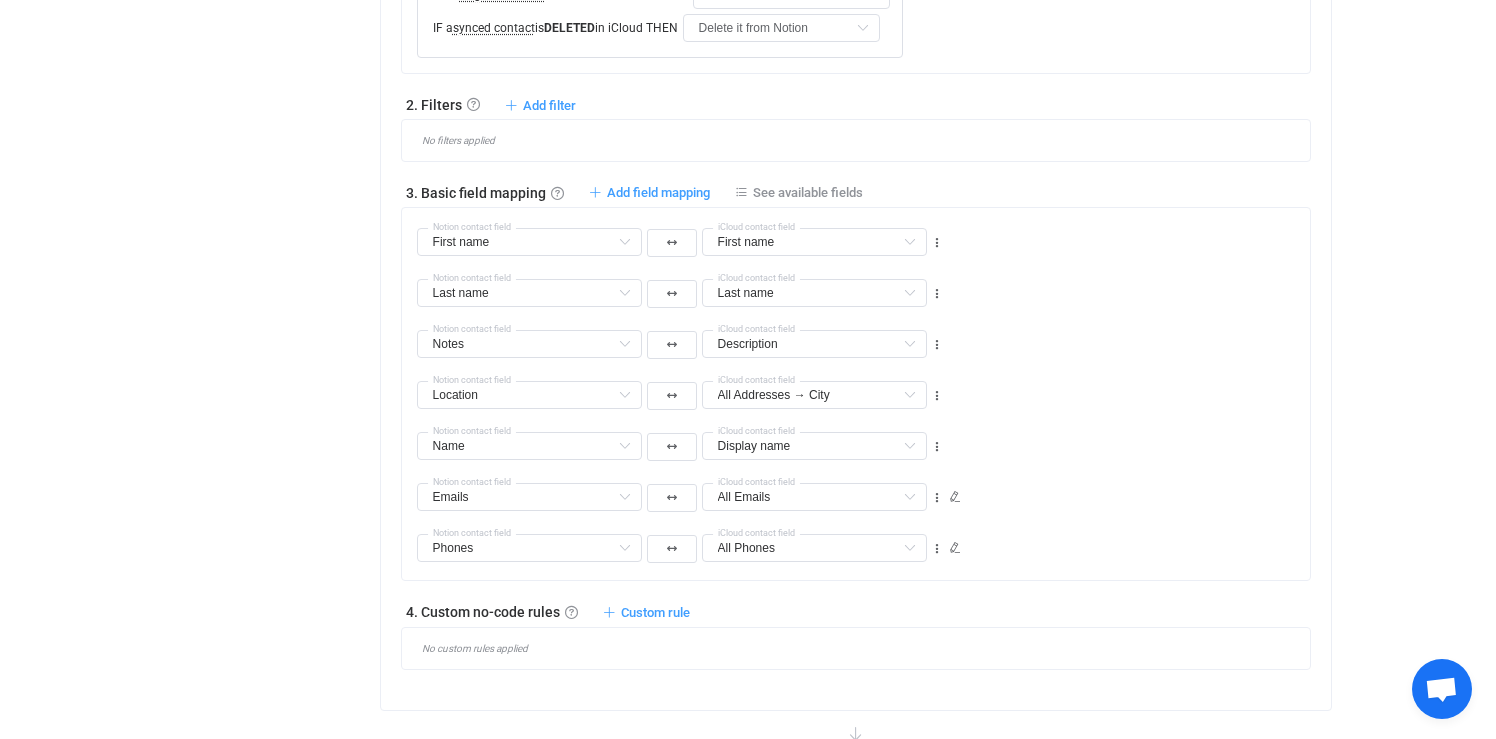 click on "Location Notion contact field All Addresses → City First name Default field Last name Default field Middle name Default field Nickname Default field Title Default field Suffix Default field Department Default field Company Default field All Addresses → Country Default field All Addresses → State/Region Default field All Addresses → City Default field All Addresses → Postal code Default field All Addresses → Street address Default field All Addresses → Exteded address Default field All Addresses → Type Default field Home Addresses → Country Default field (filtered) Home Addresses → State/Region Default field (filtered) Home Addresses → City Default field (filtered) Home Addresses → Postal code Default field (filtered) Home Addresses → Street address Default field (filtered) Home Addresses → Exteded address Default field (filtered) Work Addresses → Country Default field (filtered) Work Addresses → State/Region Default field (filtered) Work Addresses → City Groups Default field" at bounding box center [680, 394] 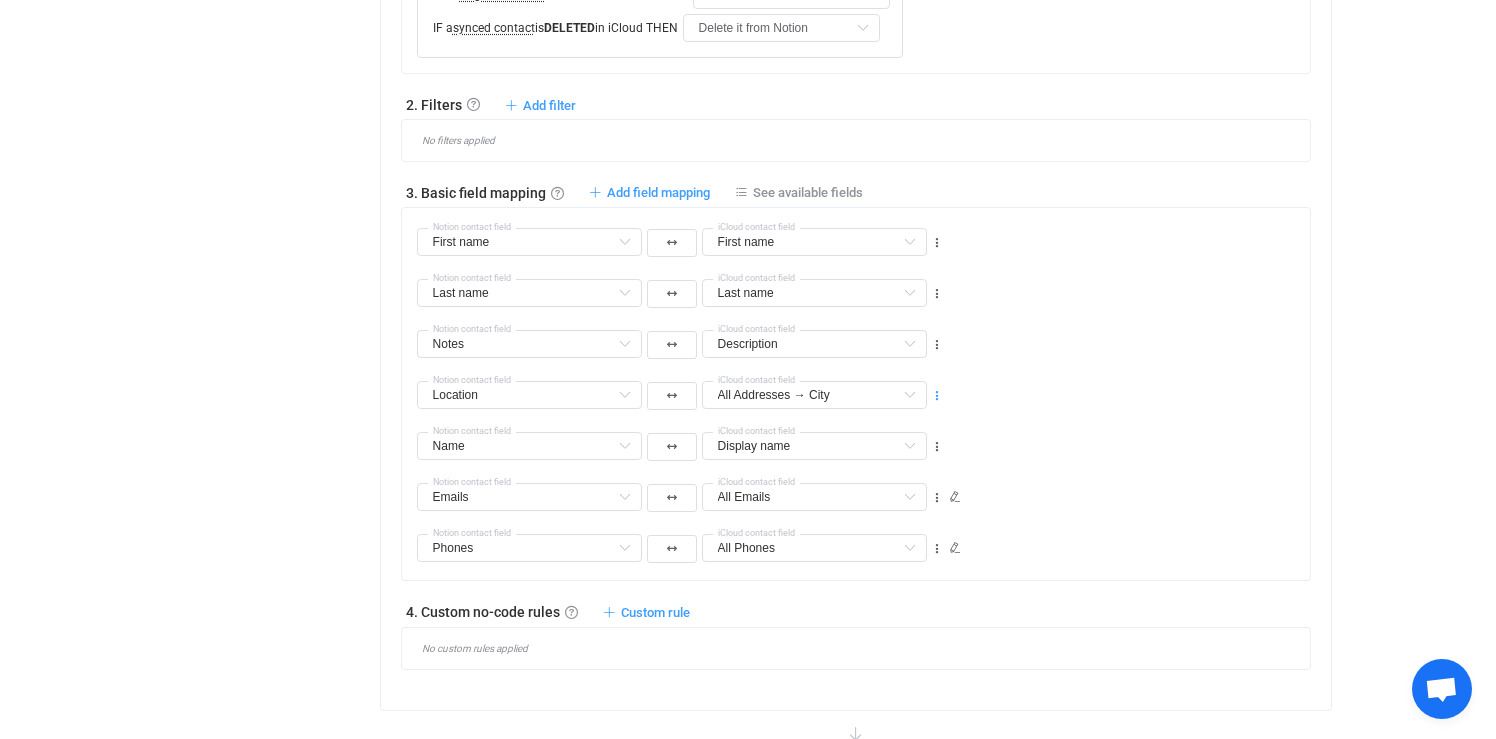 click at bounding box center [937, 396] 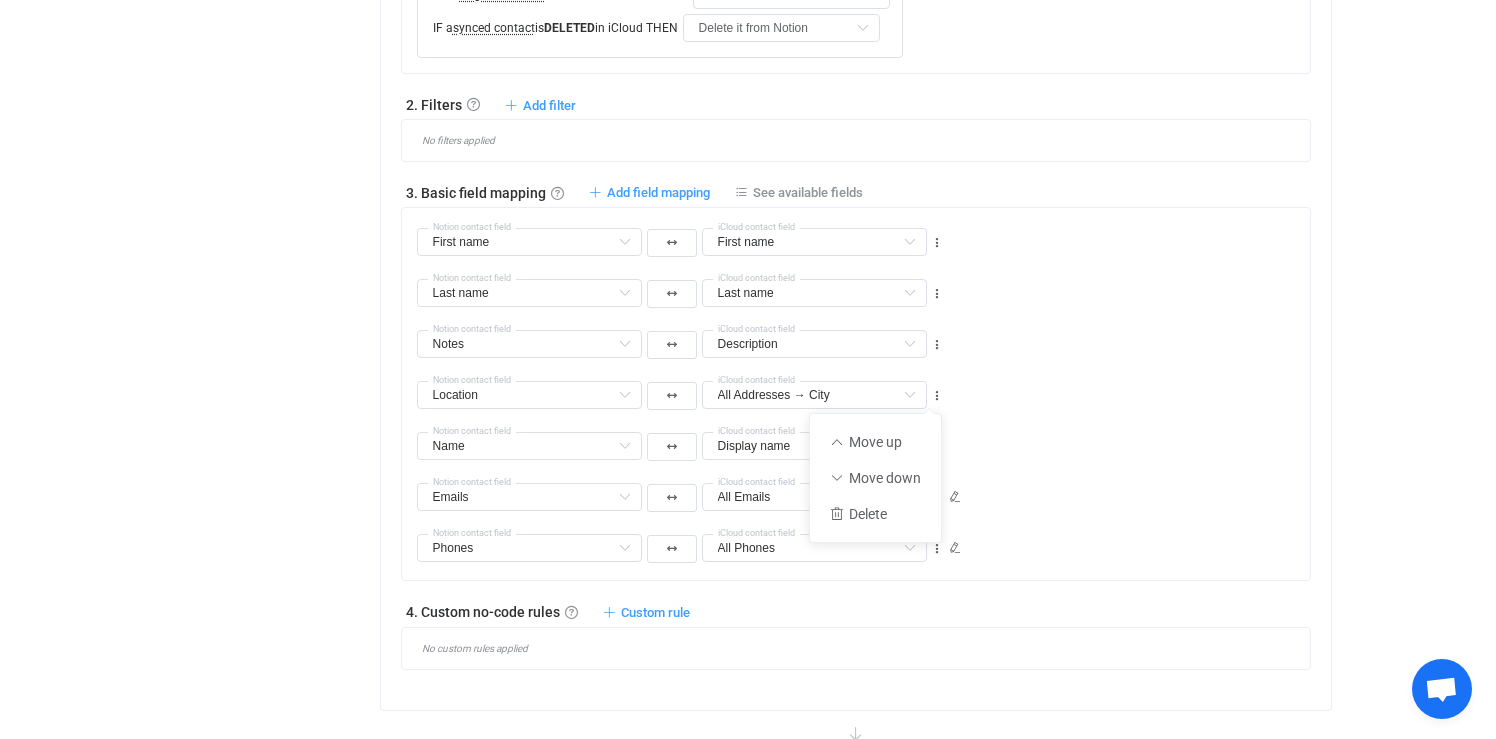 click on "Name First name Default field Last name Default field Links All columns Email All columns Contact All columns Profession All columns Name All columns Emails Already mapped Phones Already mapped Location Already mapped Notes Already mapped Notion contact field Display name First name Default field Last name Default field Middle name Default field Display name Default field Nickname Default field Title Default field Suffix Default field Department Default field Company Default field All Addresses → Country Default field All Addresses → State/Region Default field All Addresses → Postal code Default field All Addresses → Street address Default field All Addresses → Exteded address Default field All Addresses → Type Default field Home Addresses → Country Default field (filtered) Home Addresses → State/Region Default field (filtered) Home Addresses → Postal code Default field (filtered) Home Addresses → Street address Default field (filtered) Home Addresses → Exteded address Groups Description" at bounding box center (864, 437) 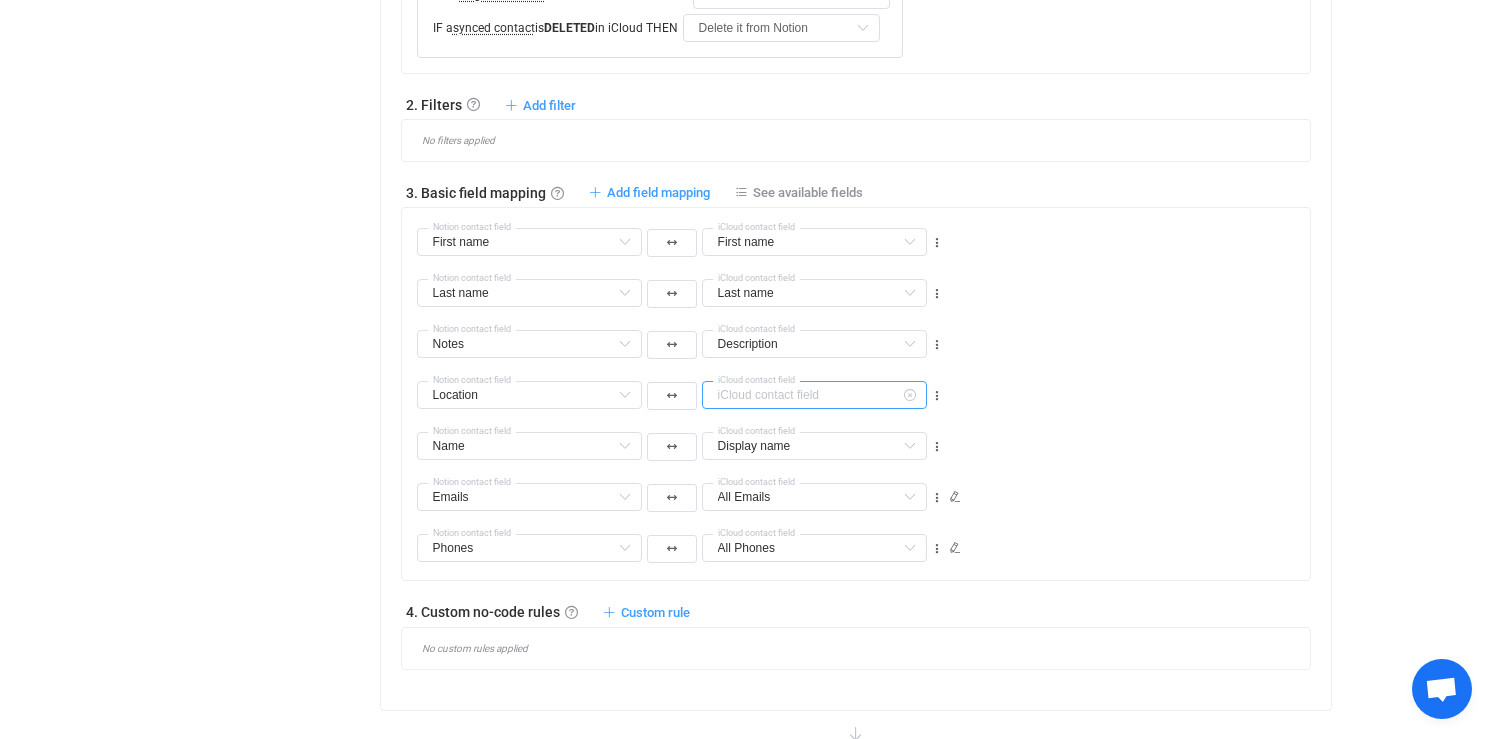 click at bounding box center (814, 395) 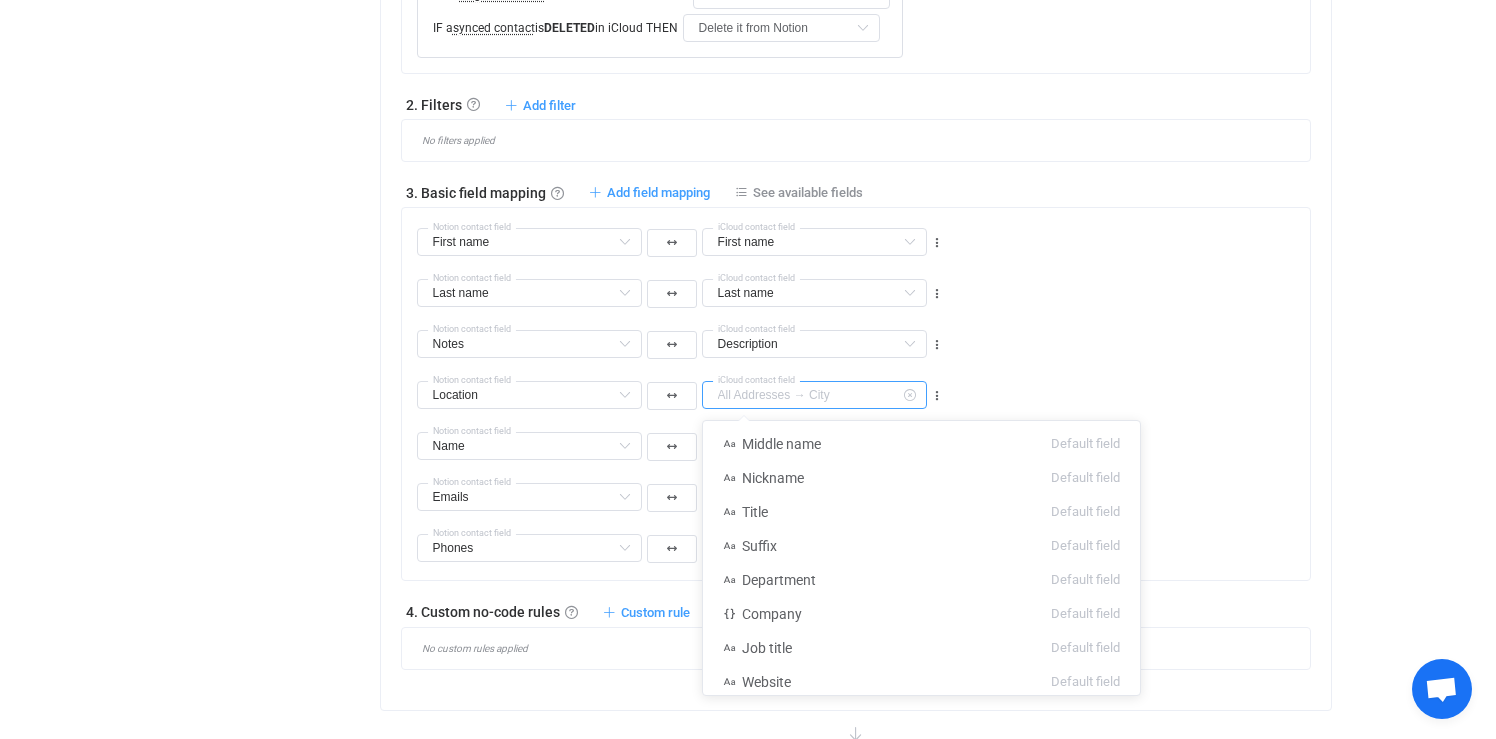 scroll, scrollTop: 121, scrollLeft: 0, axis: vertical 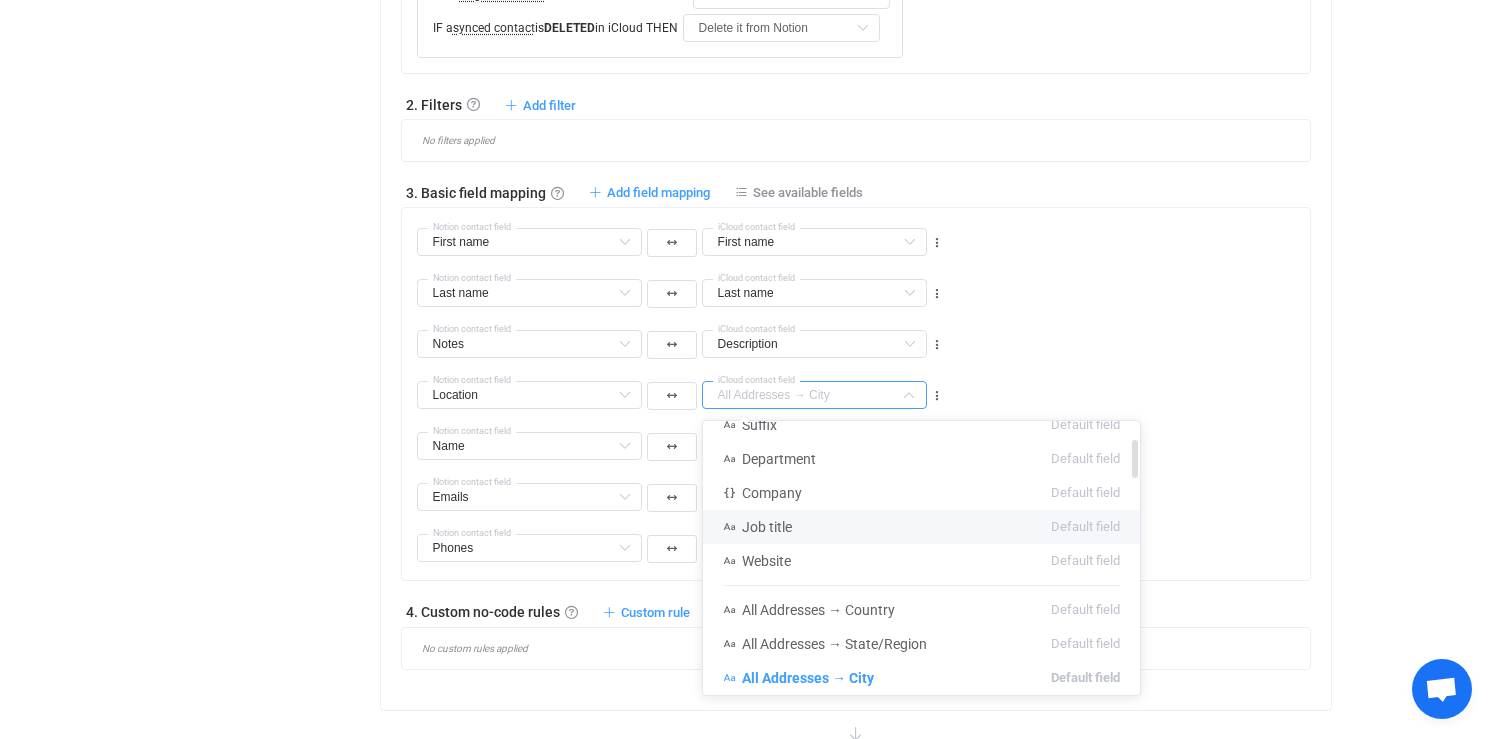 click at bounding box center (730, 527) 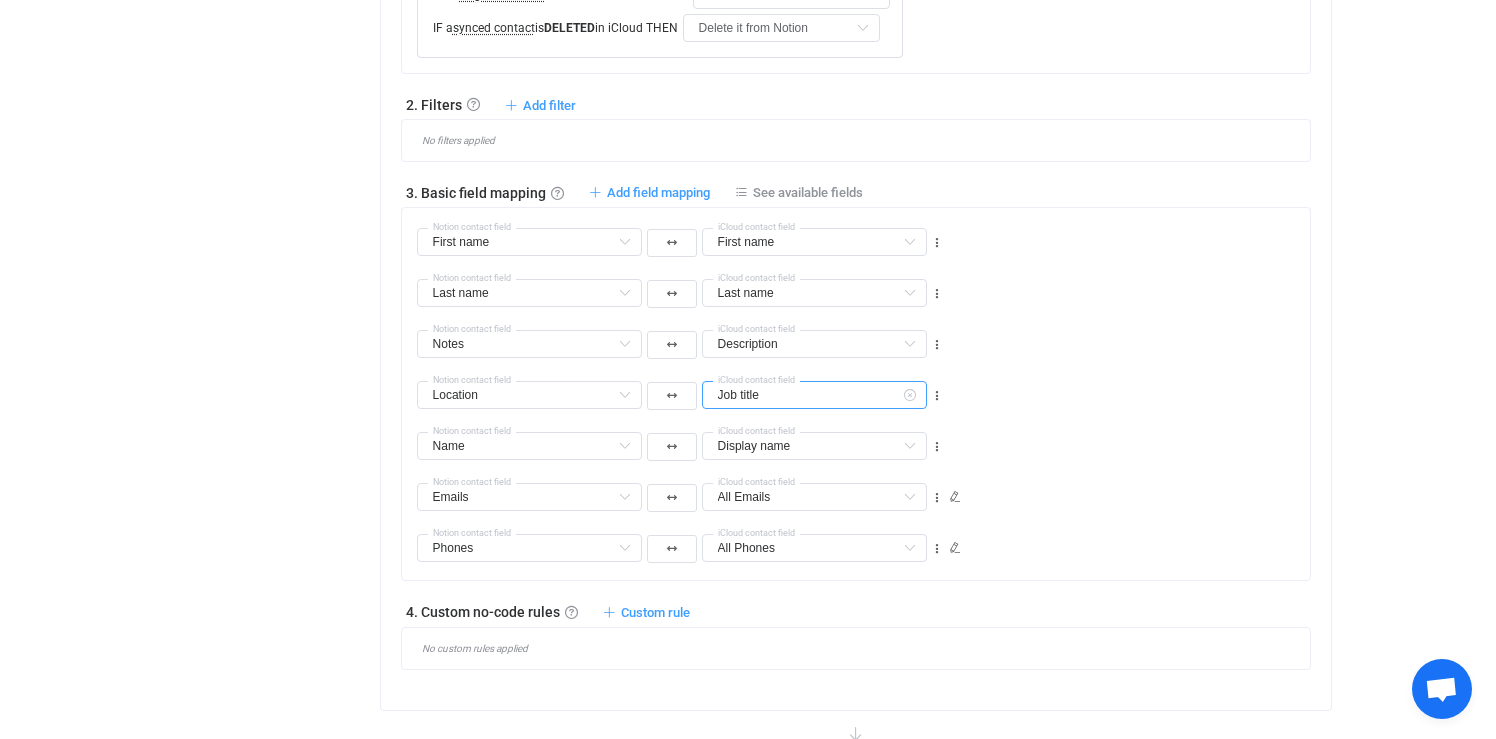 click on "Job title" at bounding box center [814, 395] 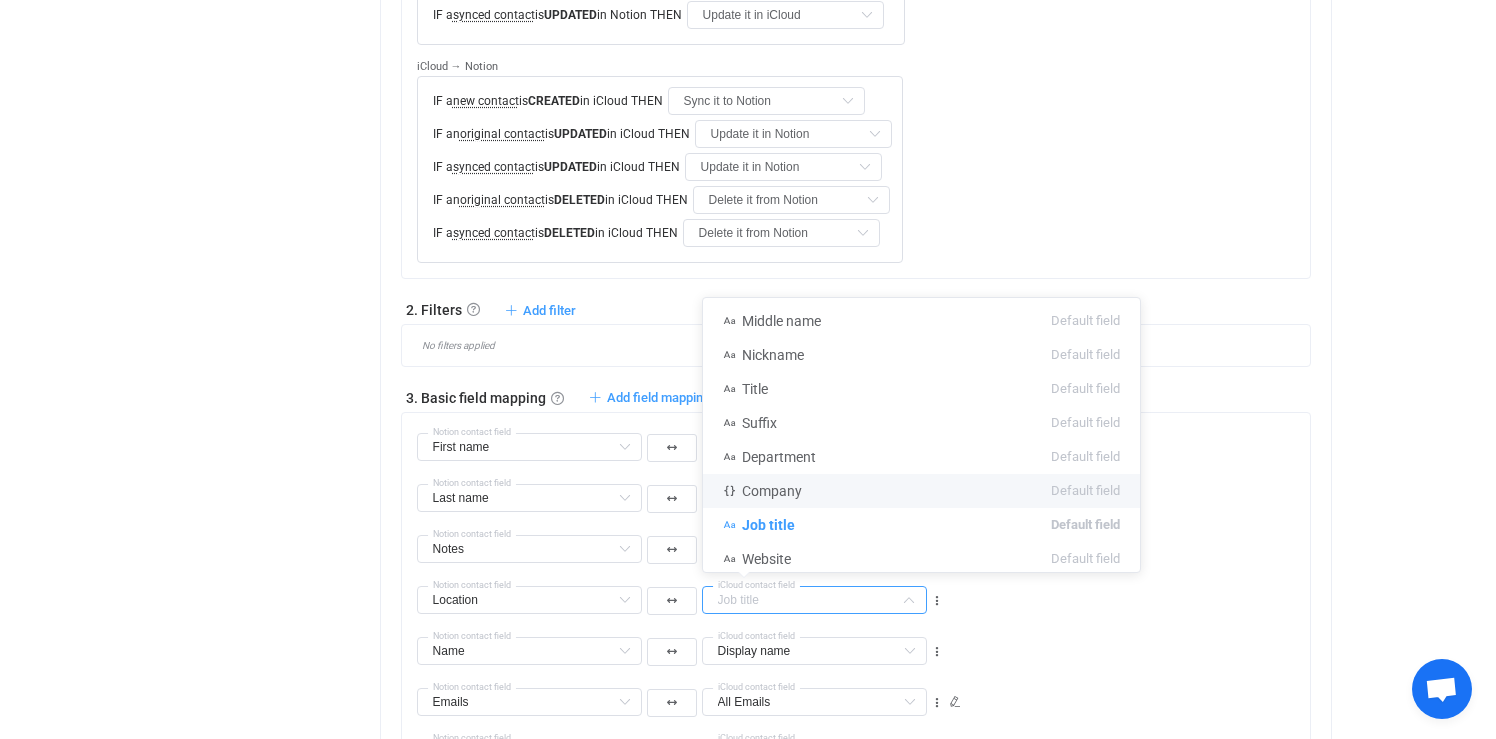 scroll, scrollTop: 838, scrollLeft: 0, axis: vertical 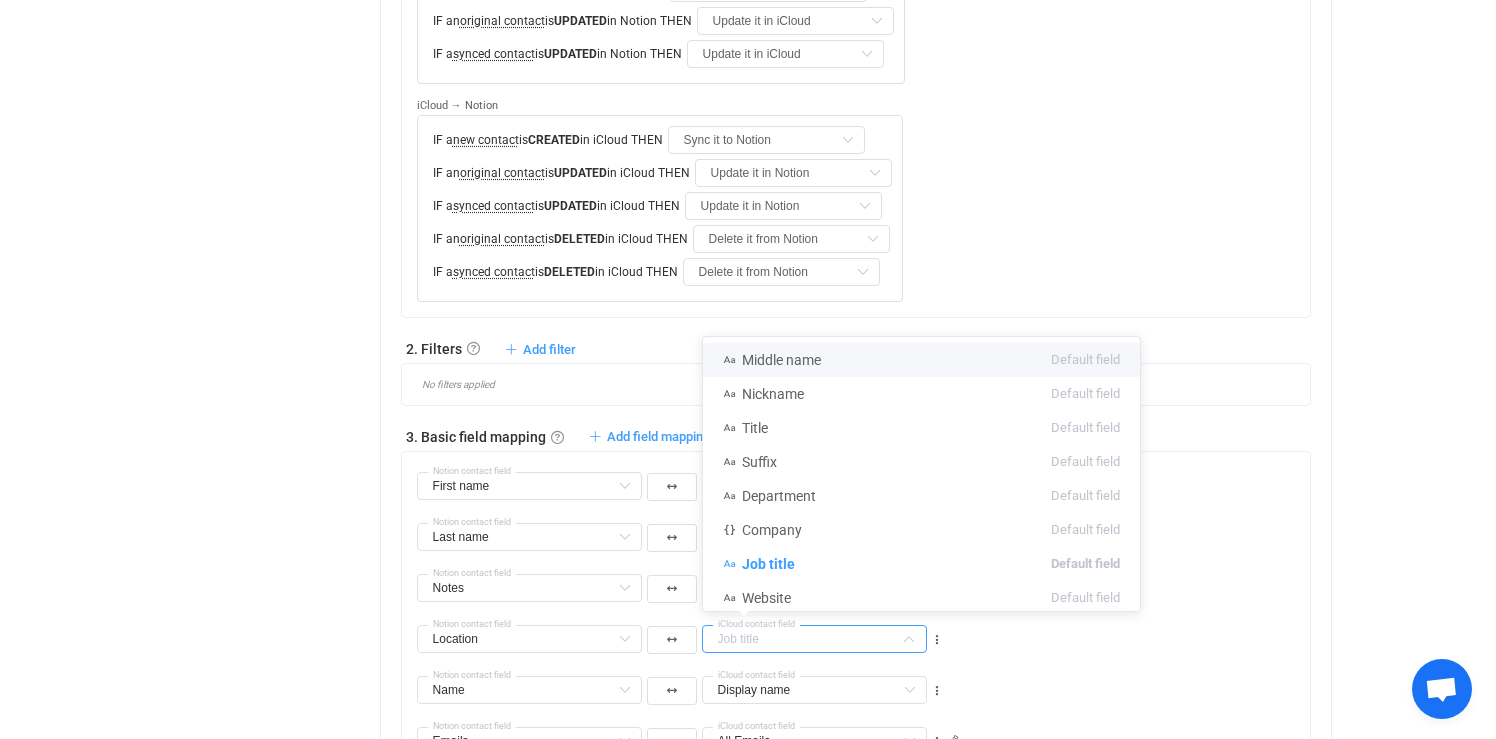click on "Notion → iCloud
IF a  new contact  is  CREATED  in Notion THEN
Sync it to iCloud
IF an  original contact  is  UPDATED  in Notion THEN
Update it in iCloud
IF a  synced contact  is  UPDATED  in Notion THEN
Update it in iCloud Do nothing Update it in iCloud iCloud → Notion
IF a  new contact  is  CREATED  in iCloud THEN
Sync it to Notion Do nothing Sync it to Notion
IF an  original contact  is  UPDATED  in iCloud THEN
Update it in Notion Do nothing Update it in Notion Update it in Notion if it's a copy
IF a  synced contact  is  UPDATED  in iCloud THEN
Update it in Notion Do nothing Update it in Notion
IF an  original contact  is  DELETED  in iCloud THEN
Delete it from Notion Do nothing Delete it from Notion Delete it from Notion if it's a copy
IF a  synced contact  is  DELETED  in iCloud THEN
Delete it from Notion Do nothing Delete it from Notion" at bounding box center [864, 117] 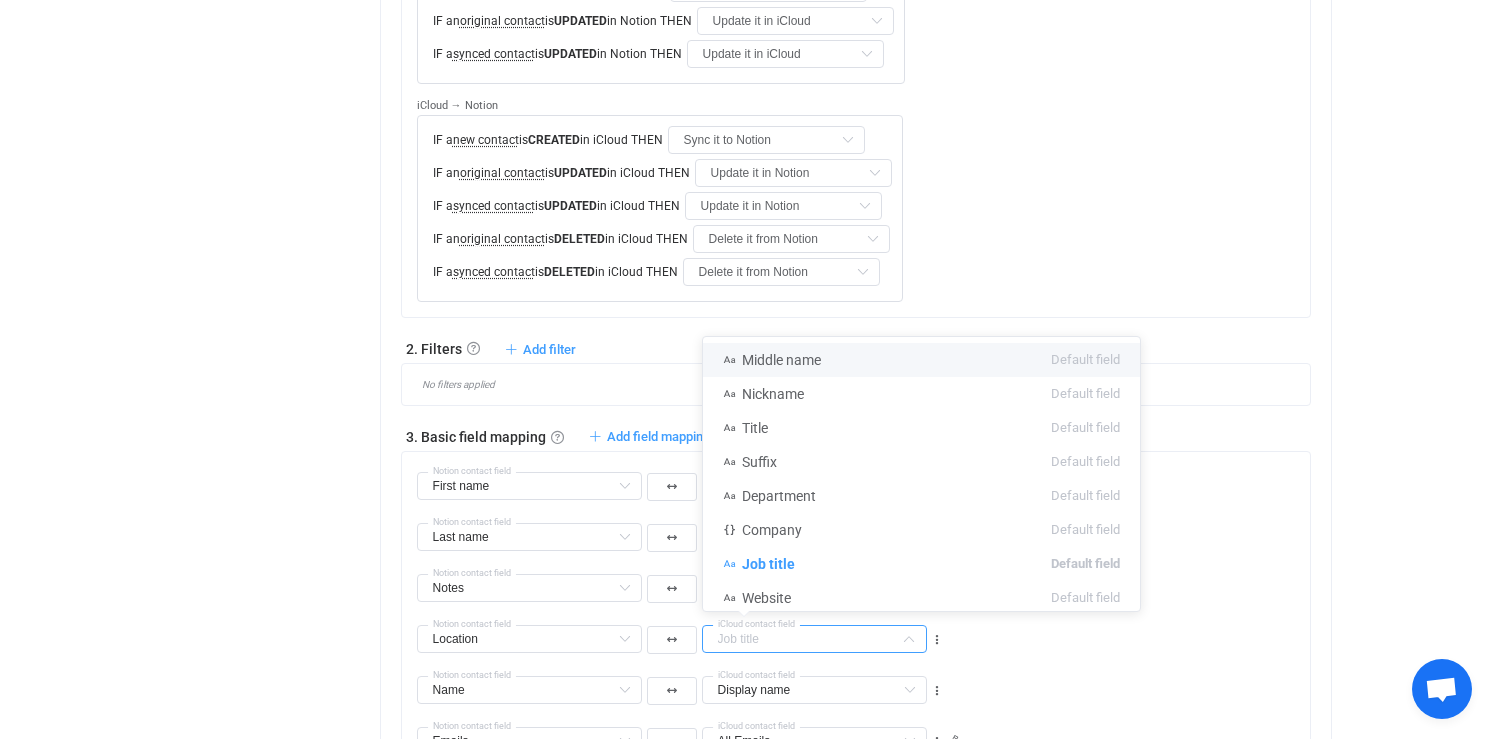 type on "Job title" 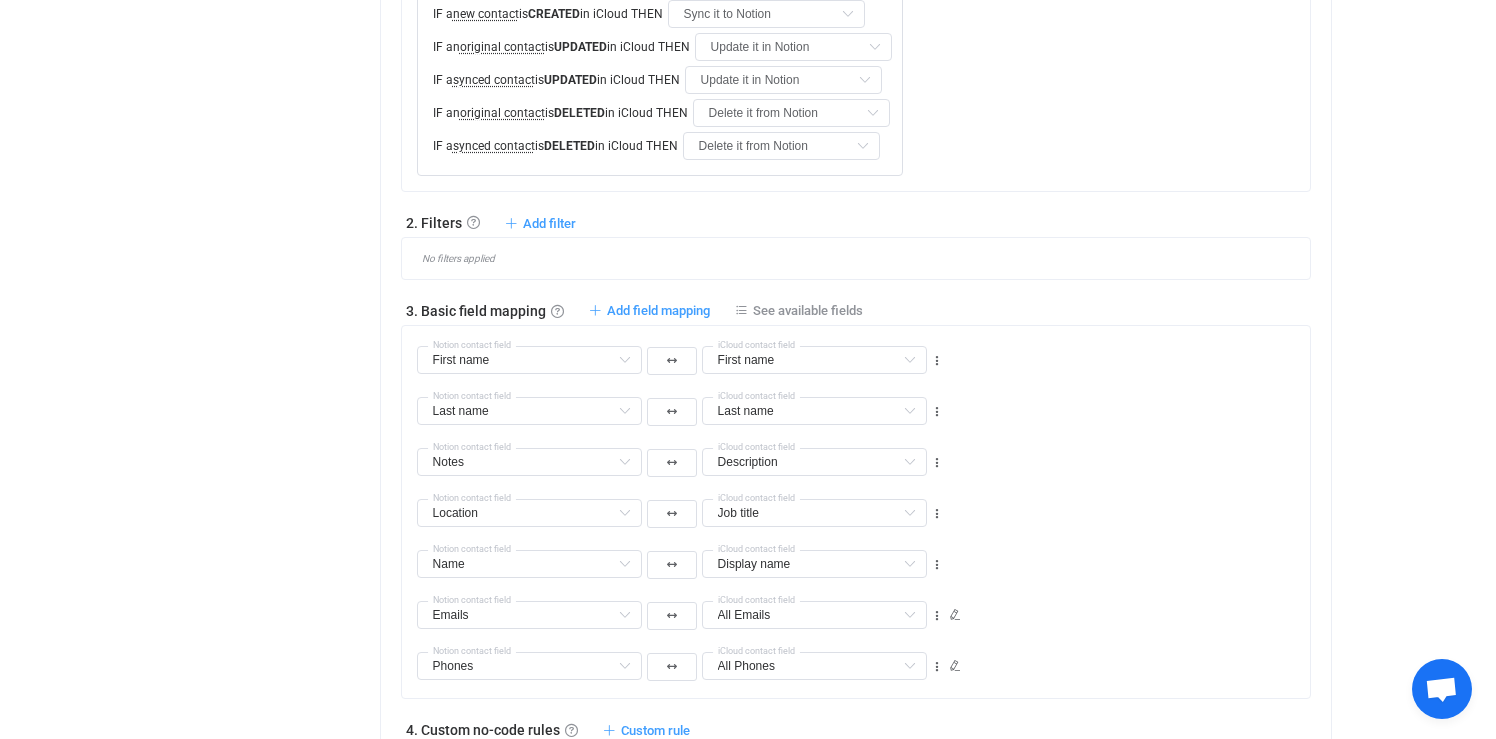 scroll, scrollTop: 965, scrollLeft: 0, axis: vertical 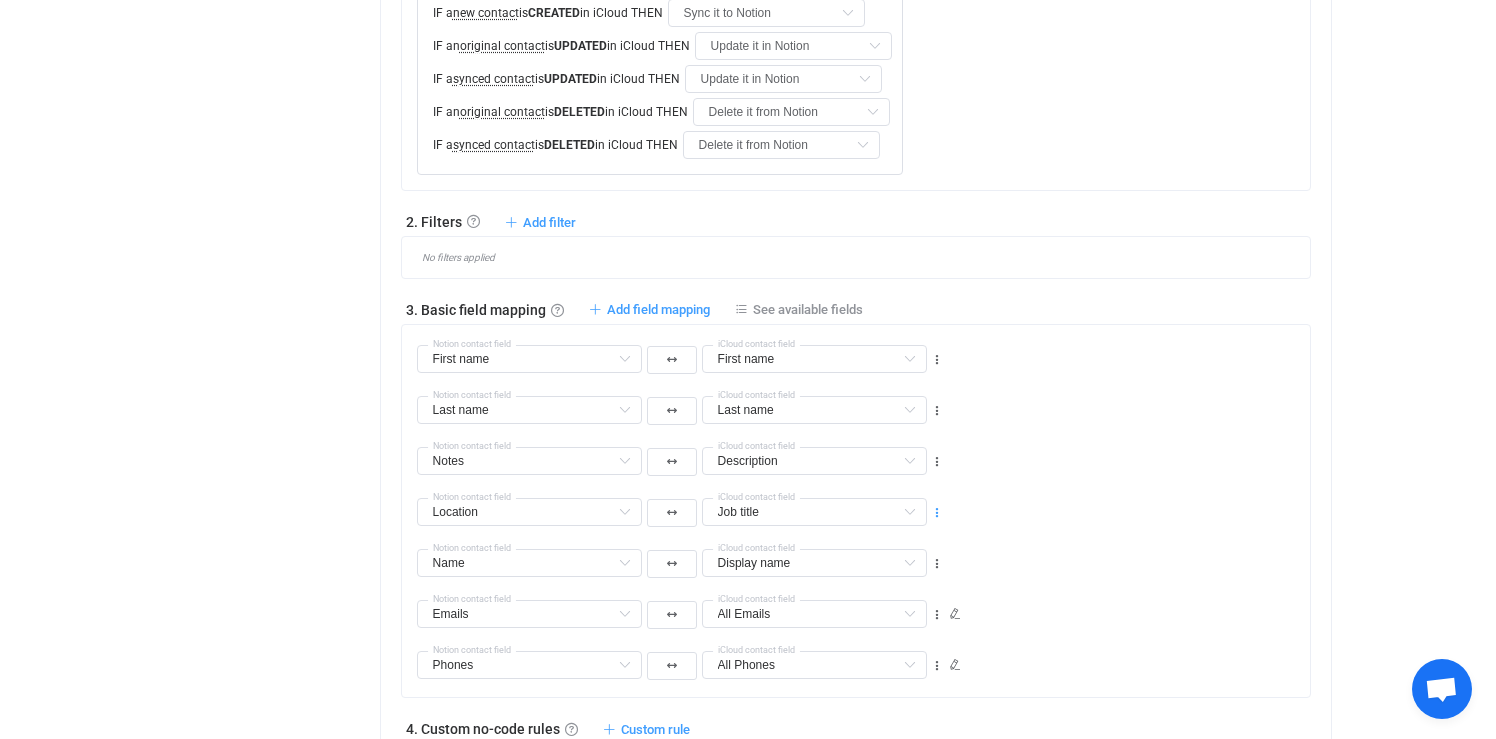 click at bounding box center [937, 513] 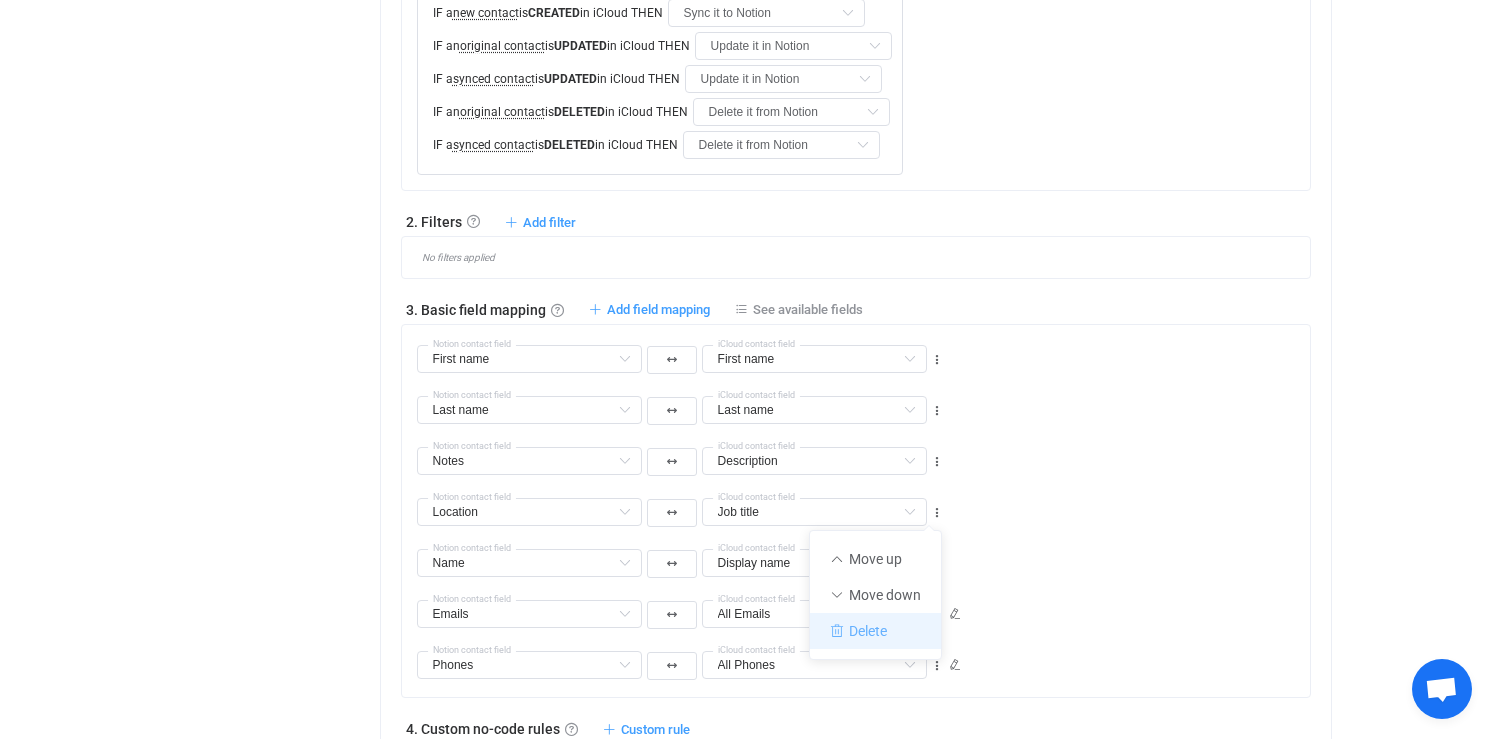 click on "Delete" at bounding box center [875, 631] 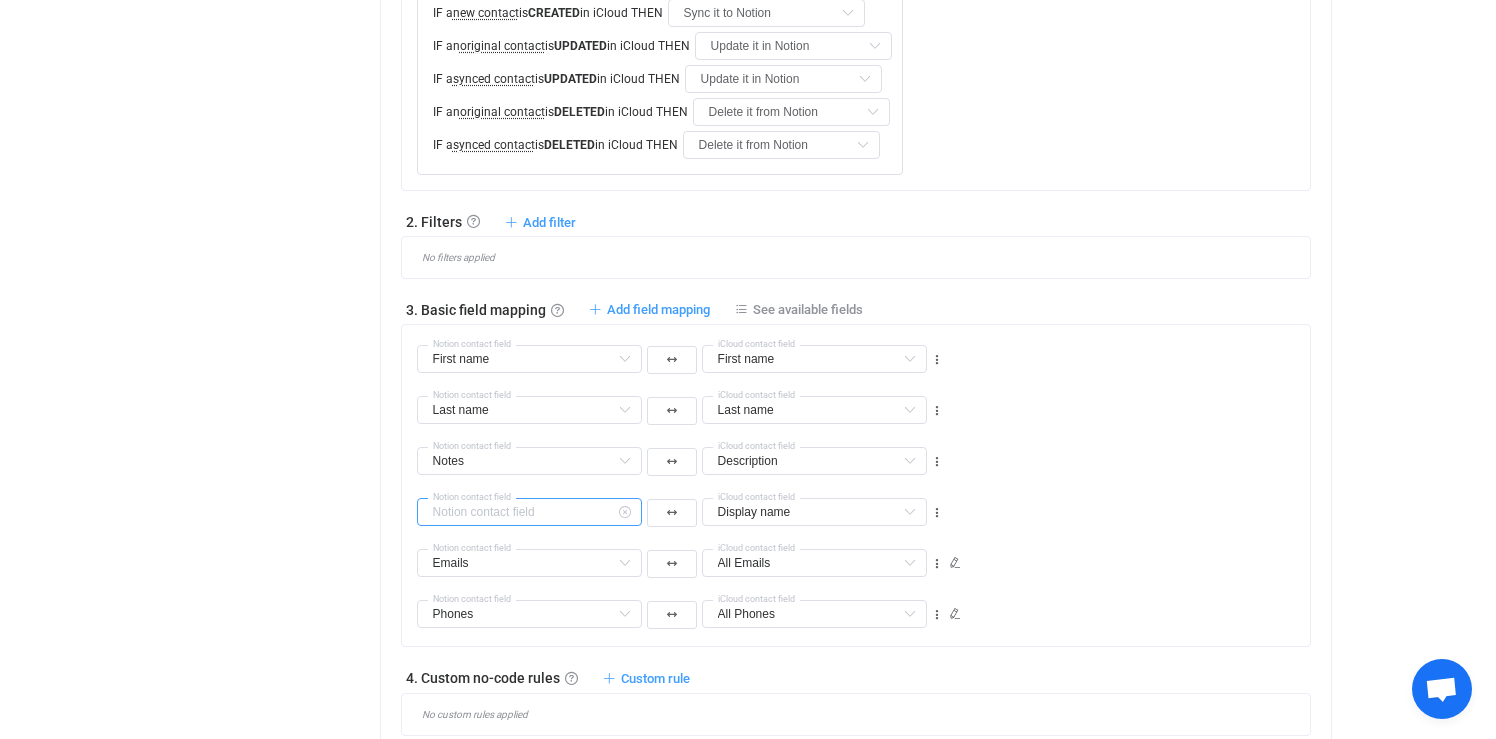 click at bounding box center [529, 512] 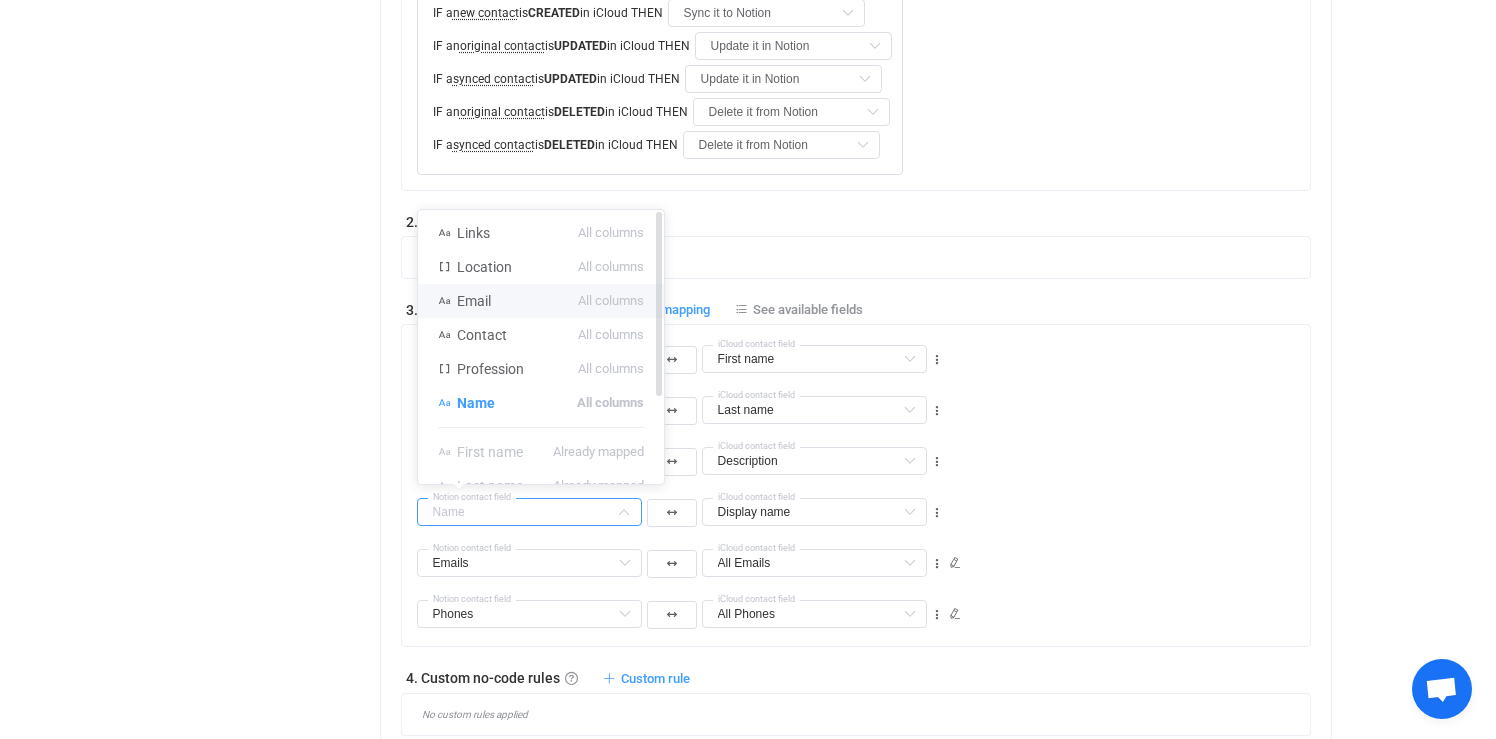 click on "All columns" at bounding box center (611, 301) 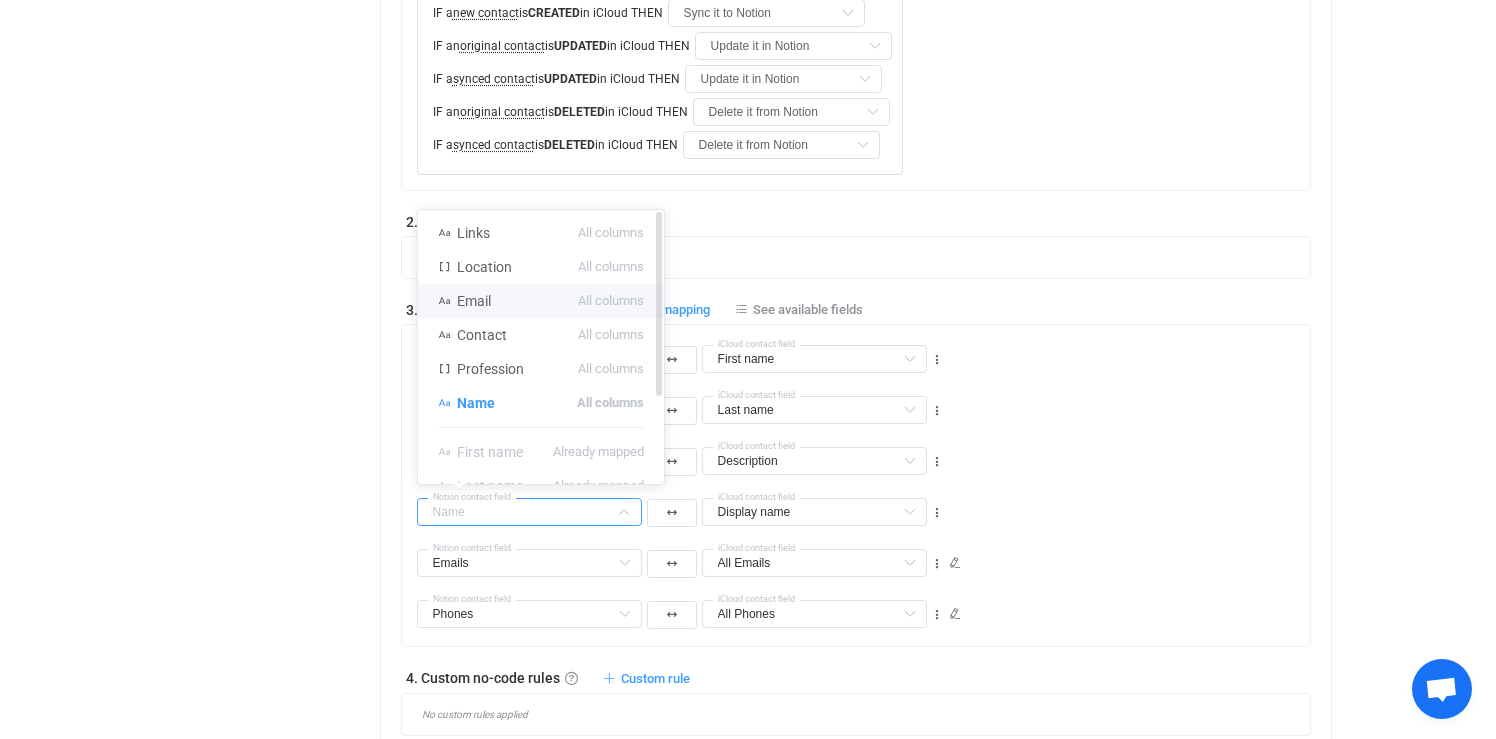 type on "Email" 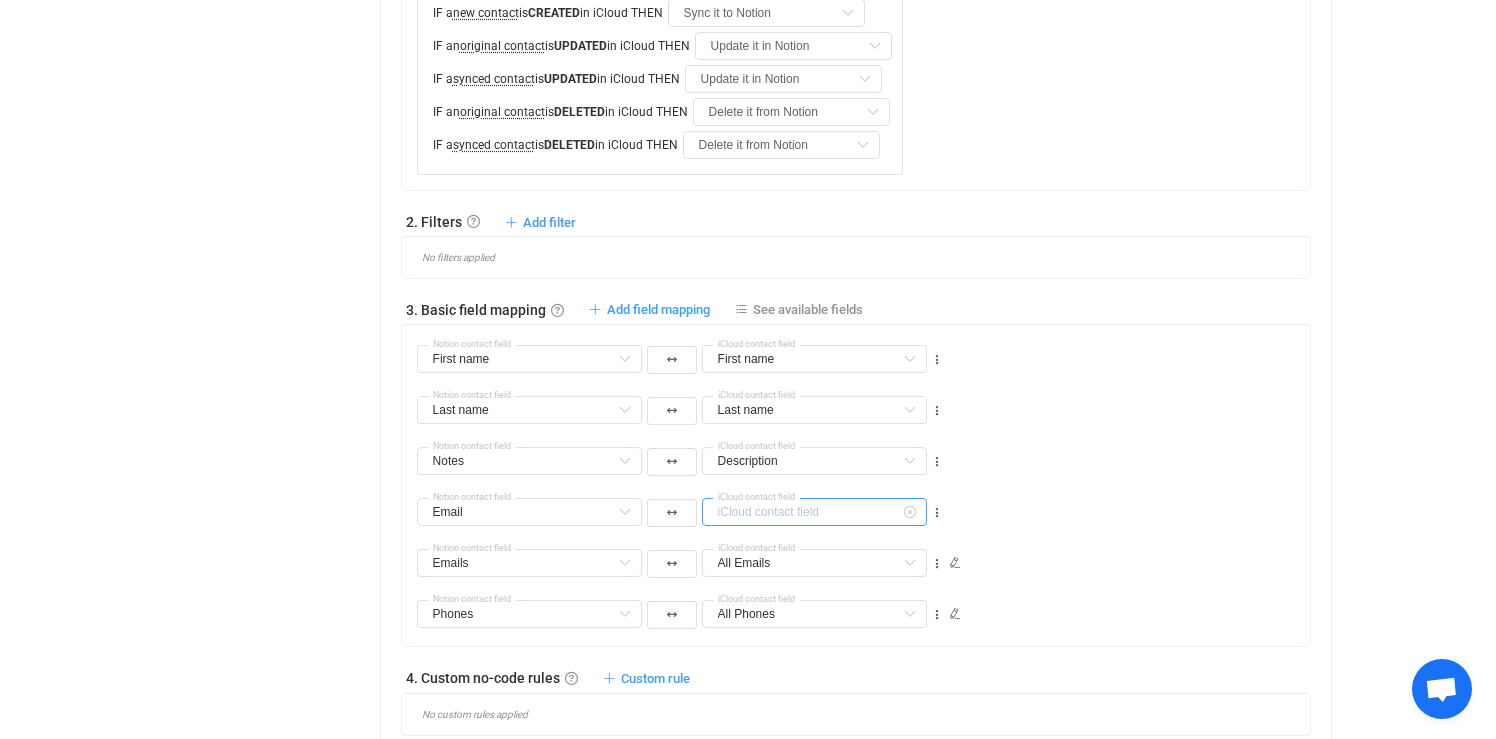 click at bounding box center [814, 512] 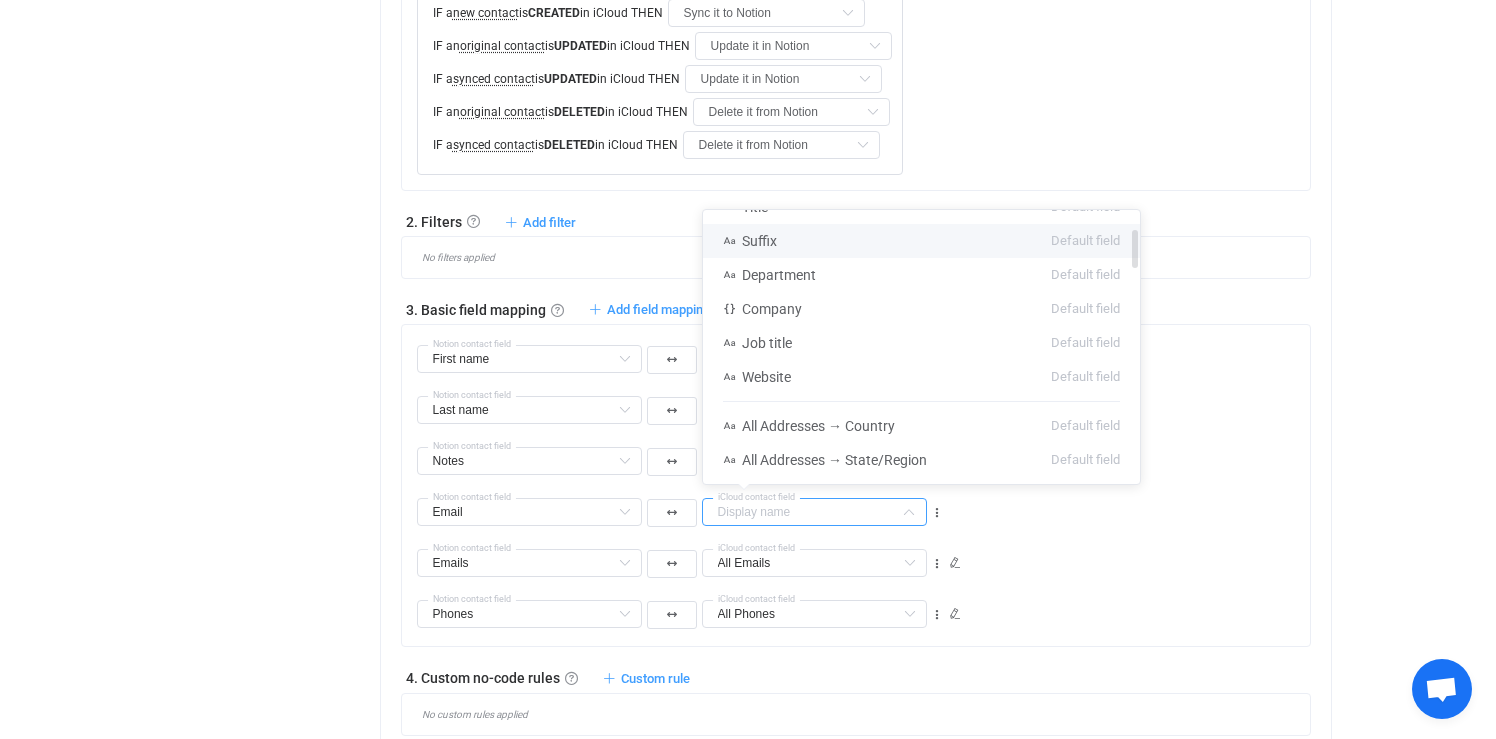 scroll, scrollTop: 129, scrollLeft: 0, axis: vertical 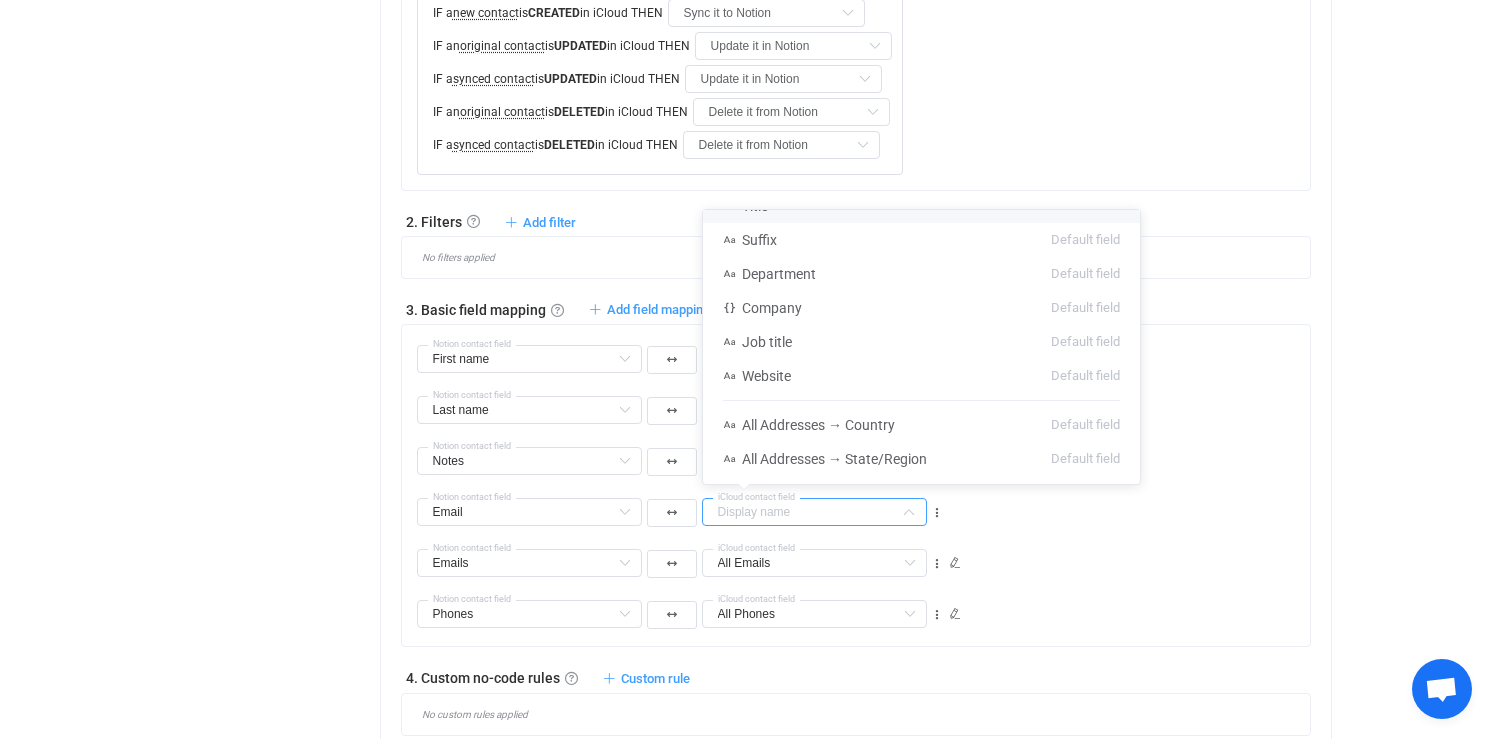 click on "Notion → iCloud
IF a  new contact  is  CREATED  in Notion THEN
Sync it to iCloud
IF an  original contact  is  UPDATED  in Notion THEN
Update it in iCloud
IF a  synced contact  is  UPDATED  in Notion THEN
Update it in iCloud Do nothing Update it in iCloud iCloud → Notion
IF a  new contact  is  CREATED  in iCloud THEN
Sync it to Notion Do nothing Sync it to Notion
IF an  original contact  is  UPDATED  in iCloud THEN
Update it in Notion Do nothing Update it in Notion Update it in Notion if it's a copy
IF a  synced contact  is  UPDATED  in iCloud THEN
Update it in Notion Do nothing Update it in Notion
IF an  original contact  is  DELETED  in iCloud THEN
Delete it from Notion Do nothing Delete it from Notion Delete it from Notion if it's a copy
IF a  synced contact  is  DELETED  in iCloud THEN
Delete it from Notion Do nothing Delete it from Notion" at bounding box center (864, -10) 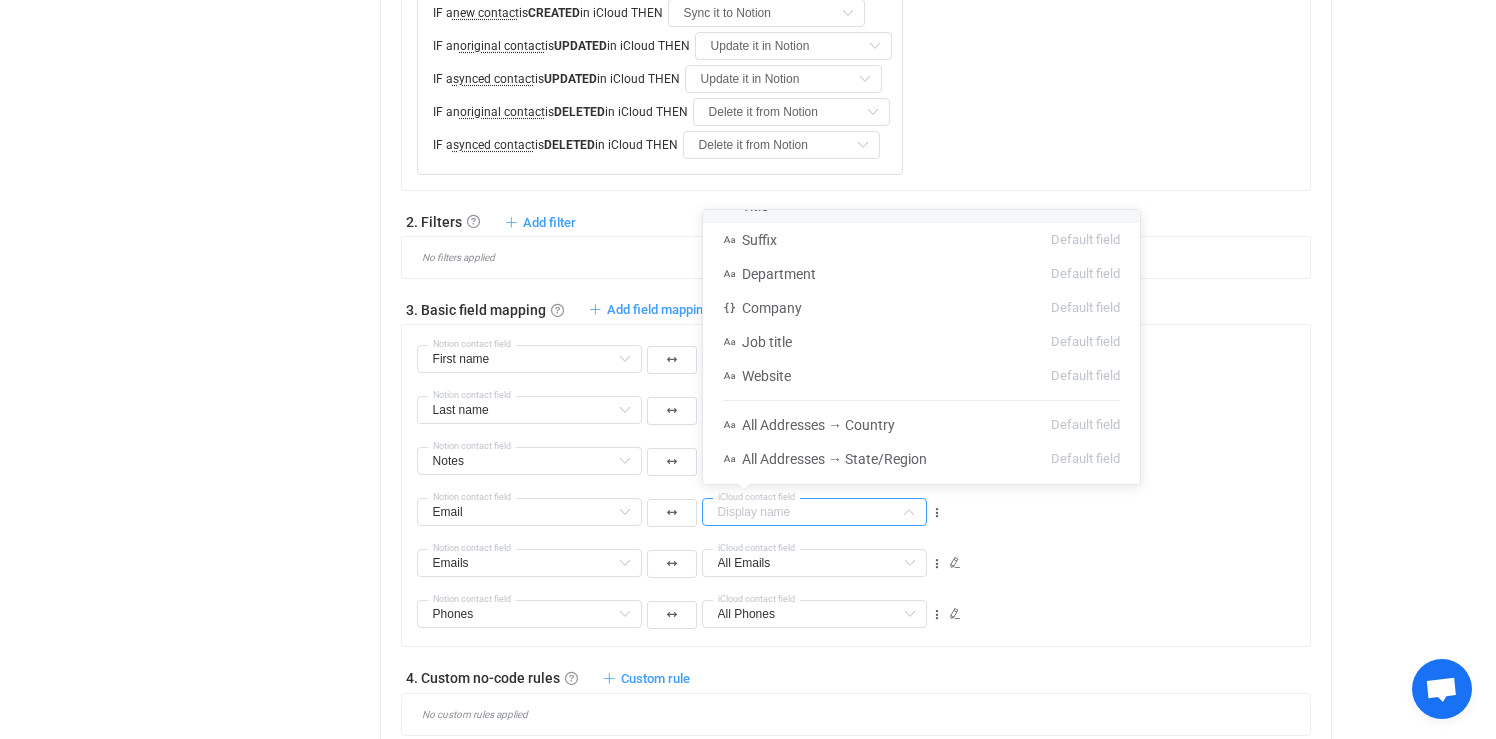 type on "Display name" 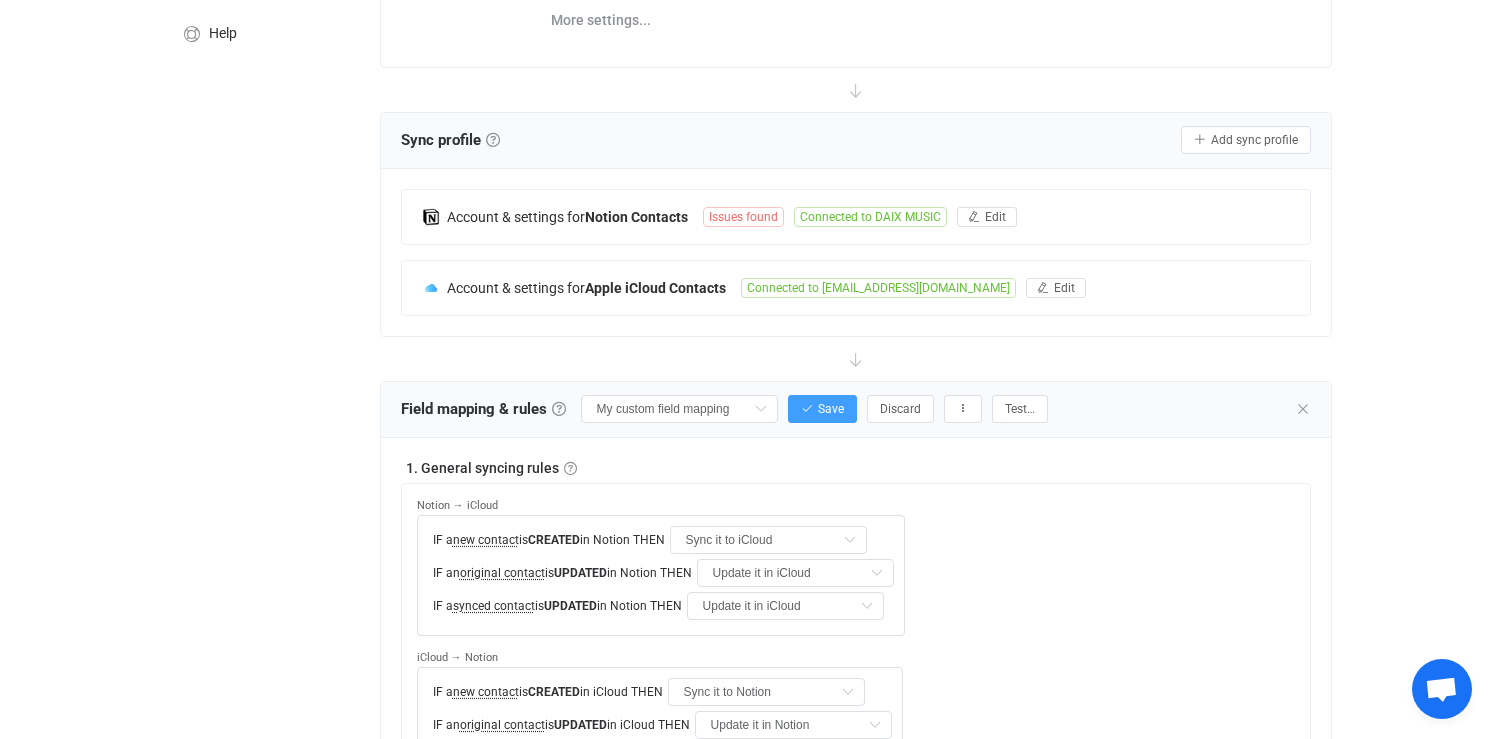 scroll, scrollTop: 0, scrollLeft: 0, axis: both 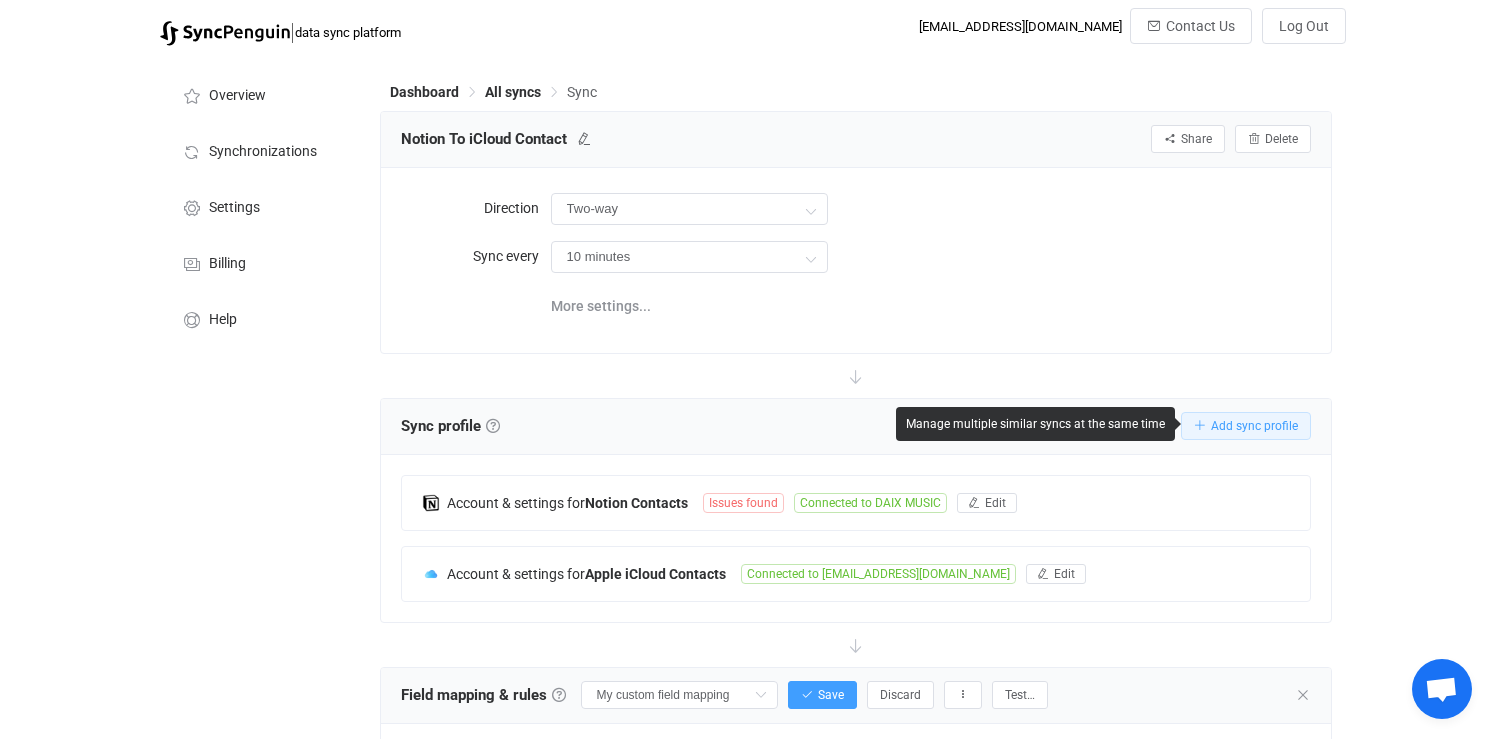 click on "Add sync profile" at bounding box center [1246, 426] 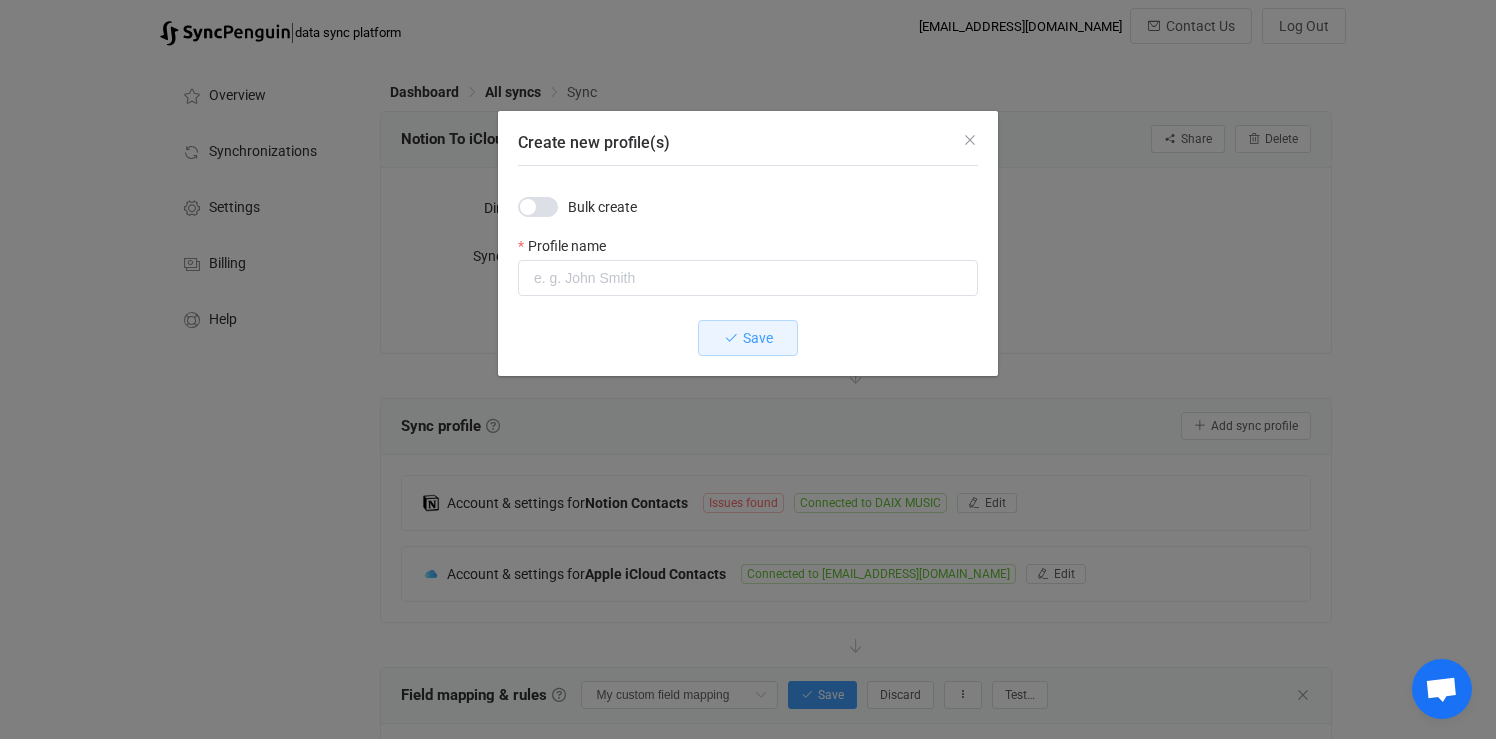 click on "Create new profile(s)" at bounding box center (748, 138) 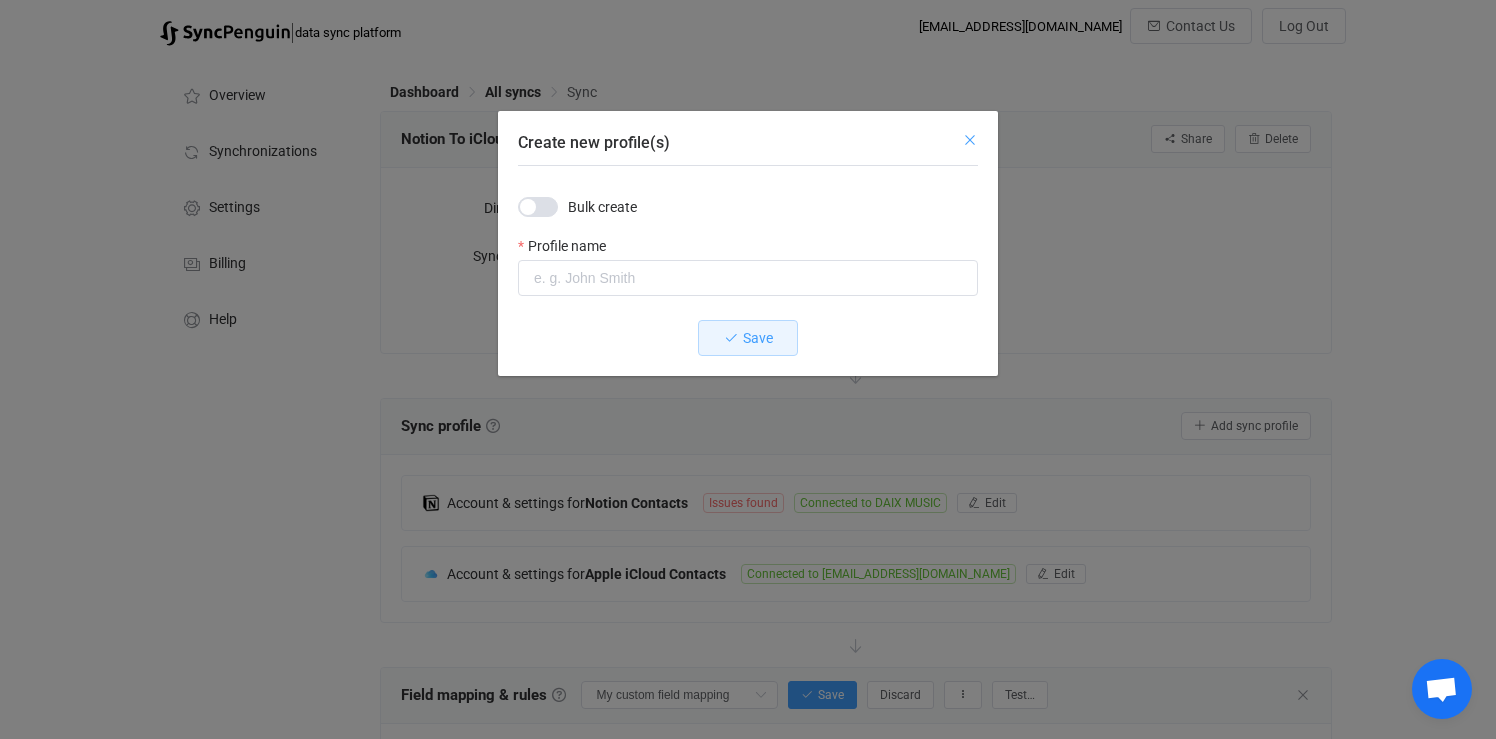 click at bounding box center (970, 140) 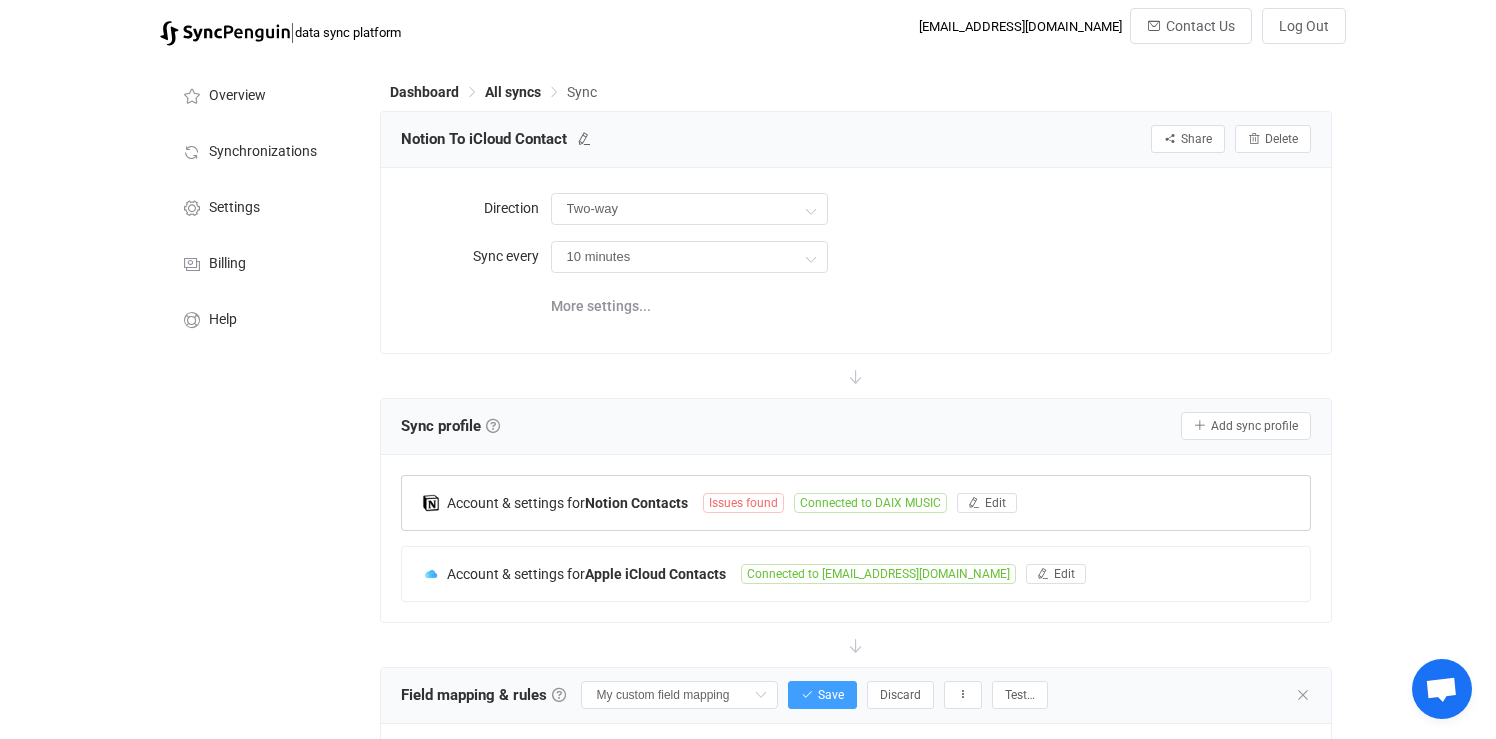 click on "Issues found" at bounding box center [743, 503] 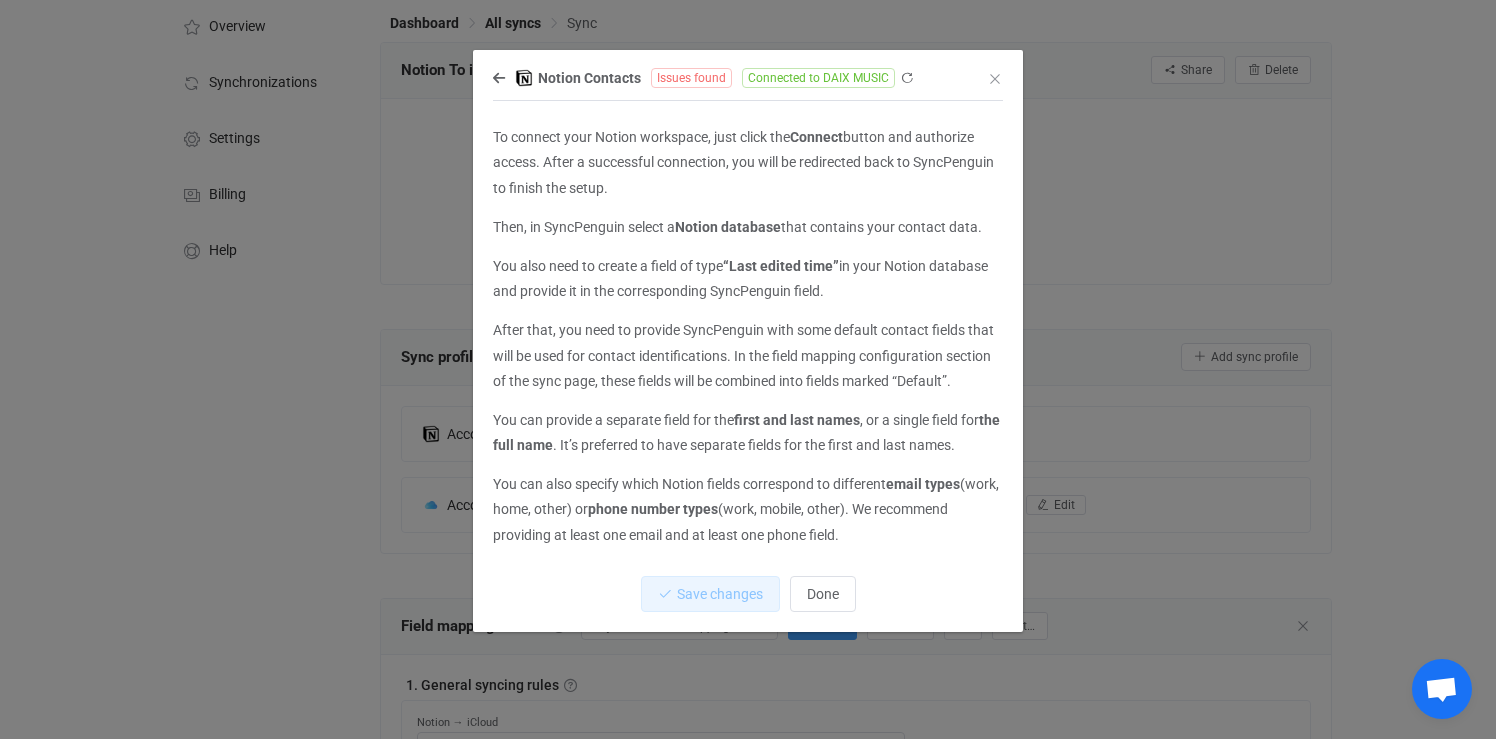 scroll, scrollTop: 93, scrollLeft: 0, axis: vertical 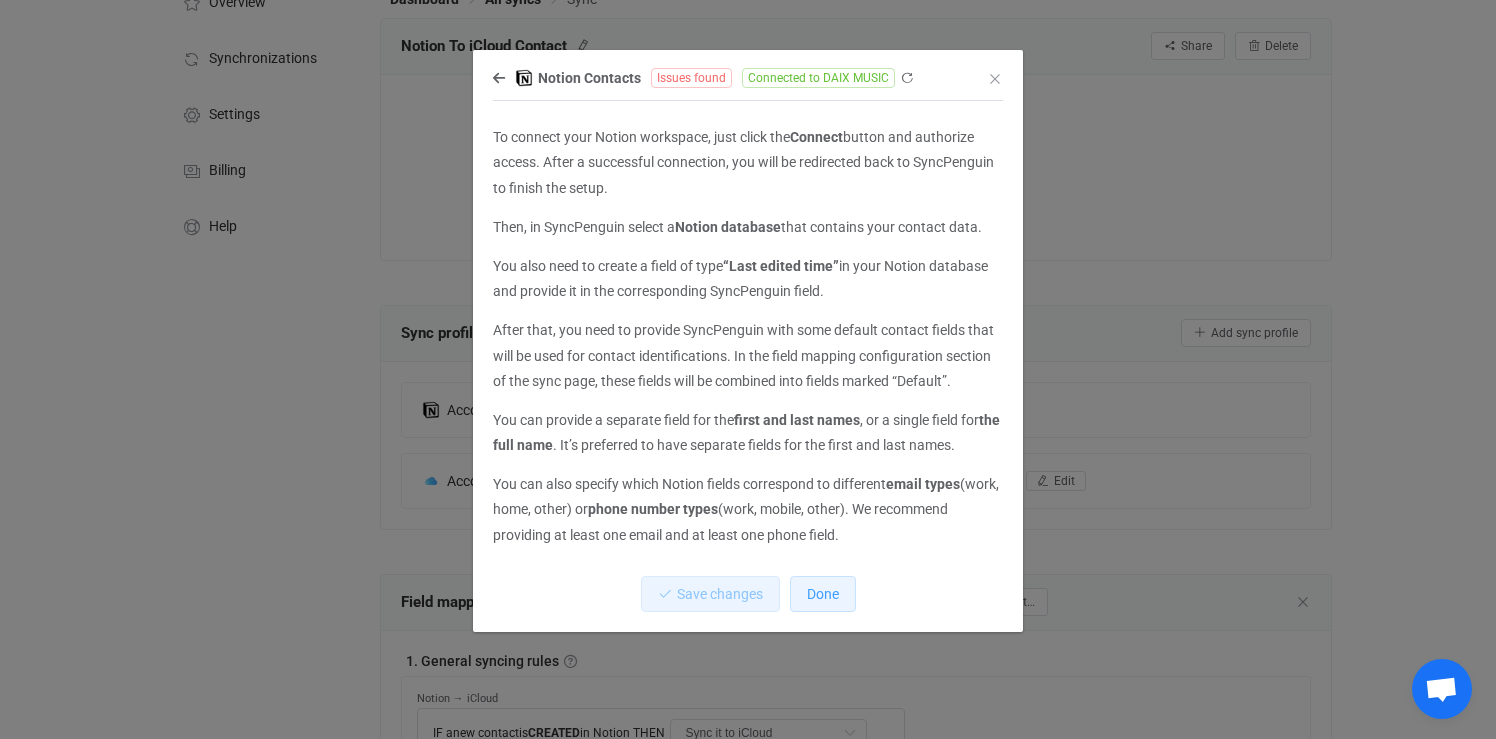 click on "Done" at bounding box center (823, 594) 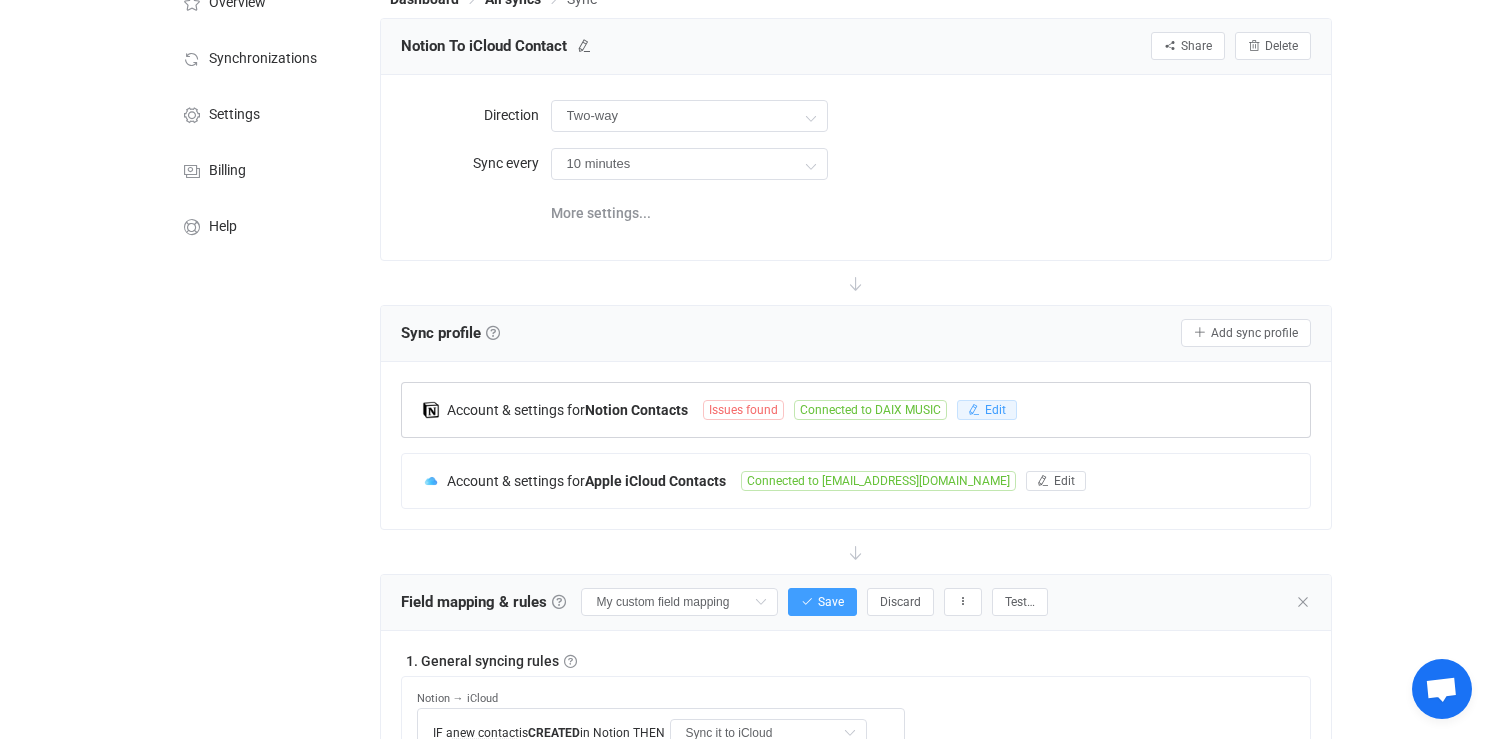 click on "Edit" at bounding box center [995, 410] 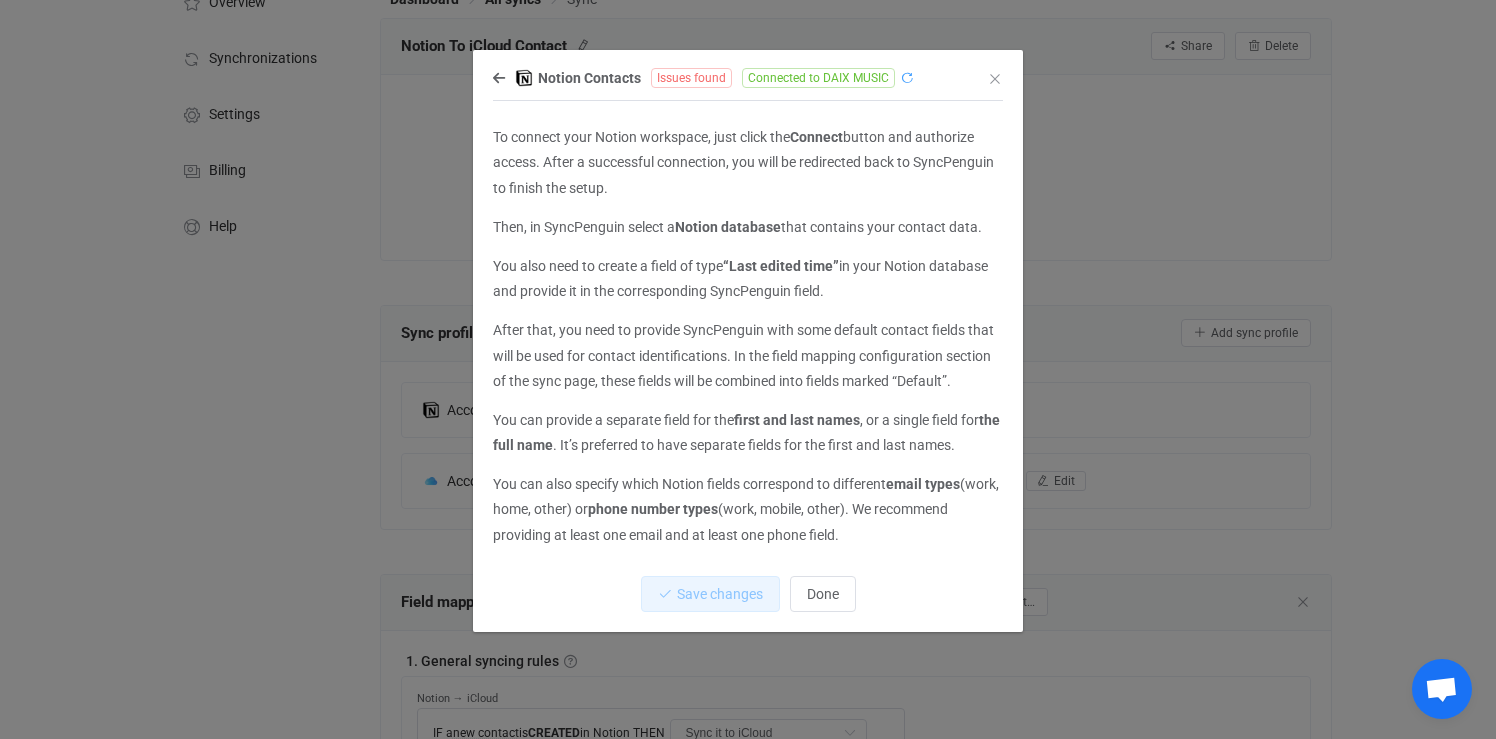click at bounding box center (907, 78) 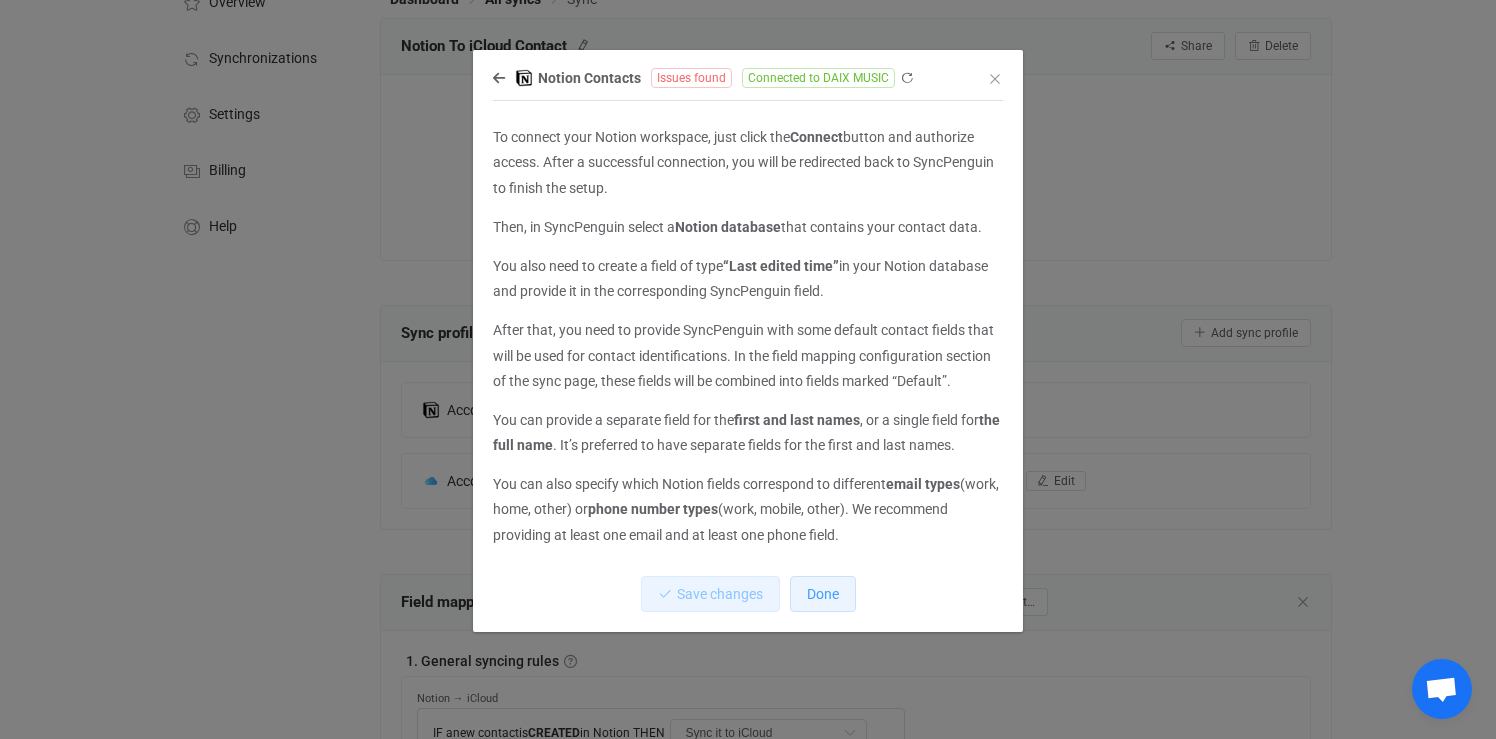 click on "Done" at bounding box center (823, 594) 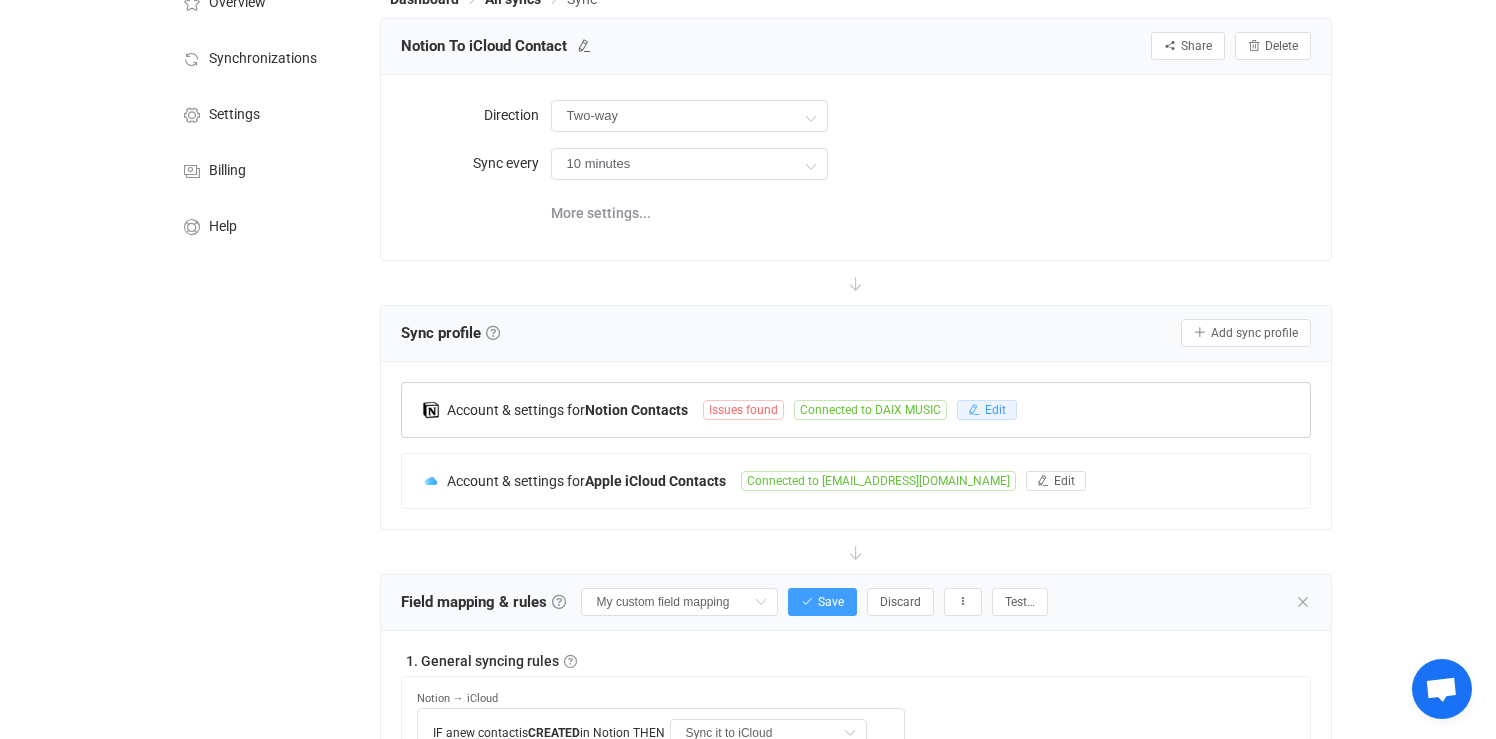 click on "Edit" at bounding box center [995, 410] 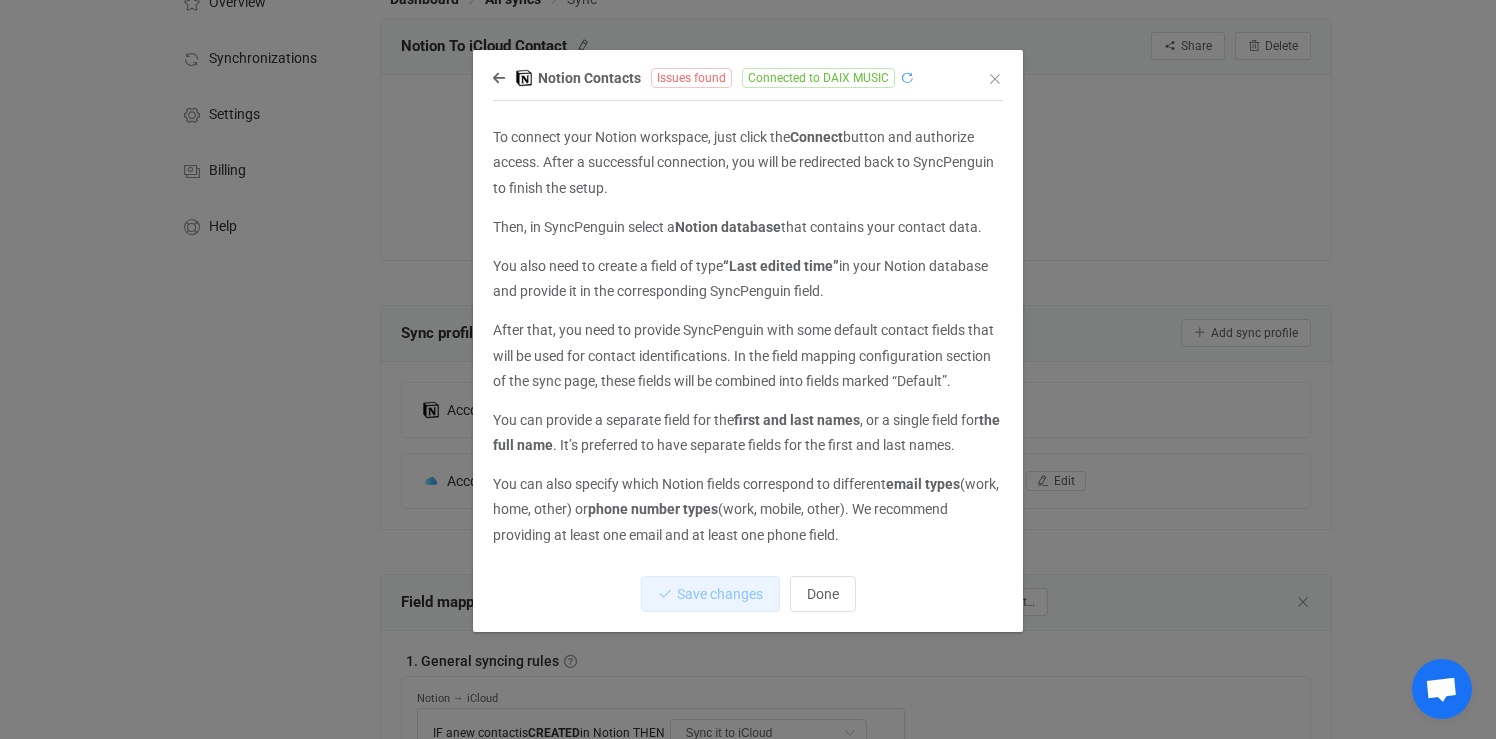 click at bounding box center [907, 78] 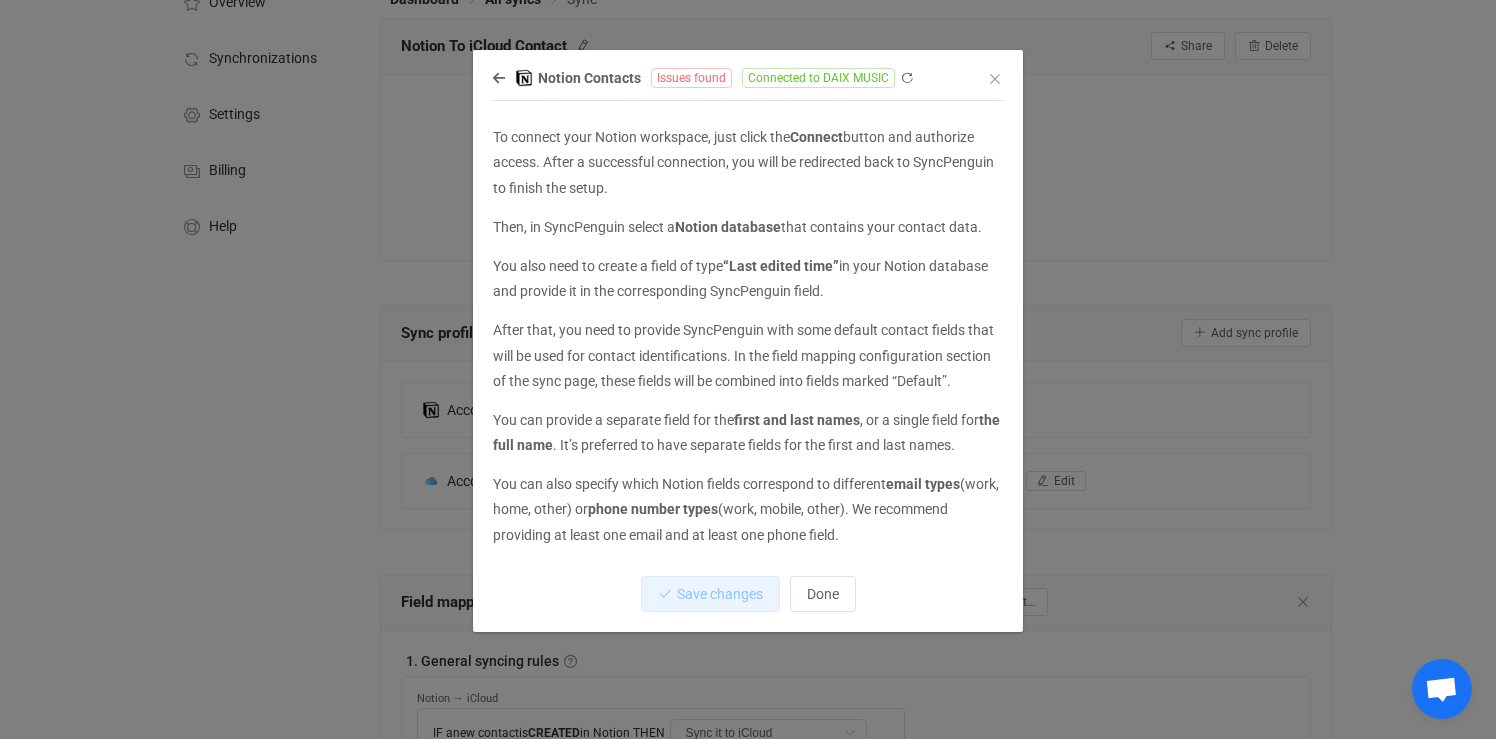 click on "Issues found" at bounding box center (691, 78) 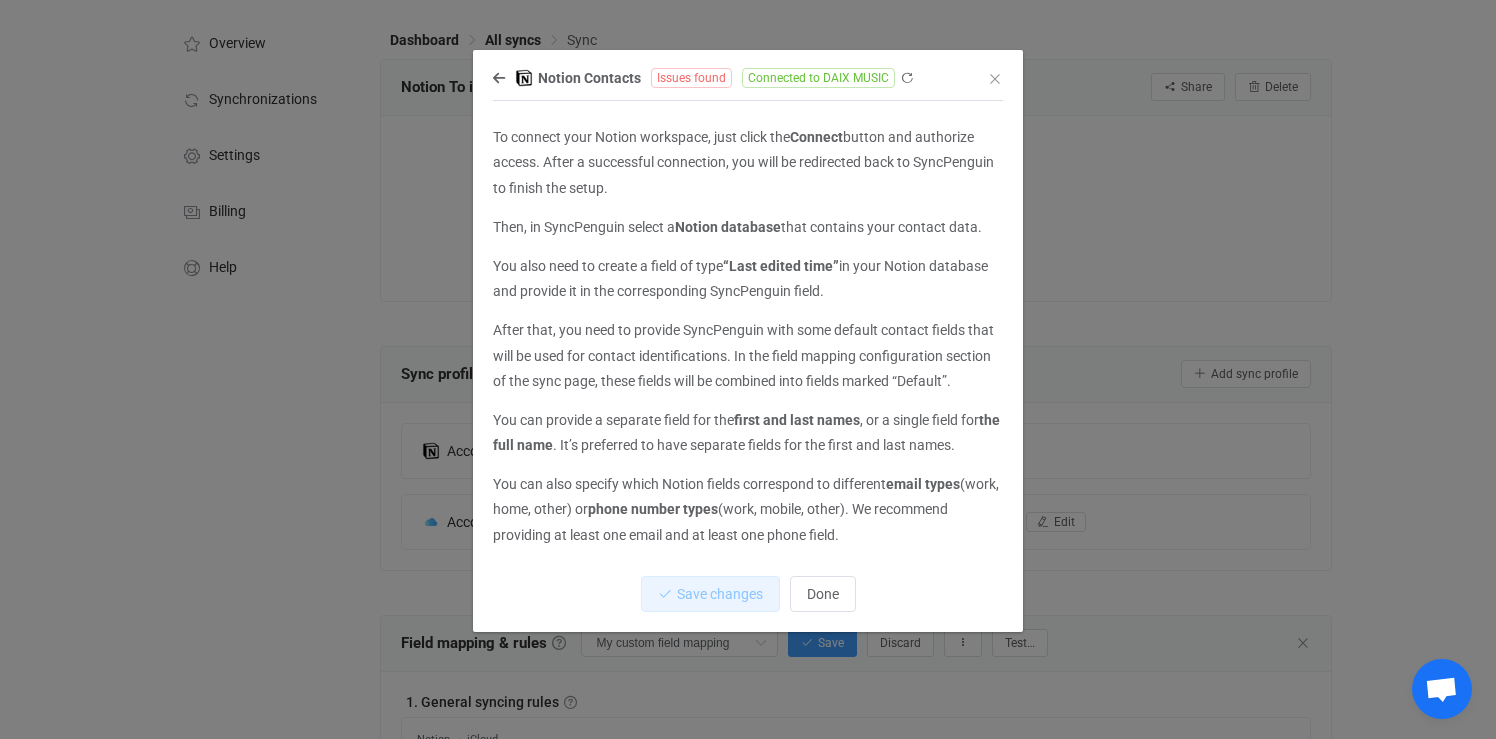 scroll, scrollTop: 0, scrollLeft: 0, axis: both 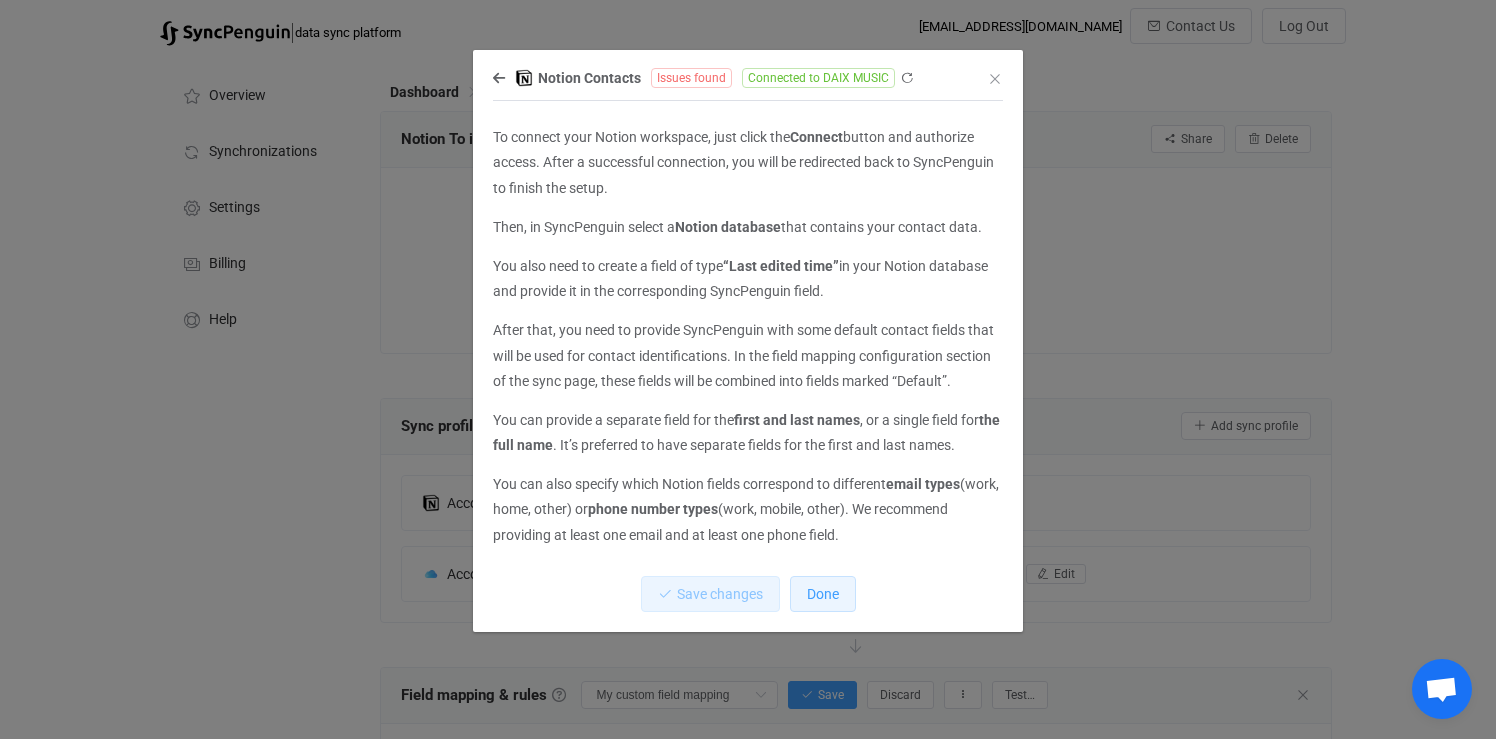 click on "Done" at bounding box center [823, 594] 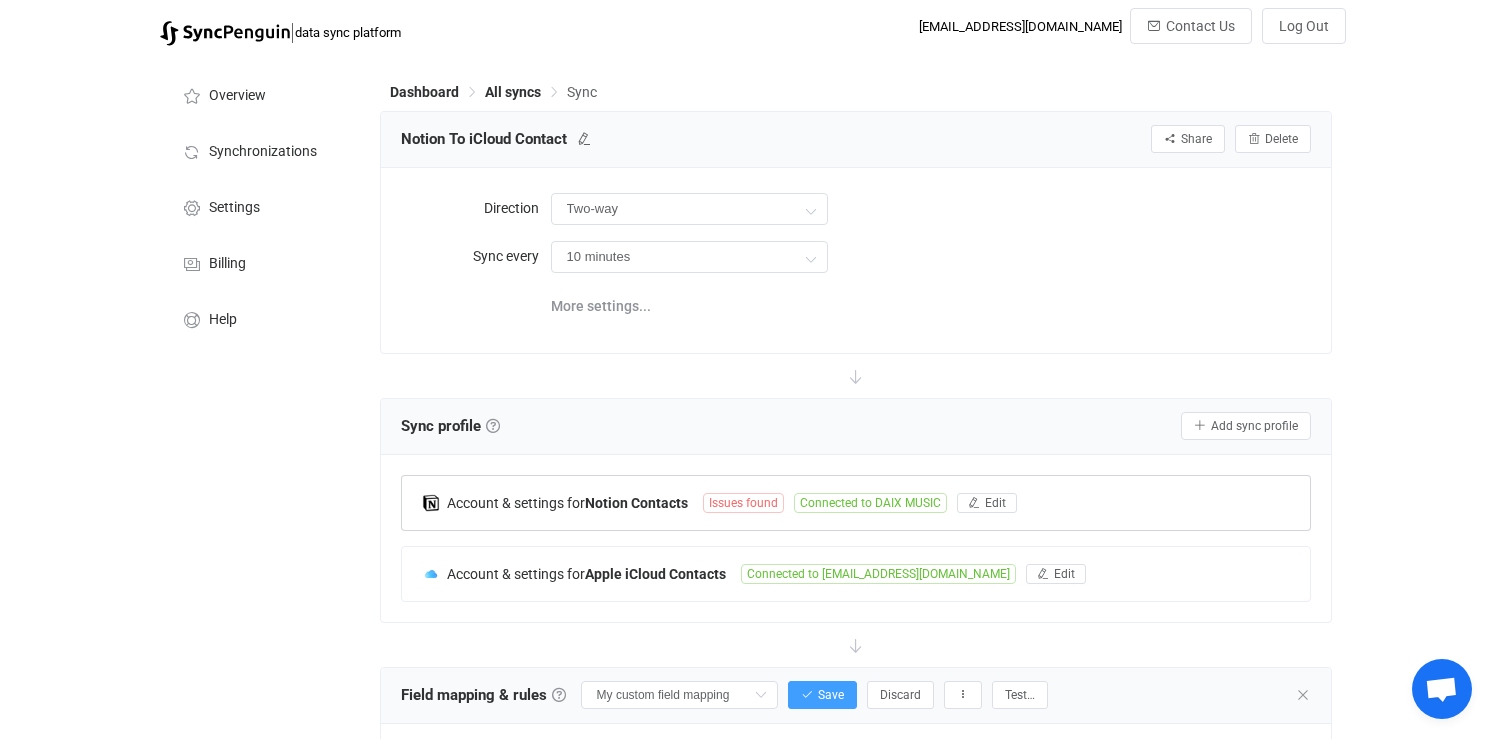 click on "Notion Contacts" at bounding box center (636, 503) 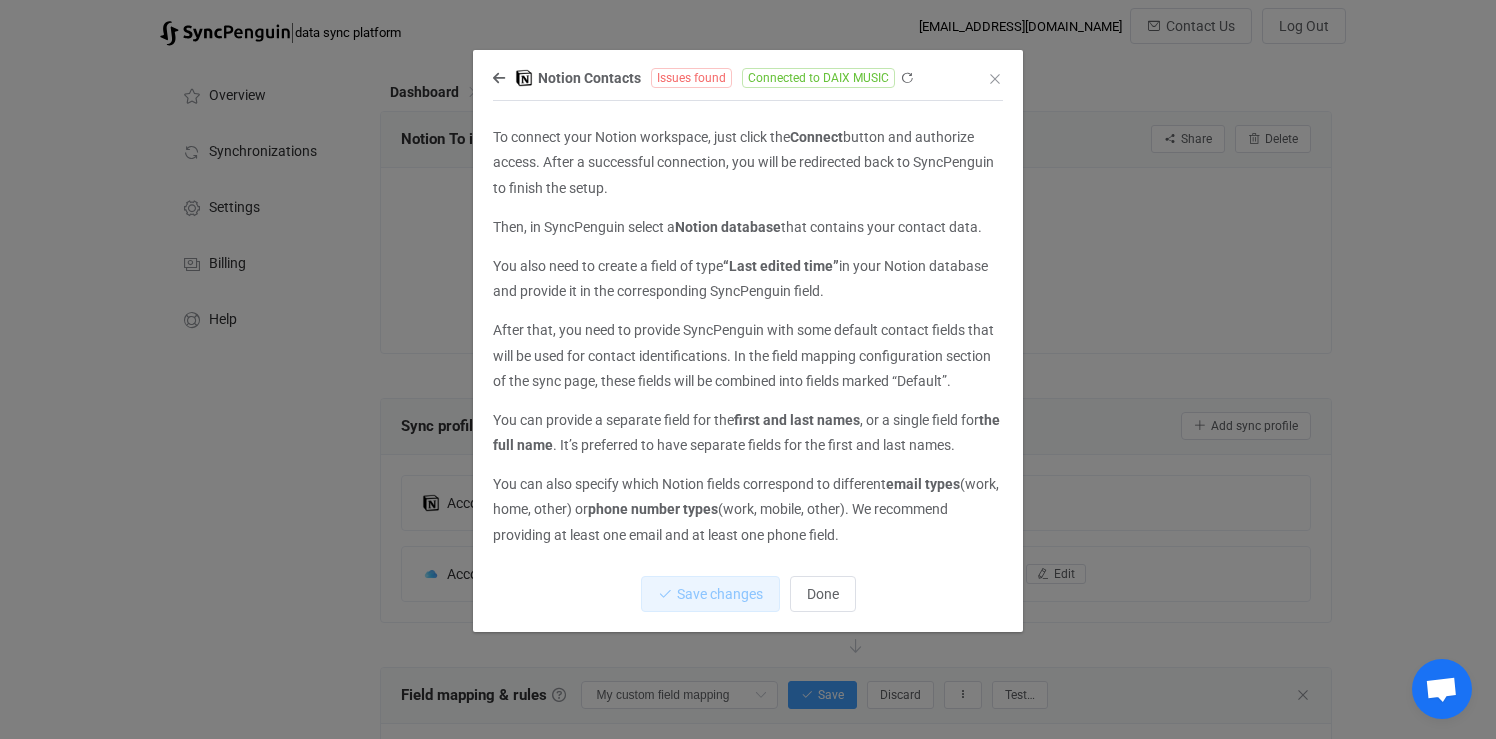 click on "Notion Contacts Issues found Connected  to DAIX MUSIC To connect your Notion workspace, just click the  Connect  button and authorize access. After a successful connection, you will be redirected back to SyncPenguin to finish the setup.
Then, in SyncPenguin select a  Notion database  that contains your contact data.
You also need to create a field of type  “Last edited time”  in your Notion database and provide it in the corresponding SyncPenguin field.
After that, you need to provide SyncPenguin with some default contact fields that will be used for contact identifications. In the field mapping configuration section of the sync page, these fields will be combined into fields marked “Default”.
You can provide a separate field for the  first and last names , or a single field for  the full name . It’s preferred to have separate fields for the first and last names.
You can also specify which Notion fields correspond to different  email types  (work, home, other) or  phone number types
Done" at bounding box center [748, 348] 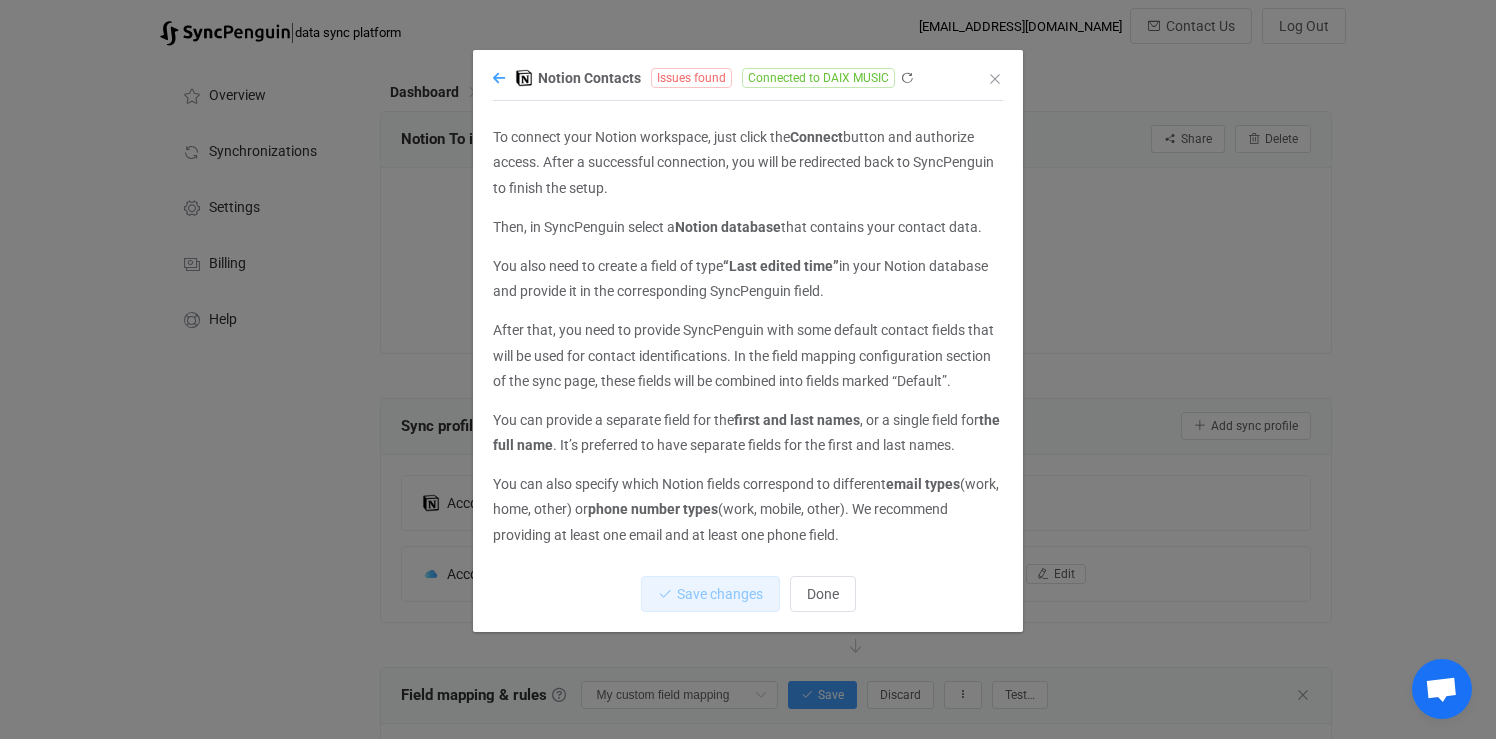 click at bounding box center (499, 78) 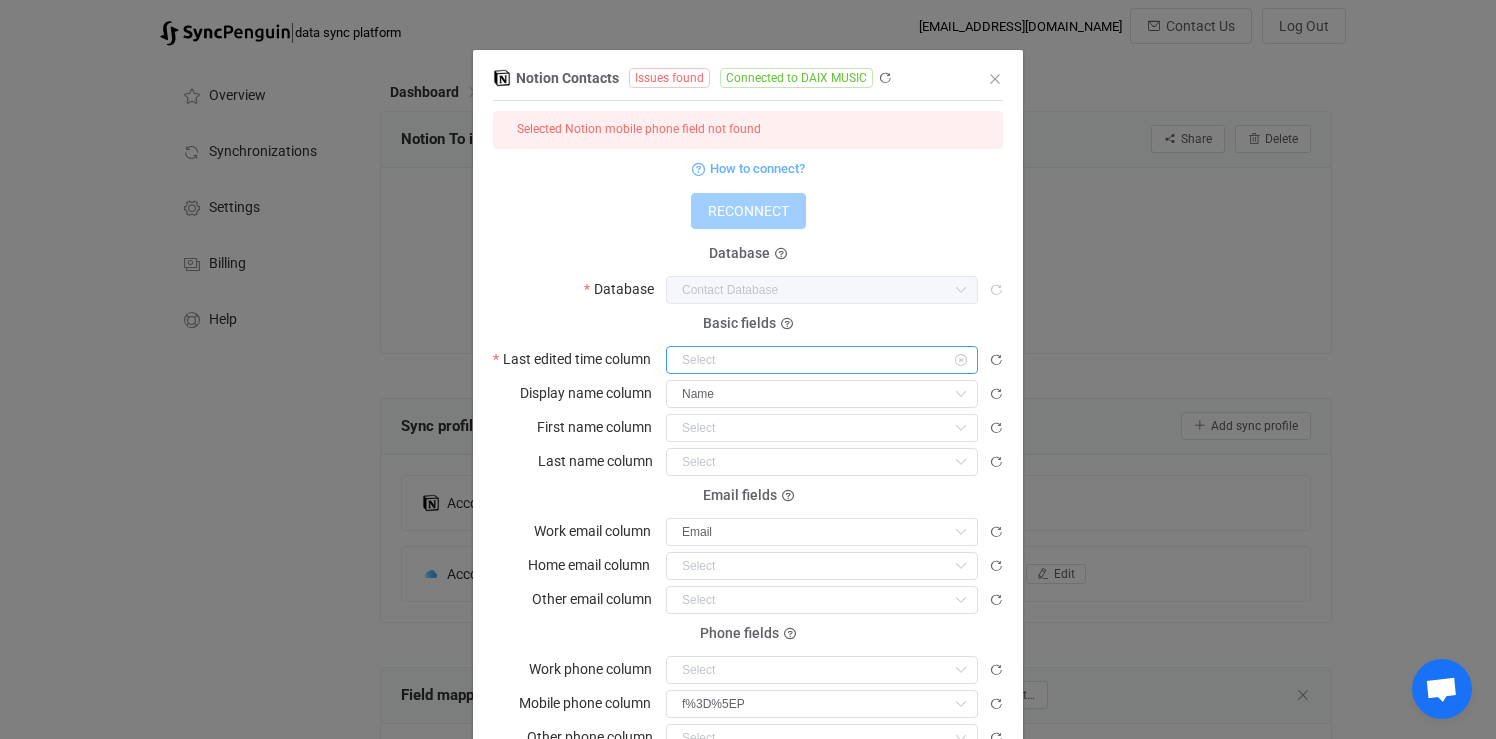 click at bounding box center (822, 360) 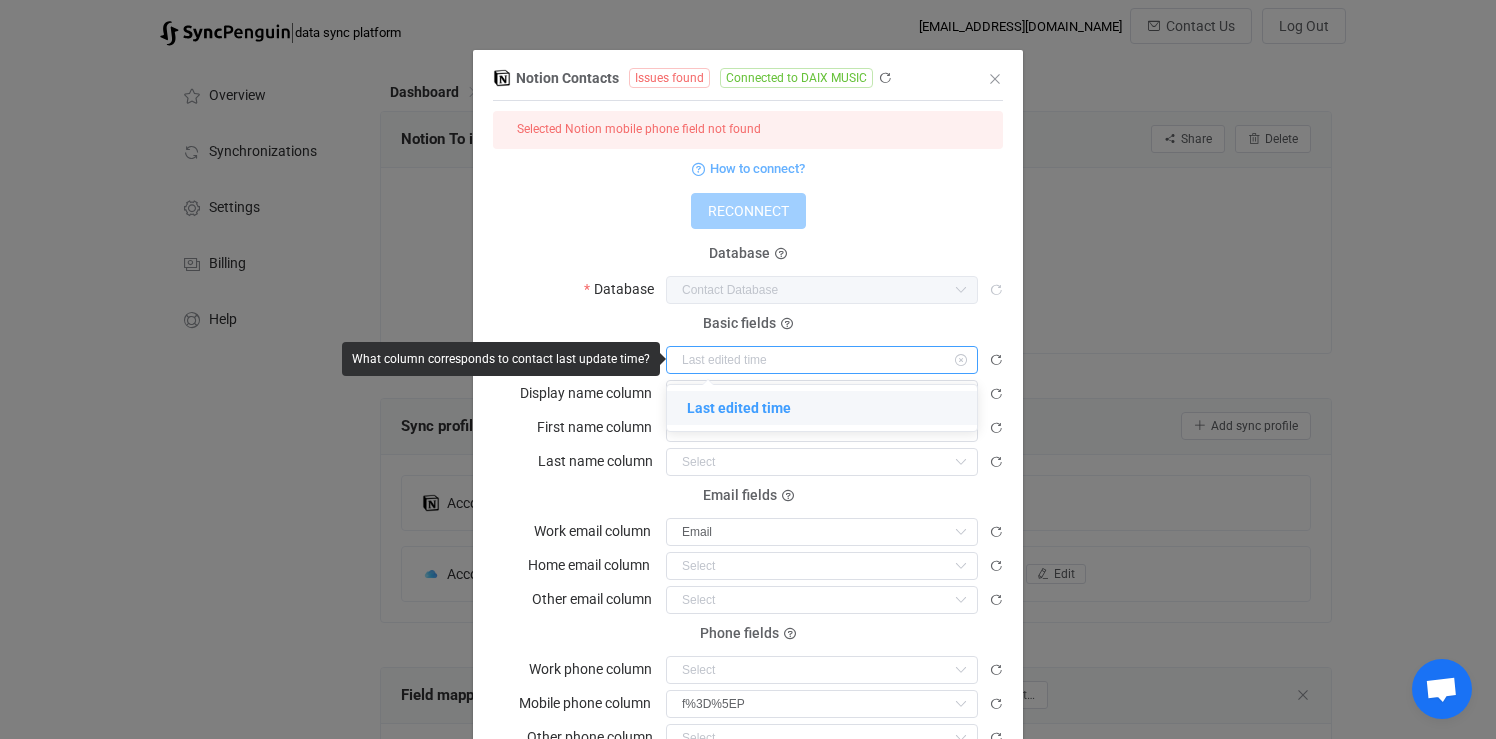 click on "Basic fields Last edited time column" at bounding box center (748, 349) 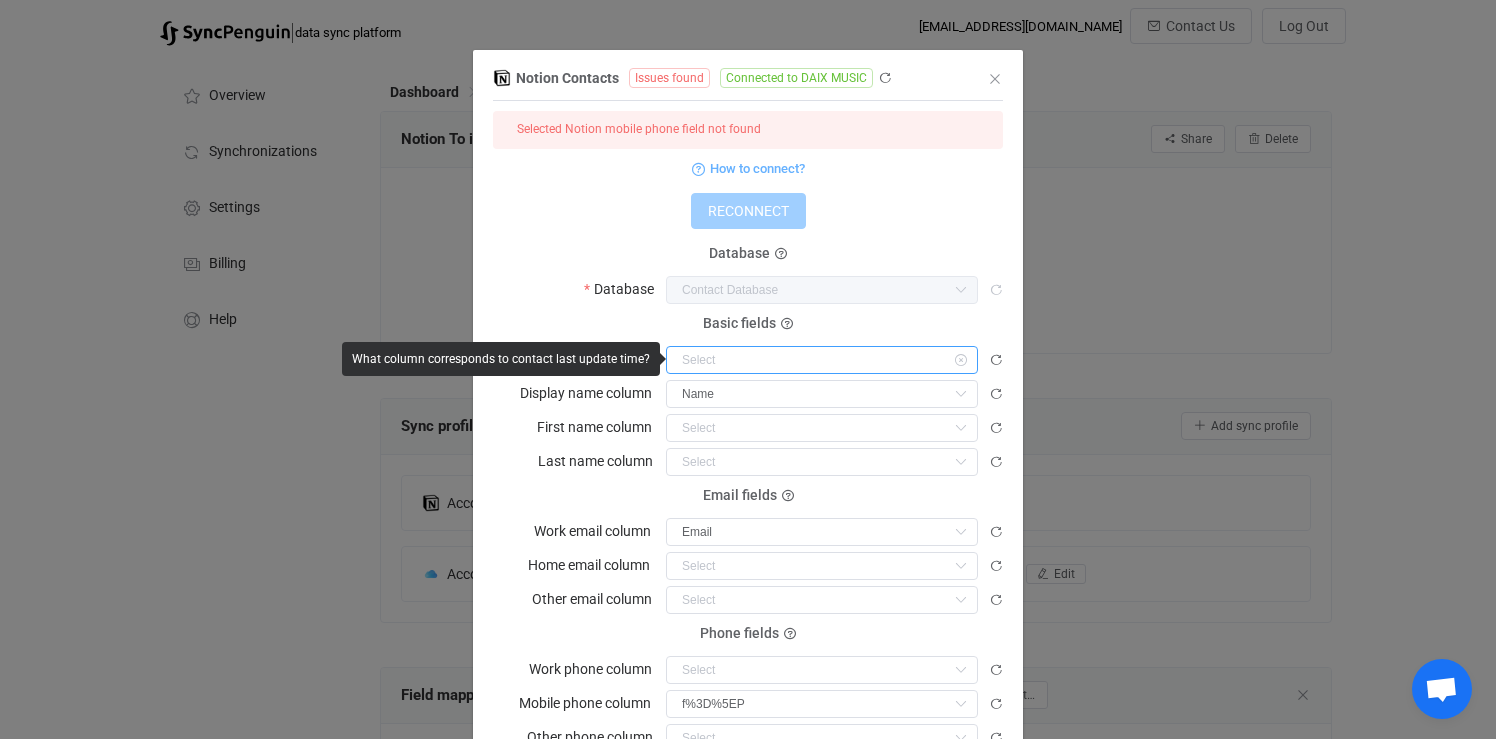 click at bounding box center [822, 360] 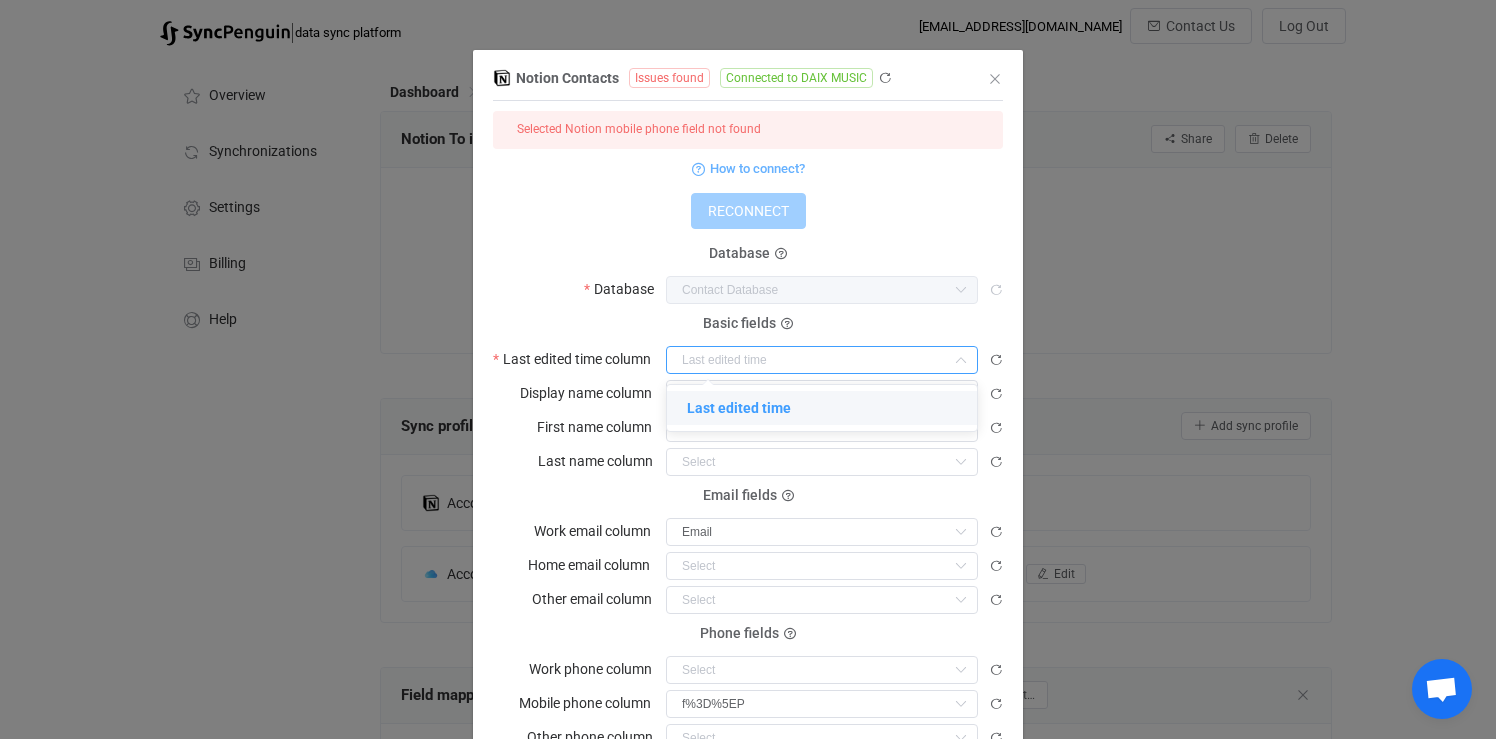 click on "Last edited time" at bounding box center (739, 408) 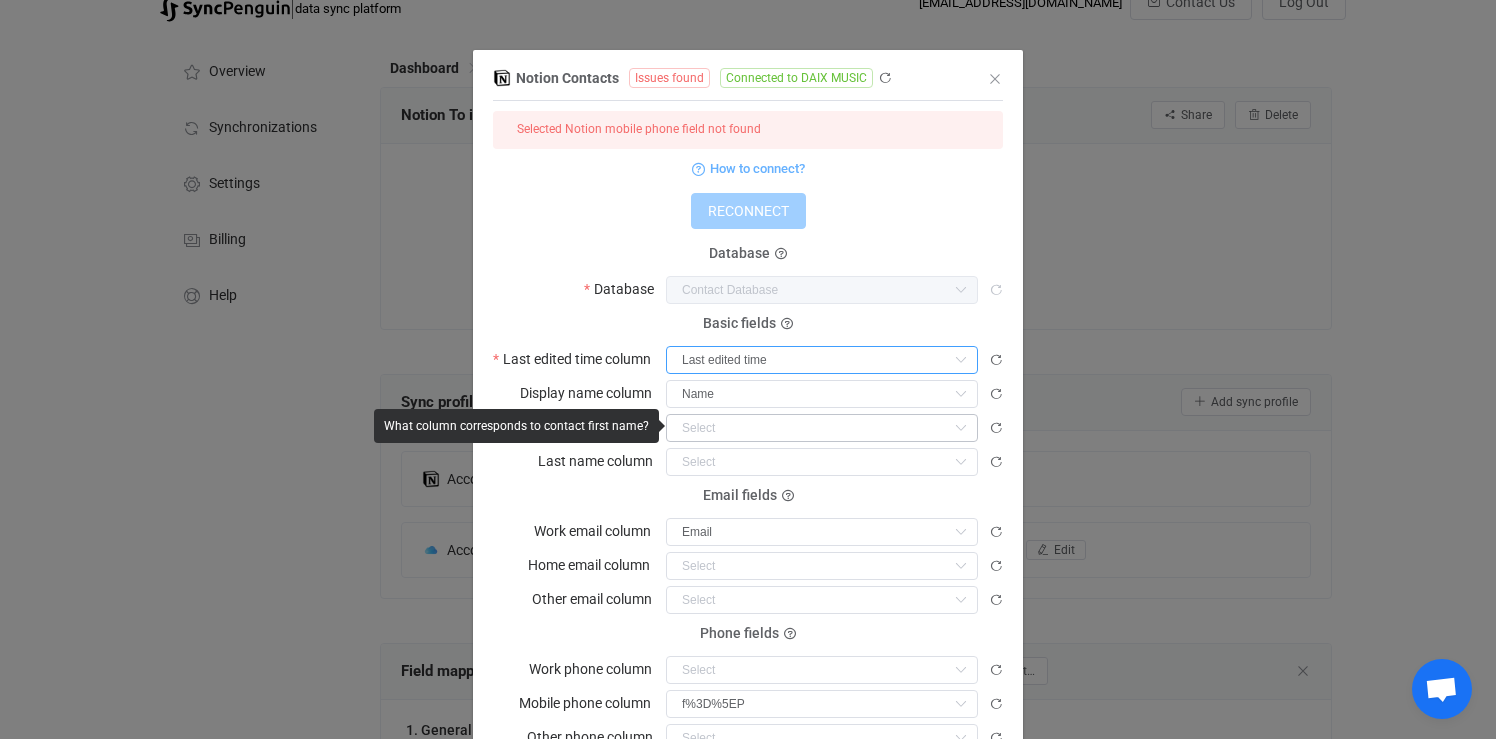 scroll, scrollTop: 27, scrollLeft: 0, axis: vertical 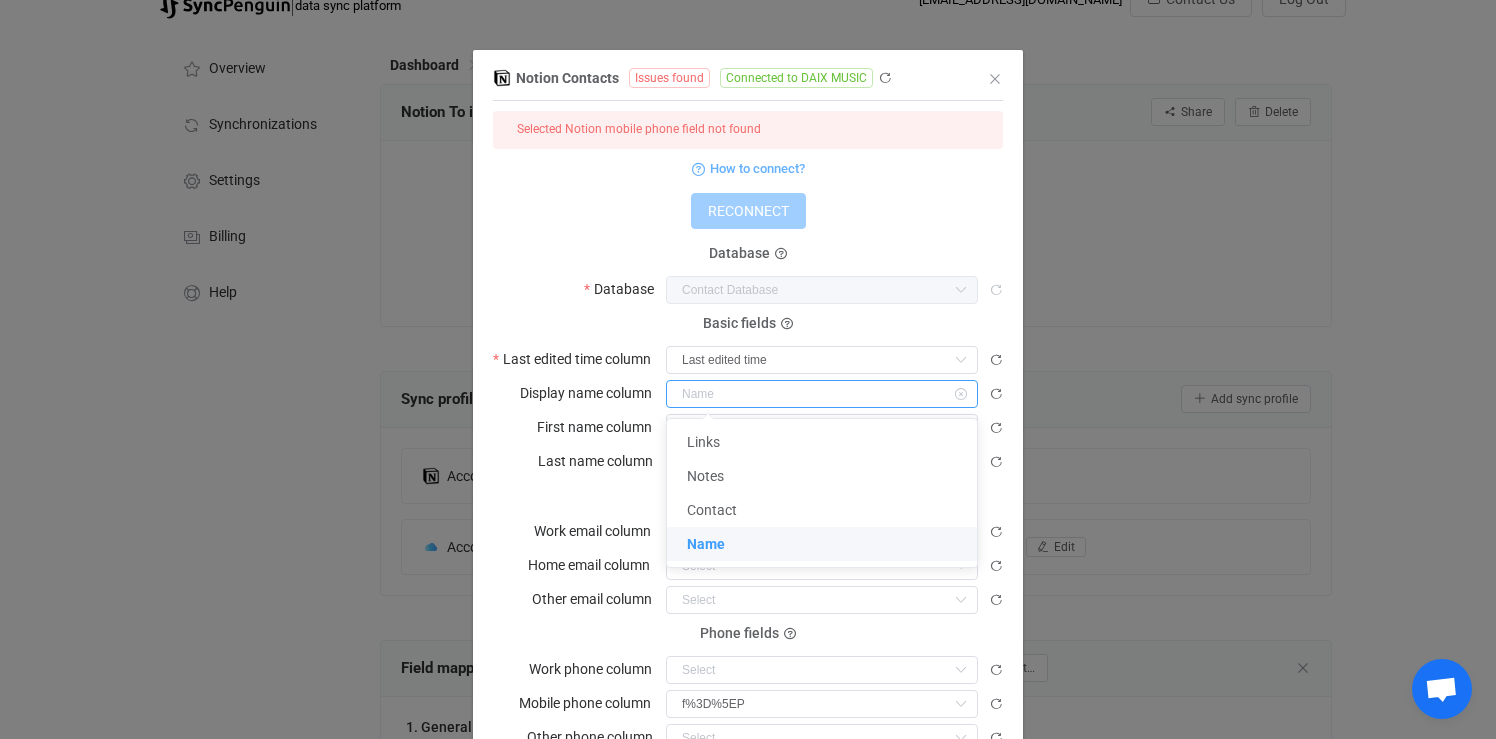 click at bounding box center [822, 394] 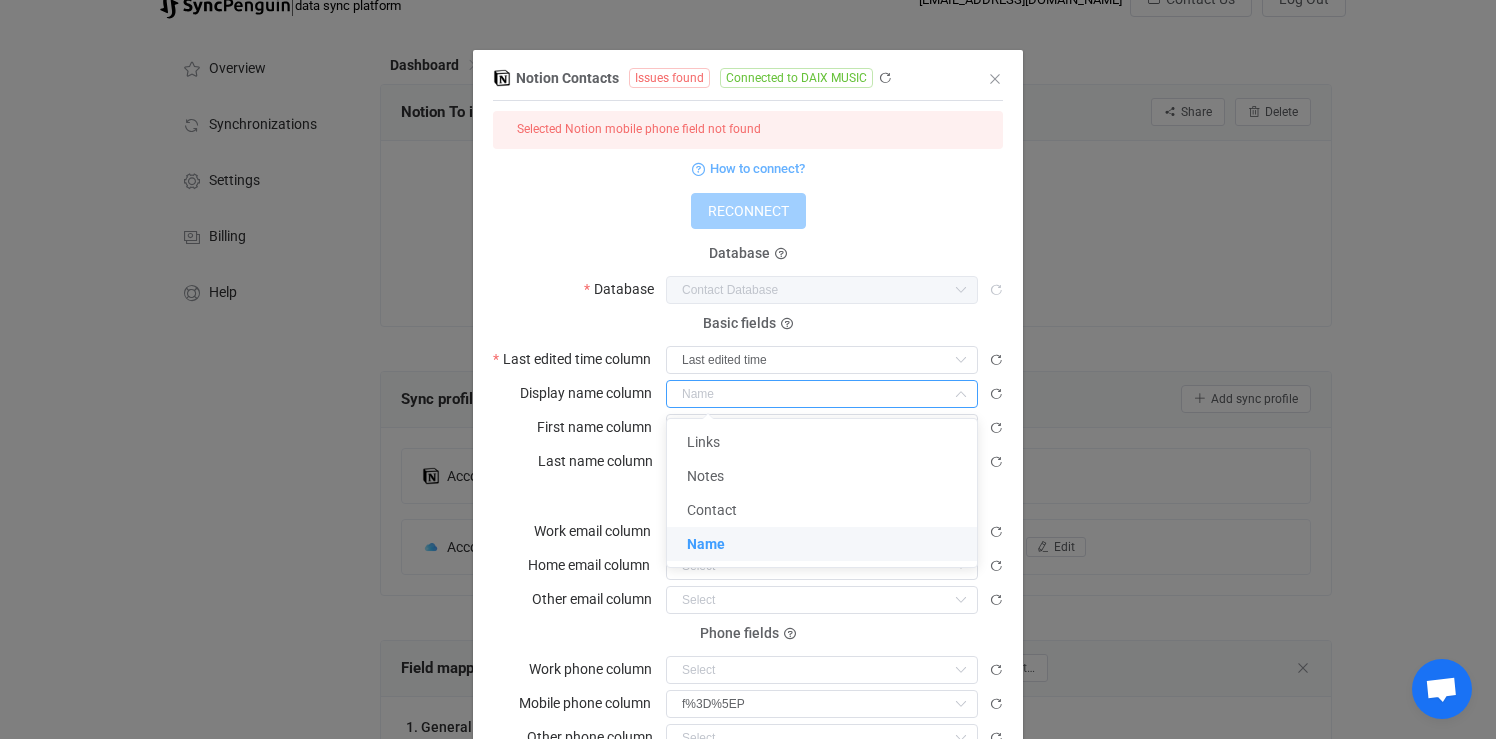 click on "Name" at bounding box center [706, 544] 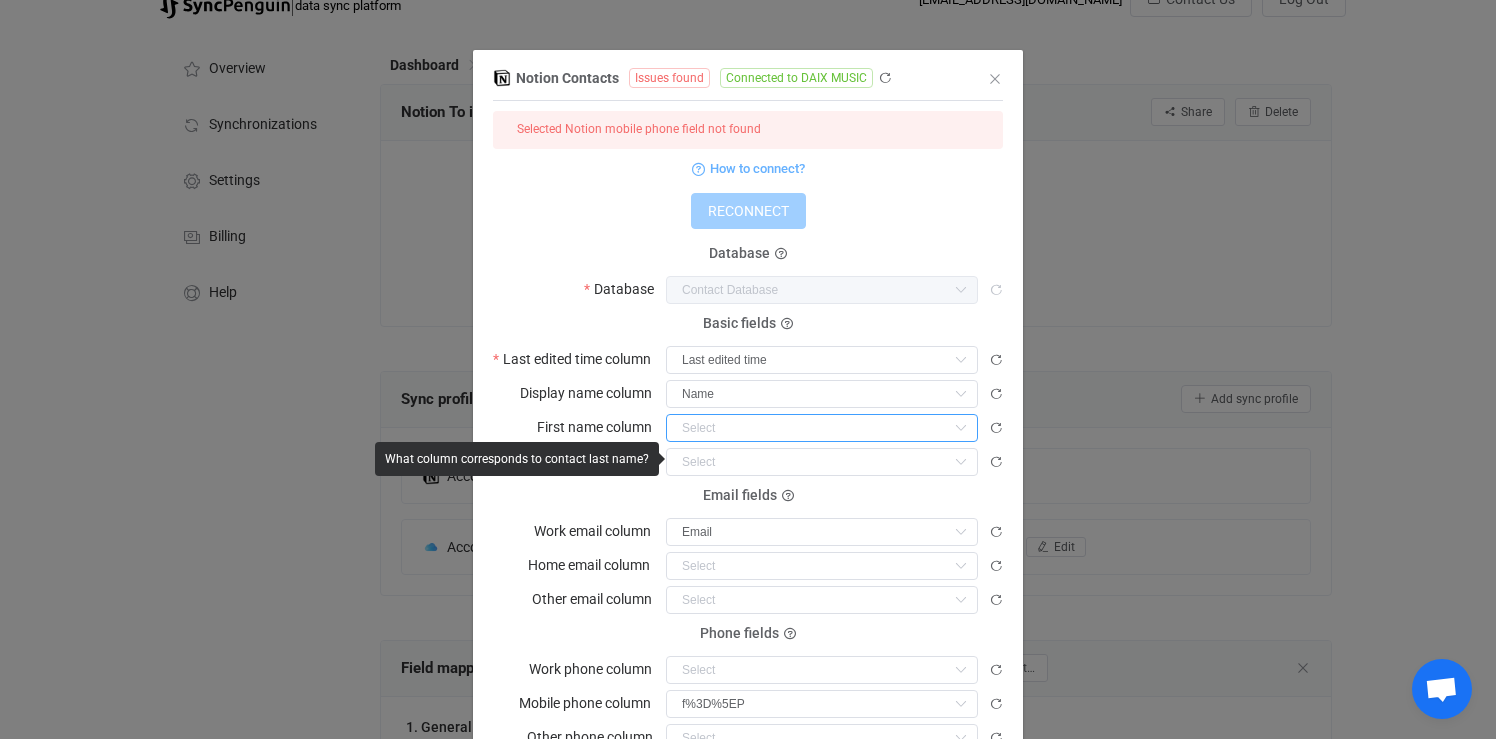click at bounding box center (822, 428) 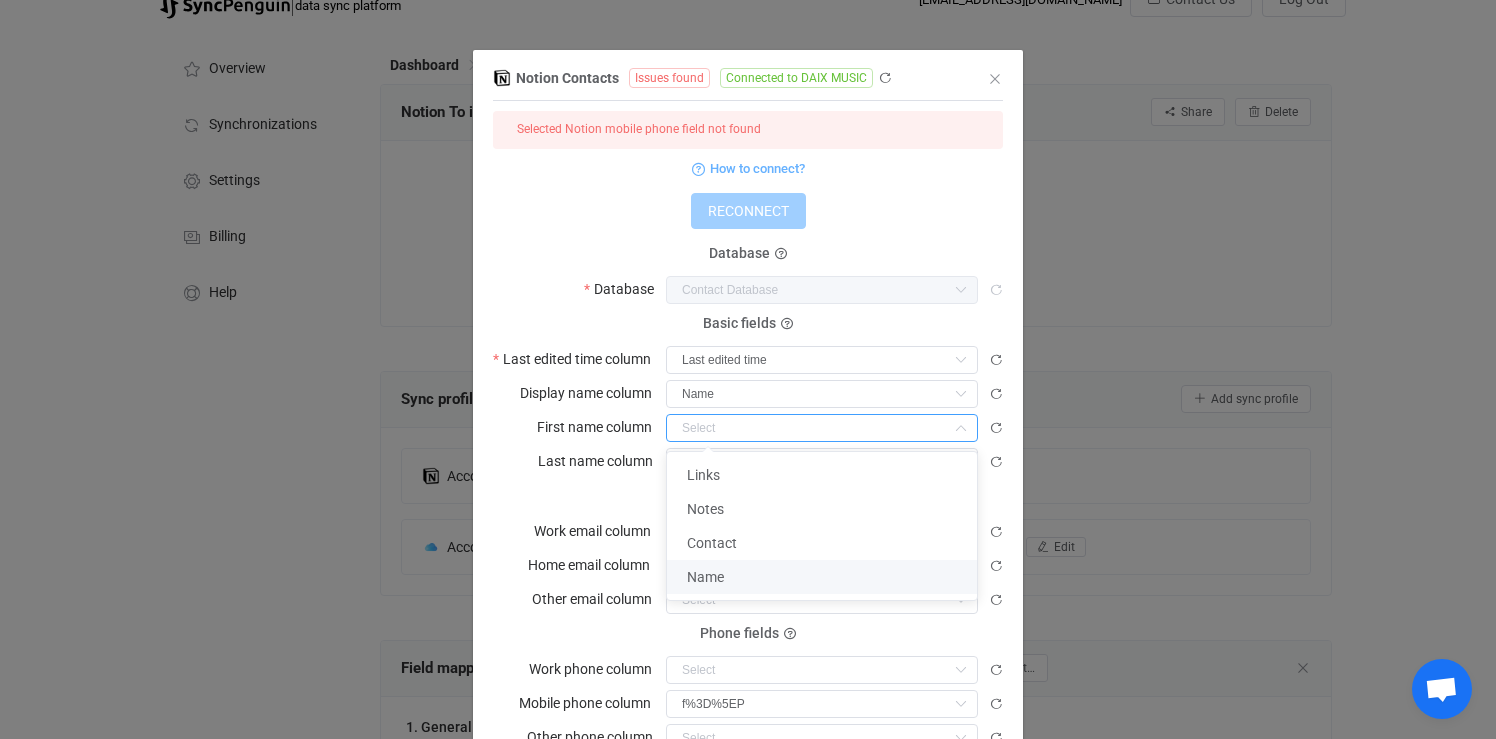 click on "Name" at bounding box center (822, 577) 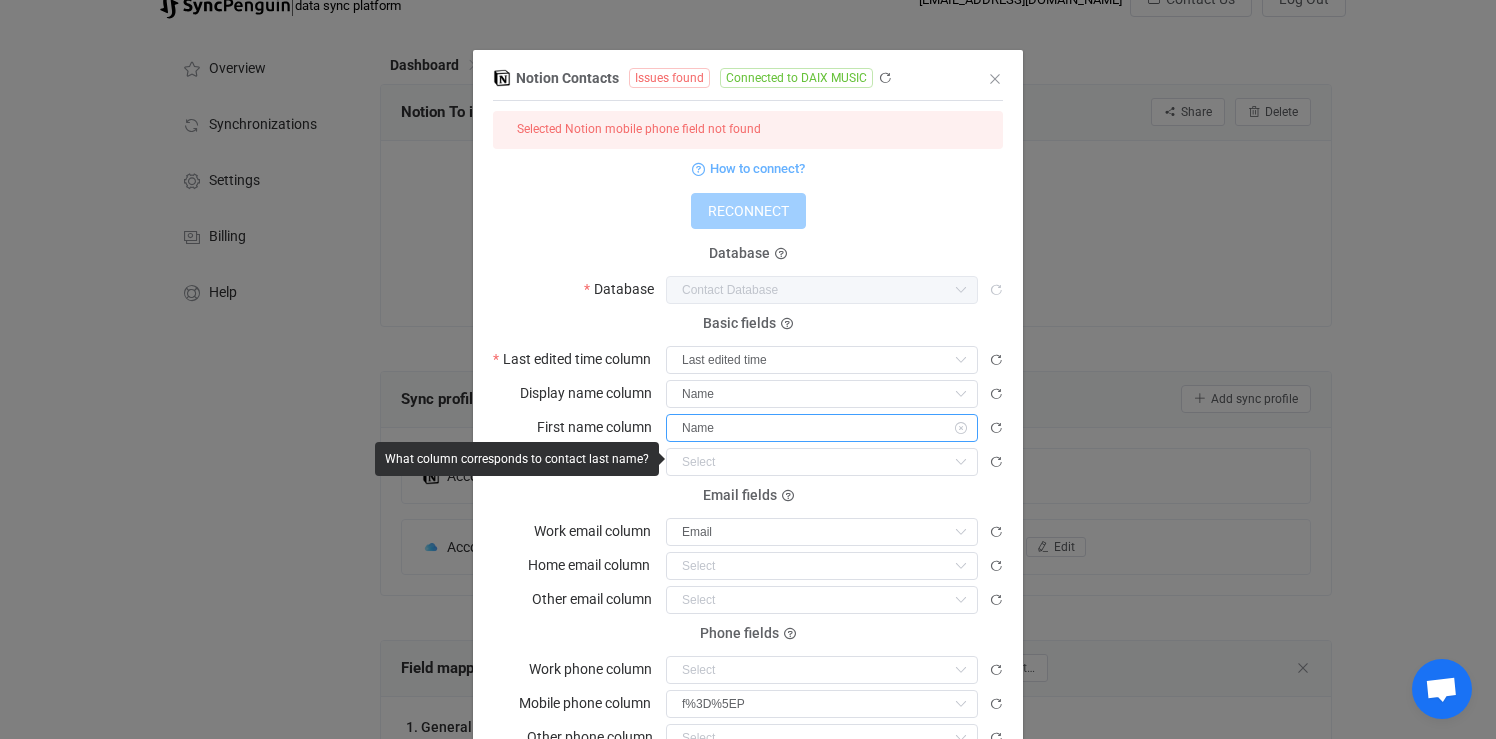 click on "Name" at bounding box center [822, 428] 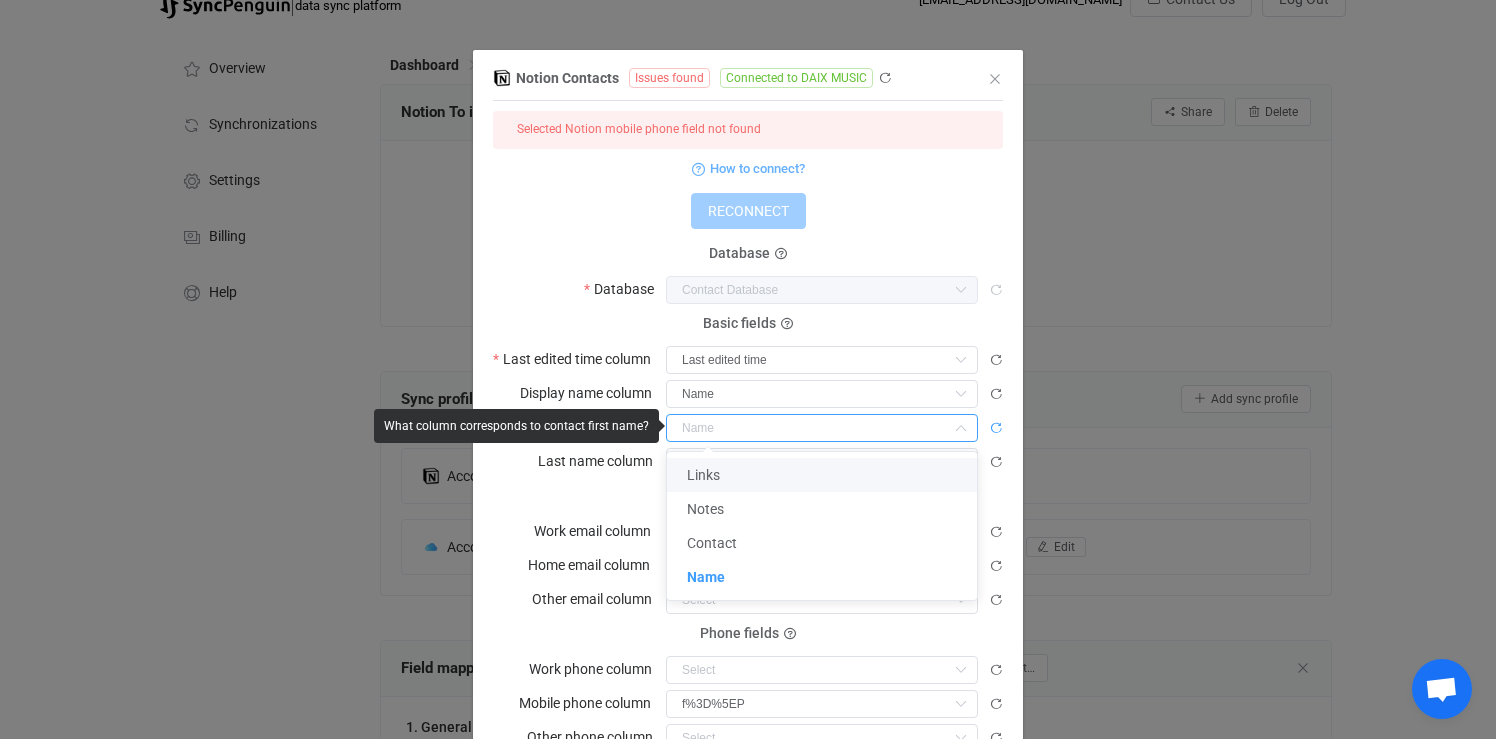 click at bounding box center [996, 428] 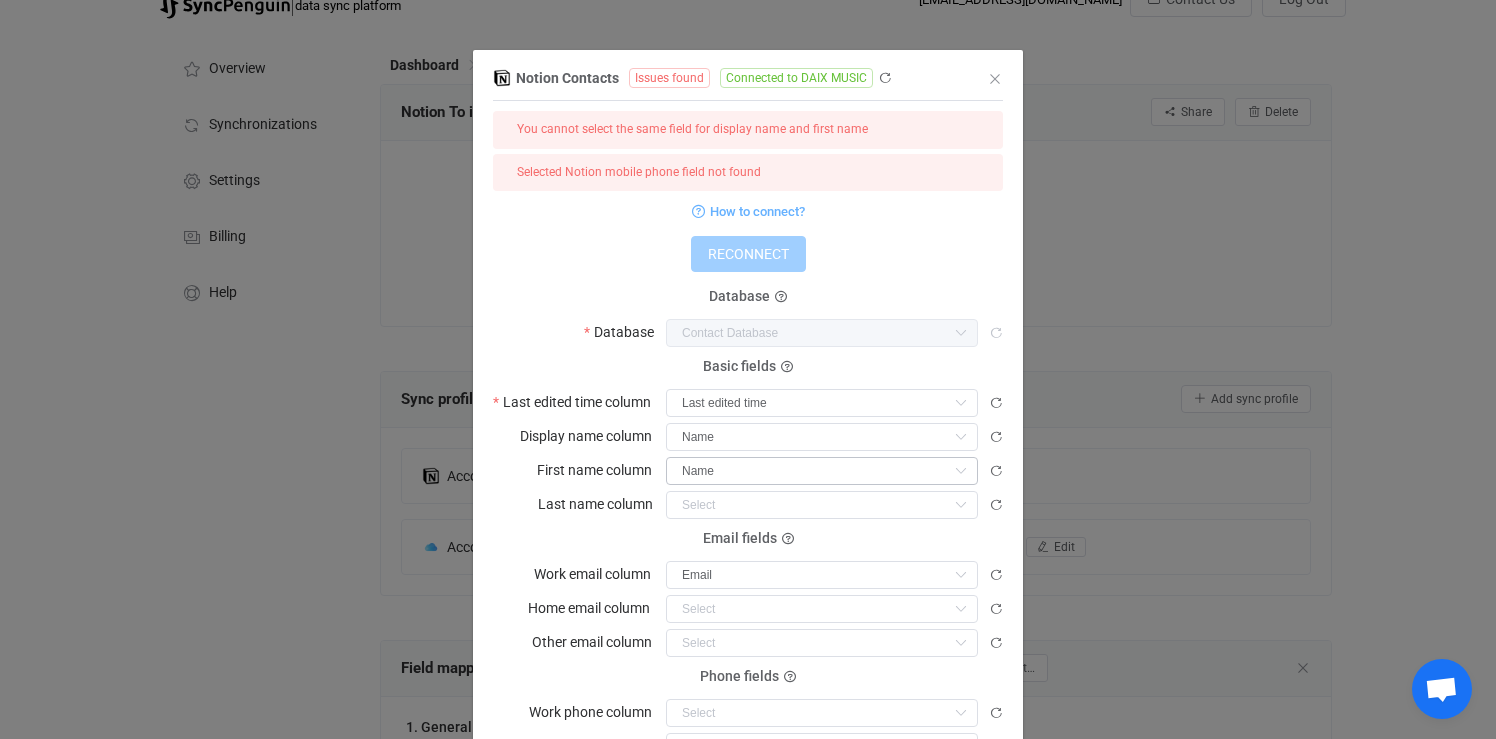 type 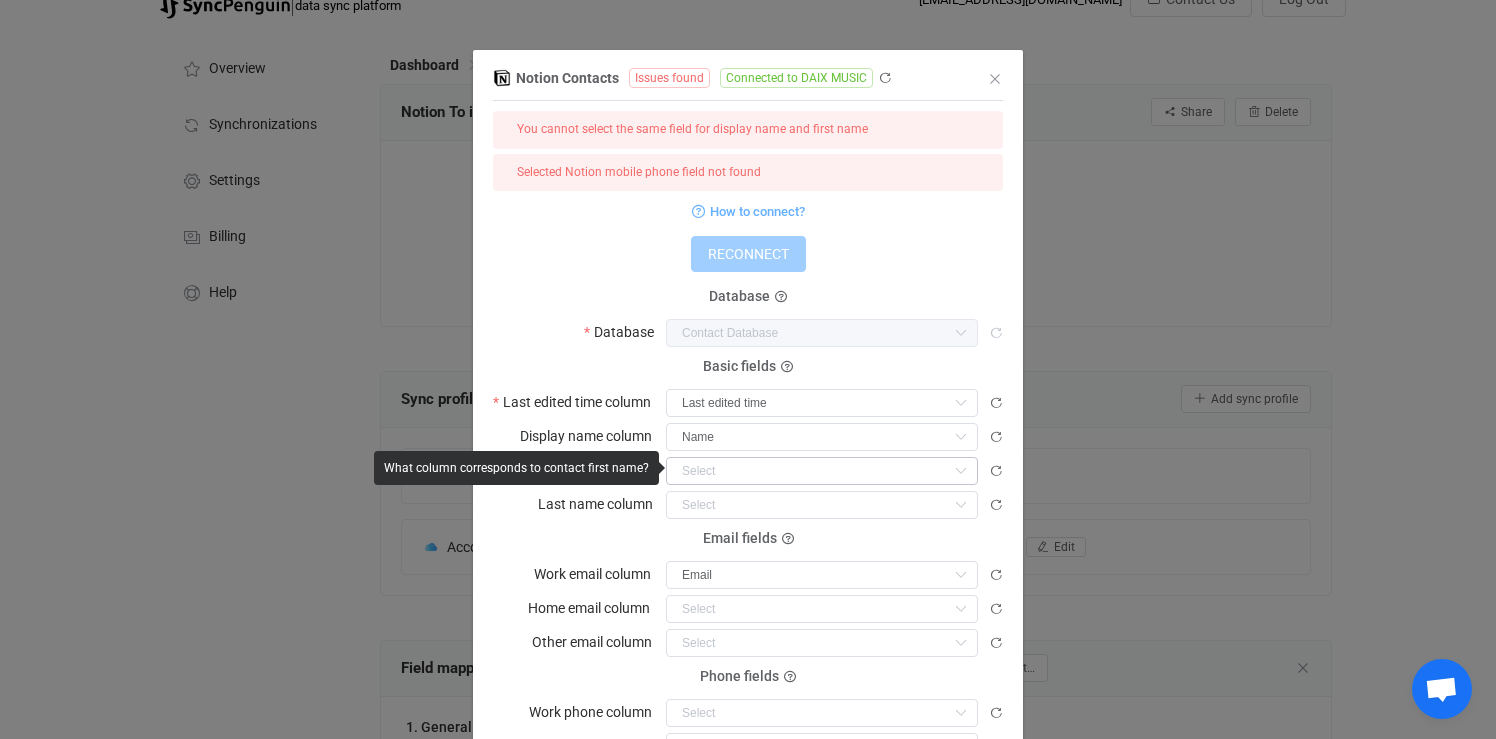 click at bounding box center (960, 471) 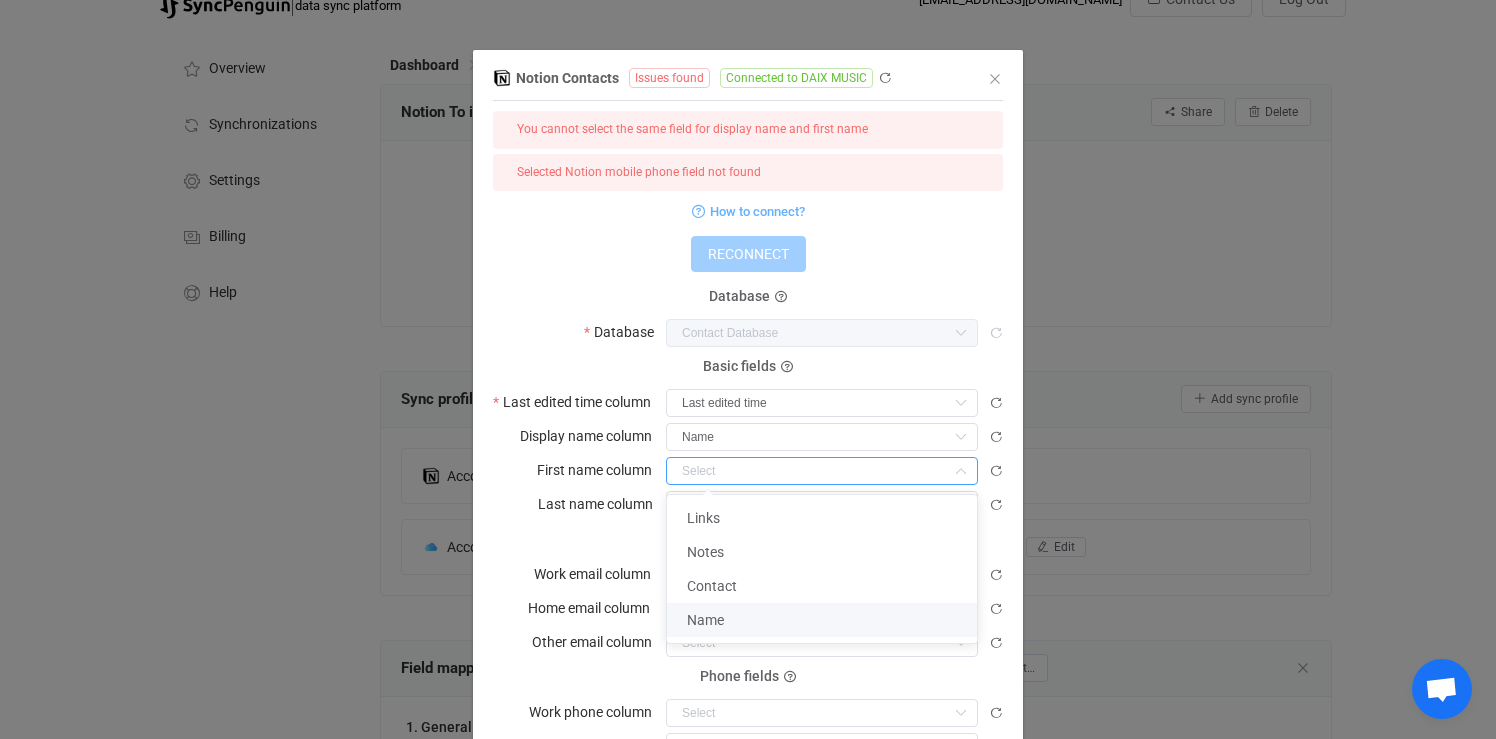 click on "Notion Contacts Issues found Connected  to DAIX MUSIC 1 { {
"accessToken": "***",
"workspaceId": "c122f38e-f2db-4070-8840-3991ea72b20d",
"workspaceName": "DAIX MUSIC",
"dataBaseId": "1a00a93e-4815-81cd-b7bf-fb4319b630f8",
"lastUpdatedColumnId": "llxN",
"nameColumnId": "title",
"firstNameColumnId": null,
"lastNameColumnId": null,
"emailColumnId": "%60Md_", Standard output:
Output saved to the file You cannot select the same field for display name and first name Selected Notion mobile phone field not found
How to connect?
RECONNECT Database Database Contact Database Contact Database Company Database Contact View Basic fields Last edited time column Last edited time Display name column Name First name column Last name column Links Notes Contact Name Email fields Work email column Email Email Home email column Email Other email column Email Phone fields Work phone column
Save changes to reload this field
Mobile phone column f%3D%5EP Other phone column" at bounding box center [748, 468] 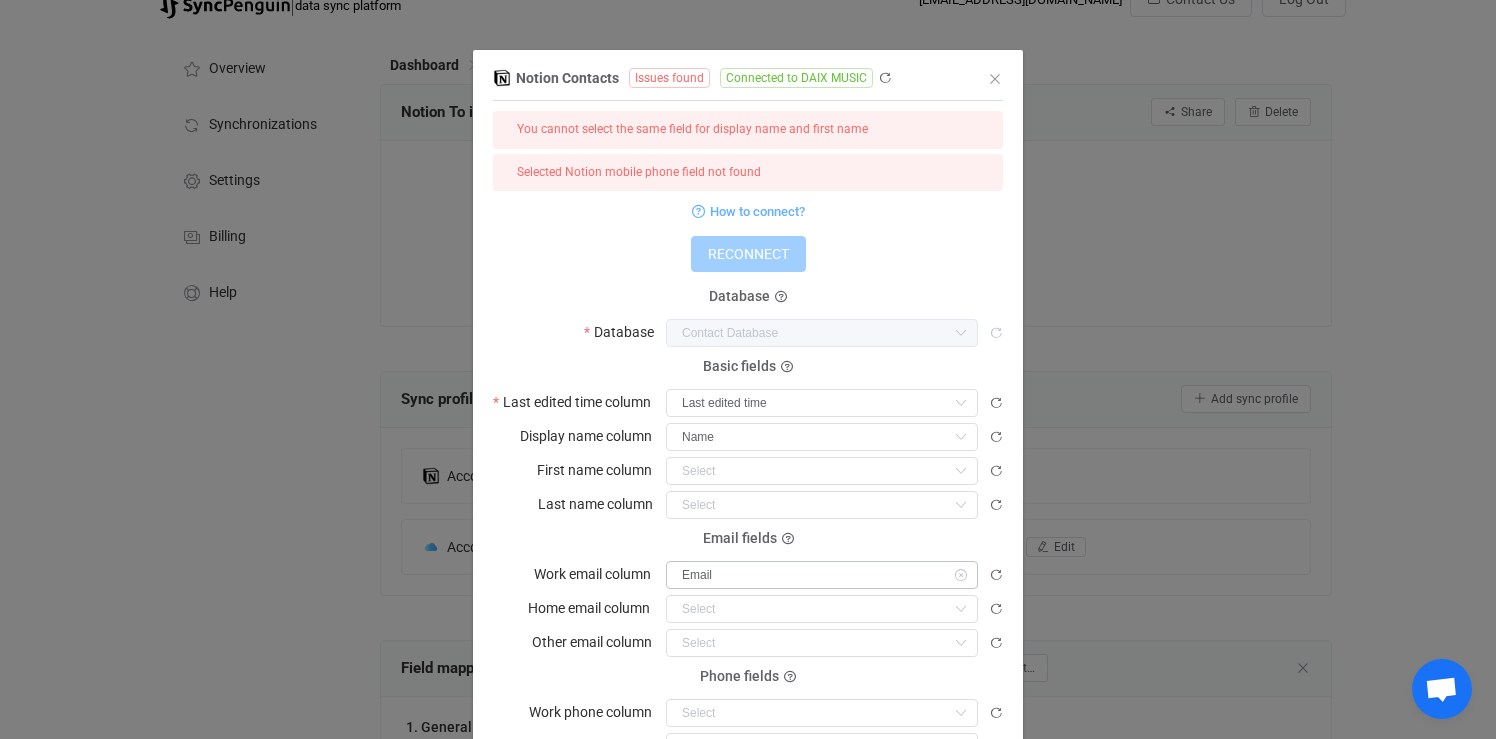 scroll, scrollTop: 176, scrollLeft: 0, axis: vertical 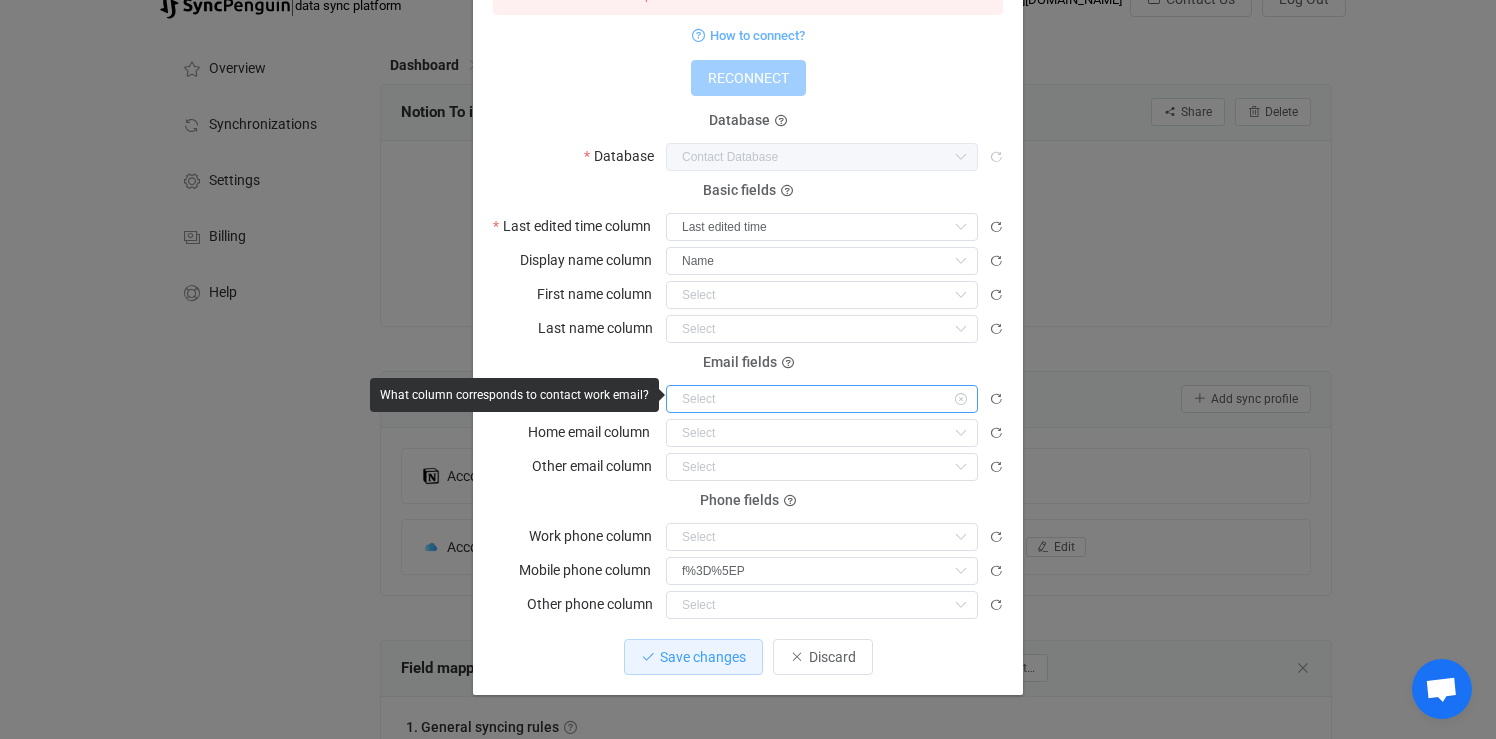click at bounding box center (822, 399) 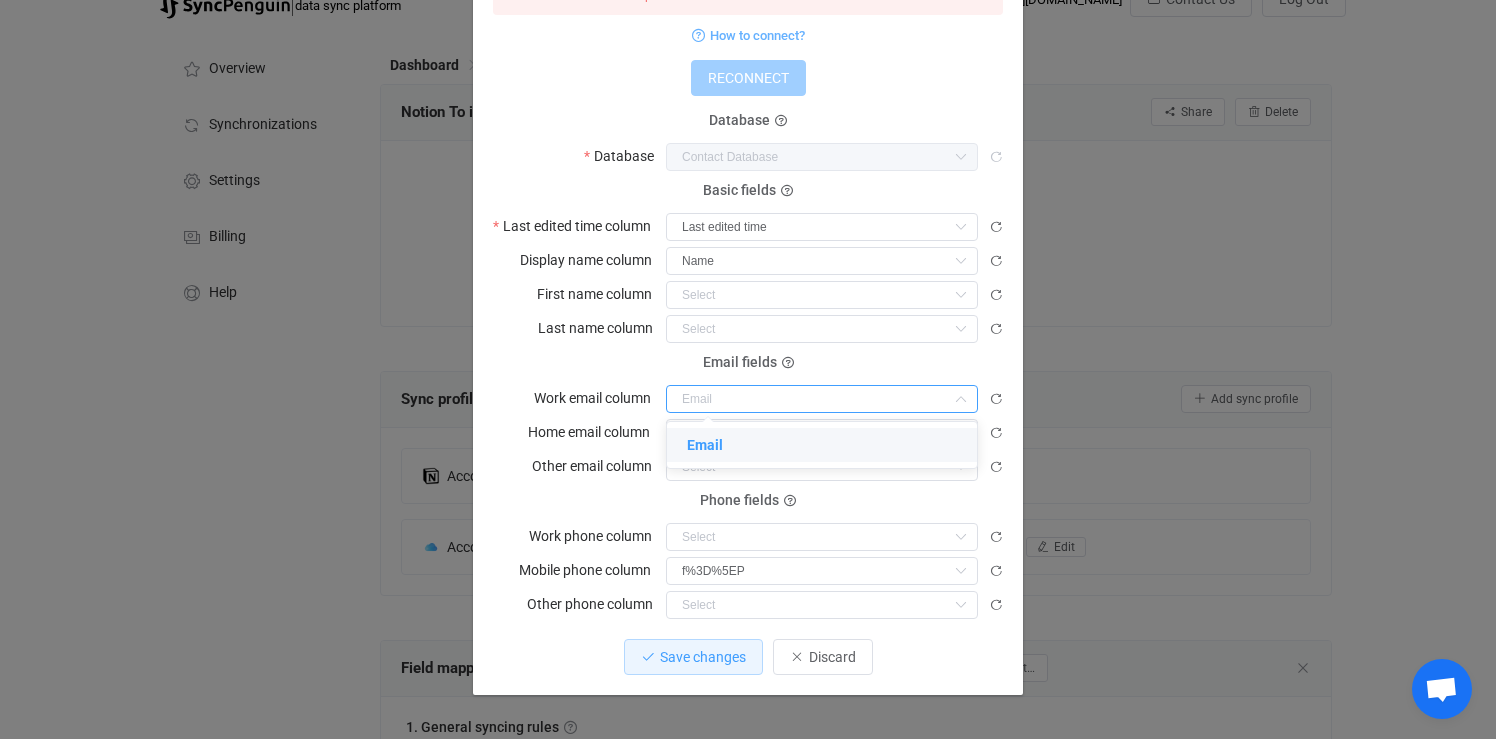 click on "You cannot select the same field for display name and first name Selected Notion mobile phone field not found
How to connect?
RECONNECT Database Database Contact Database Contact Database Company Database Contact View Basic fields Last edited time column Last edited time Display name column Name First name column Last name column Links Notes Contact Name Email fields Work email column Home email column Email Other email column Email Phone fields Work phone column
Save changes to reload this field
Mobile phone column f%3D%5EP
Save changes to reload this field
Other phone column
Save changes to reload this field" at bounding box center [748, 276] 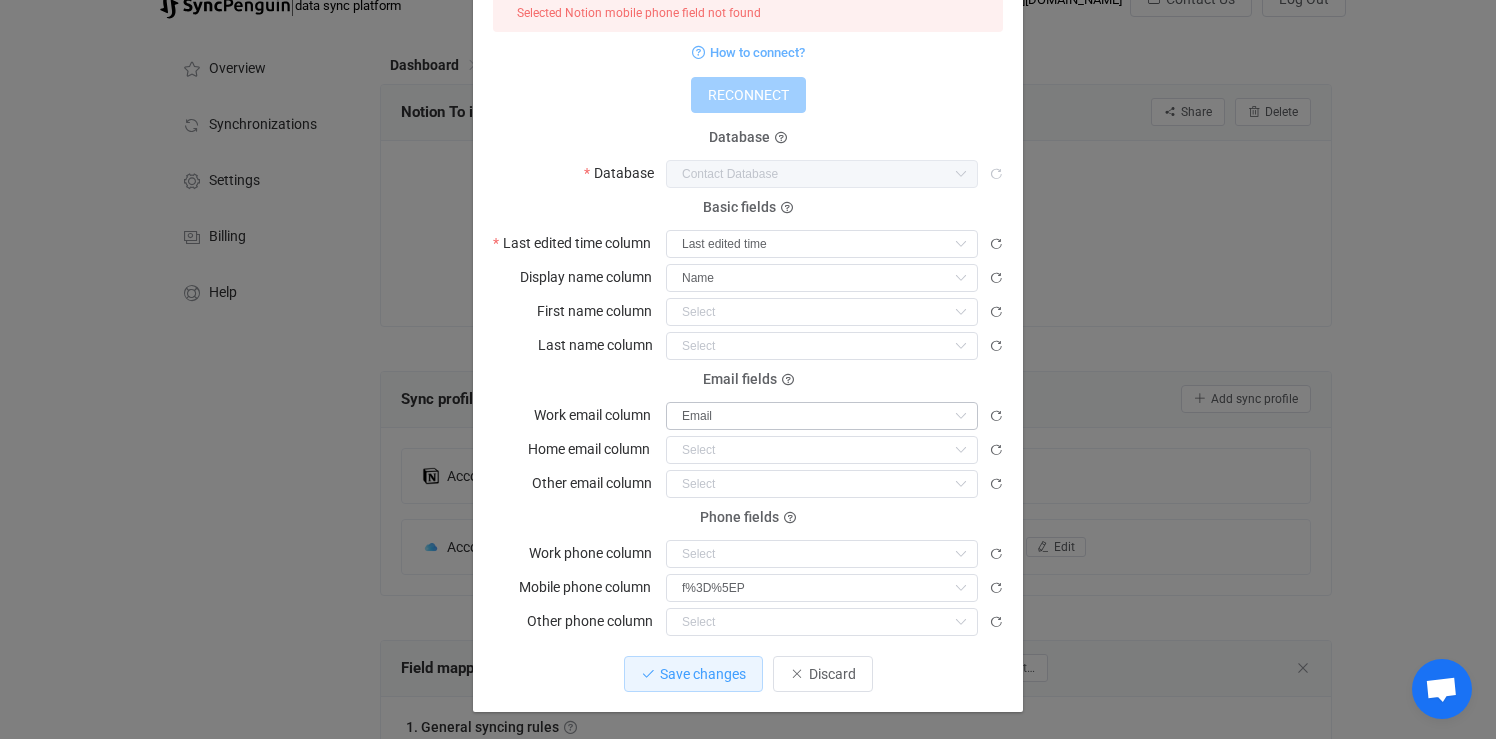 scroll, scrollTop: 172, scrollLeft: 0, axis: vertical 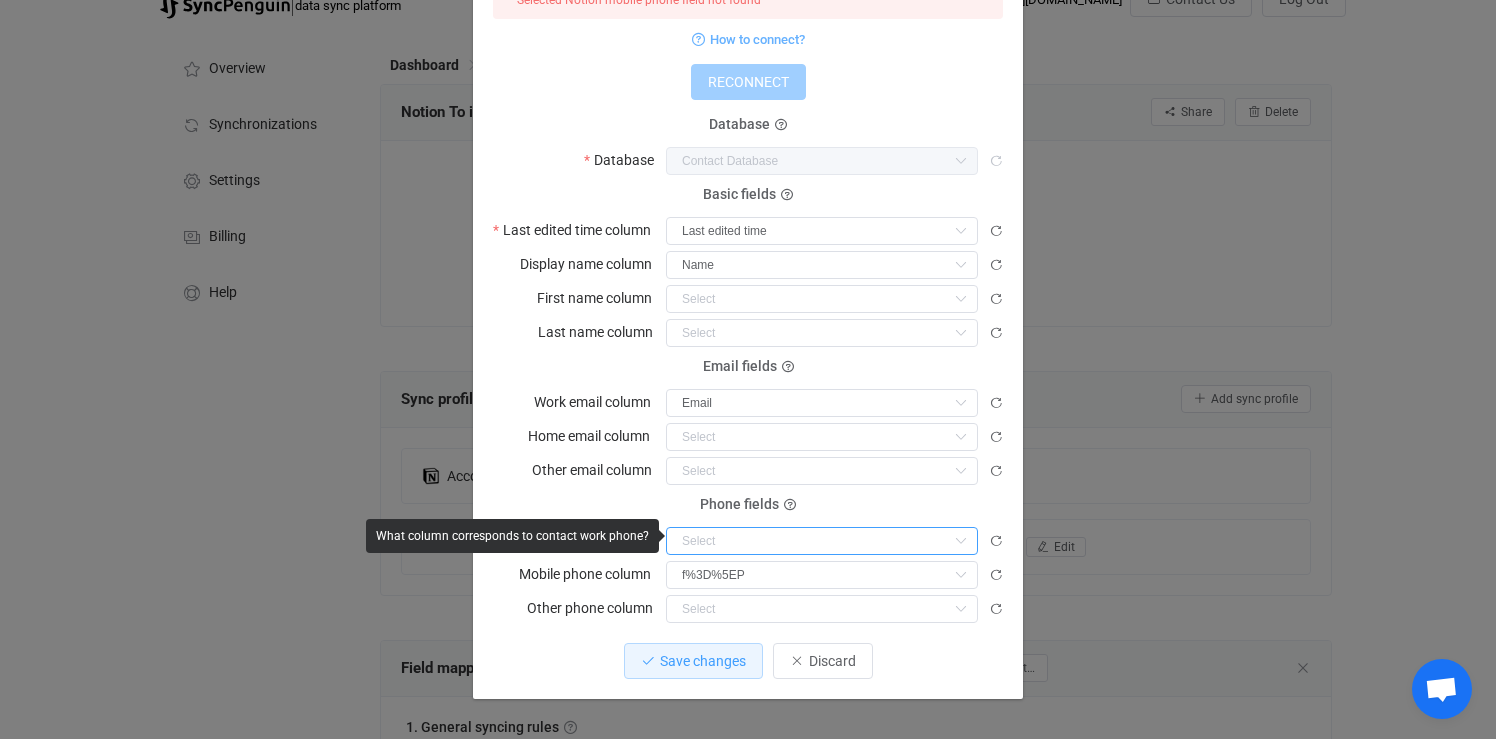 click at bounding box center [822, 541] 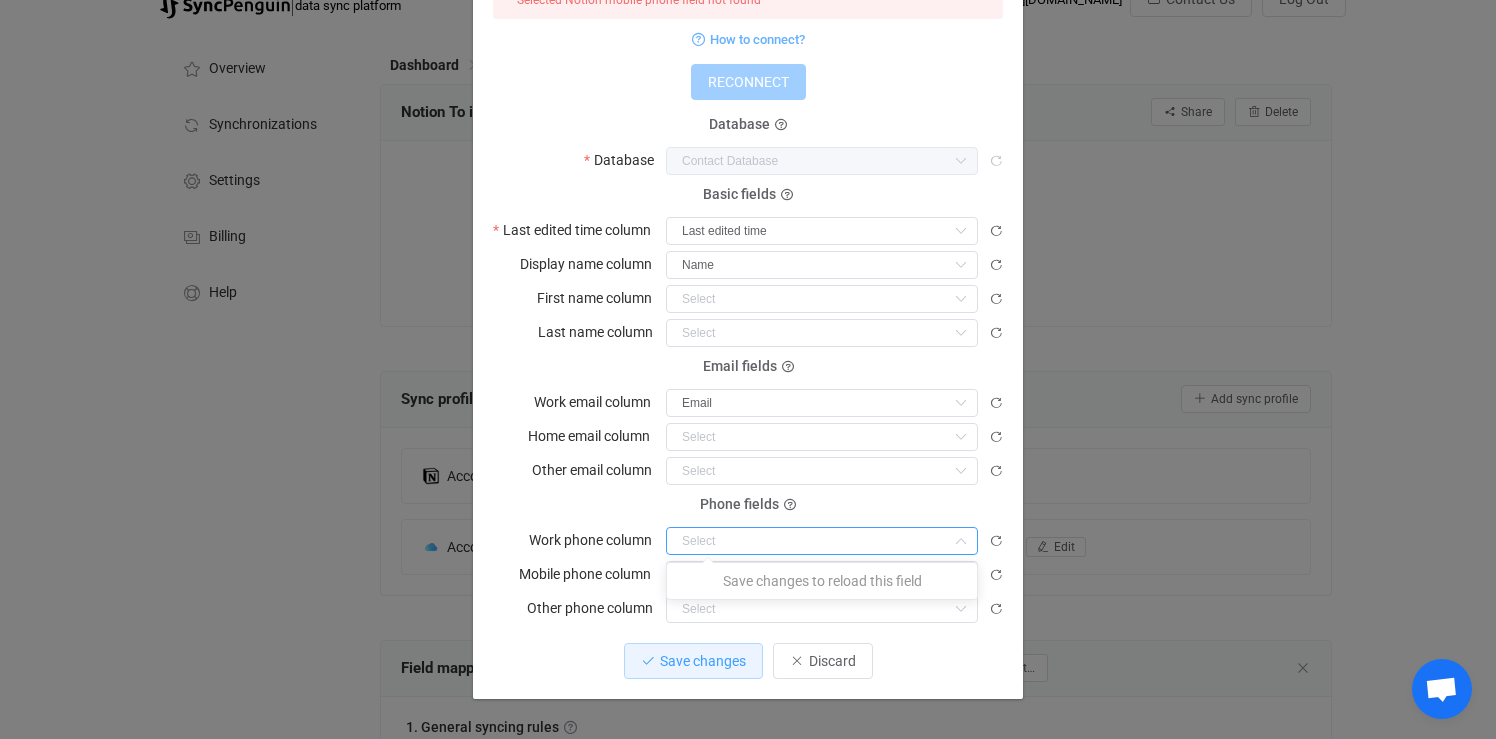 click on "Save changes to reload this field" at bounding box center (822, 581) 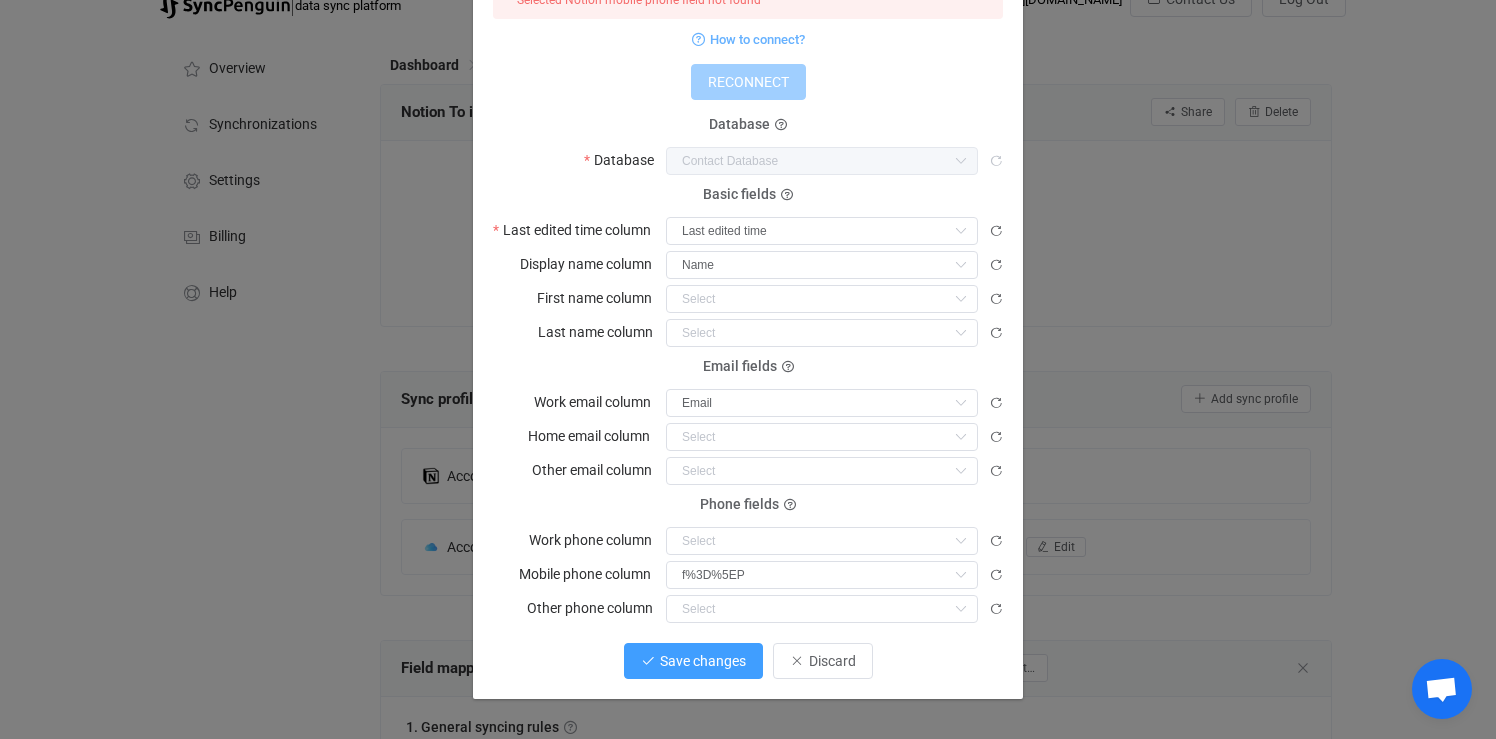 click on "Save changes" at bounding box center (693, 661) 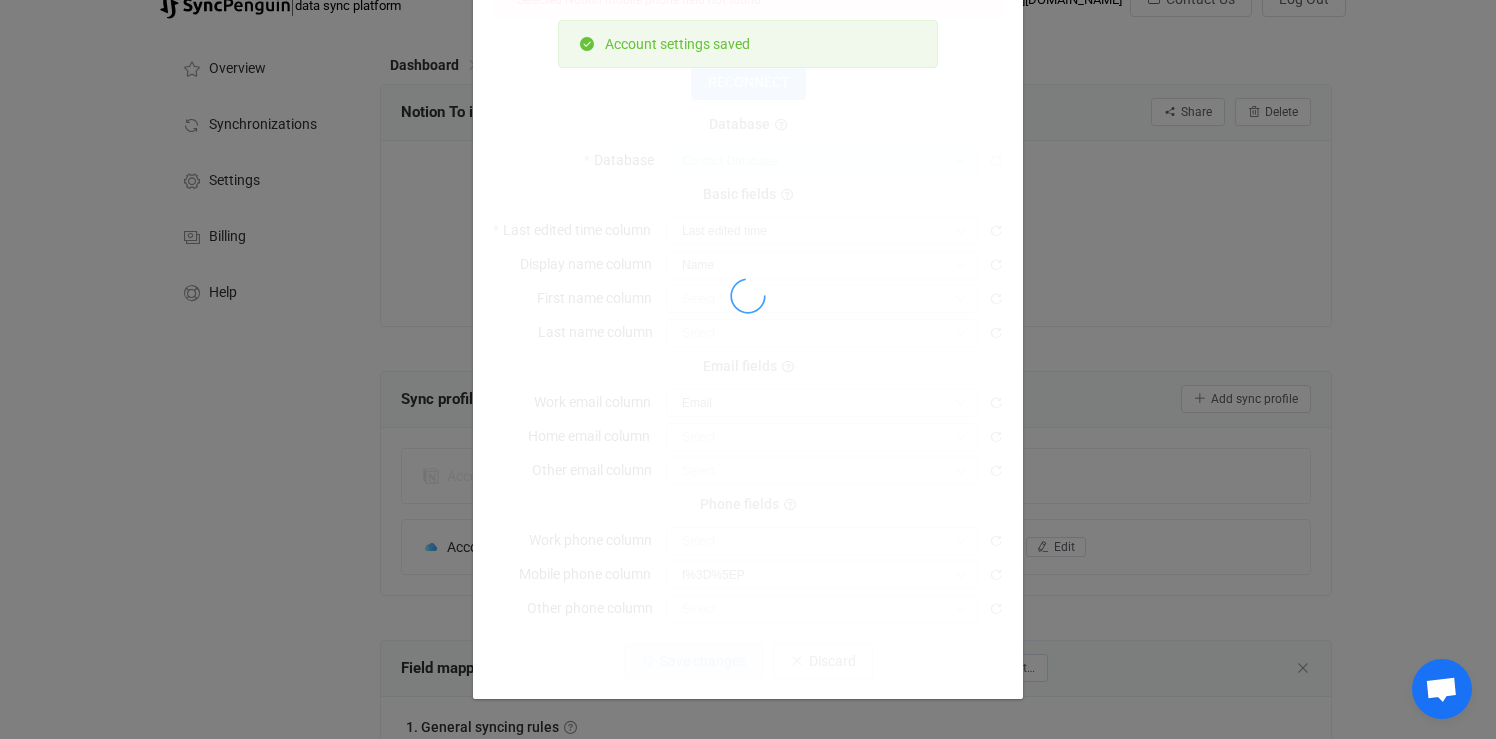 scroll, scrollTop: 134, scrollLeft: 0, axis: vertical 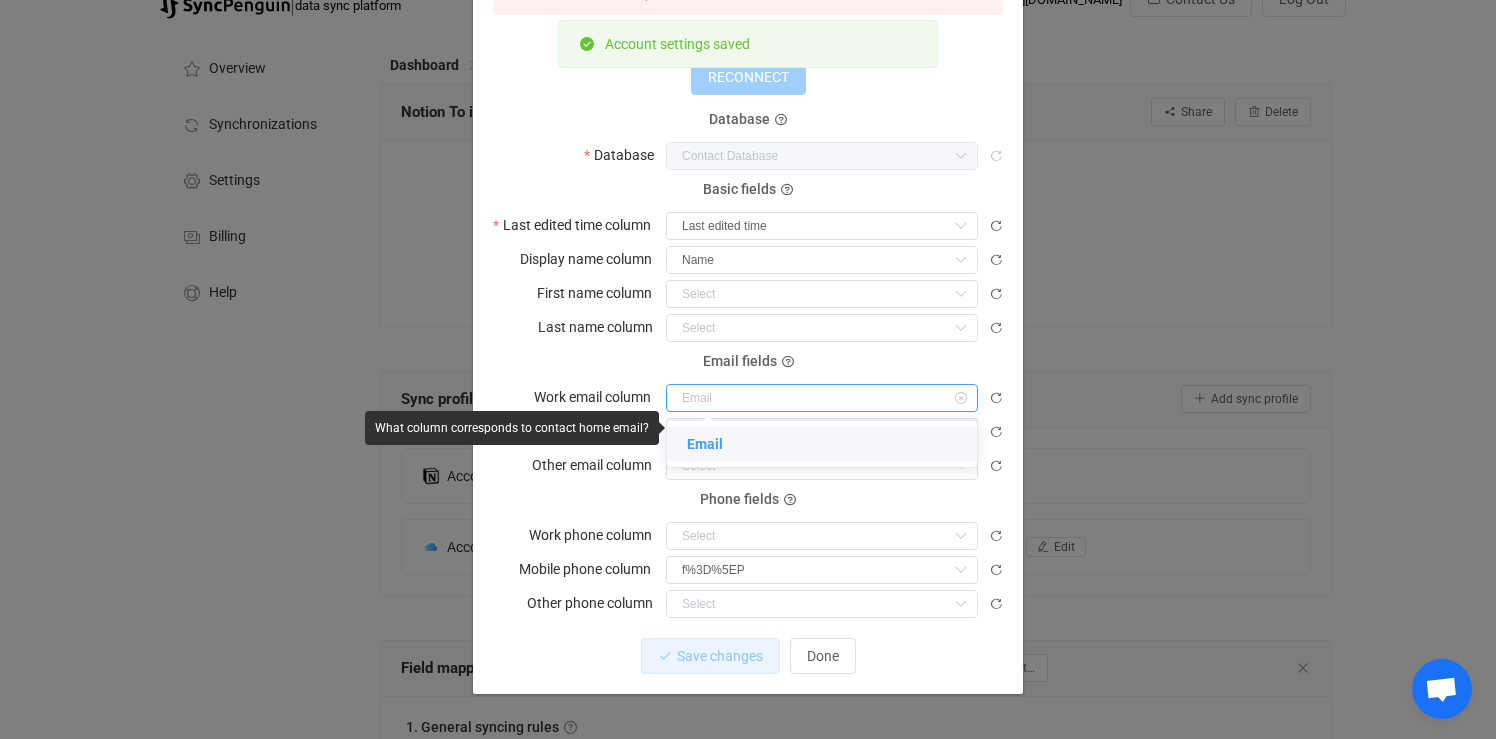 click at bounding box center [822, 398] 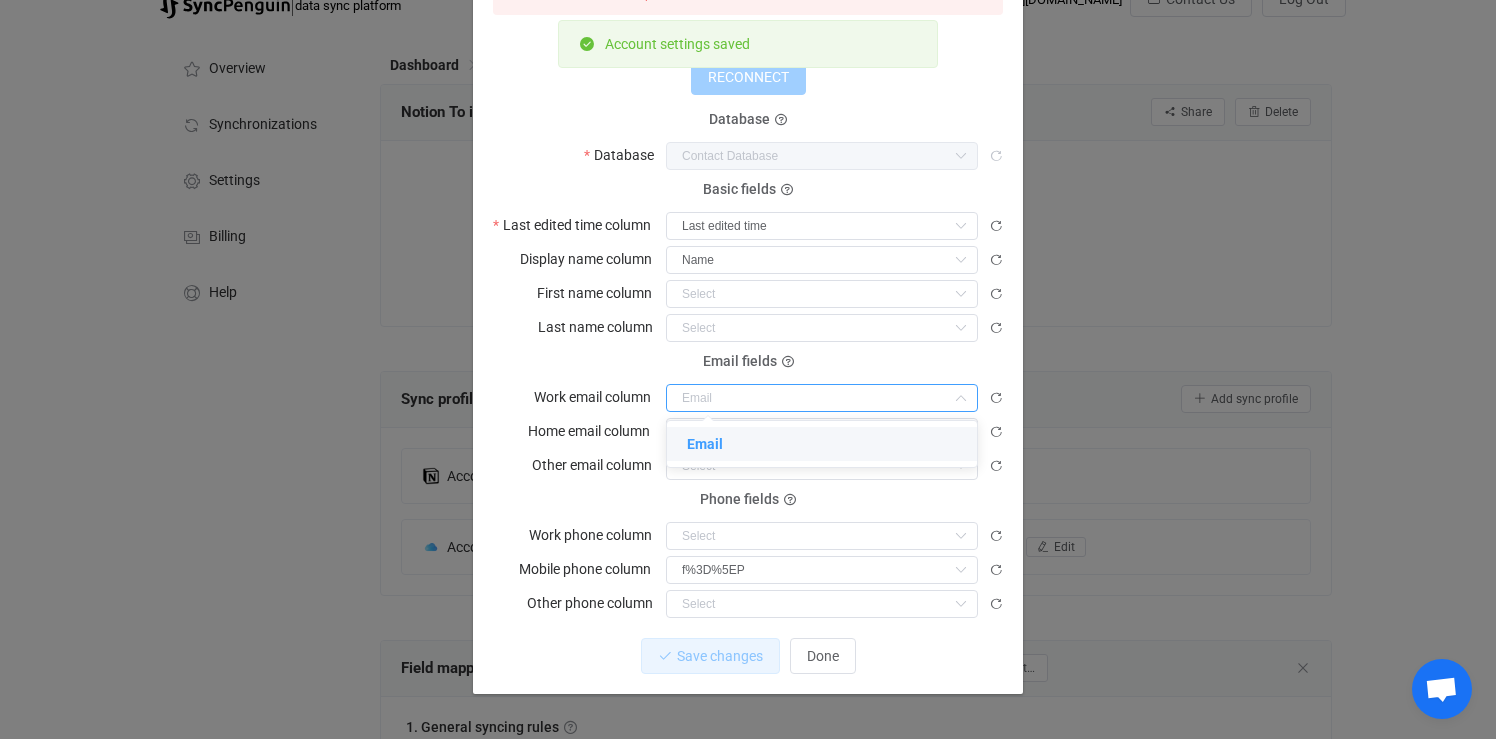 click on "Selected Notion mobile phone field not found
How to connect?
RECONNECT Database Database Contact Database Contact Database Company Database Contact View Basic fields Last edited time column Last edited time Display name column Name First name column Last name column Links Notes Contact Name Email fields Work email column Home email column Email Other email column Email Phone fields Work phone column Mobile phone column f%3D%5EP
Nothing found or no access
Other phone column
Nothing found or no access" at bounding box center (748, 297) 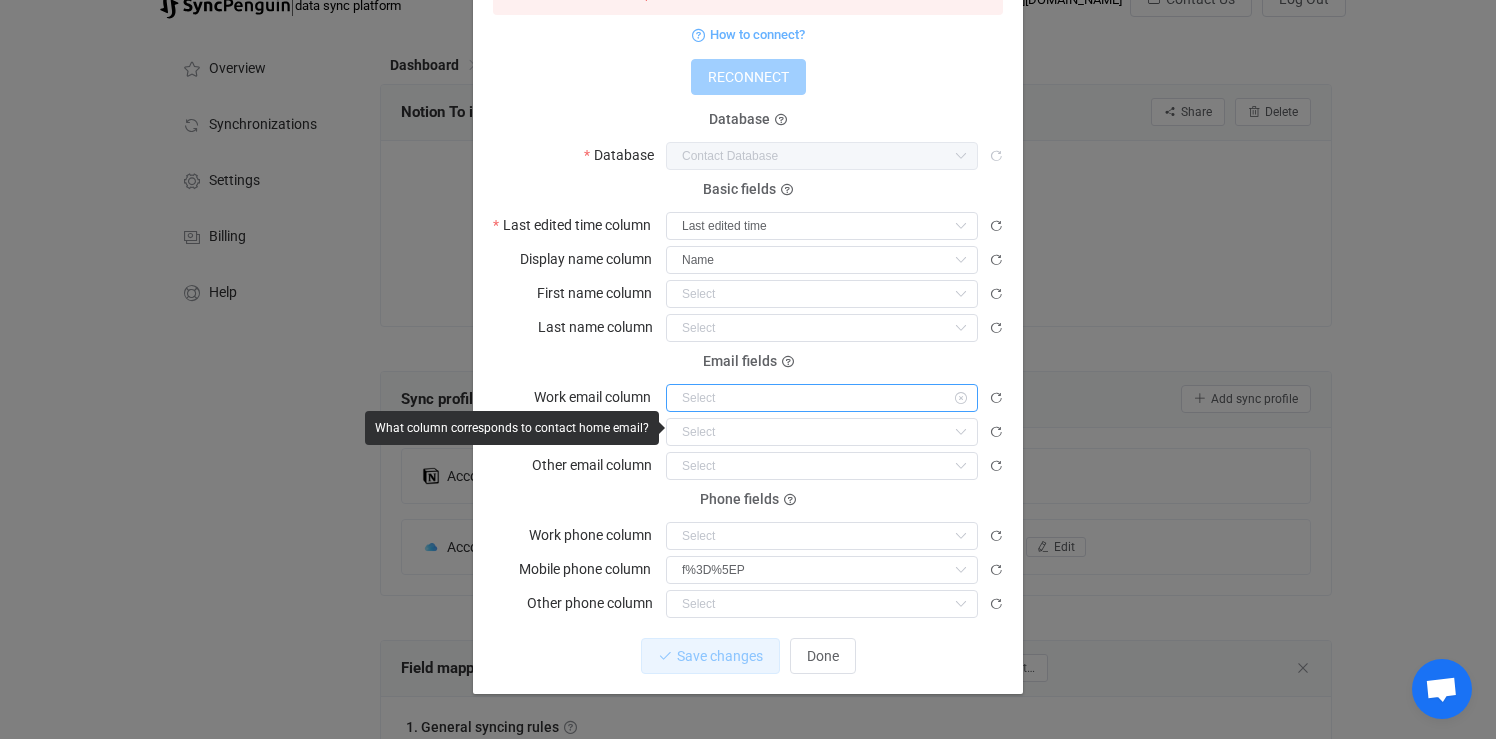 click at bounding box center [822, 398] 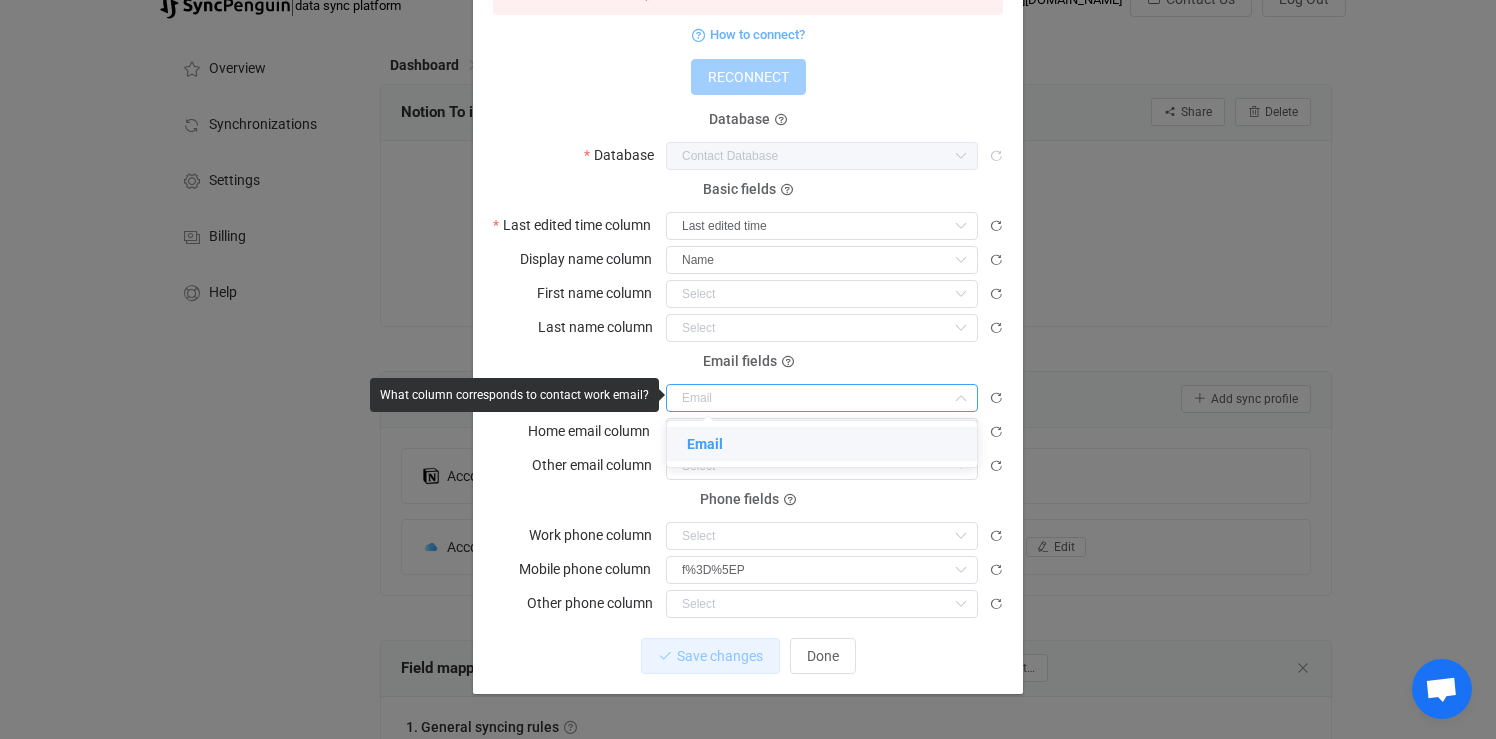 click on "Selected Notion mobile phone field not found
How to connect?
RECONNECT Database Database Contact Database Contact Database Company Database Contact View Basic fields Last edited time column Last edited time Display name column Name First name column Last name column Links Notes Contact Name Email fields Work email column Home email column Email Other email column Email Phone fields Work phone column Mobile phone column f%3D%5EP
Nothing found or no access
Other phone column
Nothing found or no access" at bounding box center [748, 297] 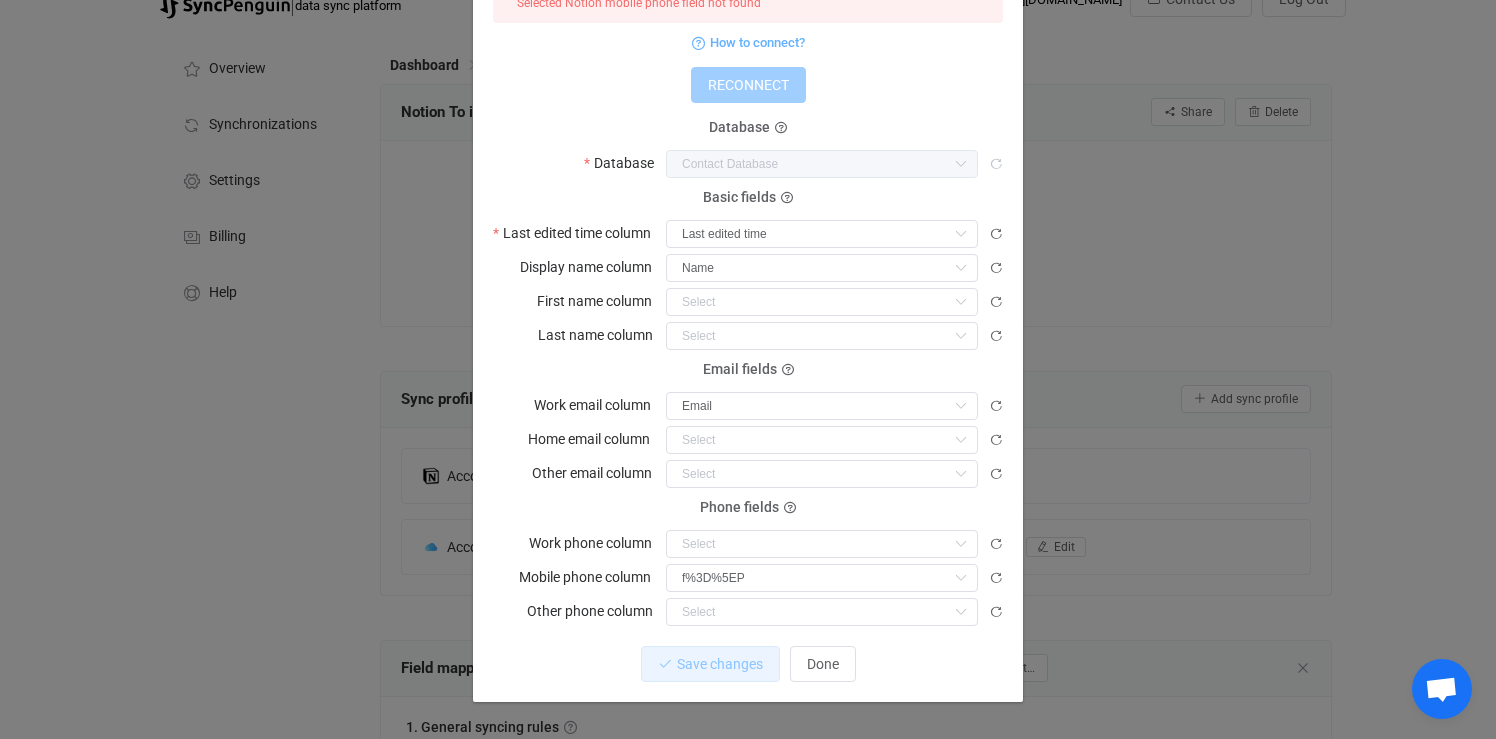 scroll, scrollTop: 112, scrollLeft: 0, axis: vertical 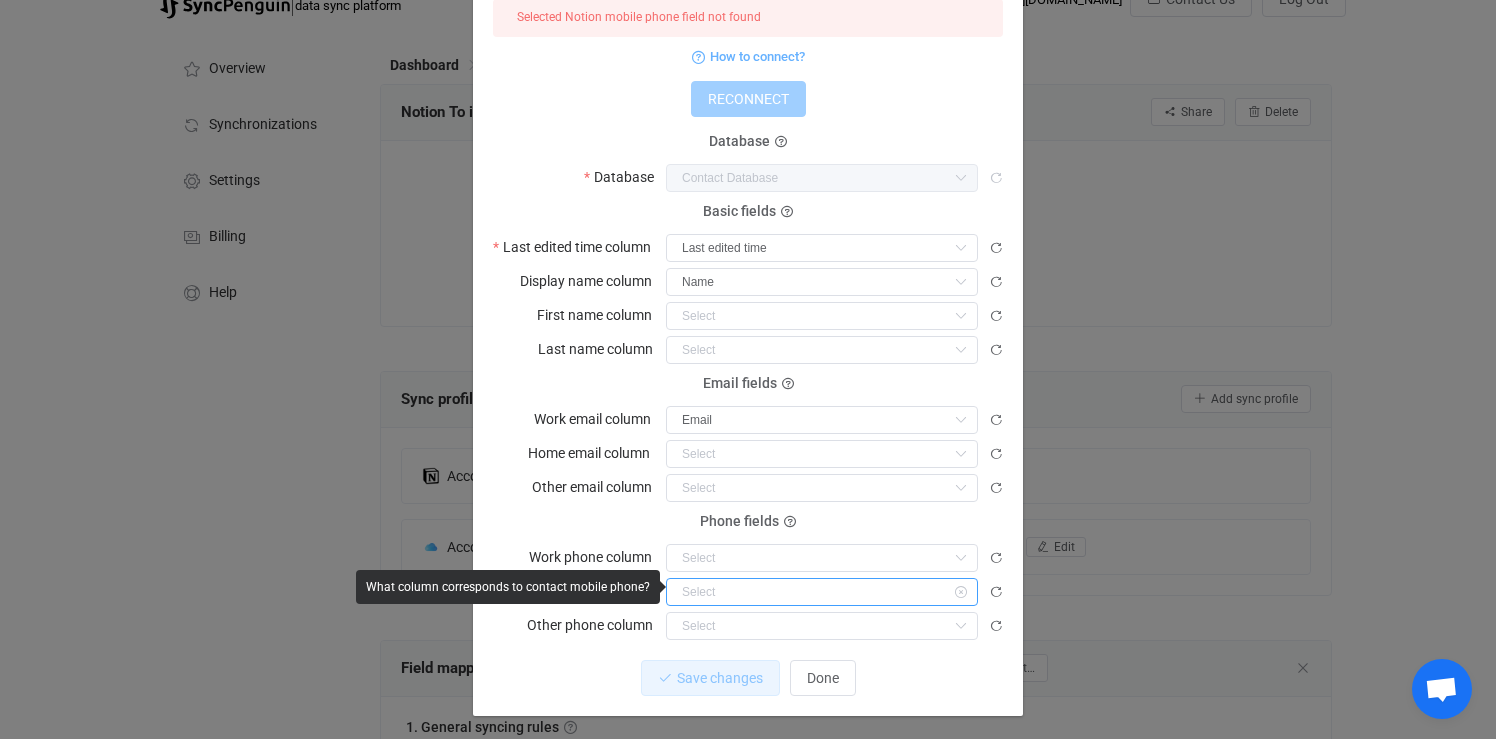 click at bounding box center (822, 592) 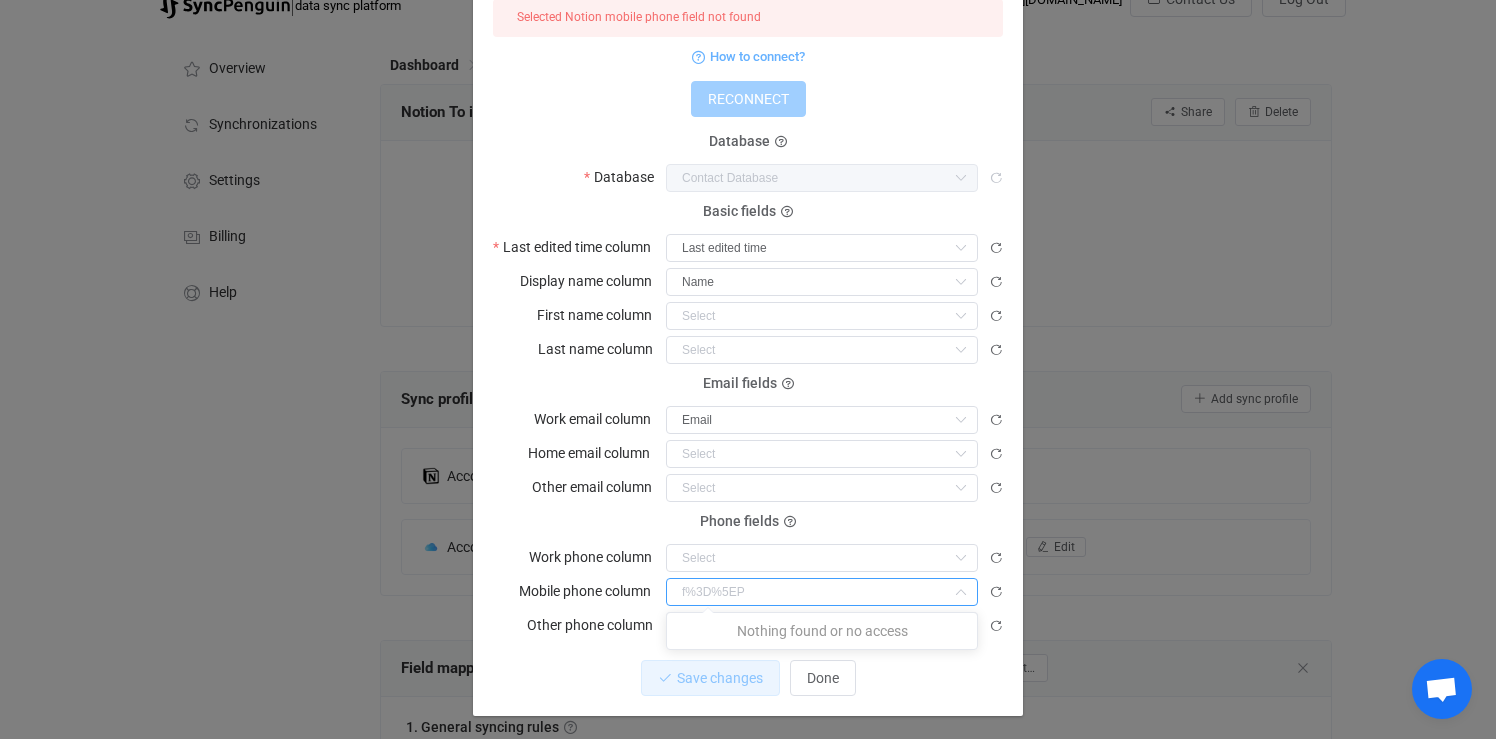 click on "Selected Notion mobile phone field not found
How to connect?
RECONNECT Database Database Contact Database Contact Database Company Database Contact View Basic fields Last edited time column Last edited time Display name column Name First name column Last name column Links Notes Contact Name Email fields Work email column Email Home email column Email Other email column Email Phone fields Work phone column Mobile phone column Other phone column
Nothing found or no access" at bounding box center [748, 319] 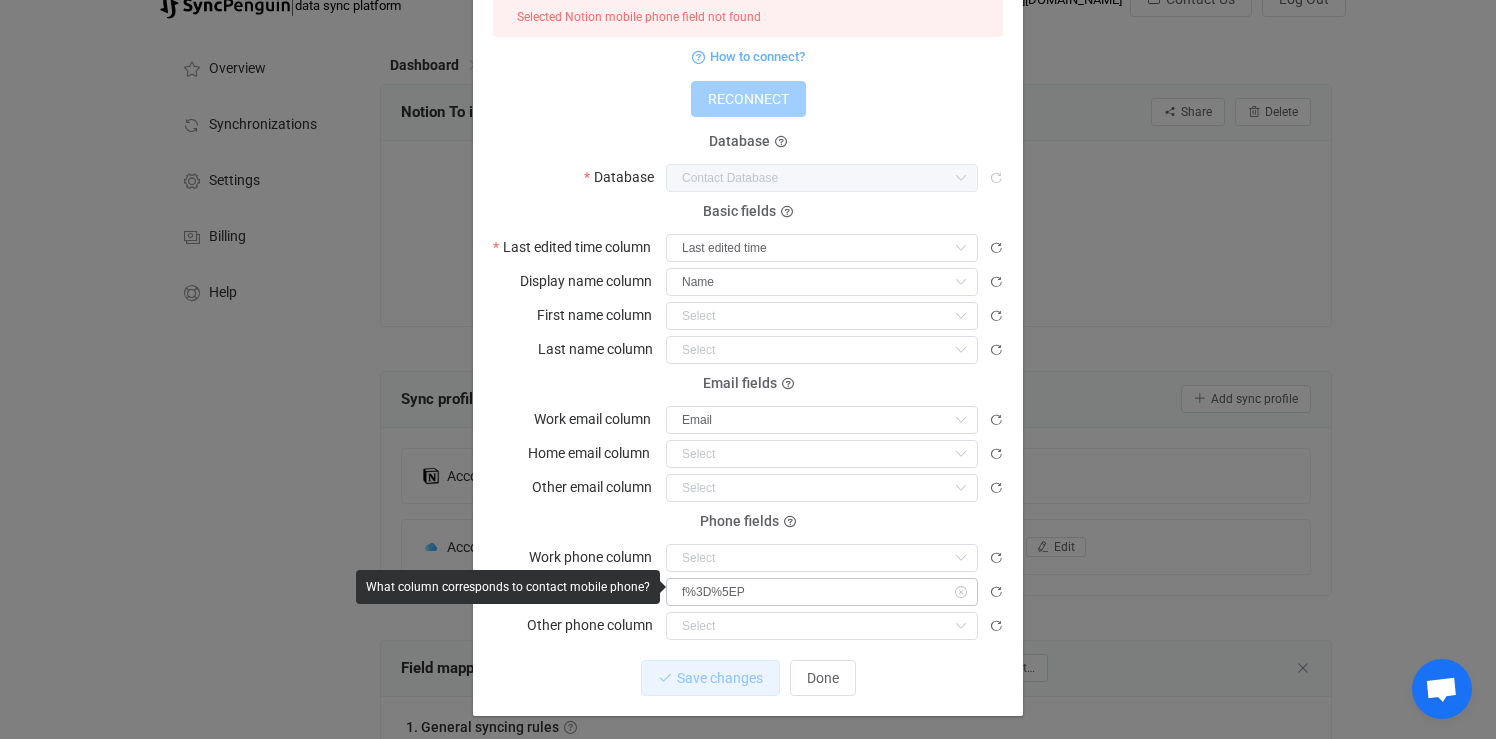 click at bounding box center (960, 592) 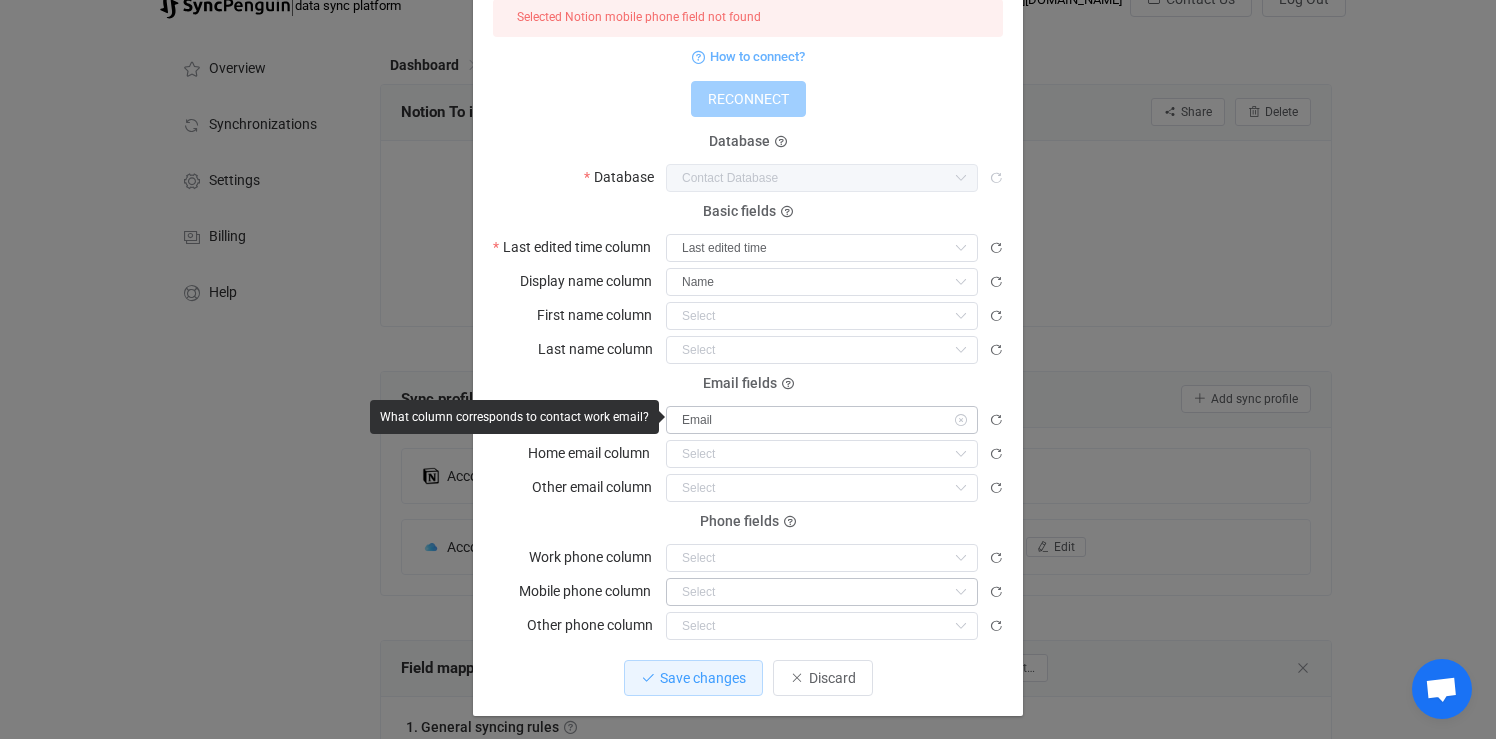 click at bounding box center (960, 420) 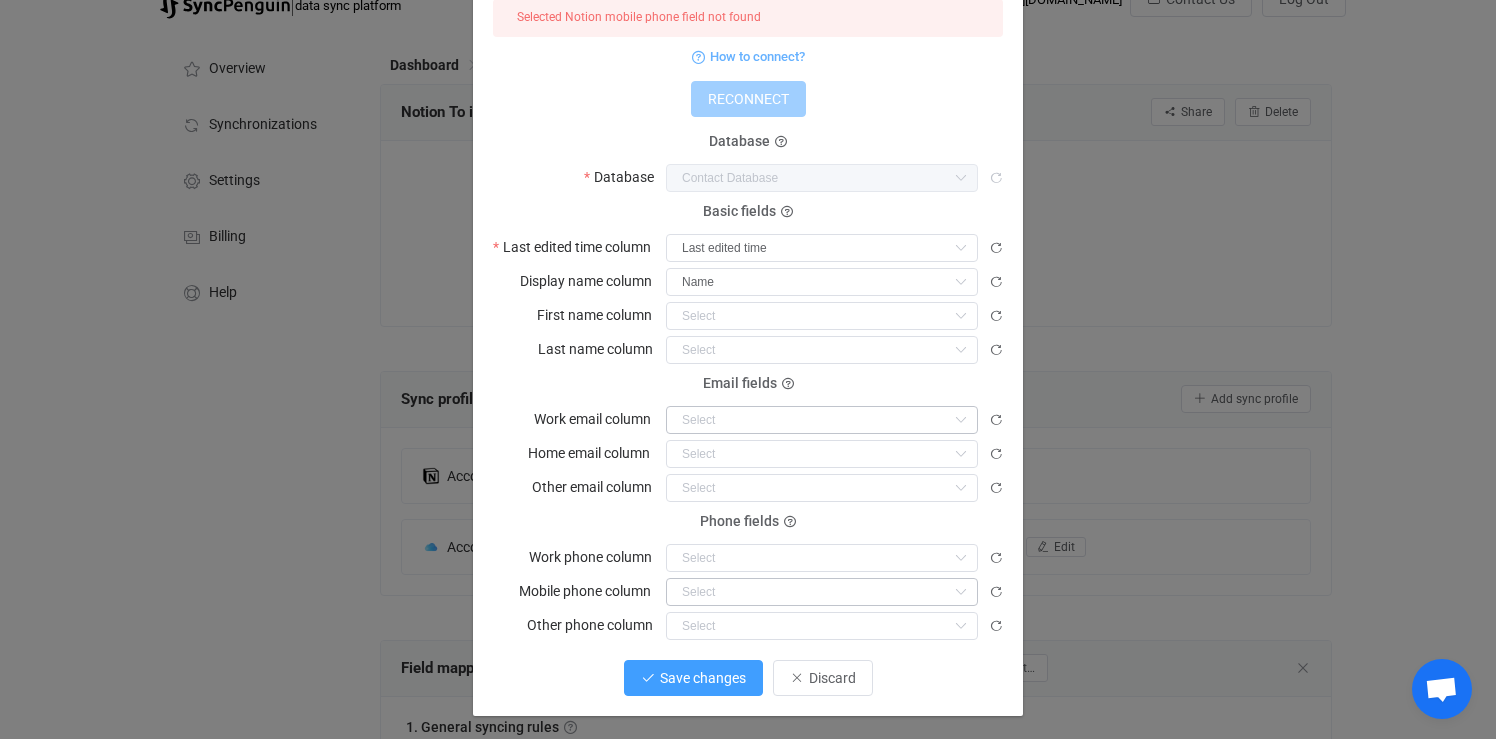 click on "Save changes" at bounding box center (703, 678) 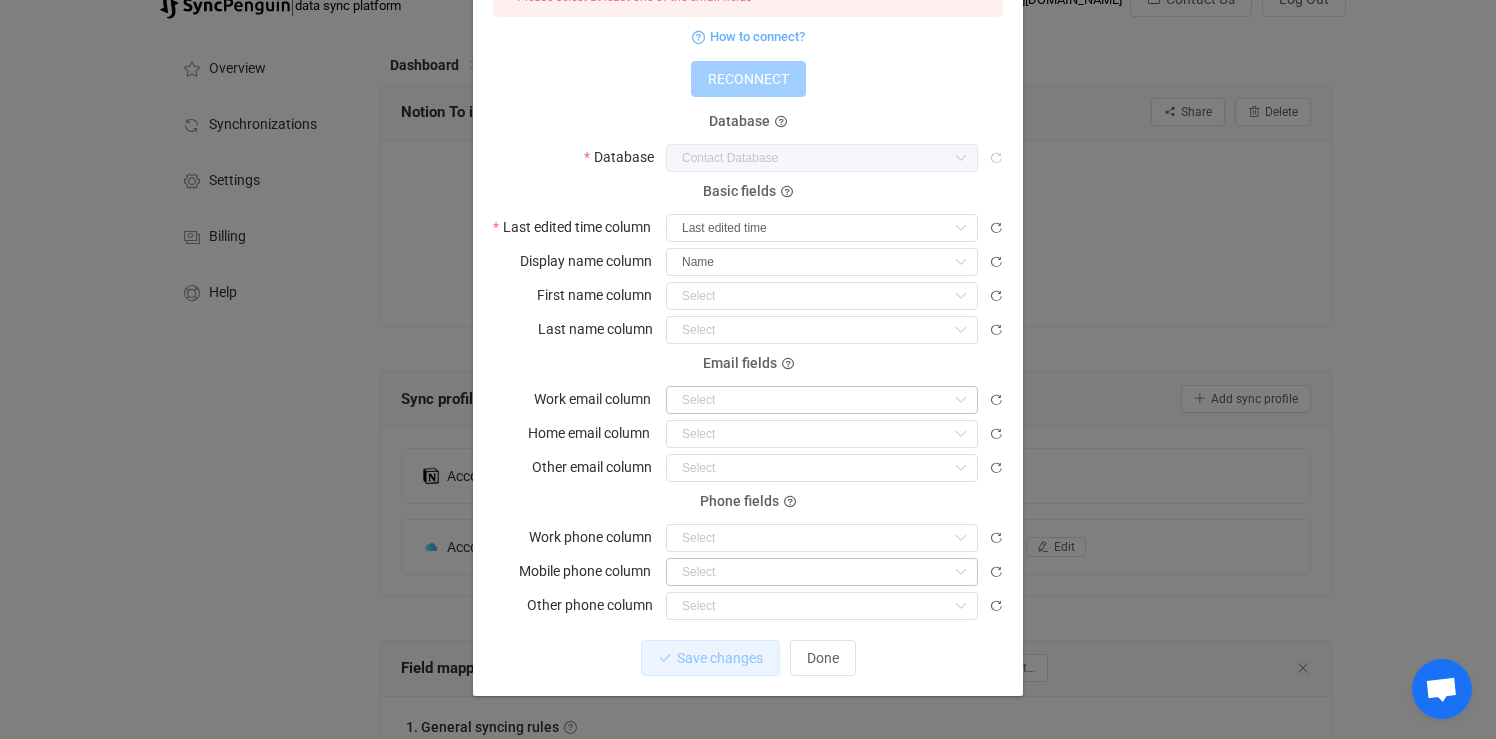 scroll, scrollTop: 0, scrollLeft: 0, axis: both 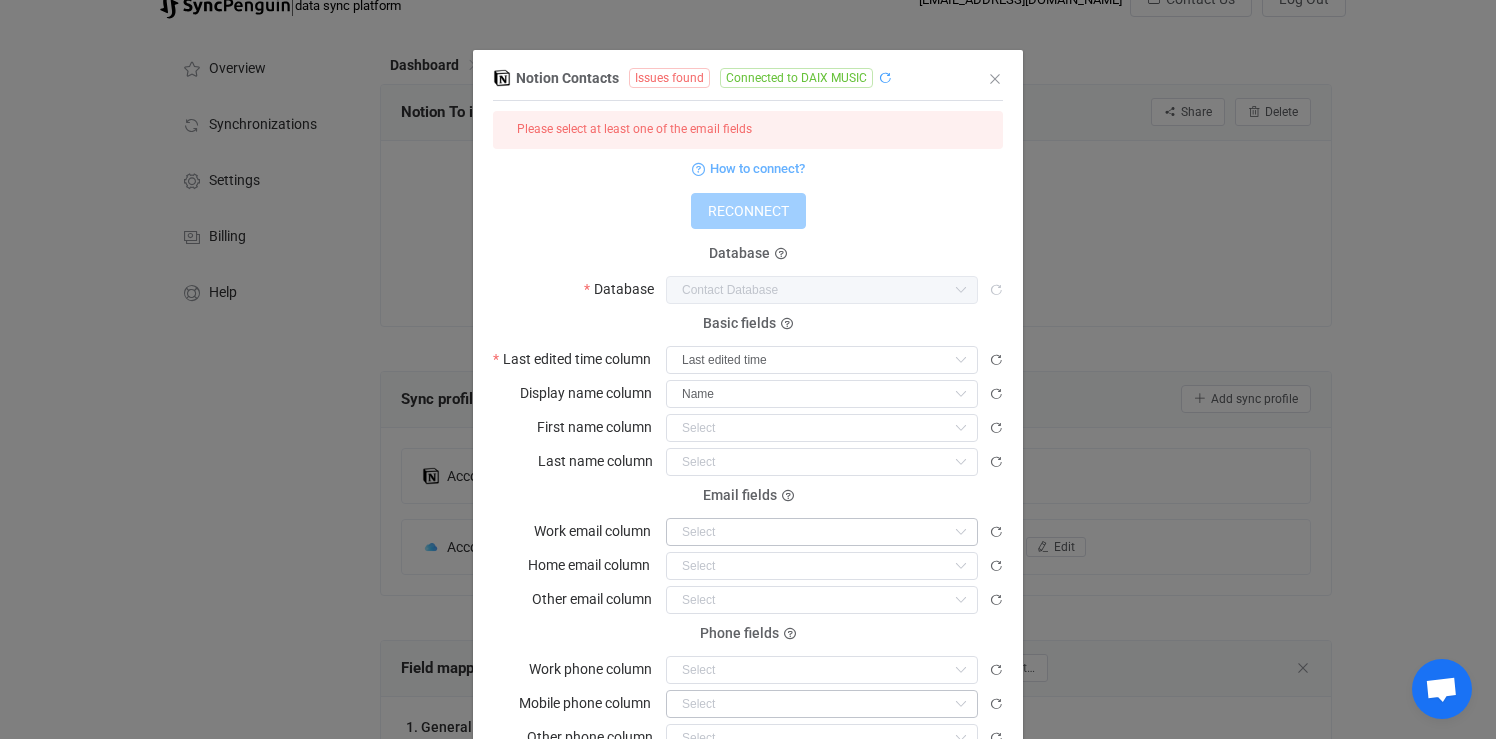 click at bounding box center [885, 78] 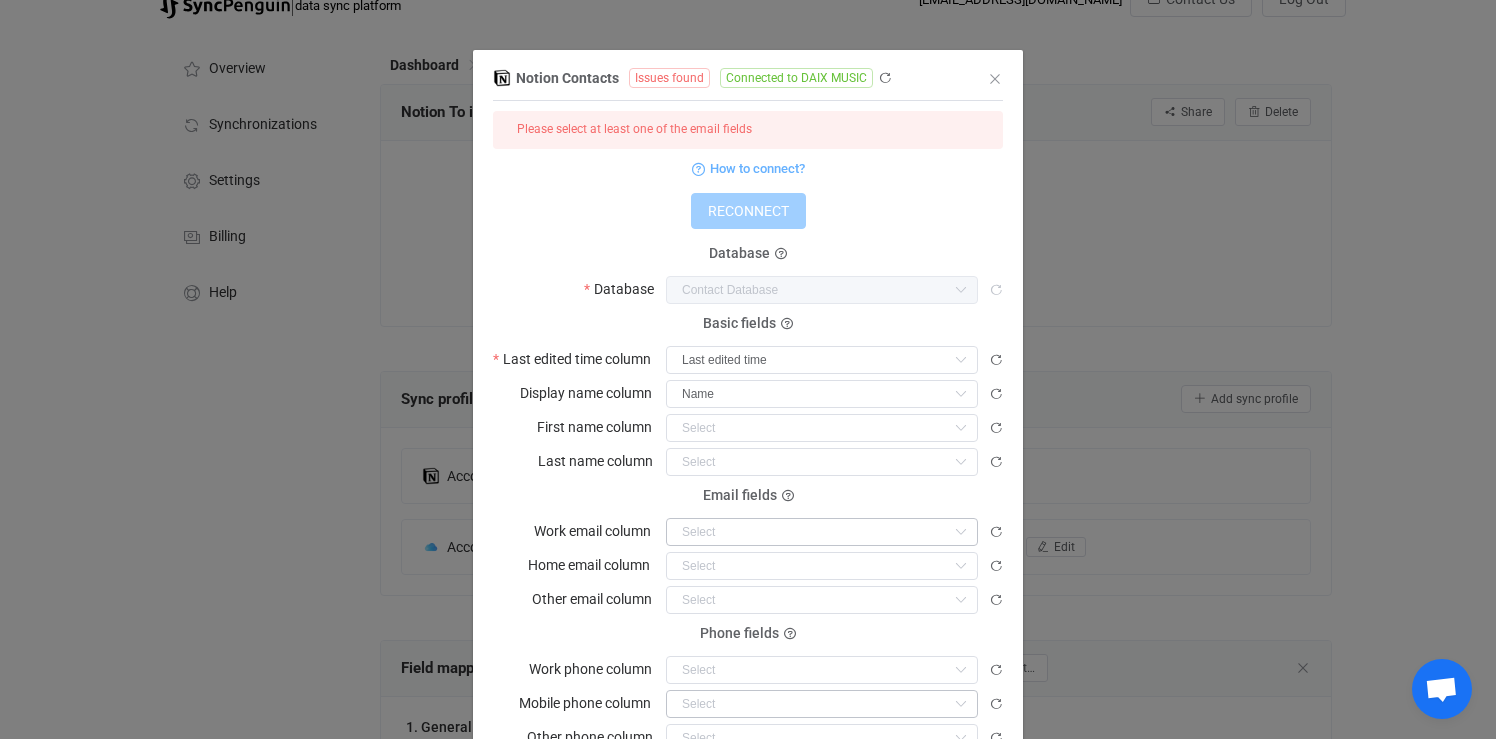 scroll, scrollTop: 134, scrollLeft: 0, axis: vertical 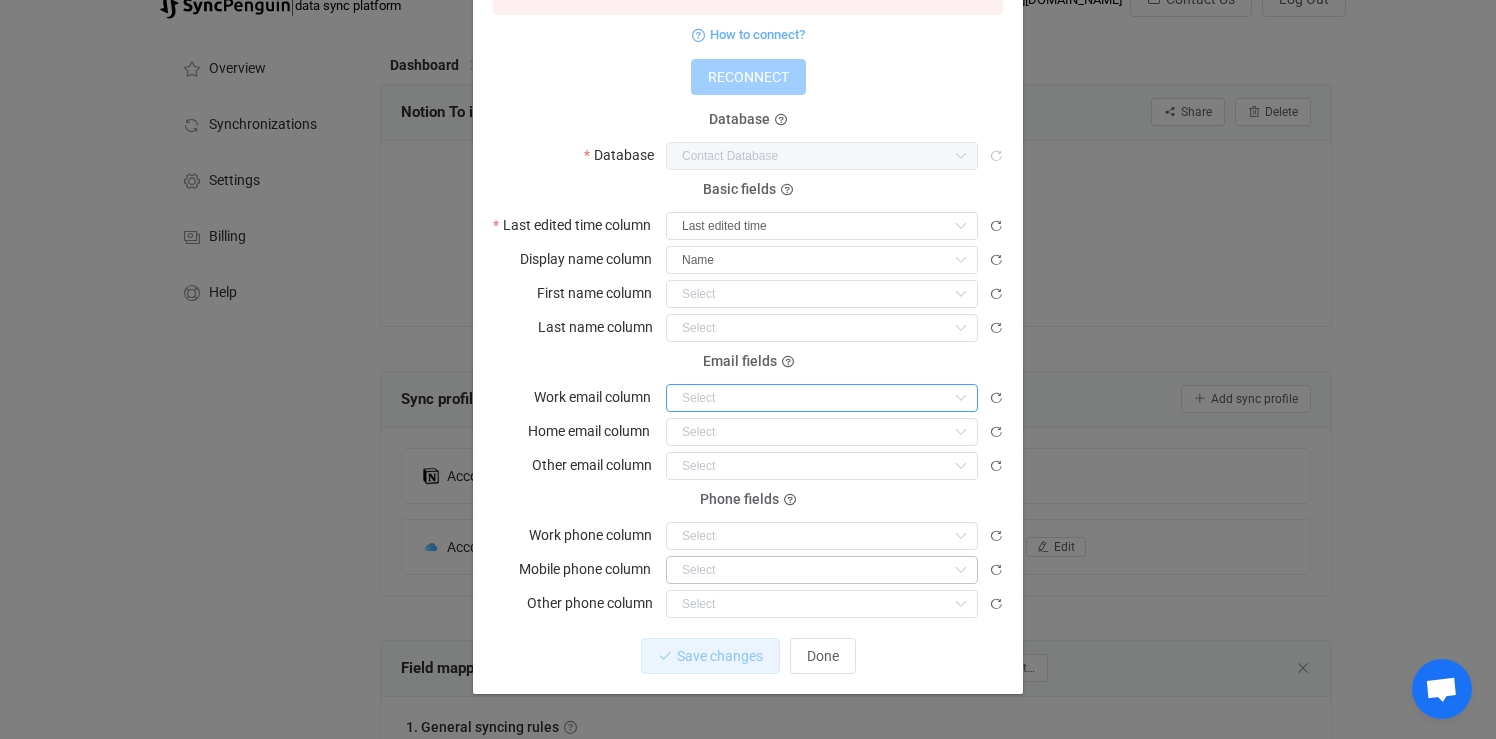 click at bounding box center (822, 398) 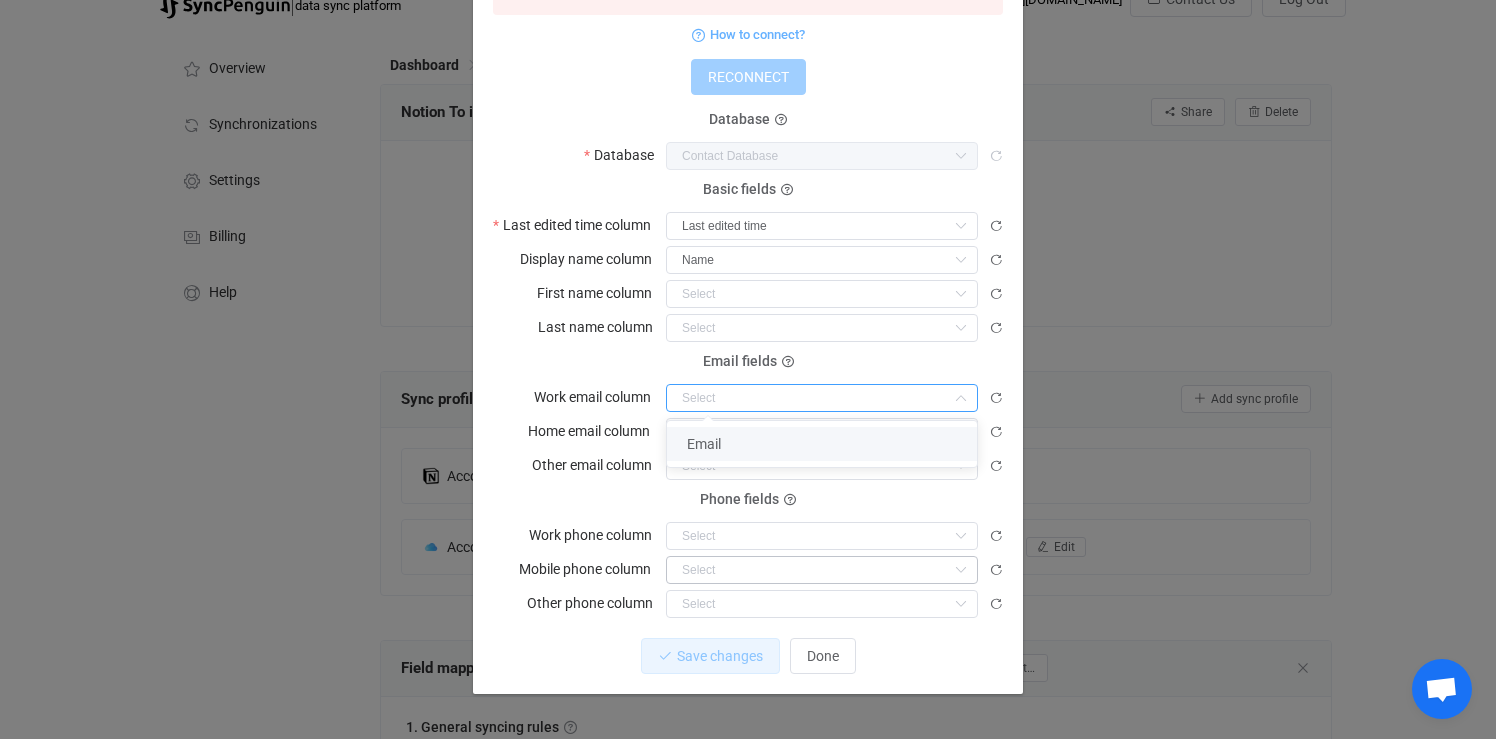 click on "Please select at least one of the email fields
How to connect?
RECONNECT Database Database Contact Database Contact Database Company Database Contact View Basic fields Last edited time column Last edited time Display name column Name First name column Last name column Links Notes Contact Name Email fields Work email column Home email column Email Other email column Email Phone fields Work phone column Mobile phone column Other phone column
Nothing found or no access" at bounding box center (748, 297) 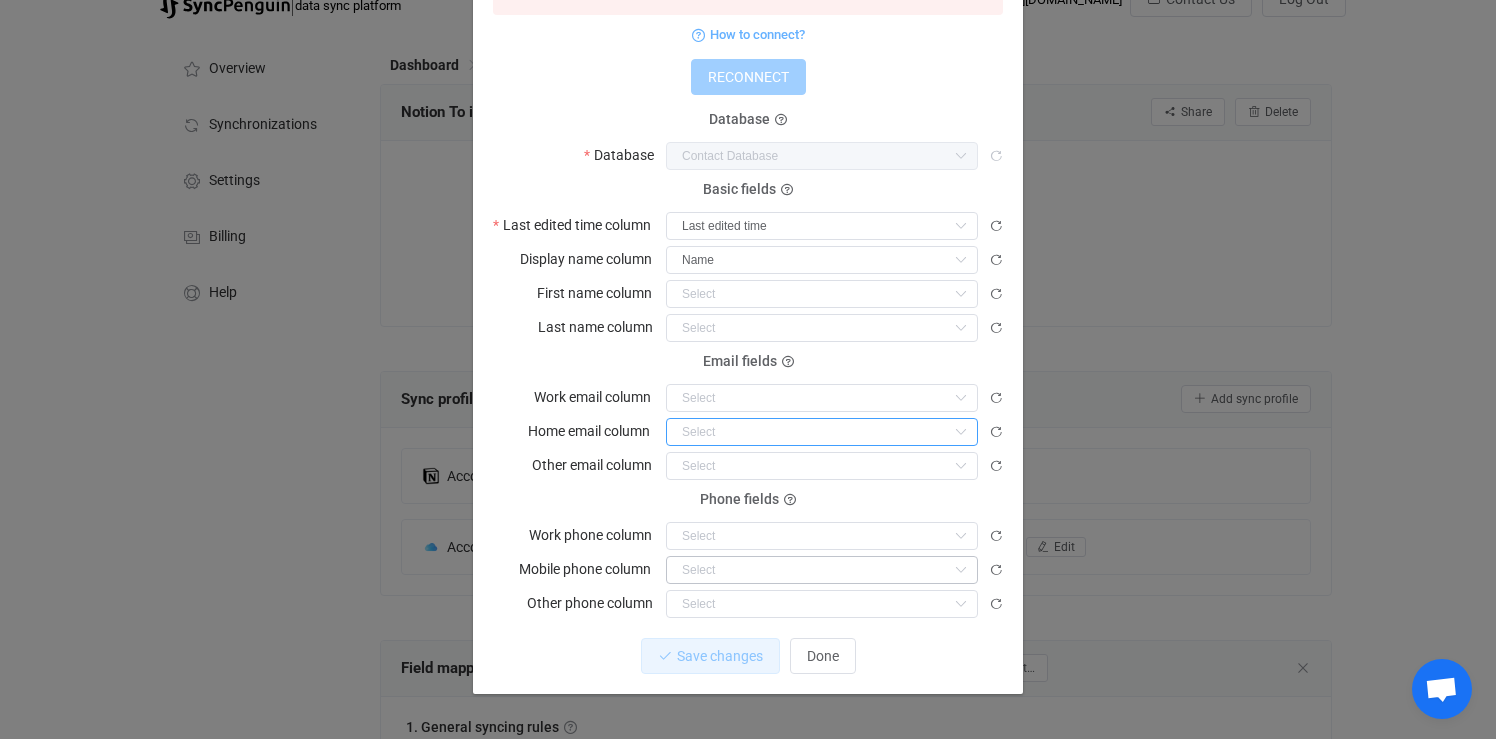 click at bounding box center [822, 432] 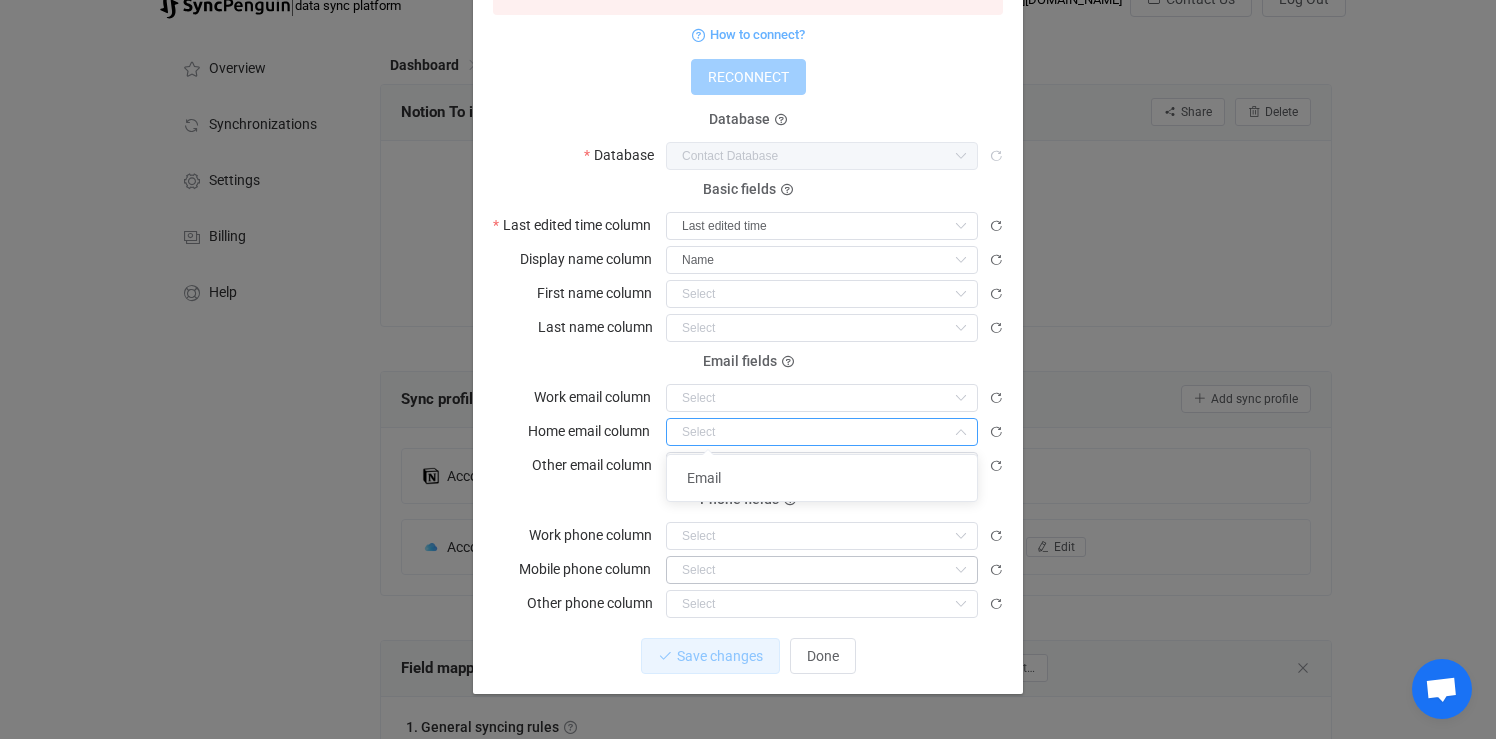 click on "Email fields Work email column" at bounding box center (748, 387) 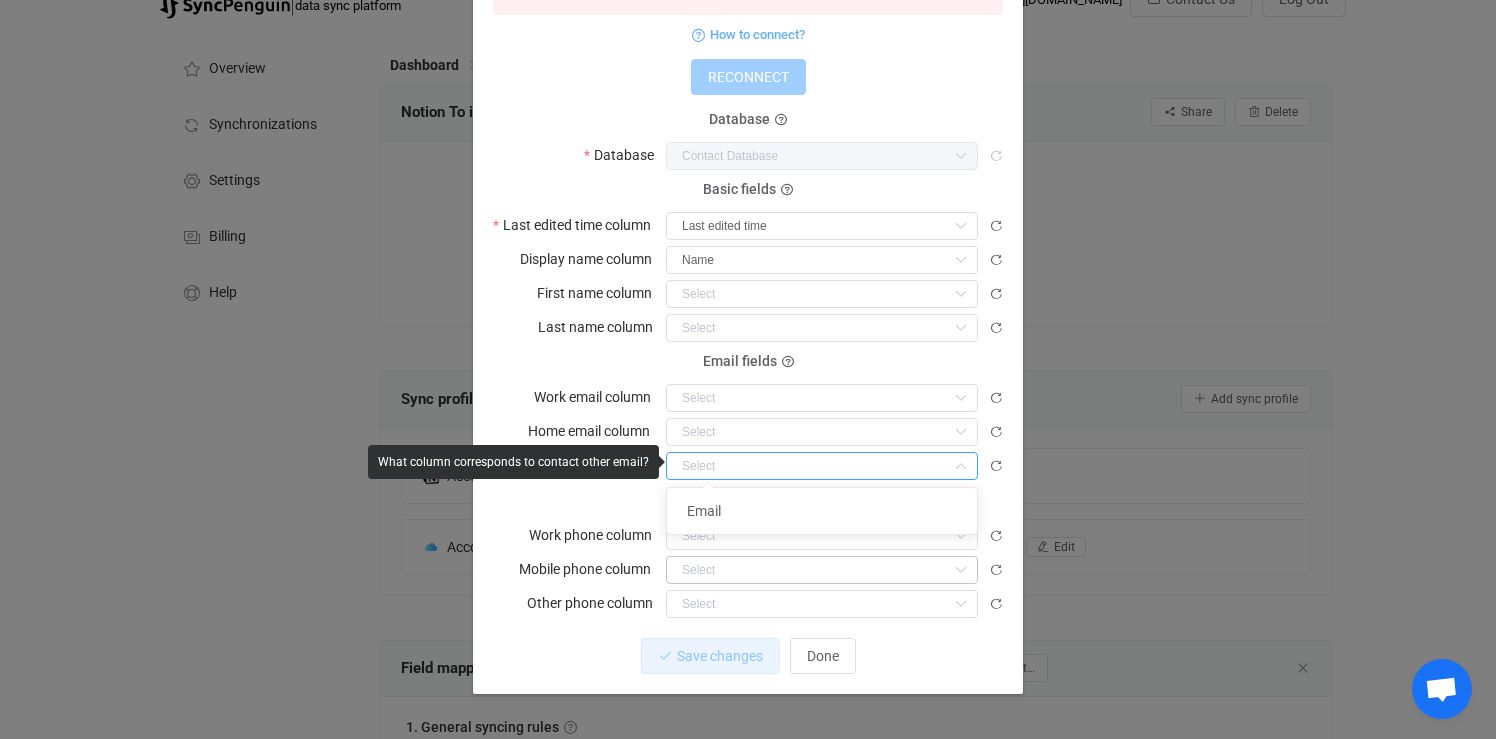 click at bounding box center (822, 466) 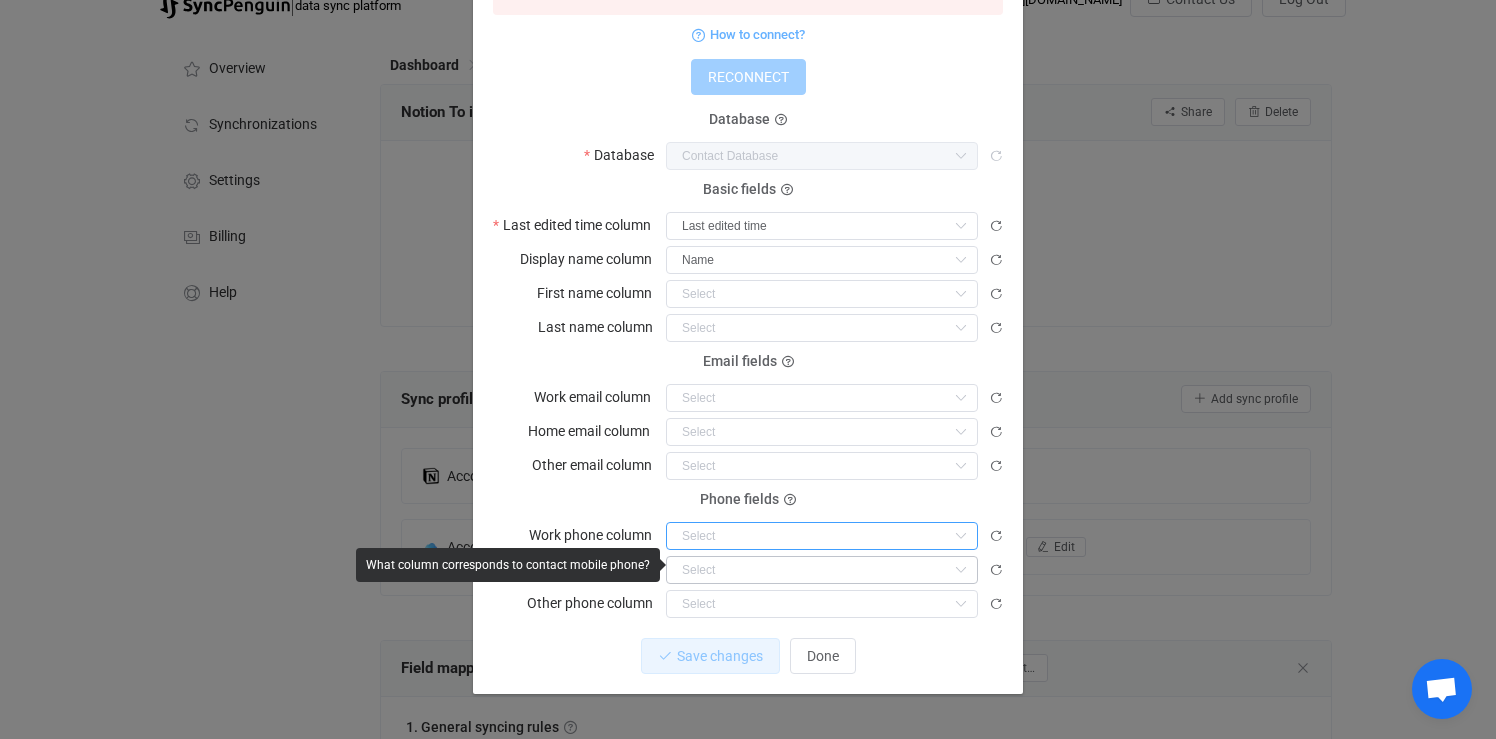 click at bounding box center (822, 536) 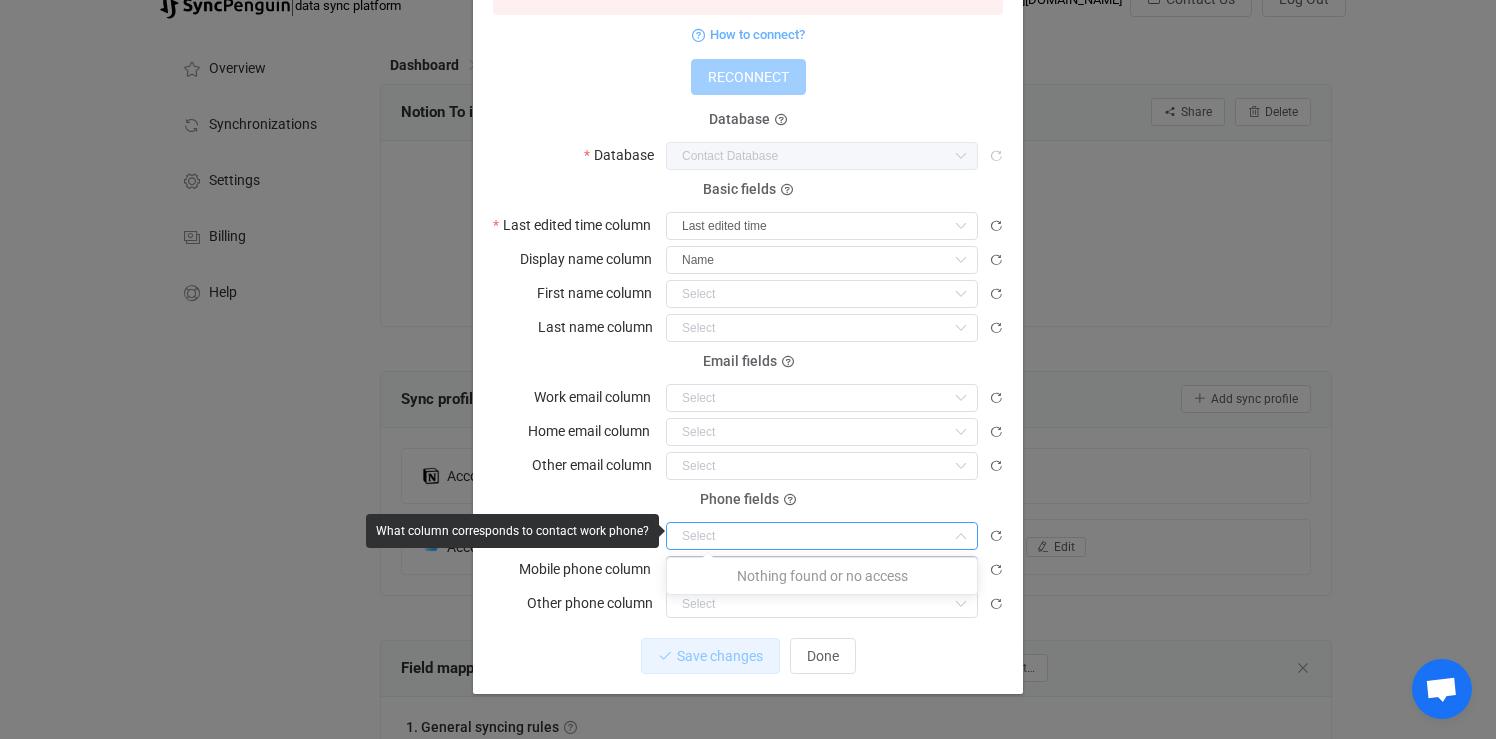 click on "Please select at least one of the email fields
How to connect?
RECONNECT Database Database Contact Database Contact Database Company Database Contact View Basic fields Last edited time column Last edited time Display name column Name First name column Last name column Links Notes Contact Name Email fields Work email column Home email column Other email column Phone fields Work phone column Mobile phone column Other phone column
Nothing found or no access" at bounding box center (748, 297) 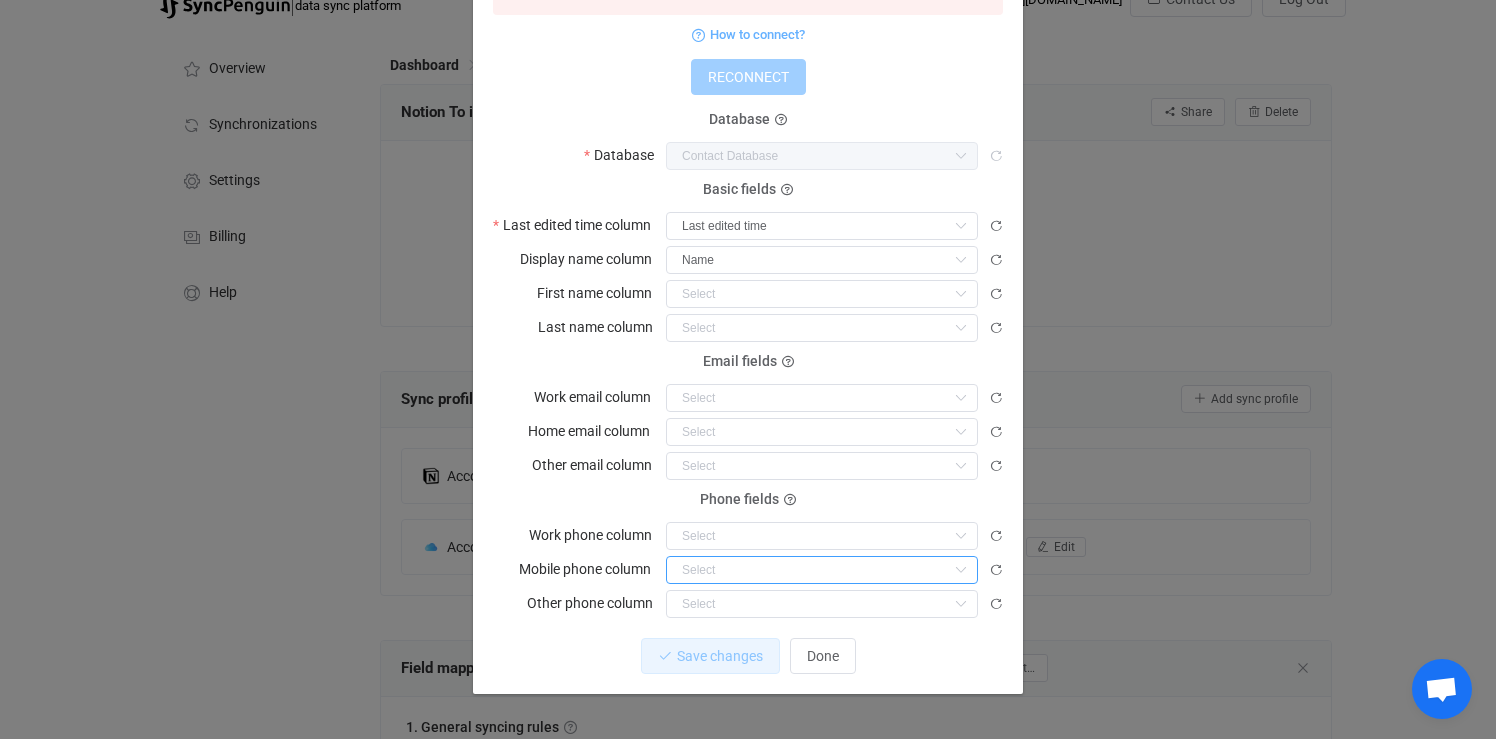 click at bounding box center (822, 570) 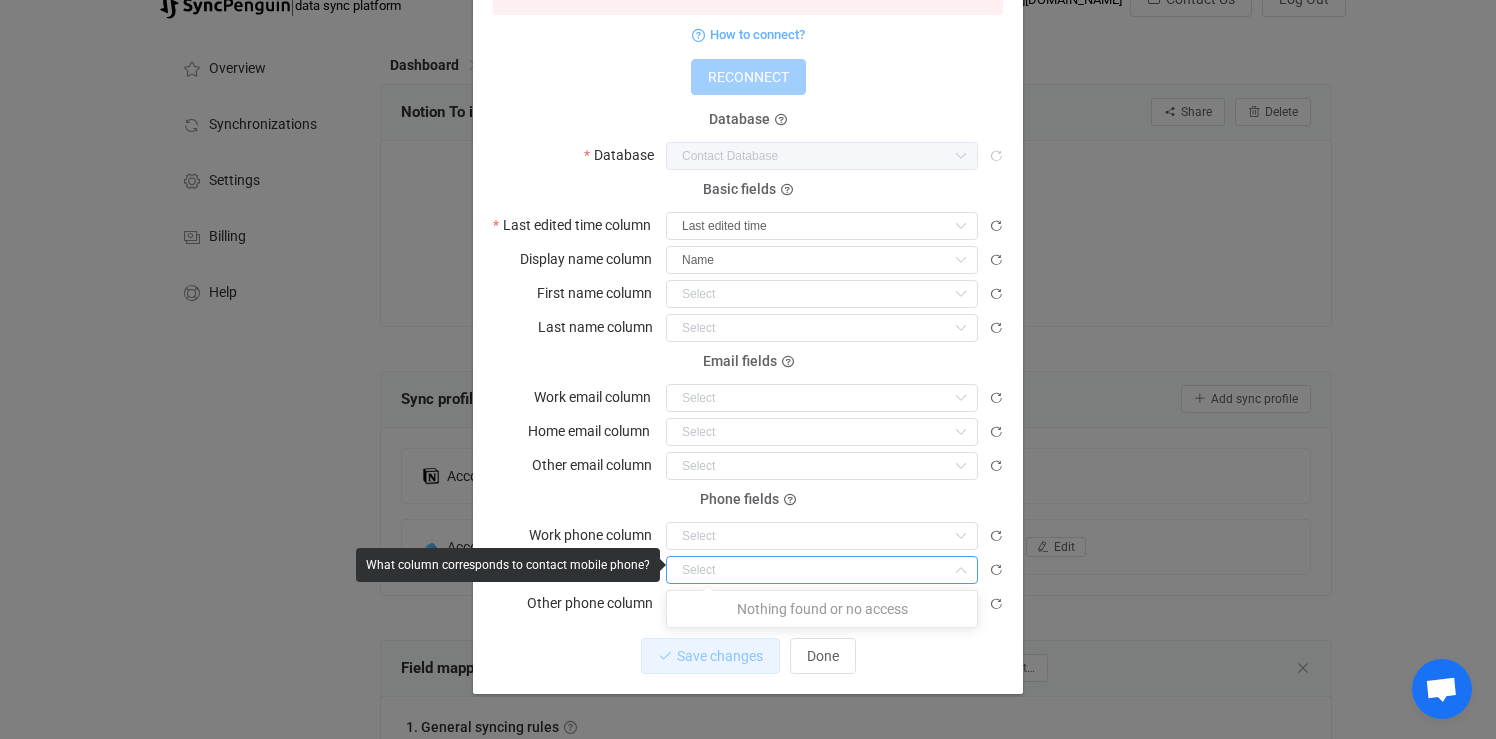 click on "Please select at least one of the email fields
How to connect?
RECONNECT Database Database Contact Database Contact Database Company Database Contact View Basic fields Last edited time column Last edited time Display name column Name First name column Last name column Links Notes Contact Name Email fields Work email column Home email column Other email column Phone fields Work phone column Mobile phone column Other phone column
Nothing found or no access" at bounding box center (748, 297) 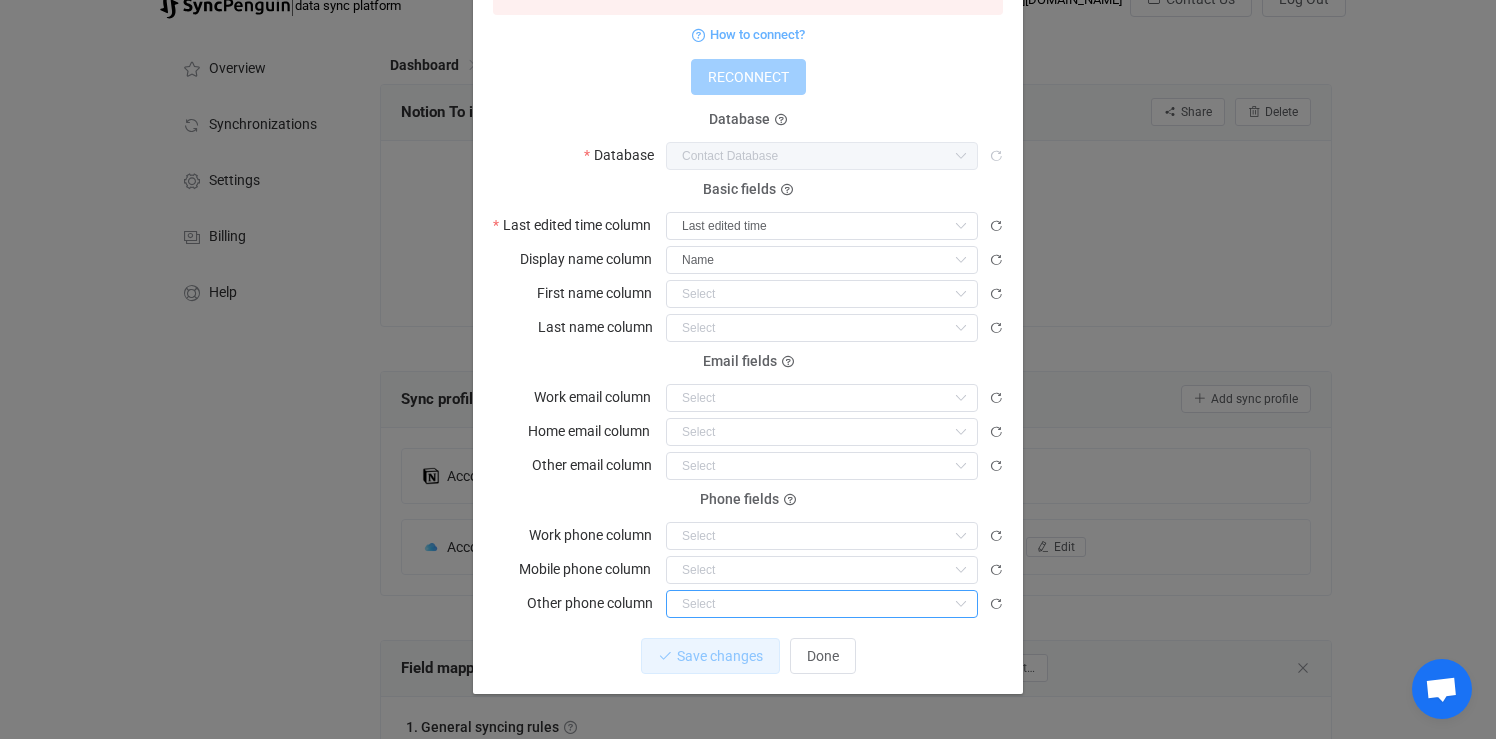 click at bounding box center [822, 604] 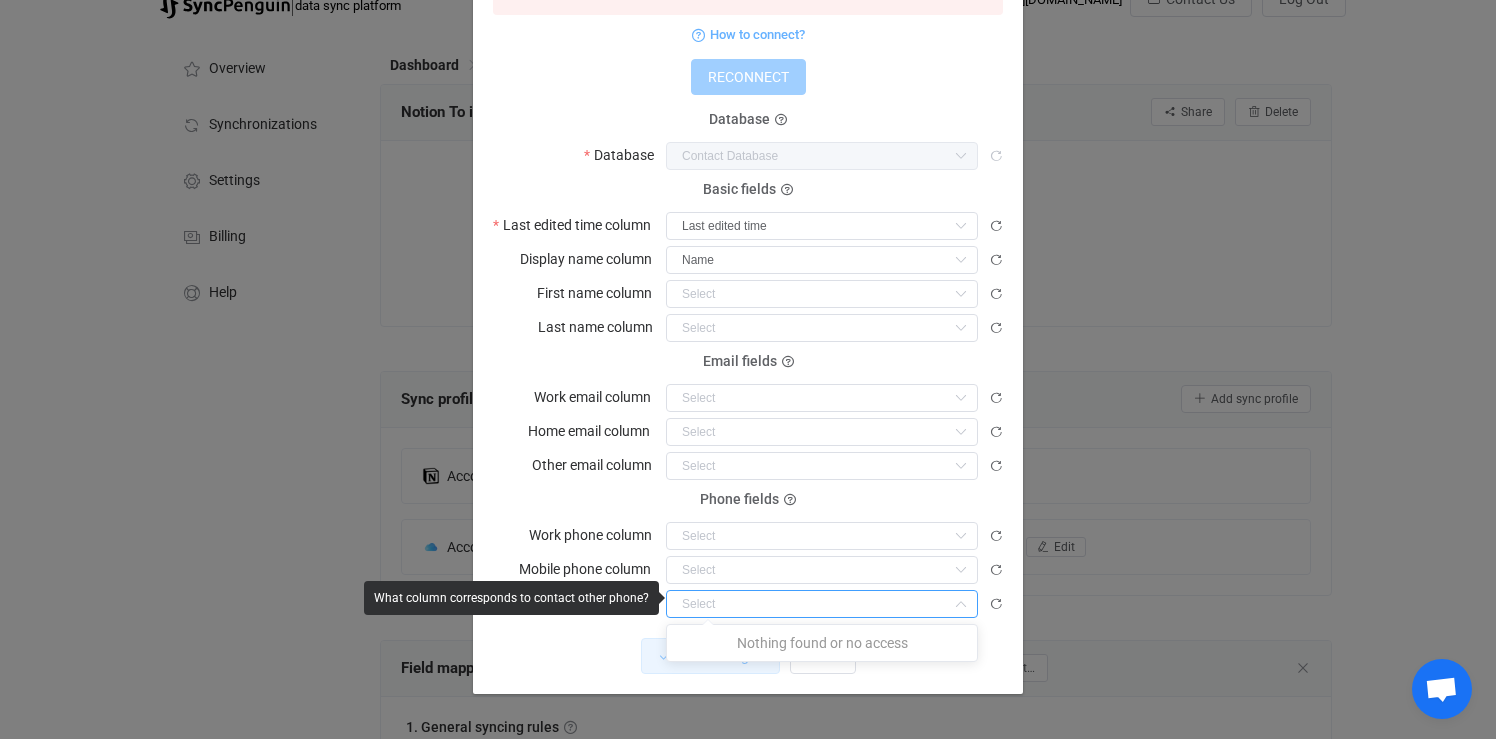 click on "Phone fields Work phone column" at bounding box center (748, 525) 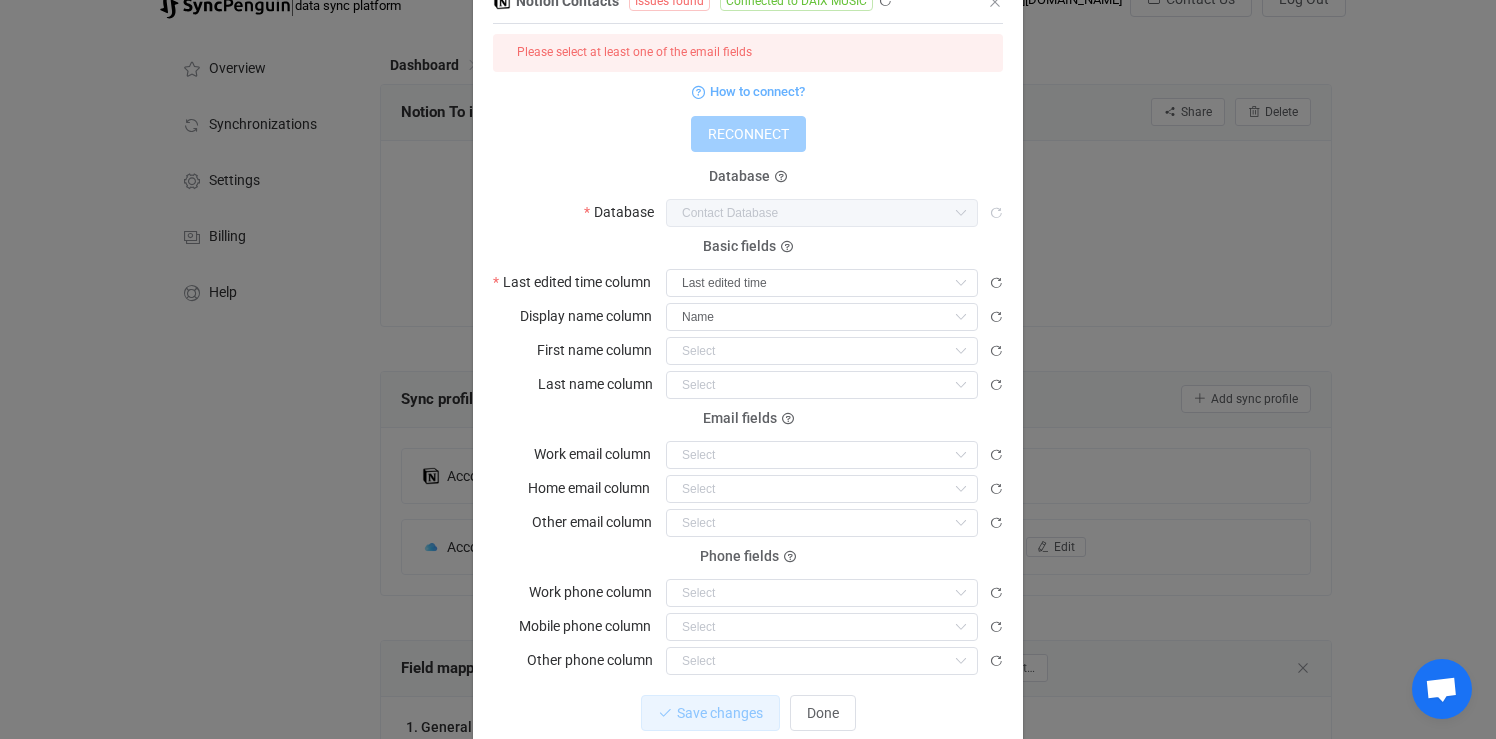 scroll, scrollTop: 134, scrollLeft: 0, axis: vertical 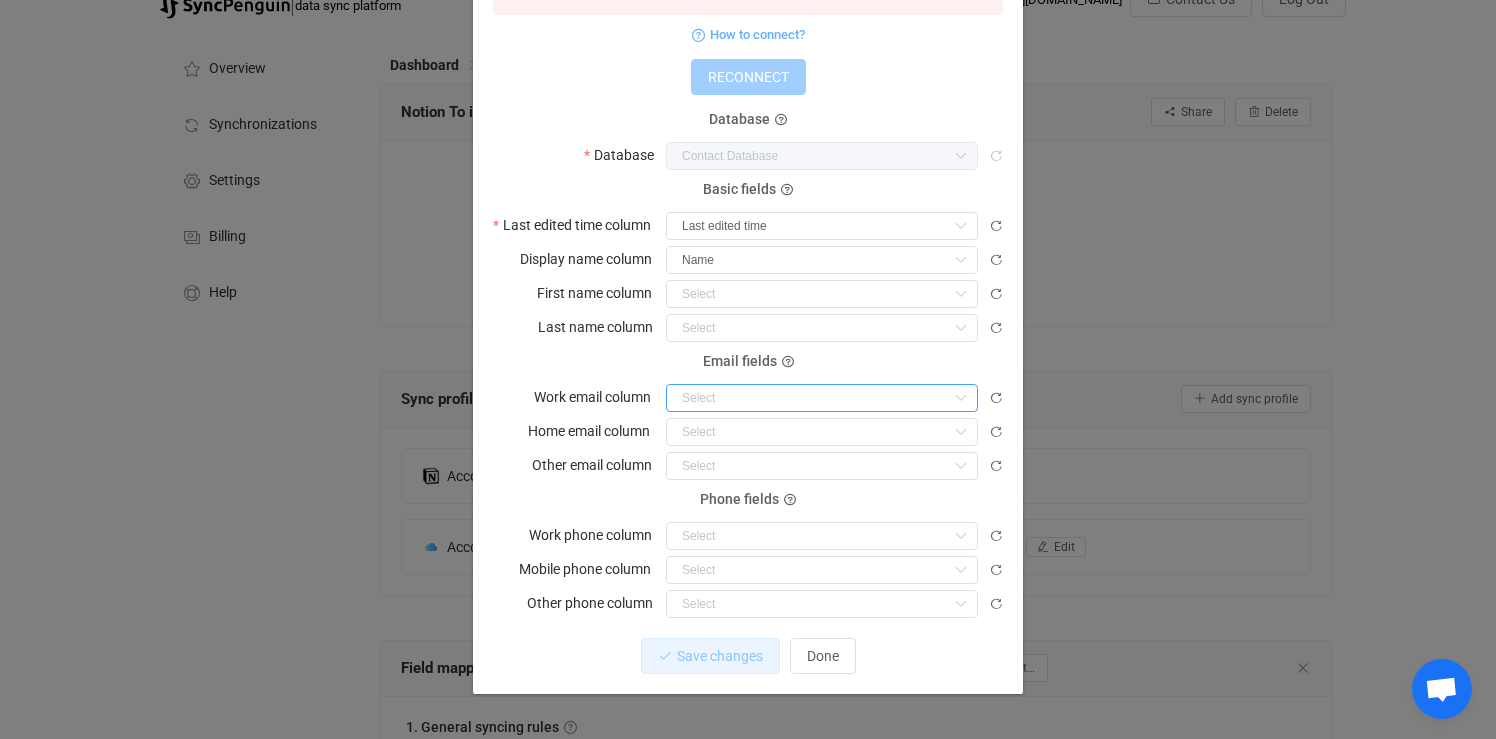 click at bounding box center [822, 398] 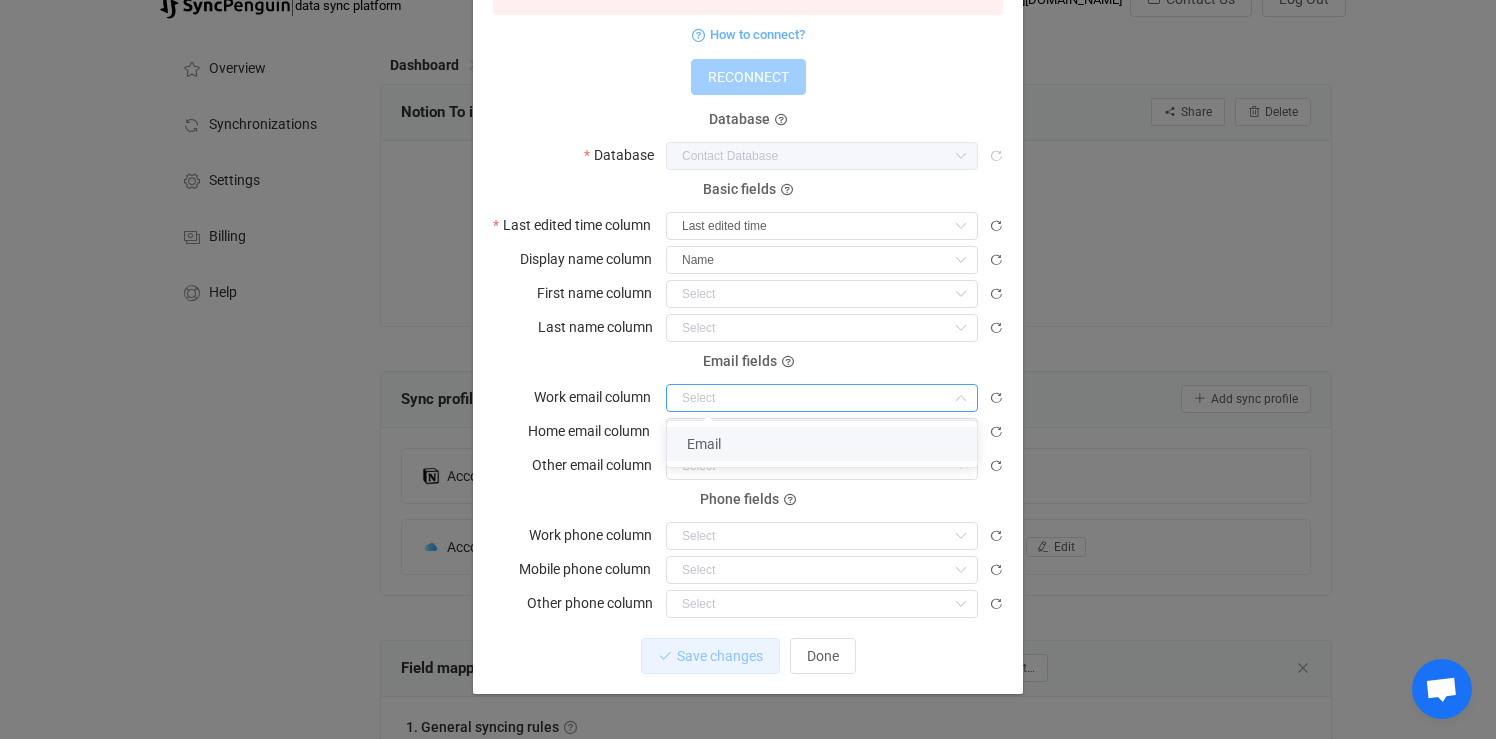 click on "Email fields Work email column" at bounding box center (748, 387) 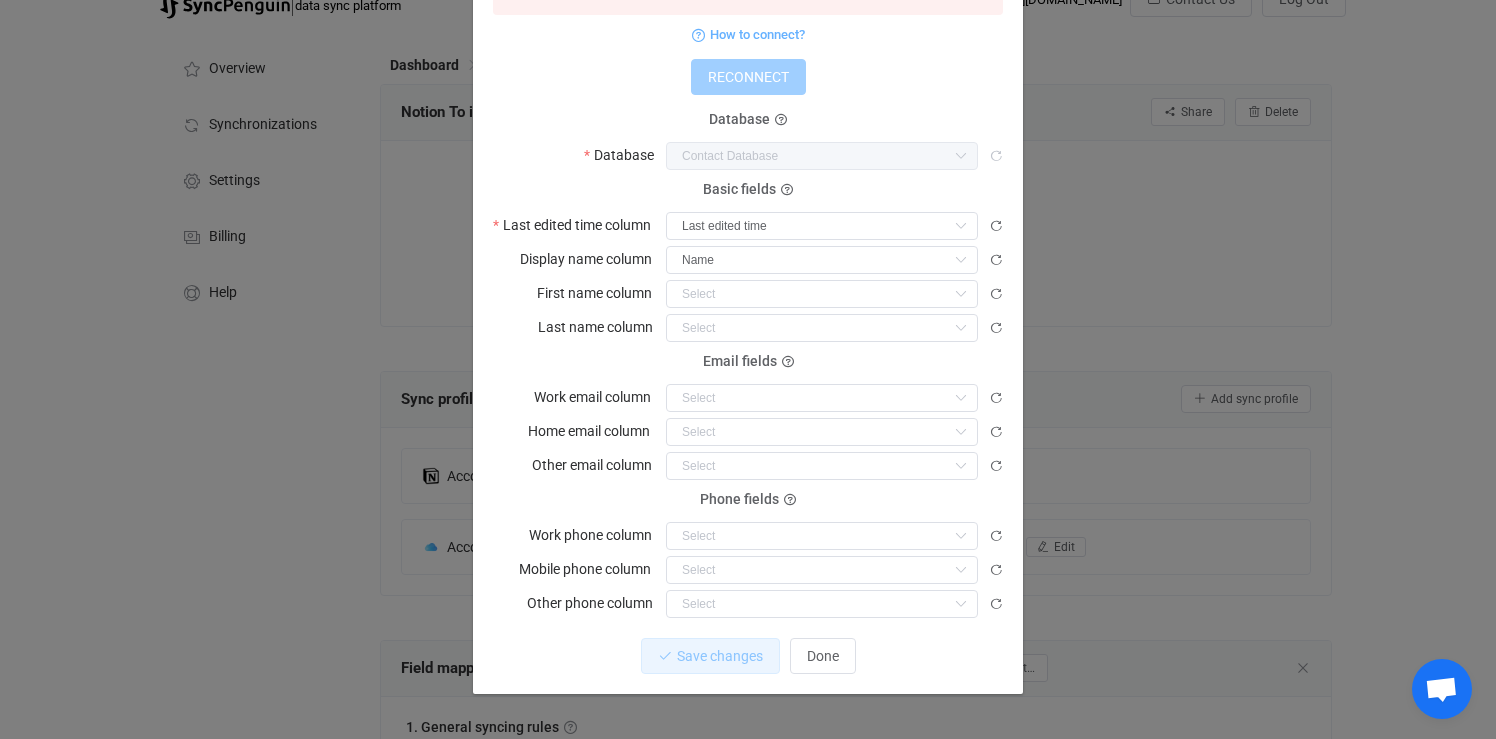 click at bounding box center (834, 397) 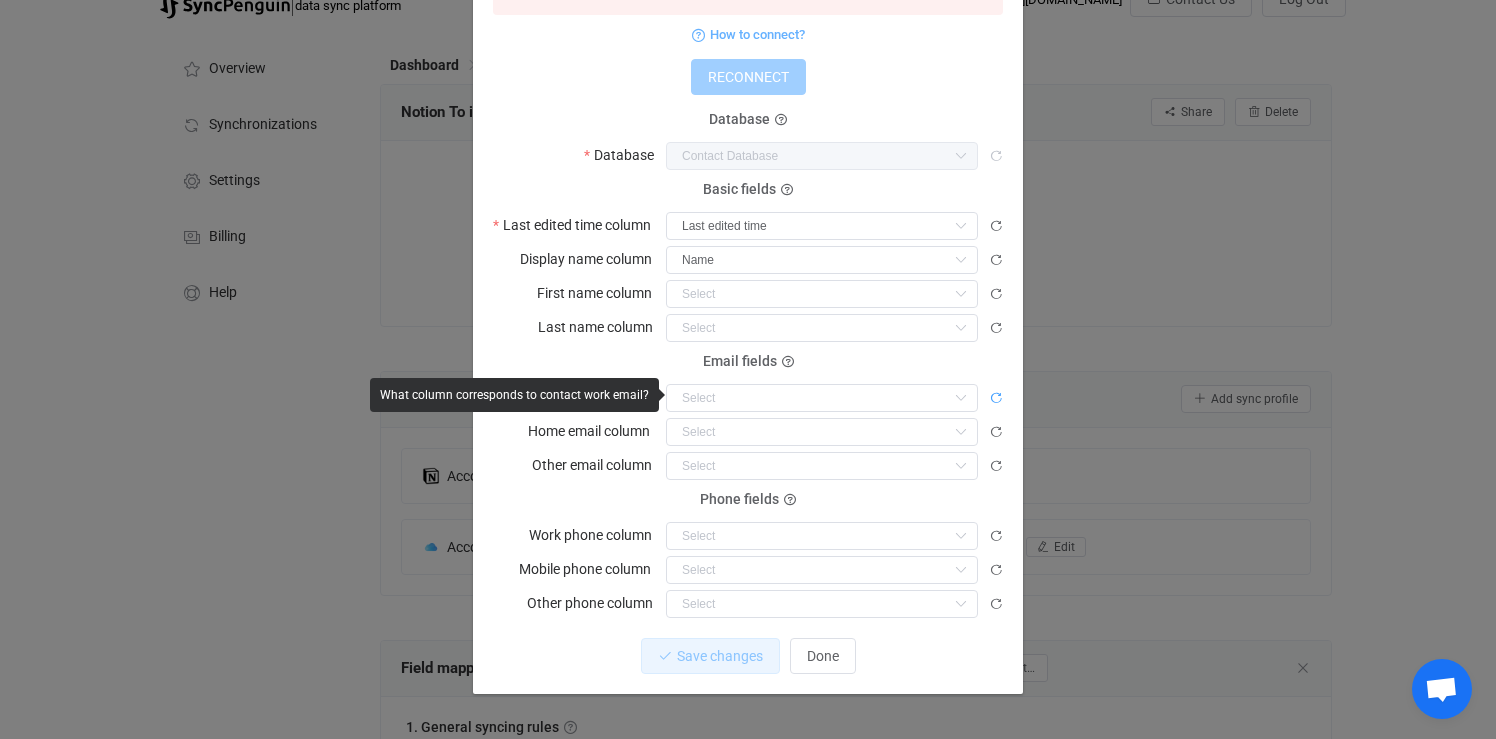 click at bounding box center [996, 398] 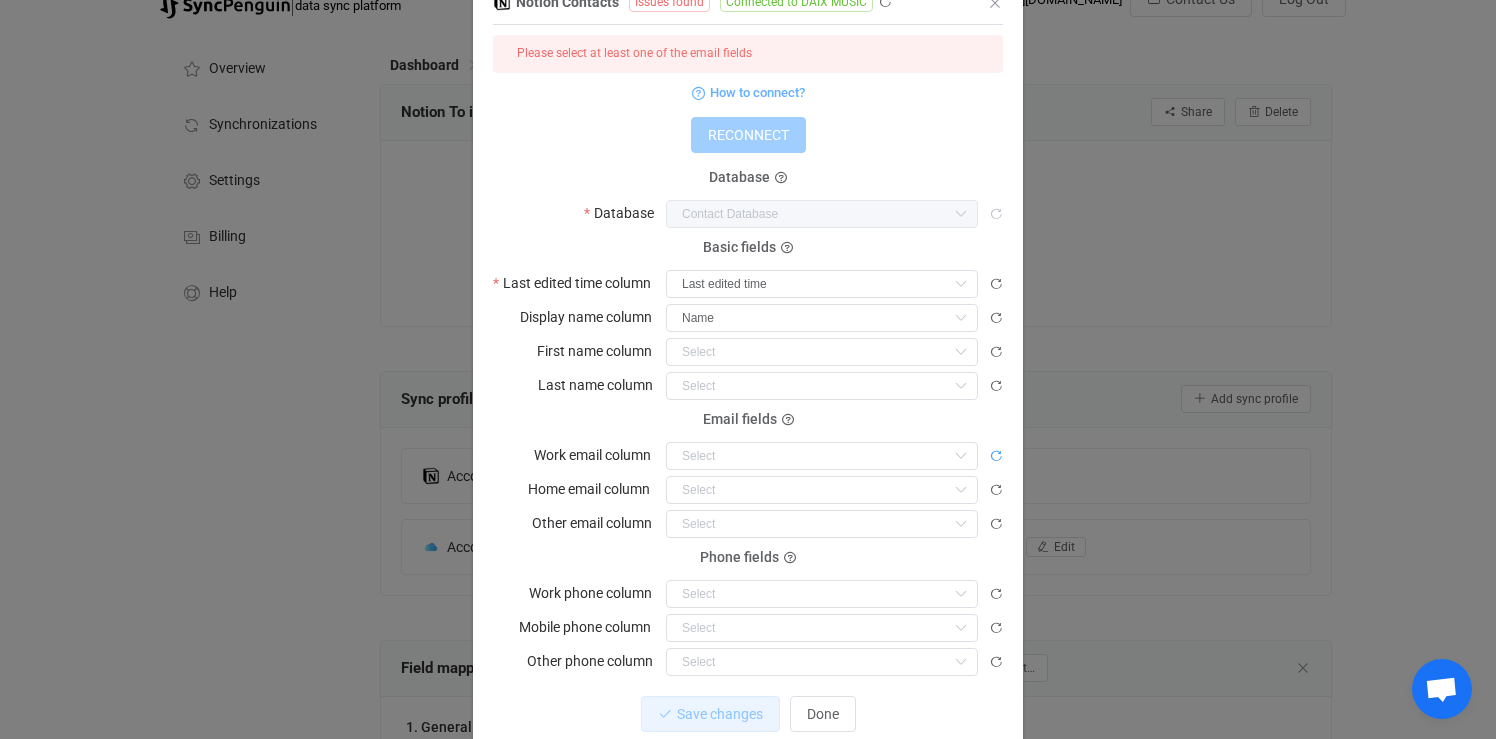 scroll, scrollTop: 77, scrollLeft: 0, axis: vertical 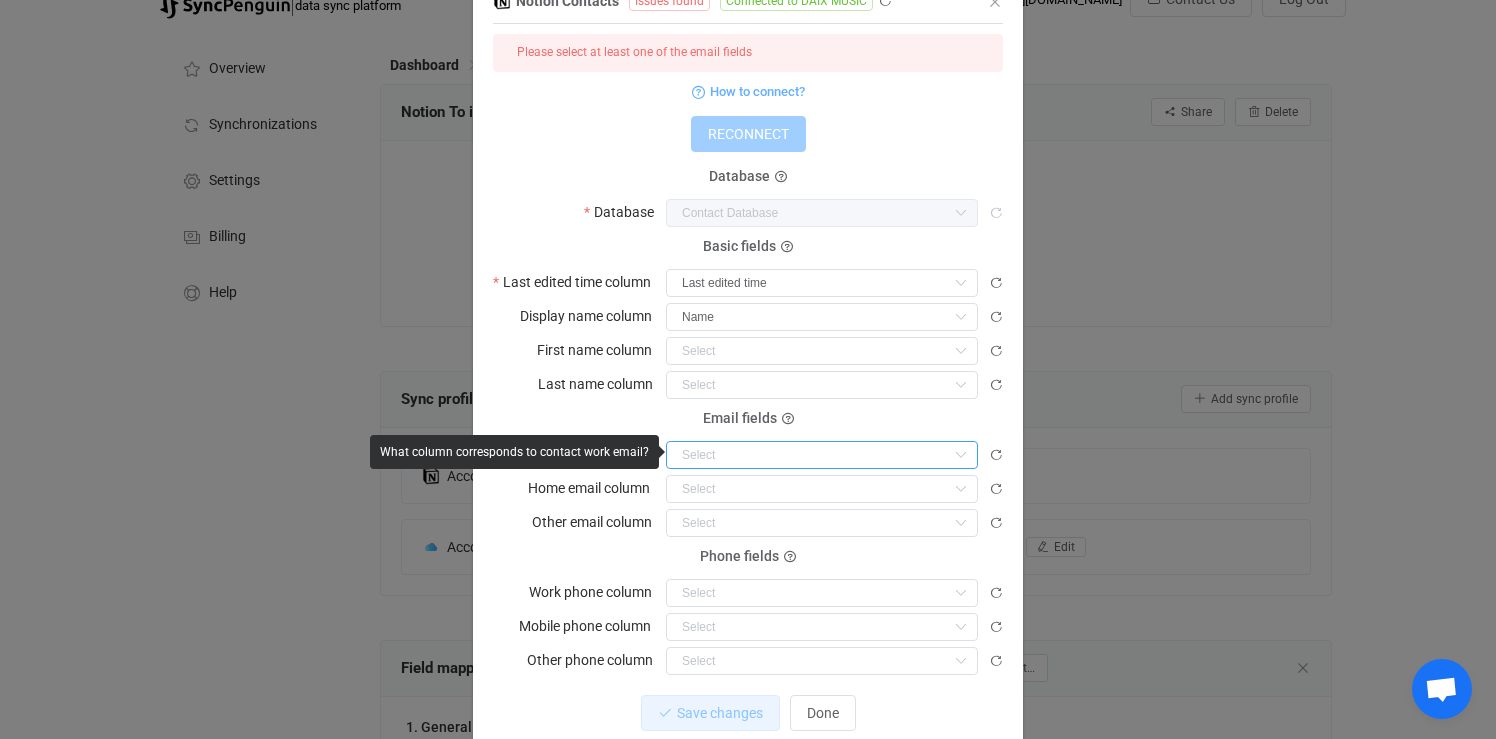 click at bounding box center (822, 455) 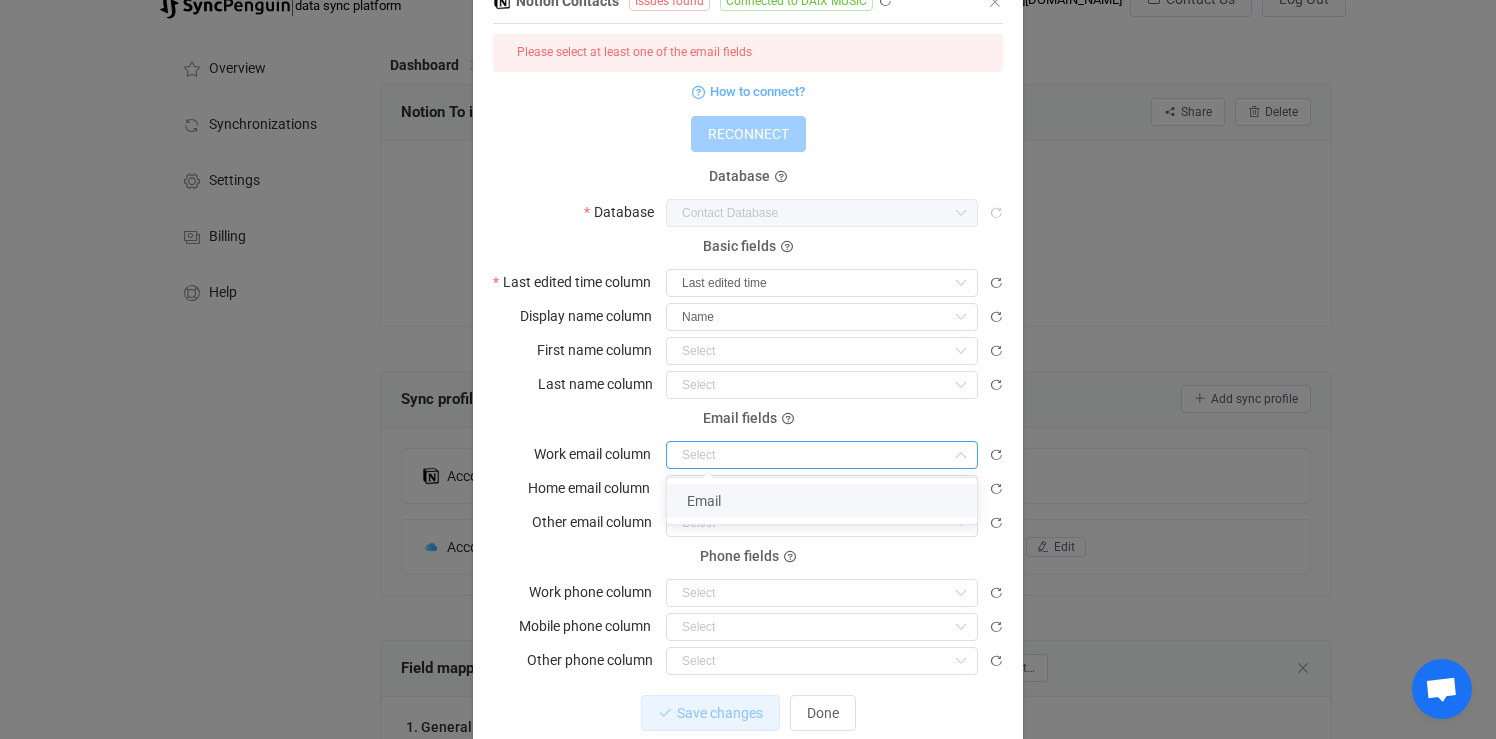 click on "Email" at bounding box center (822, 501) 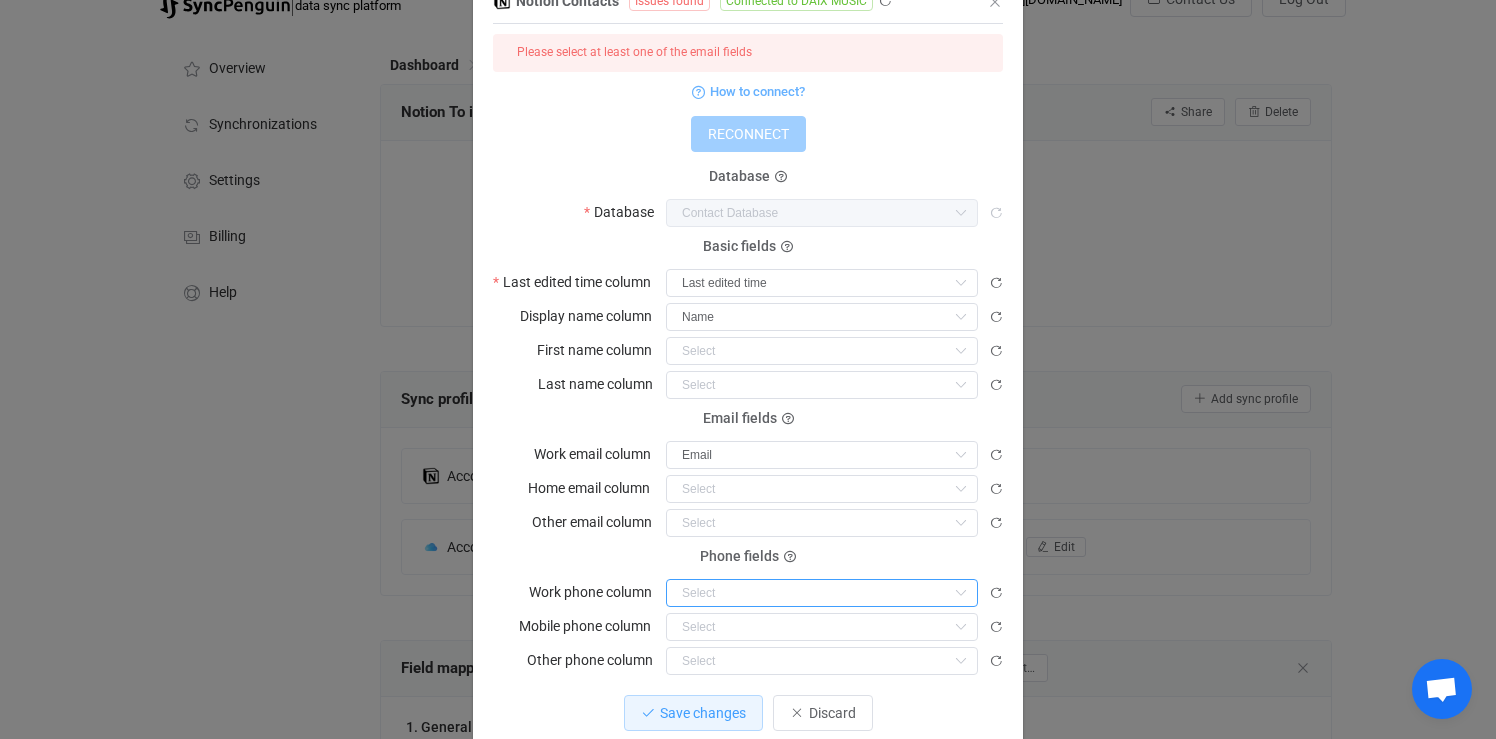 click at bounding box center (822, 593) 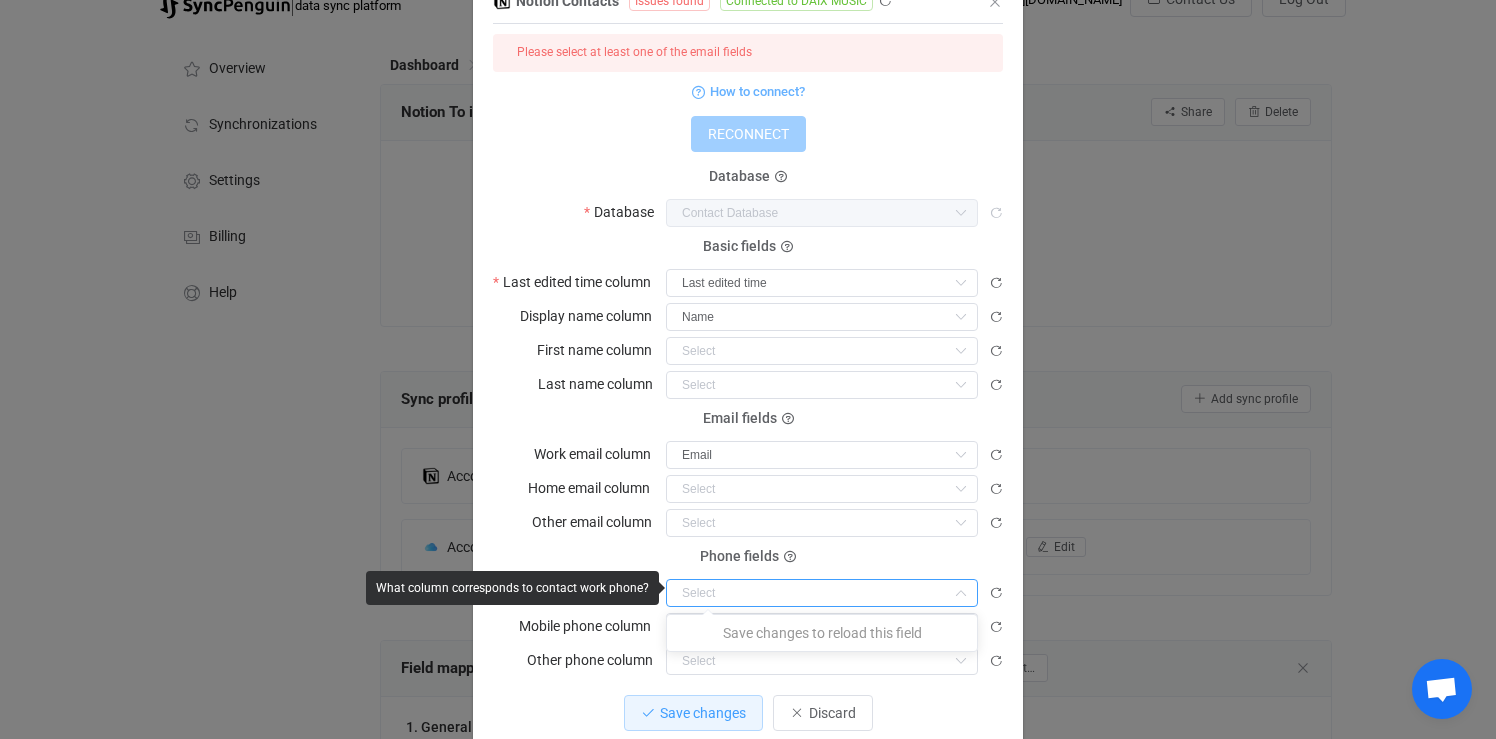 click on "Please select at least one of the email fields
How to connect?
RECONNECT Database Database Contact Database Contact Database Company Database Contact View Basic fields Last edited time column Last edited time Display name column Name First name column Last name column Links Notes Contact Name Email fields Work email column Email Home email column Other email column Phone fields Work phone column Mobile phone column Other phone column" at bounding box center (748, 354) 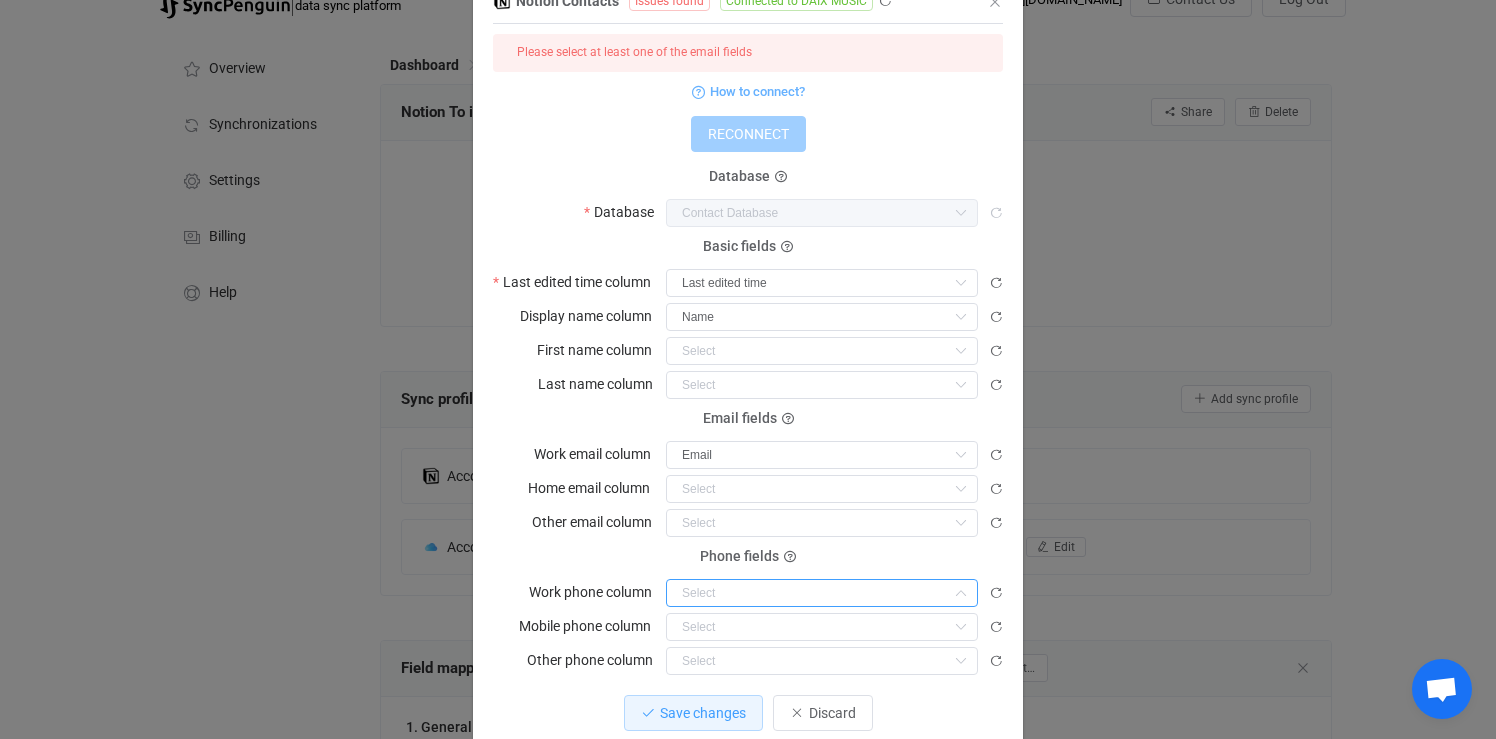 click at bounding box center [822, 593] 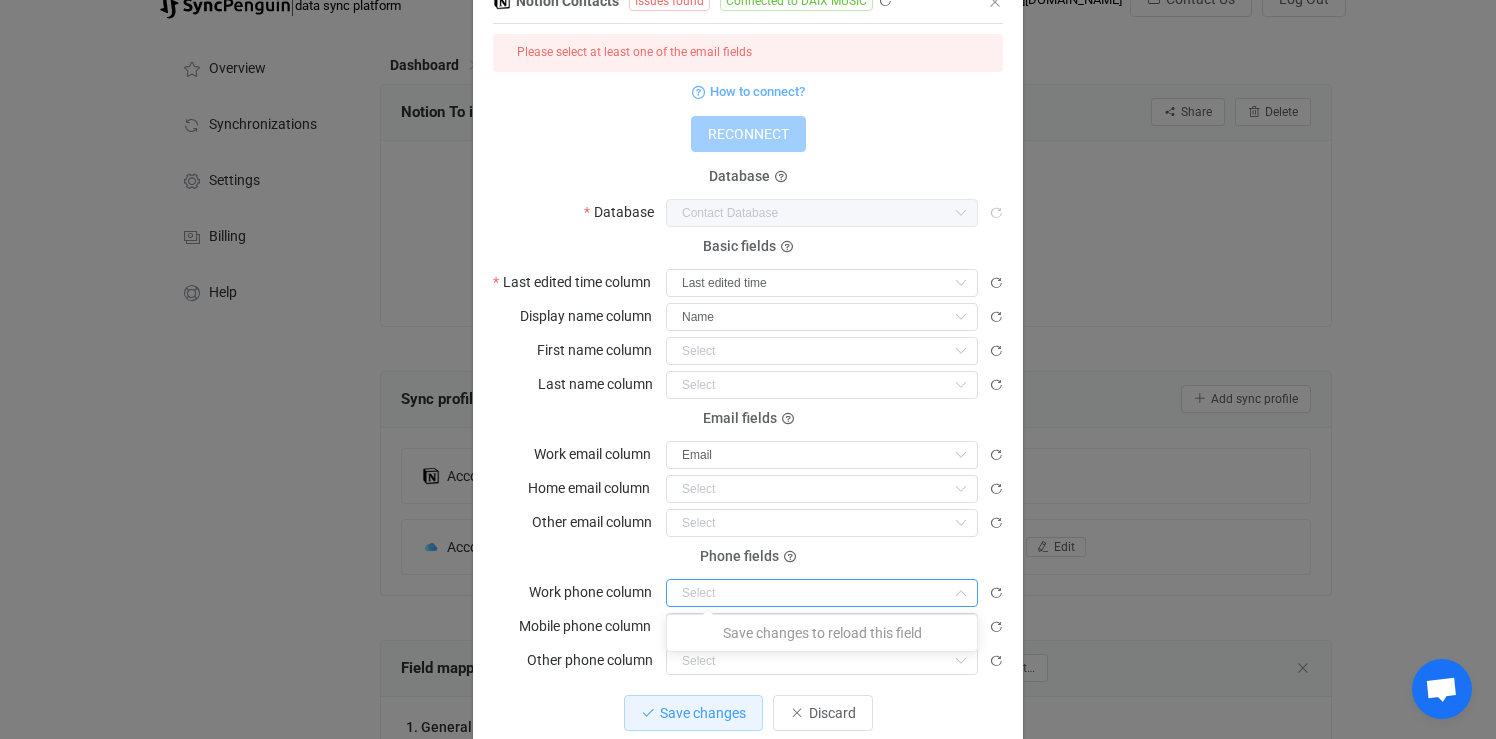 click on "Phone fields Work phone column" at bounding box center (748, 582) 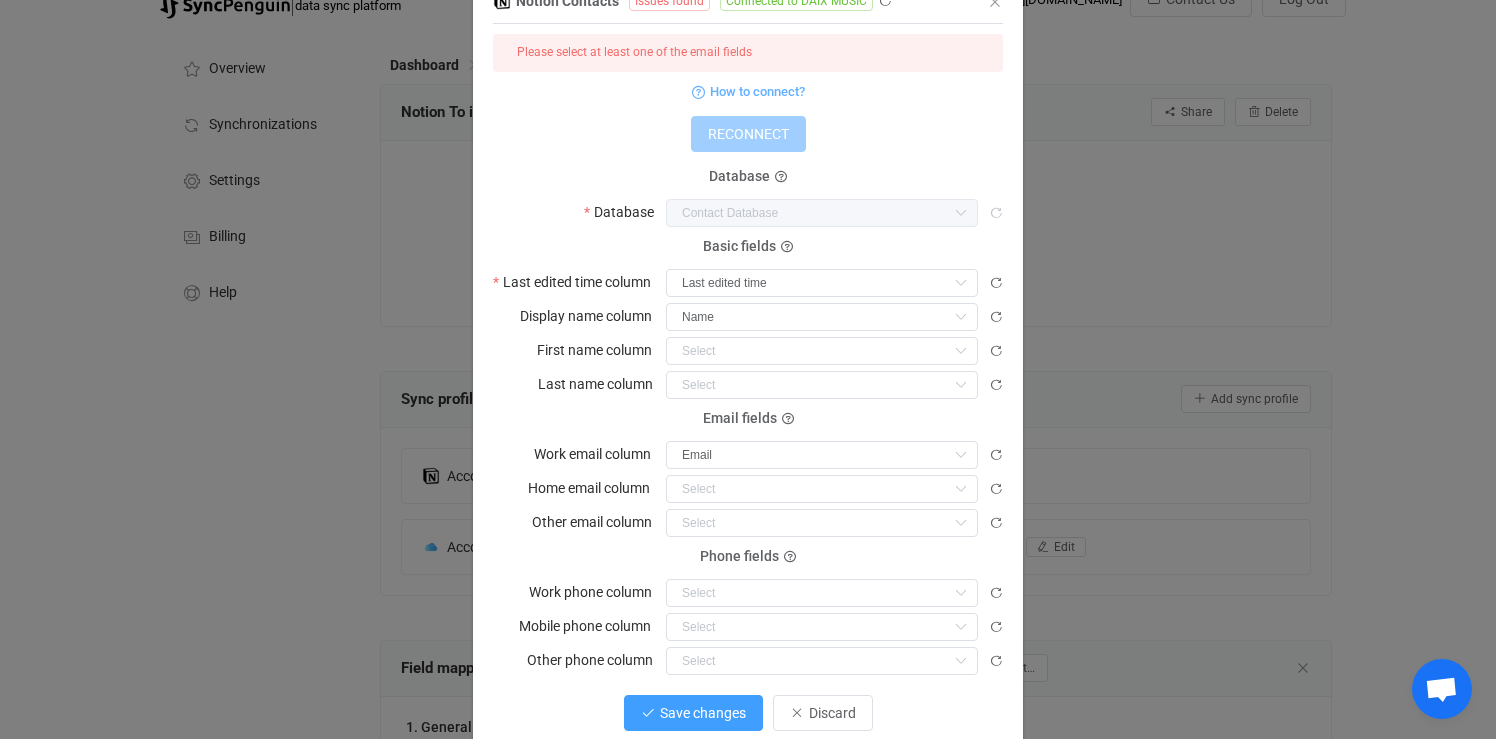 click on "Save changes" at bounding box center [703, 713] 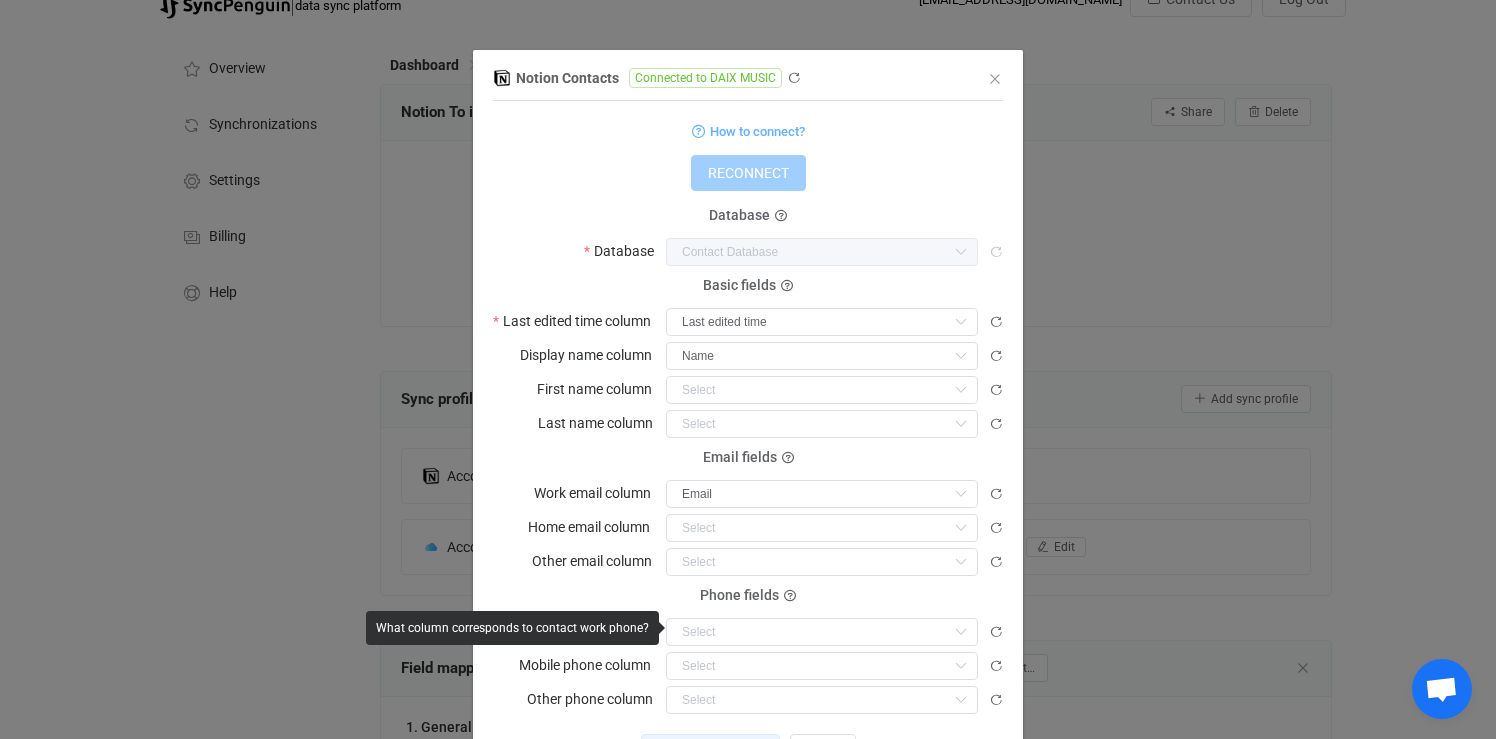 scroll, scrollTop: 96, scrollLeft: 0, axis: vertical 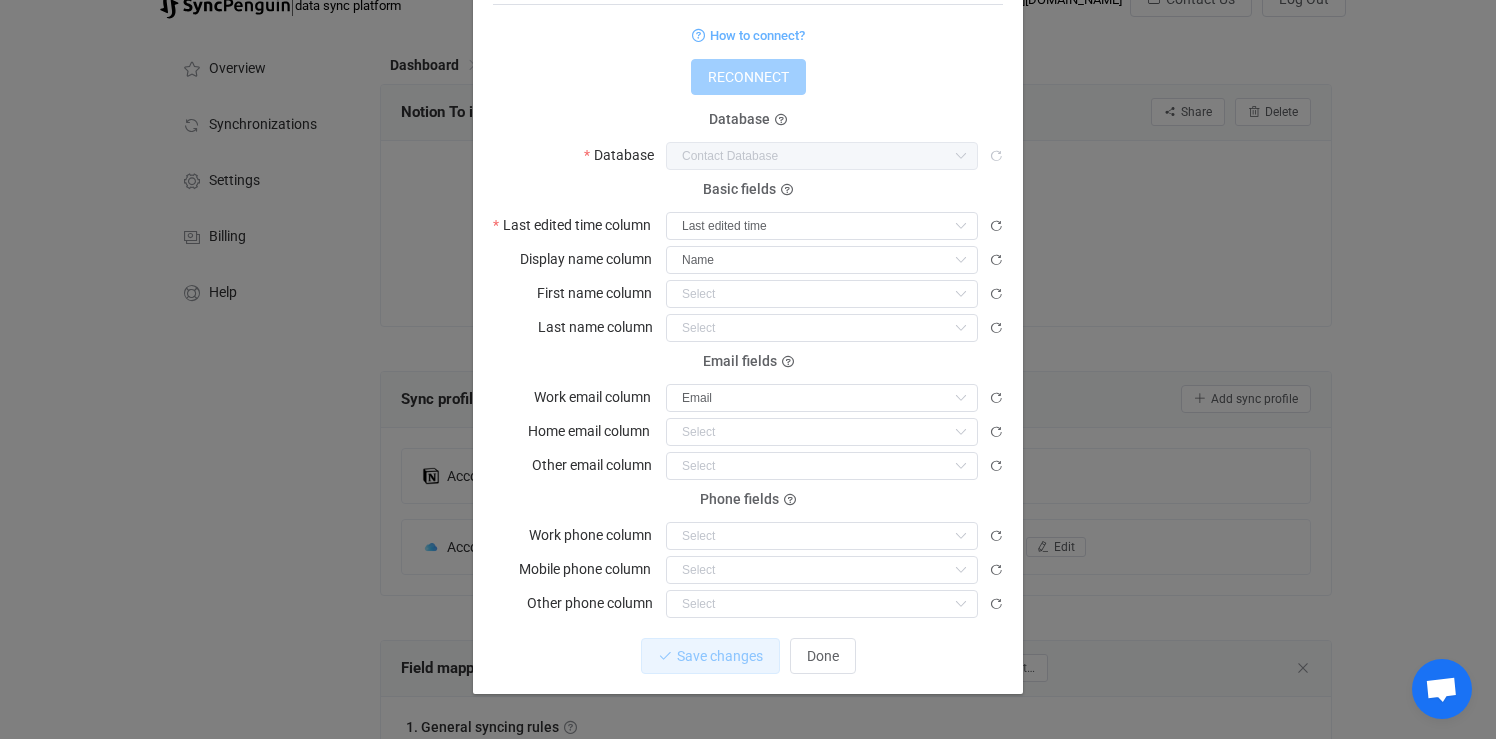 click on "Notion Contacts Connected  to DAIX MUSIC 1 { {
"accessToken": "***",
"workspaceId": "c122f38e-f2db-4070-8840-3991ea72b20d",
"workspaceName": "DAIX MUSIC",
"dataBaseId": "1a00a93e-4815-81cd-b7bf-fb4319b630f8",
"lastUpdatedColumnId": "llxN",
"nameColumnId": "title",
"firstNameColumnId": null,
"lastNameColumnId": null,
"emailColumnId": "%60Md_", Standard output:
Output saved to the file
How to connect?
RECONNECT Database Database Contact Database Contact Database Company Database Contact View Basic fields Last edited time column Last edited time Display name column Name First name column Last name column Links Notes Contact Name Email fields Work email column Email Home email column Other email column Phone fields Work phone column Mobile phone column Other phone column Save changes Done" at bounding box center (748, 369) 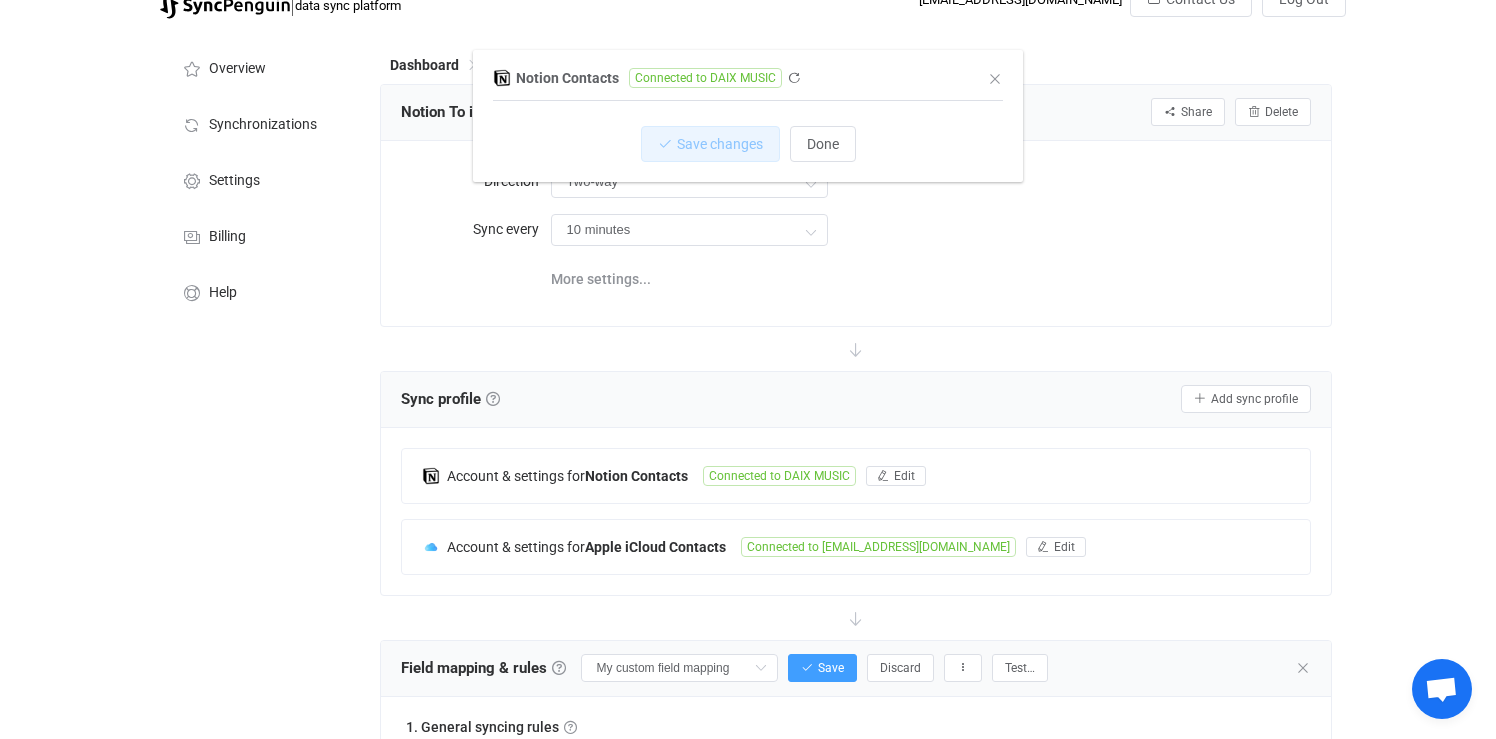 scroll, scrollTop: 0, scrollLeft: 0, axis: both 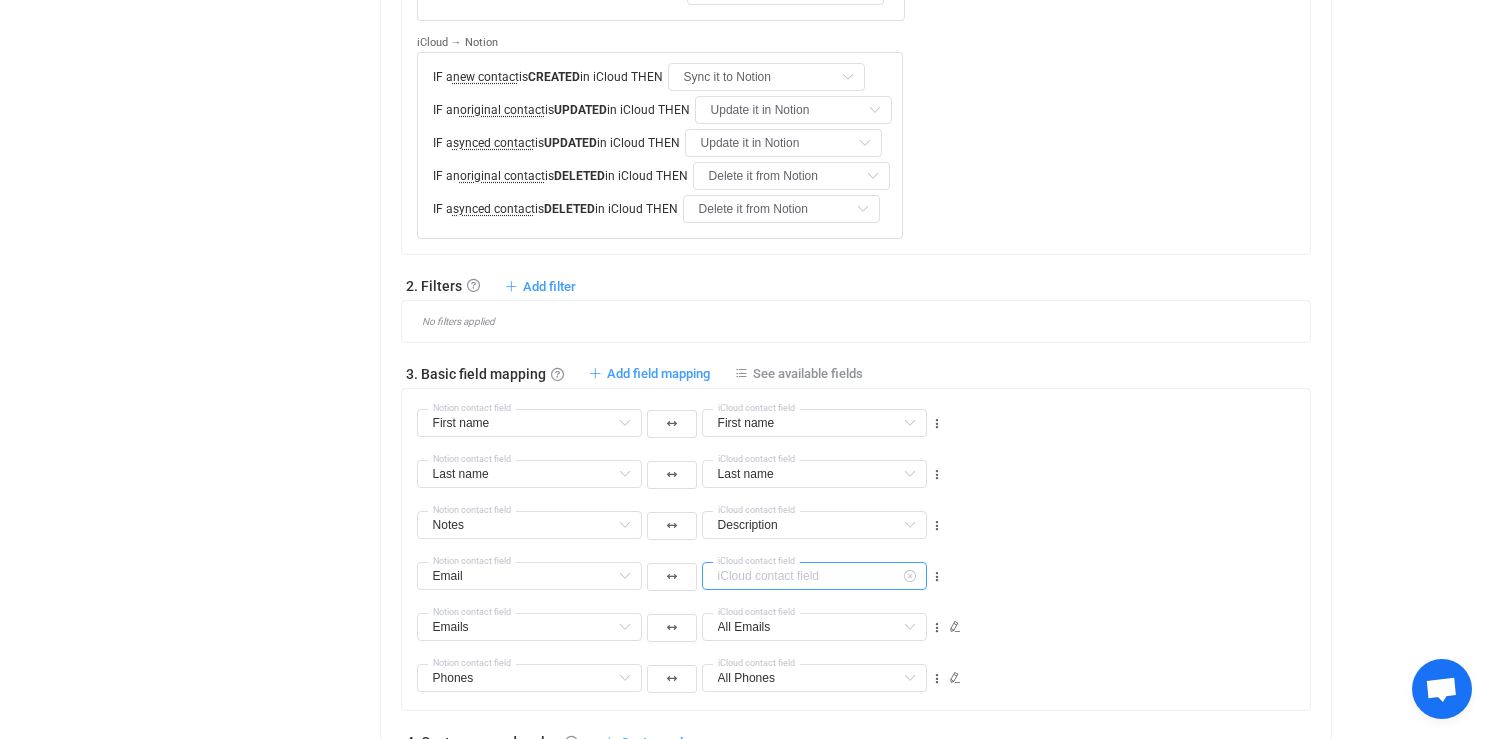 click at bounding box center [814, 576] 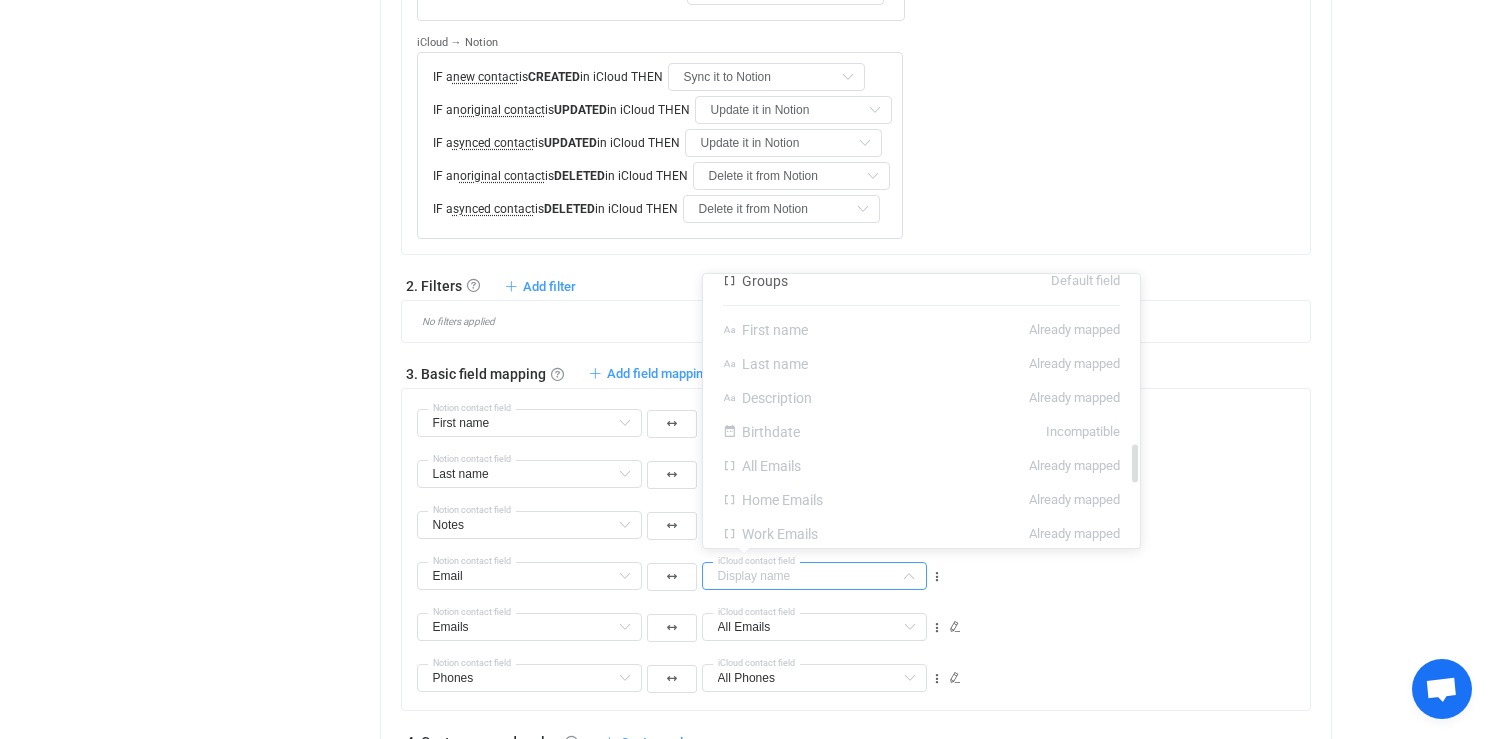 scroll, scrollTop: 1653, scrollLeft: 0, axis: vertical 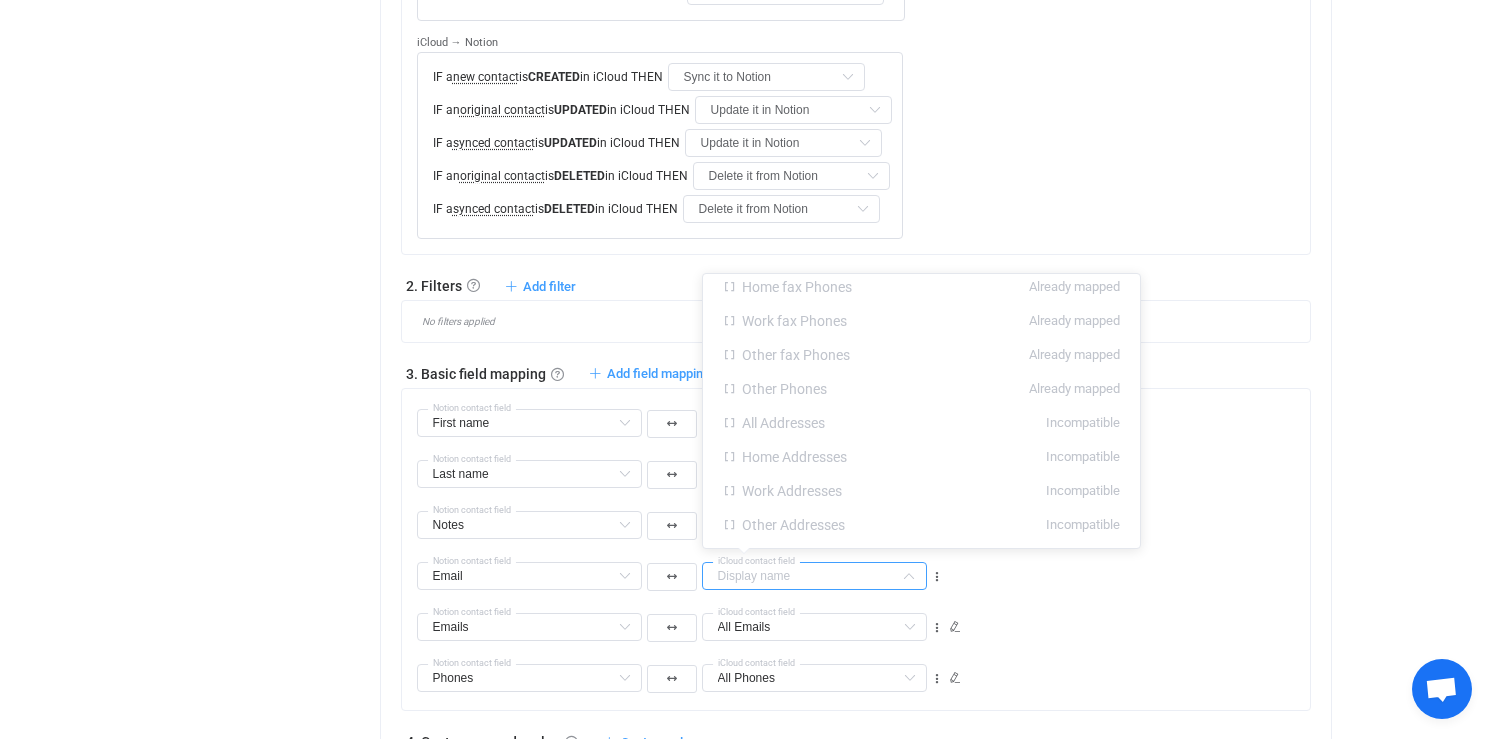 click on "1. General syncing rules General syncing rules Control how SyncPengin reacts to changes in your data. You can override or further adjust these rules in the Filters and Custom rules sections below.   Note that the rules also apply to the initial sync. Notion → iCloud
IF a  new contact  is  CREATED  in Notion THEN
Sync it to iCloud
IF an  original contact  is  UPDATED  in Notion THEN
Update it in iCloud
IF a  synced contact  is  UPDATED  in Notion THEN
Update it in iCloud Do nothing Update it in iCloud iCloud → Notion
IF a  new contact  is  CREATED  in iCloud THEN
Sync it to Notion Do nothing Sync it to Notion
IF an  original contact  is  UPDATED  in iCloud THEN
Update it in Notion Do nothing Update it in Notion Update it in Notion if it's a copy
IF a  synced contact  is  UPDATED  in iCloud THEN
Update it in Notion Do nothing Update it in Notion
IF an  original contact  is  DELETED  in iCloud THEN" at bounding box center [856, 321] 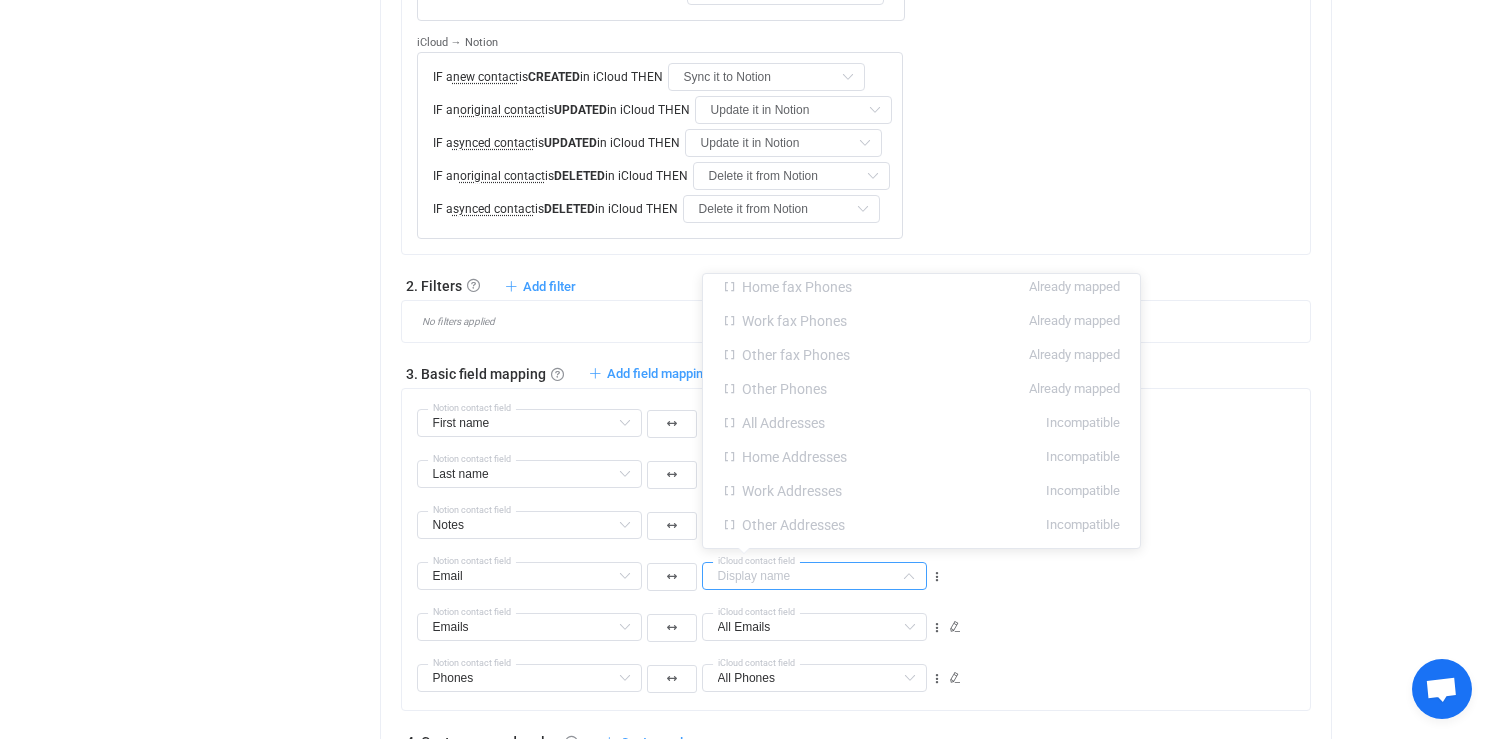 type on "Display name" 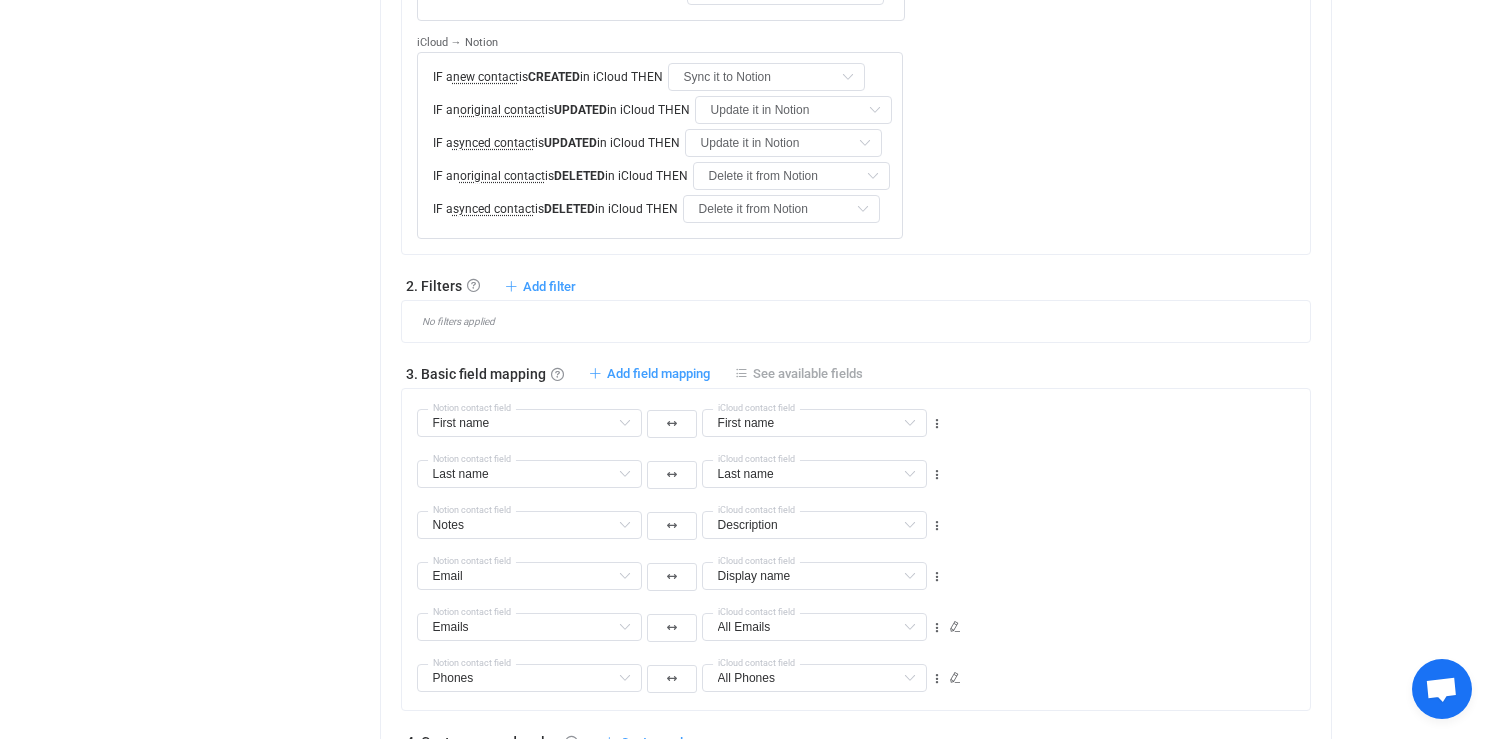 click on "See available fields" at bounding box center [808, 373] 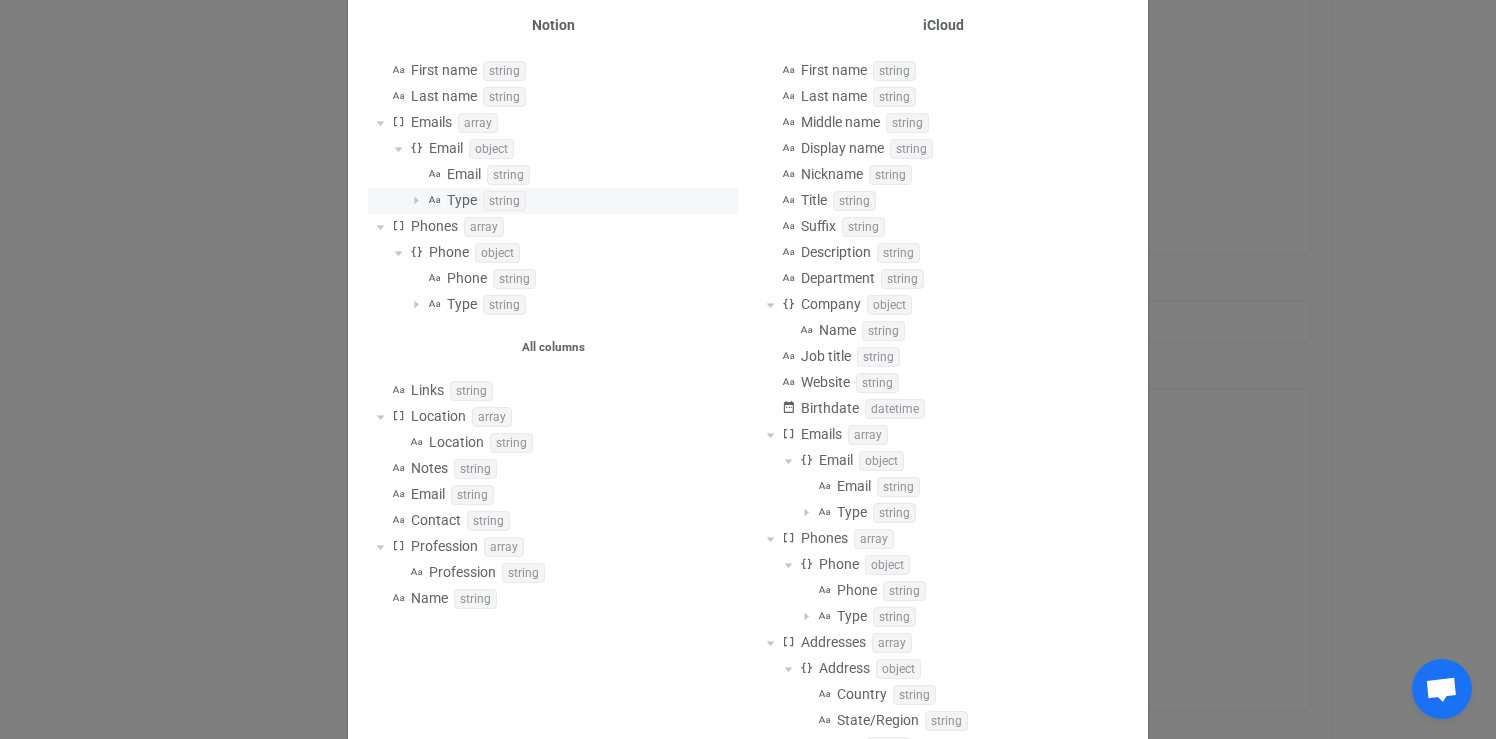 scroll, scrollTop: 209, scrollLeft: 0, axis: vertical 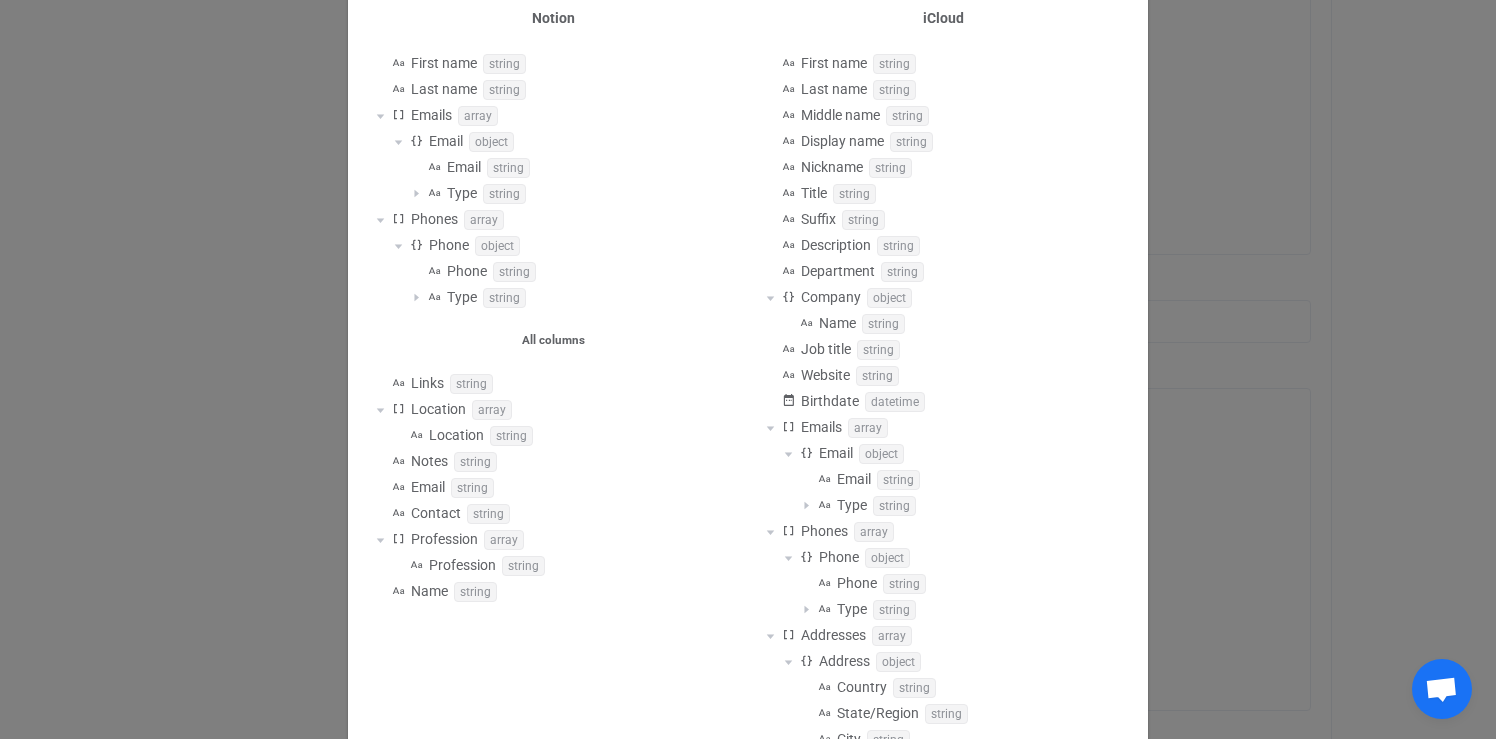 click on "Available fields Notion First name string Last name string Emails array Email object Email string Type string Phones array Phone object Phone string Type string All columns Links string Location array Location string Notes string Email string Contact string Profession array Profession string Name string iCloud First name string Last name string Middle name string Display name string Nickname string Title string Suffix string Description string Department string Company object Name string Job title string Website string Birthdate datetime Emails array Email object Email string Type string Phones array Phone object Phone string Type string Addresses array Address object Country string State/Region string City string Postal code string Street address string Exteded address string Type string Groups array Group object Name string" at bounding box center [748, 369] 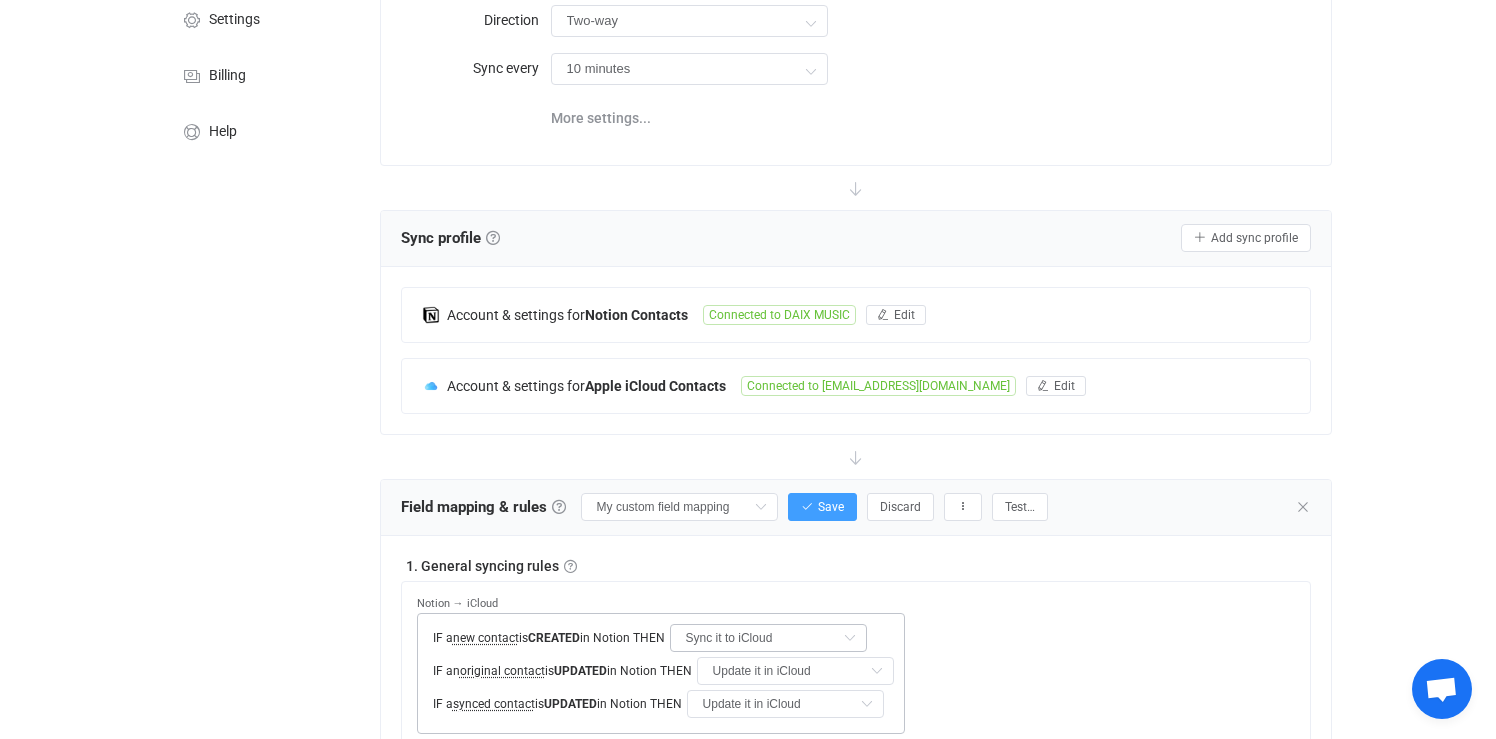 scroll, scrollTop: 187, scrollLeft: 0, axis: vertical 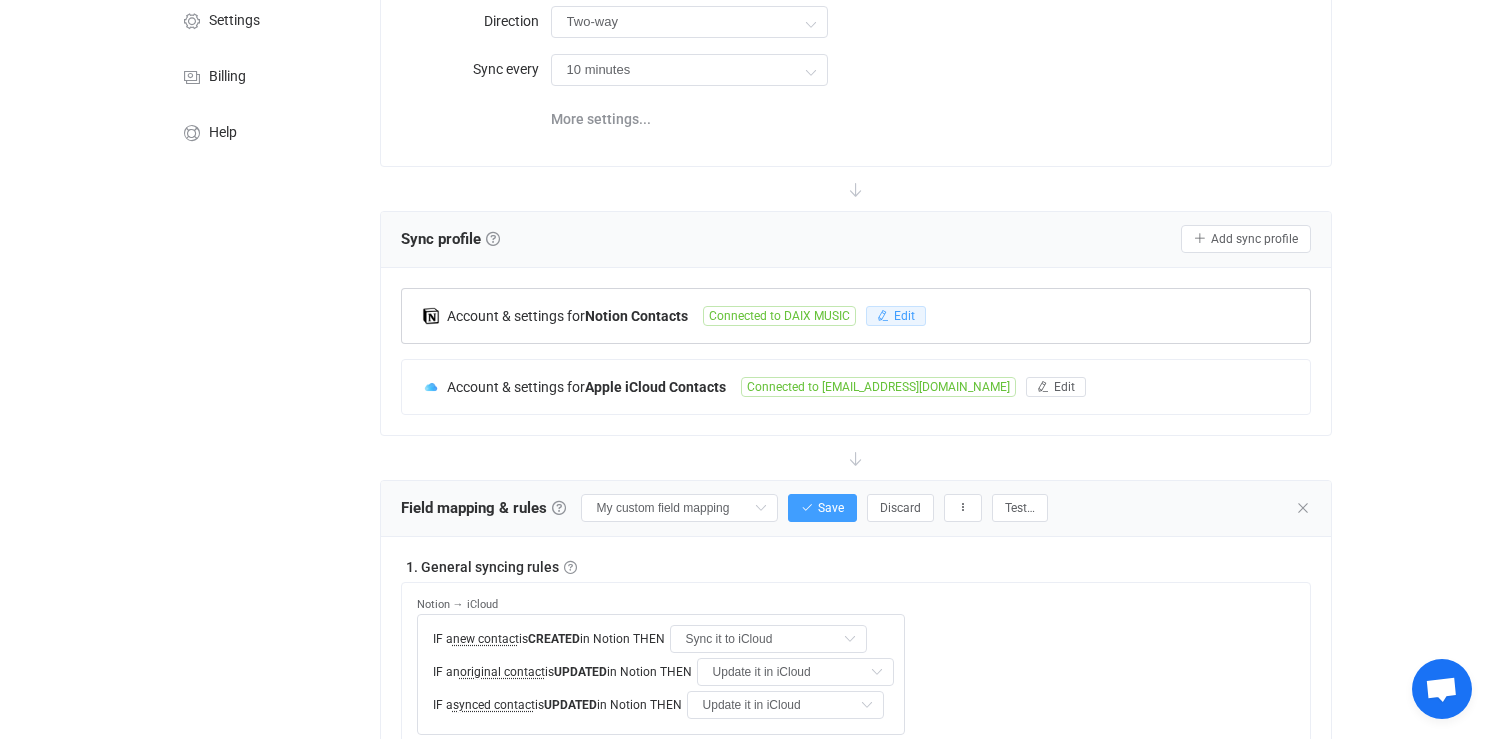 click on "Edit" at bounding box center (896, 316) 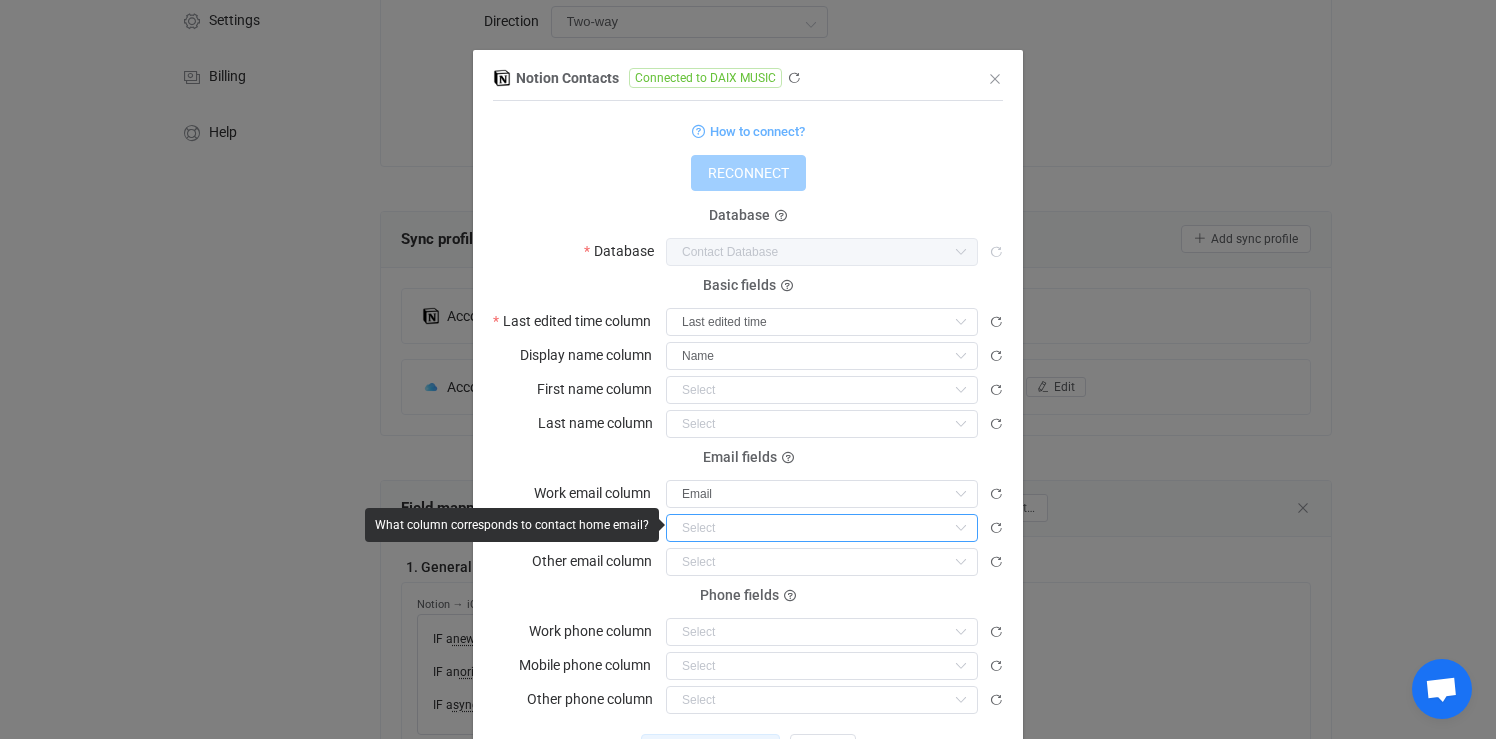 click at bounding box center [822, 528] 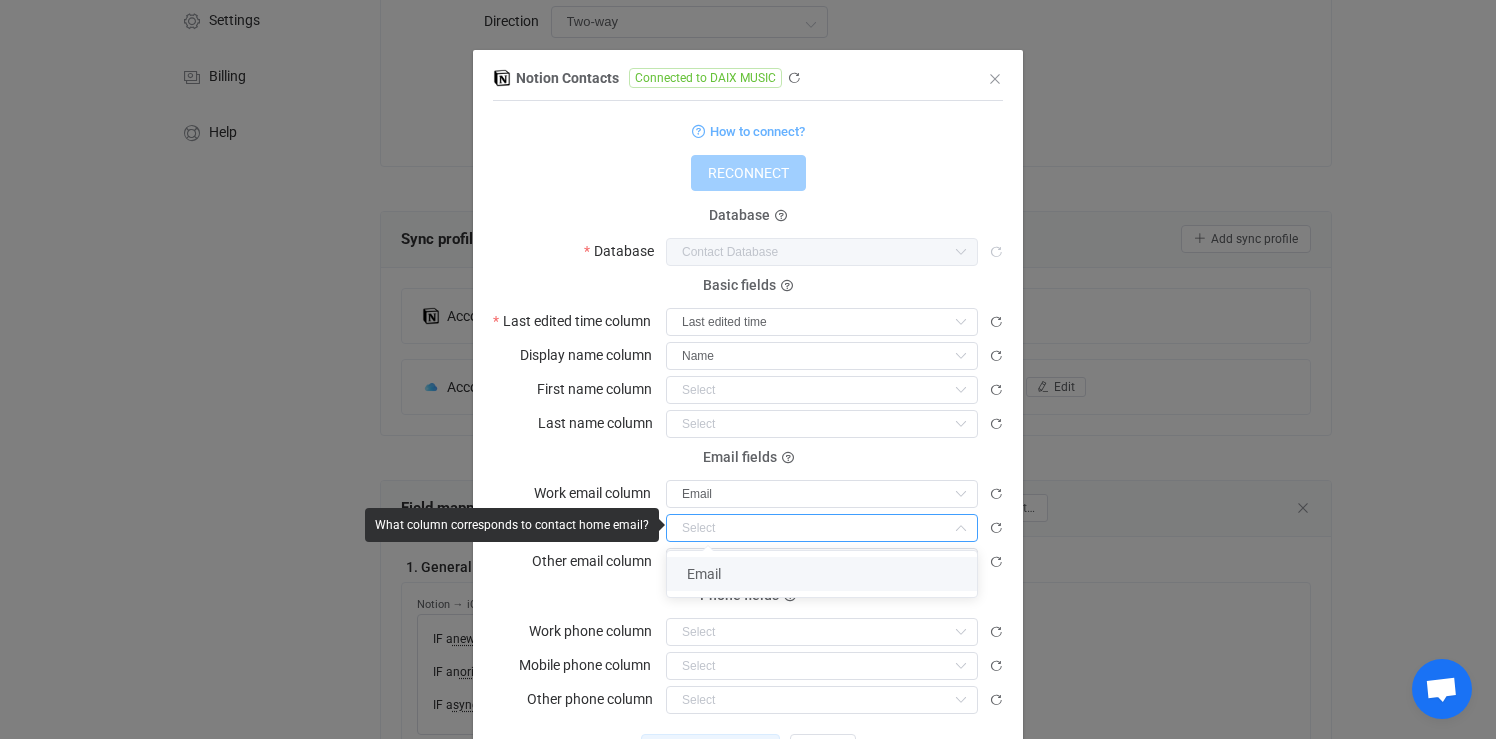 click on "Email" at bounding box center [822, 574] 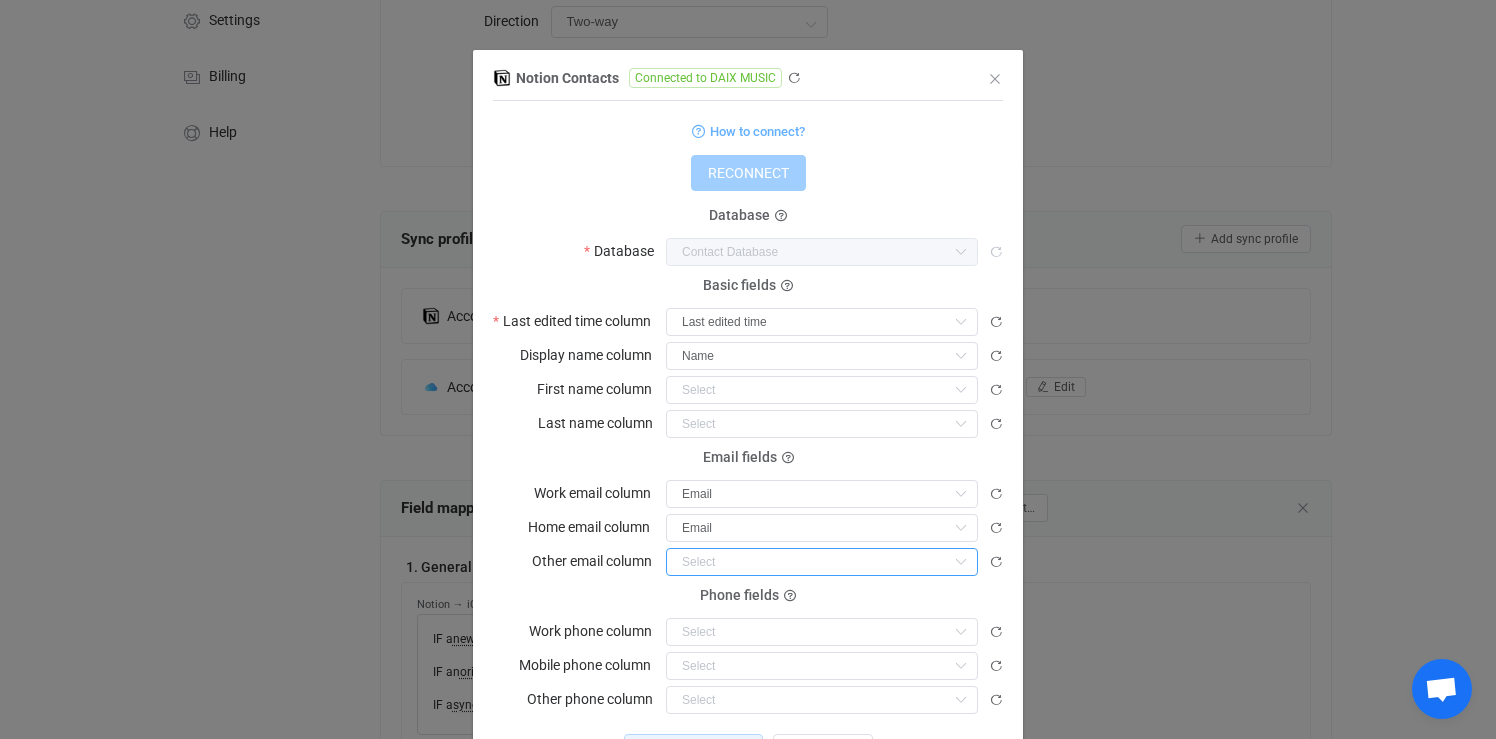 click at bounding box center (822, 562) 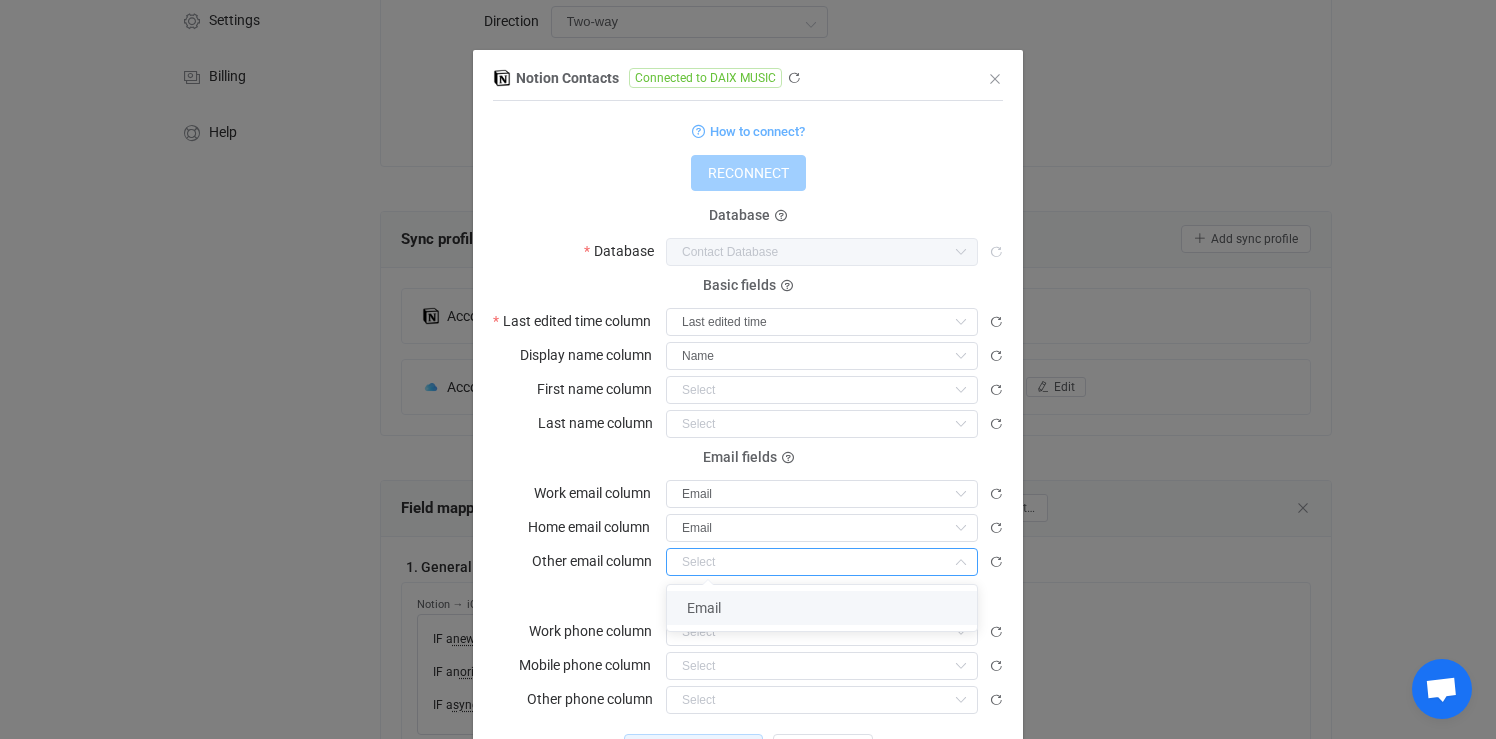 click on "Email" at bounding box center [822, 608] 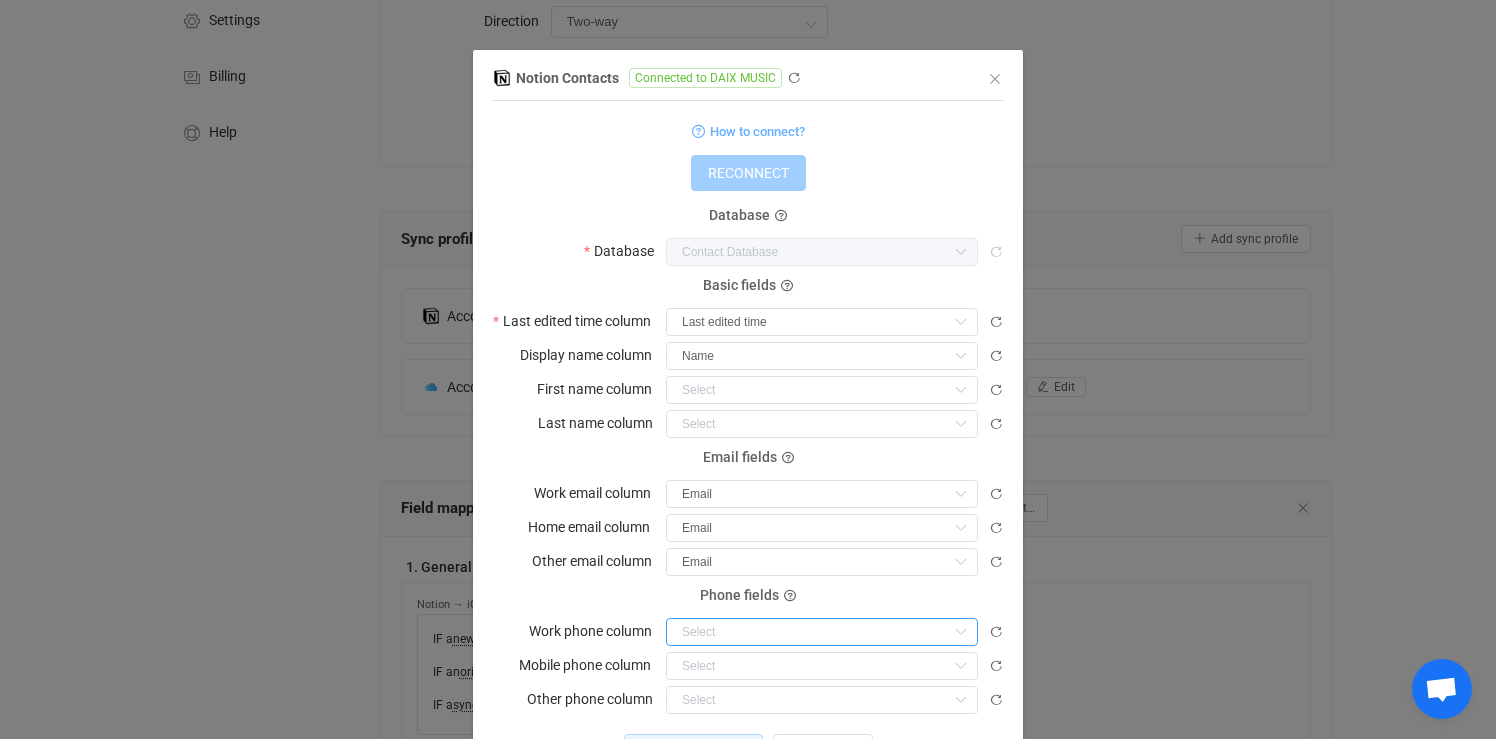 click at bounding box center [822, 632] 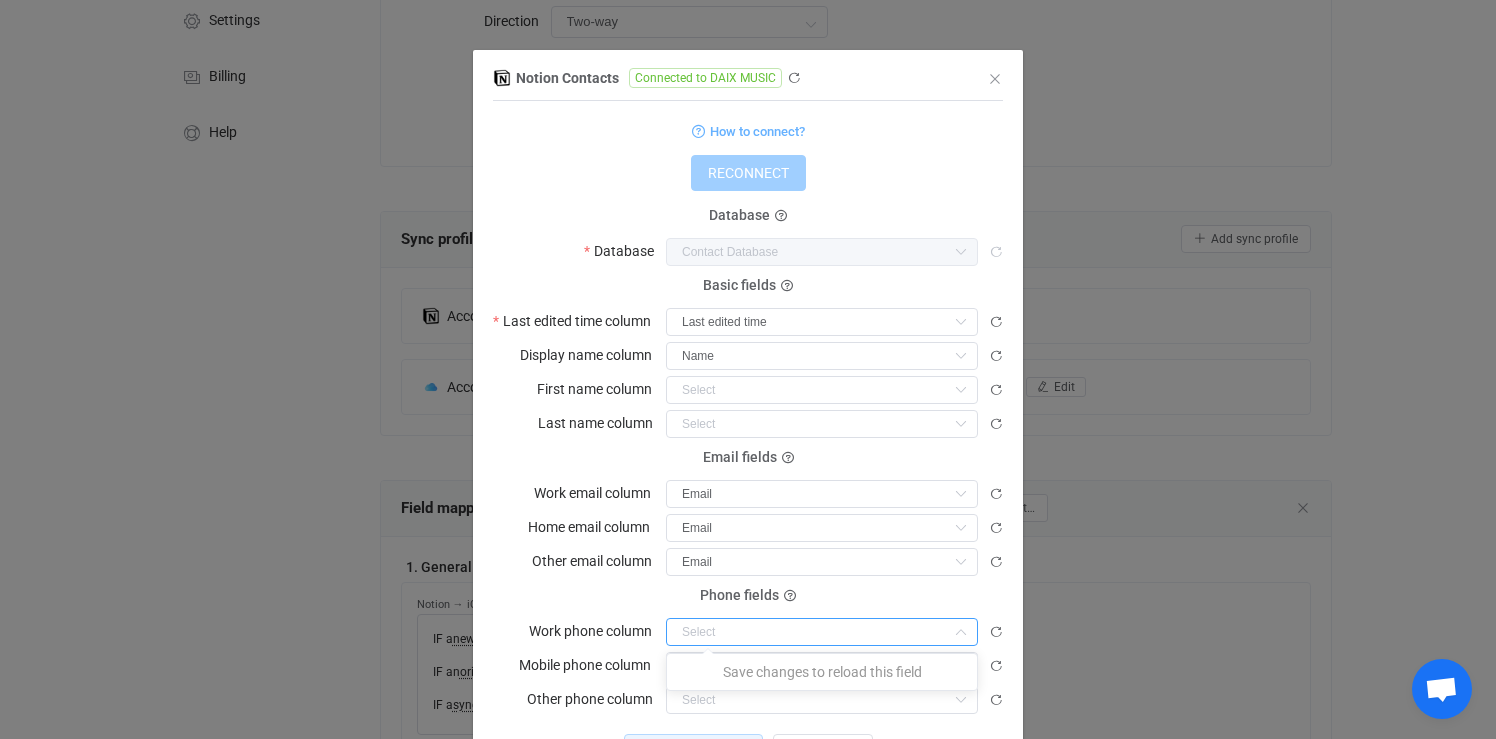 click at bounding box center (822, 632) 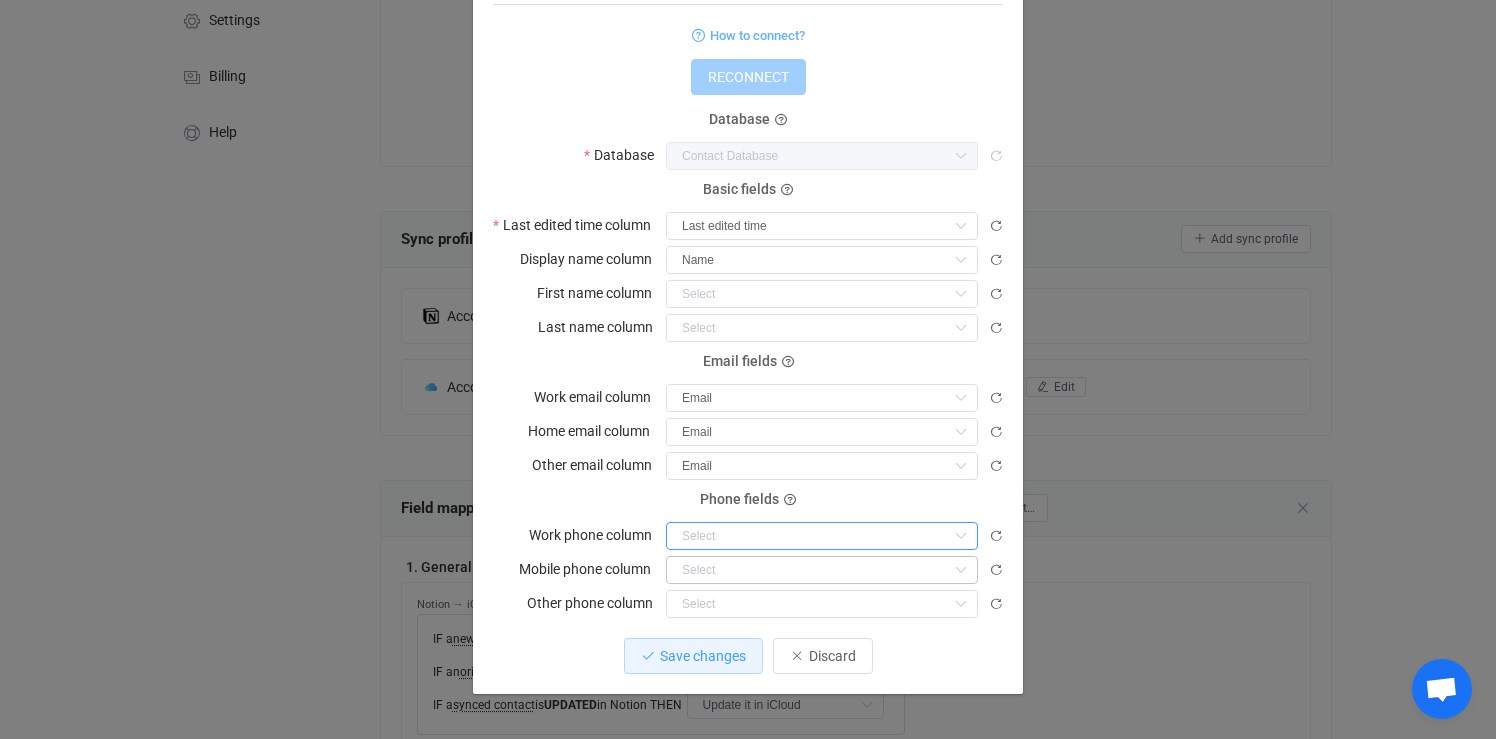 scroll, scrollTop: 94, scrollLeft: 0, axis: vertical 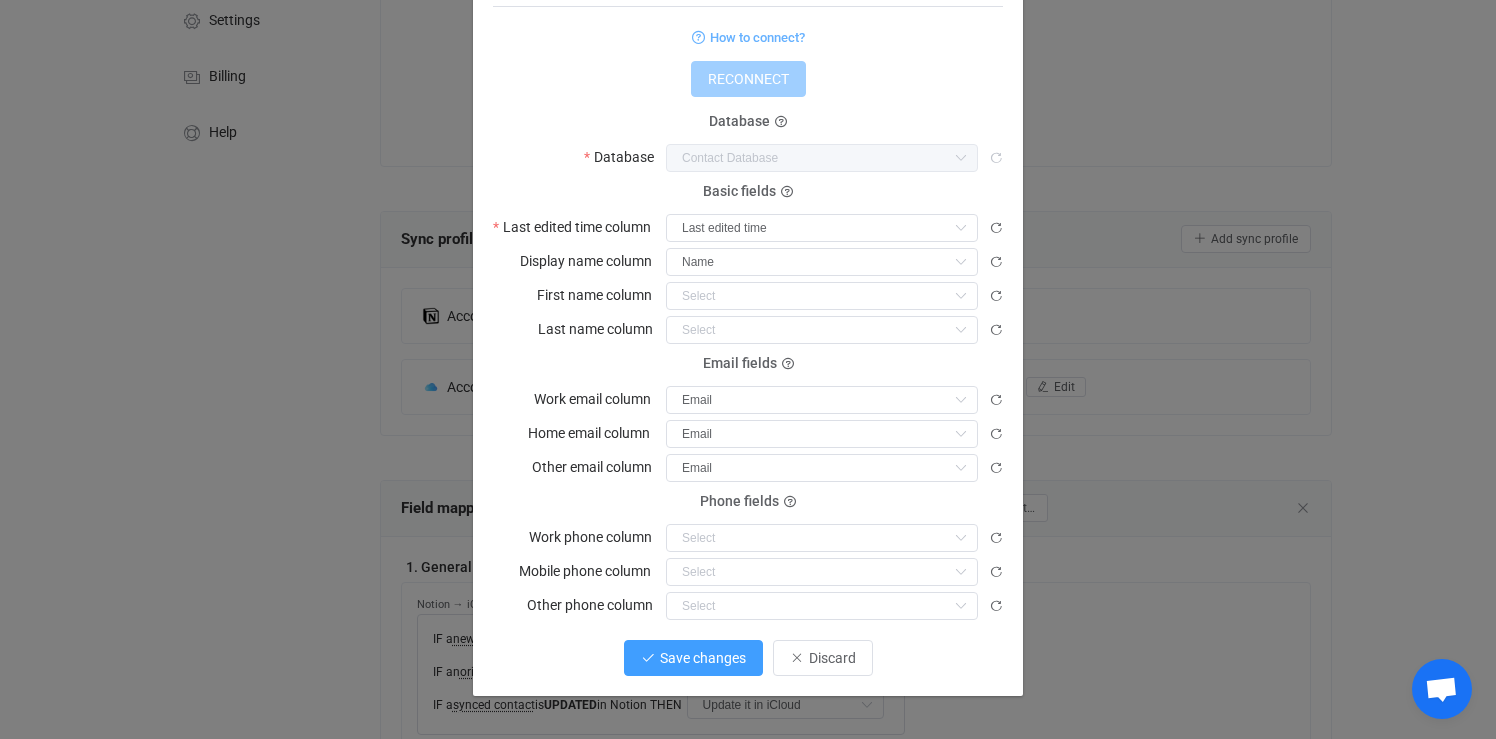click on "Save changes" at bounding box center [693, 658] 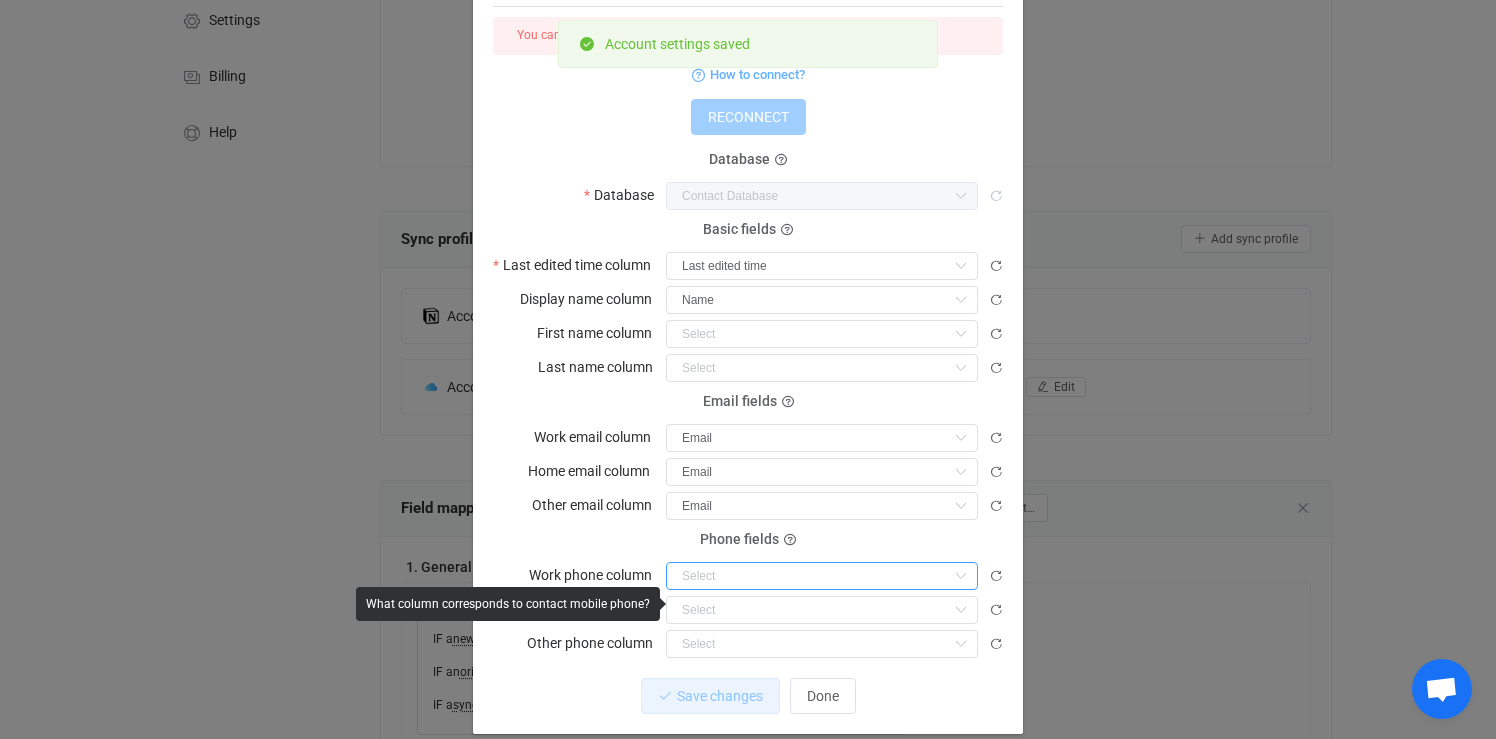 click at bounding box center (822, 576) 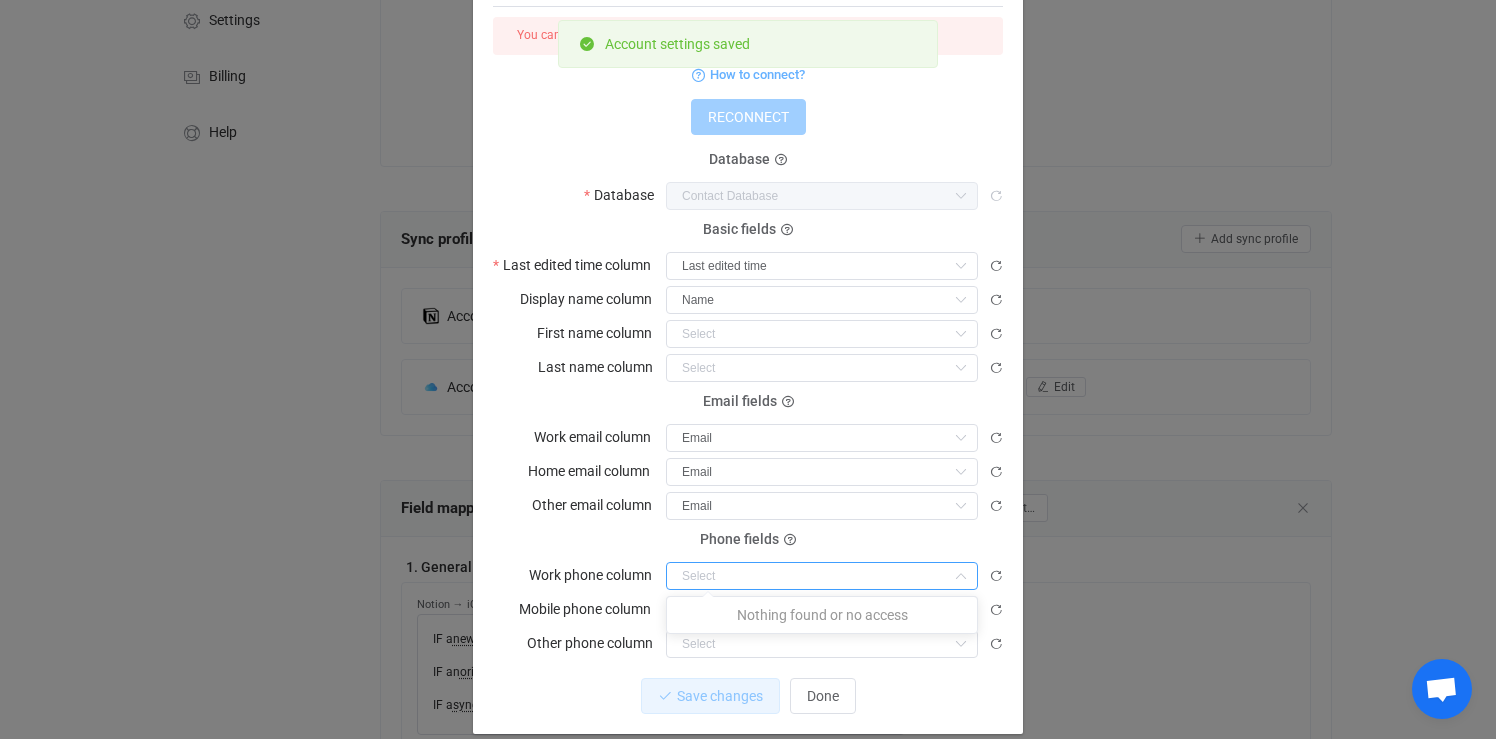 click on "Nothing found or no access" at bounding box center [822, 615] 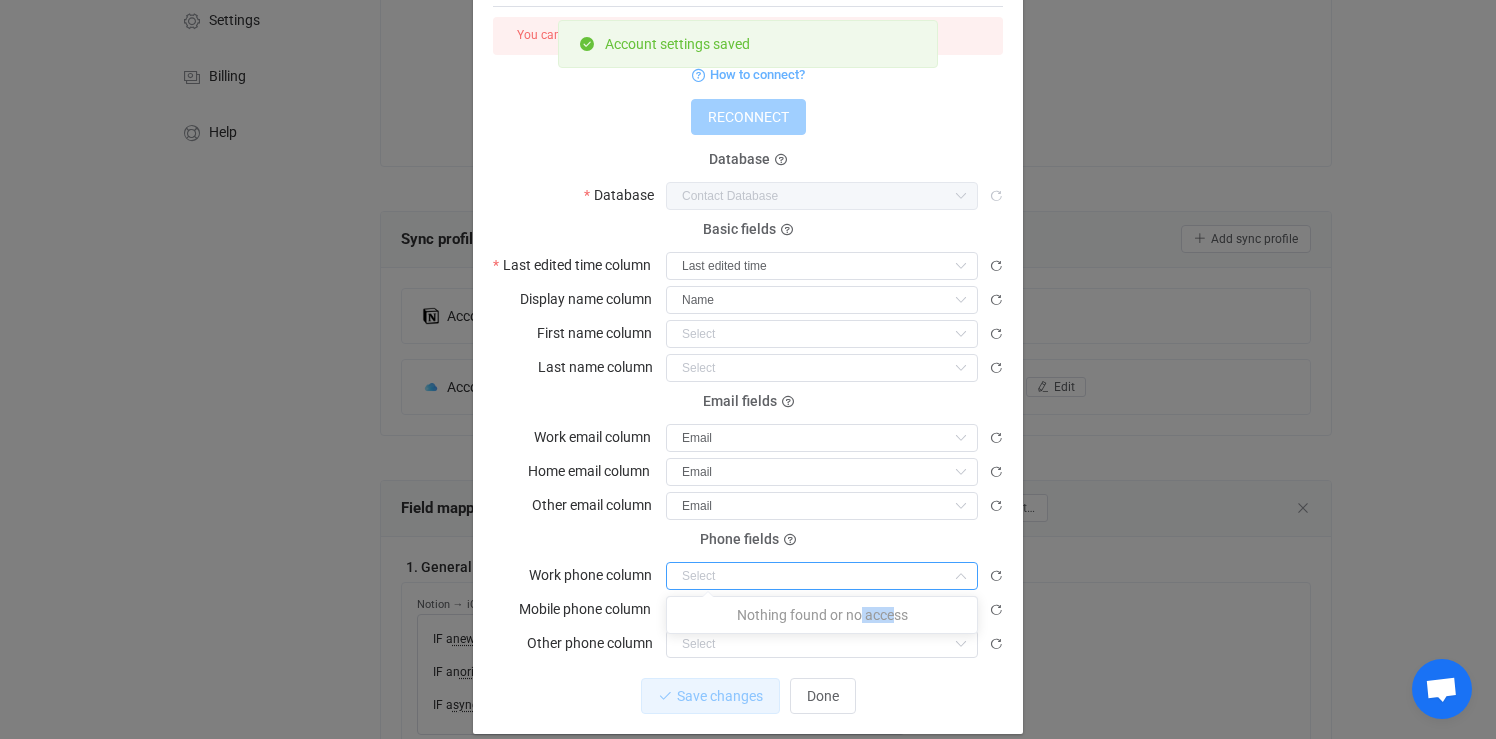 click on "Nothing found or no access" at bounding box center [822, 615] 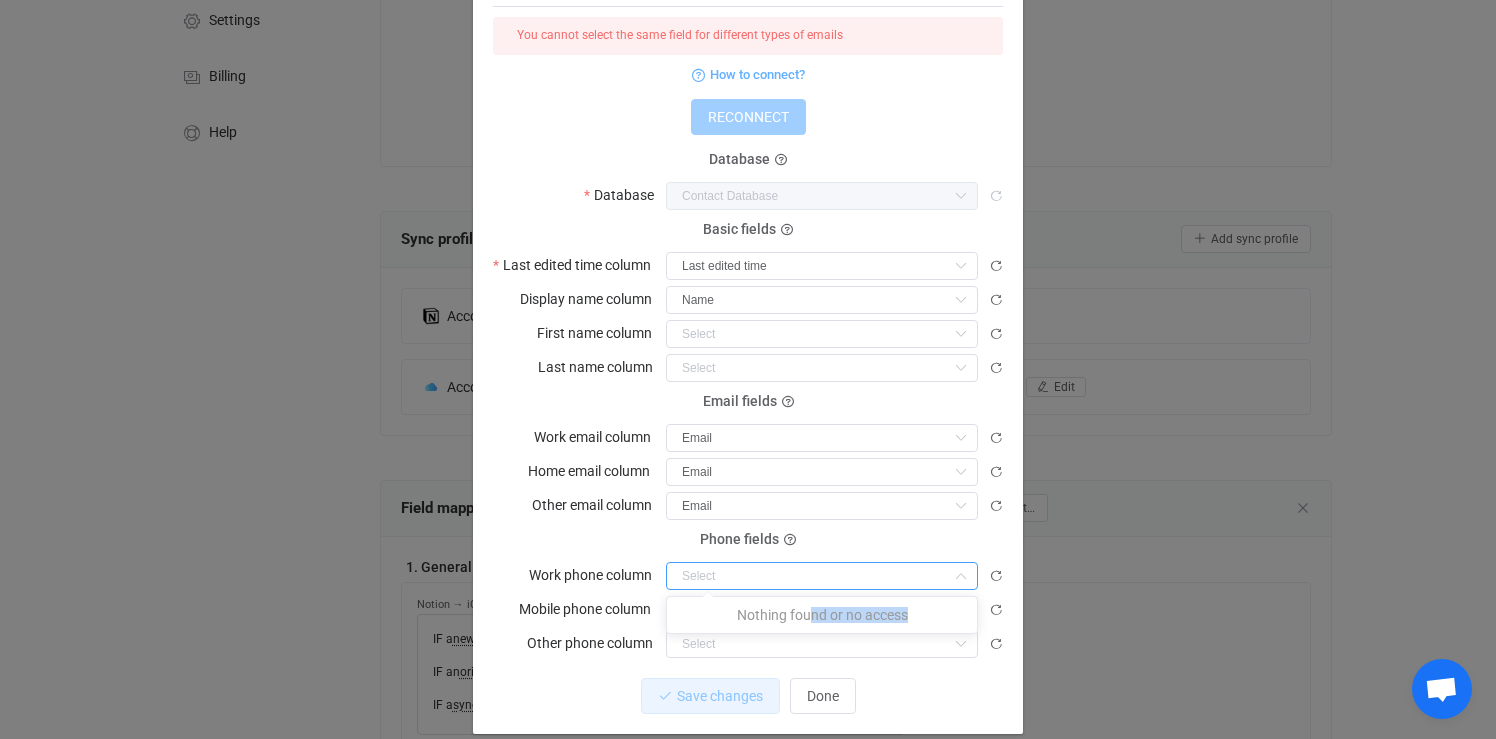 click on "Nothing found or no access" at bounding box center (822, 615) 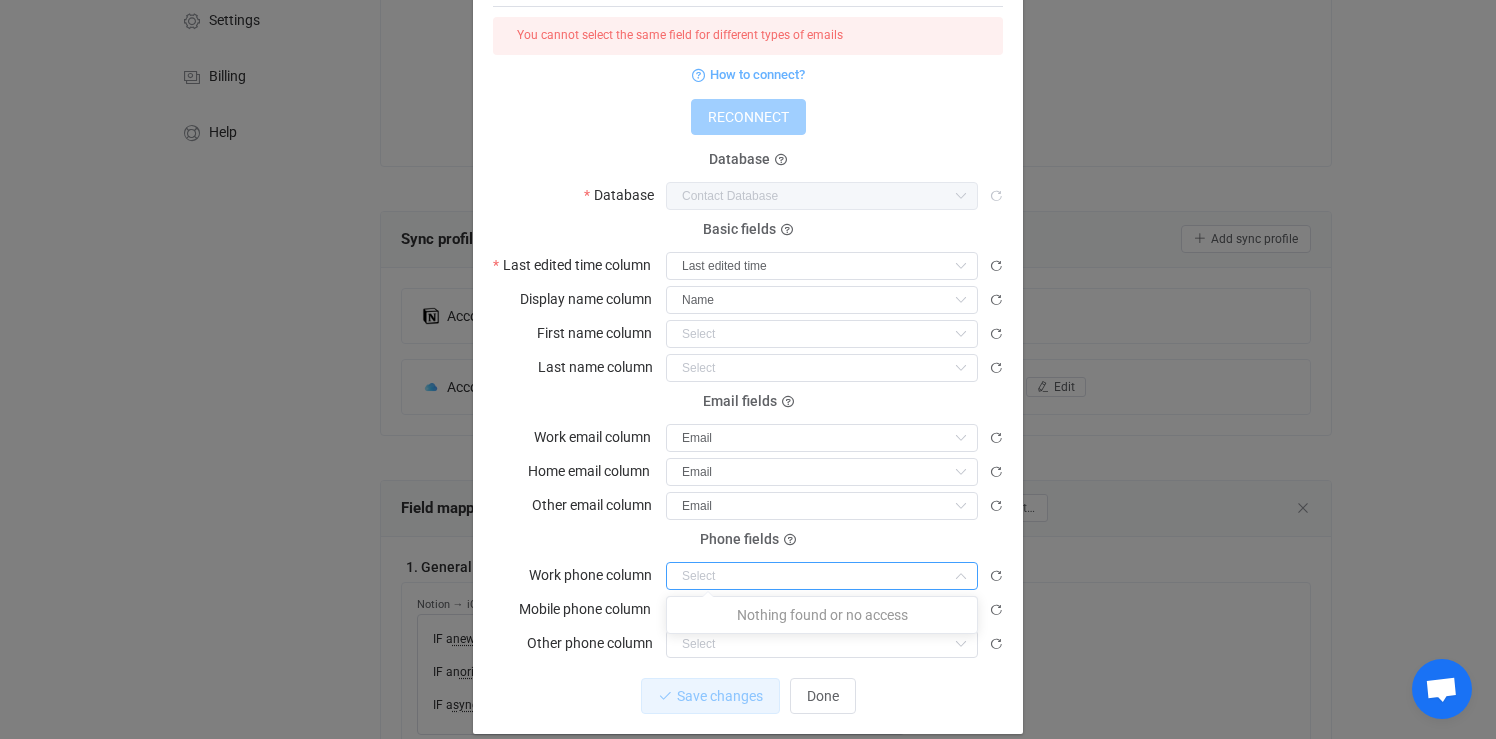 click at bounding box center [822, 576] 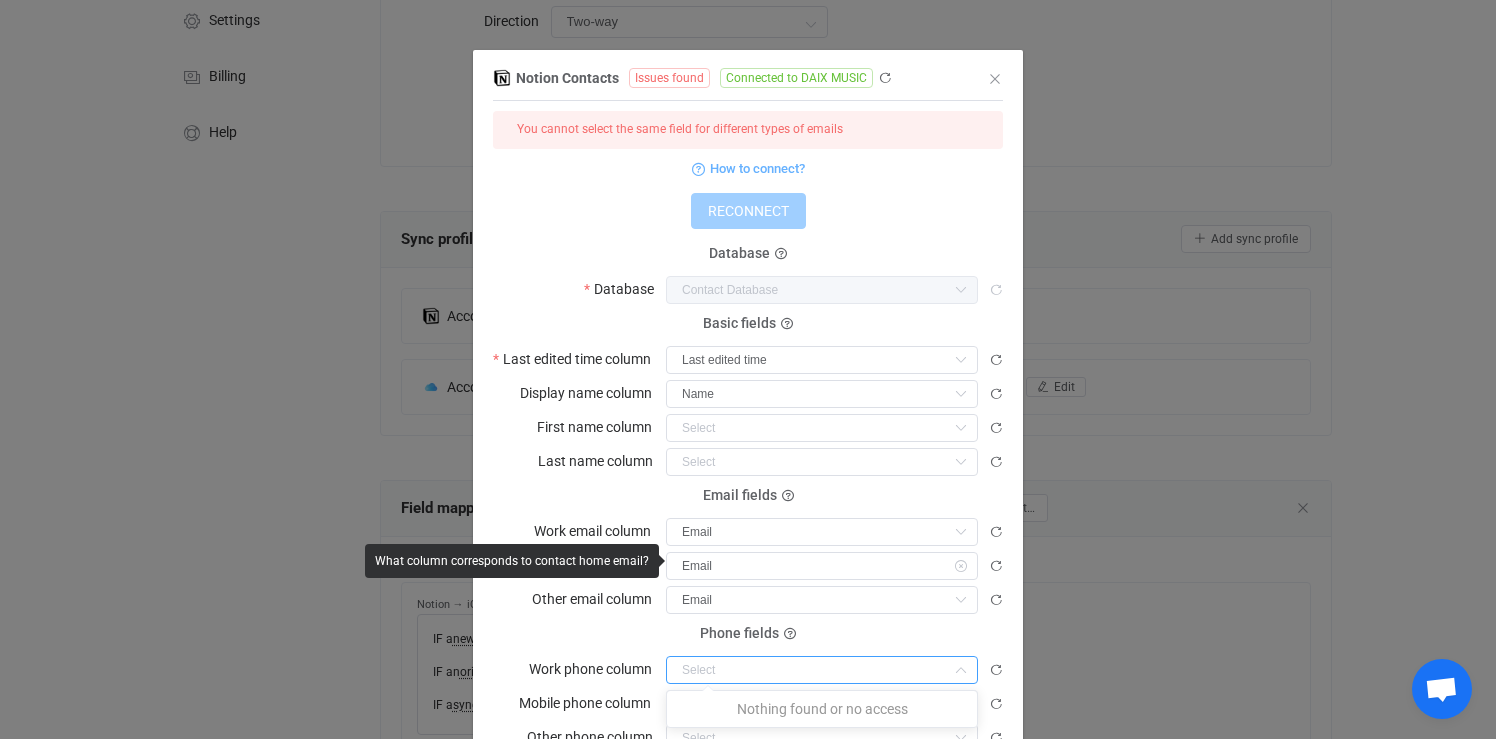 scroll, scrollTop: 108, scrollLeft: 0, axis: vertical 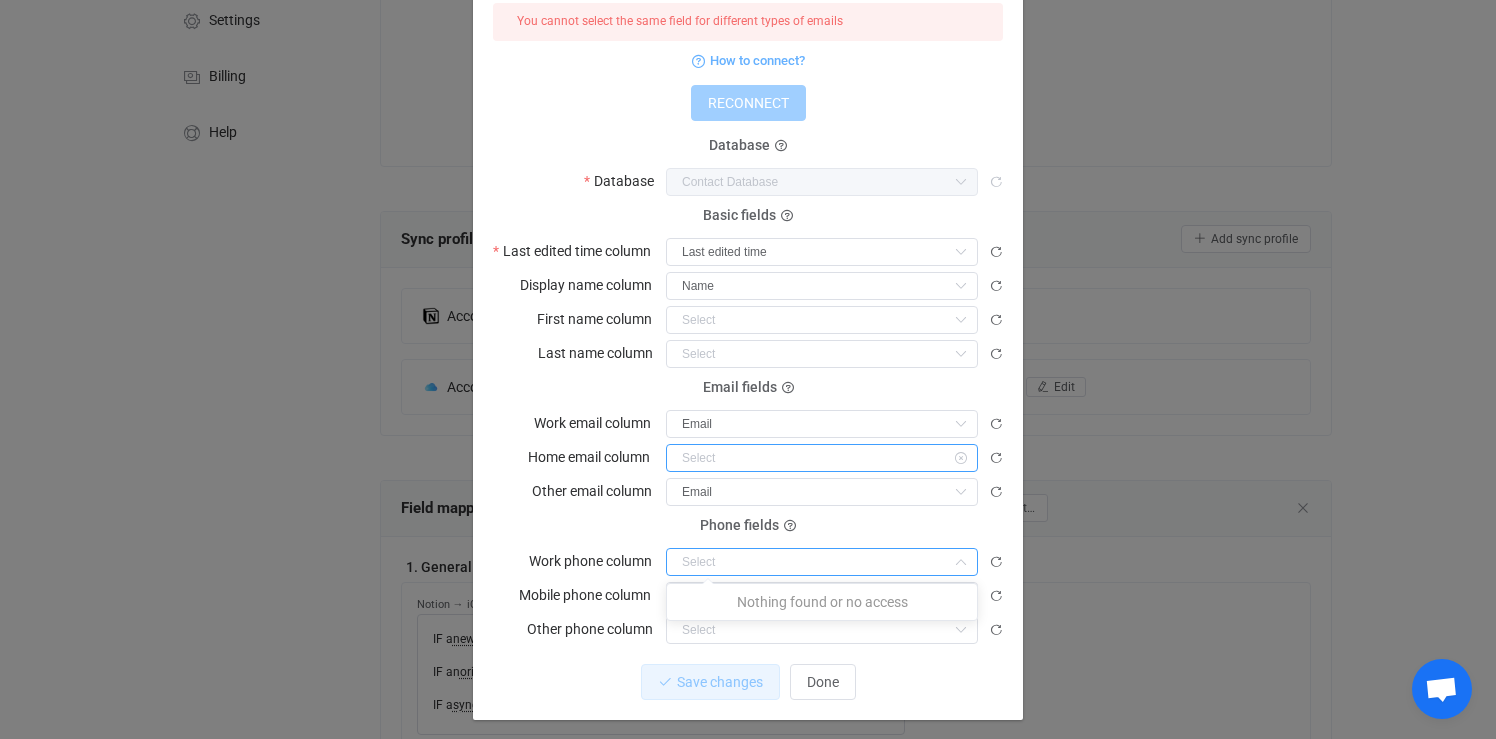 click at bounding box center (822, 458) 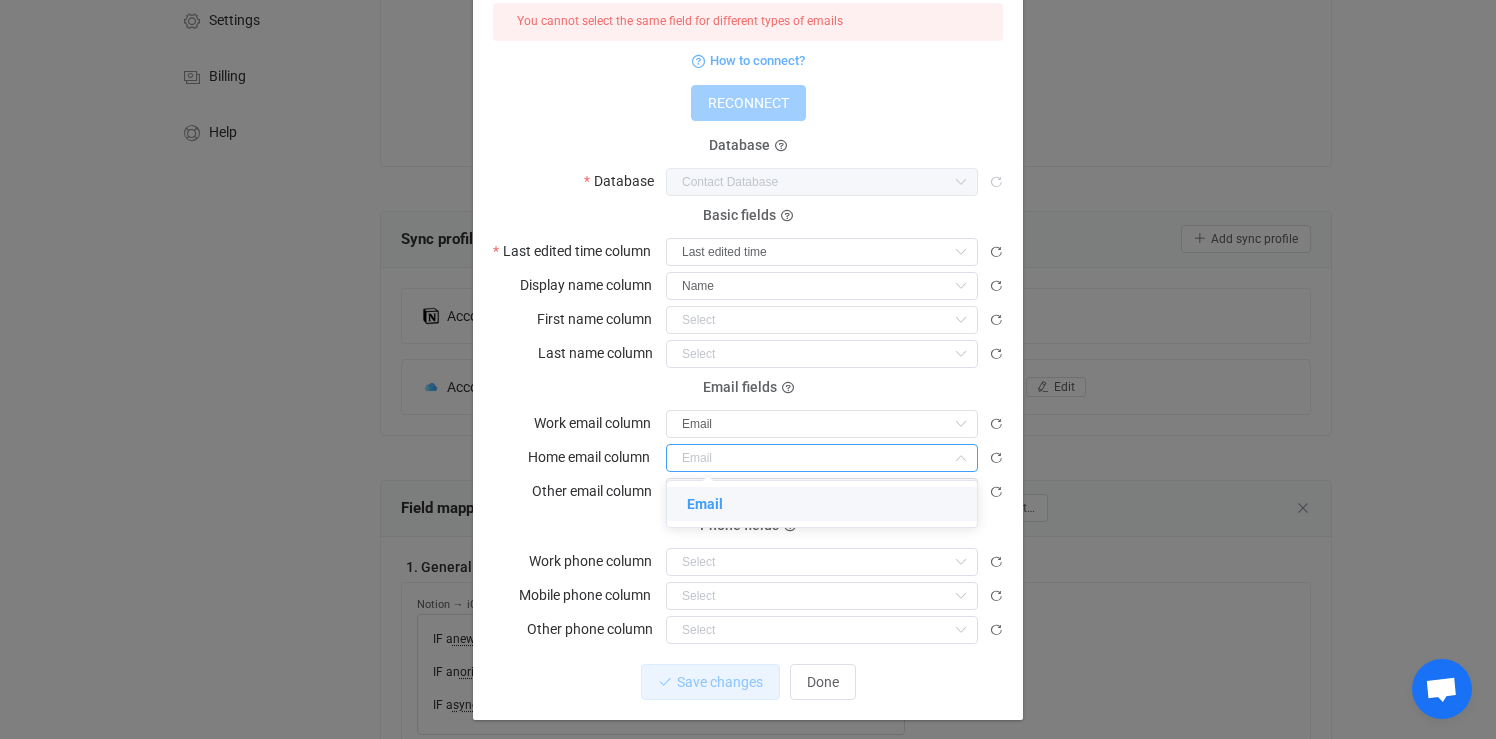 click on "Email" at bounding box center (705, 504) 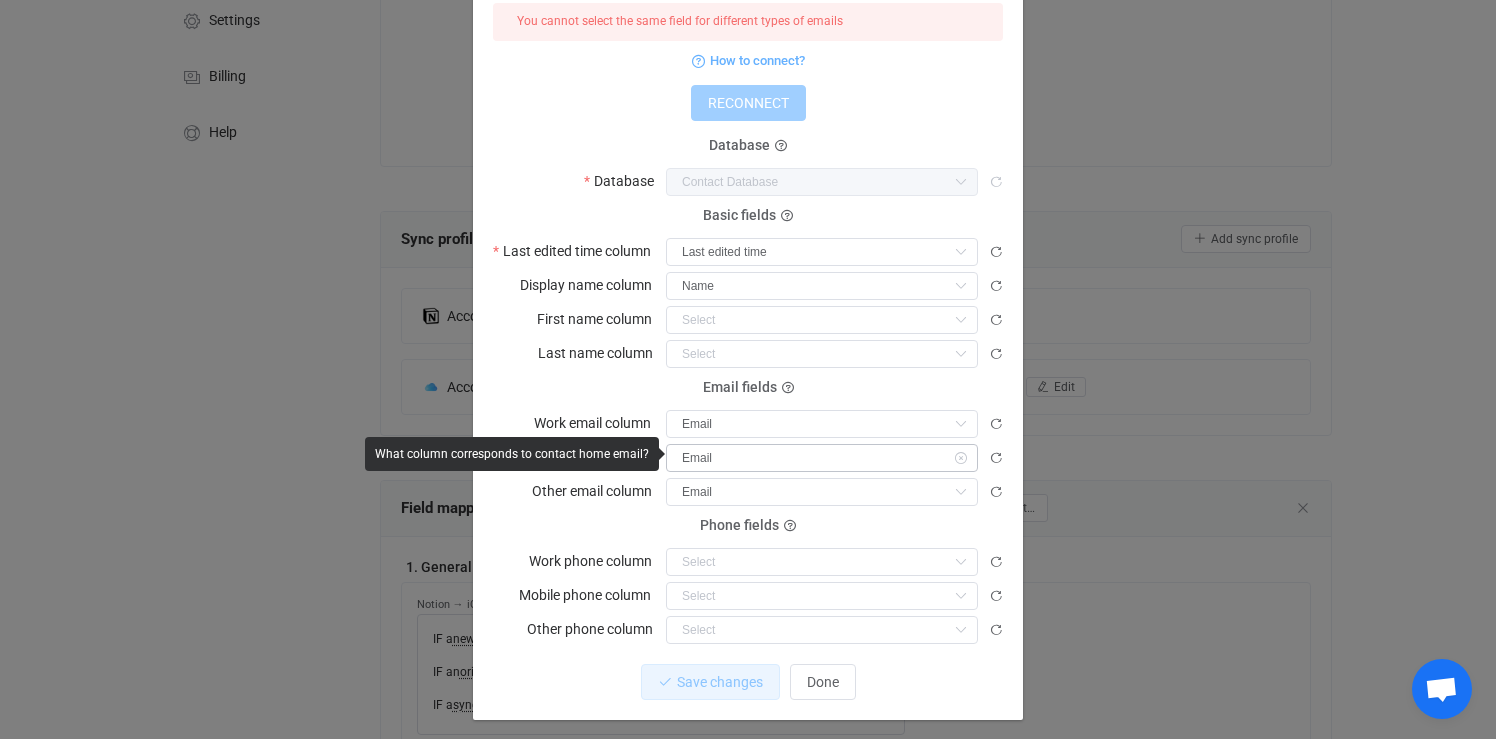 click at bounding box center [960, 458] 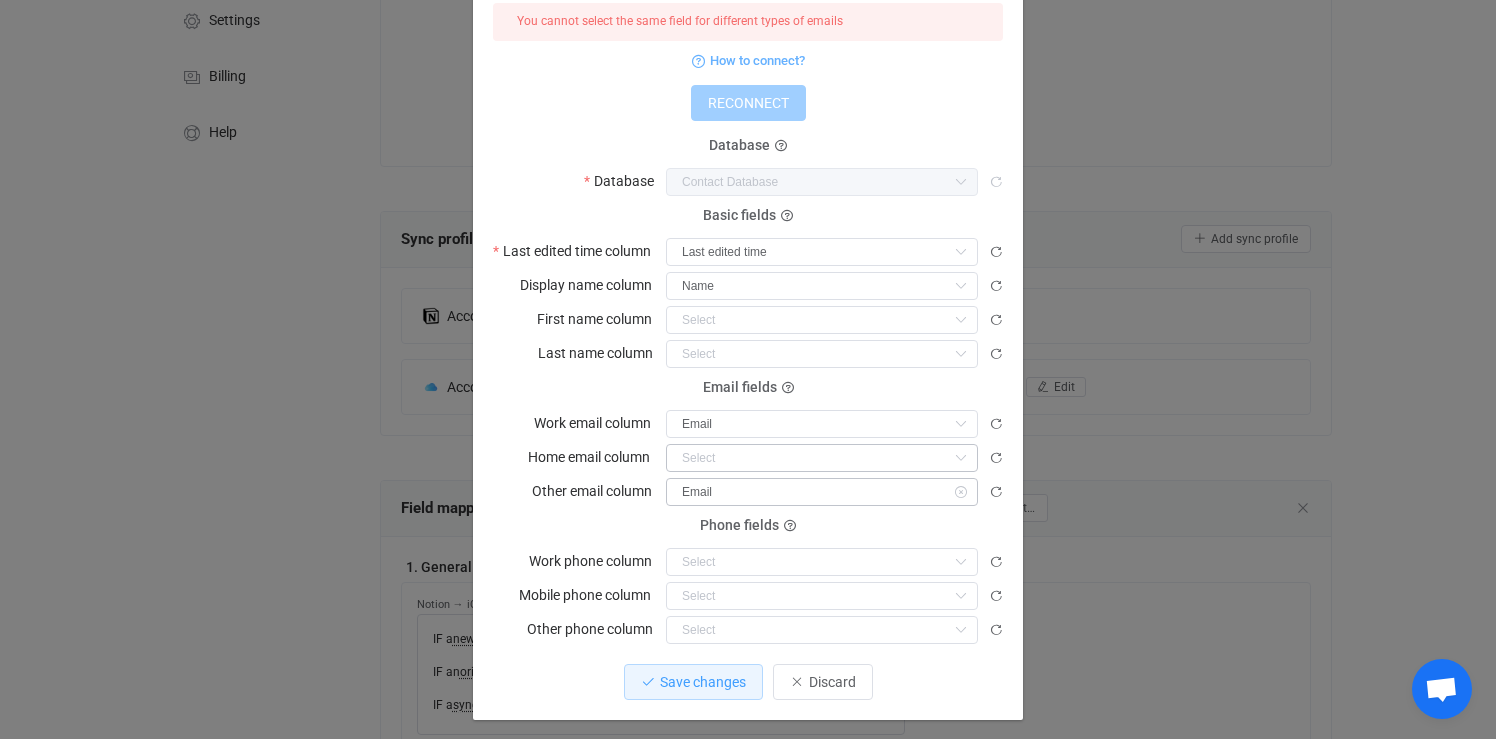 click at bounding box center (960, 492) 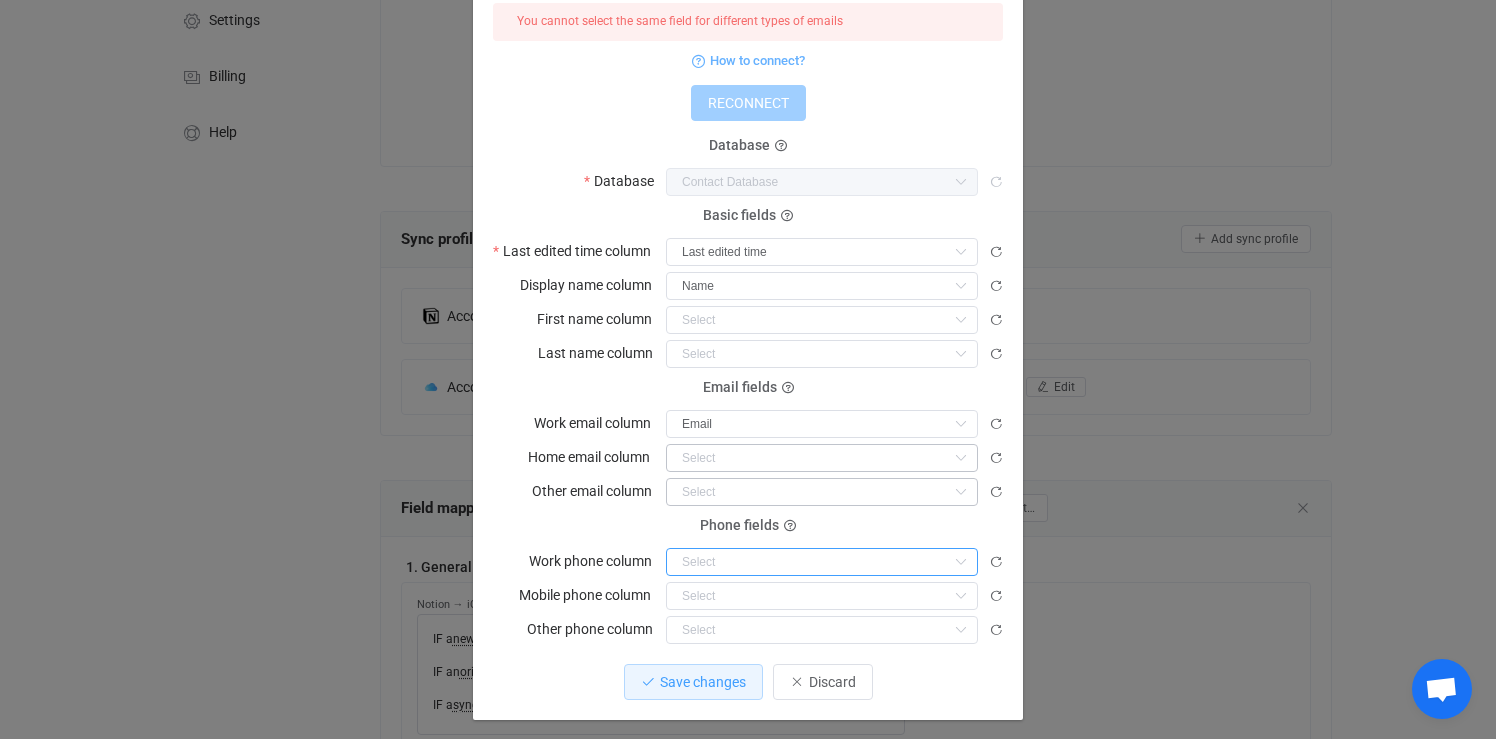 click at bounding box center [822, 562] 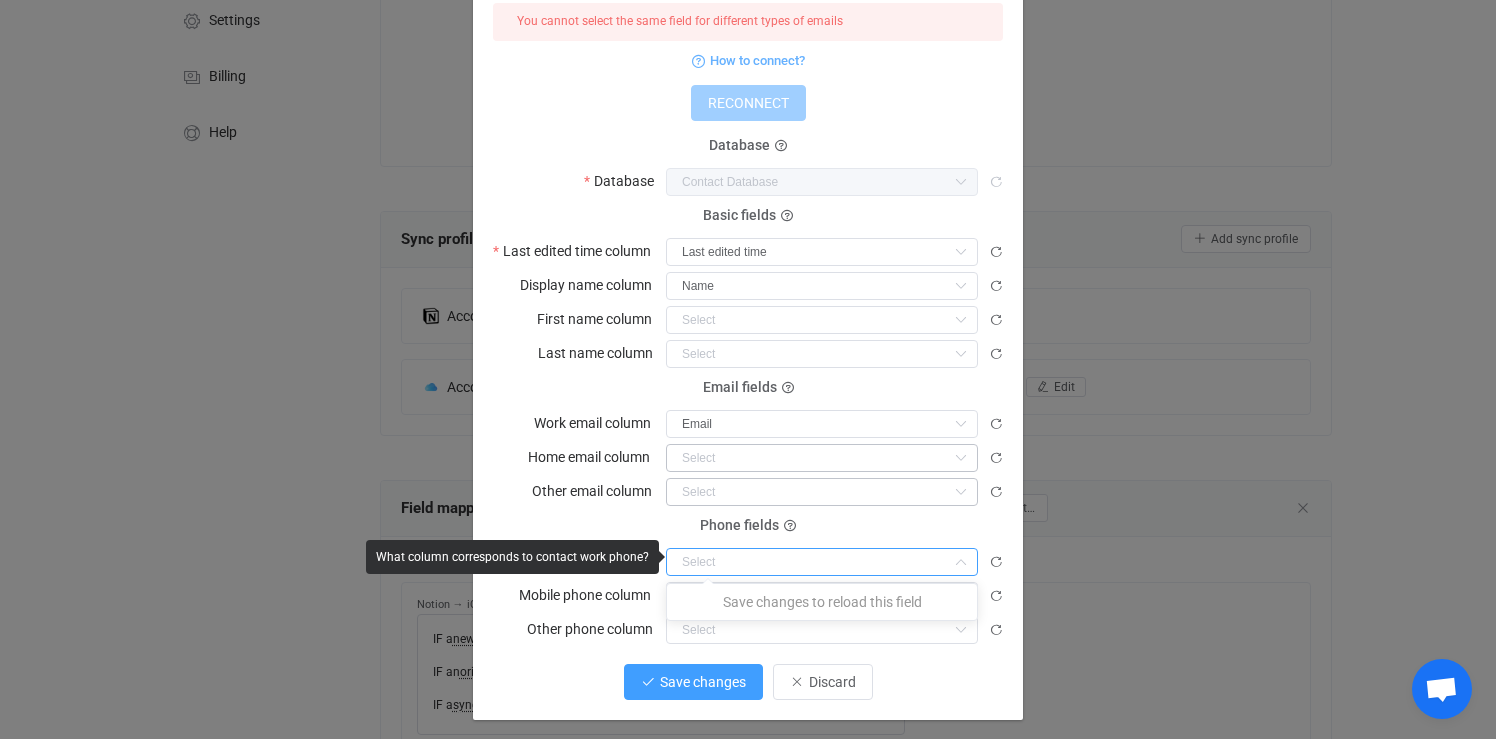 click on "Save changes" at bounding box center (693, 682) 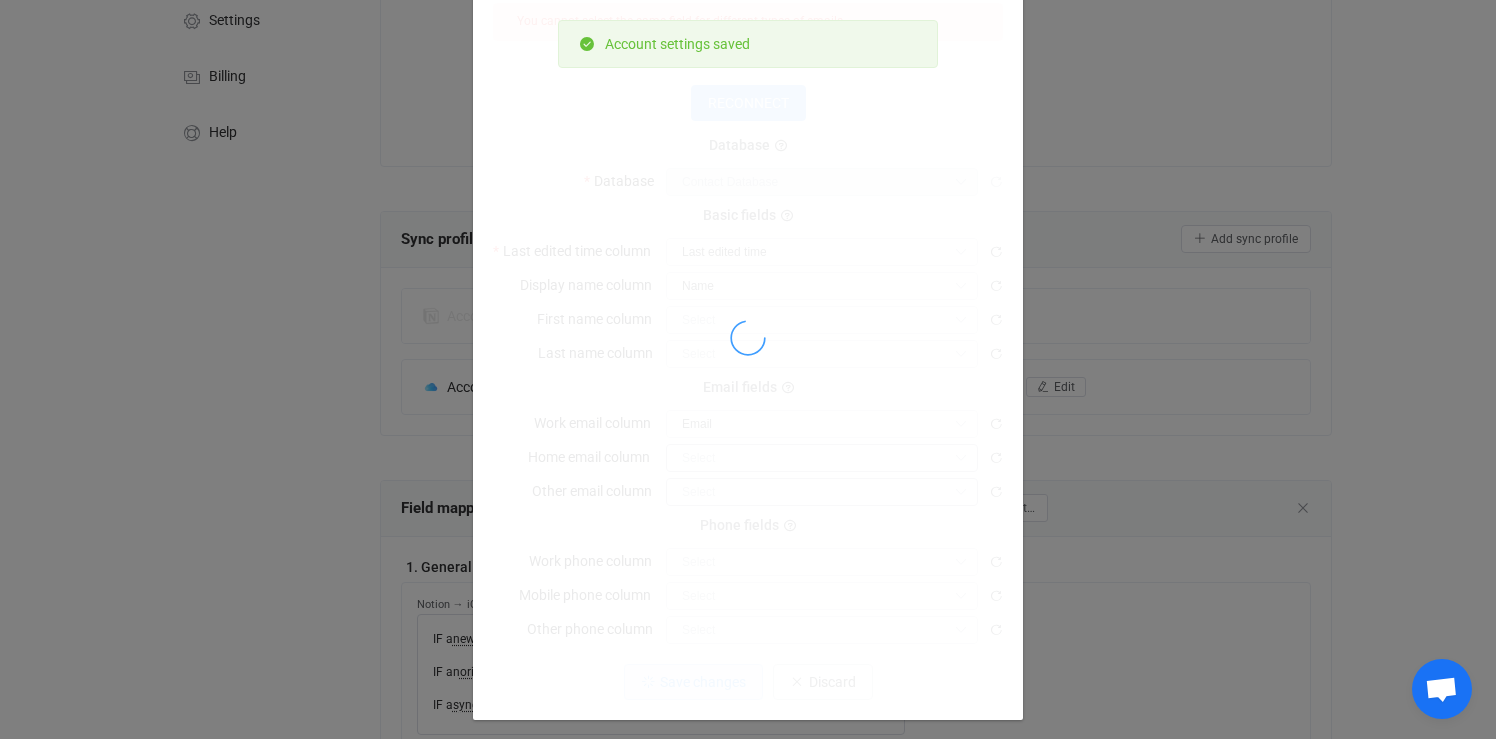 scroll, scrollTop: 96, scrollLeft: 0, axis: vertical 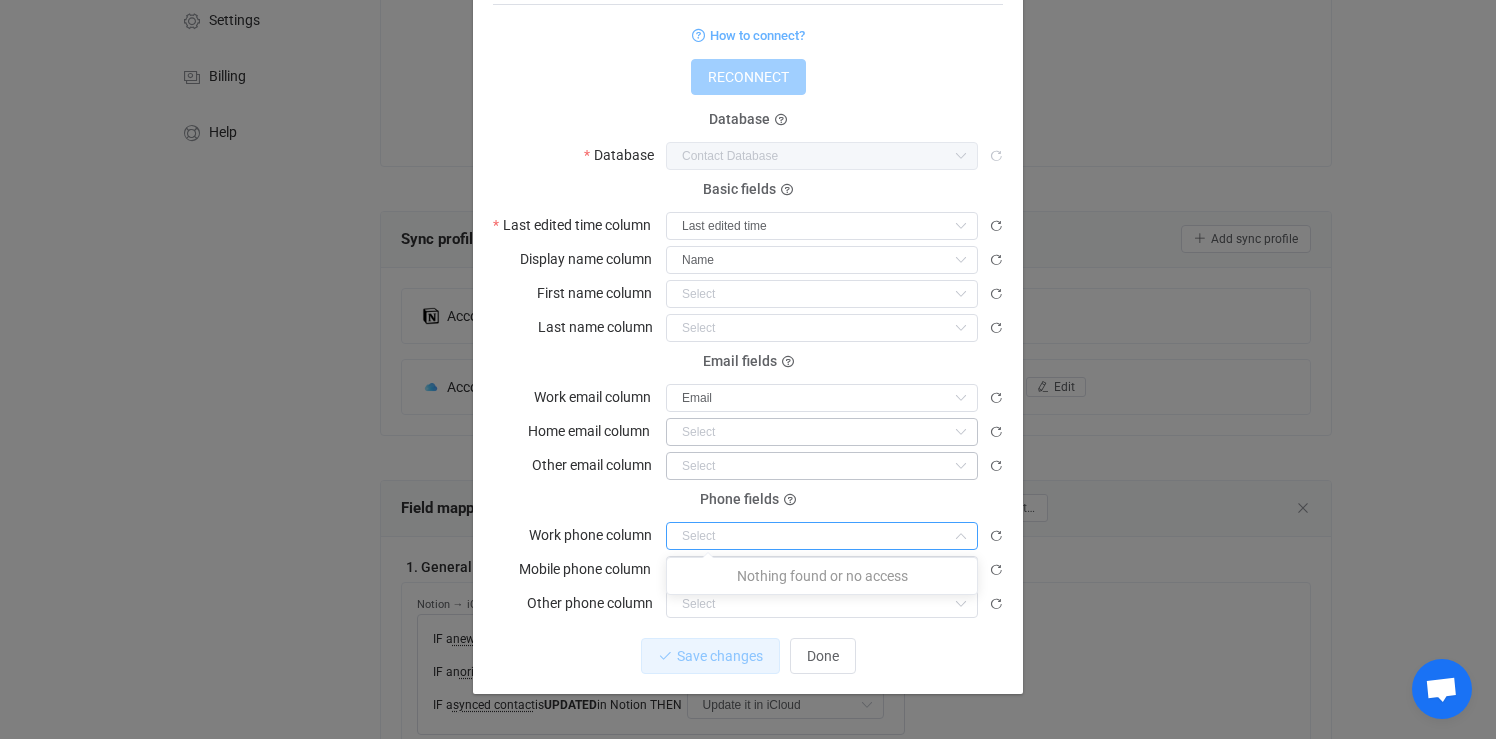 click at bounding box center [822, 536] 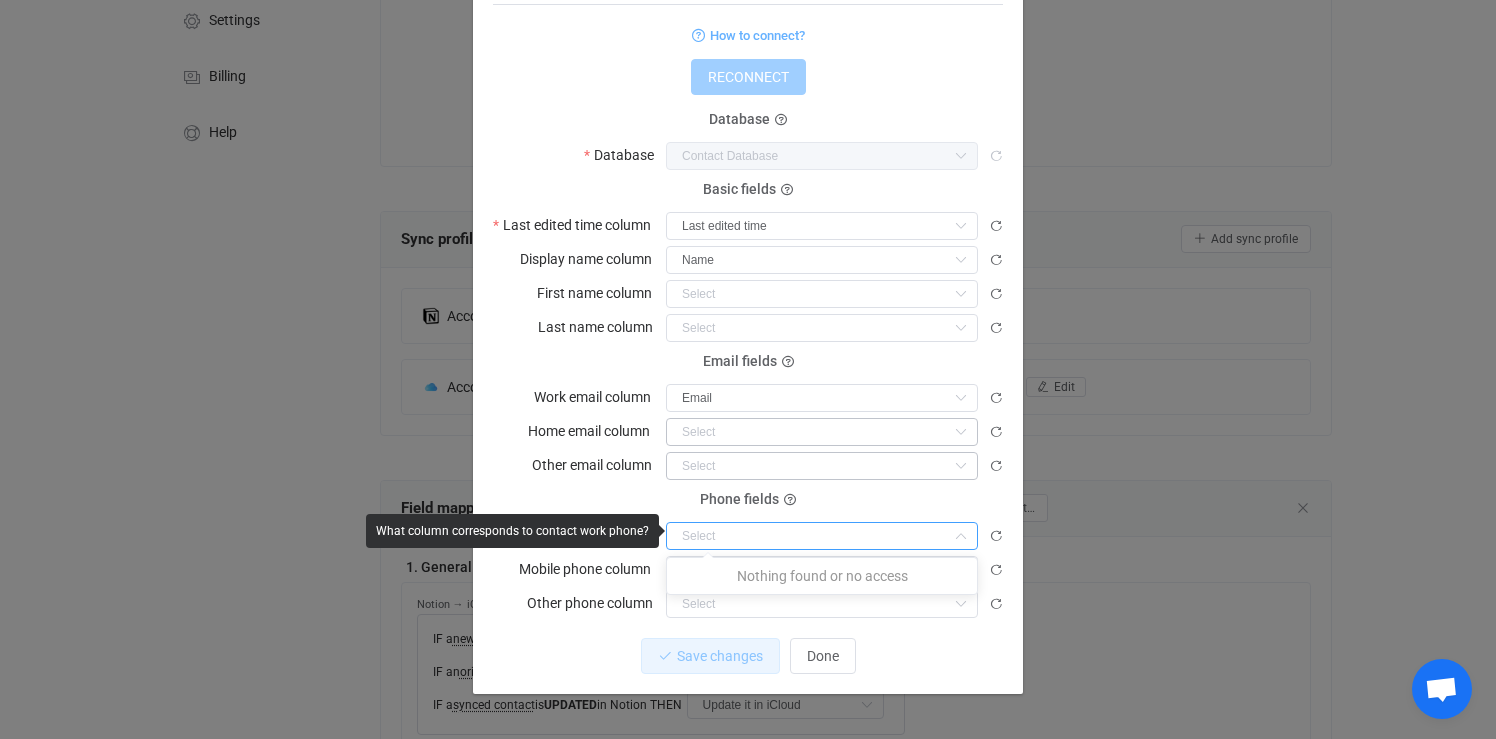 click on "Phone fields Work phone column" at bounding box center (748, 525) 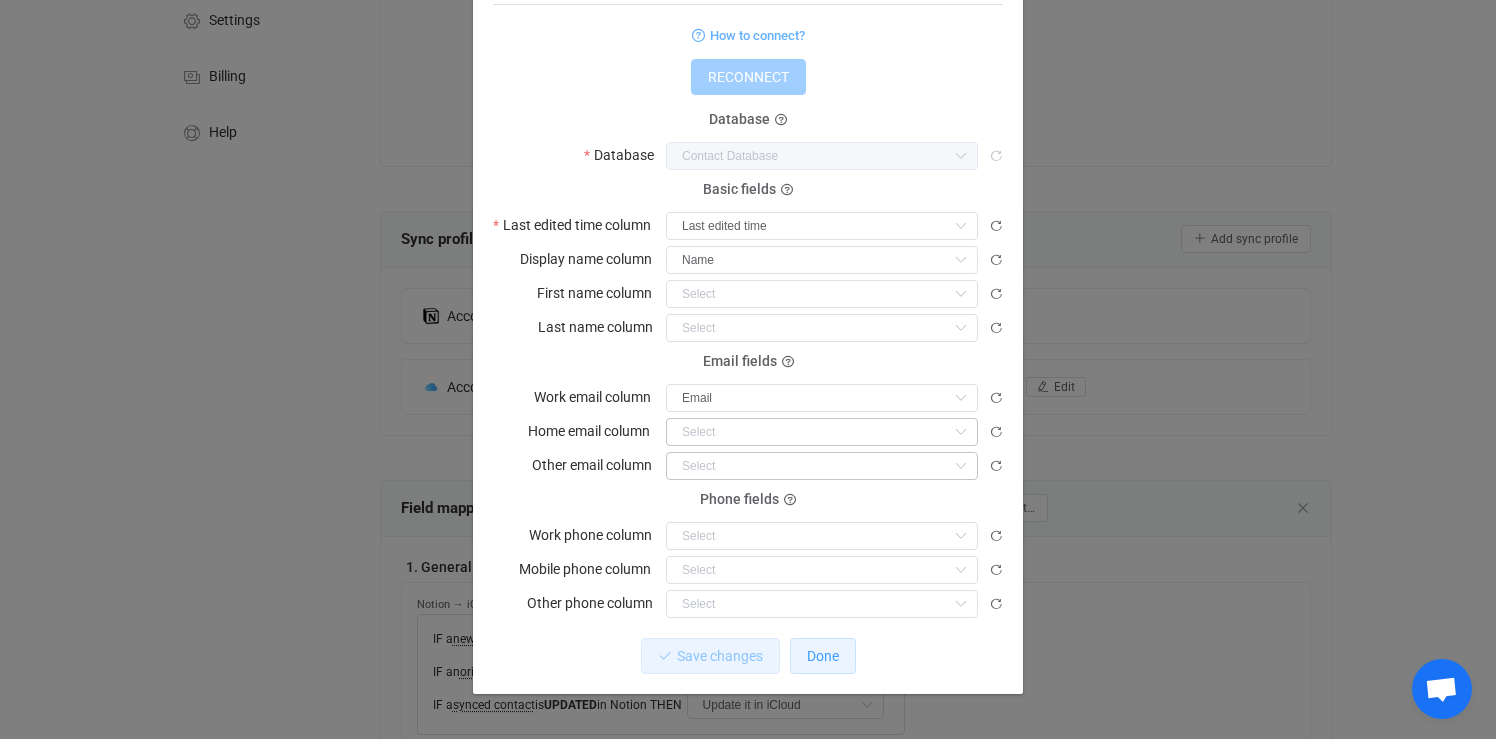 click on "Done" at bounding box center (823, 656) 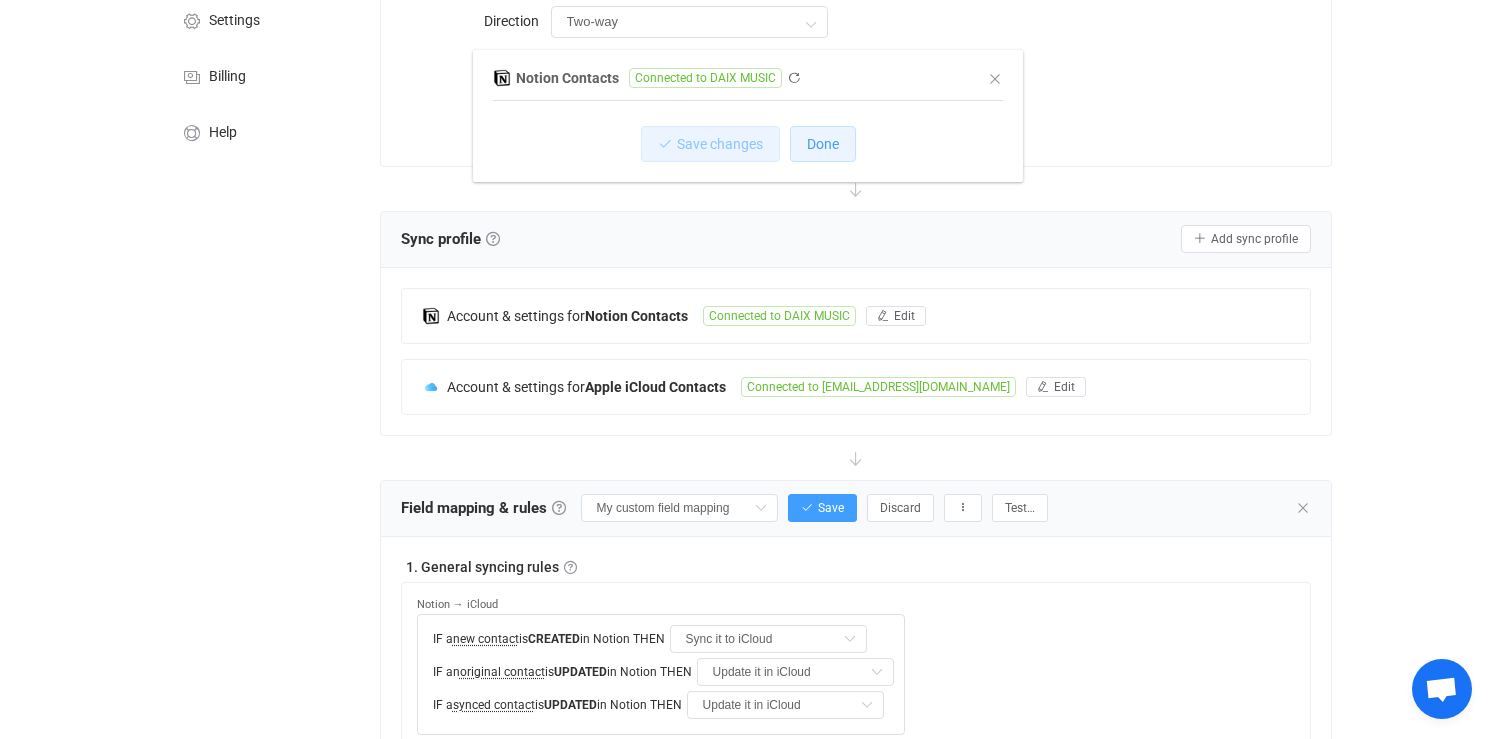 scroll, scrollTop: 0, scrollLeft: 0, axis: both 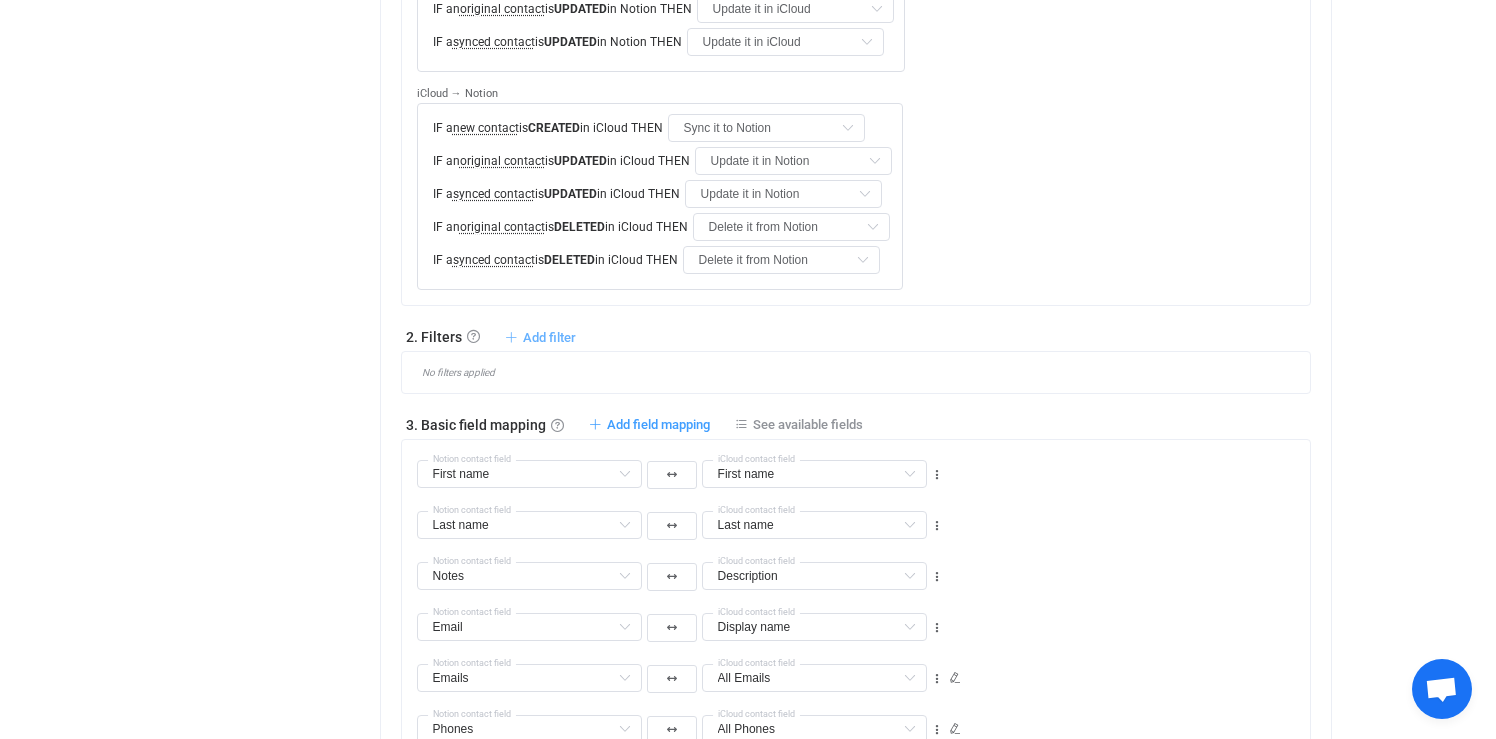 click on "Add filter" at bounding box center [549, 337] 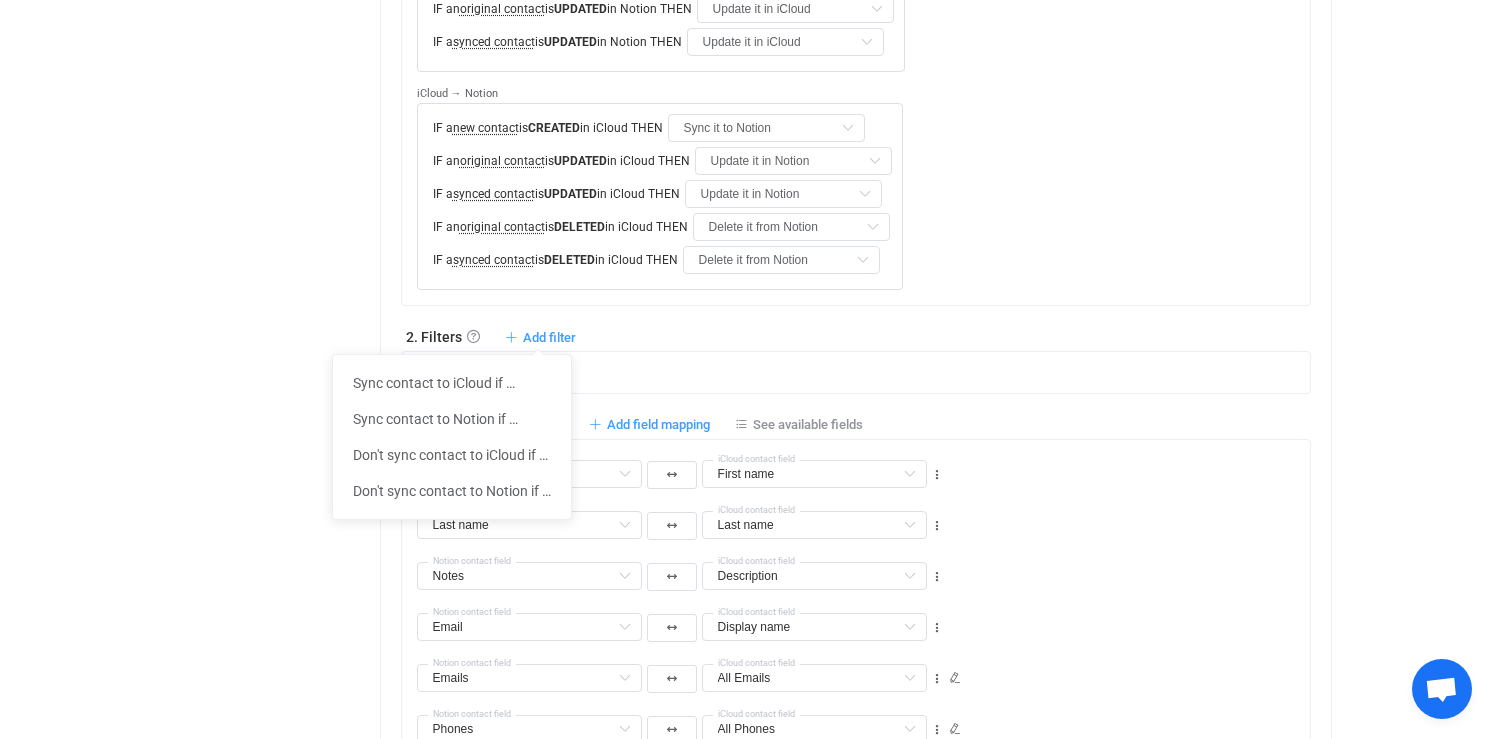 click on "2. Filters Filters Control what data is synced by adding inclusion or exclusion filters. Add multiple filters, or use AND or OR blocks in the Logic section to combine different conditions into one. Add filter" at bounding box center [856, 336] 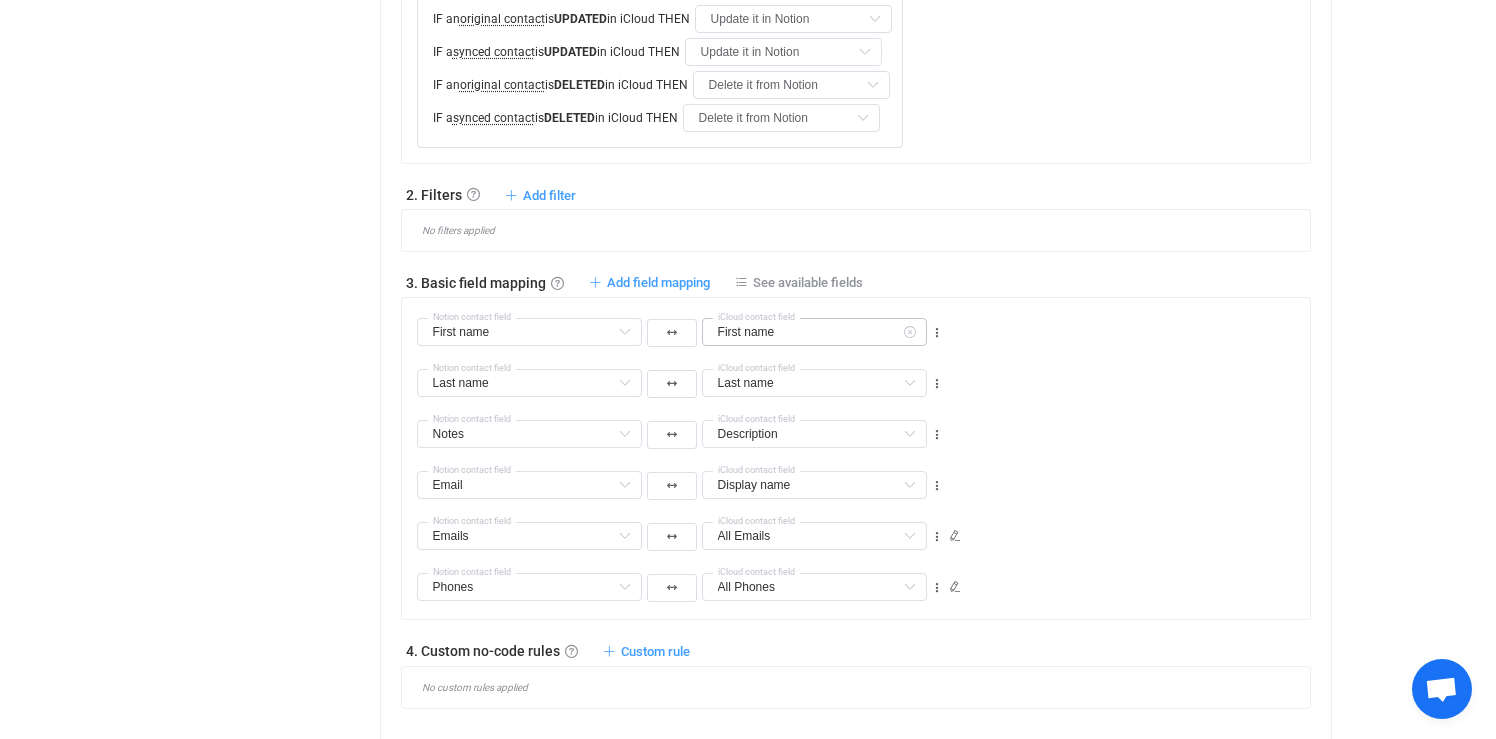 scroll, scrollTop: 1007, scrollLeft: 0, axis: vertical 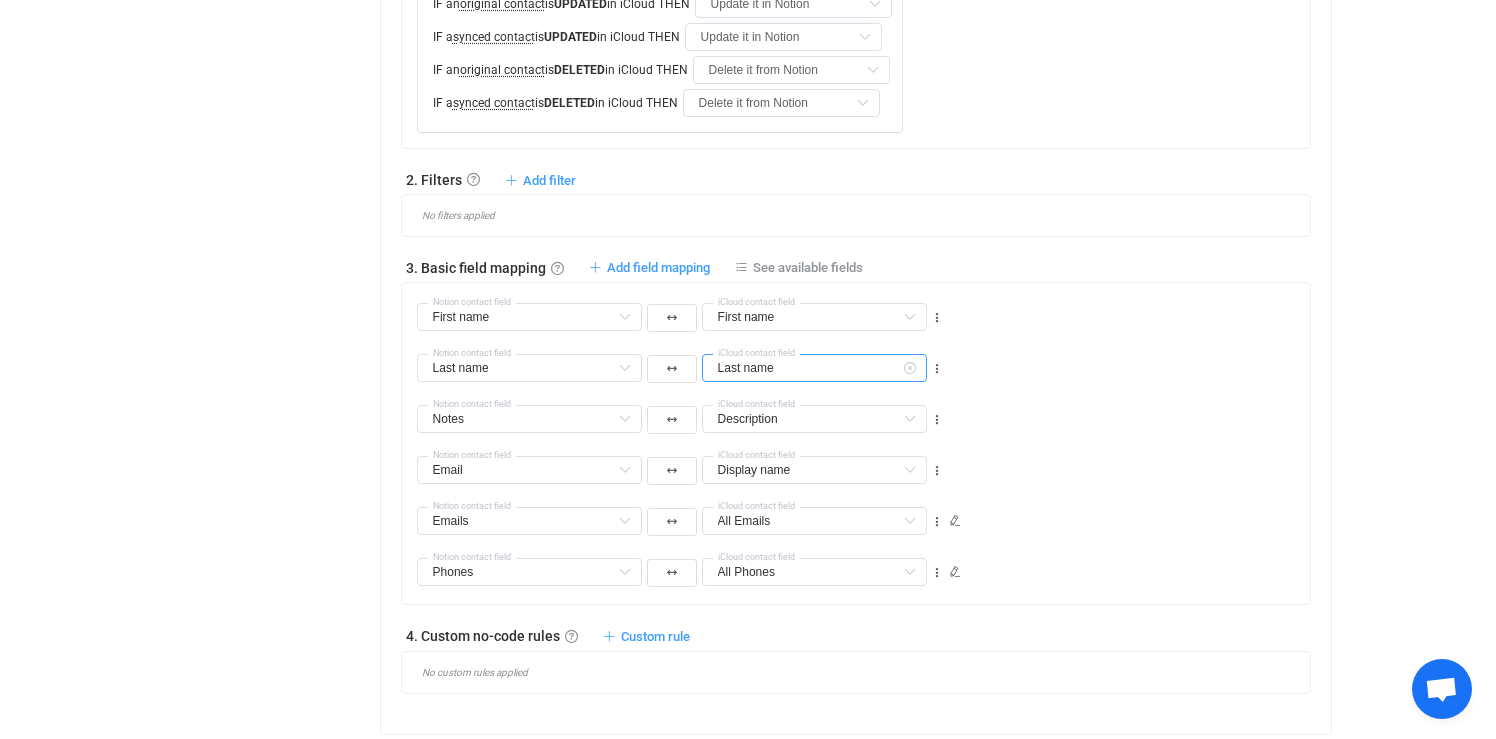 type 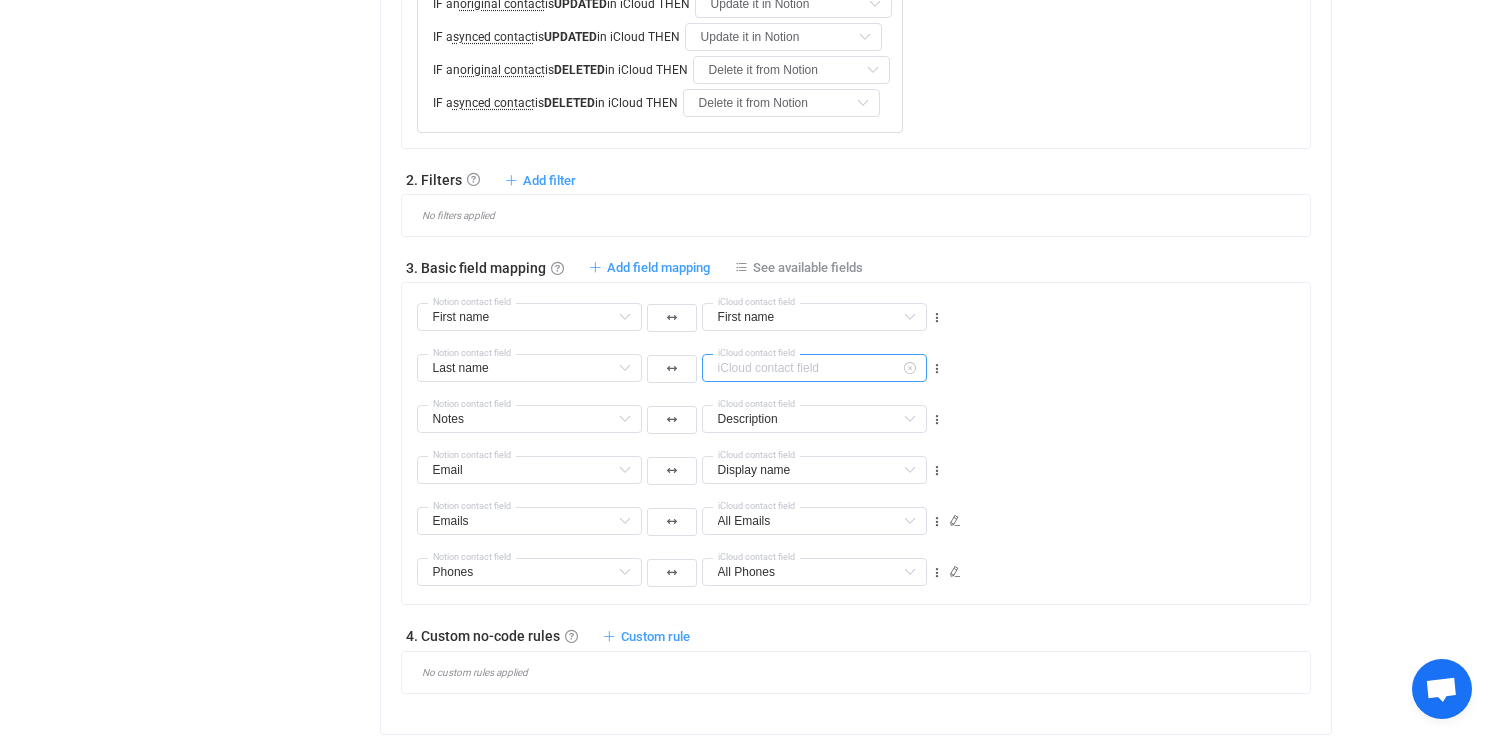 click at bounding box center (814, 368) 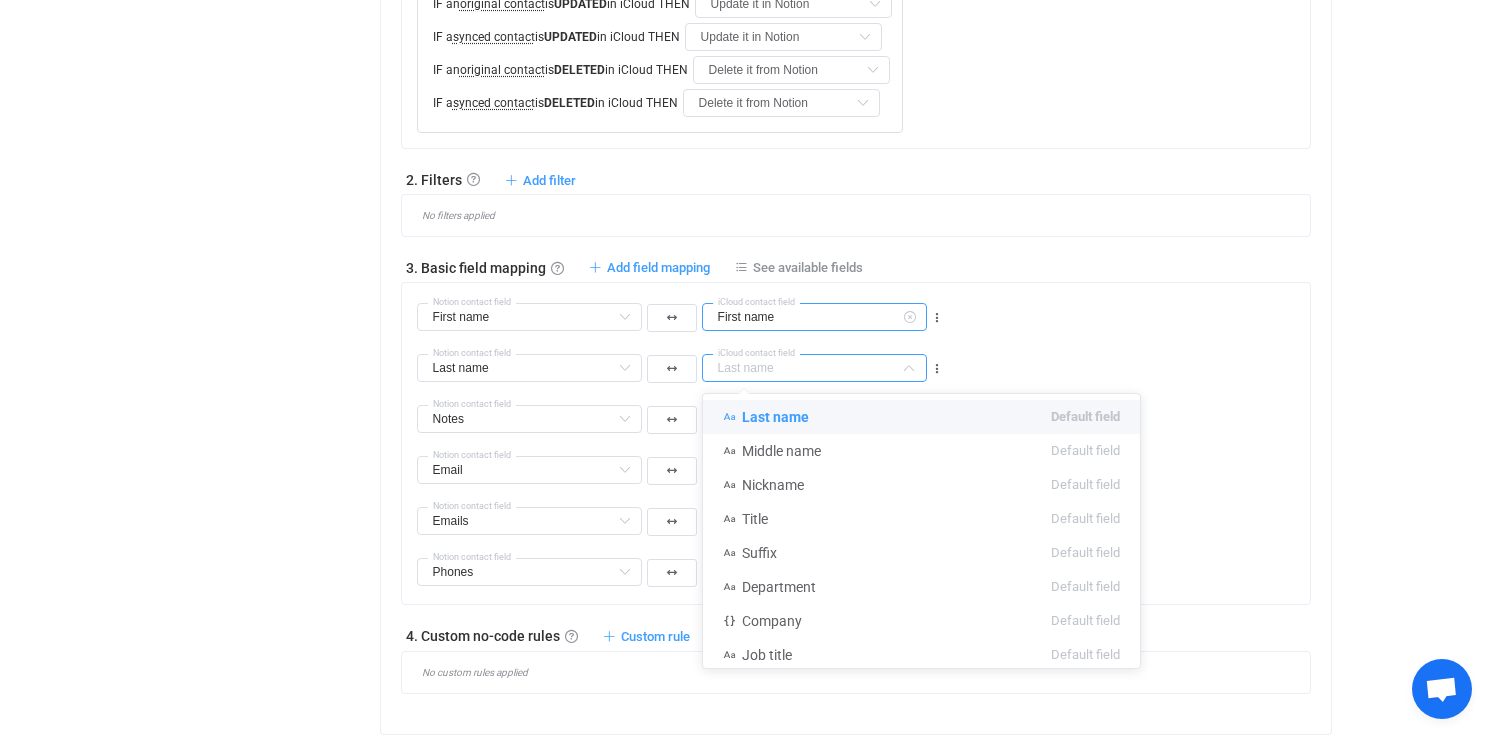 type 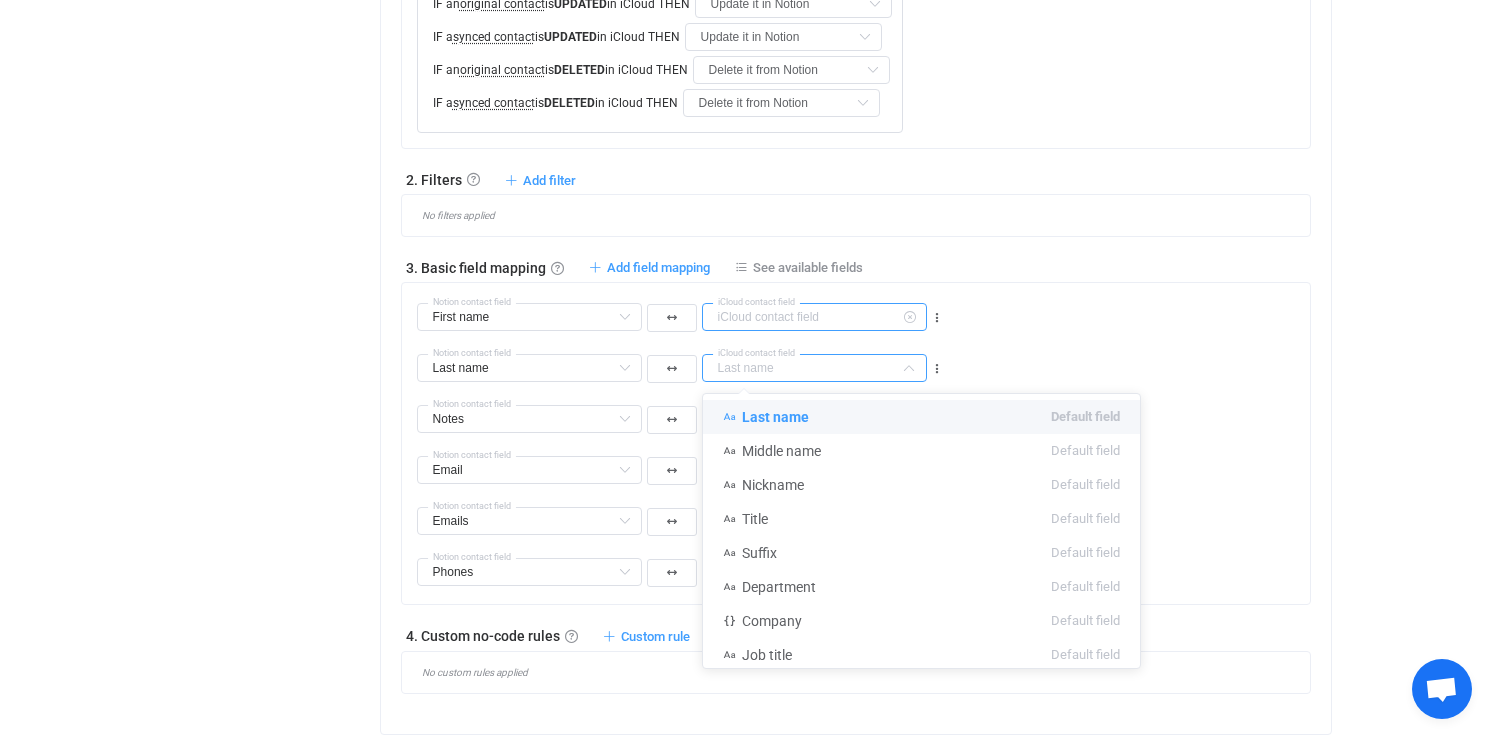 click at bounding box center [814, 317] 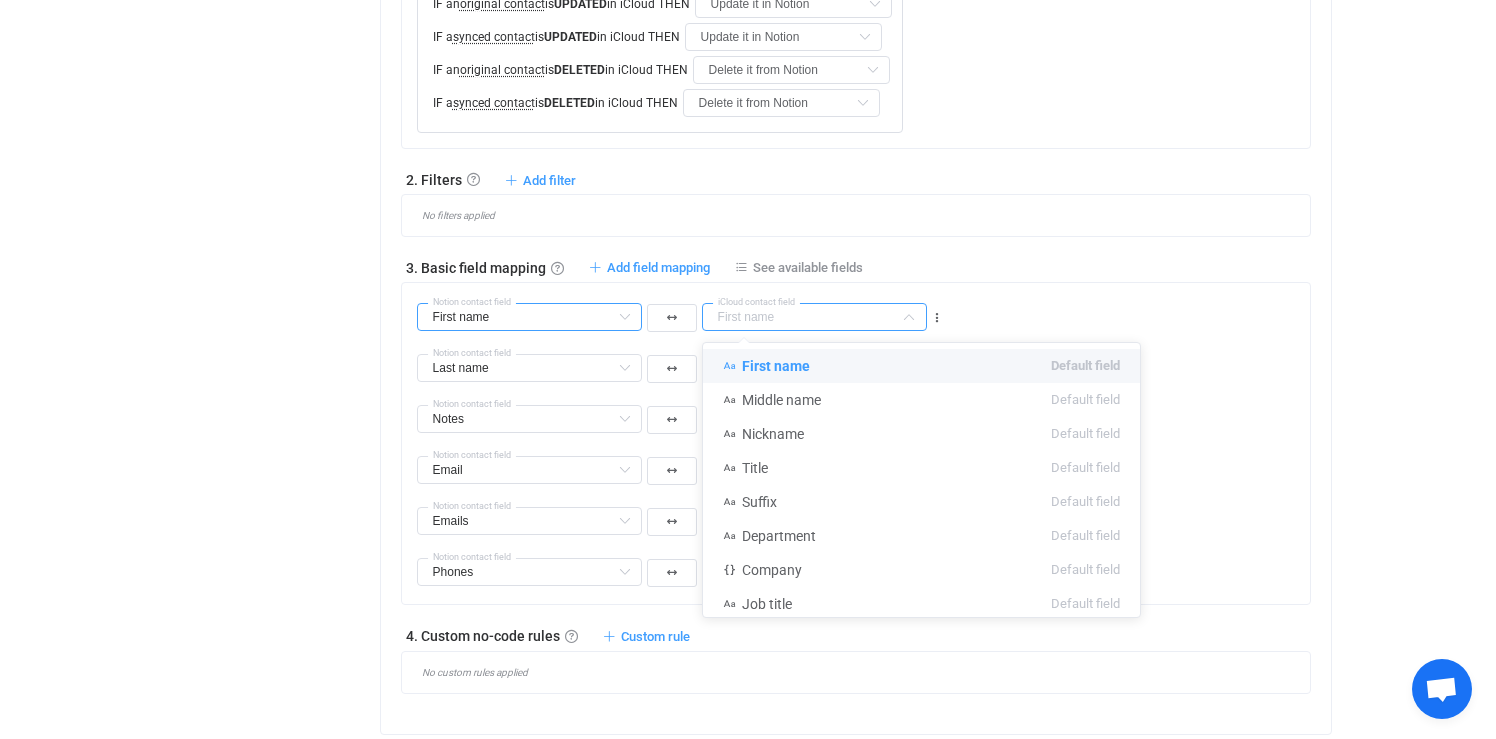 type 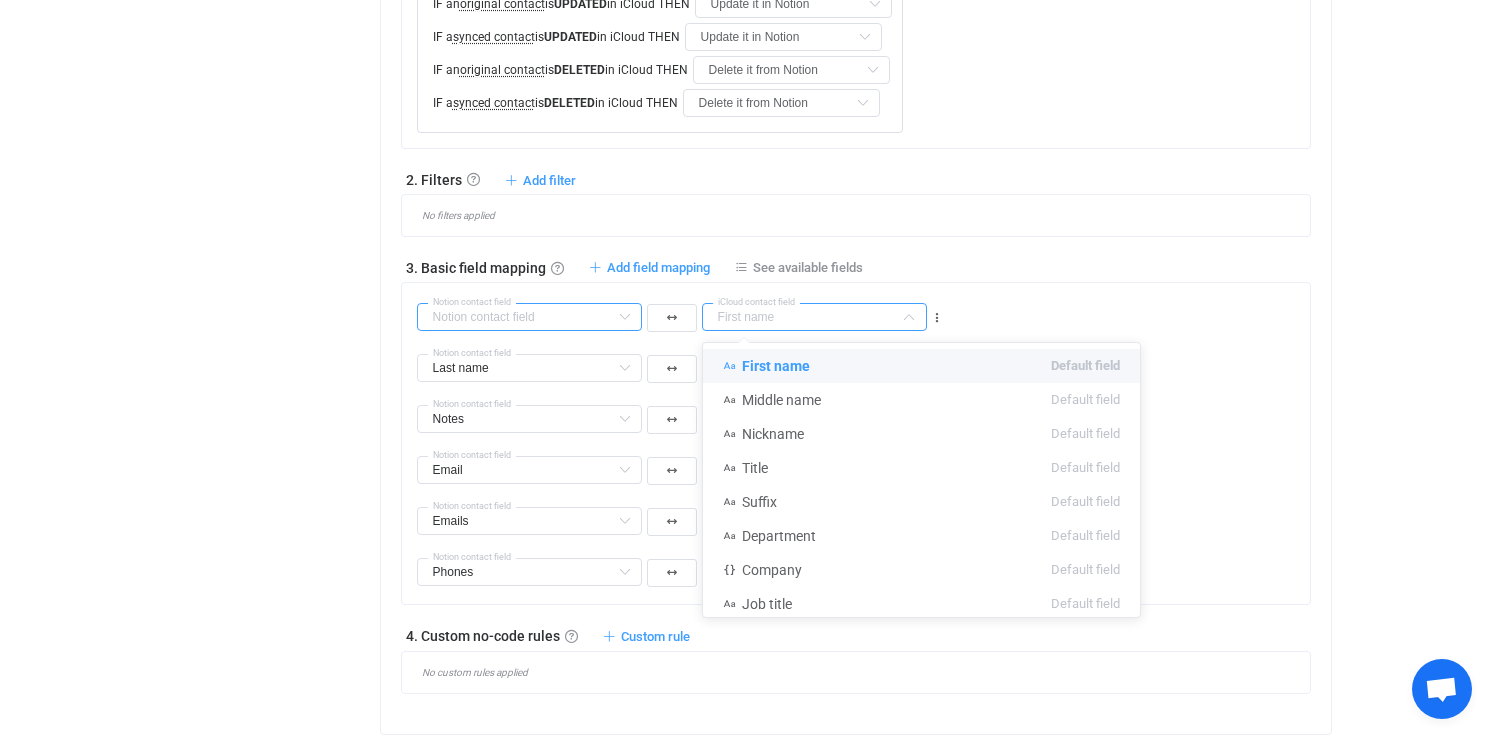 click at bounding box center [529, 317] 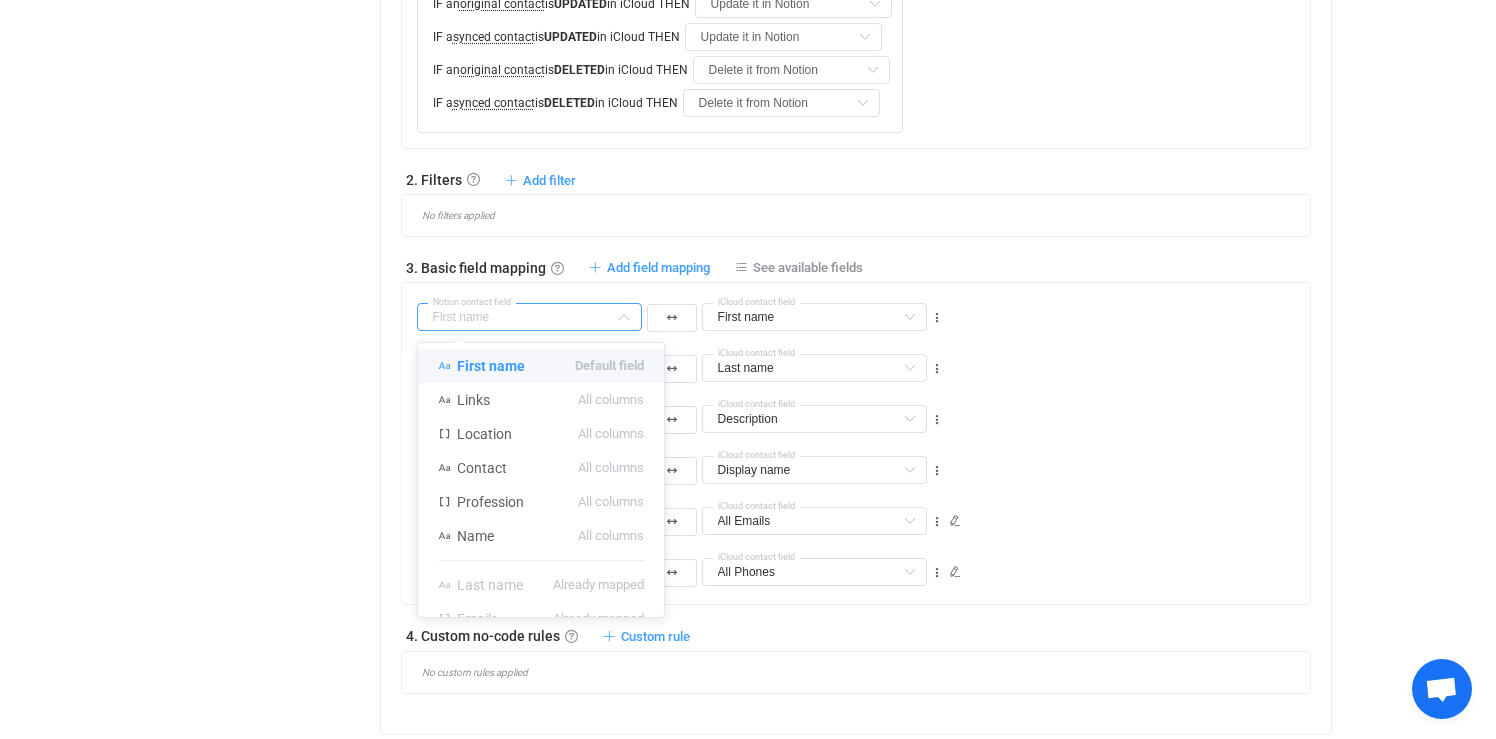 click on "Notion contact field First name First name Default field Last name Default field Middle name Default field Nickname Default field Title Default field Suffix Default field Department Default field Company Default field Job title Default field All Addresses → Country Default field All Addresses → State/Region Default field All Addresses → Postal code Default field All Addresses → Street address Default field All Addresses → Exteded address Default field All Addresses → Type Default field Home Addresses → Country Default field (filtered) Home Addresses → State/Region Default field (filtered) Home Addresses → Postal code Default field (filtered) Home Addresses → Street address Default field (filtered) Home Addresses → Exteded address Default field (filtered) Work Addresses → Country Default field (filtered) Work Addresses → State/Region Default field (filtered) Work Addresses → Postal code Default field (filtered) Work Addresses → Street address Default field (filtered) Groups Links" at bounding box center [864, 308] 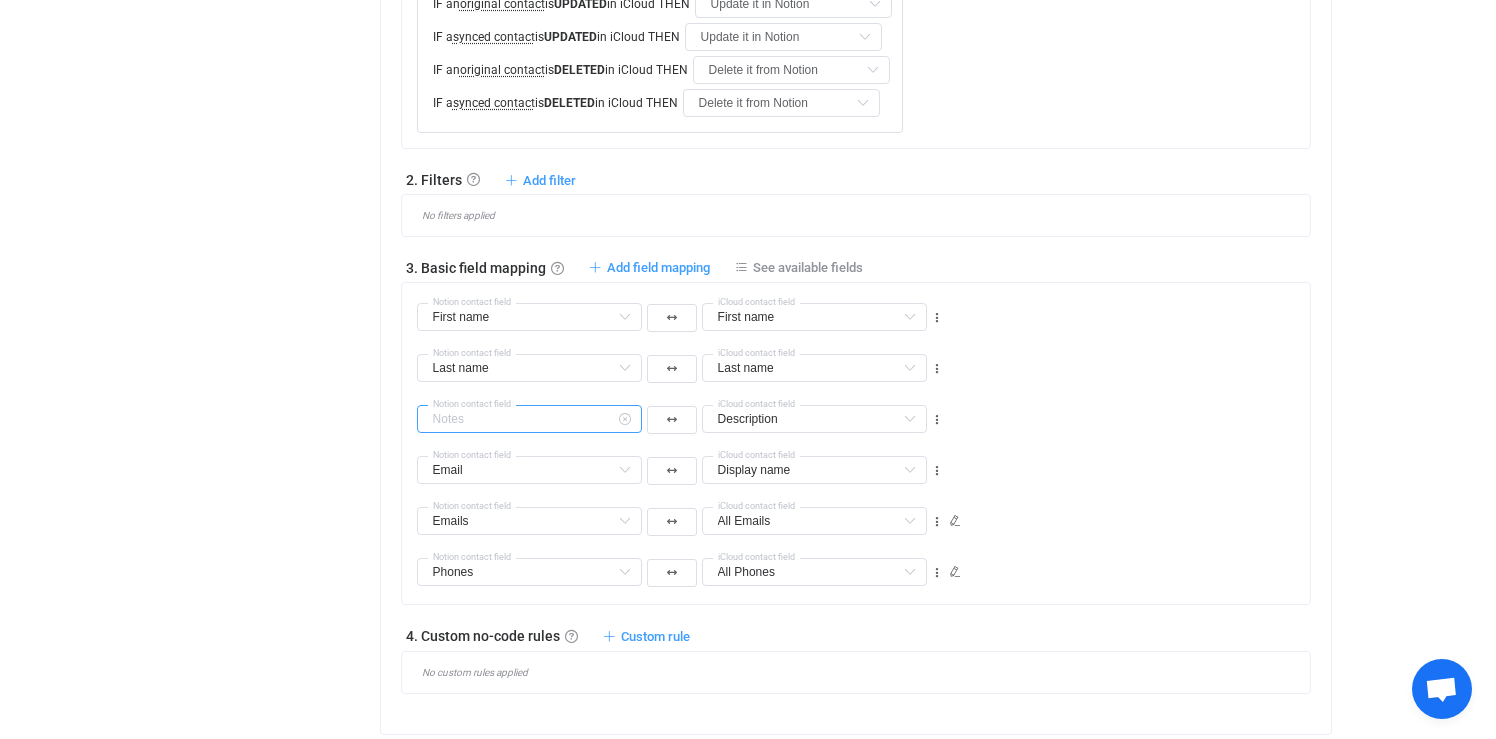 click at bounding box center [529, 419] 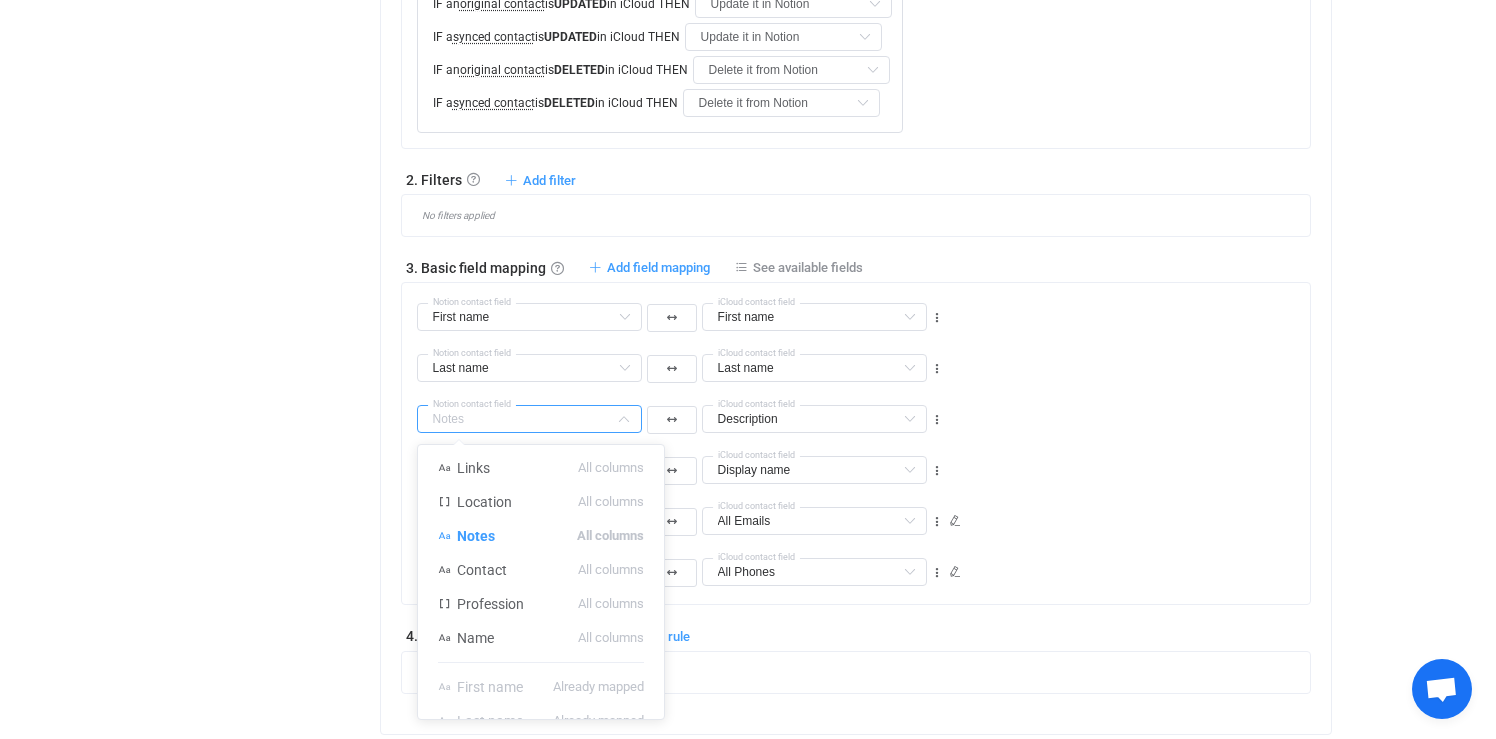 click on "Overview Synchronizations Settings Billing Help" at bounding box center (260, 361) 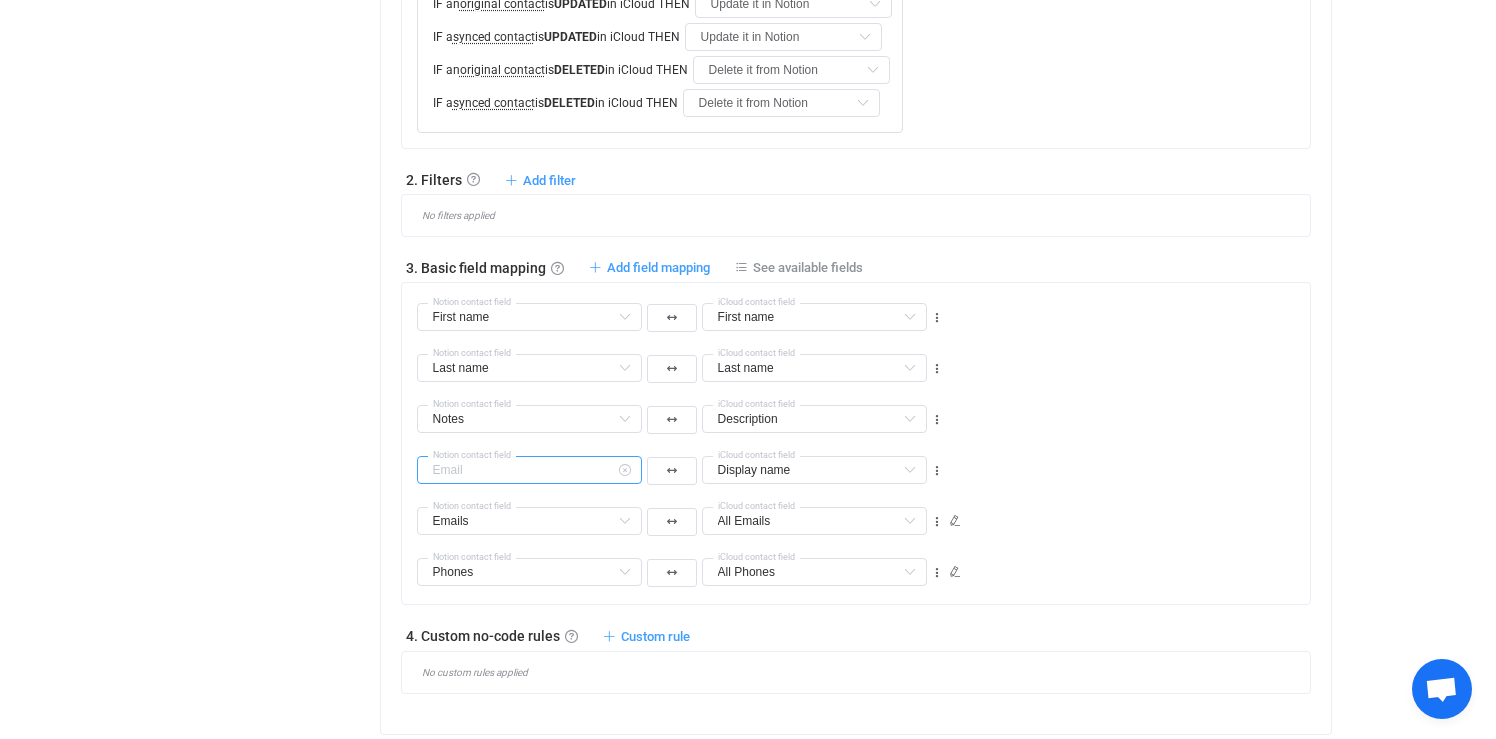 click at bounding box center [529, 470] 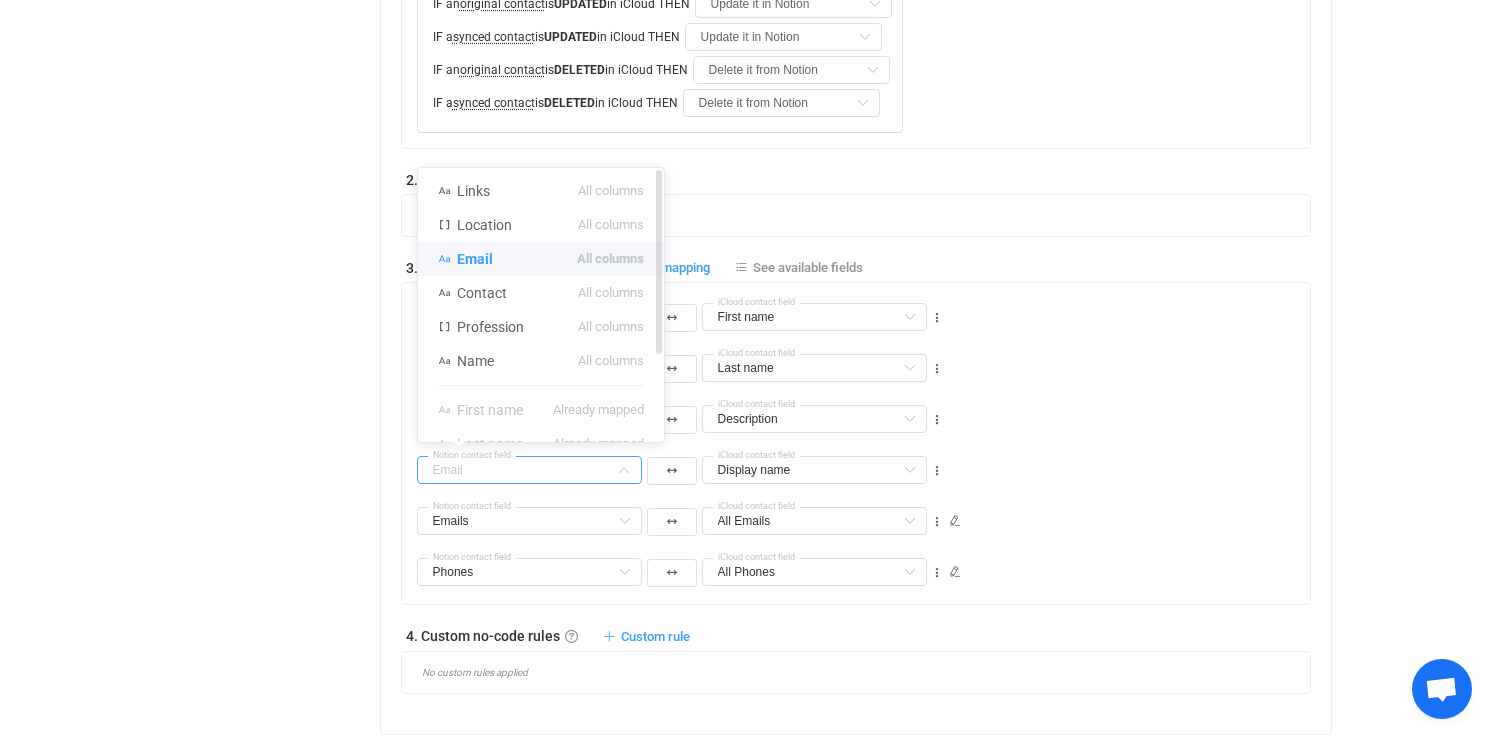 click on "Email All columns" at bounding box center (541, 259) 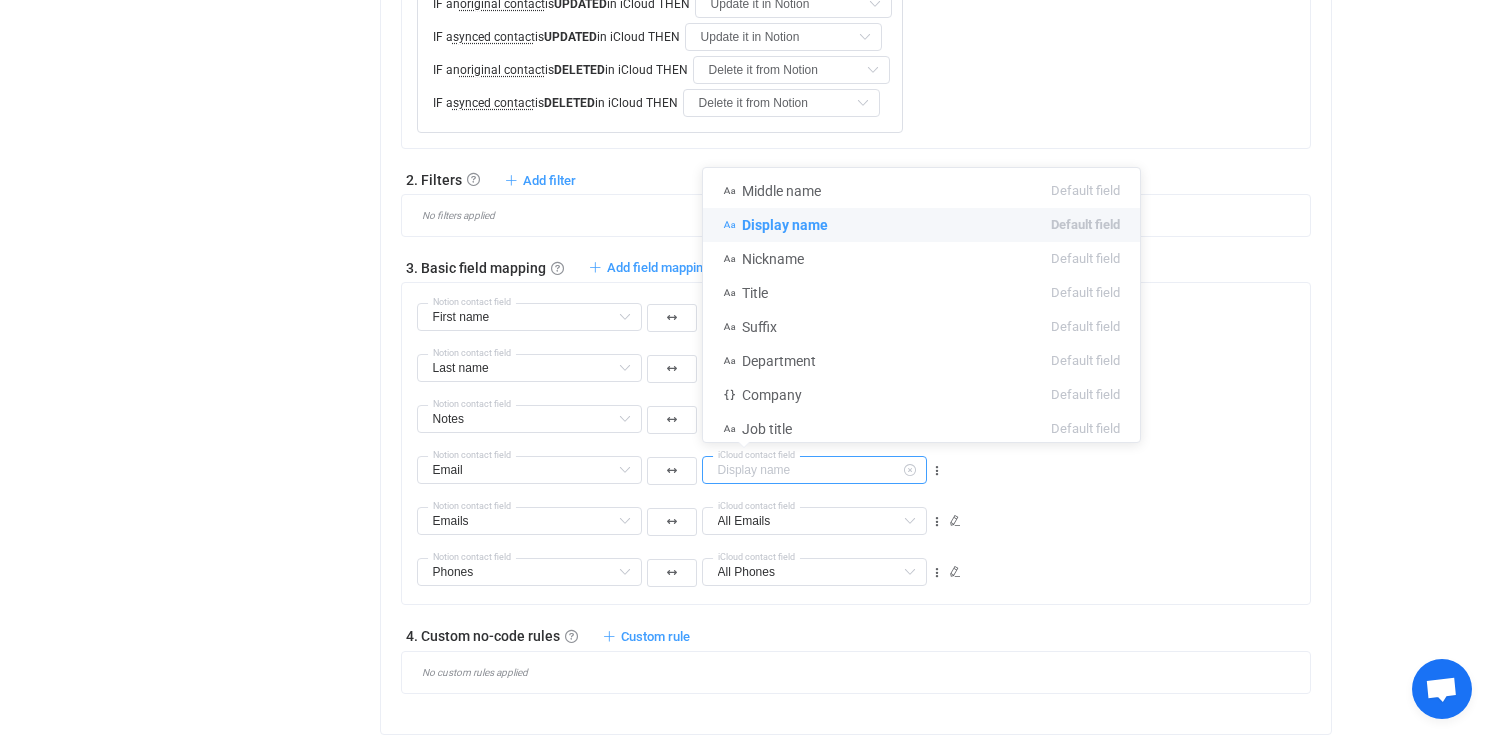 click at bounding box center [814, 470] 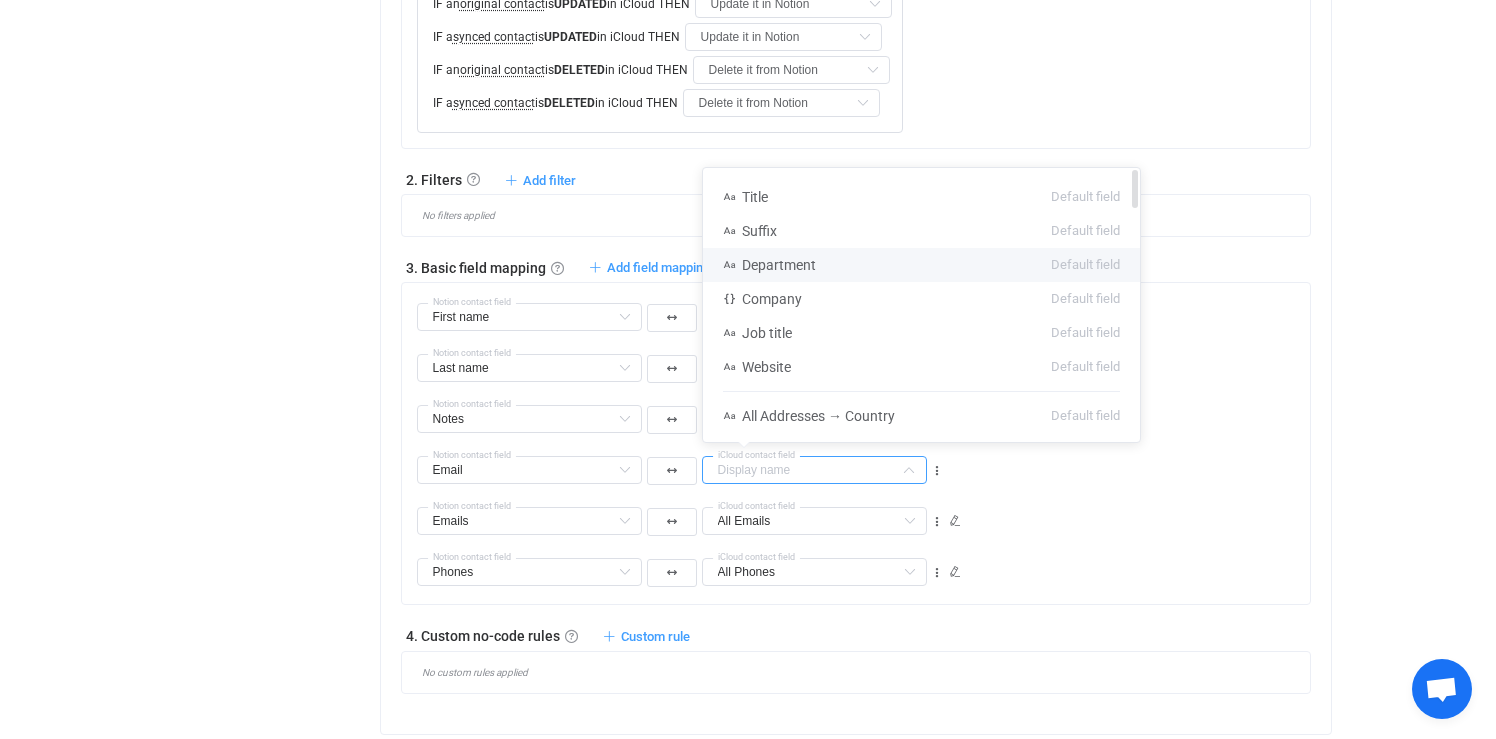 scroll, scrollTop: 0, scrollLeft: 0, axis: both 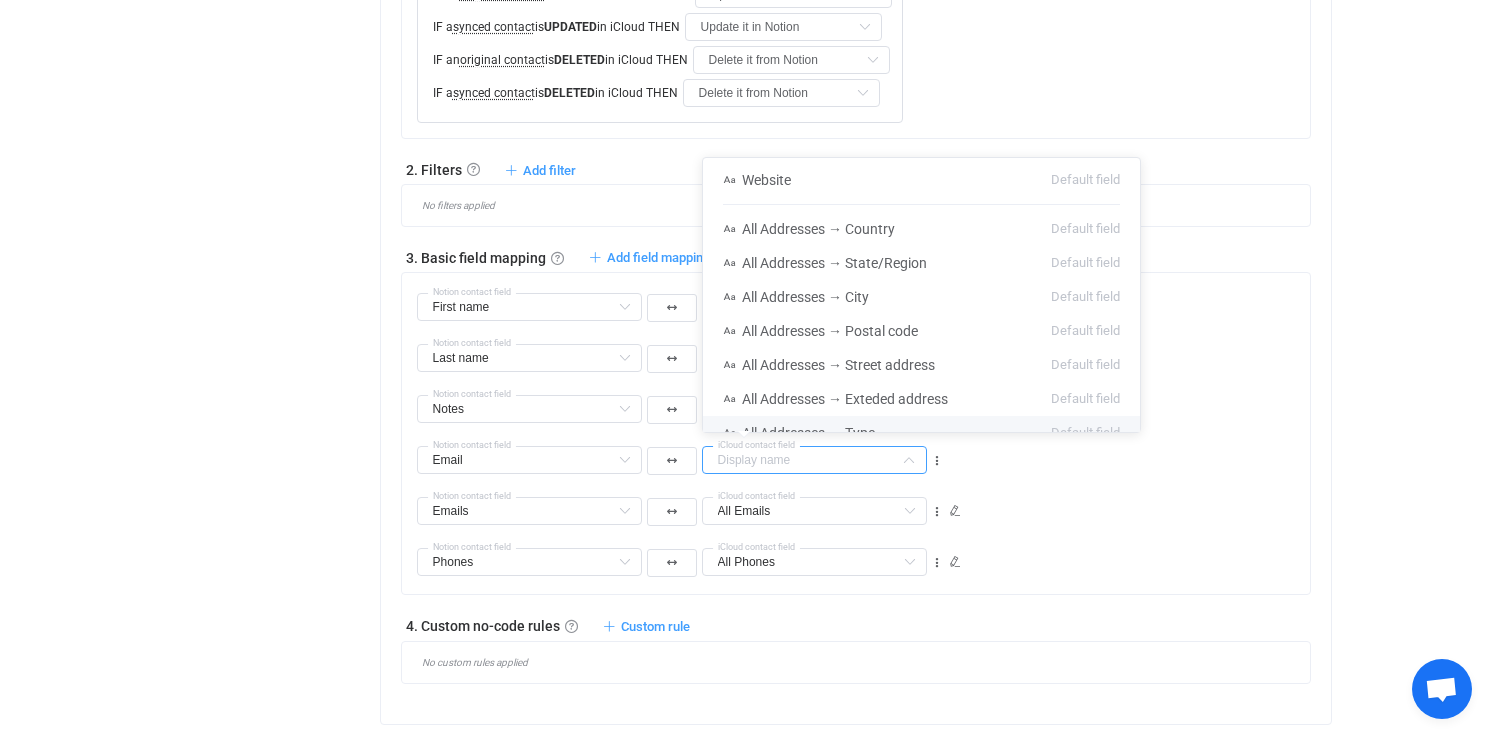 click on "Phones Phones Default field Links All columns Location All columns Email All columns Contact All columns Profession All columns First name Already mapped Last name Already mapped Emails Already mapped Notes Already mapped Name Already mapped Notion contact field All Phones Middle name Default field Nickname Default field Title Default field Suffix Default field Department Default field Company Default field Job title Default field Website Default field All Phones Default field Home Phones Default field (filtered) Work Phones Default field (filtered) Mobile Phones Default field (filtered) Home fax Phones Default field (filtered) Work fax Phones Default field (filtered) Other fax Phones Default field (filtered) Other Phones Default field (filtered) All Addresses Default field All Addresses → Country Default field All Addresses → State/Region Default field All Addresses → City Default field All Addresses → Postal code Default field All Addresses → Street address Default field Default field Groups Links" at bounding box center [864, 553] 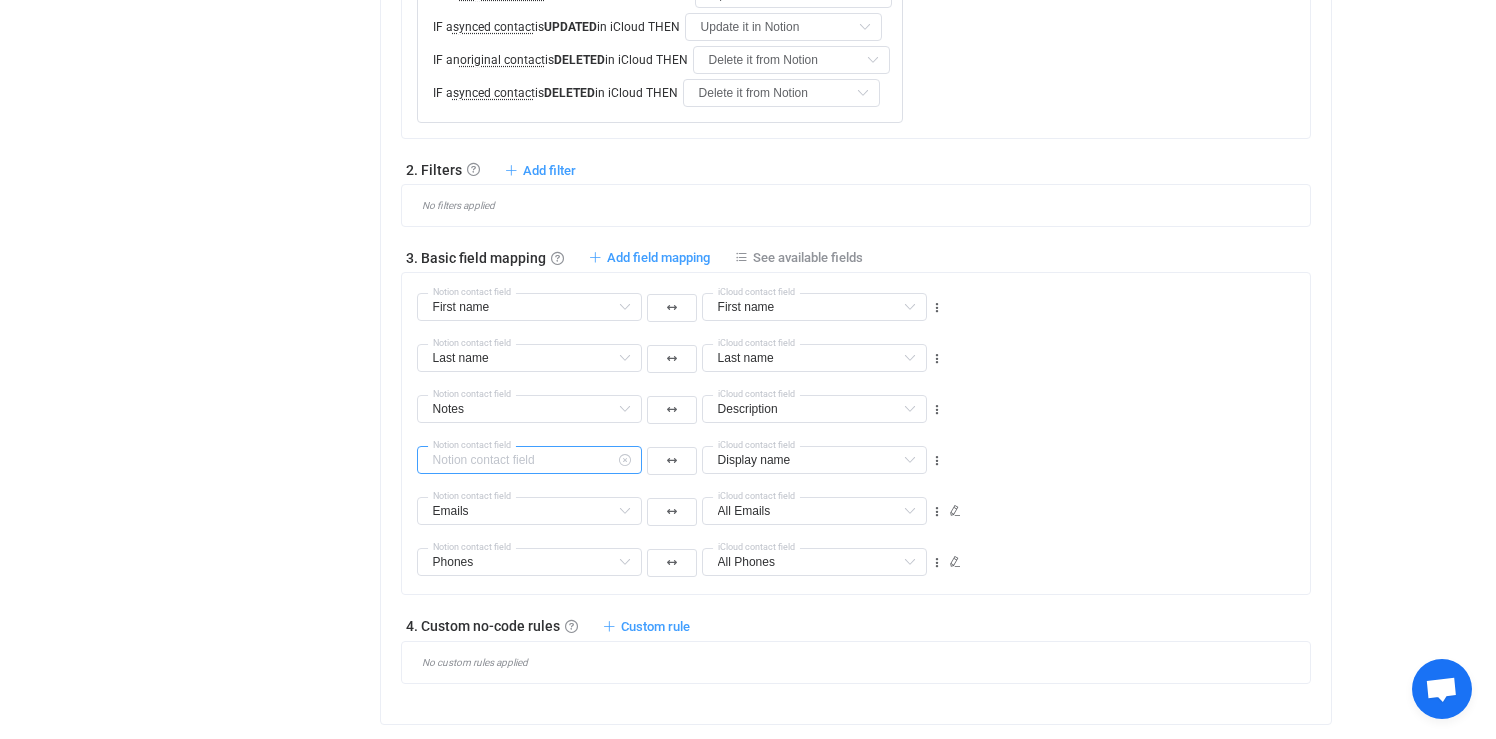 click at bounding box center (529, 460) 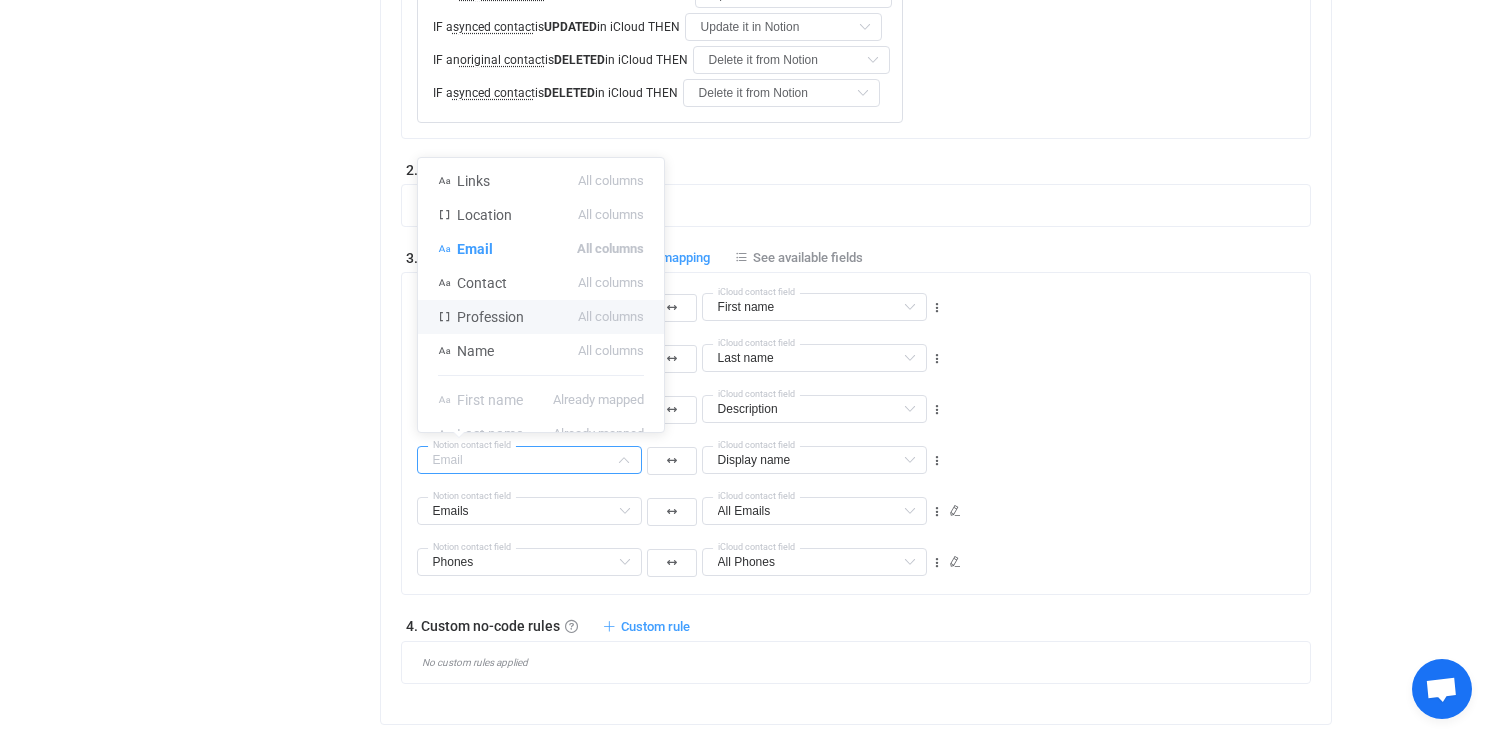click on "Overview Synchronizations Settings Billing Help" at bounding box center [260, 351] 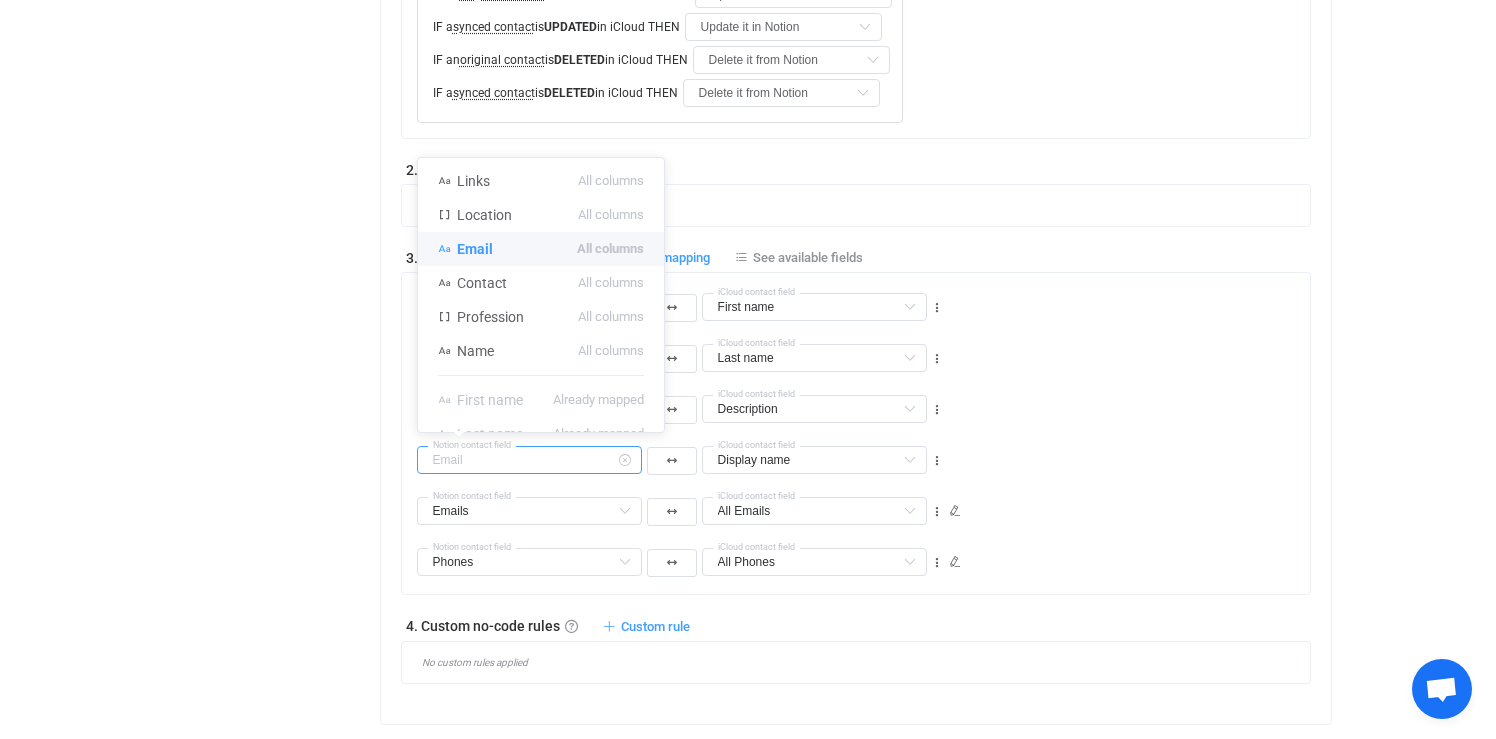 click at bounding box center [529, 460] 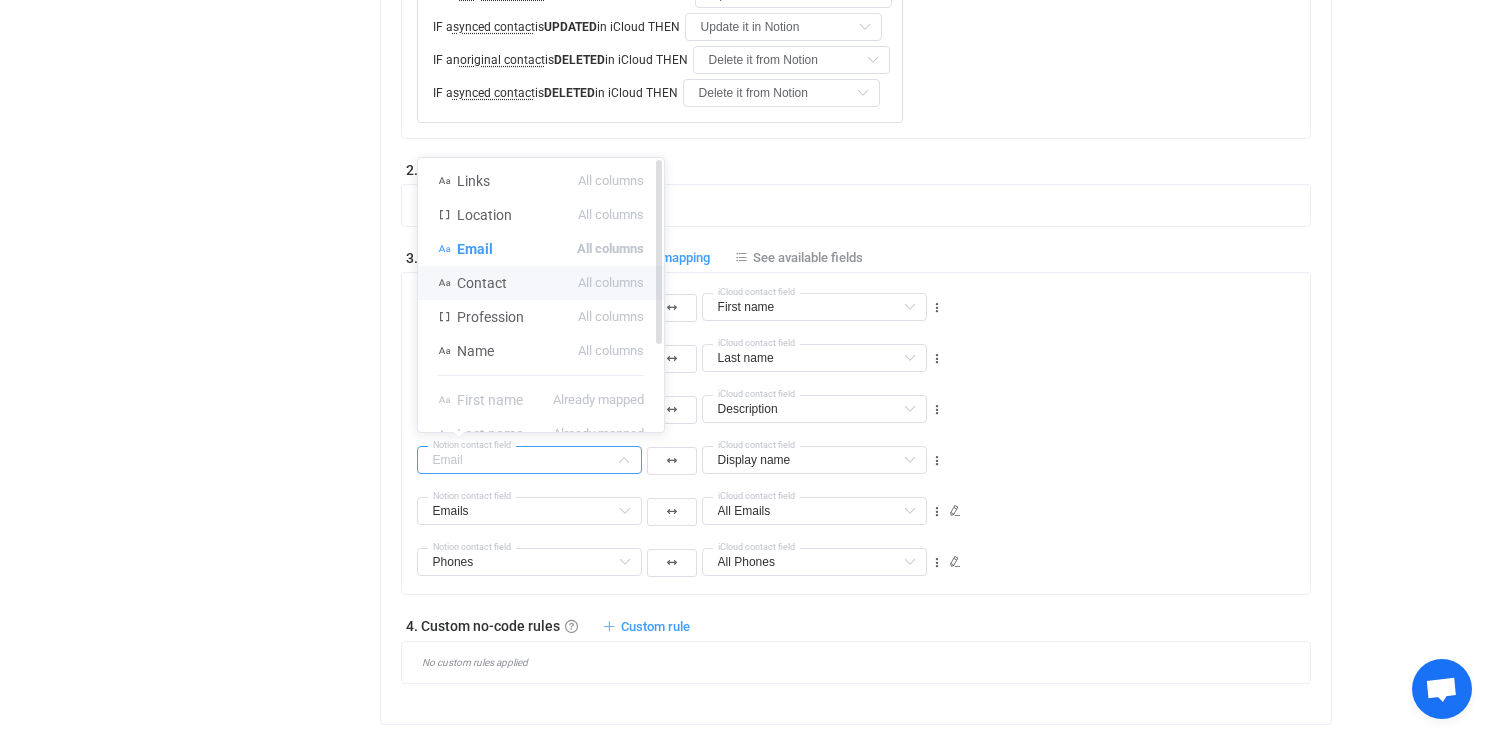 click on "All columns" at bounding box center (611, 283) 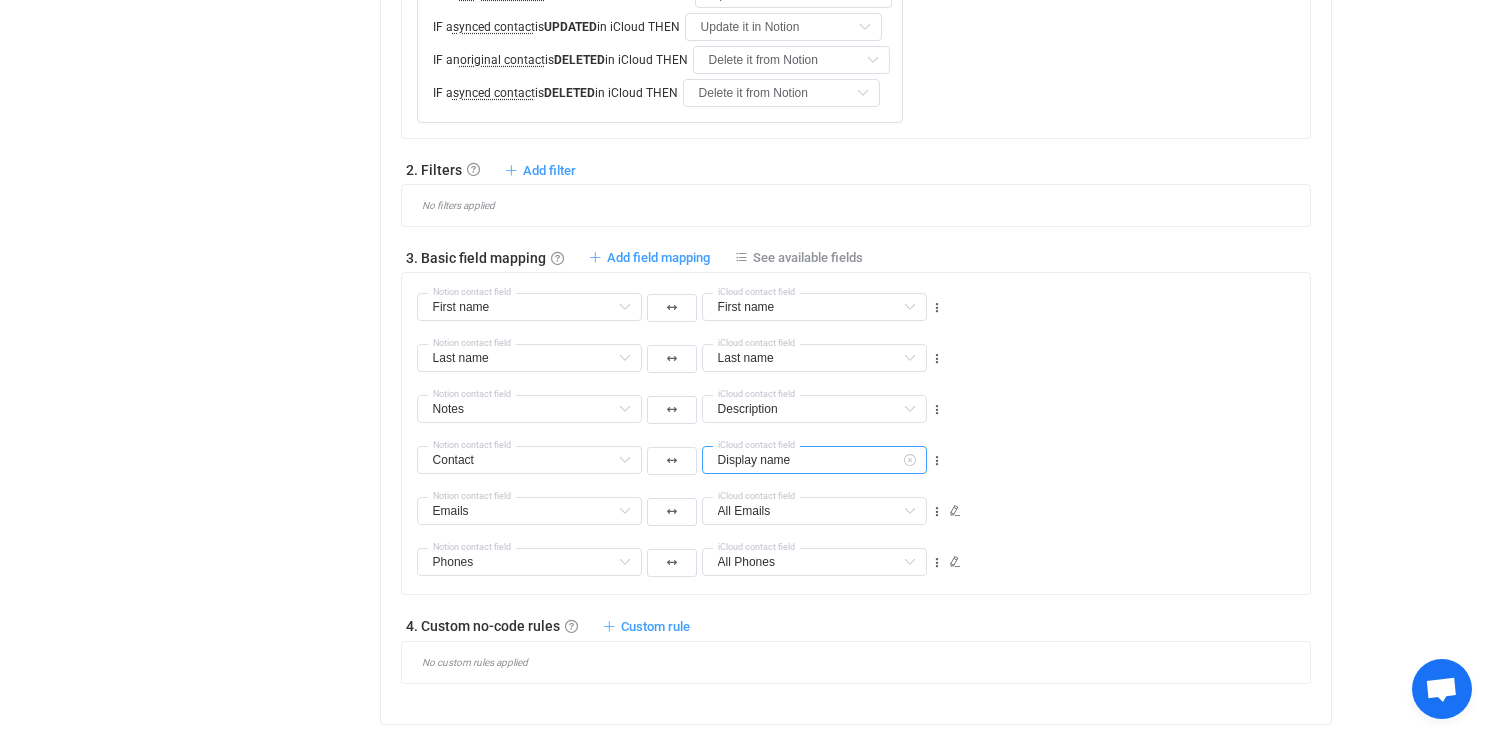type 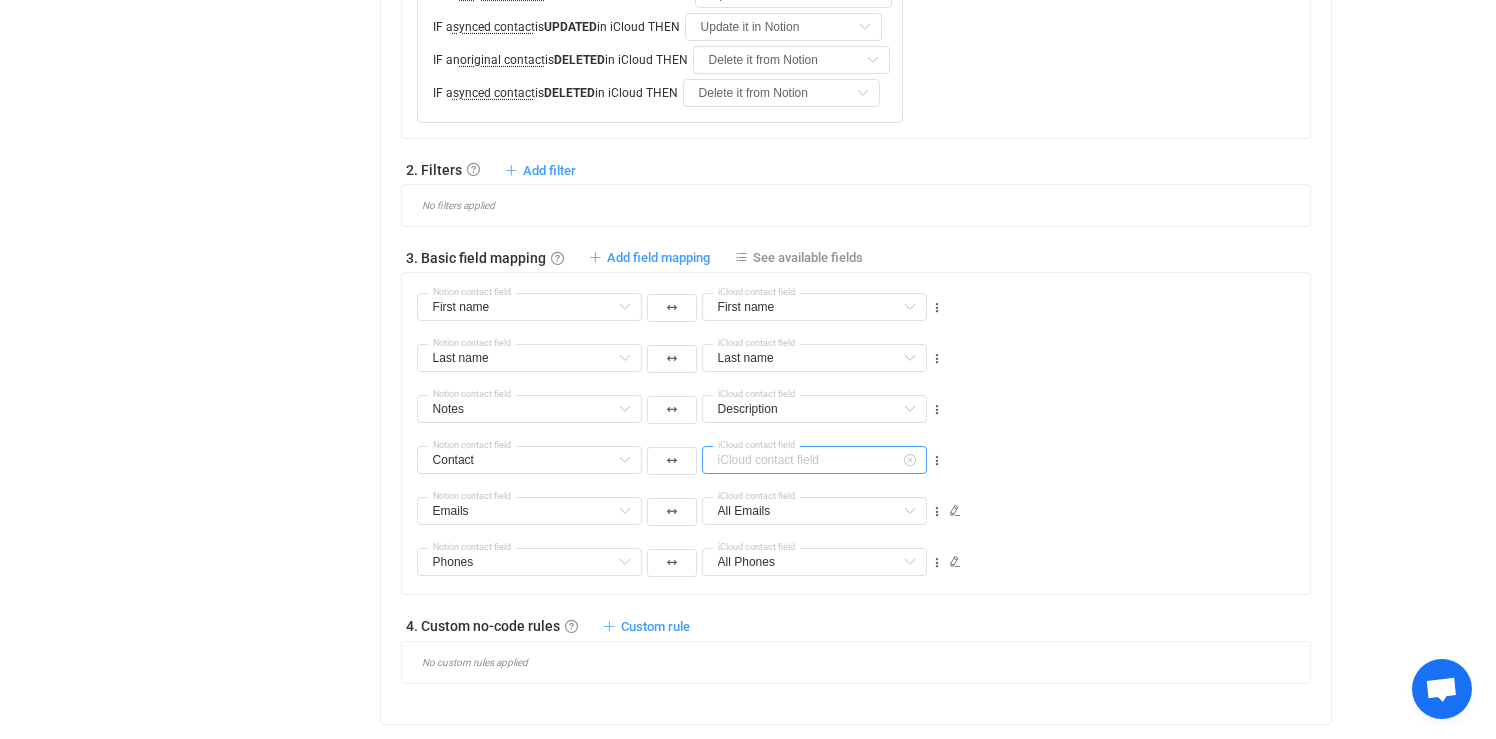 click at bounding box center (814, 460) 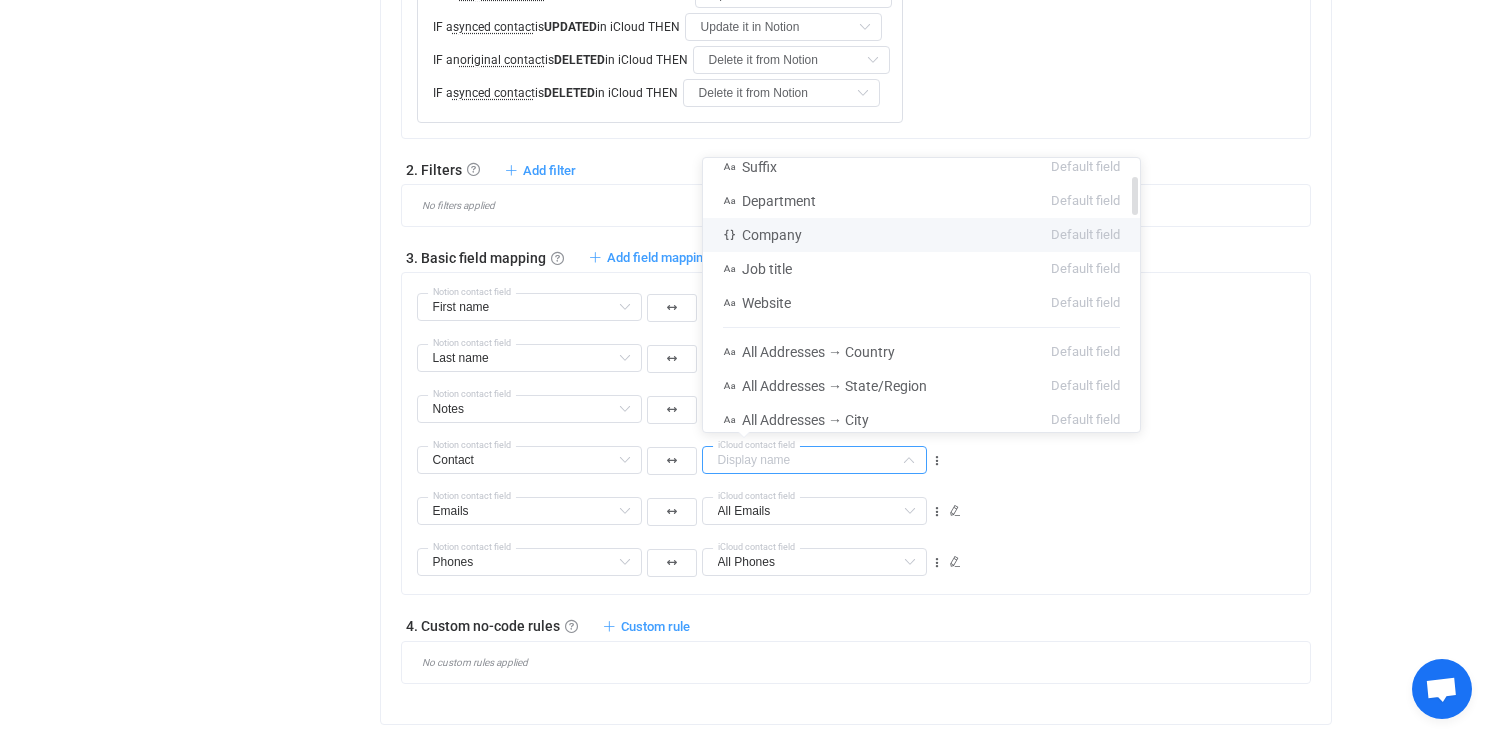 scroll, scrollTop: 153, scrollLeft: 0, axis: vertical 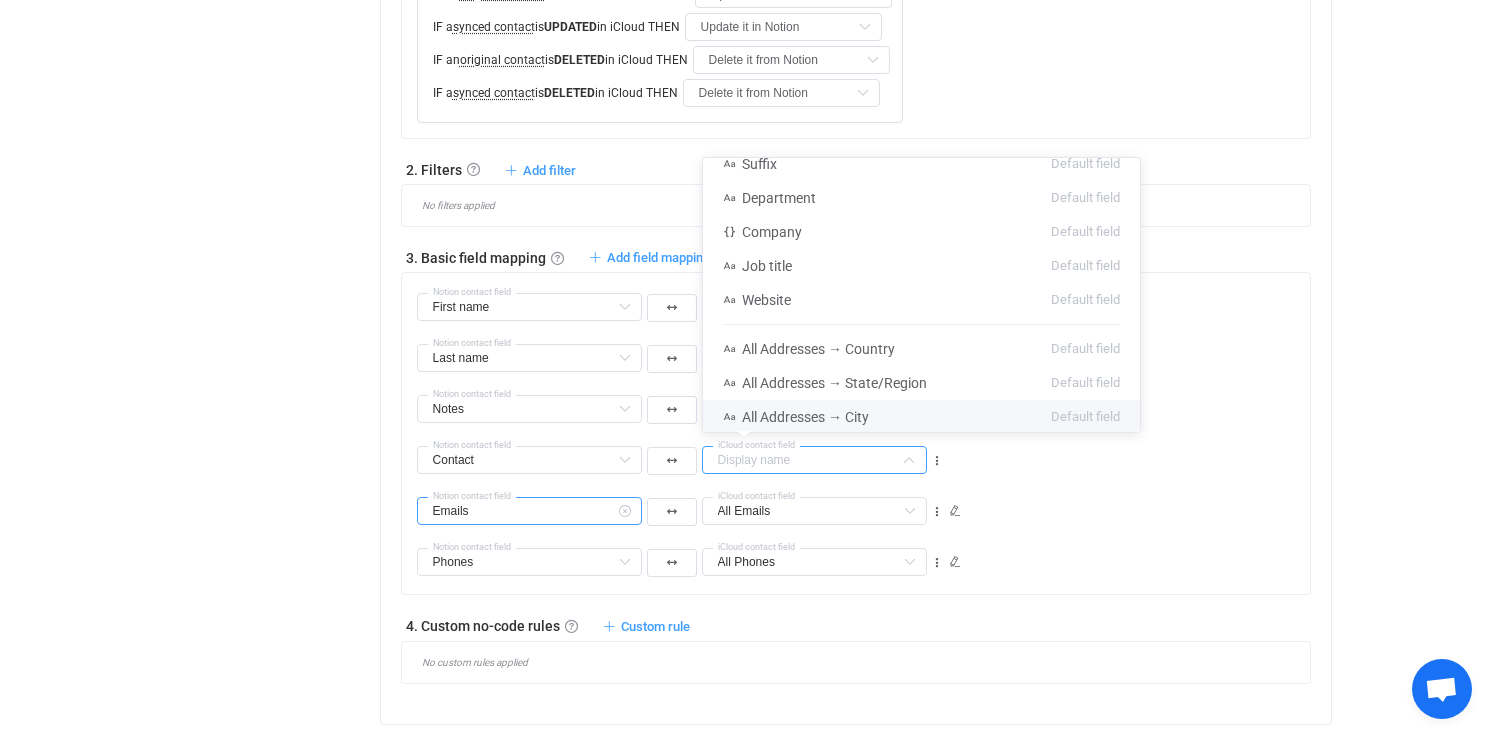type 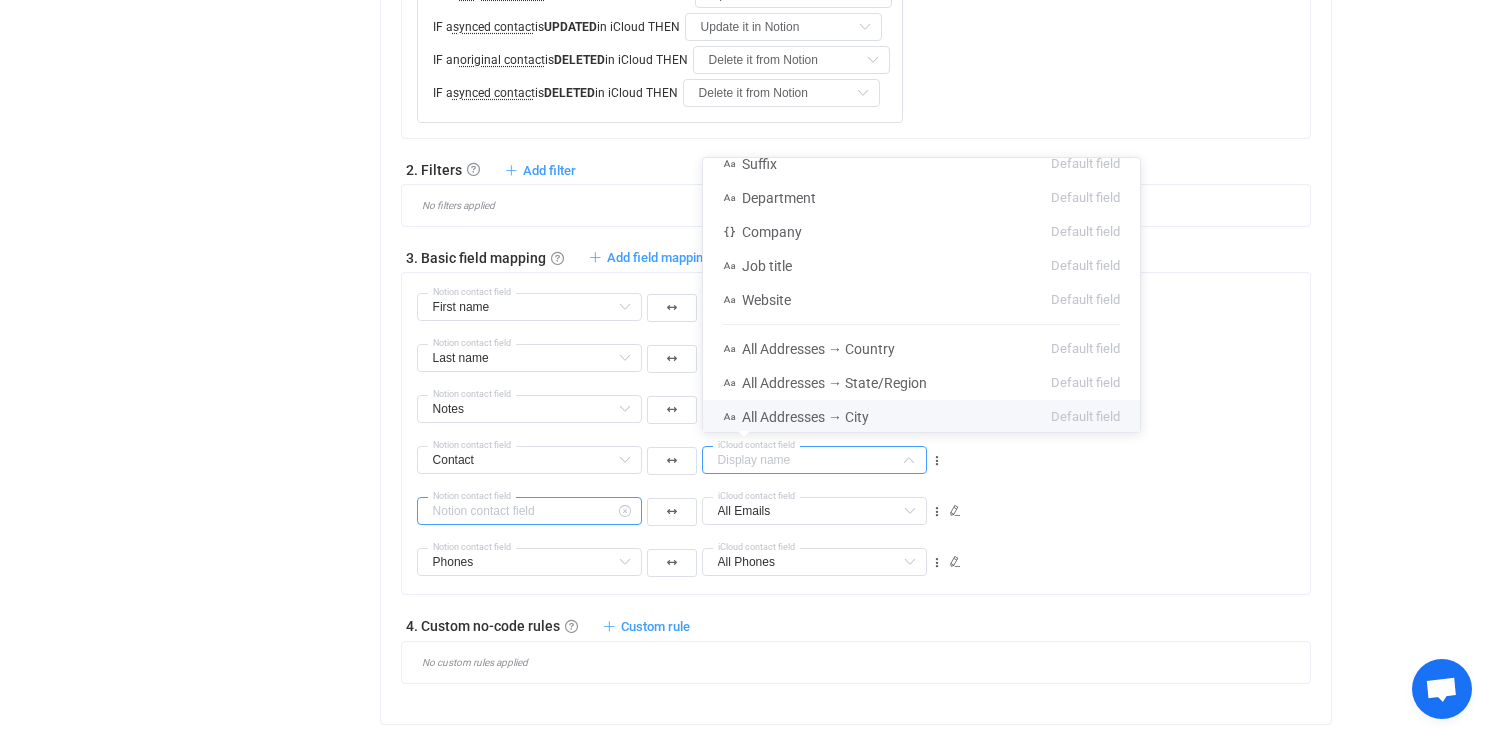 click at bounding box center [529, 511] 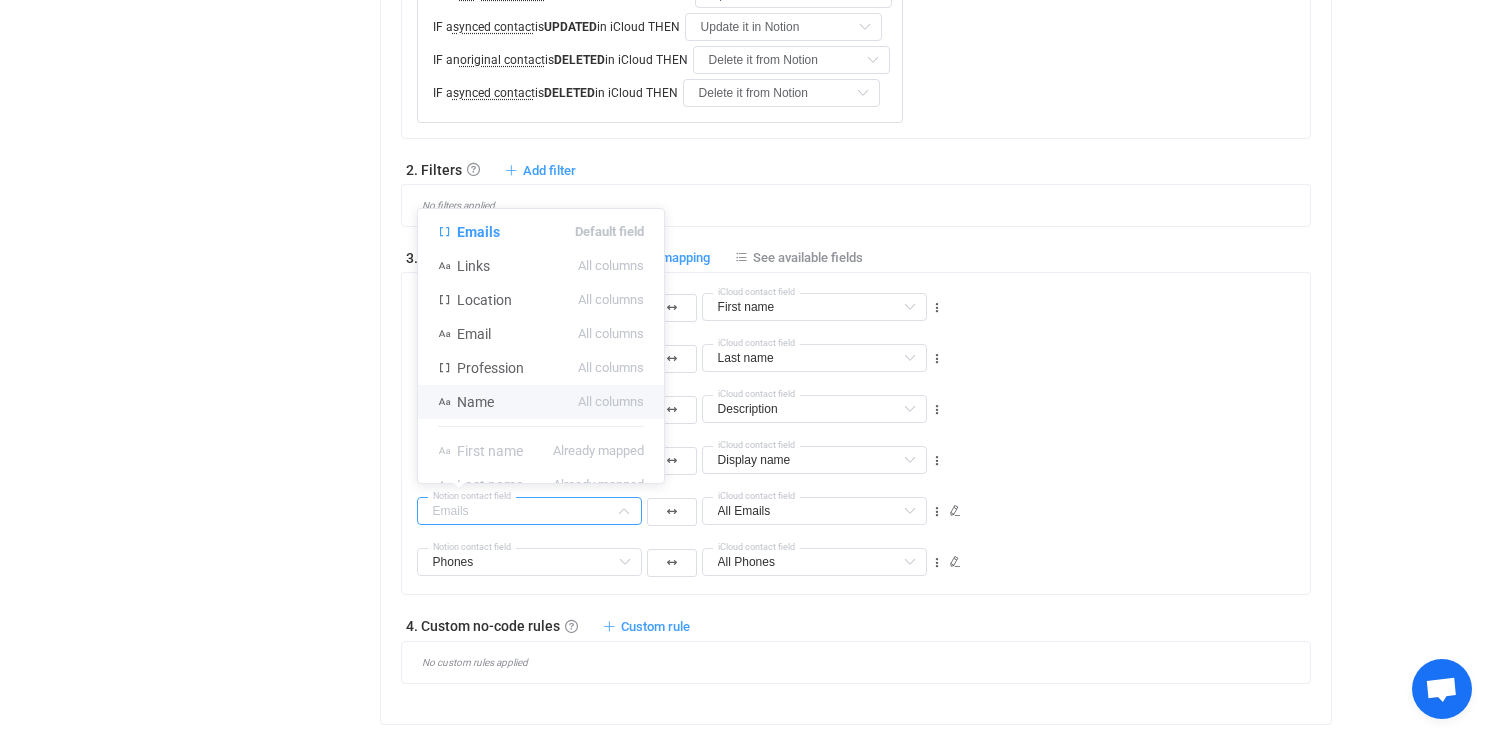 click on "Overview Synchronizations Settings Billing Help" at bounding box center (260, 351) 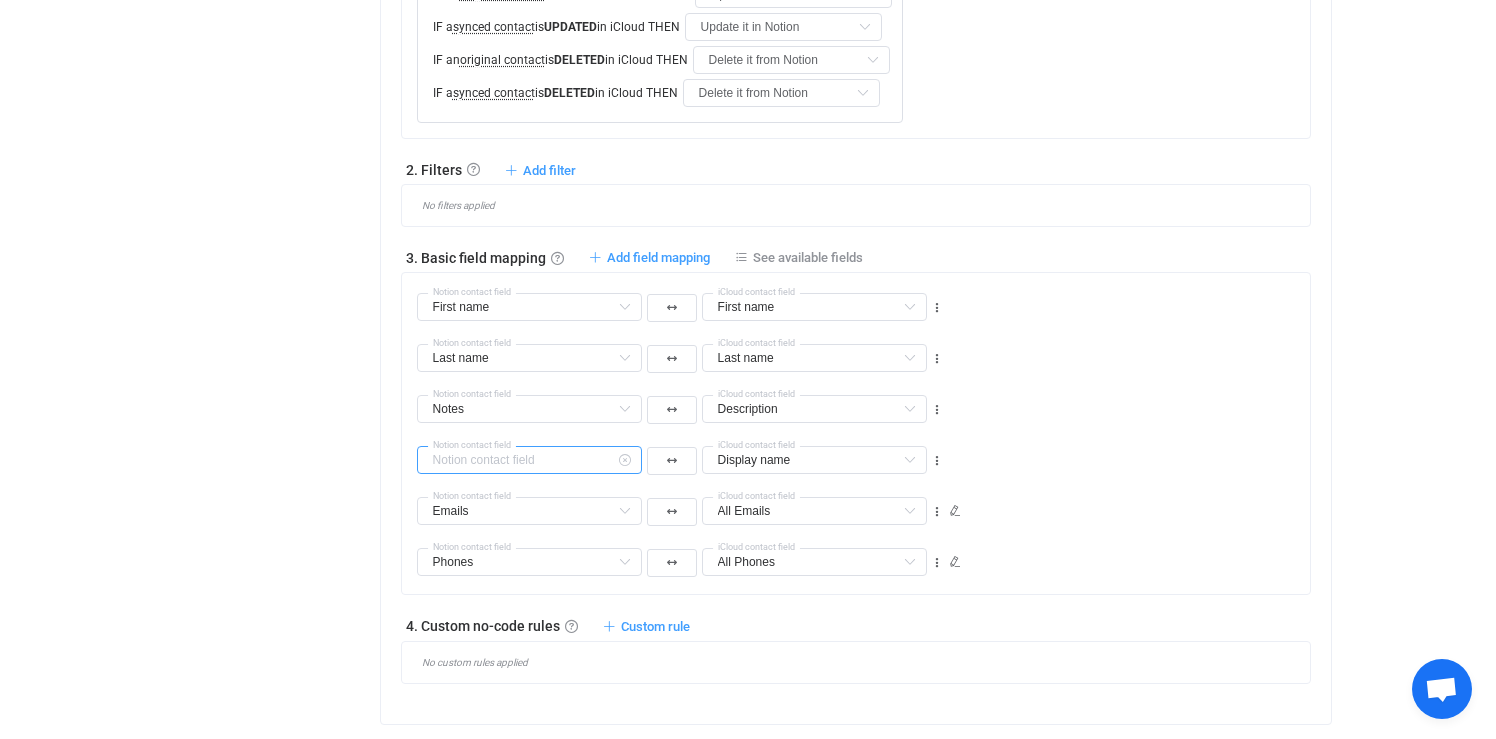 click at bounding box center [529, 460] 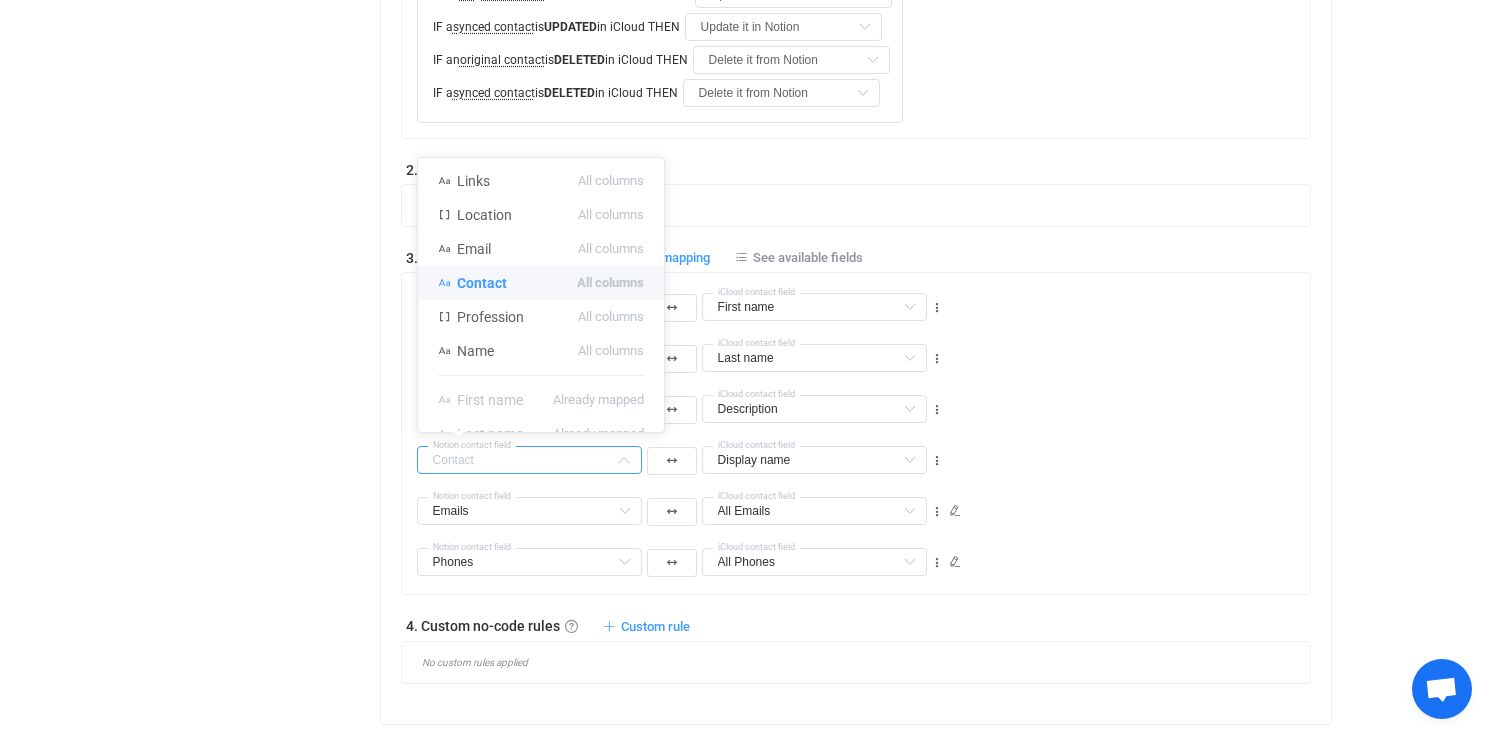 click on "Overview Synchronizations Settings Billing Help" at bounding box center (260, 351) 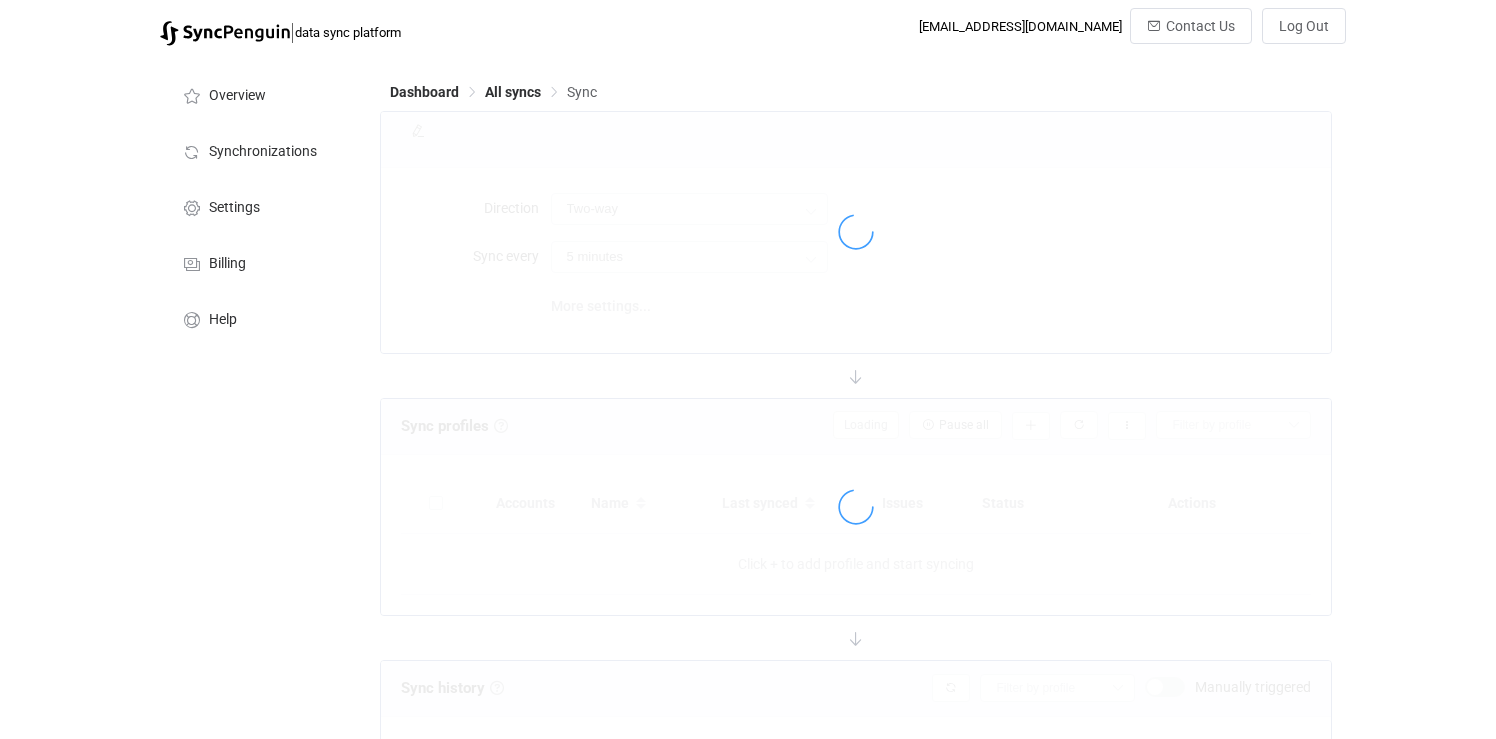 scroll, scrollTop: 0, scrollLeft: 0, axis: both 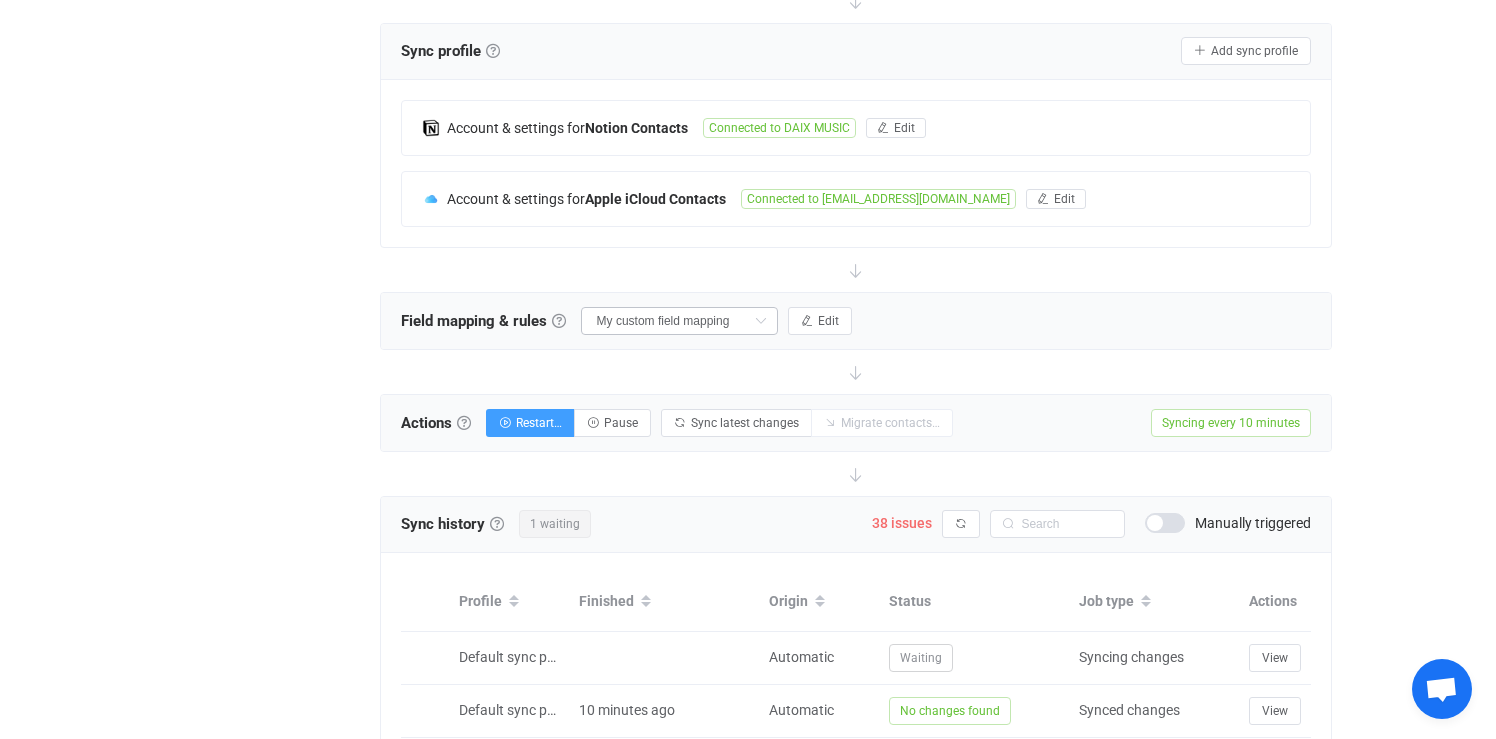 click at bounding box center (760, 321) 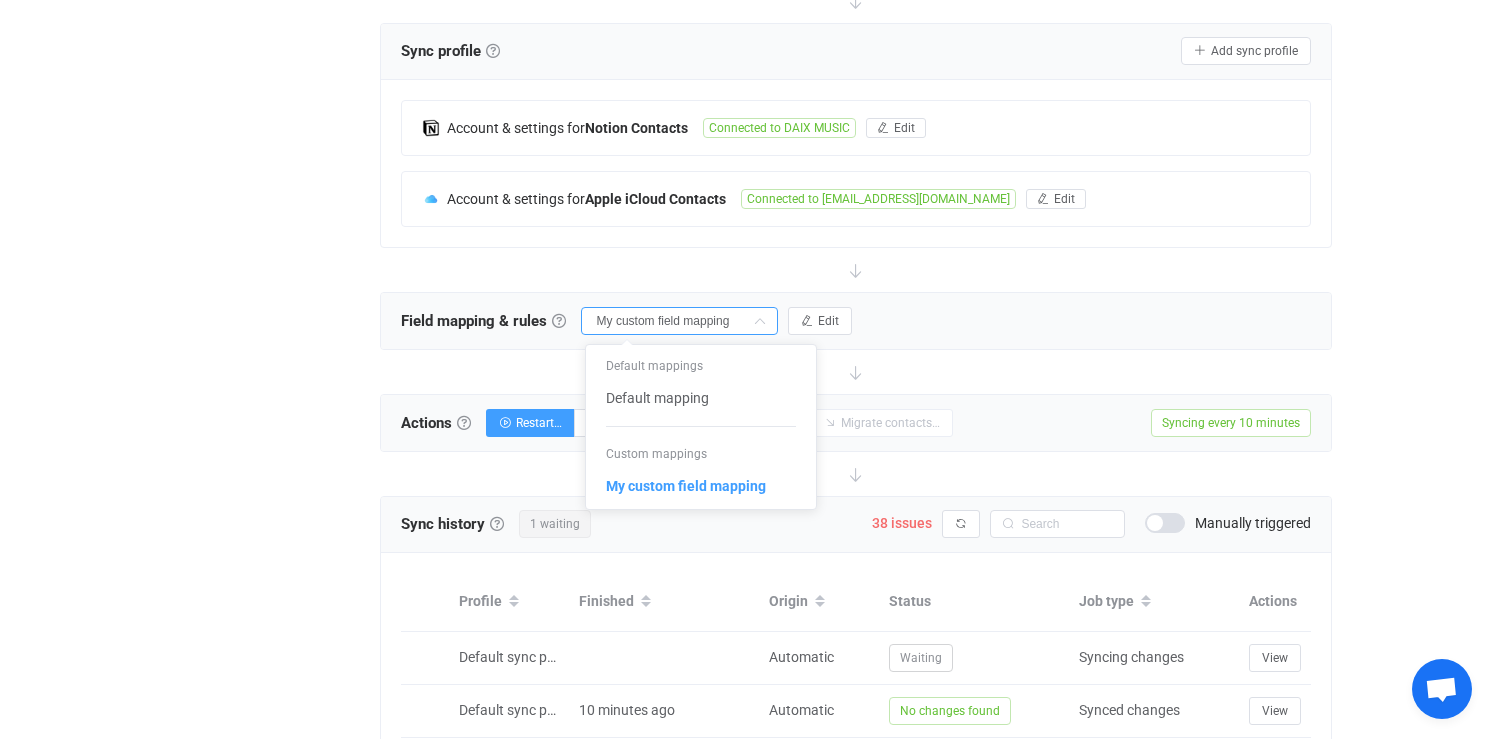 scroll, scrollTop: 0, scrollLeft: 7, axis: horizontal 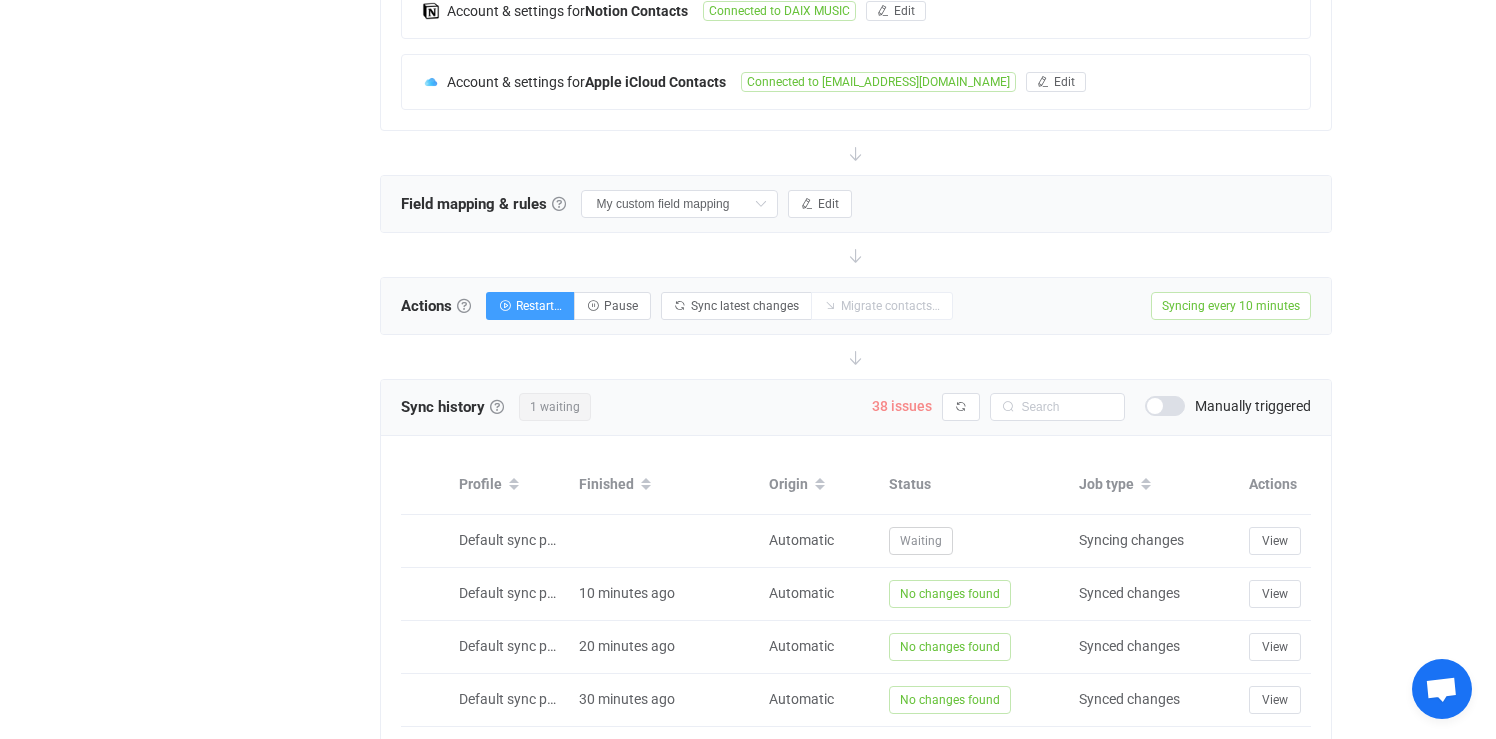 click on "38 issues" at bounding box center [902, 406] 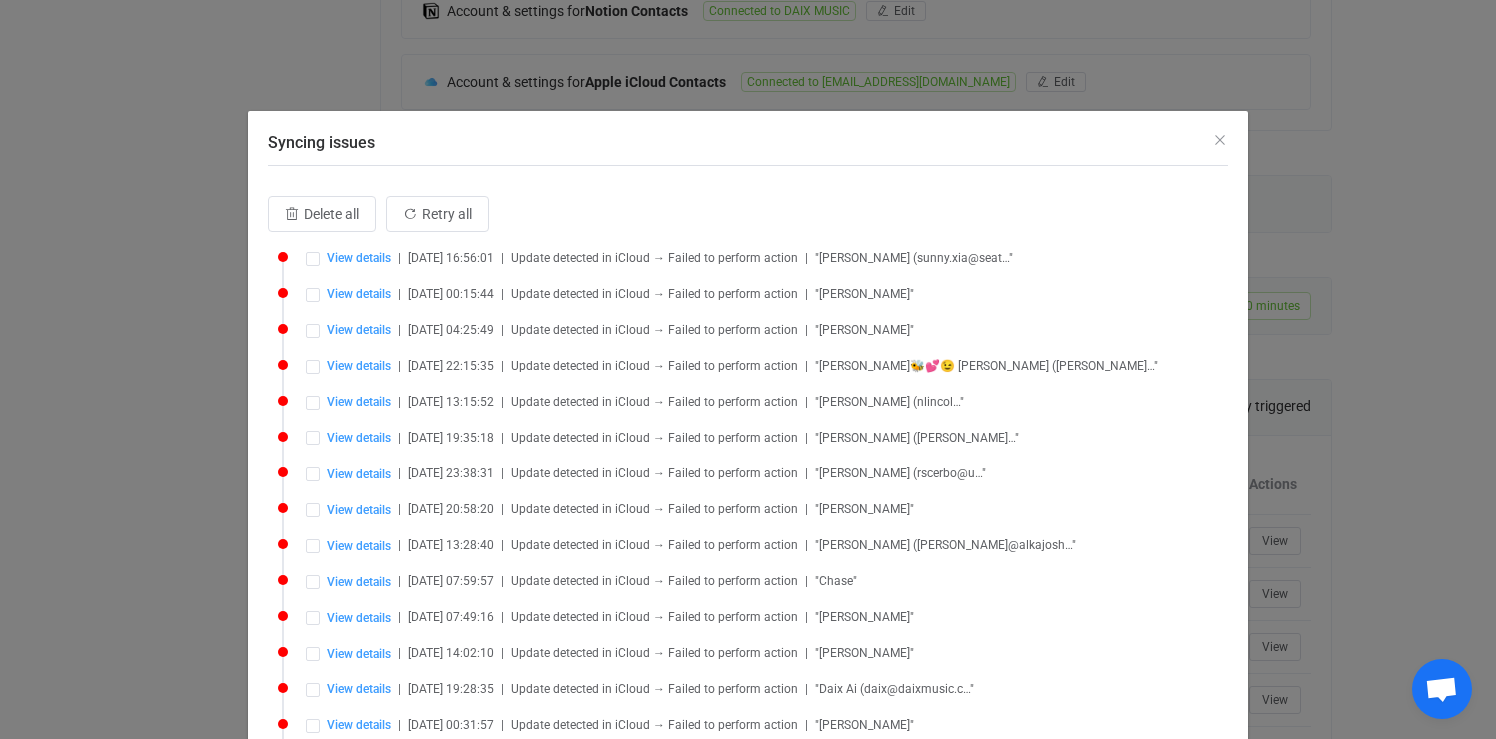 click on "Syncing issues Delete all Retry all View details | [DATE] 16:56:01 | Update detected in iCloud → Failed to perform action | "[PERSON_NAME] (sunny.xia@seat…" View details | [DATE] 00:15:44 | Update detected in iCloud → Failed to perform action | "[PERSON_NAME]" View details | [DATE] 04:25:49 | Update detected in iCloud → Failed to perform action | "[PERSON_NAME]" View details | [DATE] 22:15:35 | Update detected in iCloud → Failed to perform action | "[PERSON_NAME]🐝💕😉 [PERSON_NAME] ([PERSON_NAME]…" View details | [DATE] 13:15:52 | Update detected in iCloud → Failed to perform action | "[PERSON_NAME] (nlincol…" View details | [DATE] 19:35:18 | Update detected in iCloud → Failed to perform action | "[PERSON_NAME] ([PERSON_NAME]…" View details | [DATE] 23:38:31 | Update detected in iCloud → Failed to perform action | "[PERSON_NAME] (rscerbo@u…" View details | [DATE] 20:58:20 | Update detected in iCloud → Failed to perform action | "[PERSON_NAME]" View details | | | | | | | |" at bounding box center (748, 369) 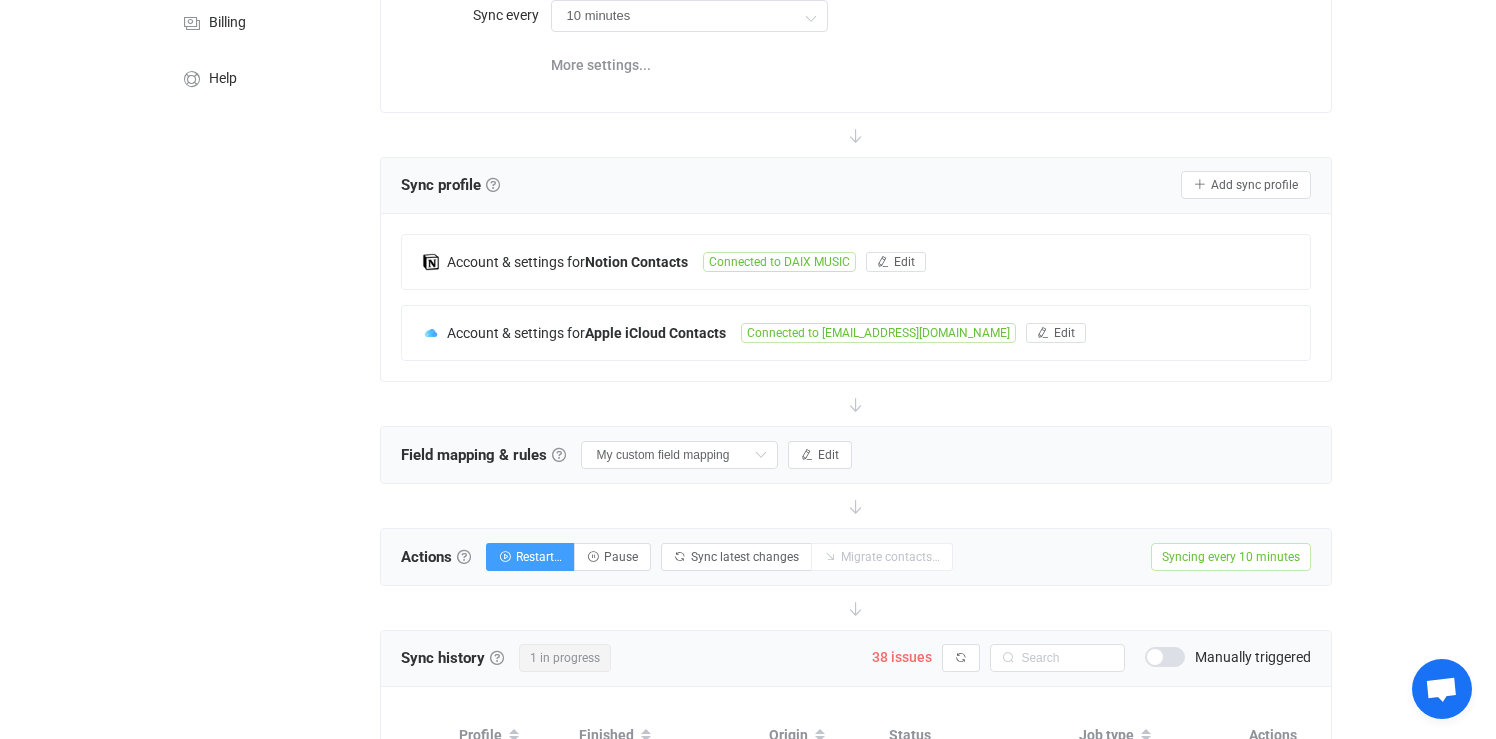 scroll, scrollTop: 239, scrollLeft: 0, axis: vertical 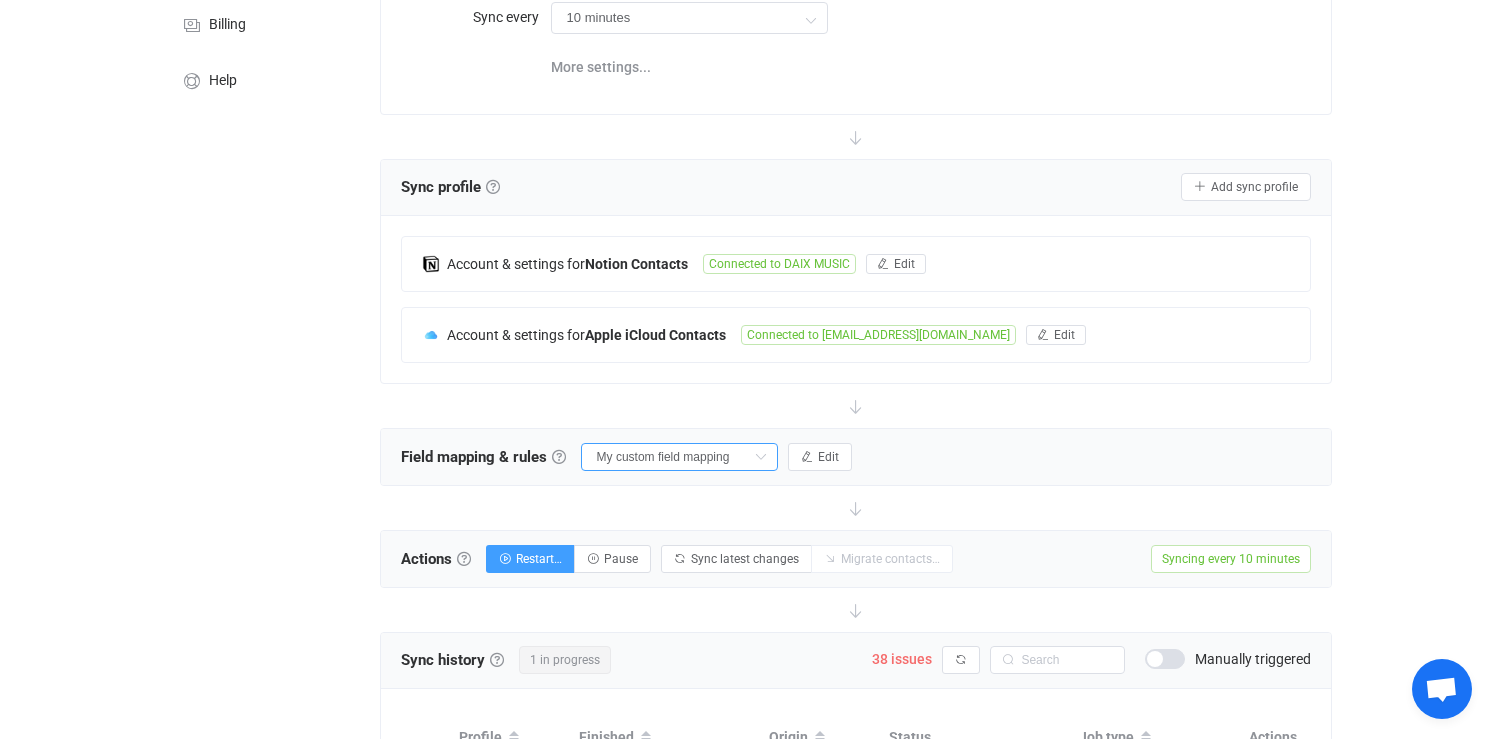 click on "My custom field mapping" at bounding box center [679, 457] 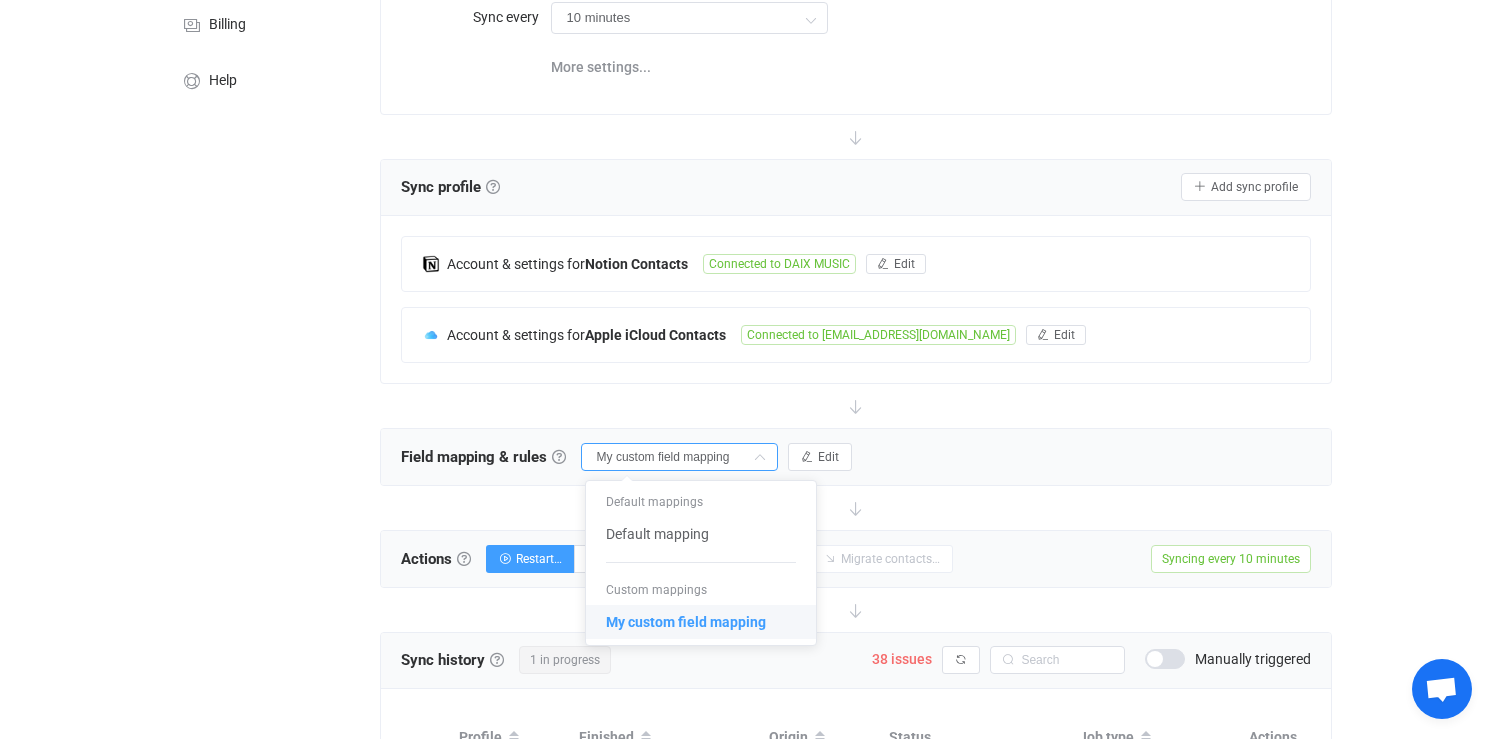 click on "My custom field mapping" at bounding box center (686, 622) 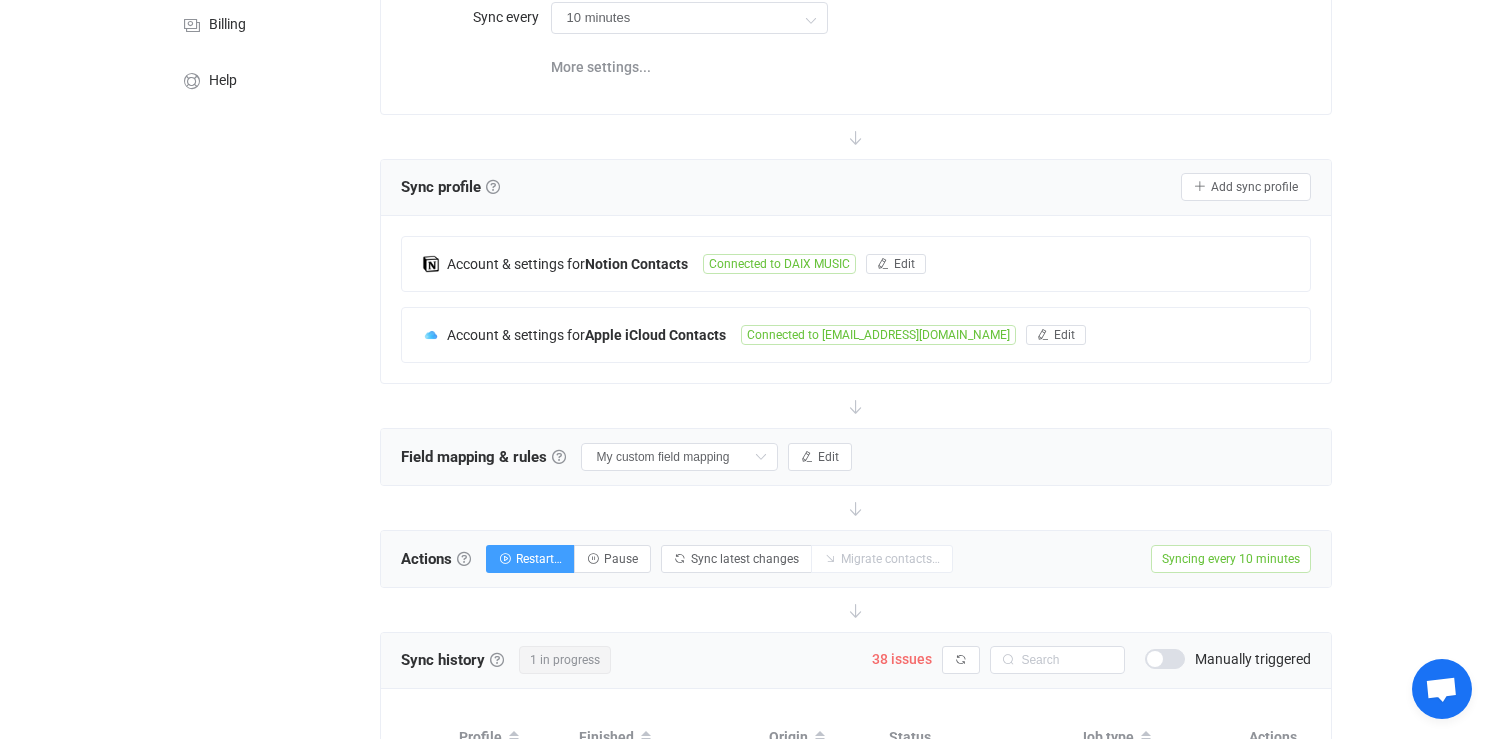 click at bounding box center [856, 508] 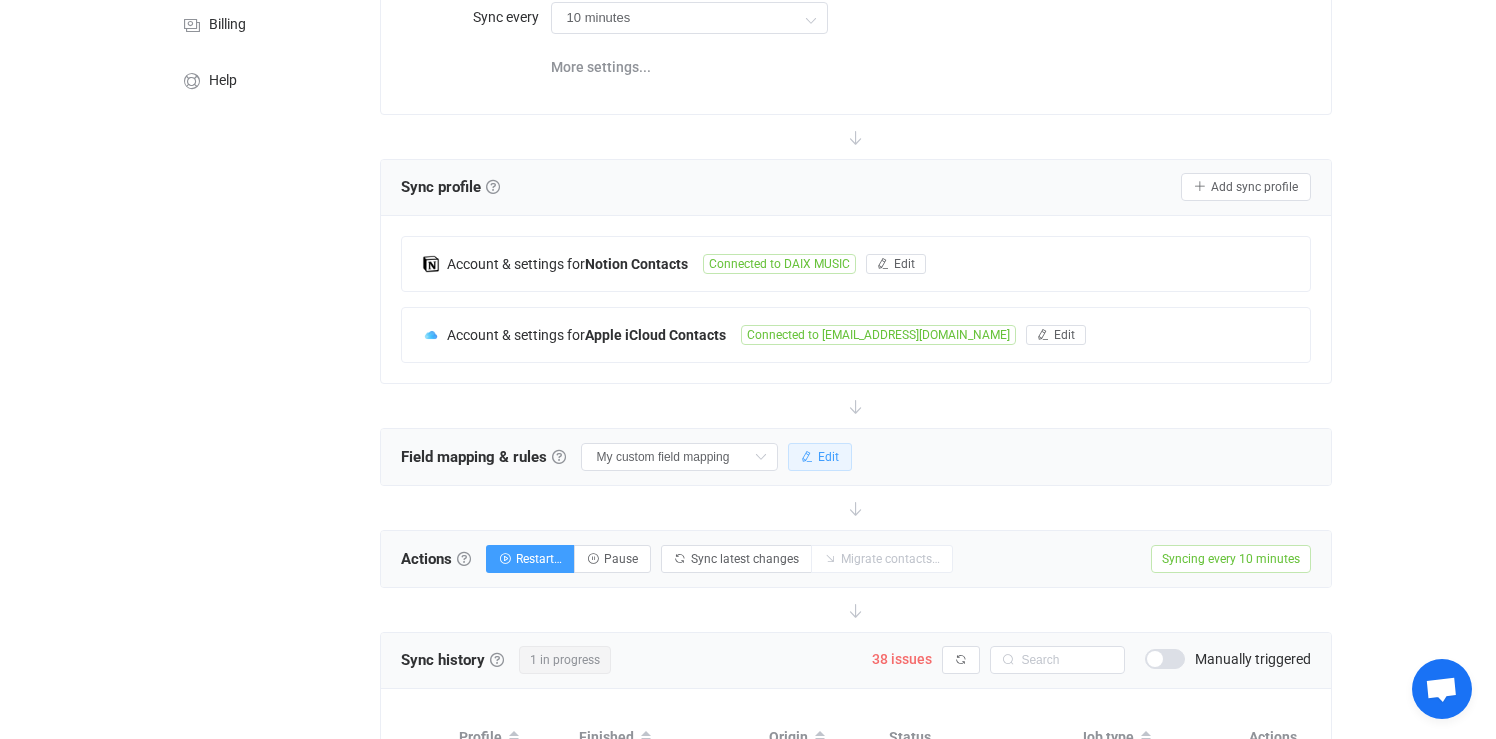 click on "Edit" at bounding box center (828, 457) 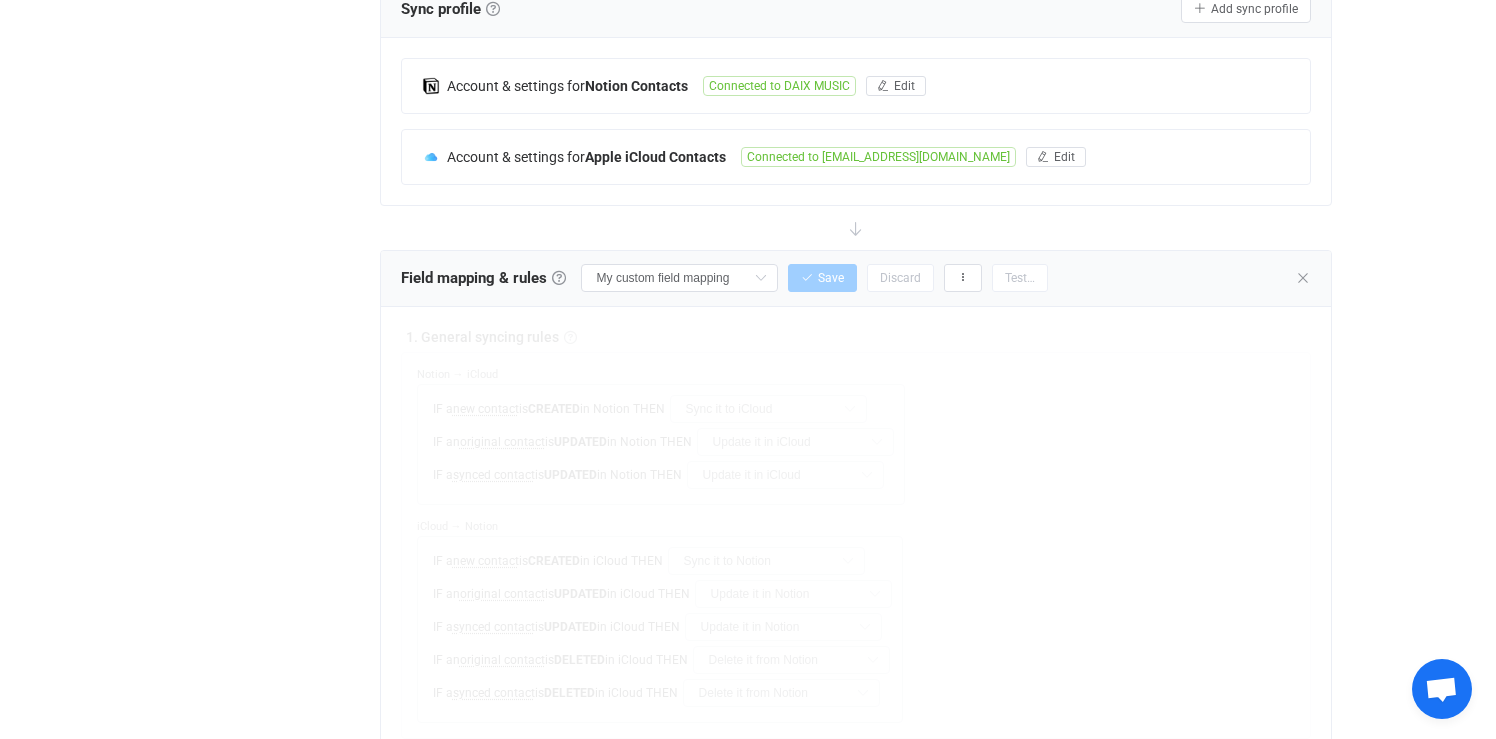 scroll, scrollTop: 419, scrollLeft: 0, axis: vertical 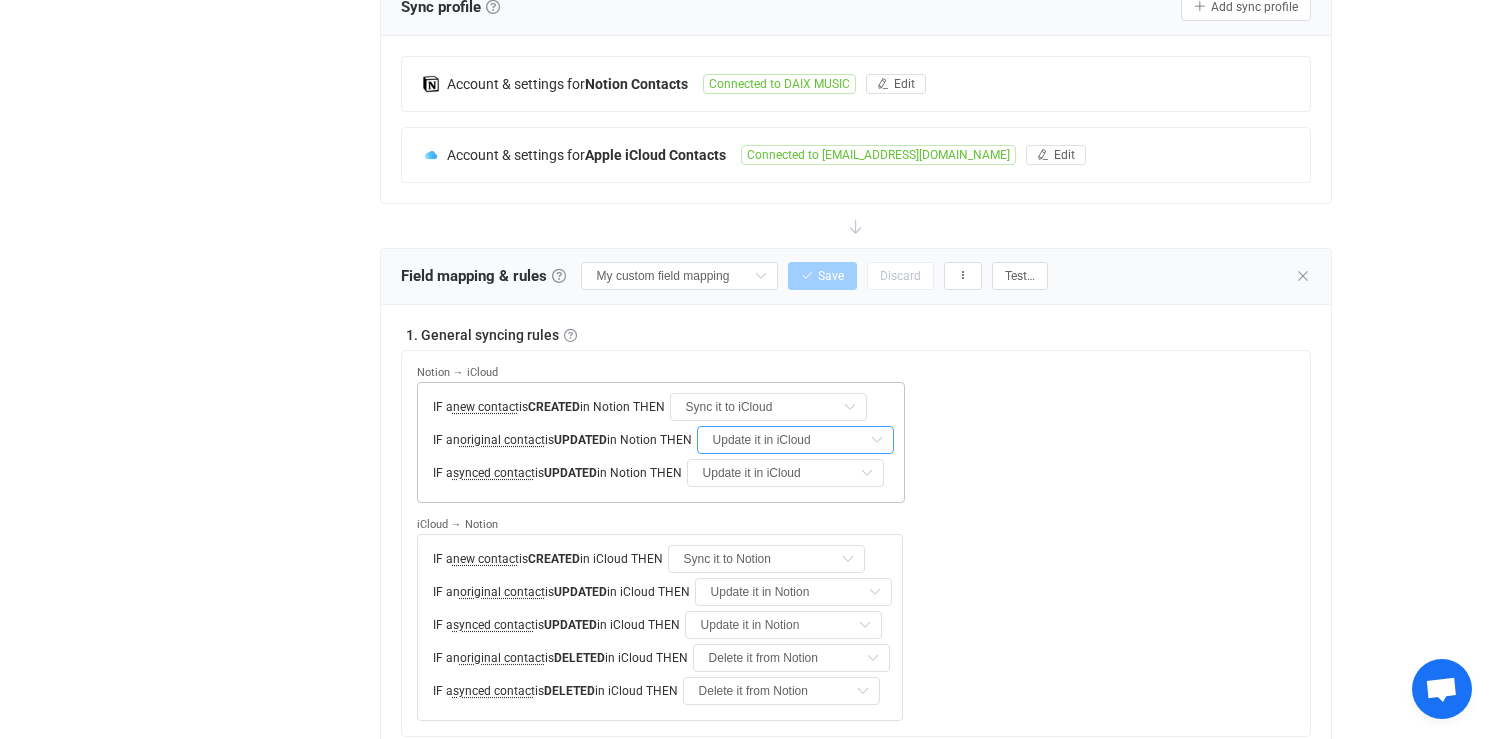 click on "Update it in iCloud" at bounding box center (795, 440) 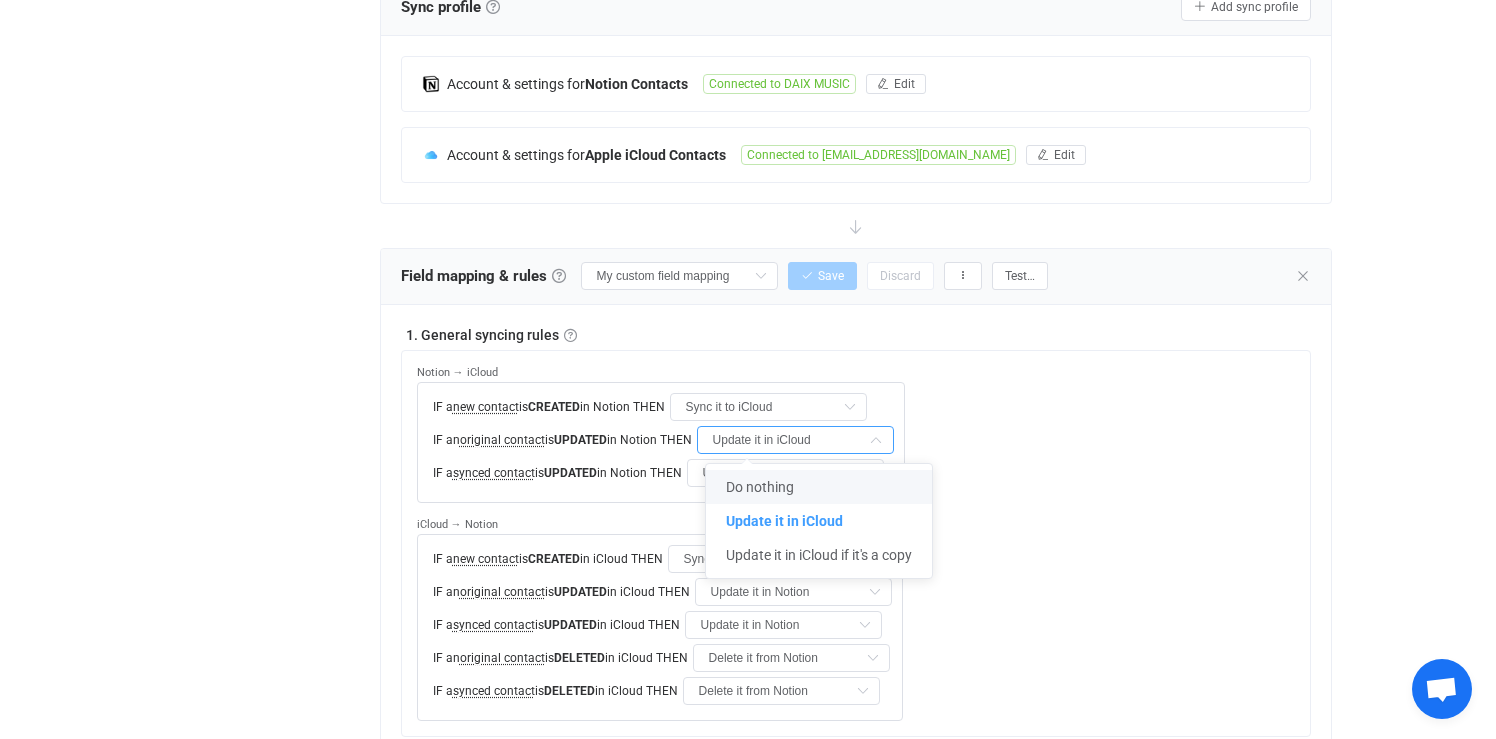 click on "Do nothing" at bounding box center (819, 487) 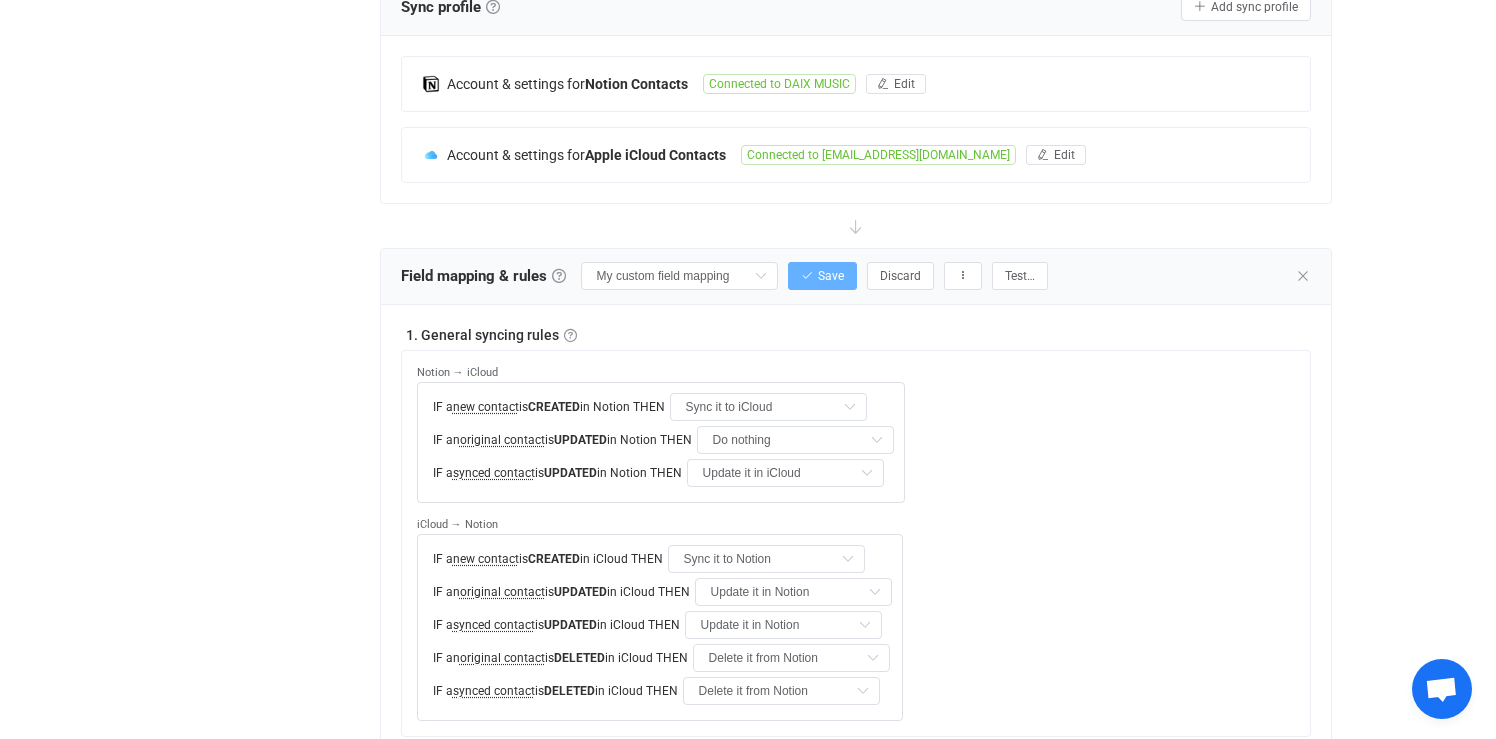 click on "Save" at bounding box center [822, 276] 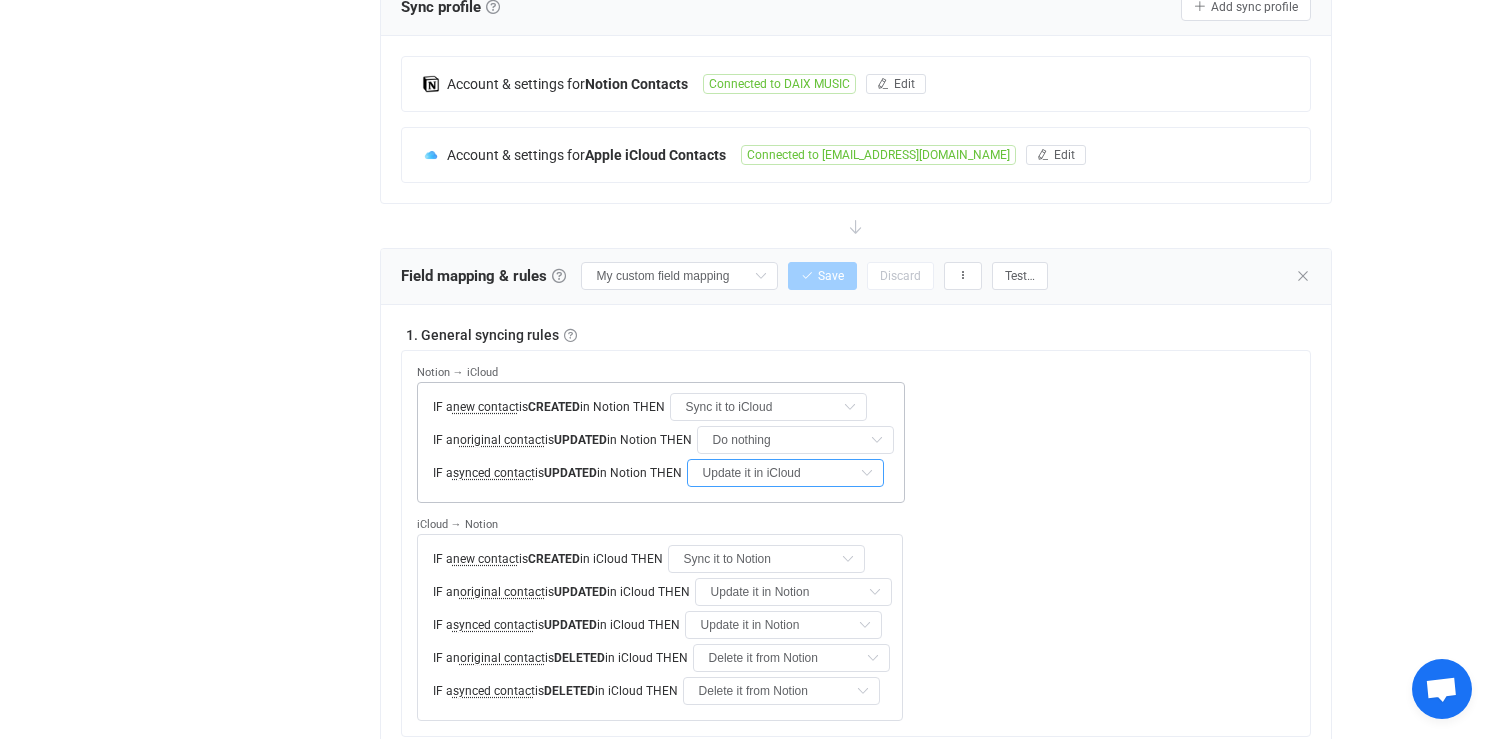 click on "Update it in iCloud" at bounding box center [785, 473] 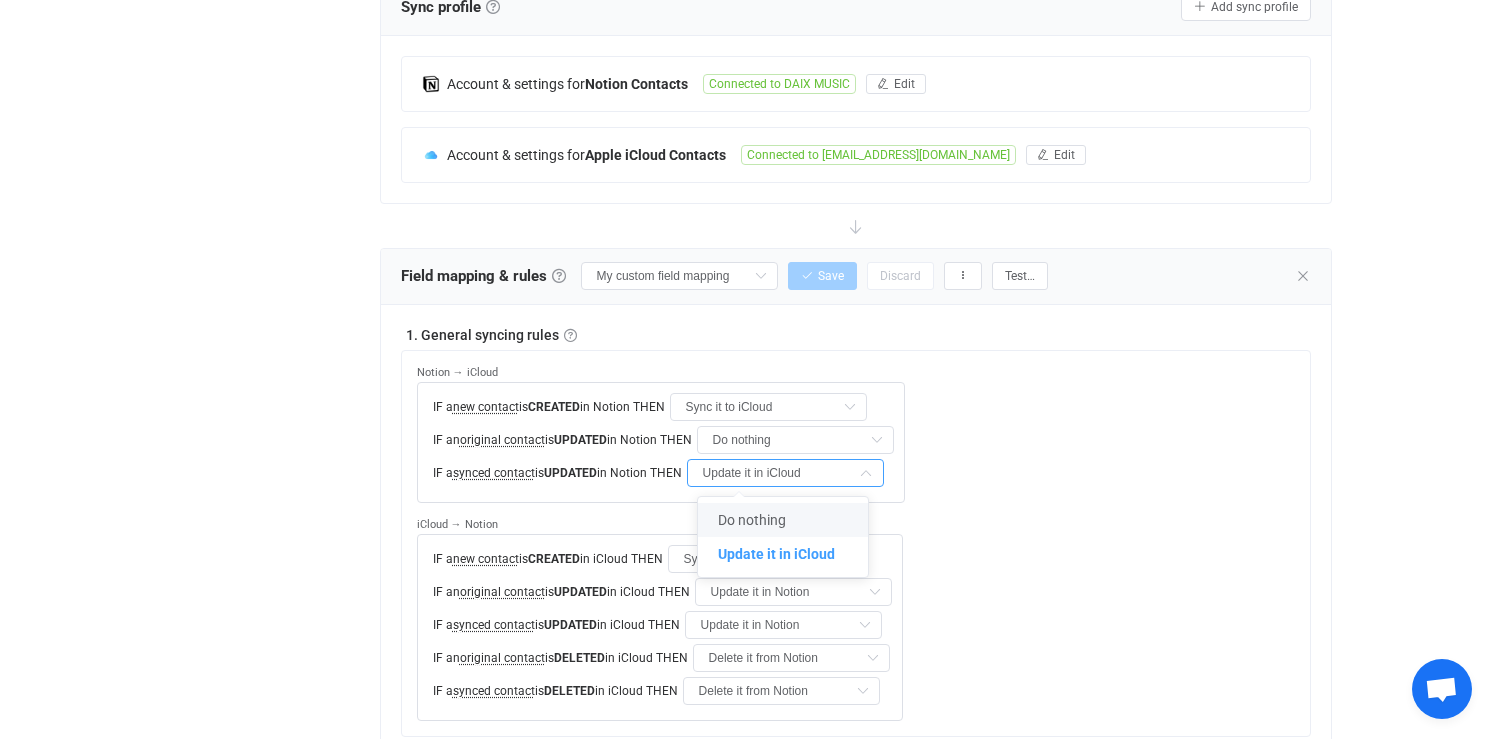 click on "Do nothing" at bounding box center (752, 520) 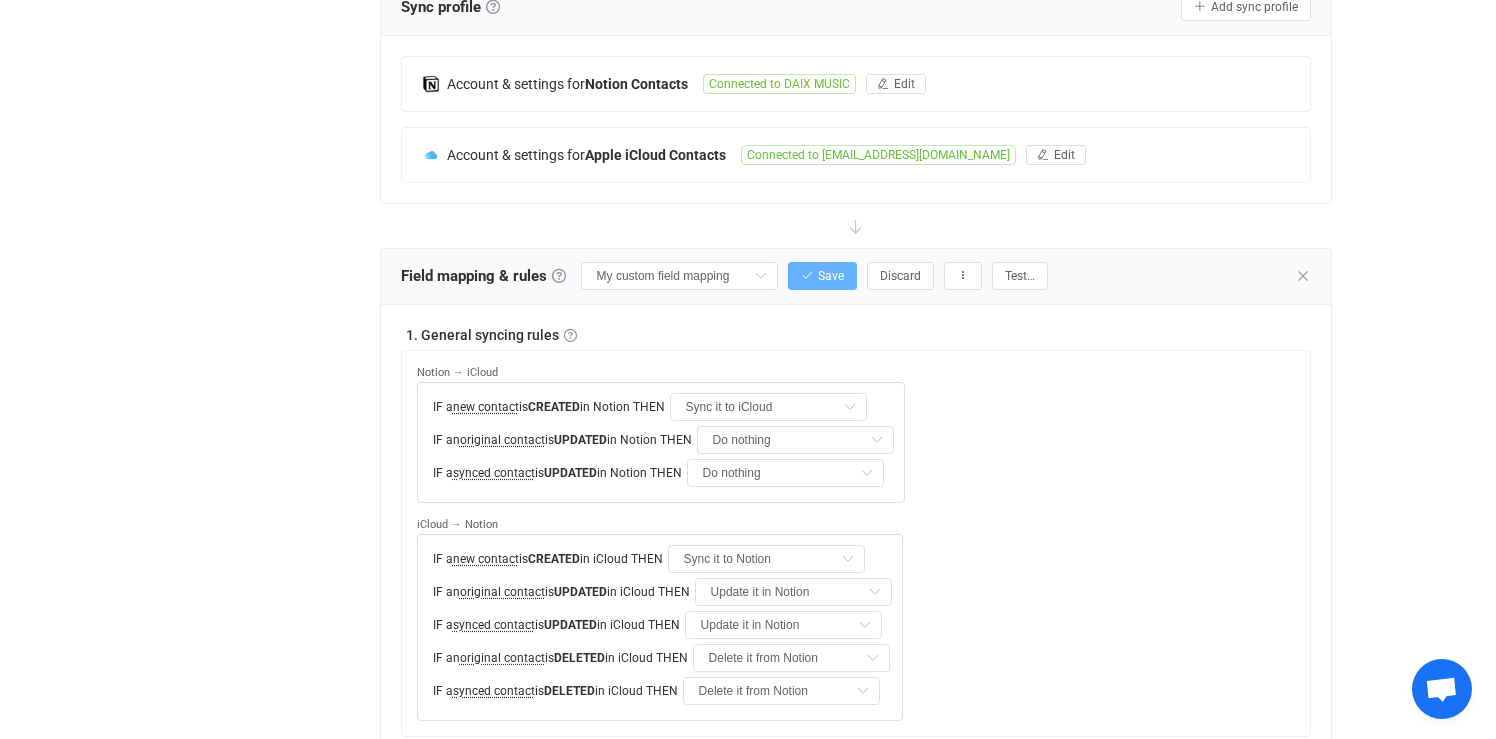click on "Save" at bounding box center (822, 276) 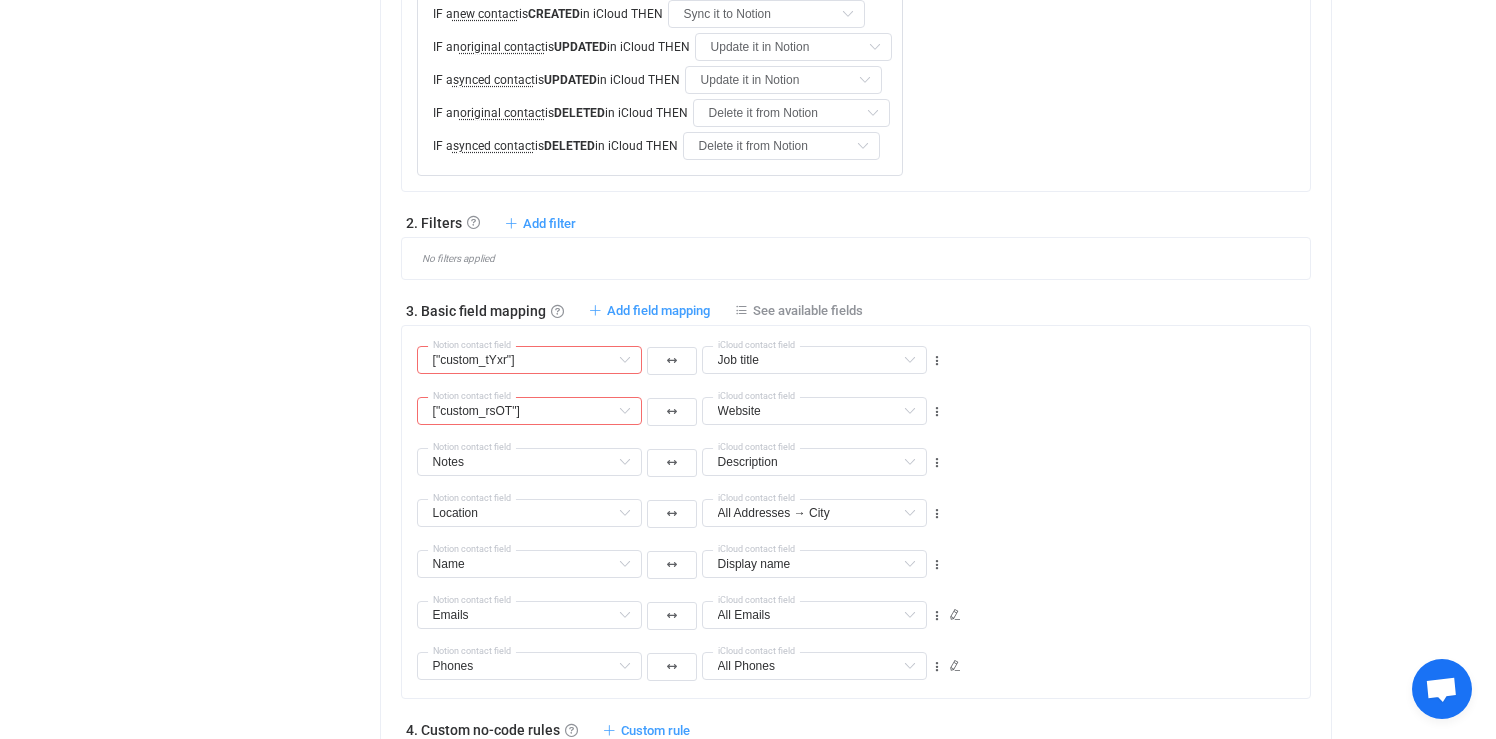 scroll, scrollTop: 1142, scrollLeft: 0, axis: vertical 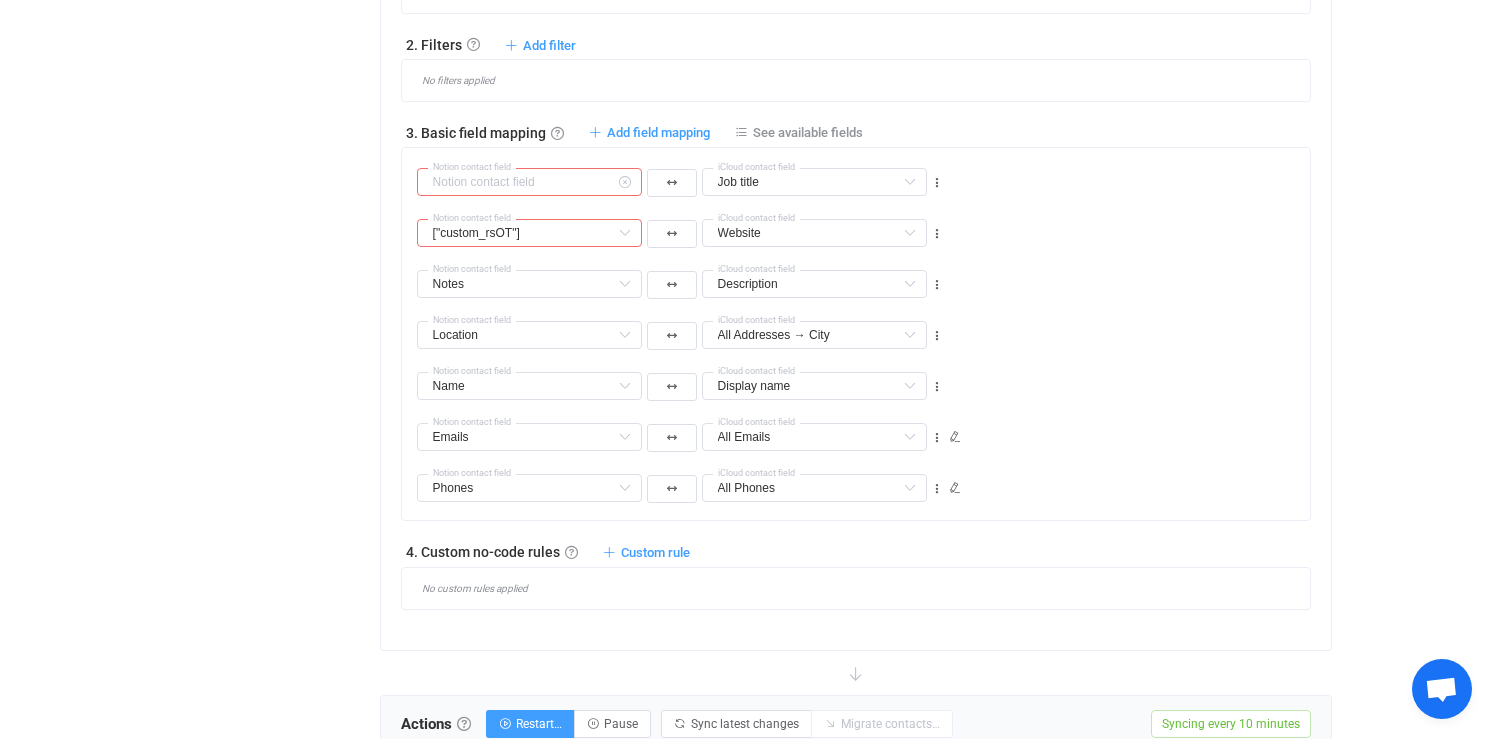 click at bounding box center (529, 182) 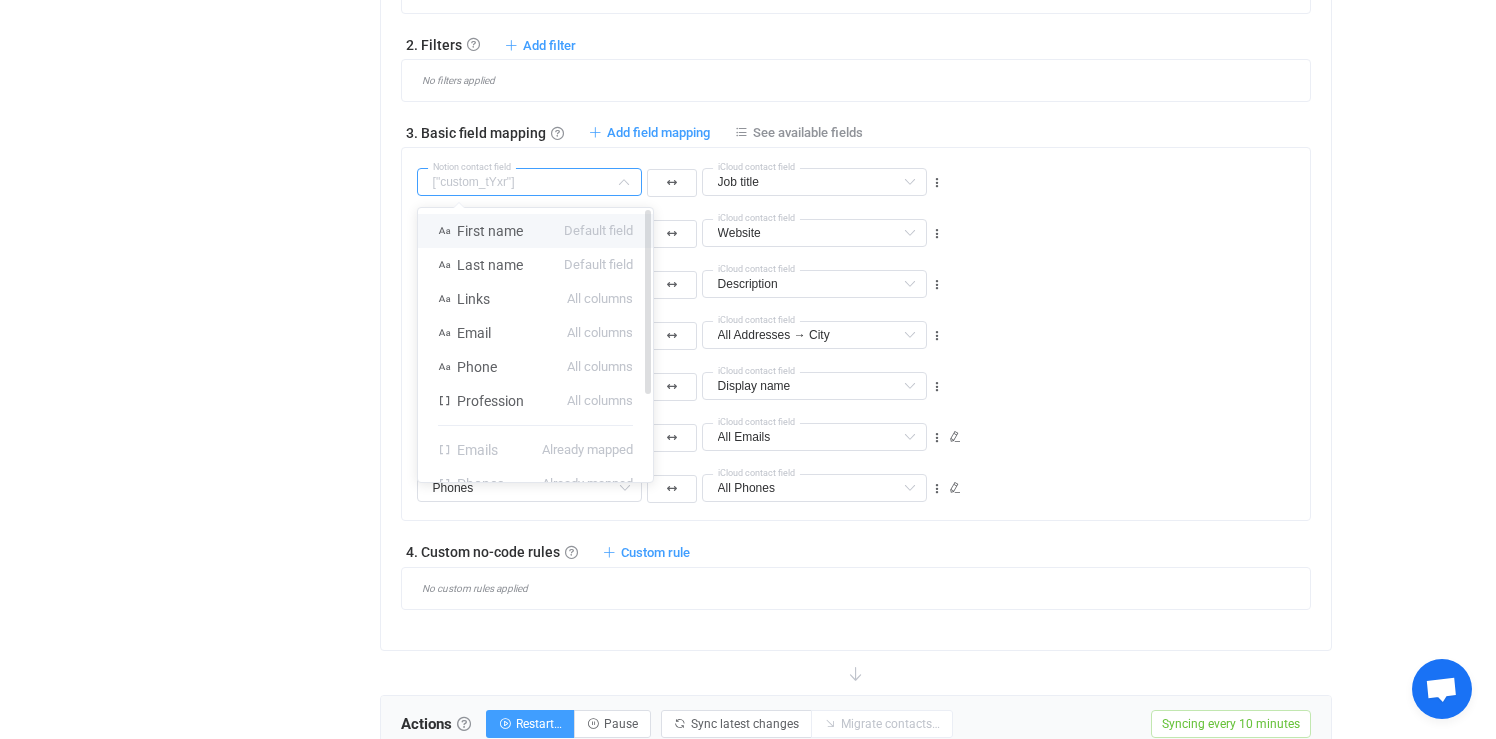 click on "Default field" at bounding box center [598, 231] 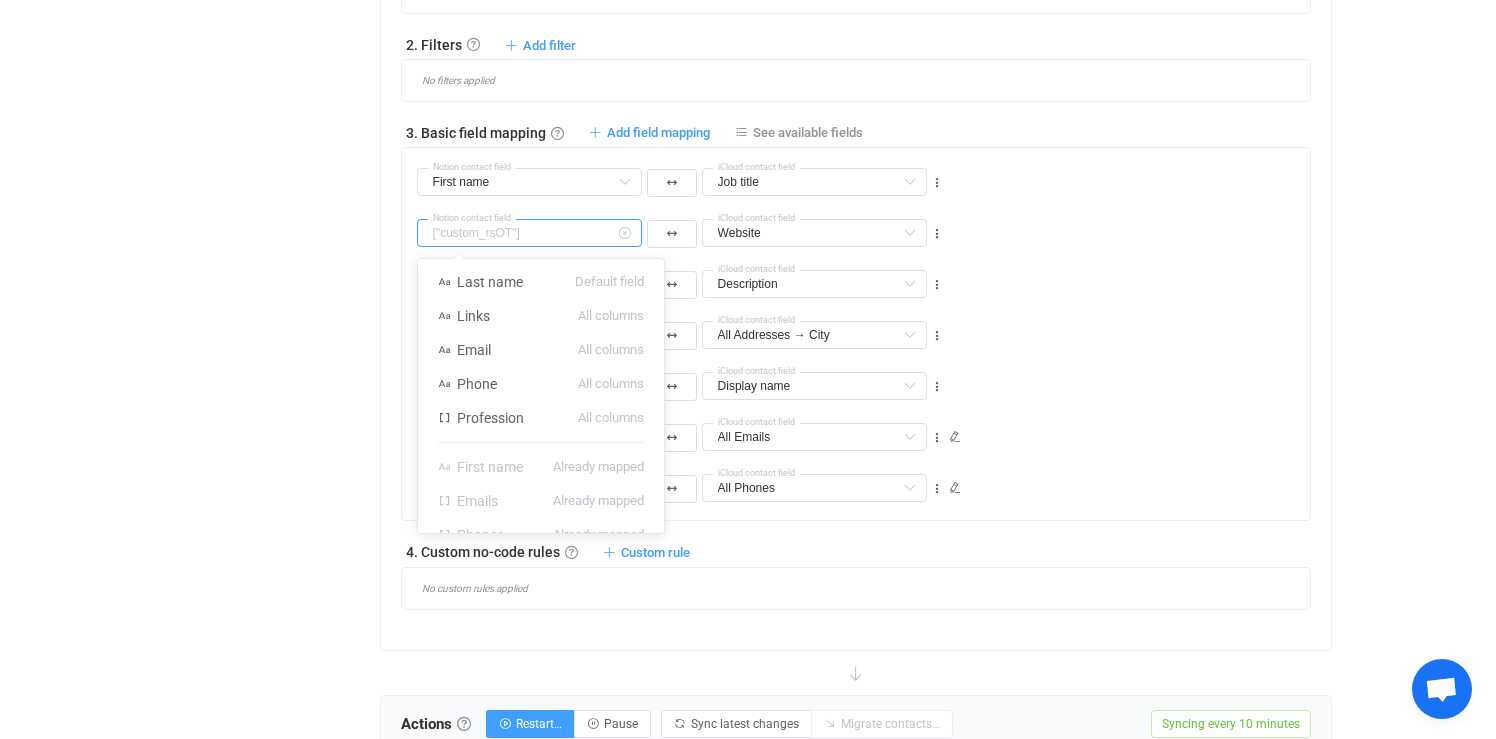 click at bounding box center [529, 233] 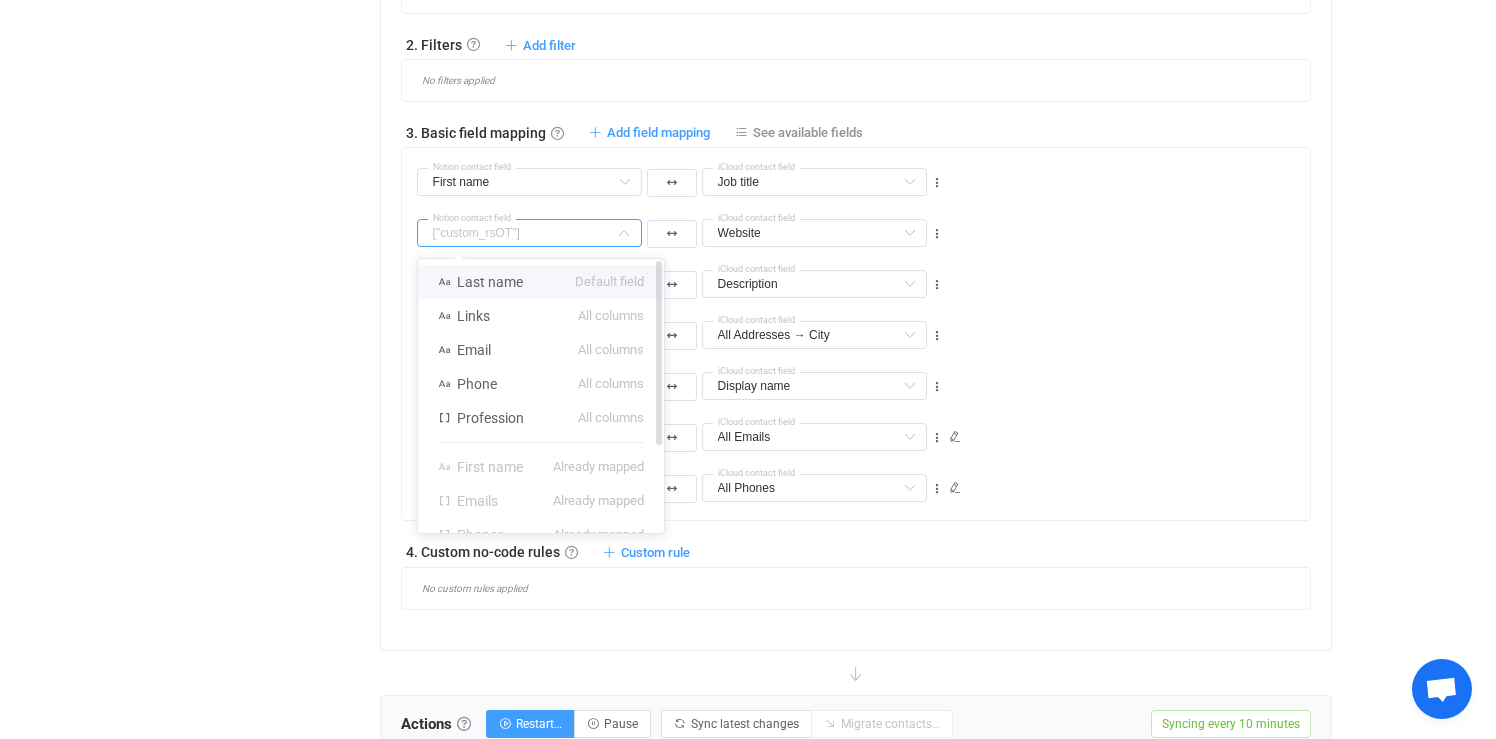 click on "Last name Default field" at bounding box center [541, 282] 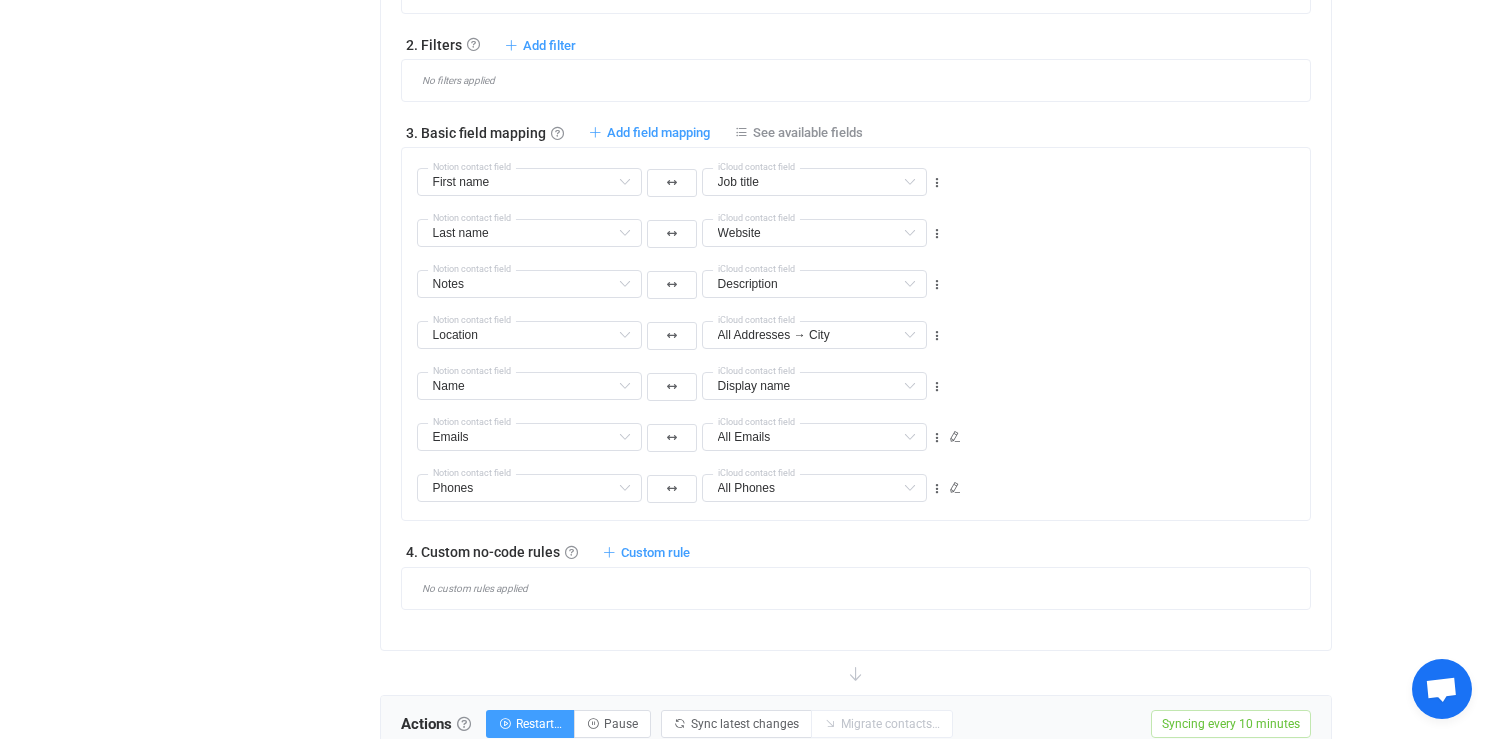 click on "First name Notion contact field Job title First name Default field Last name Default field Middle name Default field Nickname Default field Title Default field Suffix Default field Department Default field Company Default field Job title Default field Birthdate Default field All Addresses → Country Default field All Addresses → State/Region Default field All Addresses → Postal code Default field All Addresses → Street address Default field All Addresses → Exteded address Default field All Addresses → Type Default field Home Addresses → Country Default field (filtered) Home Addresses → State/Region Default field (filtered) Home Addresses → Postal code Default field (filtered) Home Addresses → Street address Default field (filtered) Home Addresses → Exteded address Default field (filtered) Work Addresses → Country Default field (filtered) Work Addresses → State/Region Default field (filtered) Work Addresses → Postal code Default field (filtered) Work Addresses → Street address Name" at bounding box center [680, 181] 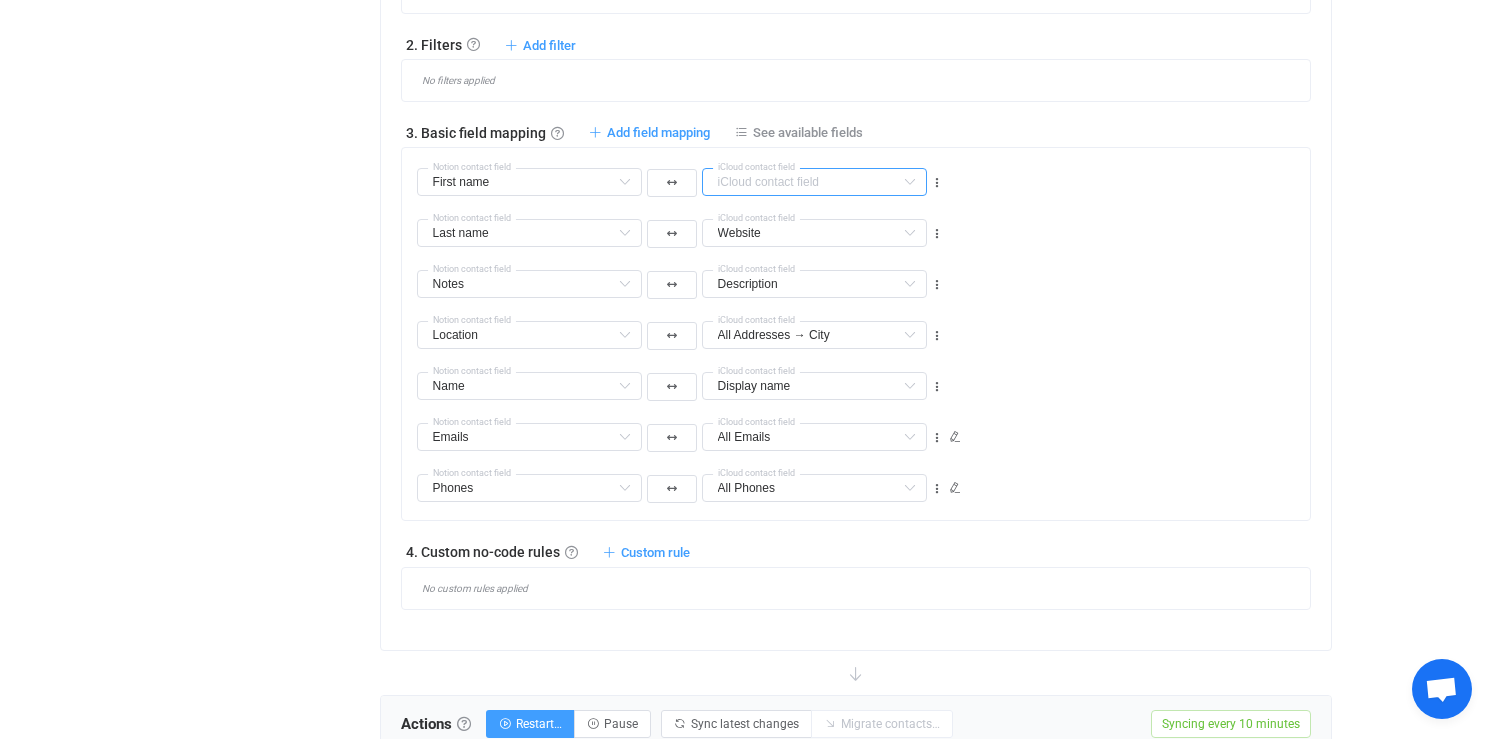 click at bounding box center [814, 182] 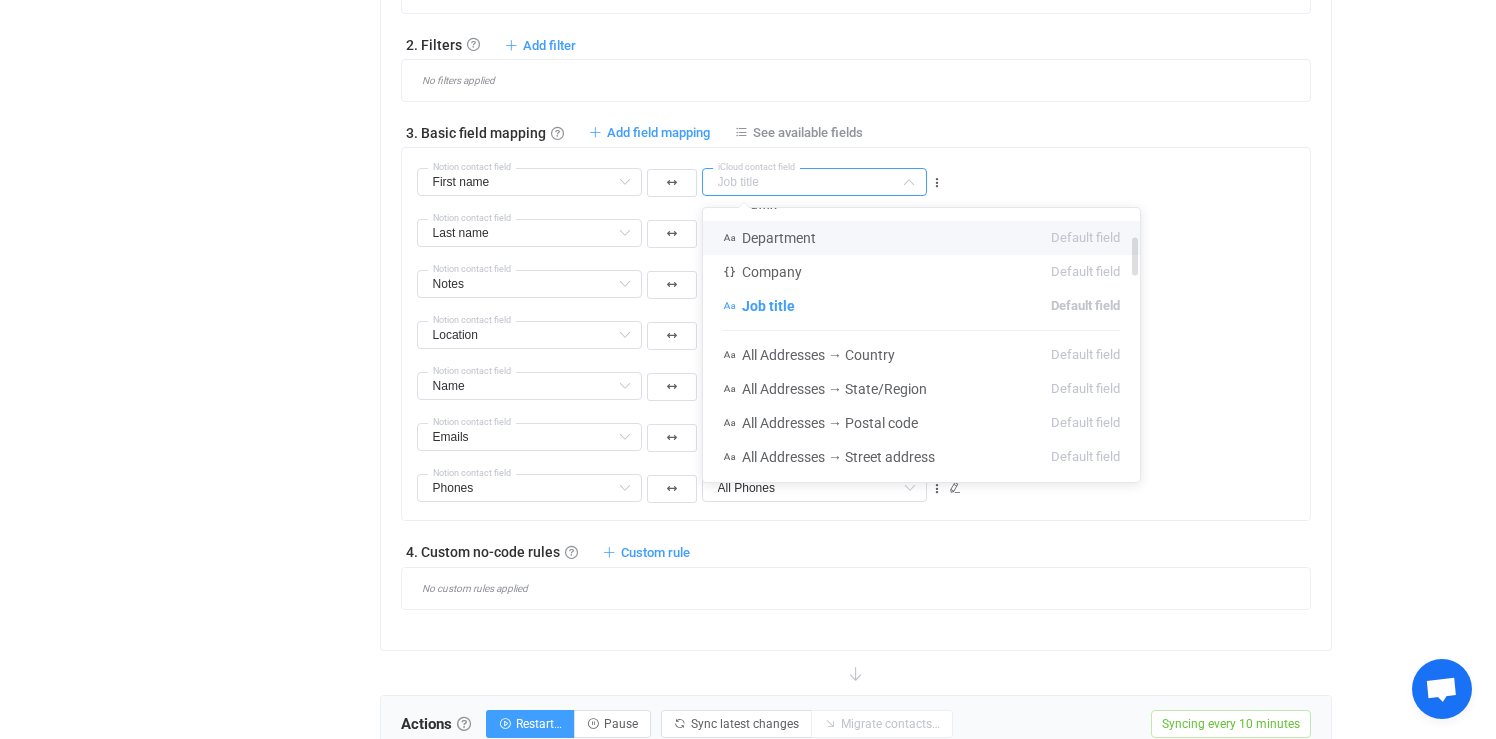 scroll, scrollTop: 0, scrollLeft: 0, axis: both 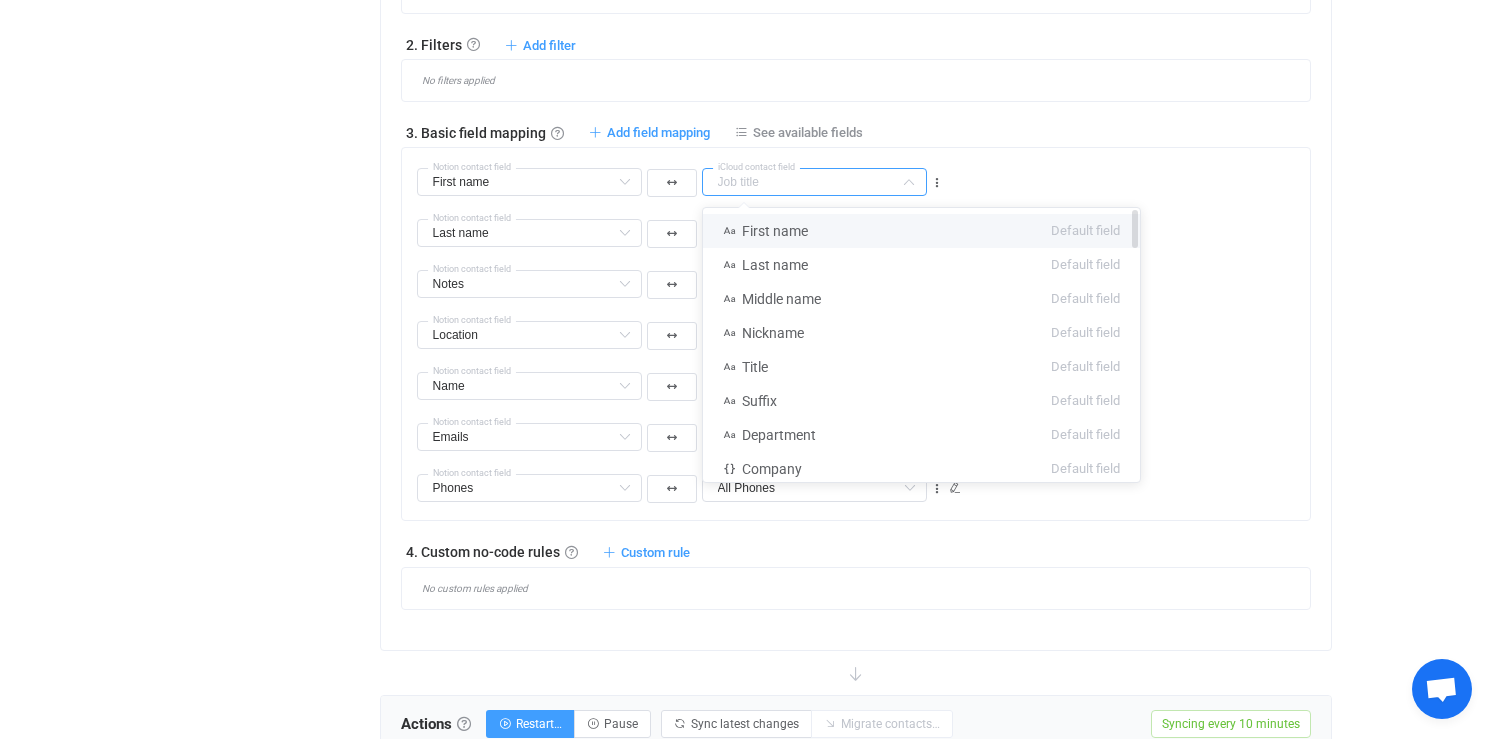 click on "First name Default field" at bounding box center [921, 231] 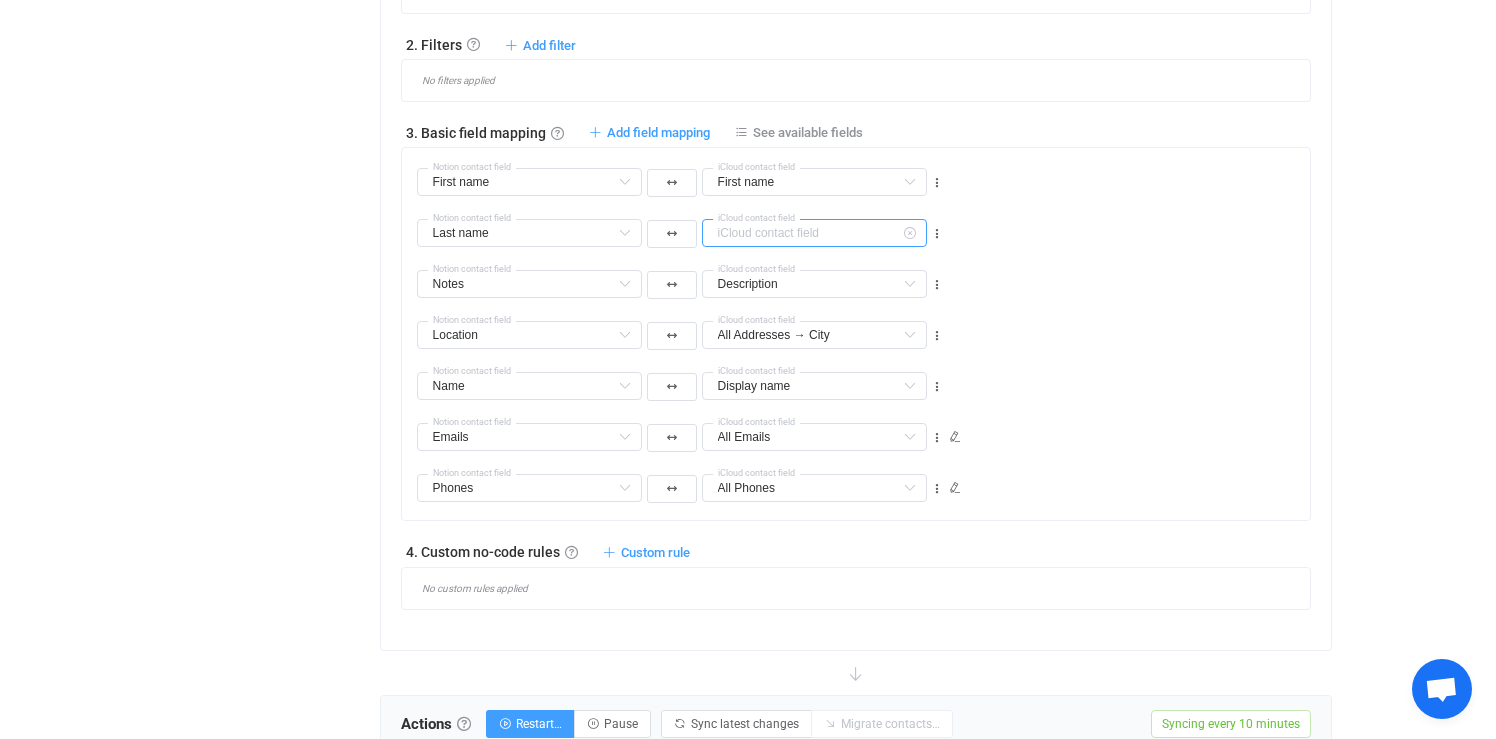 click at bounding box center (814, 233) 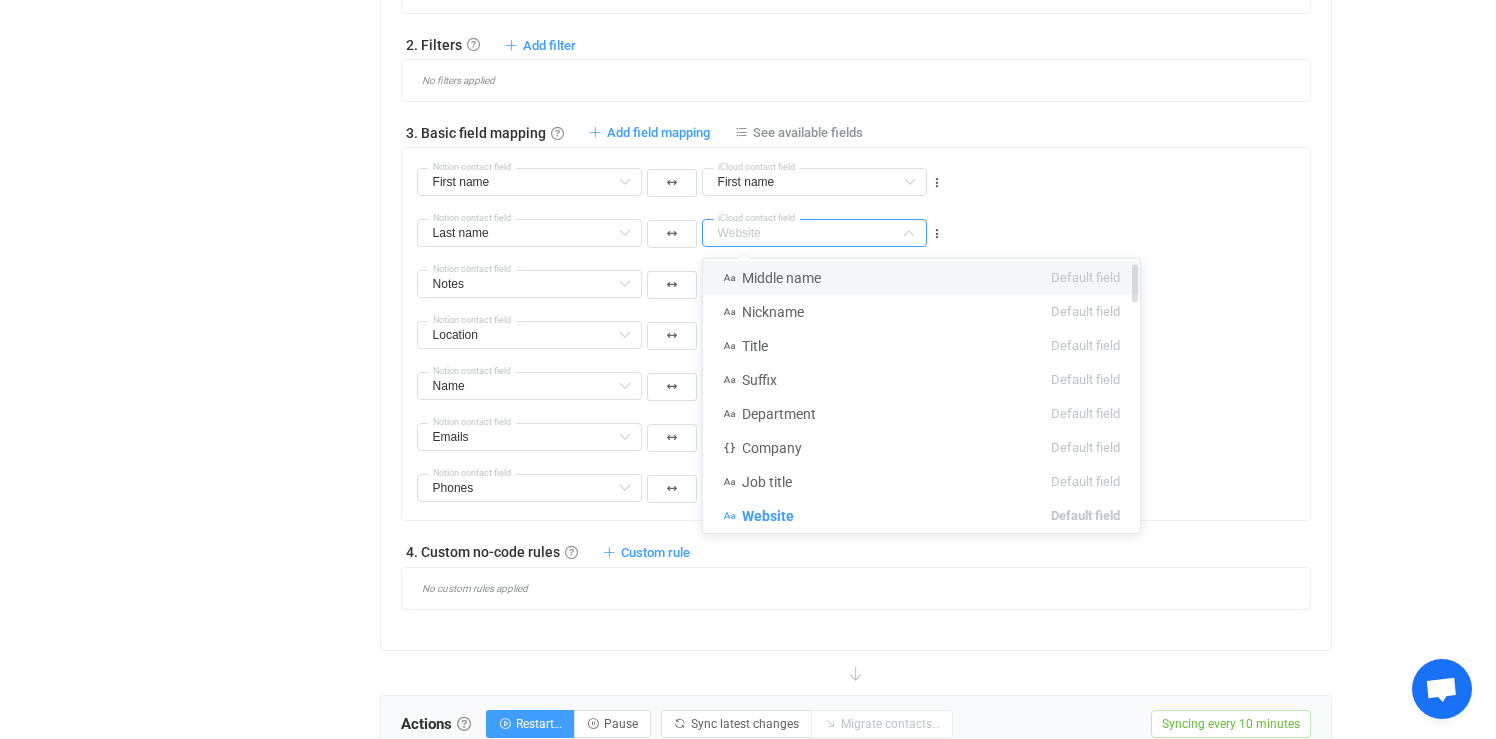 scroll, scrollTop: 0, scrollLeft: 0, axis: both 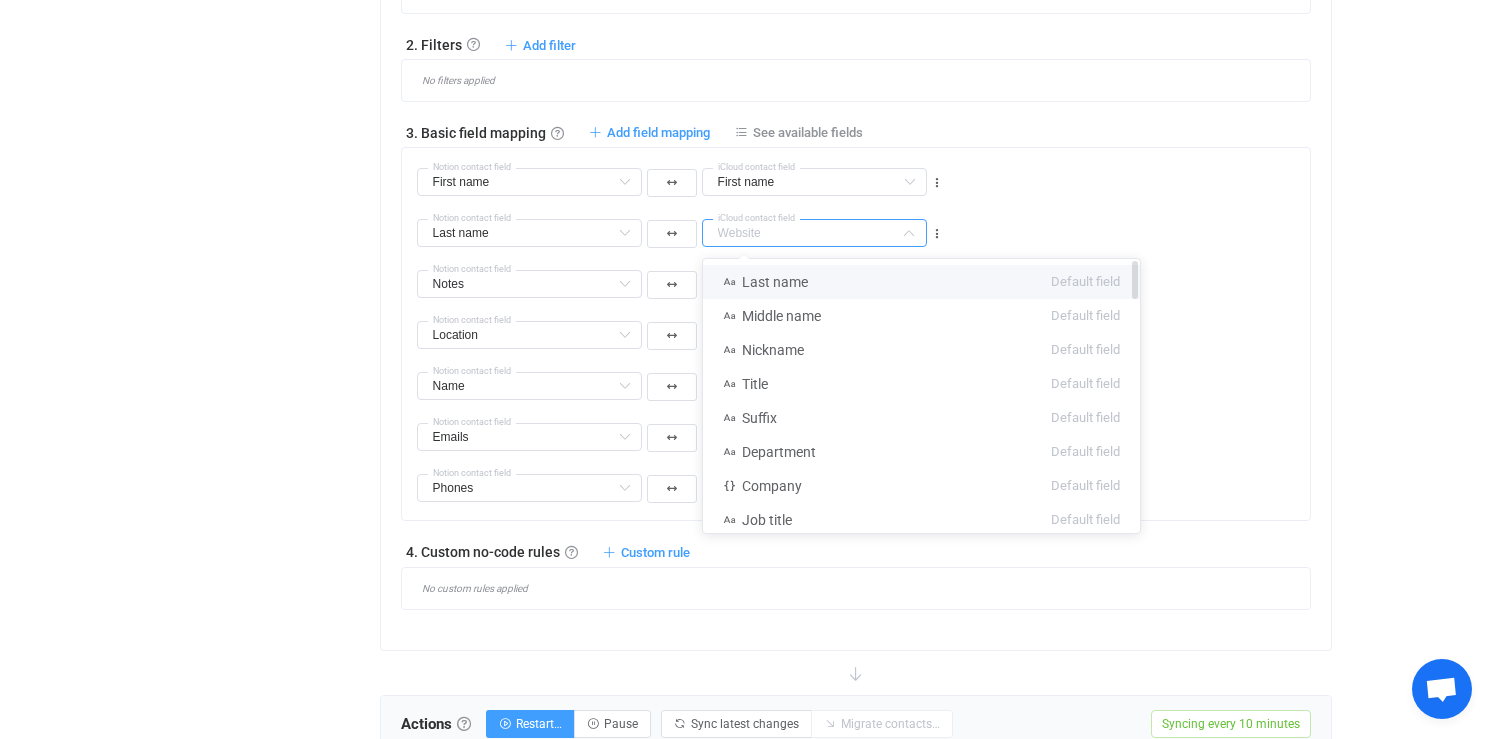 click on "Last name" at bounding box center (775, 282) 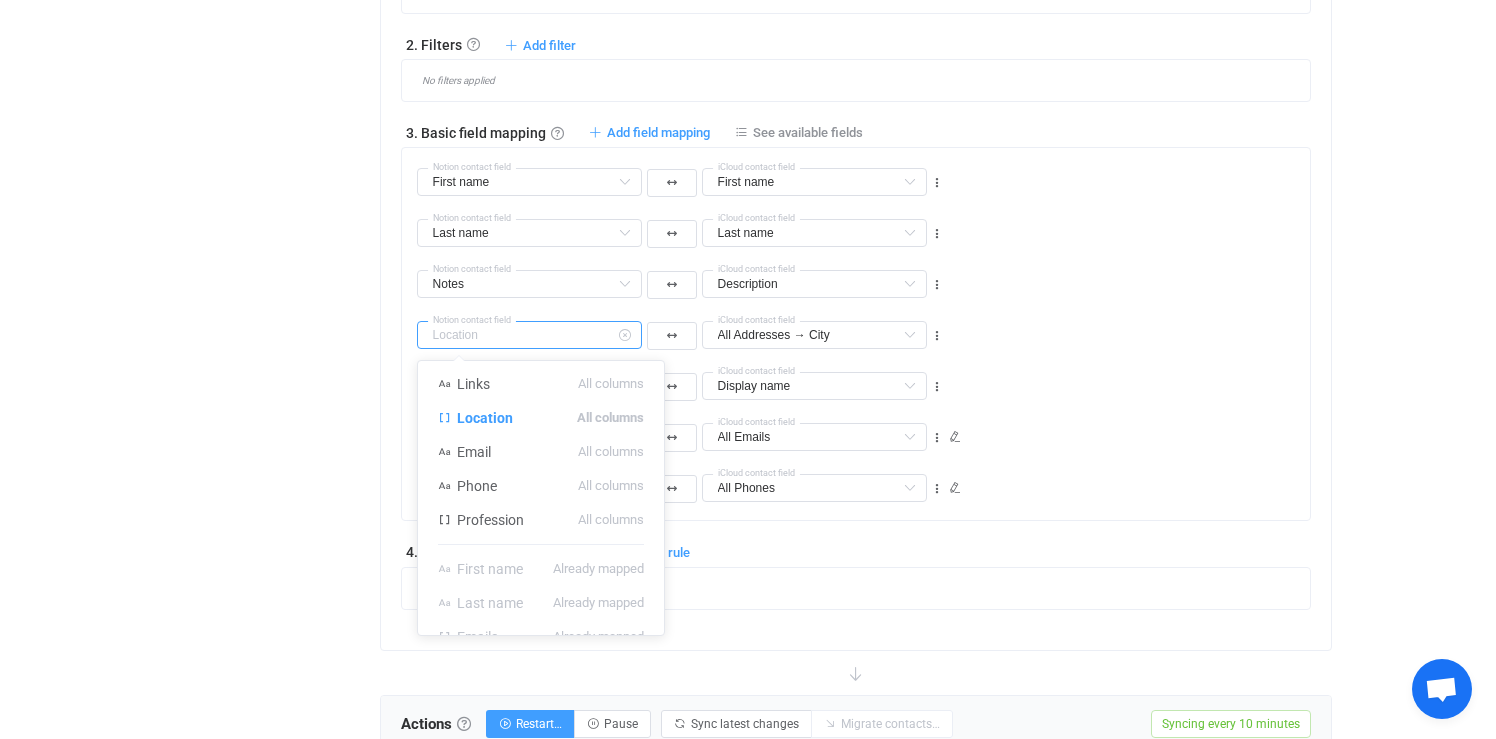 click at bounding box center [529, 335] 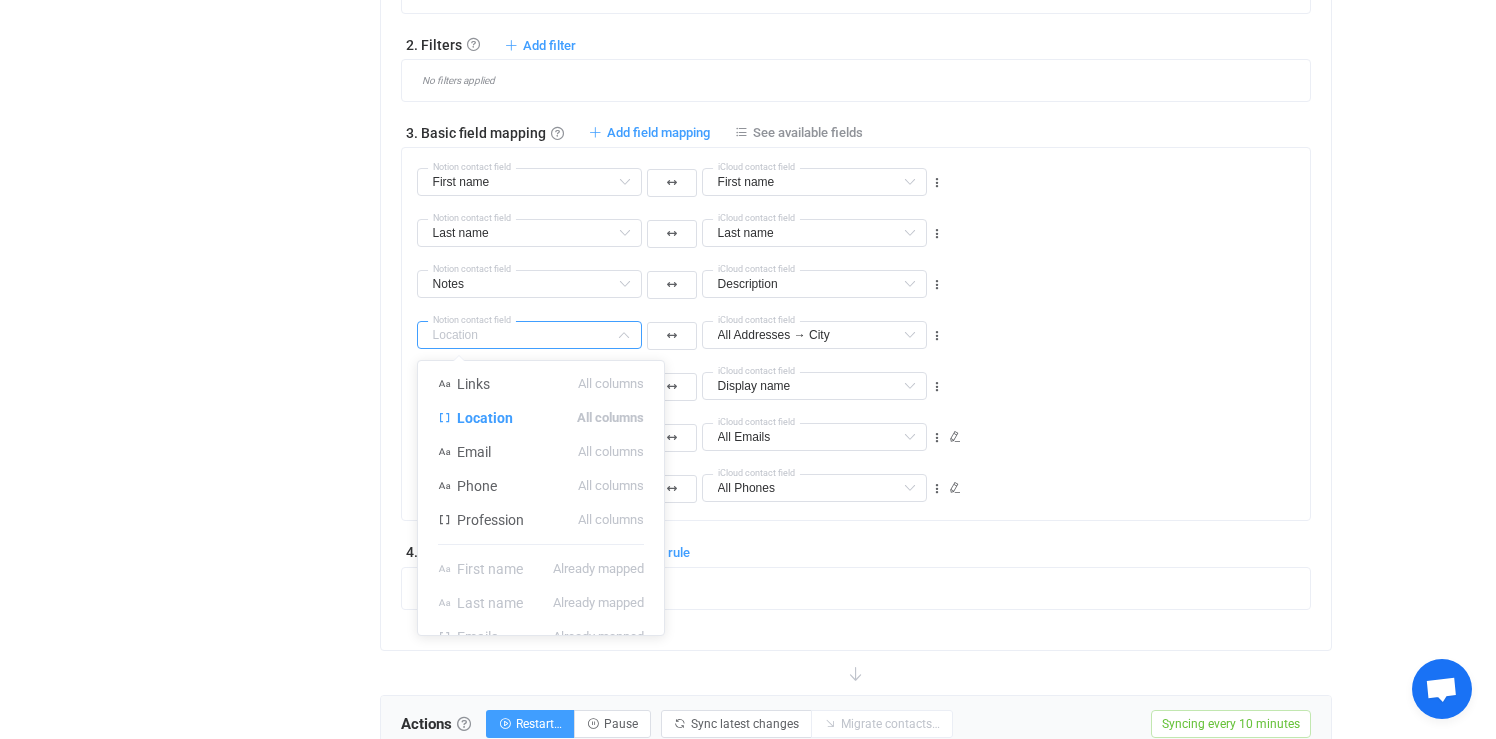 click on "Notion contact field All Addresses → City First name Default field Last name Default field Middle name Default field Nickname Default field Title Default field Suffix Default field Department Default field Company Default field All Addresses → Country Default field All Addresses → State/Region Default field All Addresses → City Default field All Addresses → Postal code Default field All Addresses → Street address Default field All Addresses → Exteded address Default field All Addresses → Type Default field Home Addresses → Country Default field (filtered) Home Addresses → State/Region Default field (filtered) Home Addresses → City Default field (filtered) Home Addresses → Postal code Default field (filtered) Home Addresses → Street address Default field (filtered) Home Addresses → Exteded address Default field (filtered) Work Addresses → Country Default field (filtered) Work Addresses → State/Region Default field (filtered) Work Addresses → City Default field (filtered) Links" at bounding box center [864, 326] 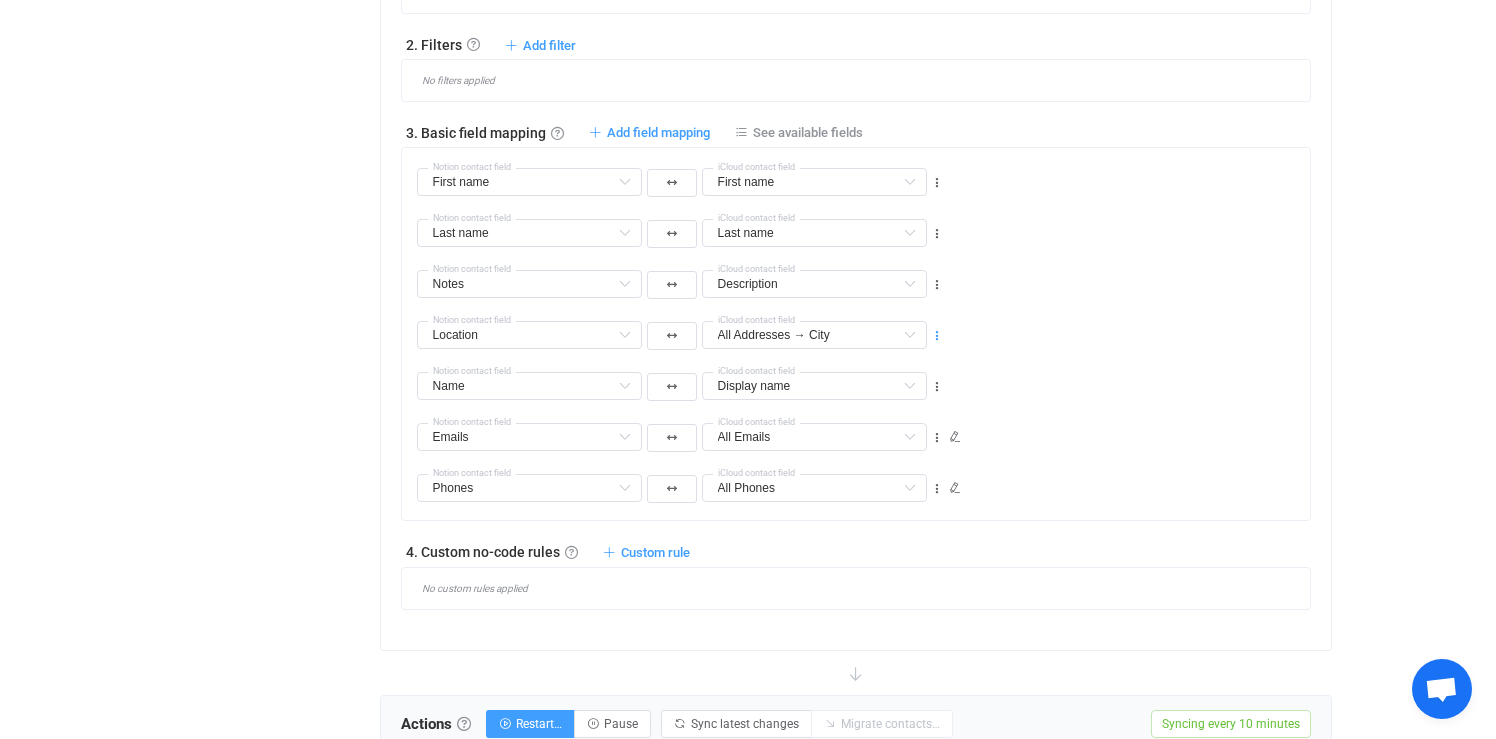 click at bounding box center (937, 336) 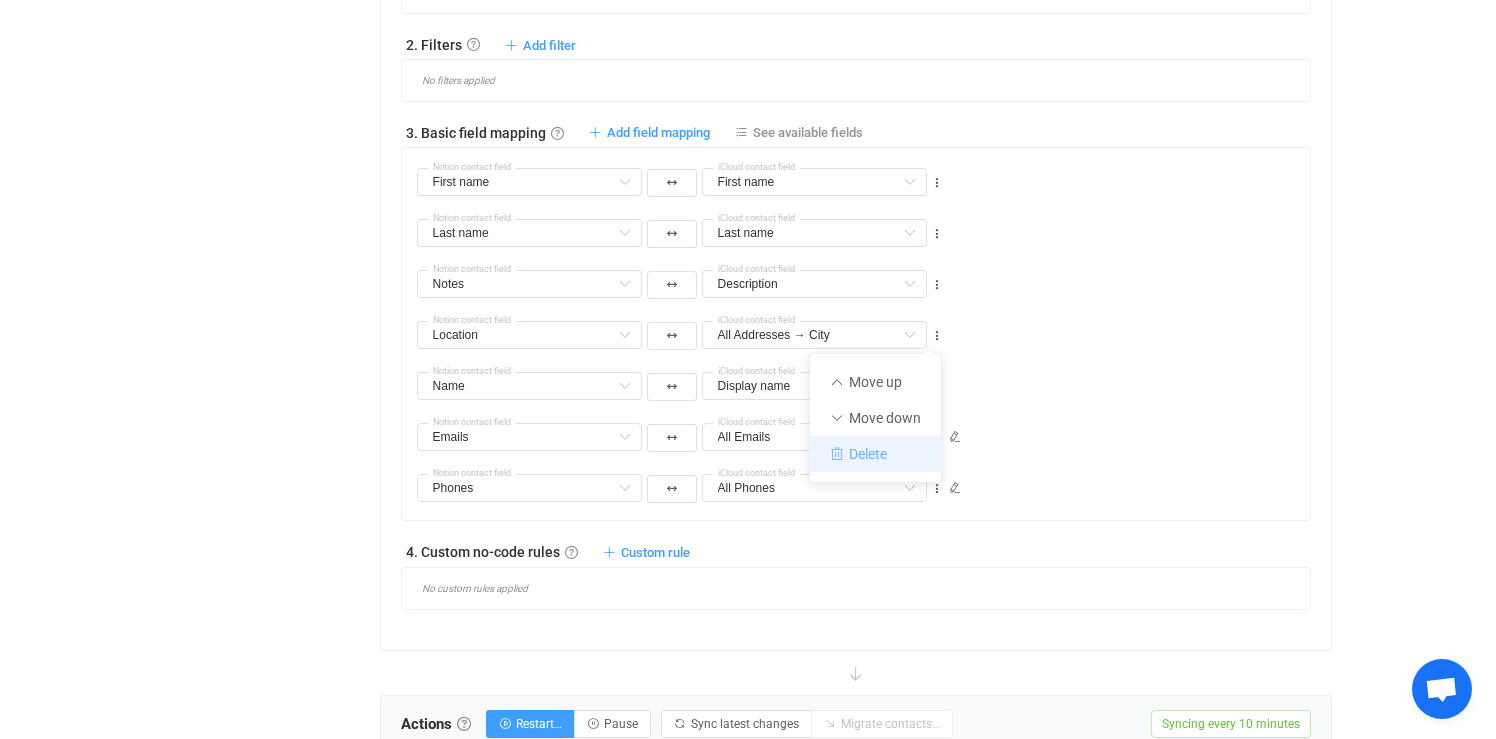 click on "Delete" at bounding box center (875, 454) 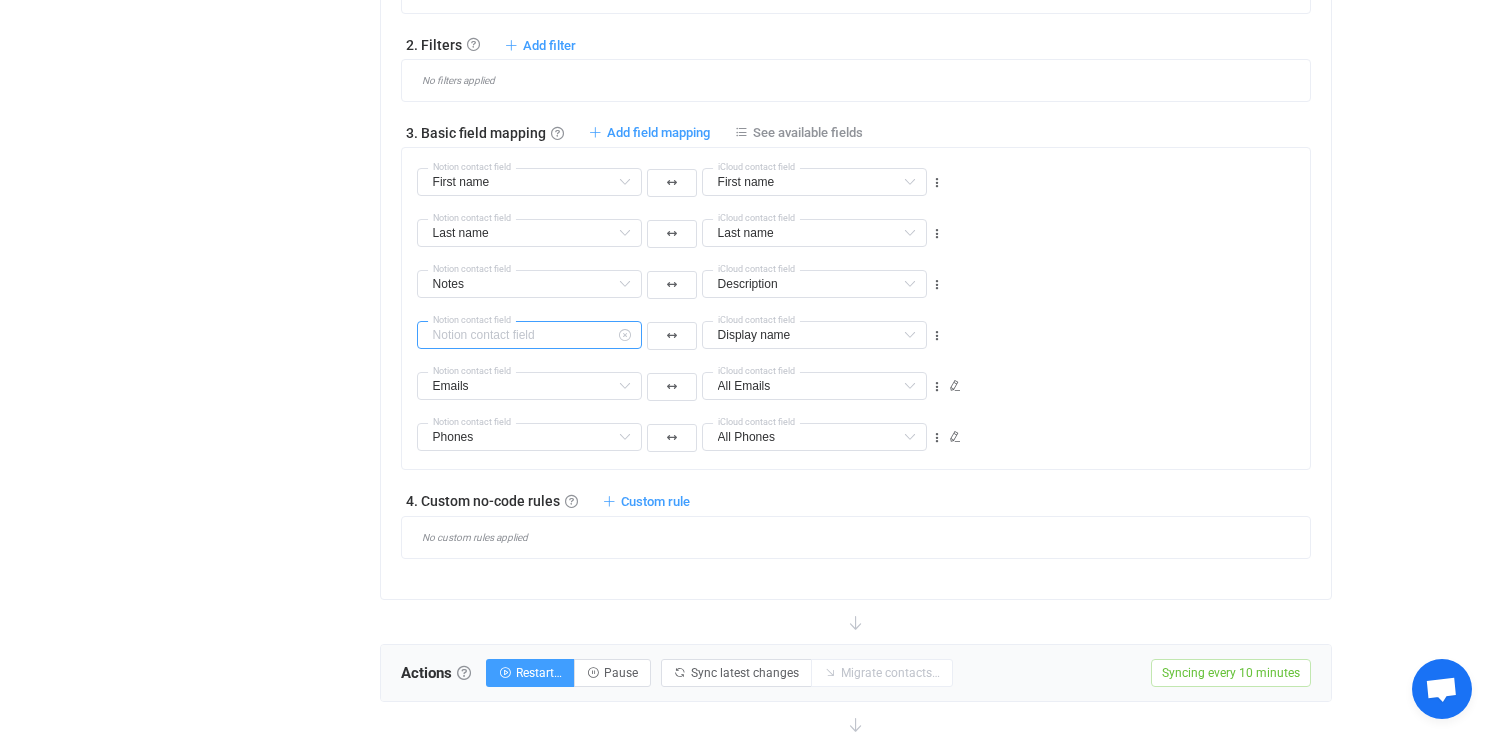 click at bounding box center [529, 335] 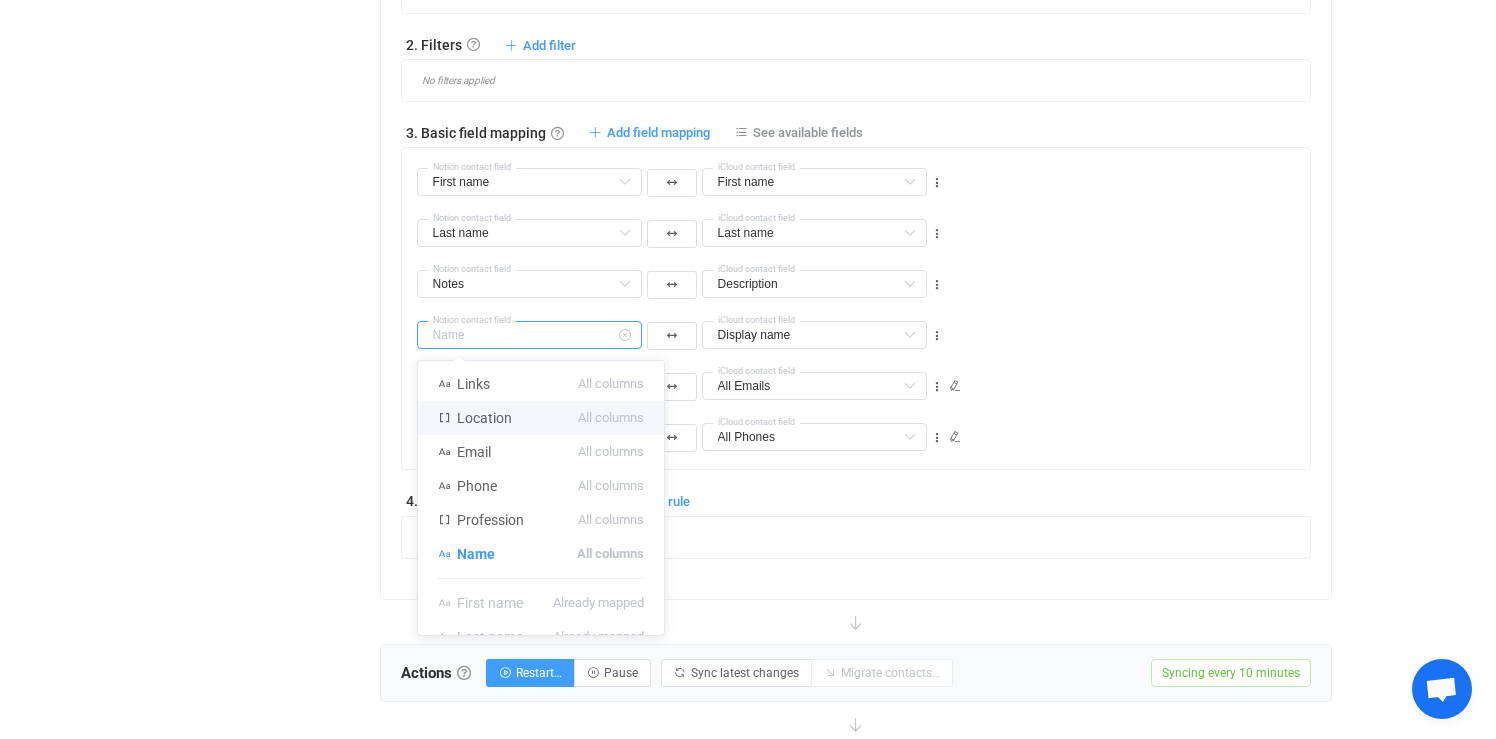 click at bounding box center (529, 335) 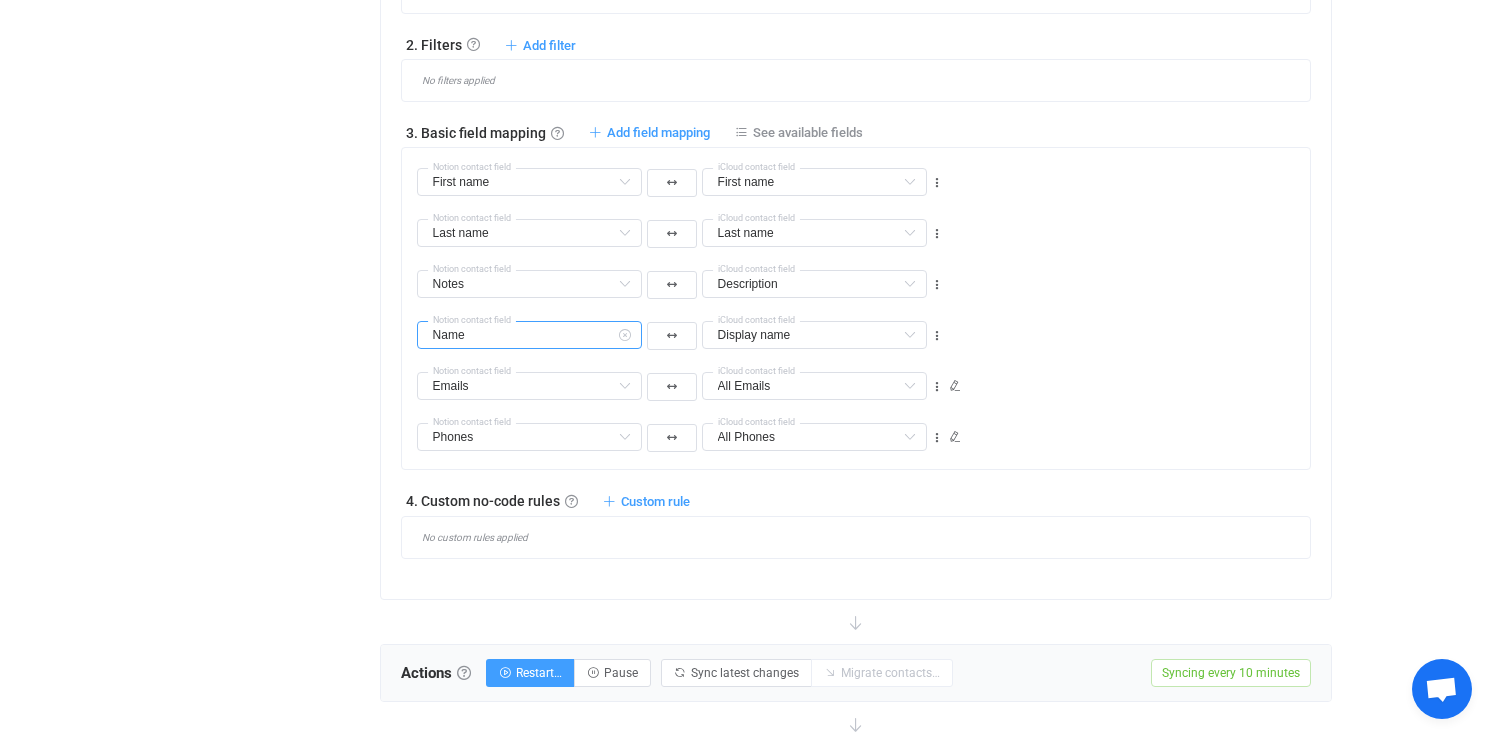 click on "Name" at bounding box center [529, 335] 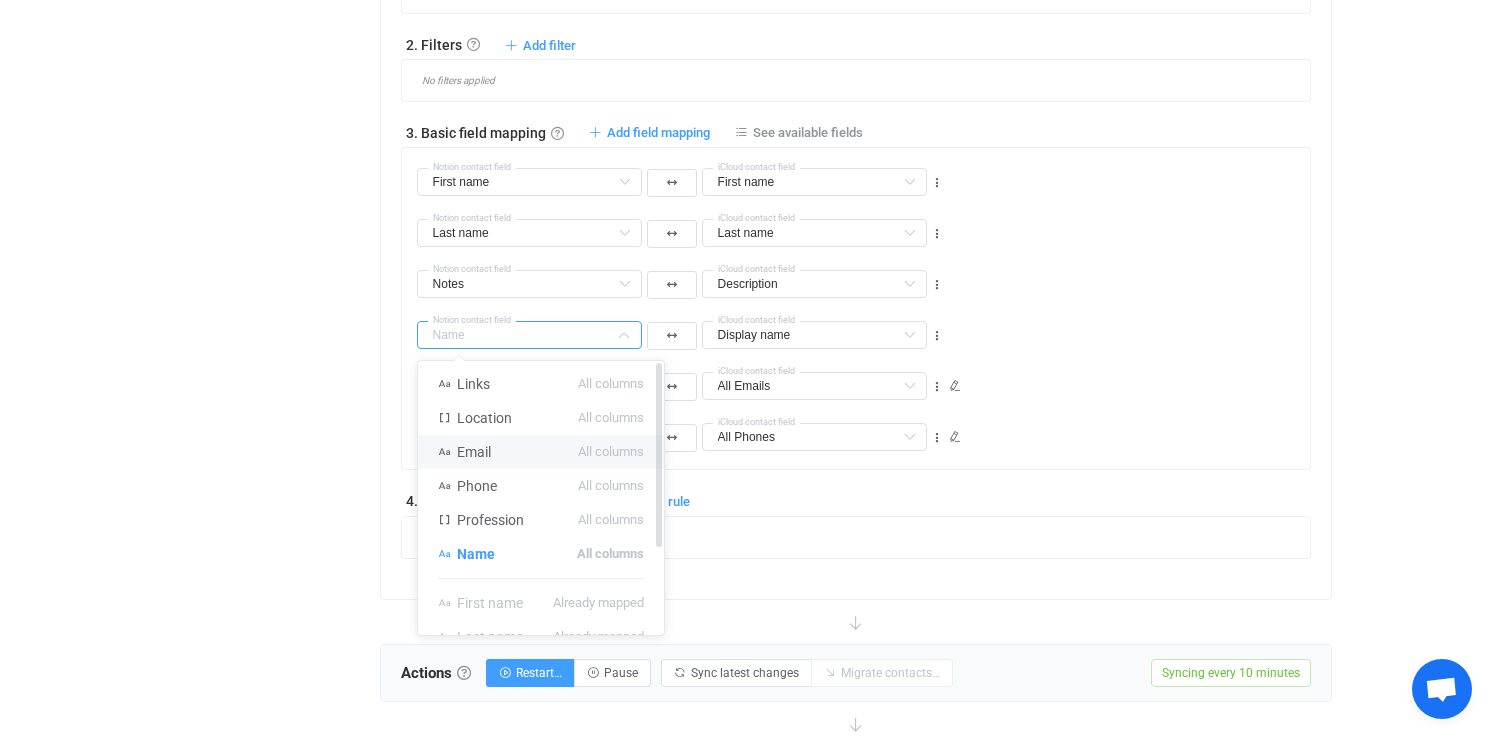 click on "Email All columns" at bounding box center (541, 452) 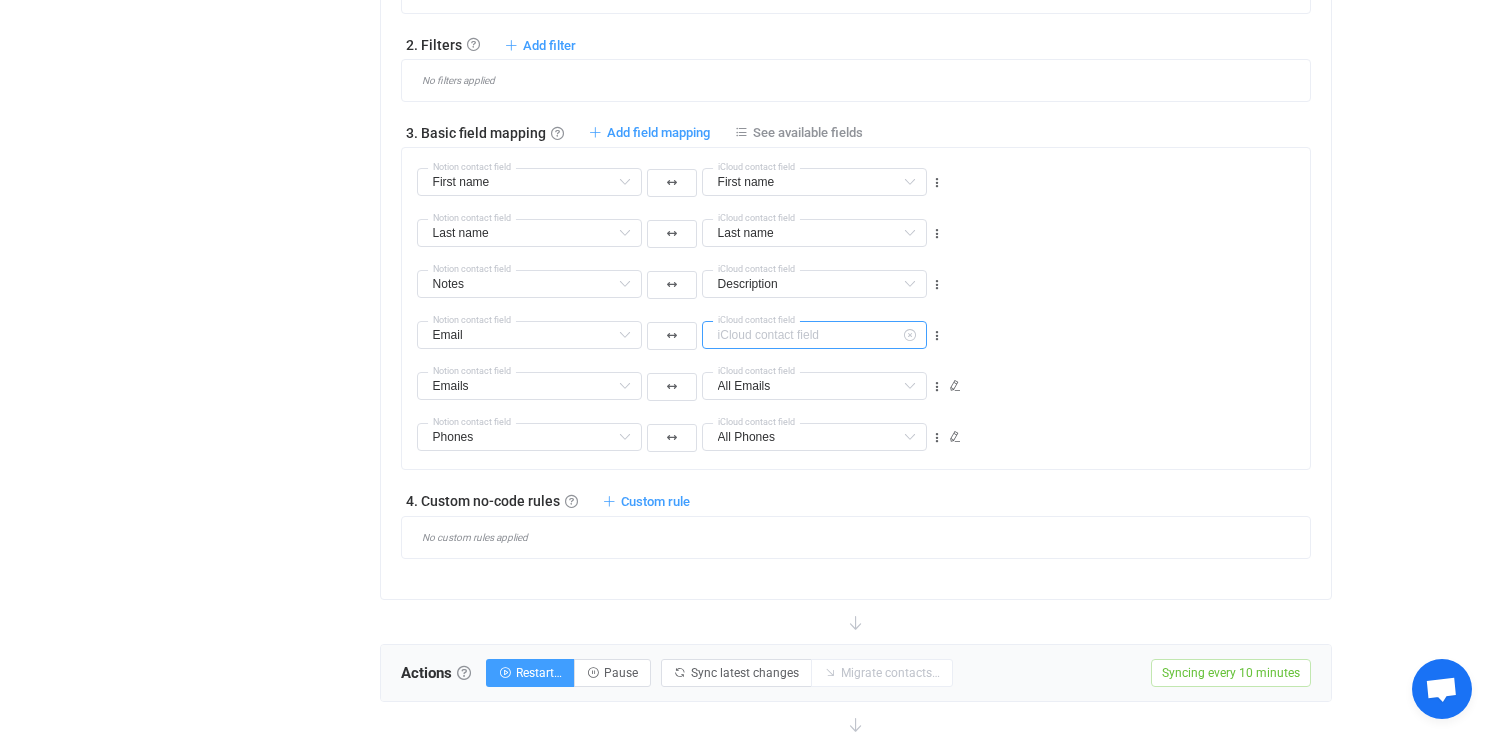 click at bounding box center [814, 335] 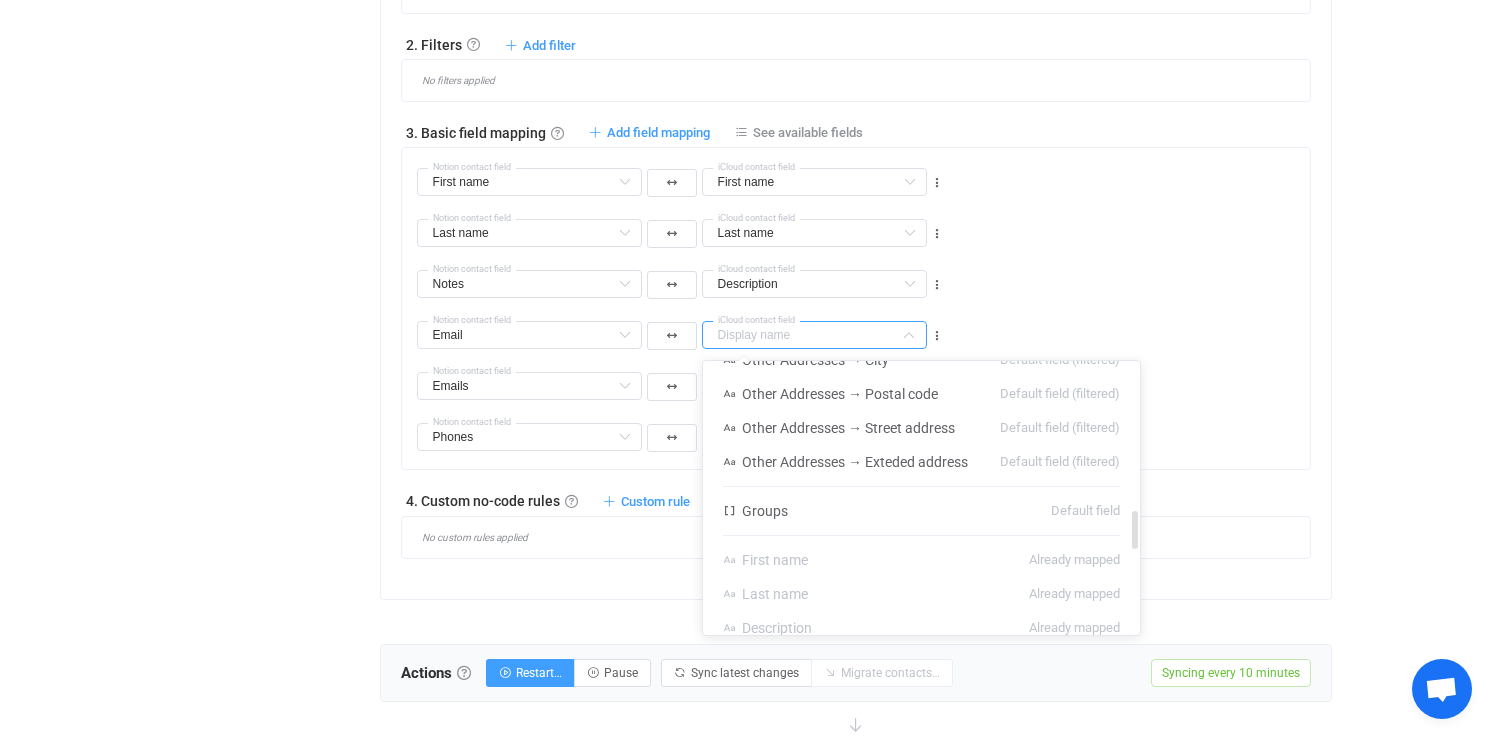 scroll, scrollTop: 1067, scrollLeft: 0, axis: vertical 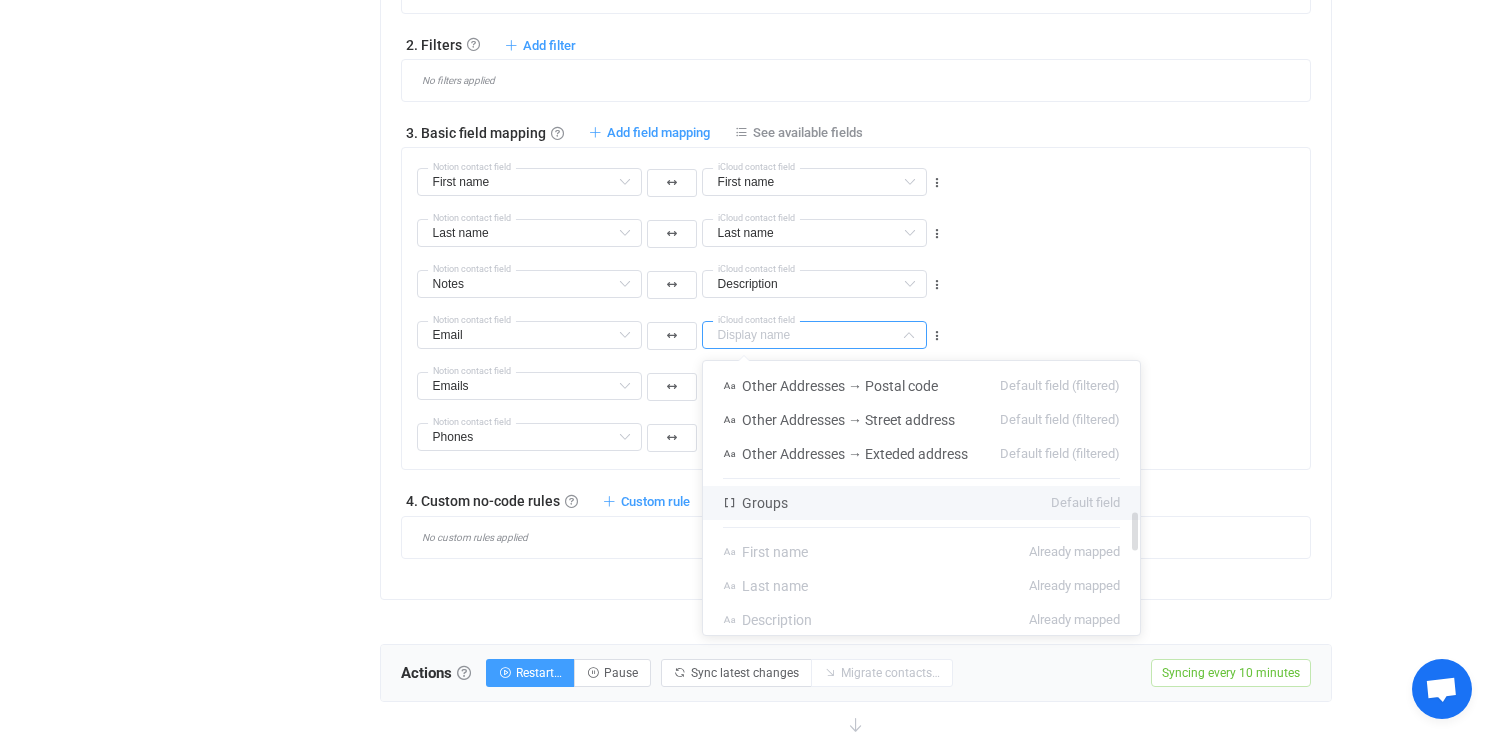 click on "Groups Default field" at bounding box center (921, 503) 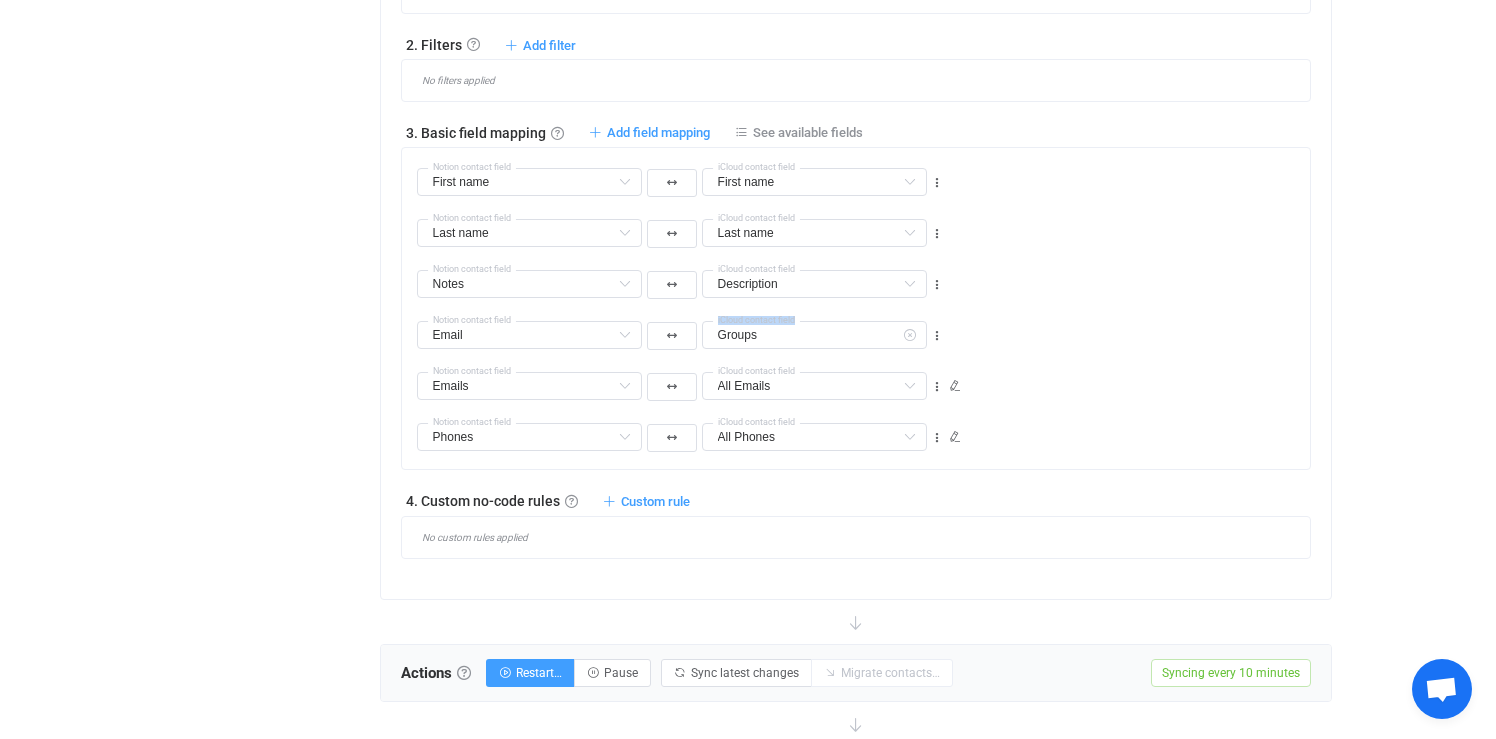 drag, startPoint x: 910, startPoint y: 329, endPoint x: 800, endPoint y: 348, distance: 111.62885 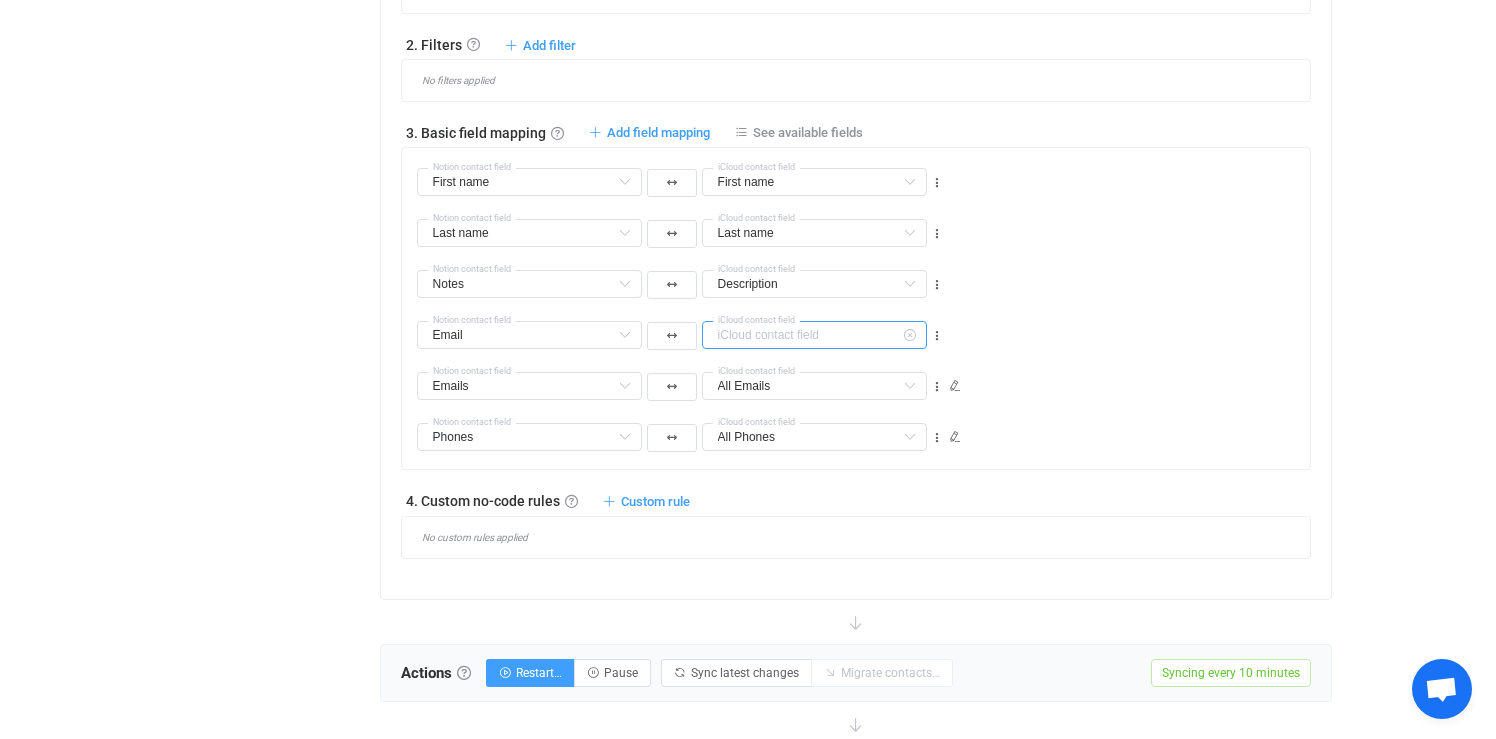 click at bounding box center [814, 335] 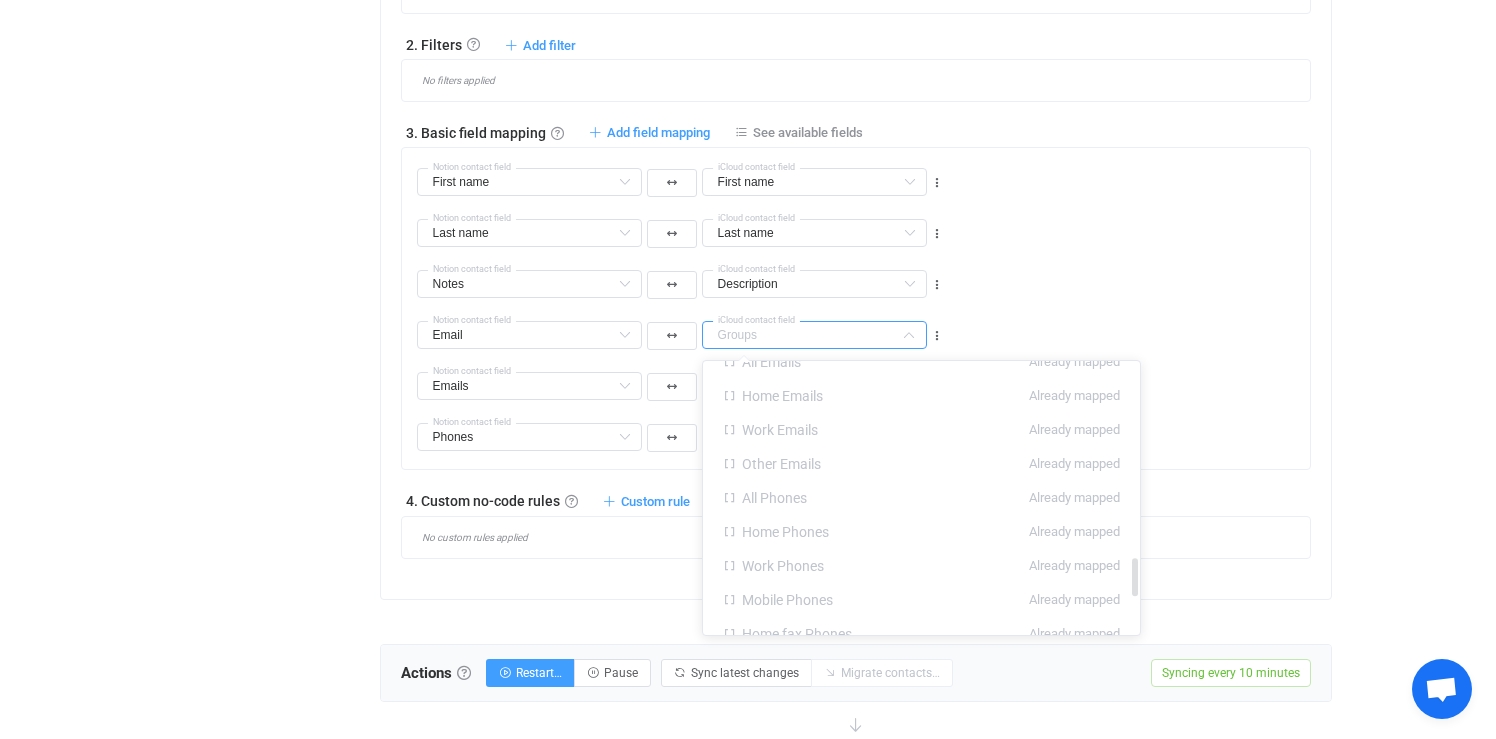 scroll, scrollTop: 1363, scrollLeft: 0, axis: vertical 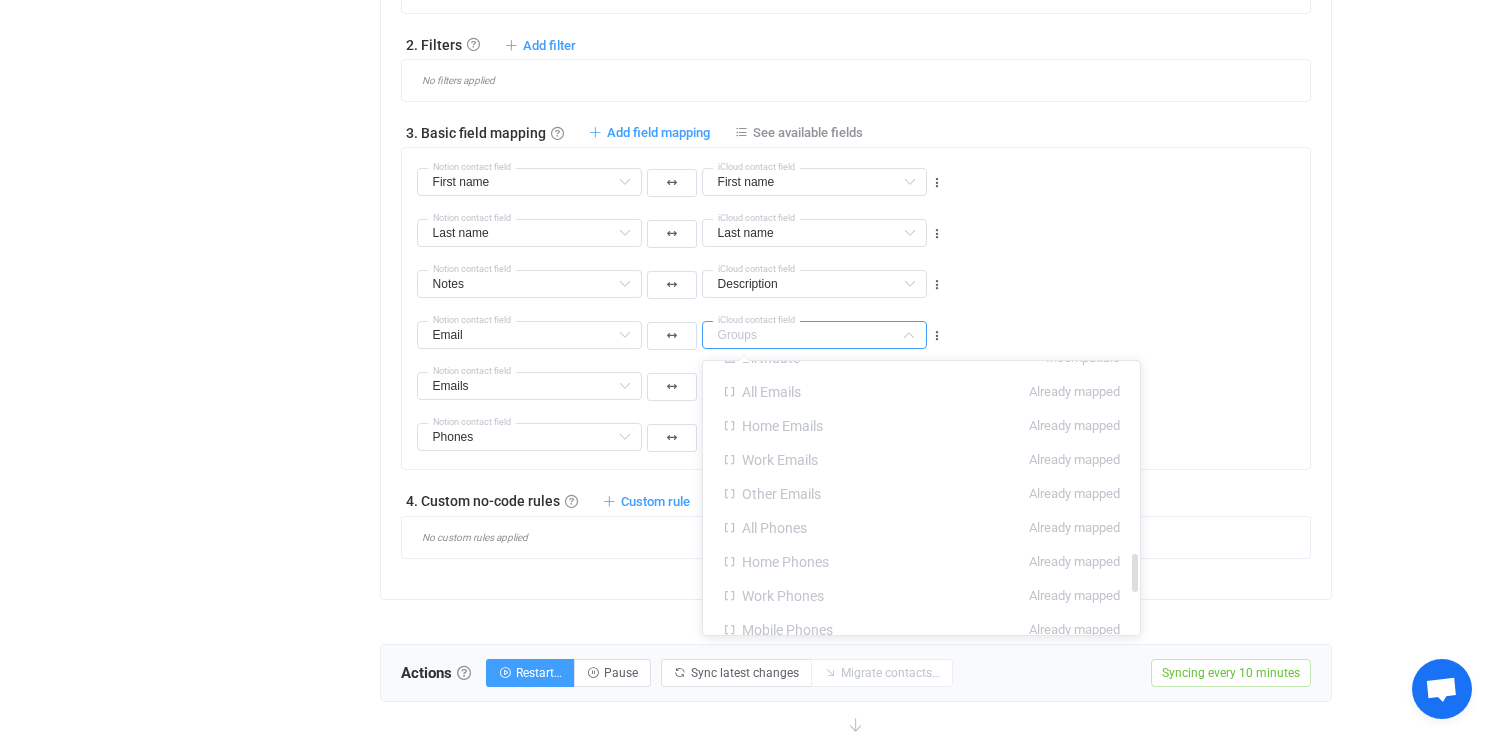 click on "Work Emails Already mapped" at bounding box center [921, 460] 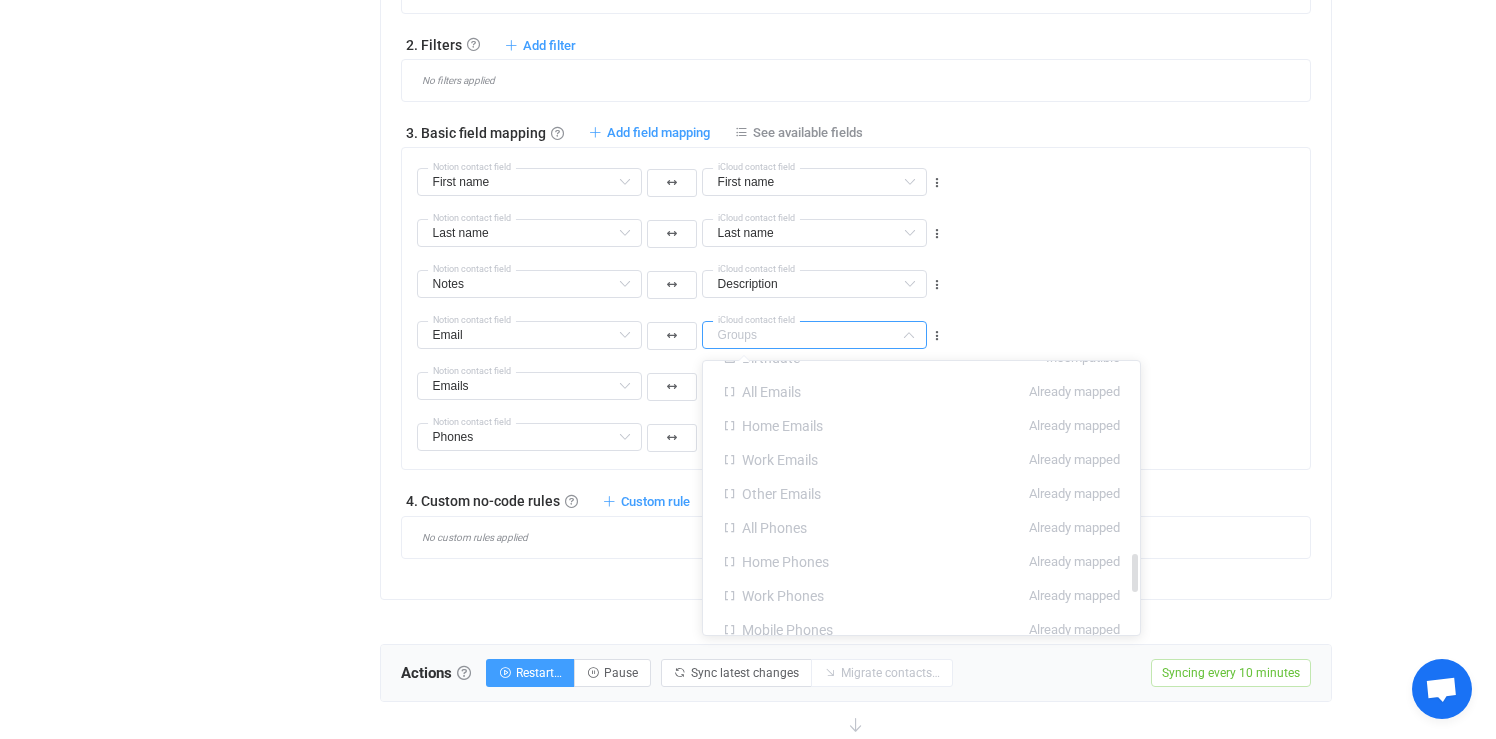 click on "Home Emails" at bounding box center (782, 426) 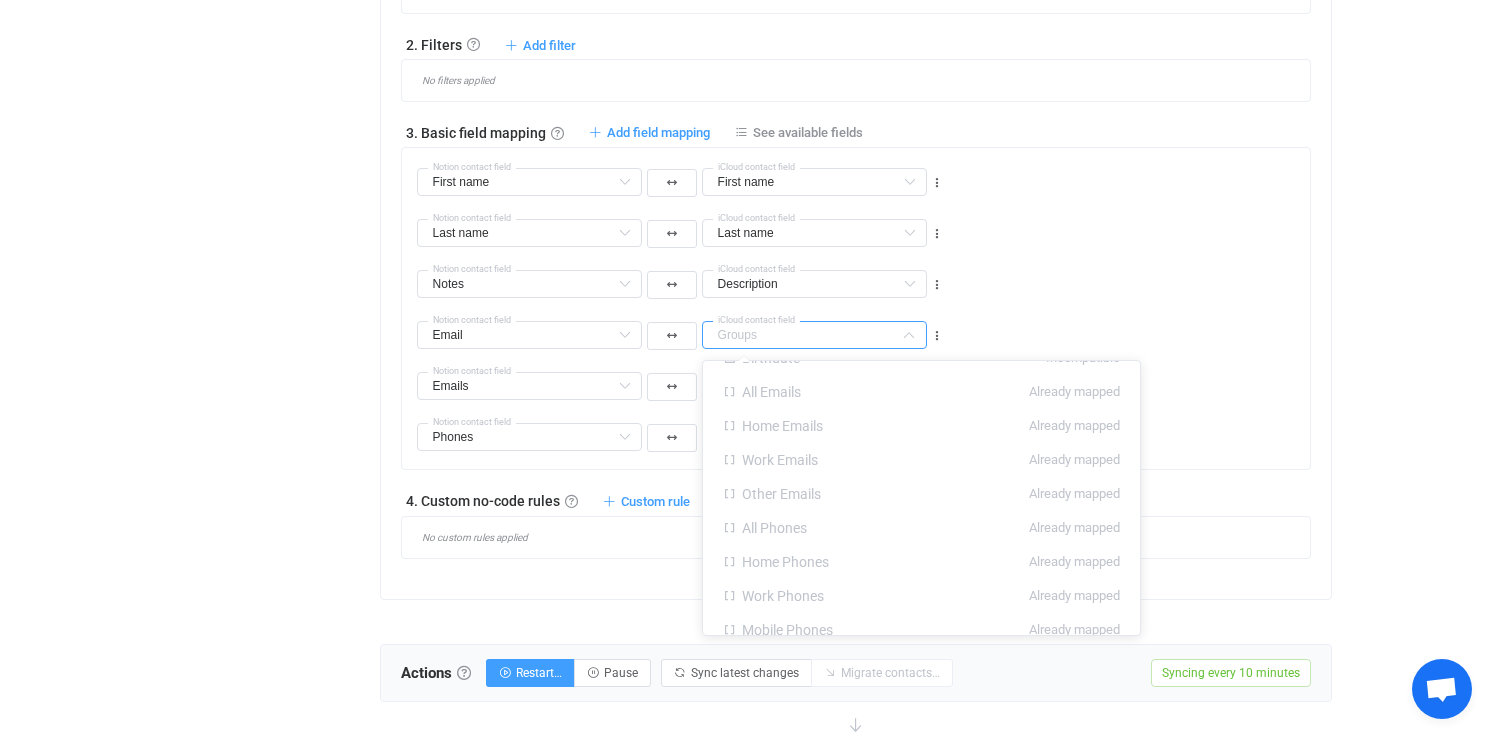 click on "Notes First name Default field Last name Default field Links All columns Notes All columns Email All columns Phone All columns Profession All columns Emails Already mapped Phones Already mapped Location Already mapped Name Already mapped Notion contact field Description First name Default field Last name Default field Middle name Default field Nickname Default field Title Default field Suffix Default field Description Default field Department Default field Company Default field All Addresses → Country Default field All Addresses → State/Region Default field All Addresses → Postal code Default field All Addresses → Street address Default field All Addresses → Exteded address Default field All Addresses → Type Default field Home Addresses → Country Default field (filtered) Home Addresses → State/Region Default field (filtered) Home Addresses → Postal code Default field (filtered) Home Addresses → Street address Default field (filtered) Home Addresses → Exteded address Groups Default field" at bounding box center [864, 275] 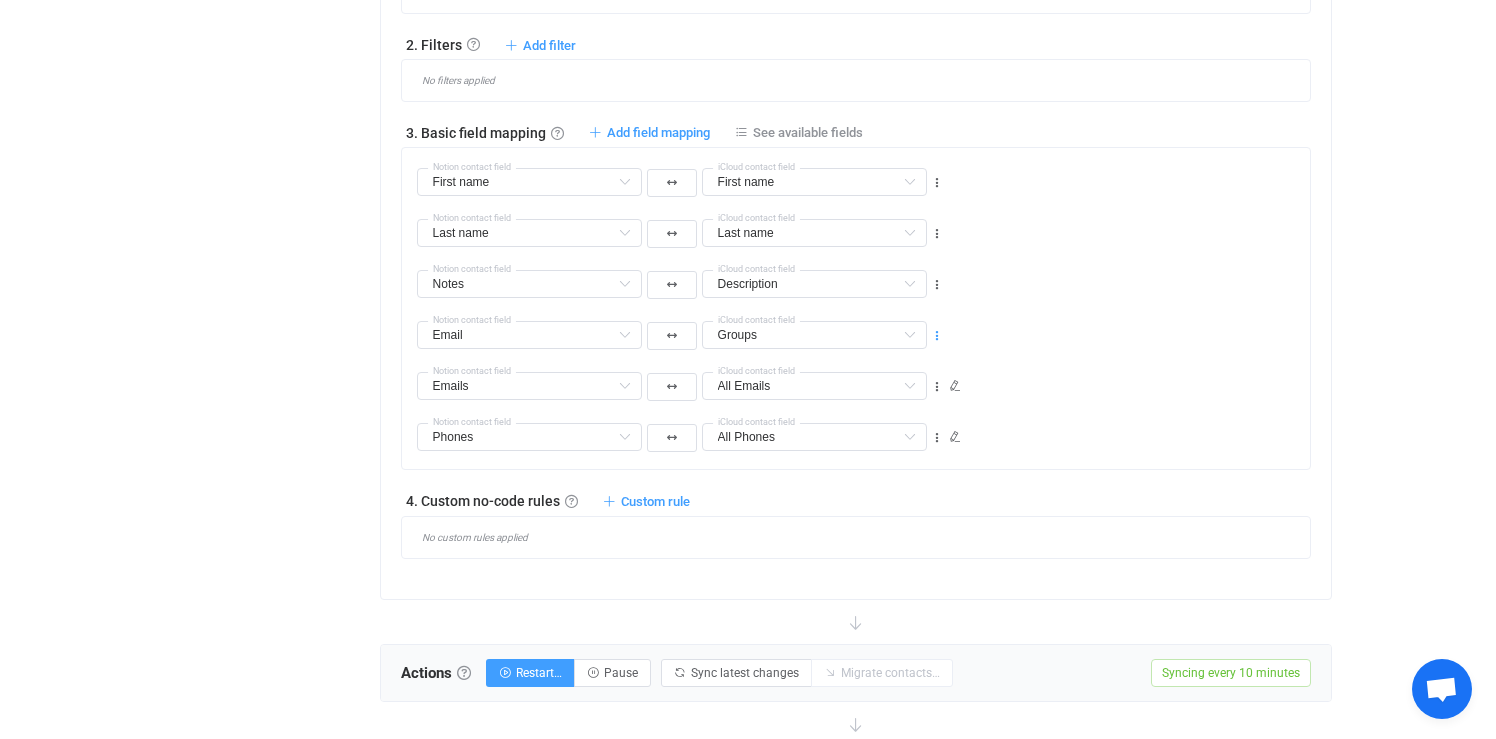 click at bounding box center [937, 336] 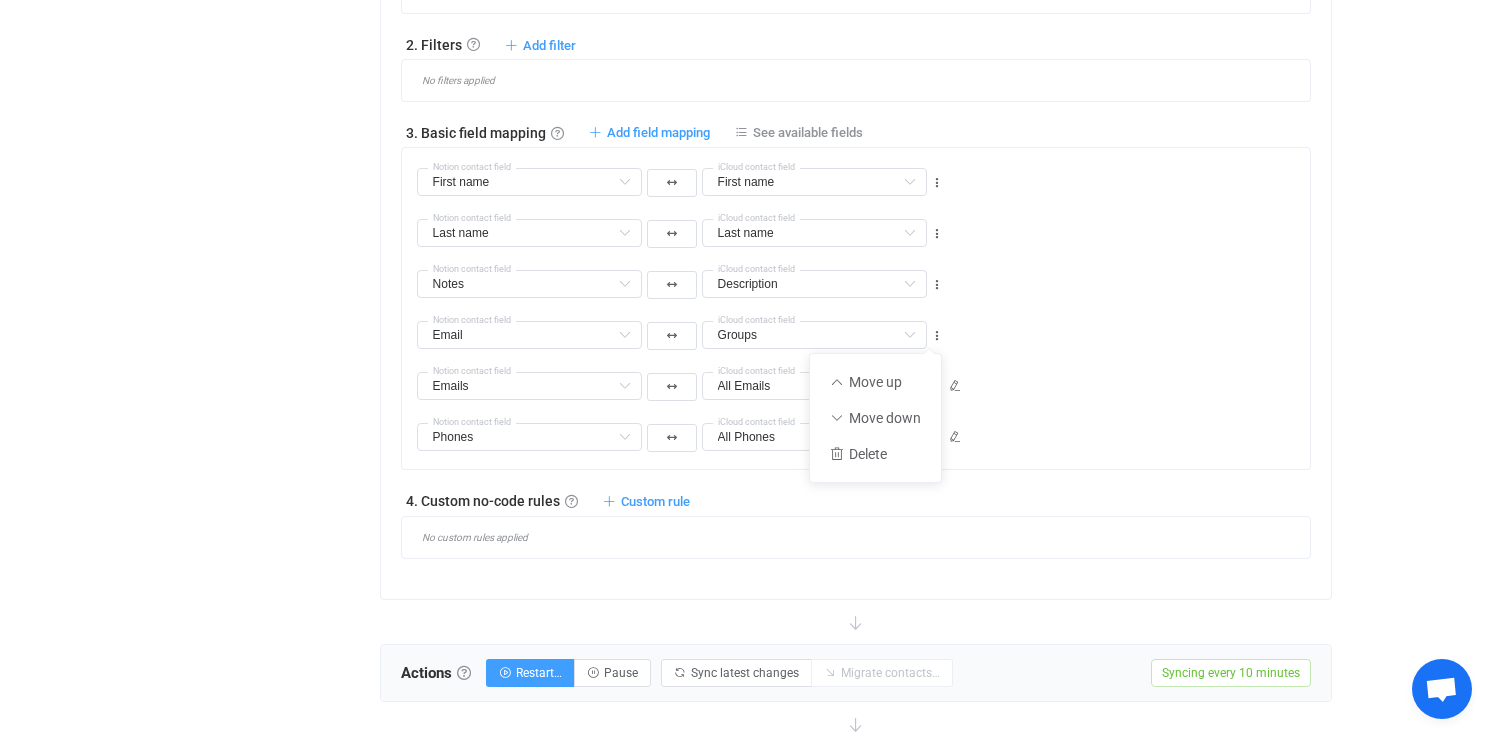 click on "Email Notion contact field Groups Middle name Default field Display name Default field Nickname Default field Title Default field Suffix Default field Department Default field Company Default field Job title Default field Website Default field All Addresses → Country Default field All Addresses → State/Region Default field All Addresses → City Default field All Addresses → Postal code Default field All Addresses → Street address Default field All Addresses → Exteded address Default field All Addresses → Type Default field Home Addresses → Country Default field (filtered) Home Addresses → State/Region Default field (filtered) Home Addresses → City Default field (filtered) Home Addresses → Postal code Default field (filtered) Home Addresses → Street address Default field (filtered) Home Addresses → Exteded address Default field (filtered) Work Addresses → Country Default field (filtered) Work Addresses → State/Region Default field (filtered) Work Addresses → City Groups Last name" at bounding box center (864, 326) 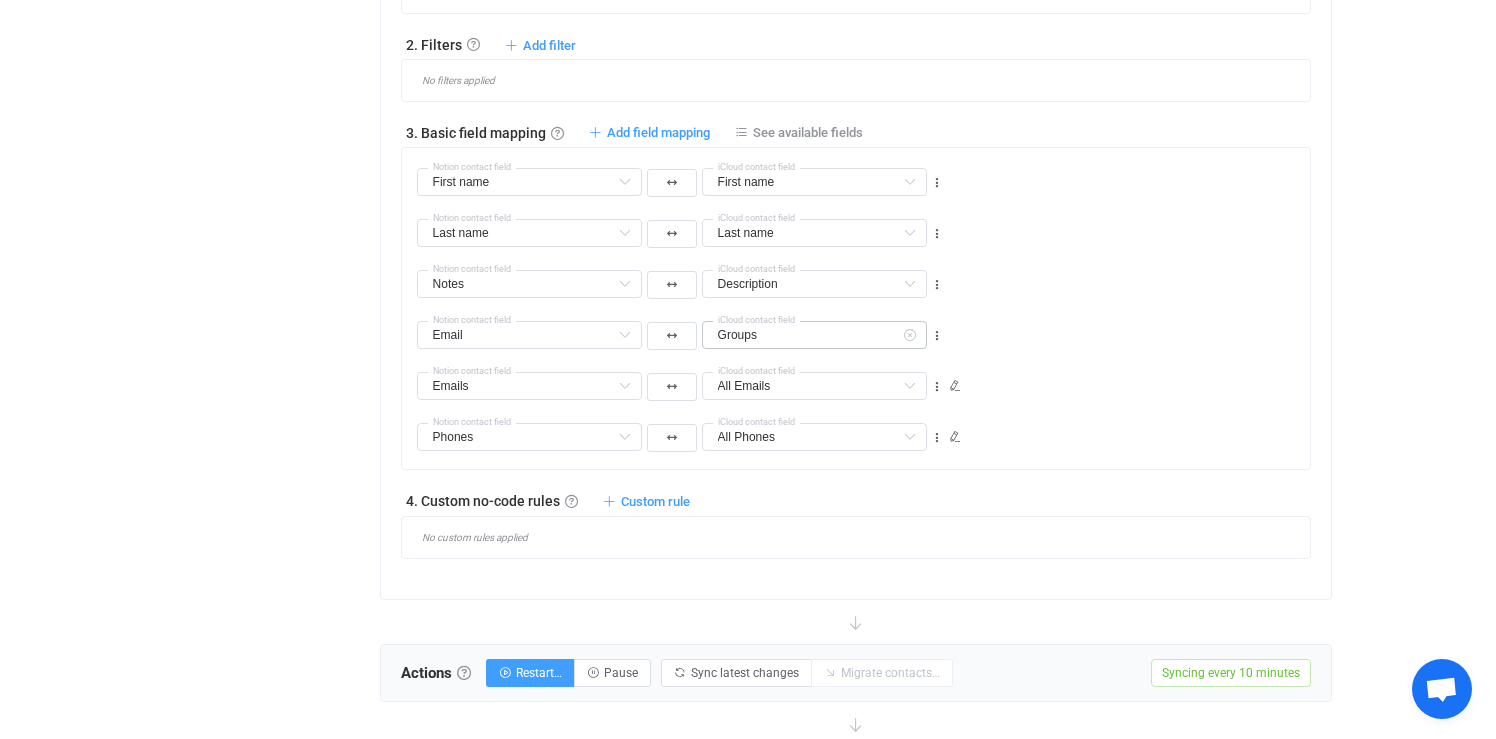 click at bounding box center (909, 335) 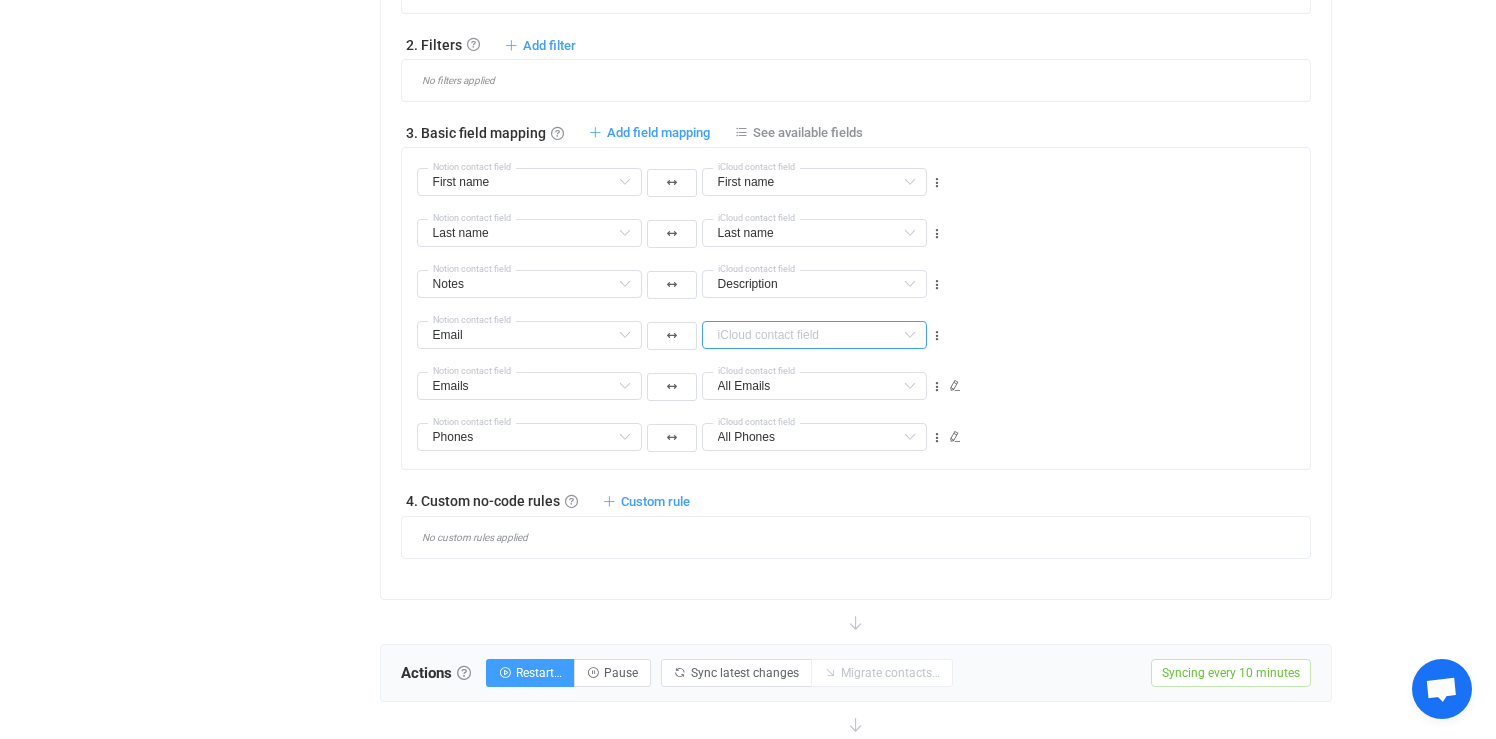 click at bounding box center (814, 335) 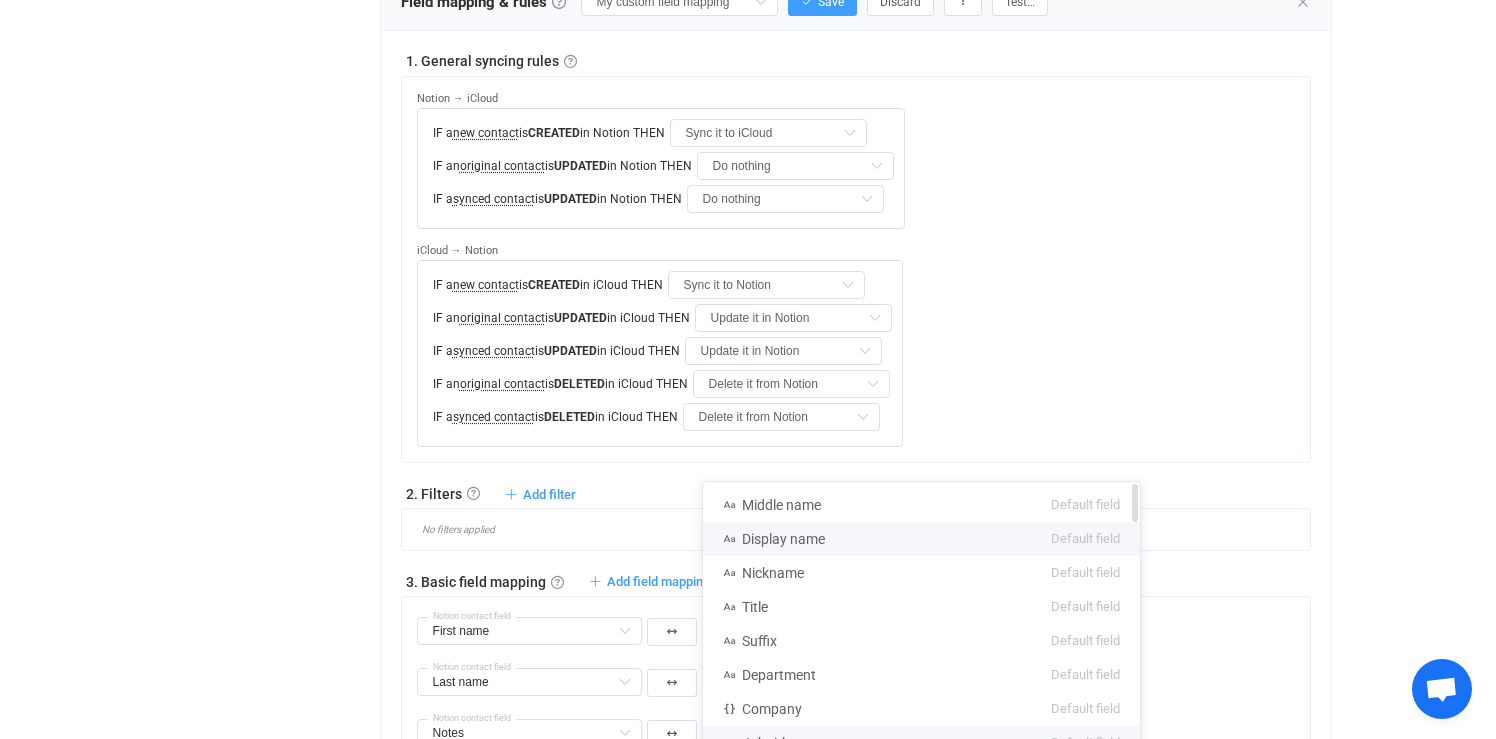scroll, scrollTop: 893, scrollLeft: 0, axis: vertical 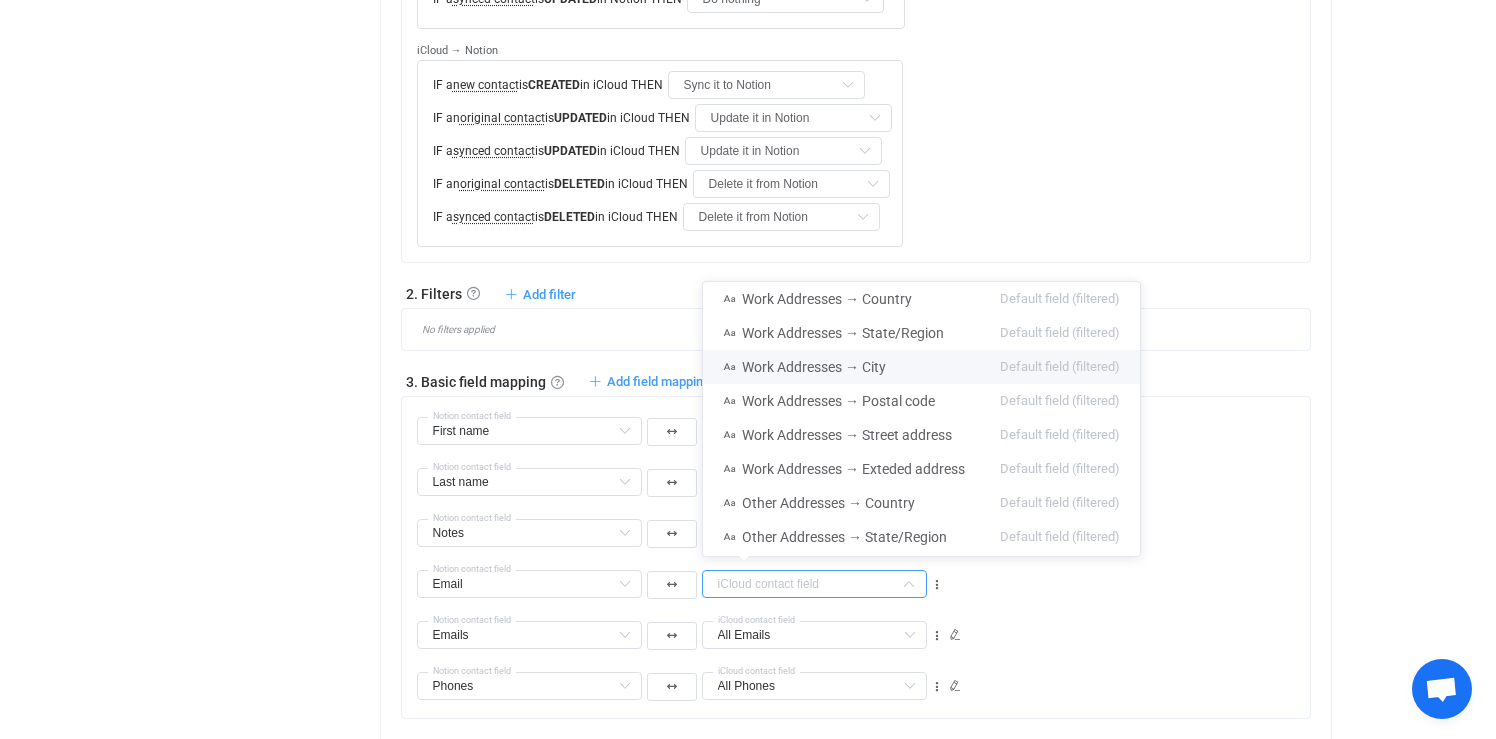 click on "Notion → iCloud
IF a  new contact  is  CREATED  in Notion THEN
Sync it to iCloud Do nothing Sync it to iCloud
IF an  original contact  is  UPDATED  in Notion THEN
Do nothing
IF a  synced contact  is  UPDATED  in Notion THEN
Do nothing iCloud → Notion
IF a  new contact  is  CREATED  in iCloud THEN
Sync it to Notion Do nothing Sync it to Notion
IF an  original contact  is  UPDATED  in iCloud THEN
Update it in Notion Do nothing Update it in Notion Update it in Notion if it's a copy
IF a  synced contact  is  UPDATED  in iCloud THEN
Update it in Notion Do nothing Update it in Notion
IF an  original contact  is  DELETED  in iCloud THEN
Delete it from Notion Do nothing Delete it from Notion Delete it from Notion if it's a copy
IF a  synced contact  is  DELETED  in iCloud THEN
Delete it from Notion Do nothing Delete it from Notion" at bounding box center [864, 62] 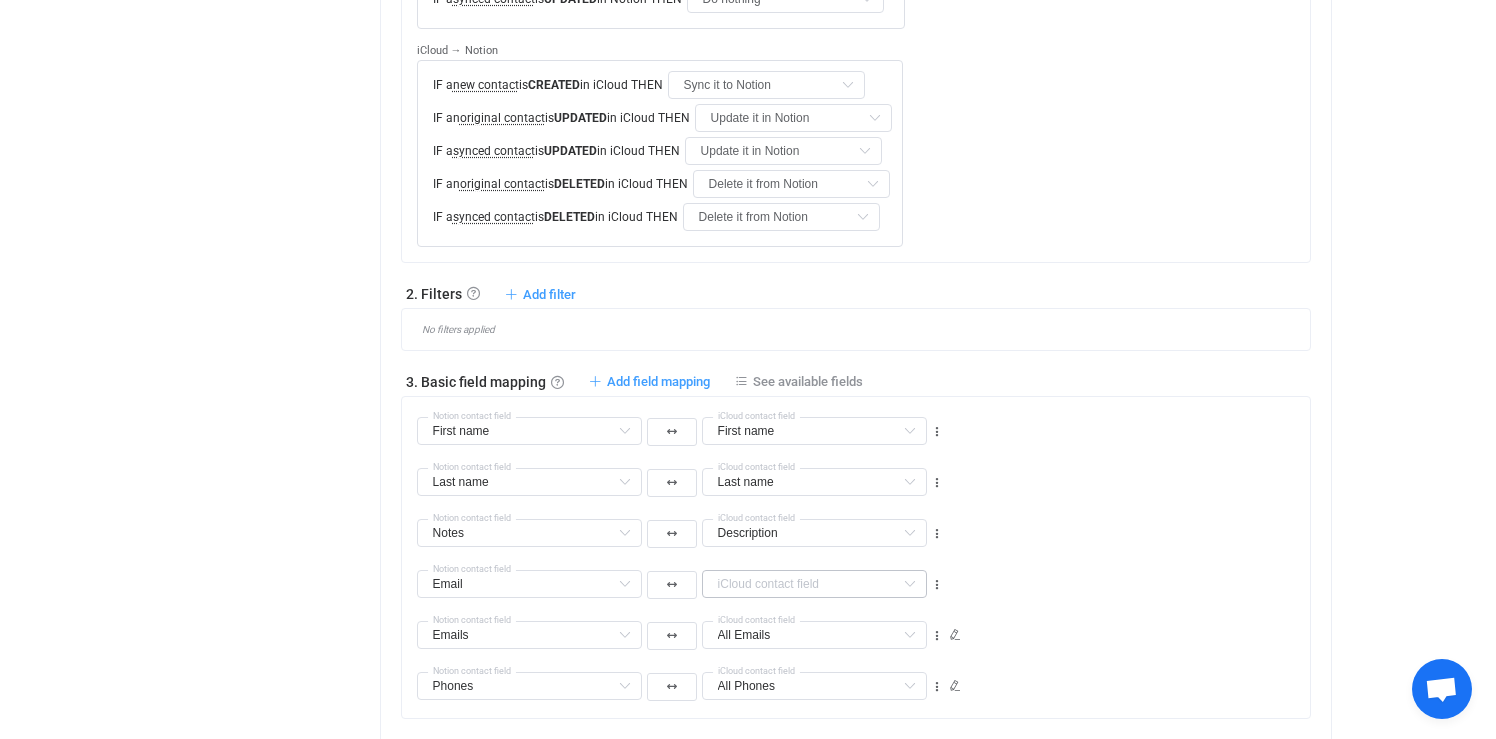 scroll, scrollTop: 1003, scrollLeft: 0, axis: vertical 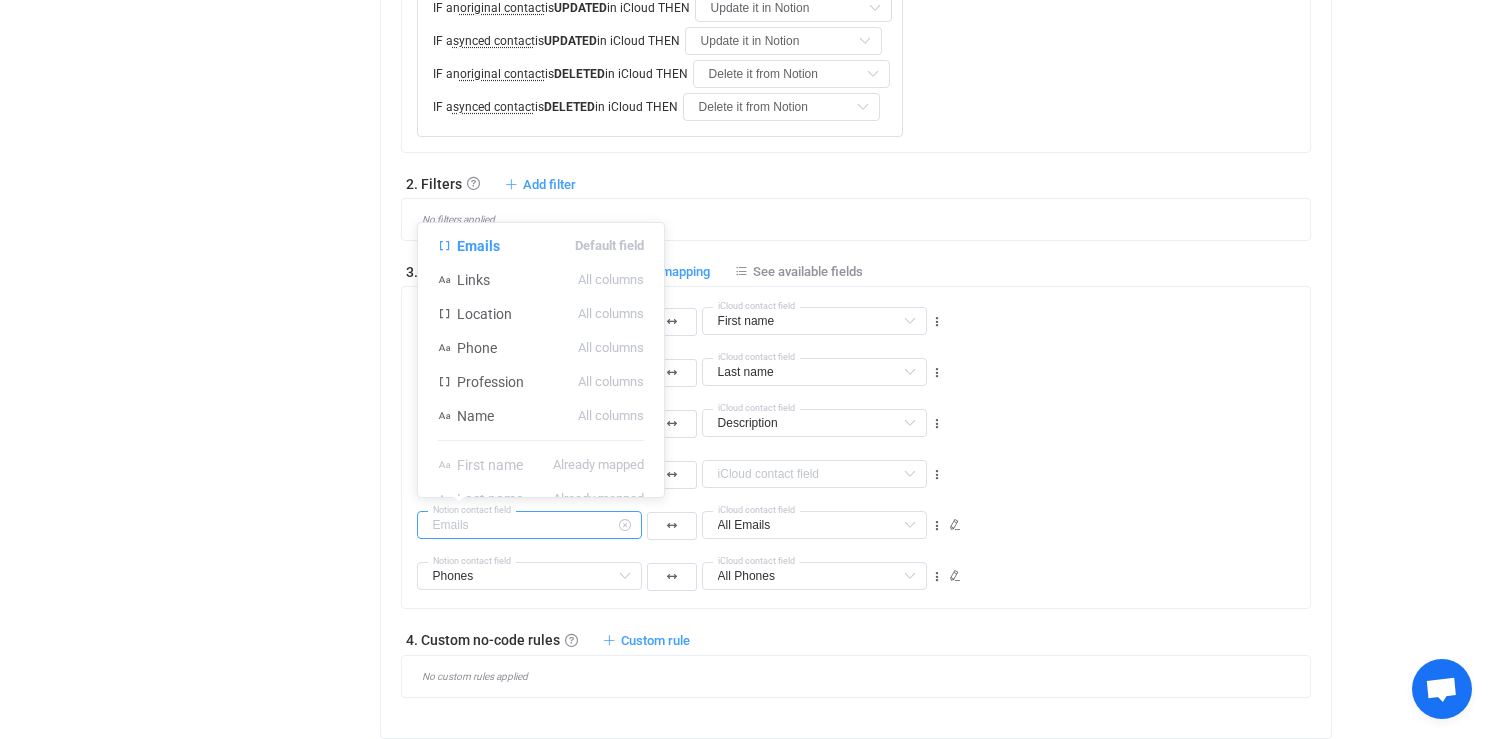 click at bounding box center (529, 525) 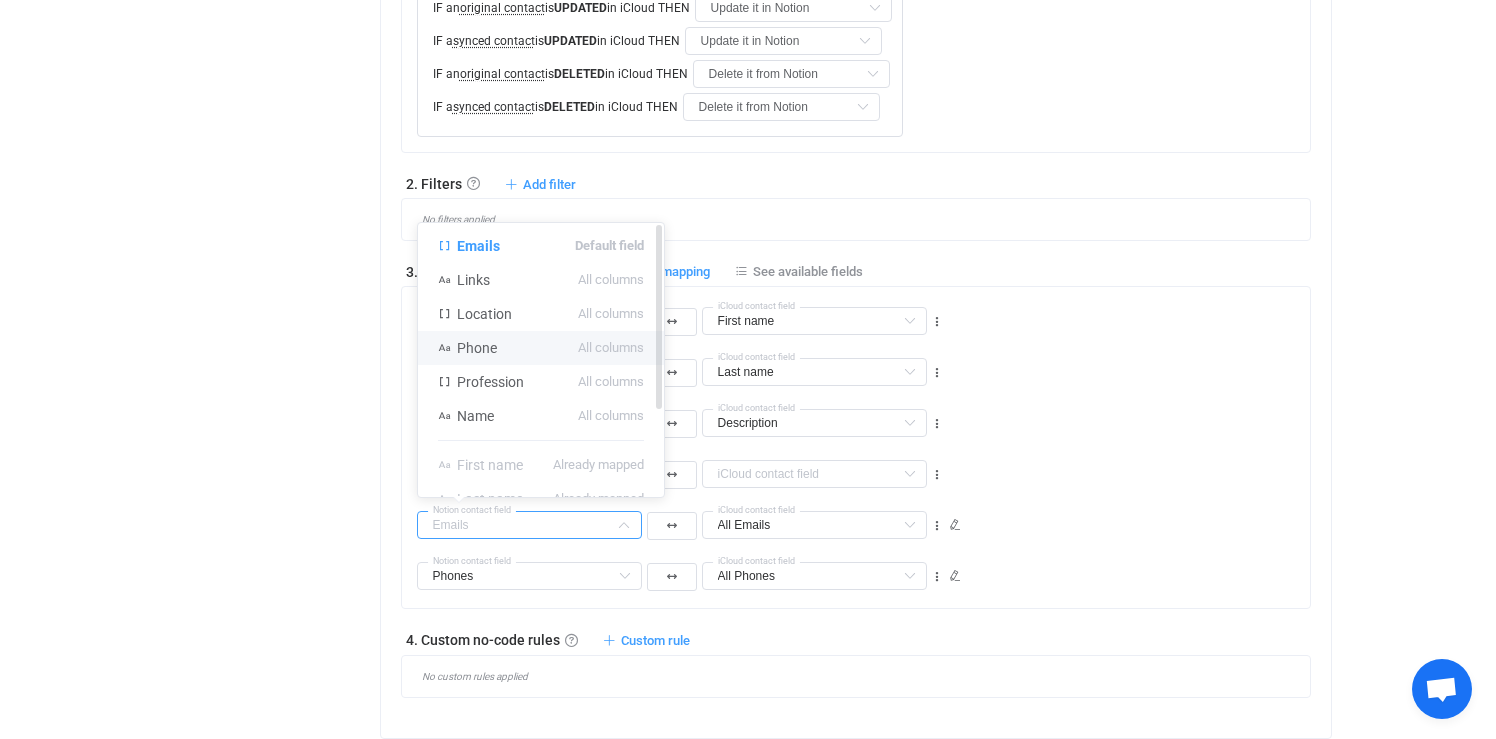 click on "Phone All columns" at bounding box center [541, 348] 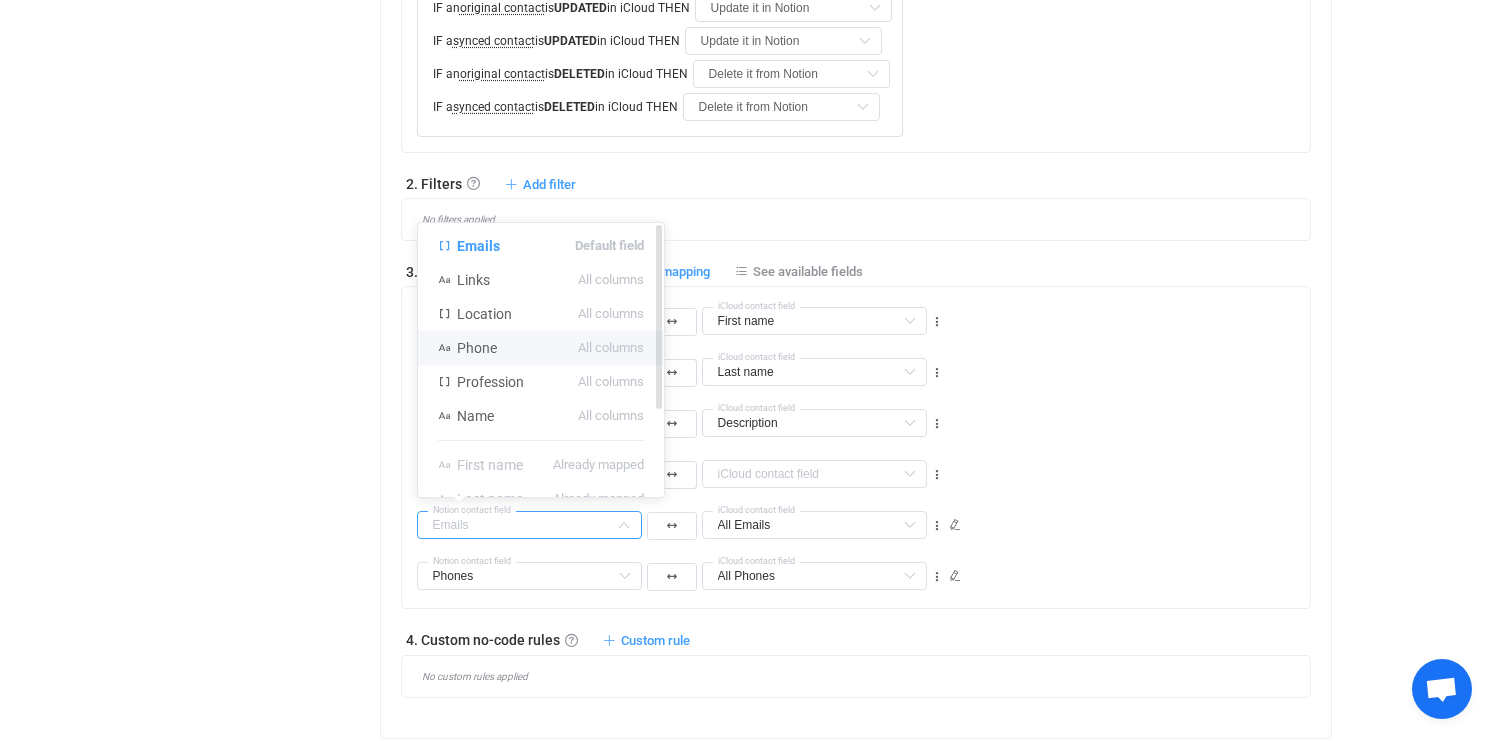 type on "Phone" 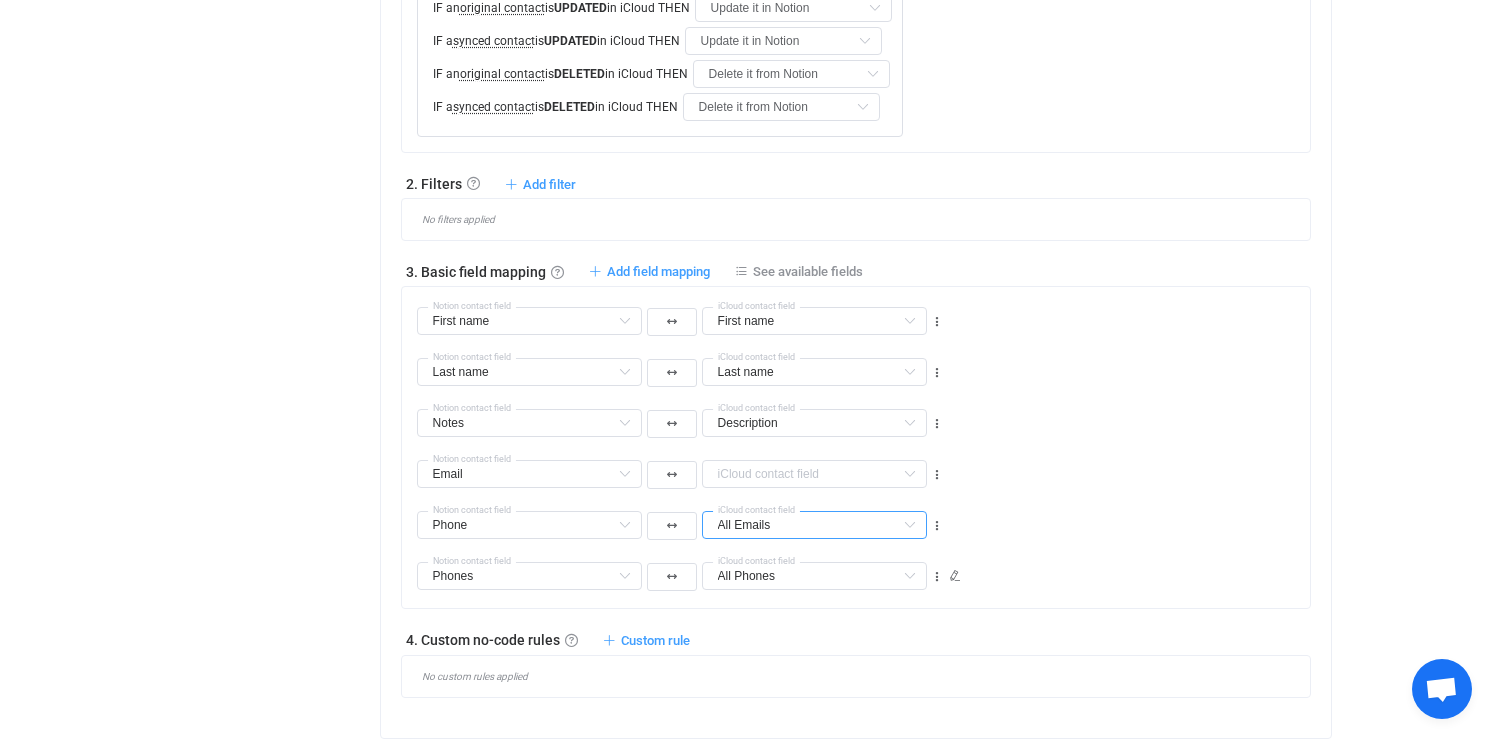 type 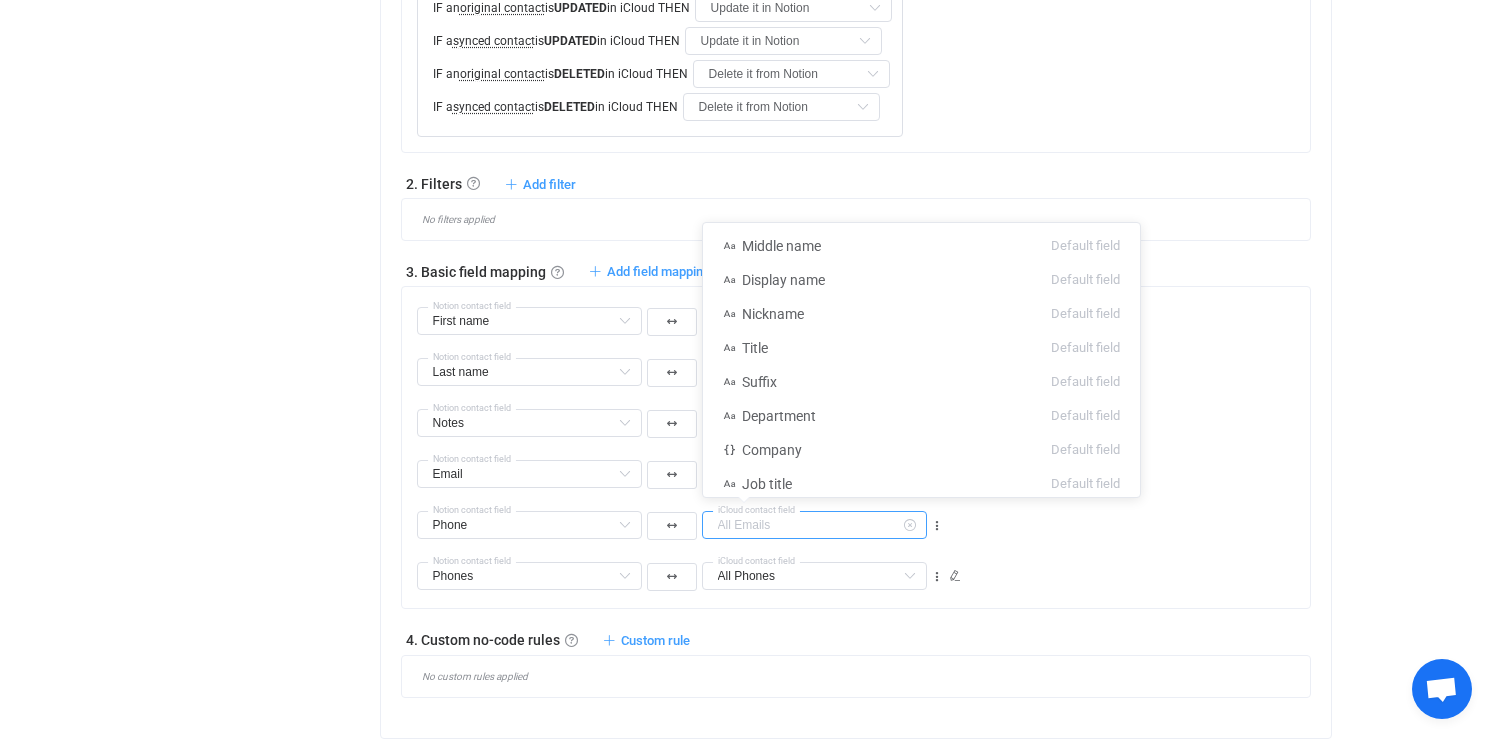 click at bounding box center (814, 525) 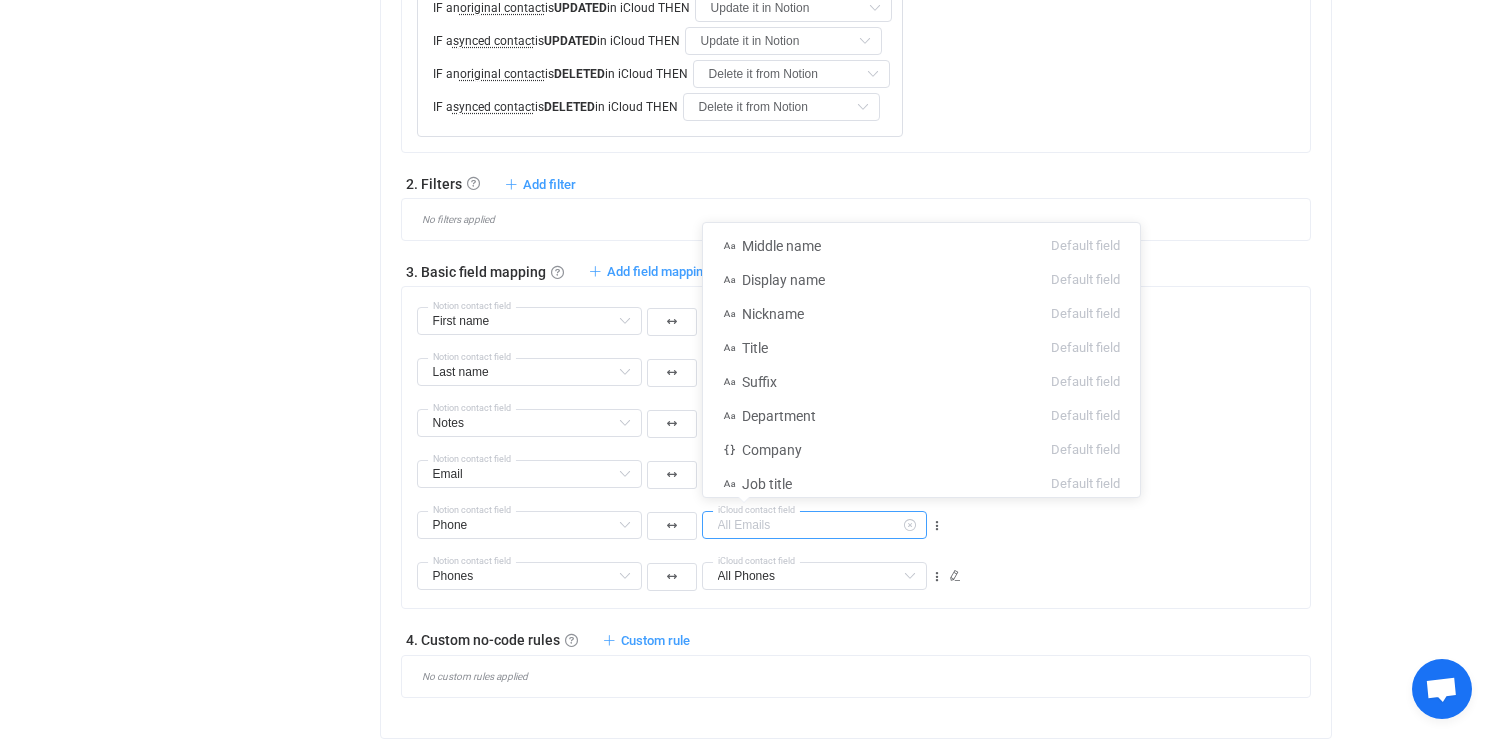 scroll, scrollTop: 87, scrollLeft: 0, axis: vertical 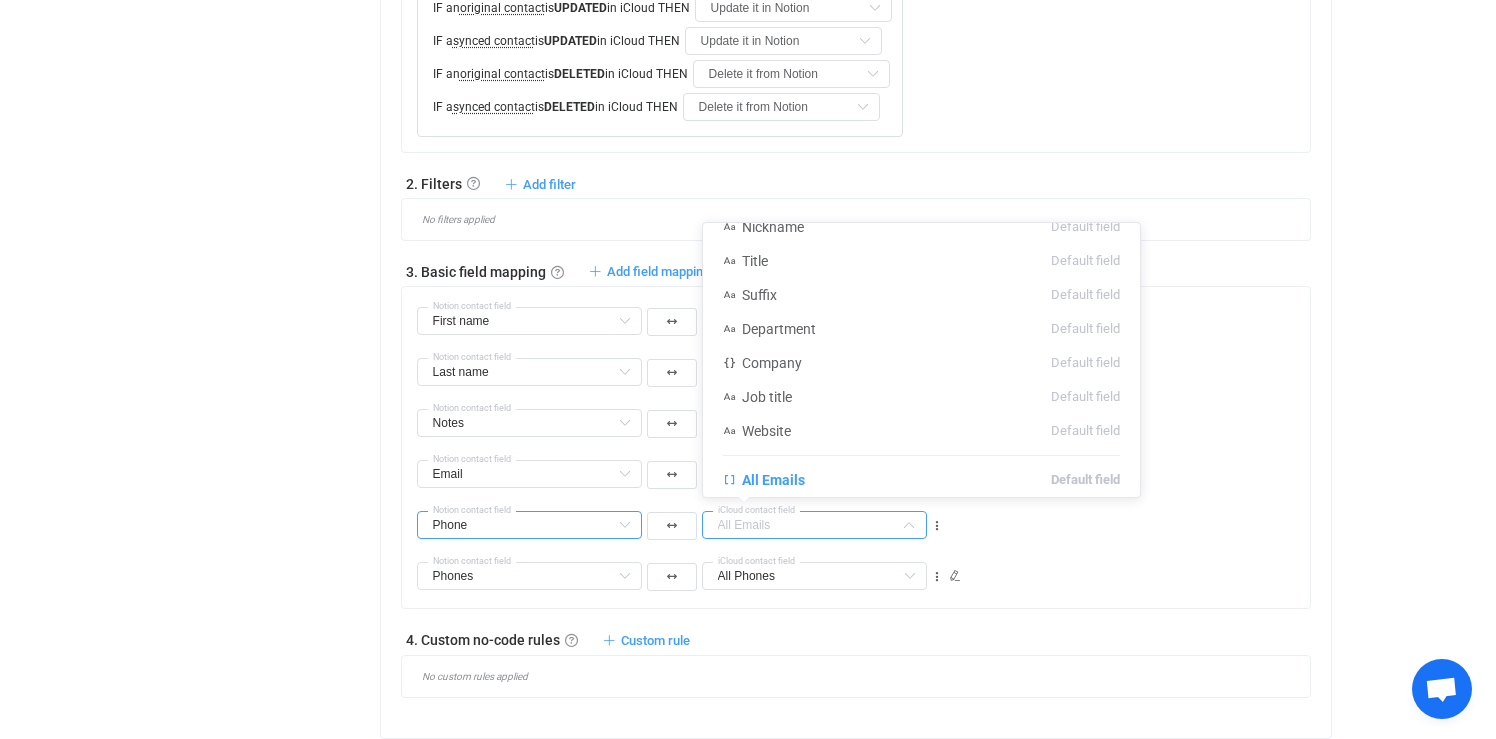 type 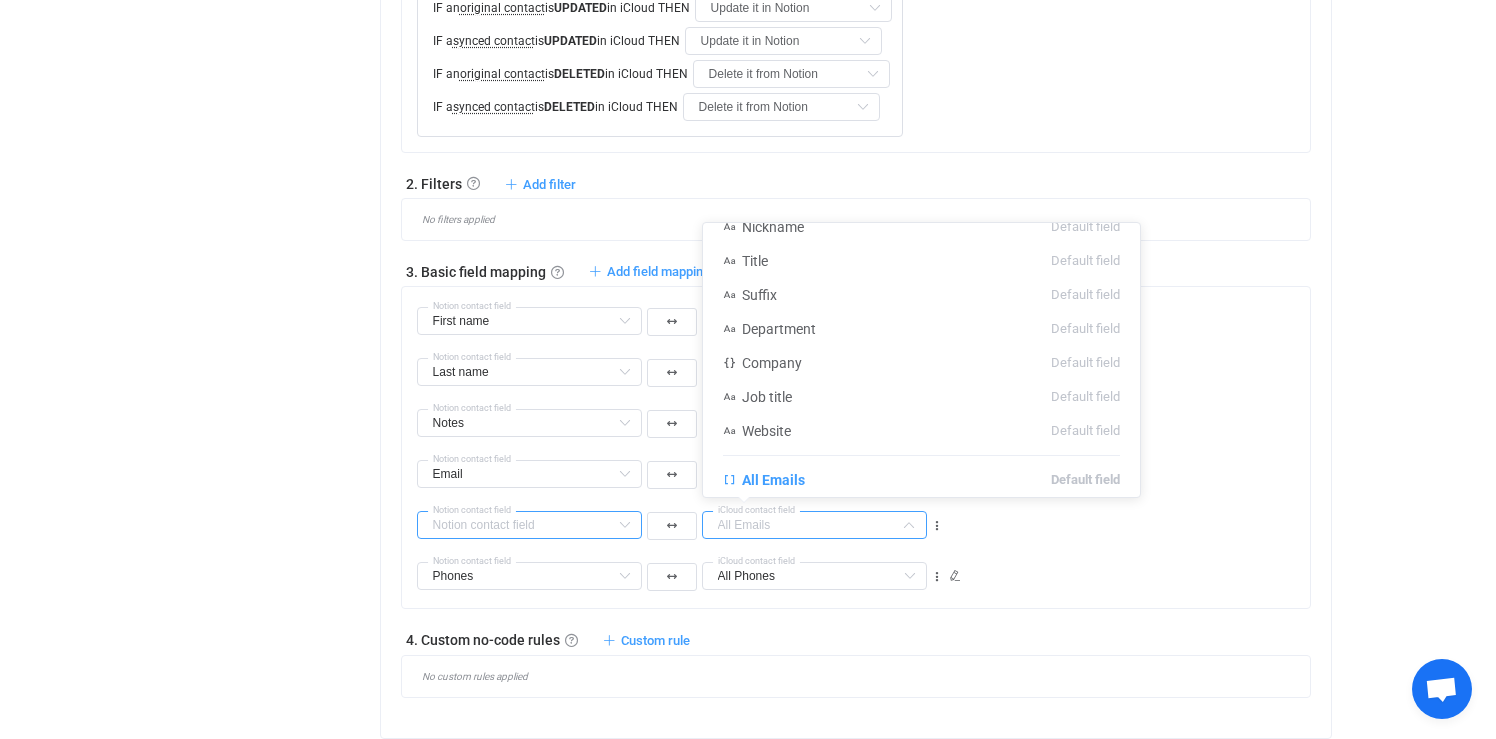 click at bounding box center [529, 525] 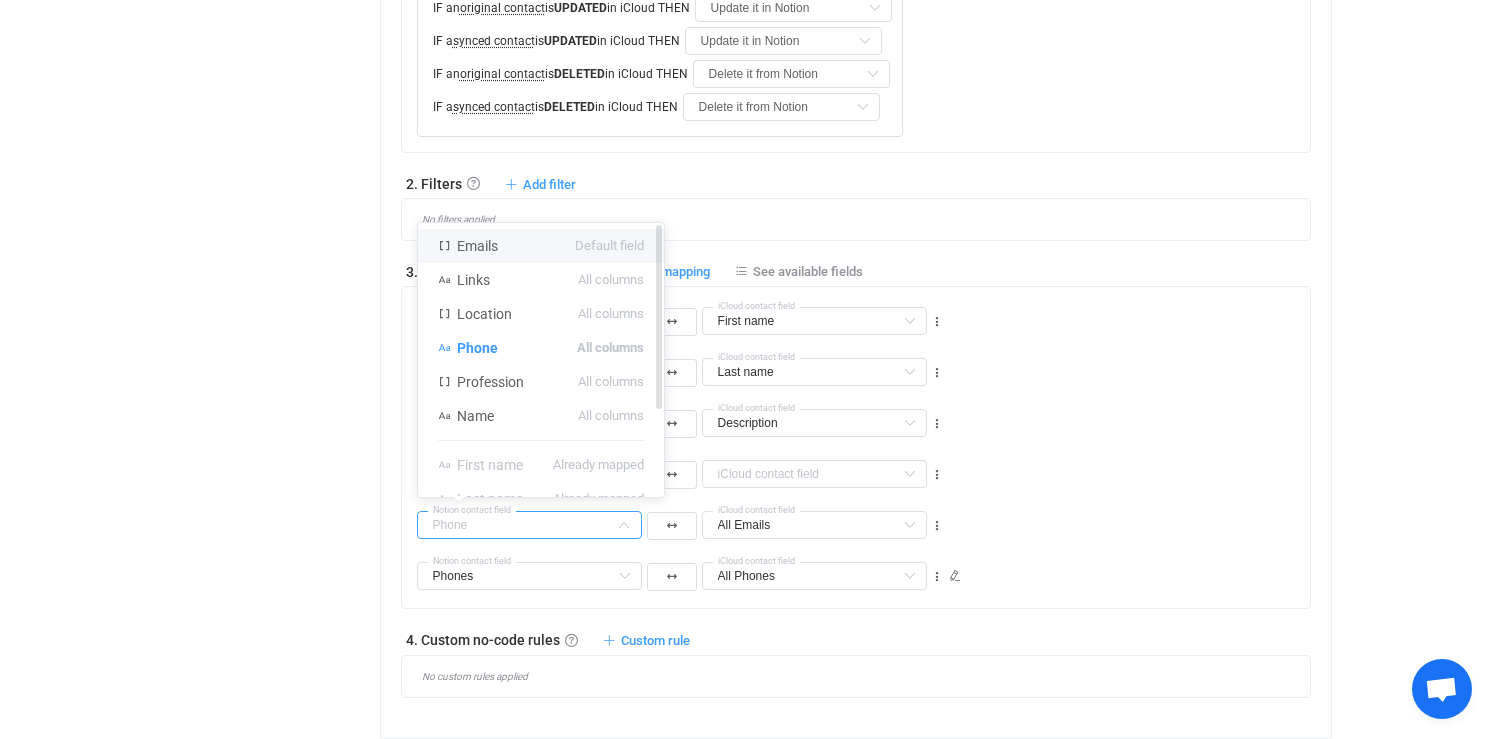 click on "Emails Default field" at bounding box center (541, 246) 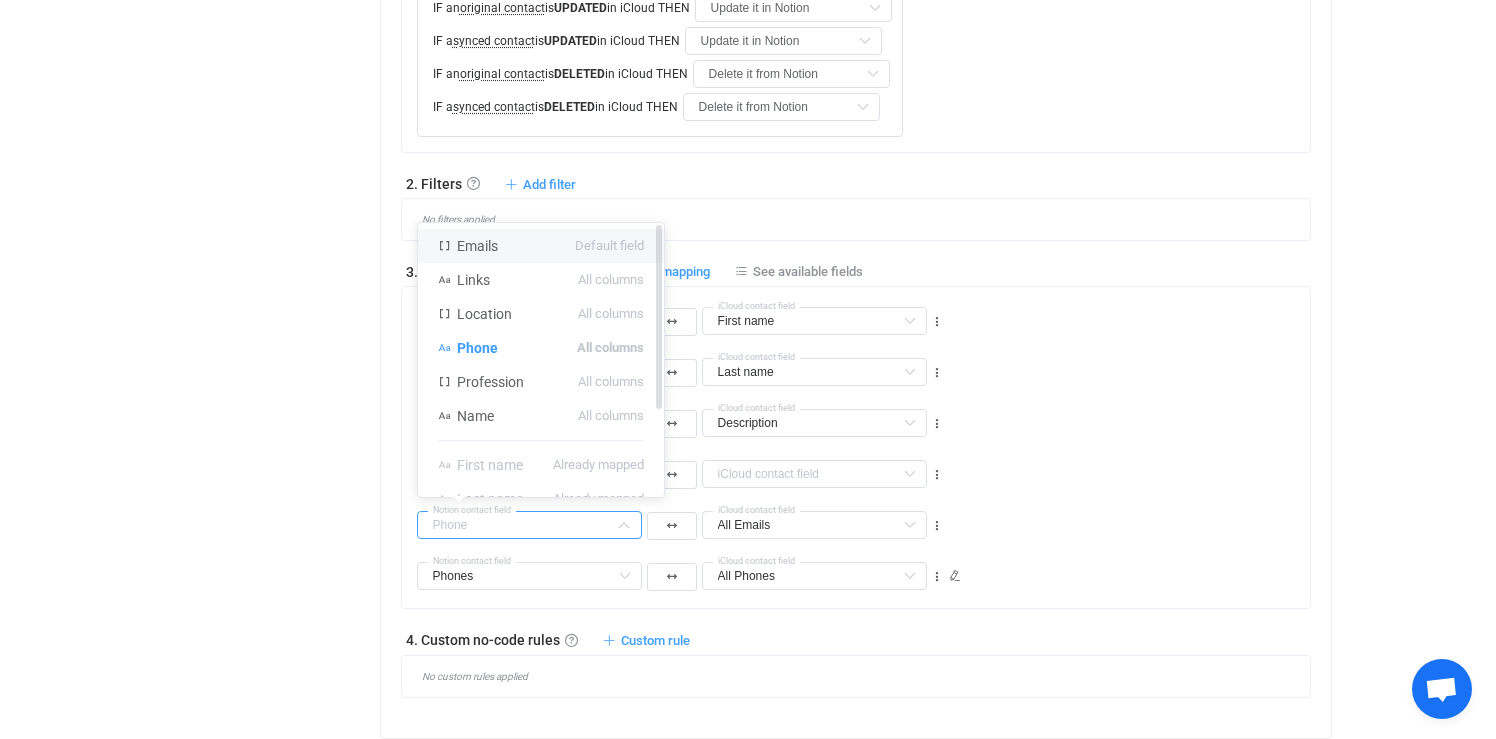 type on "Emails" 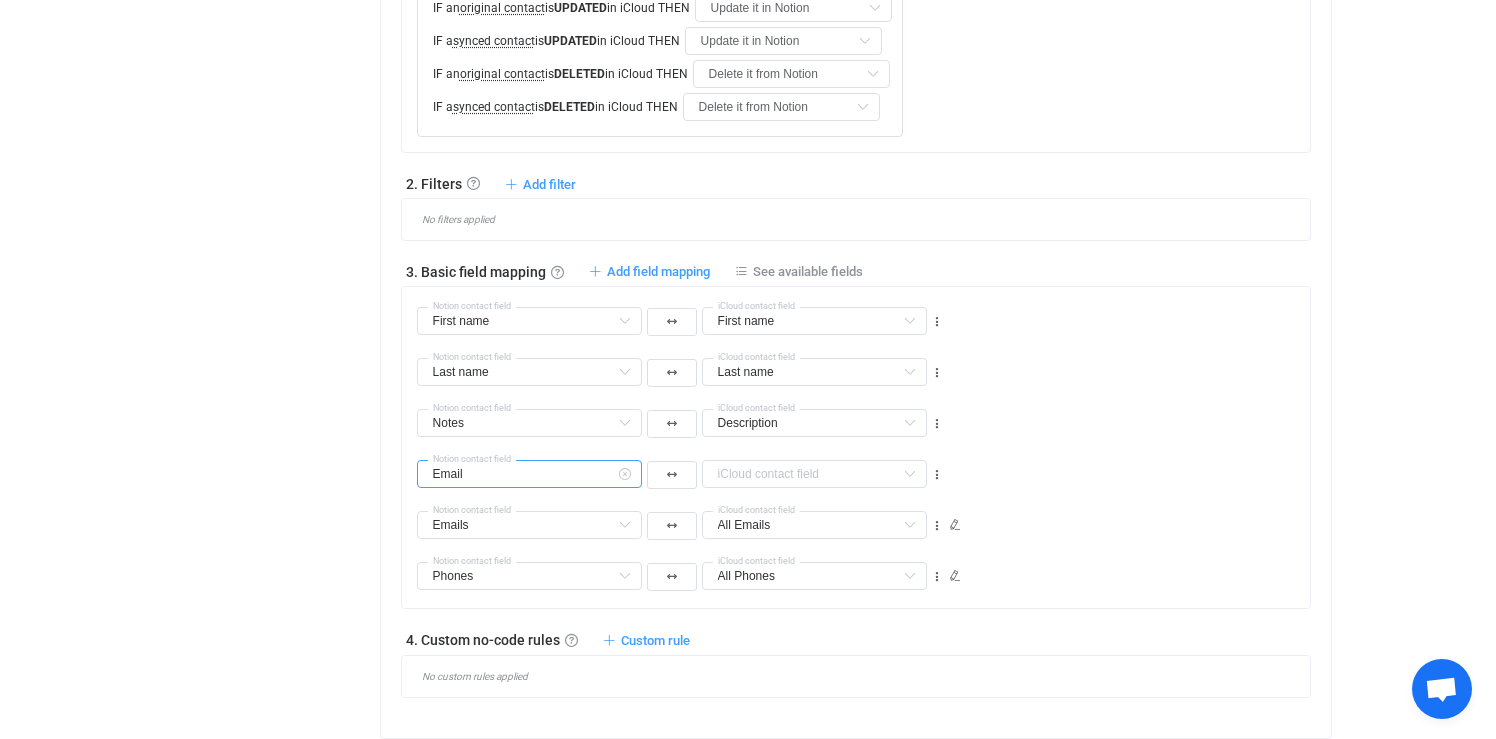 type 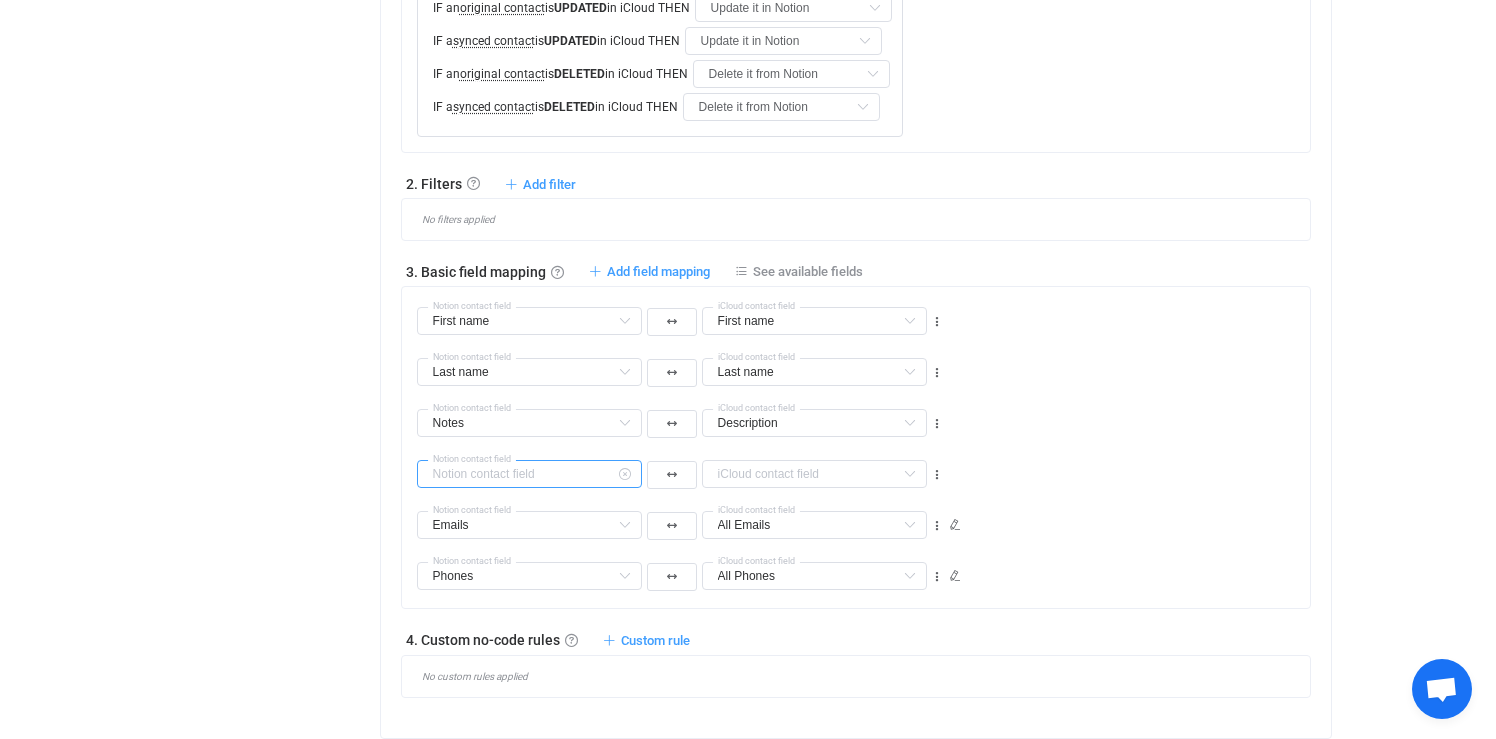 click at bounding box center [529, 474] 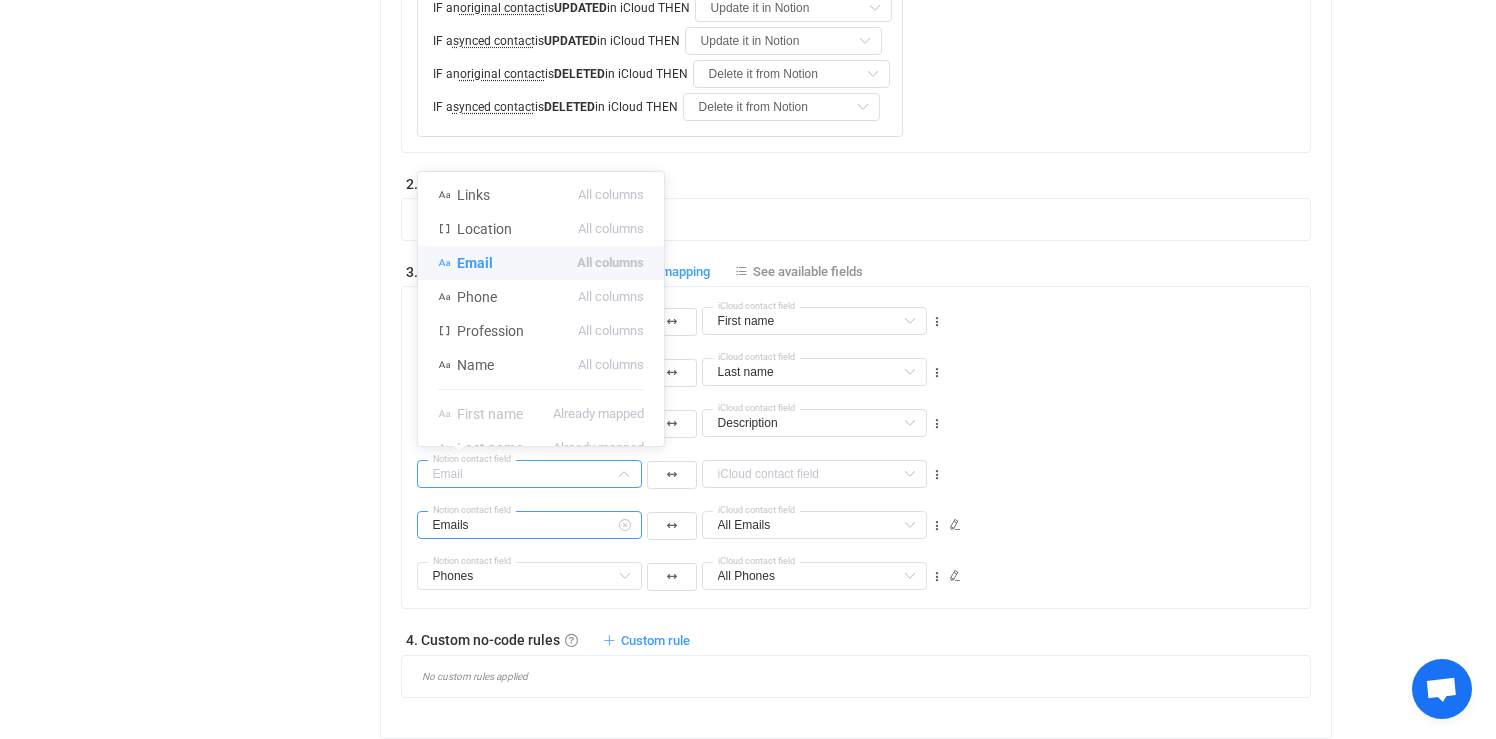 type 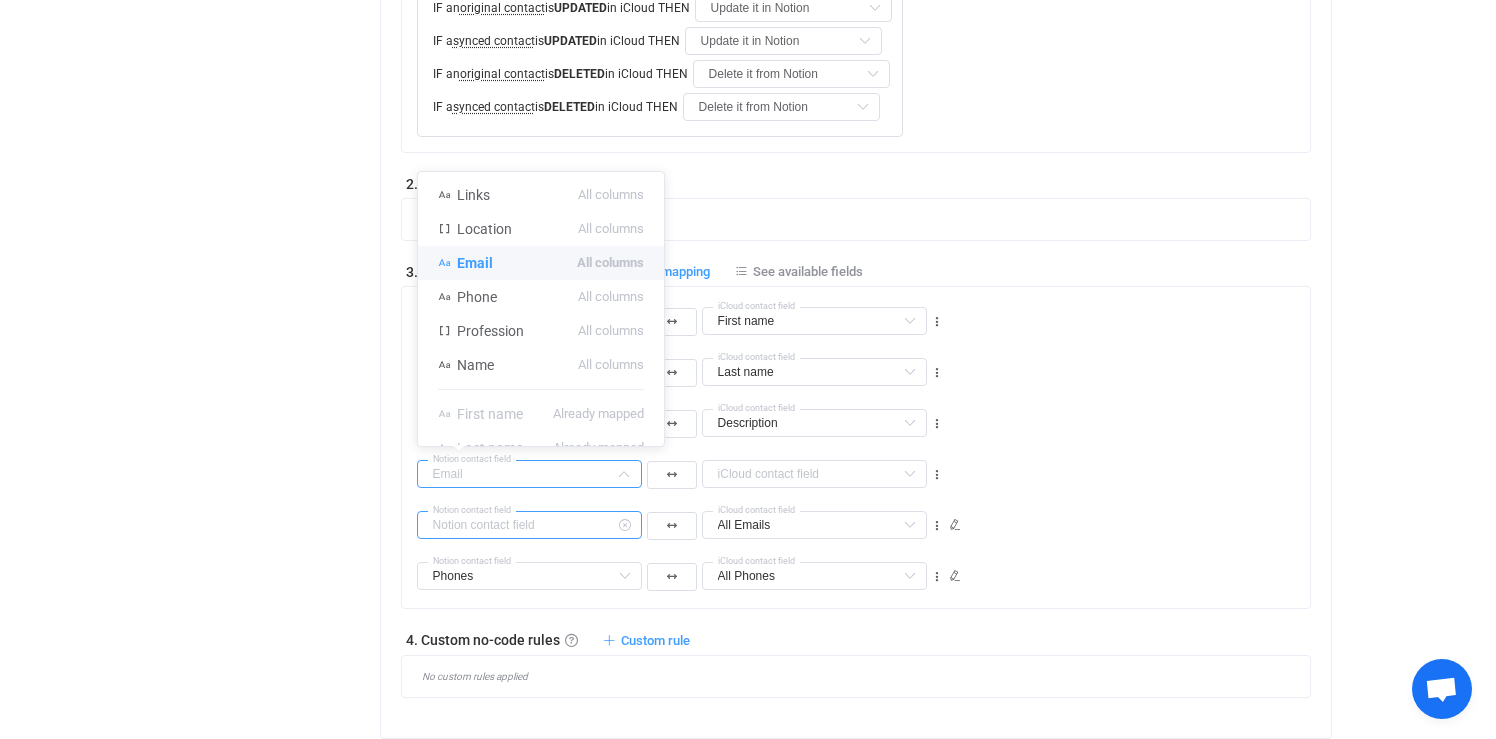 click at bounding box center [529, 525] 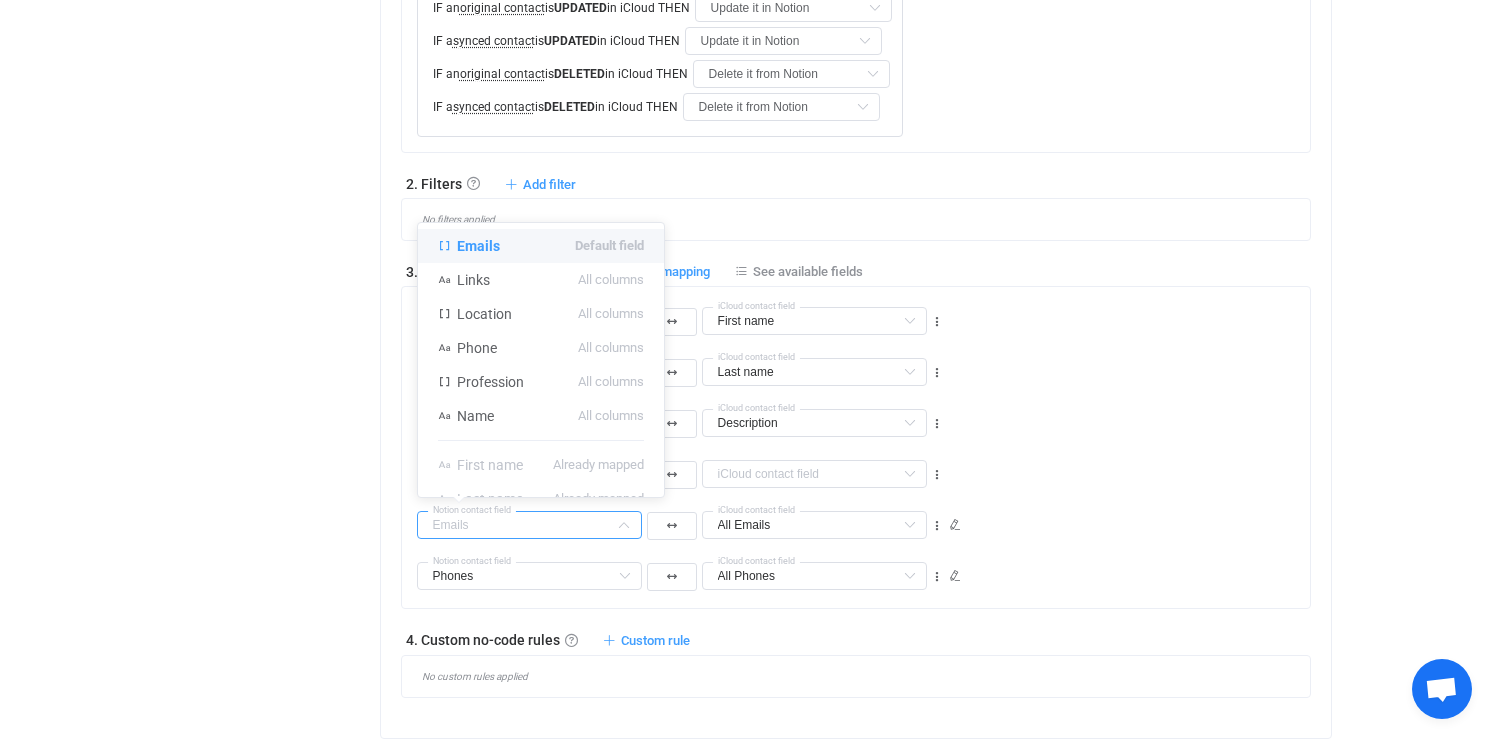 click on "1. General syncing rules General syncing rules Control how SyncPengin reacts to changes in your data. You can override or further adjust these rules in the Filters and Custom rules sections below.   Note that the rules also apply to the initial sync. Notion → iCloud
IF a  new contact  is  CREATED  in Notion THEN
Sync it to iCloud Do nothing Sync it to iCloud
IF an  original contact  is  UPDATED  in Notion THEN
Do nothing
IF a  synced contact  is  UPDATED  in Notion THEN
Do nothing iCloud → Notion
IF a  new contact  is  CREATED  in iCloud THEN
Sync it to Notion Do nothing Sync it to Notion
IF an  original contact  is  UPDATED  in iCloud THEN
Update it in Notion Do nothing Update it in Notion Update it in Notion if it's a copy
IF a  synced contact  is  UPDATED  in iCloud THEN
Update it in Notion Do nothing Update it in Notion
IF an  original contact  is  DELETED  in iCloud THEN
Do nothing  is" at bounding box center (856, 229) 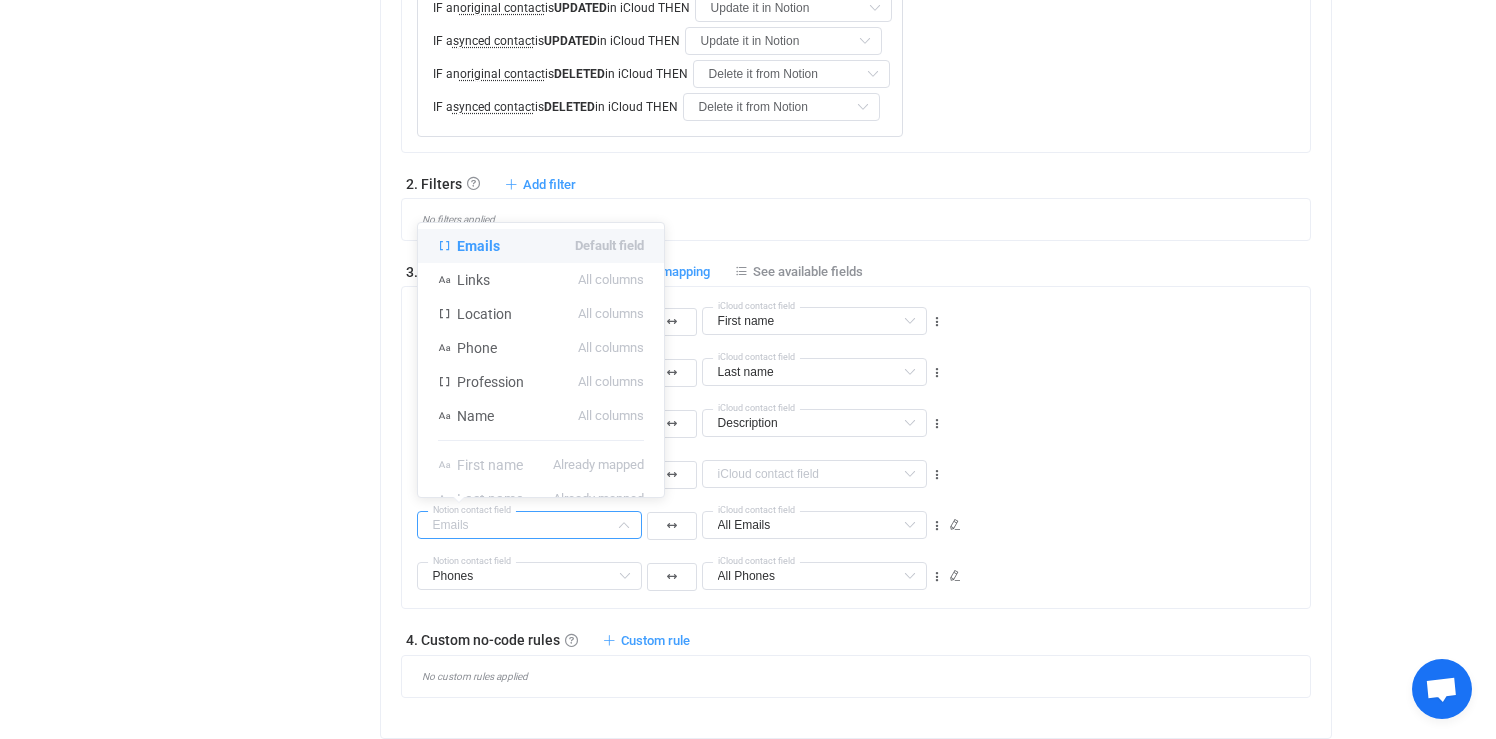type on "Emails" 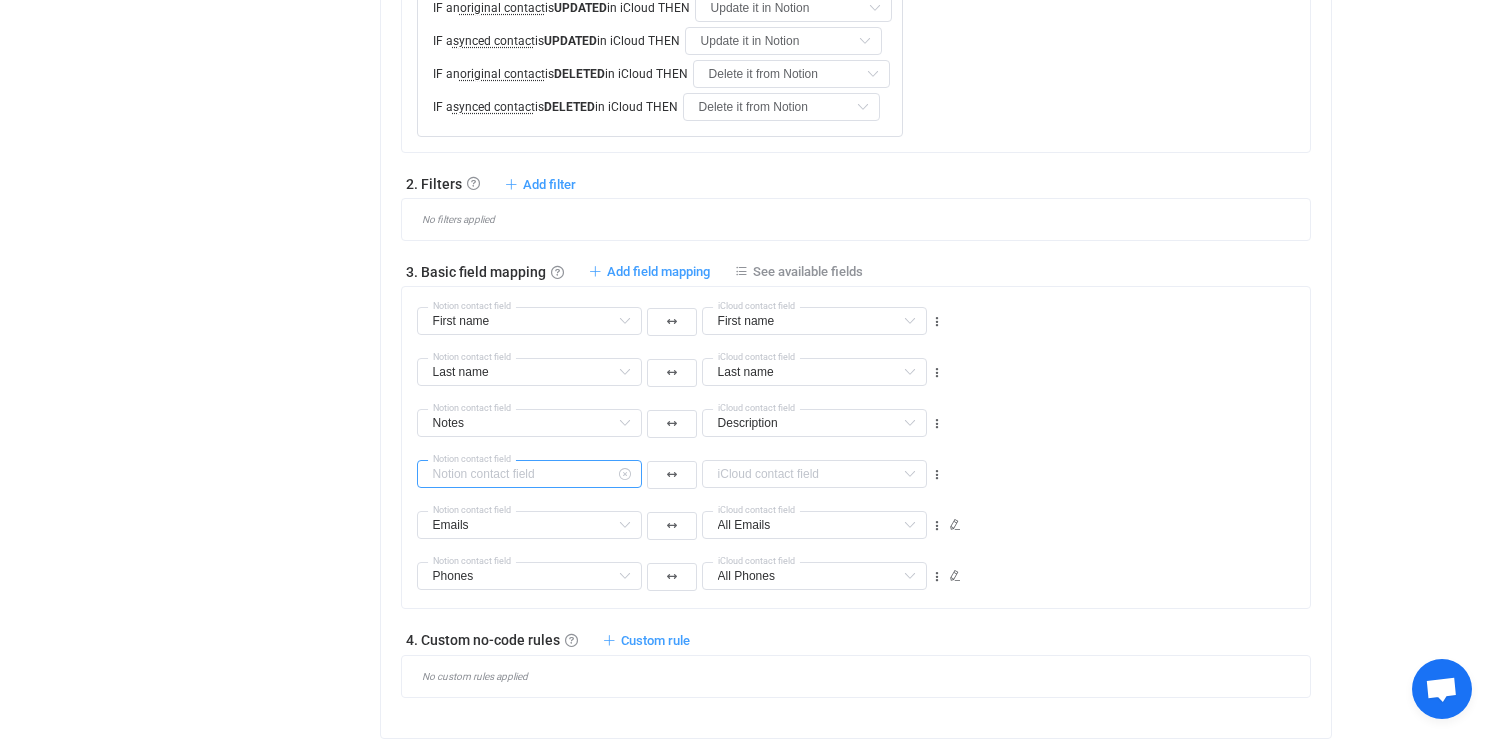 click at bounding box center [529, 474] 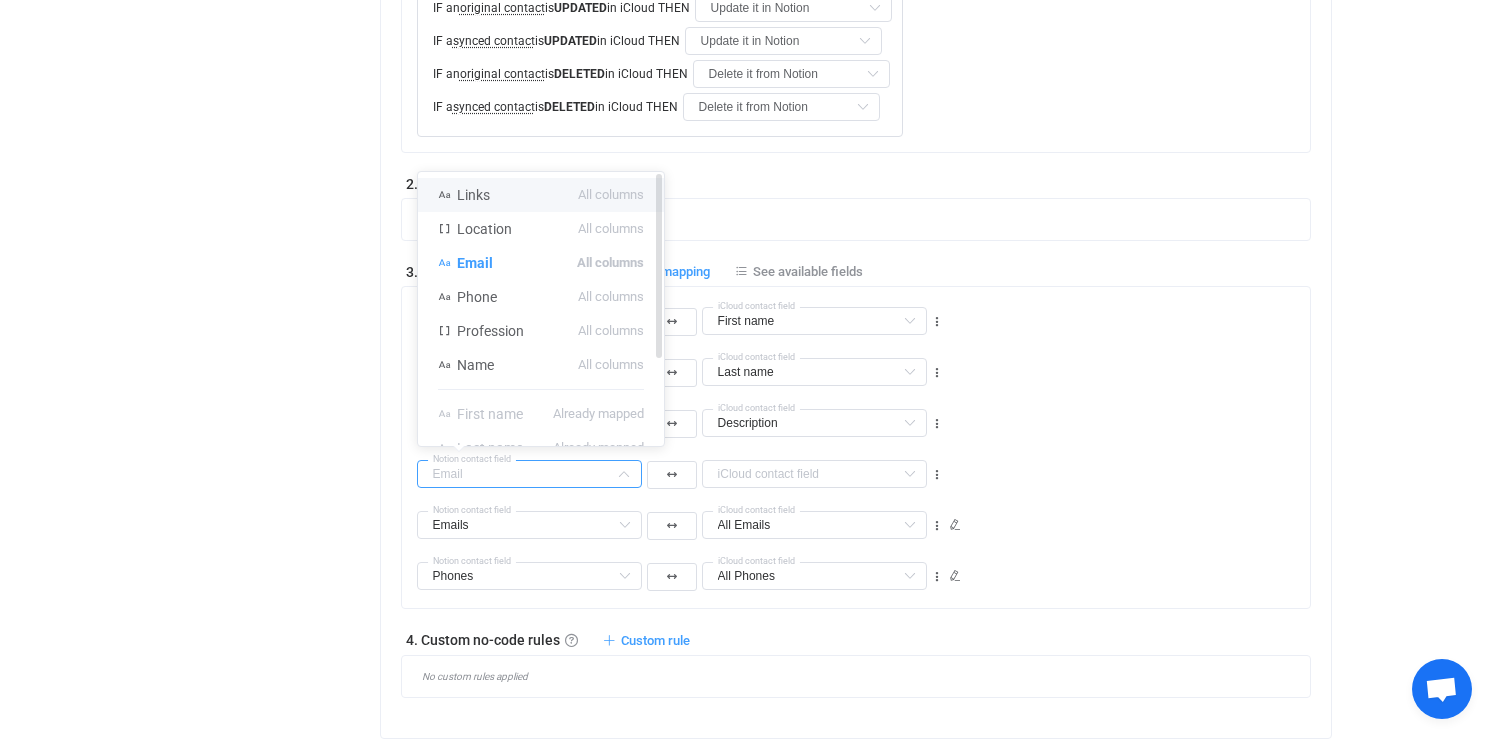 click on "Links All columns" at bounding box center (541, 195) 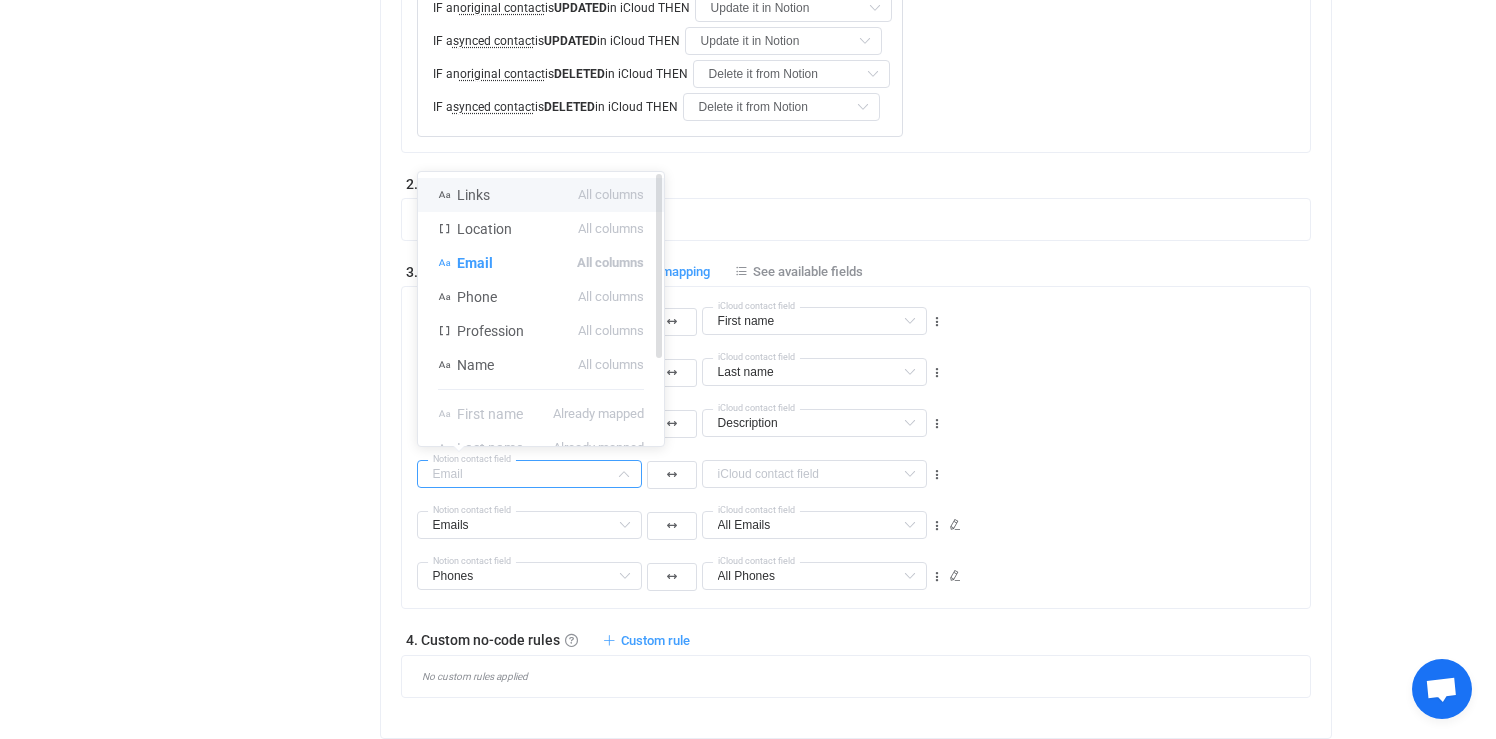 type on "Links" 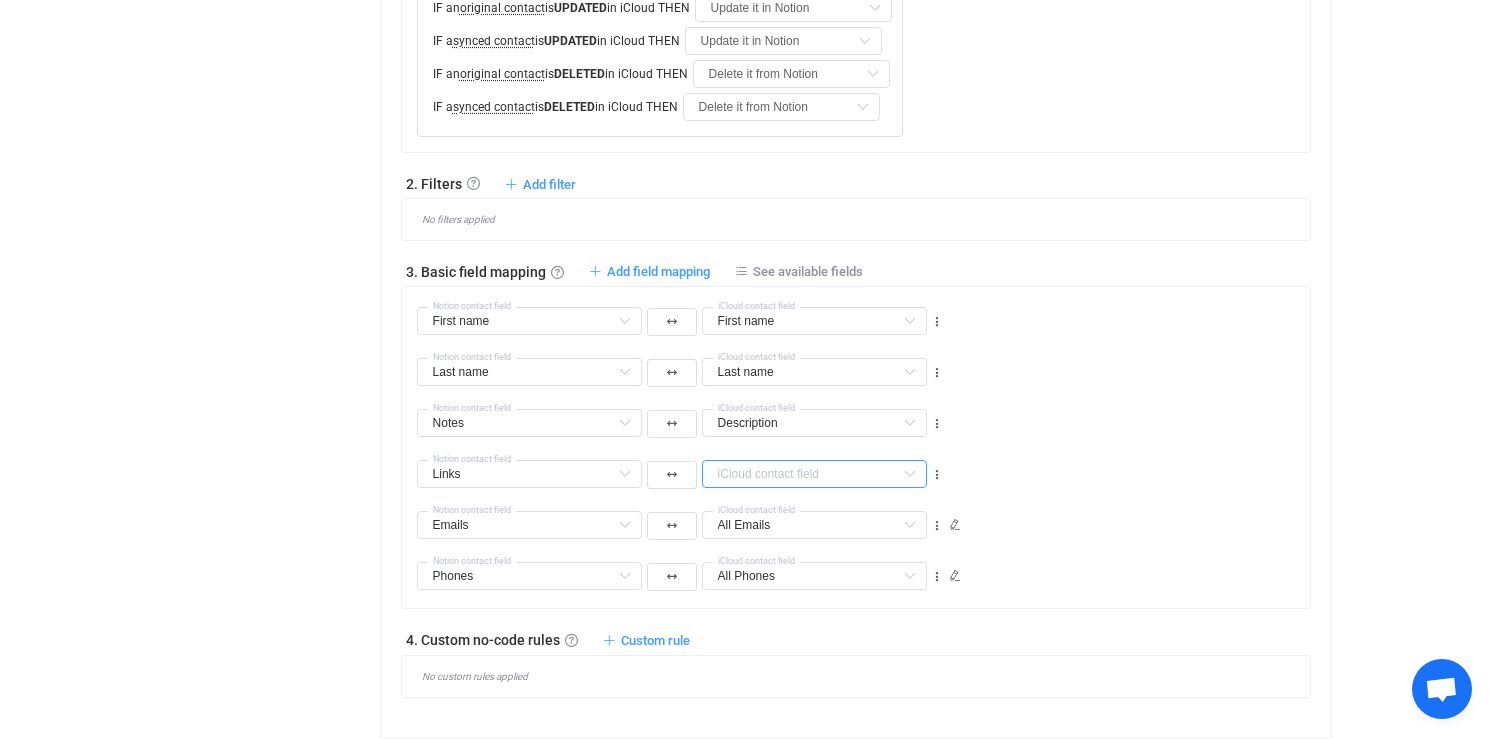 click at bounding box center (814, 474) 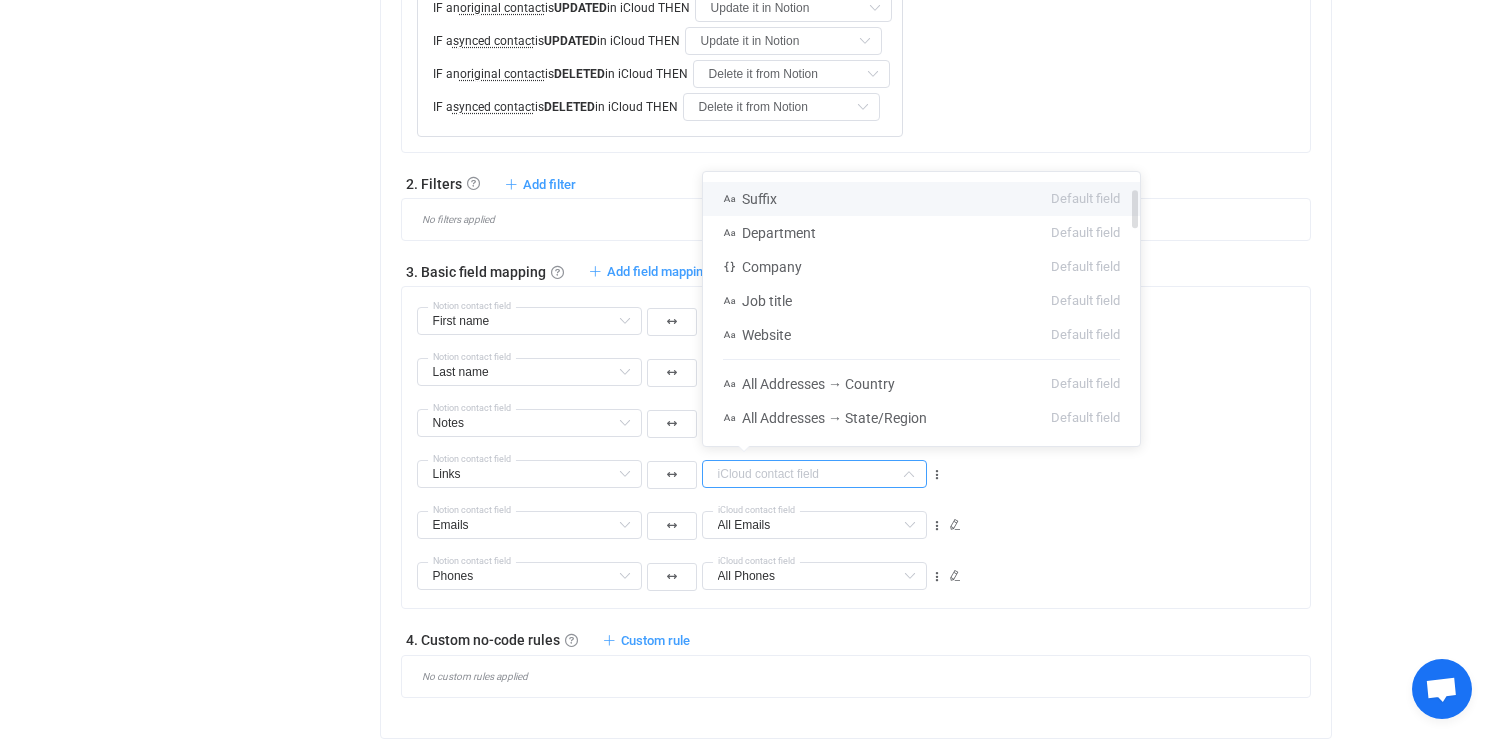 scroll, scrollTop: 147, scrollLeft: 0, axis: vertical 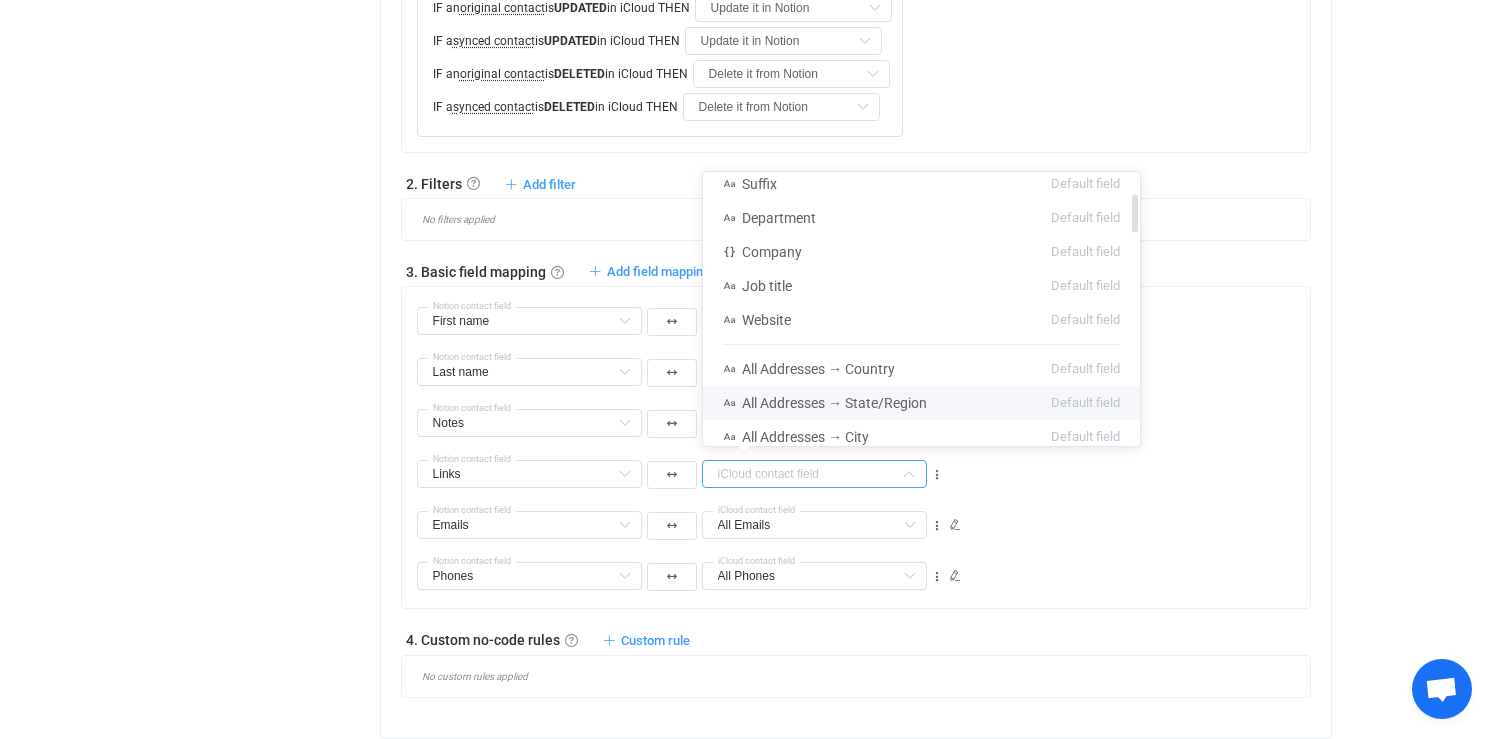 click on "All Addresses → State/Region Default field" at bounding box center (921, 403) 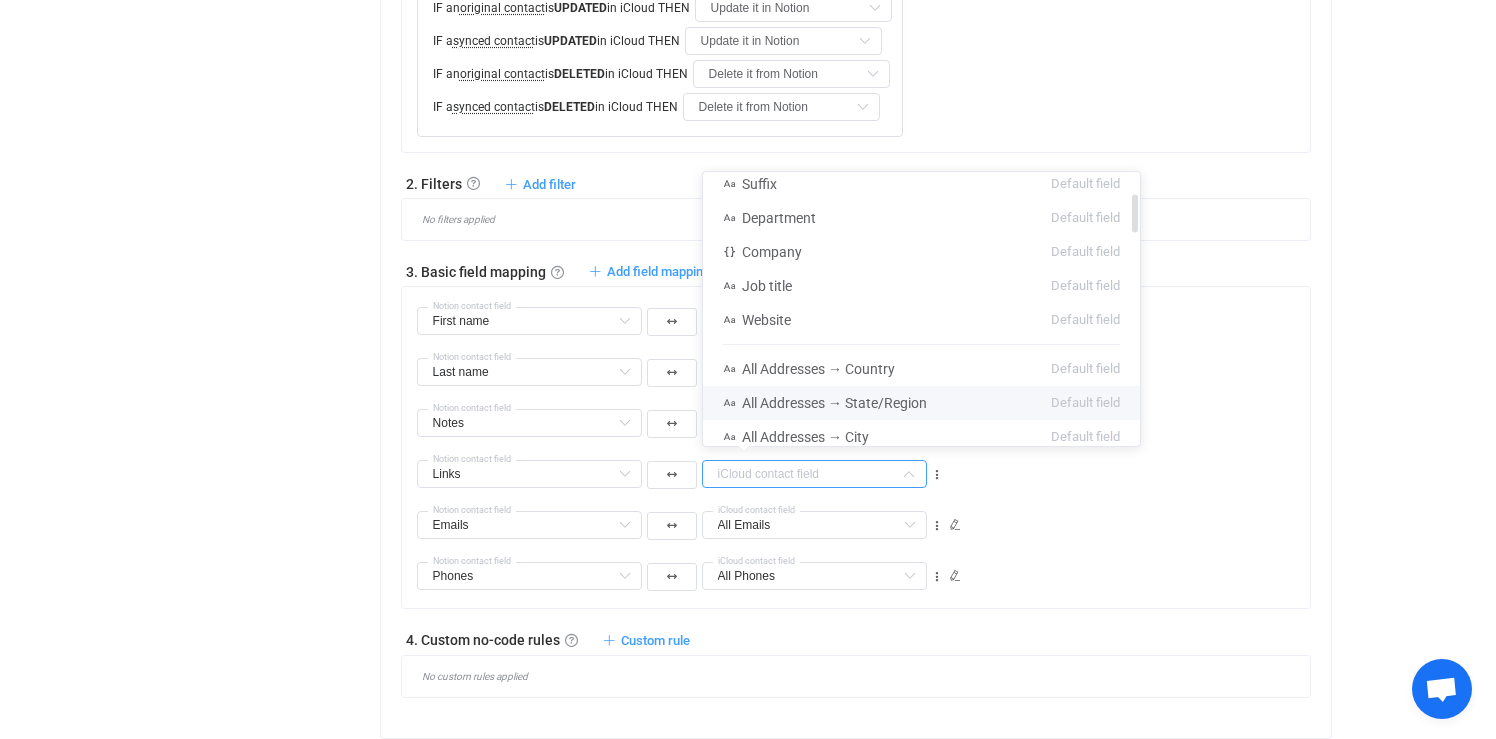 type on "All Addresses → State/Region" 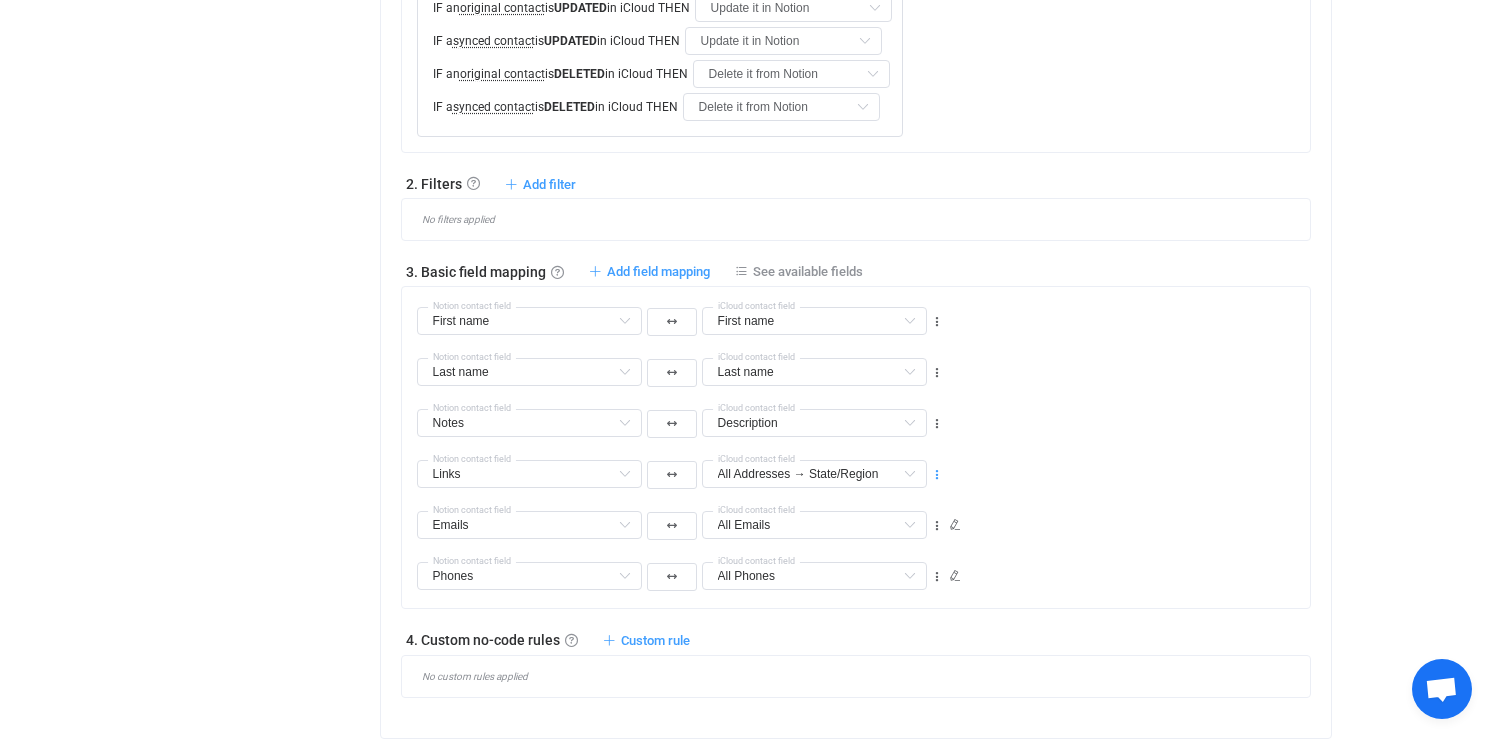 click at bounding box center [937, 475] 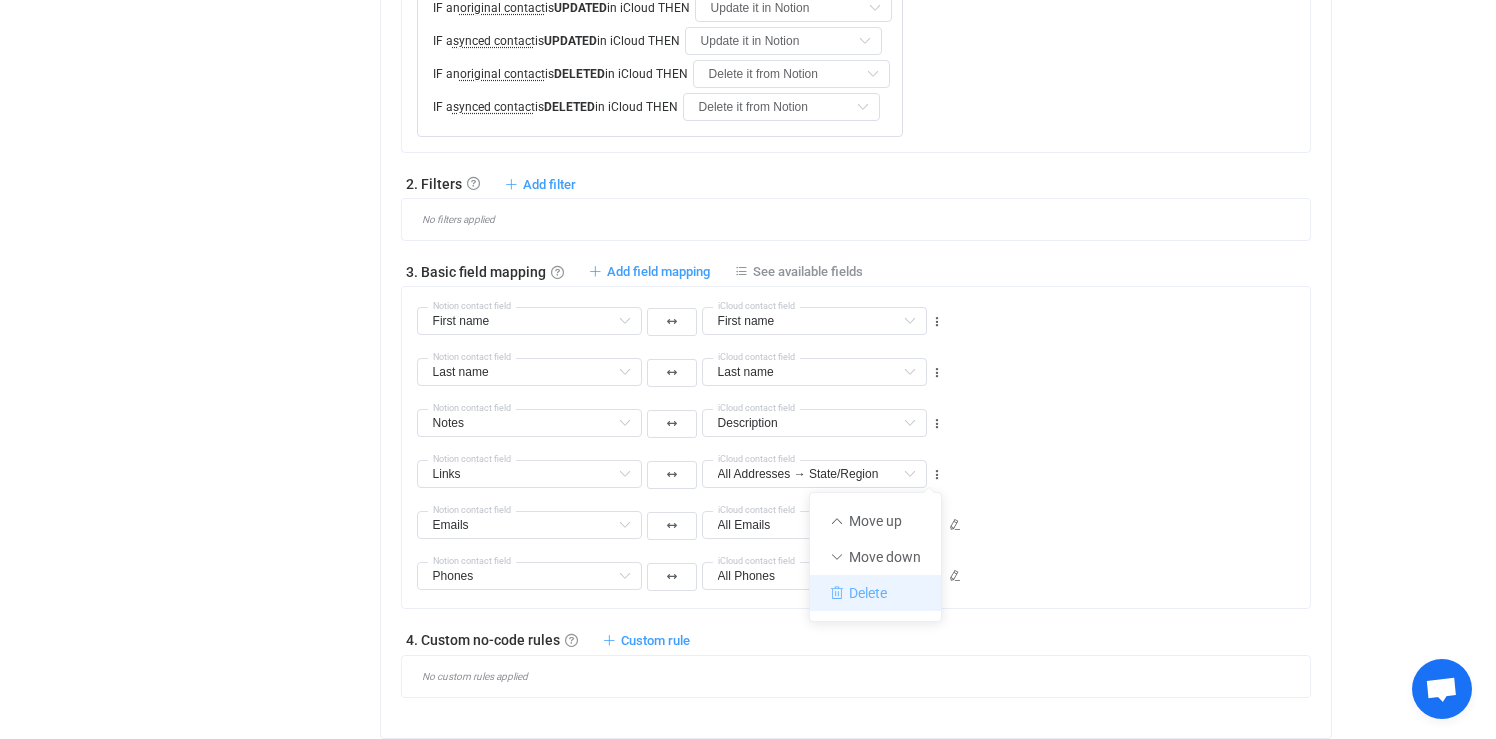 click on "Delete" at bounding box center [875, 593] 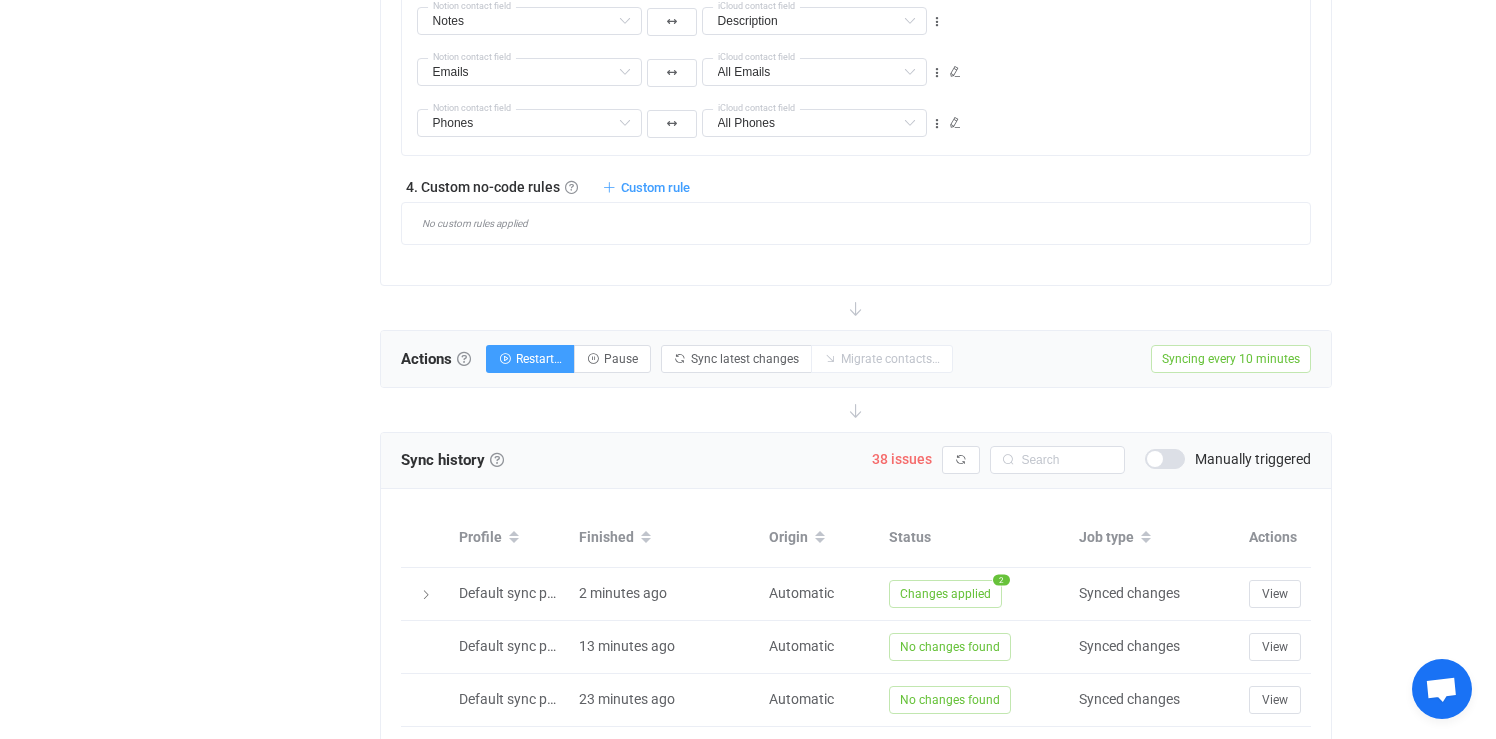 scroll, scrollTop: 1435, scrollLeft: 0, axis: vertical 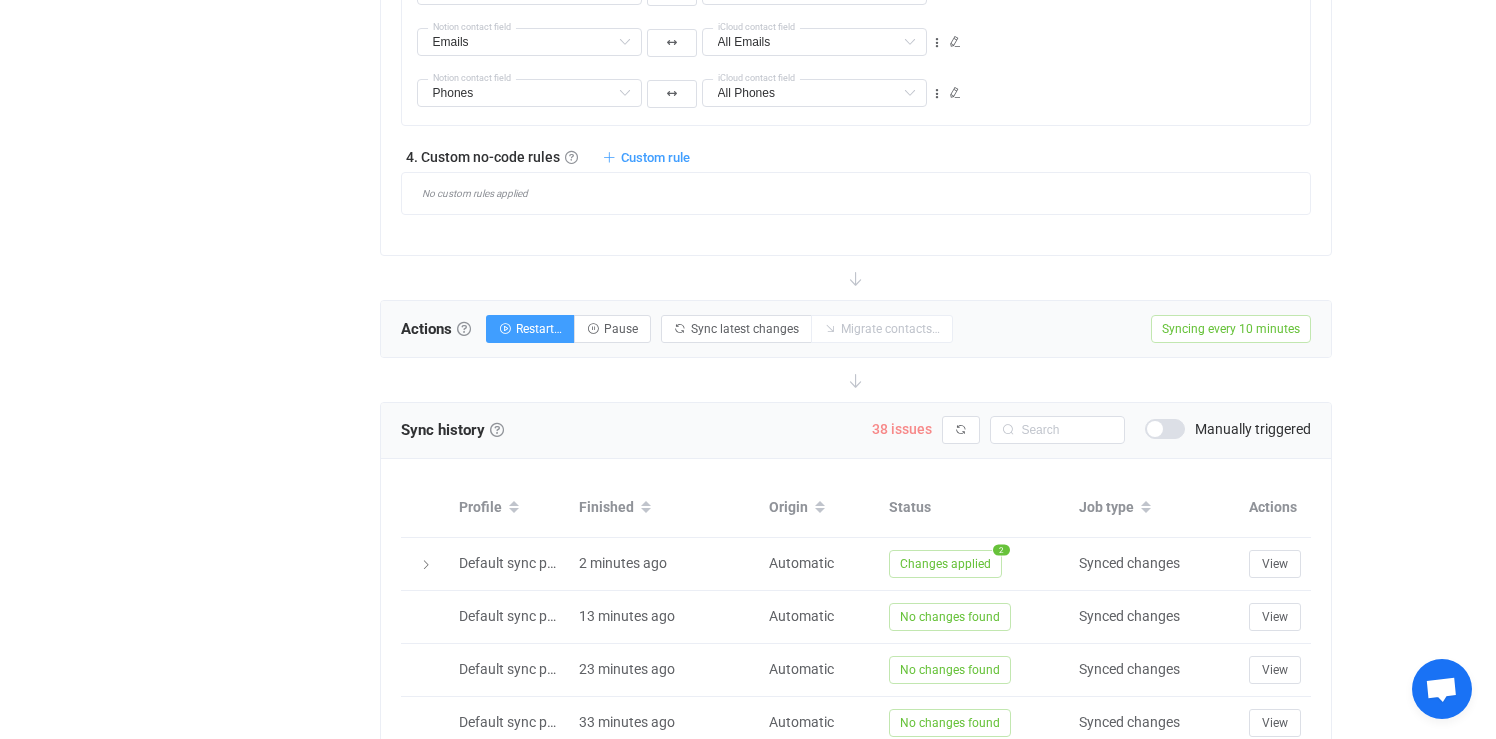 click on "38 issues" at bounding box center [902, 429] 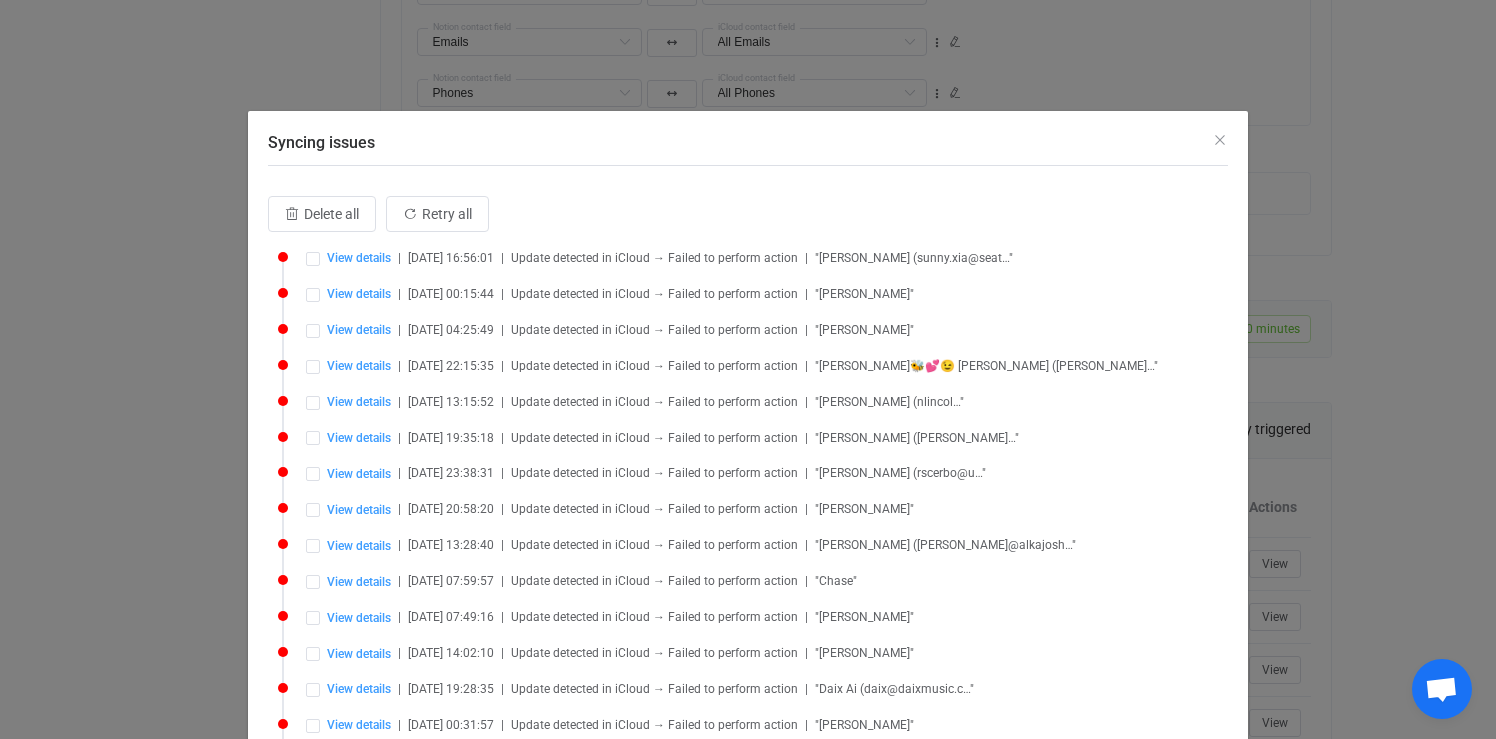 click on "Delete all Retry all View details | [DATE] 16:56:01 | Update detected in iCloud → Failed to perform action | "[PERSON_NAME] (sunny.xia@seat…" View details | [DATE] 00:15:44 | Update detected in iCloud → Failed to perform action | "[PERSON_NAME]" View details | [DATE] 04:25:49 | Update detected in iCloud → Failed to perform action | "[PERSON_NAME]" View details | [DATE] 22:15:35 | Update detected in iCloud → Failed to perform action | "[PERSON_NAME]🐝💕😉 [PERSON_NAME] ([PERSON_NAME]…" View details | [DATE] 13:15:52 | Update detected in iCloud → Failed to perform action | "[PERSON_NAME] (nlincol…" View details | [DATE] 19:35:18 | Update detected in iCloud → Failed to perform action | "[PERSON_NAME] ([PERSON_NAME]…" View details | [DATE] 23:38:31 | Update detected in iCloud → Failed to perform action | "[PERSON_NAME] (rscerbo@u…" View details | [DATE] 20:58:20 | Update detected in iCloud → Failed to perform action | "[PERSON_NAME]" View details | [DATE] 13:28:40 | | | |" at bounding box center (748, 902) 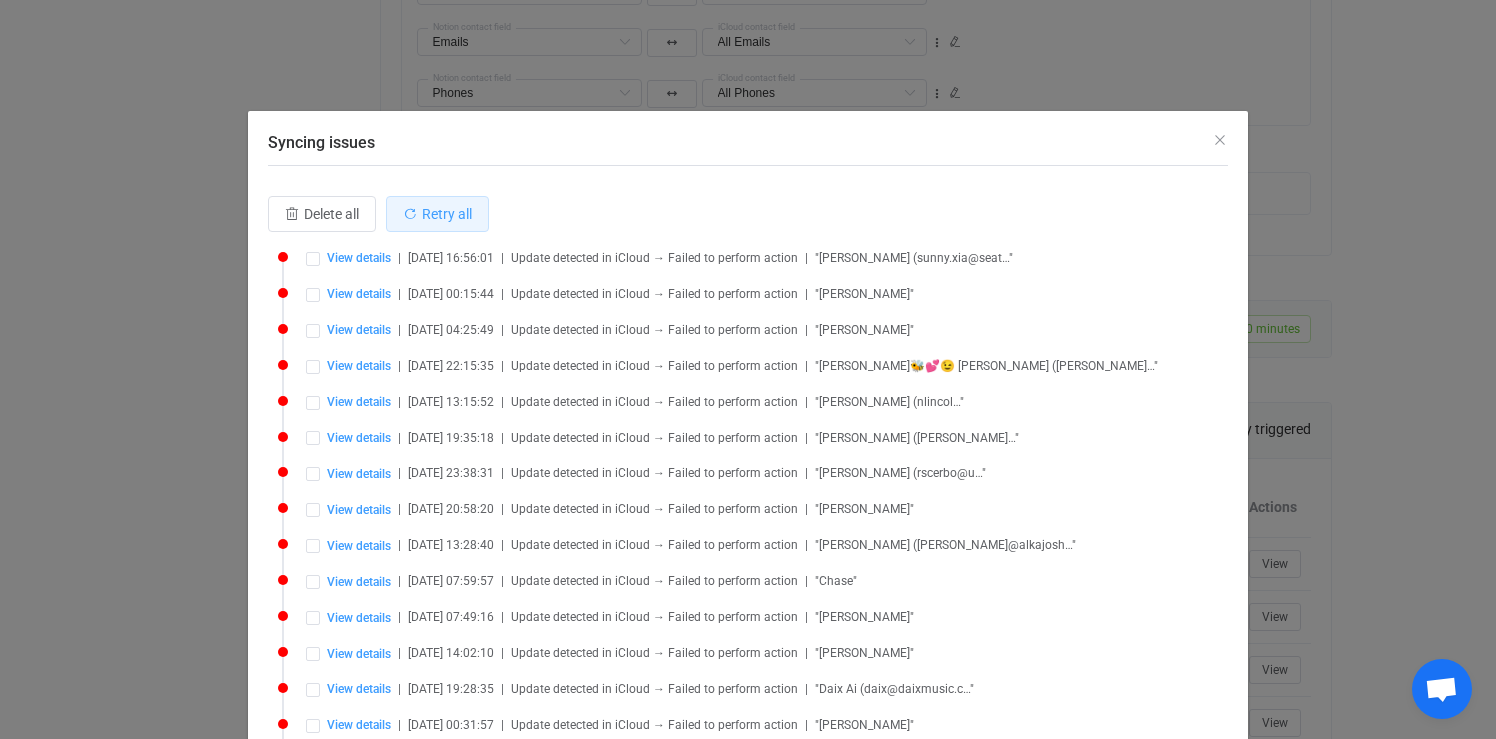 click on "Retry all" at bounding box center (447, 214) 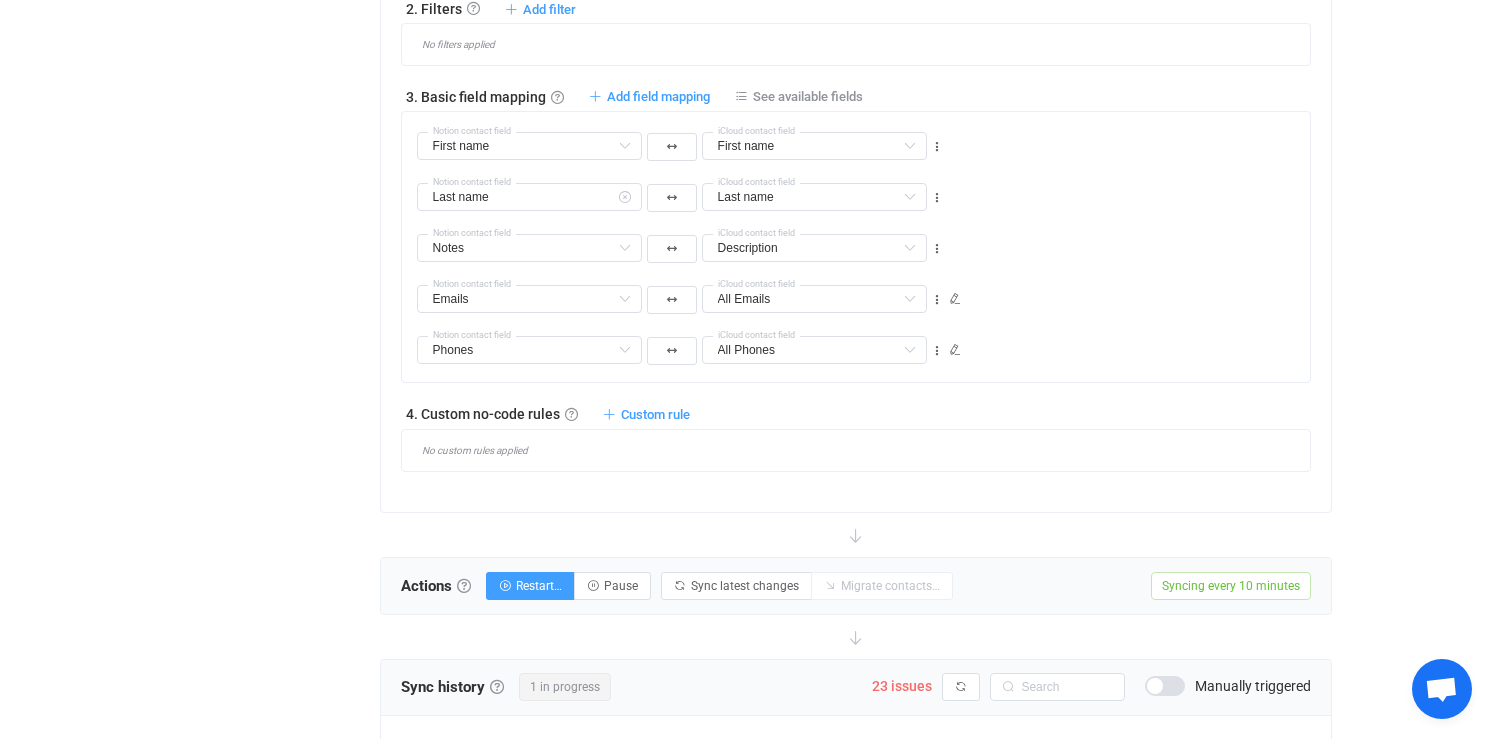 scroll, scrollTop: 1033, scrollLeft: 0, axis: vertical 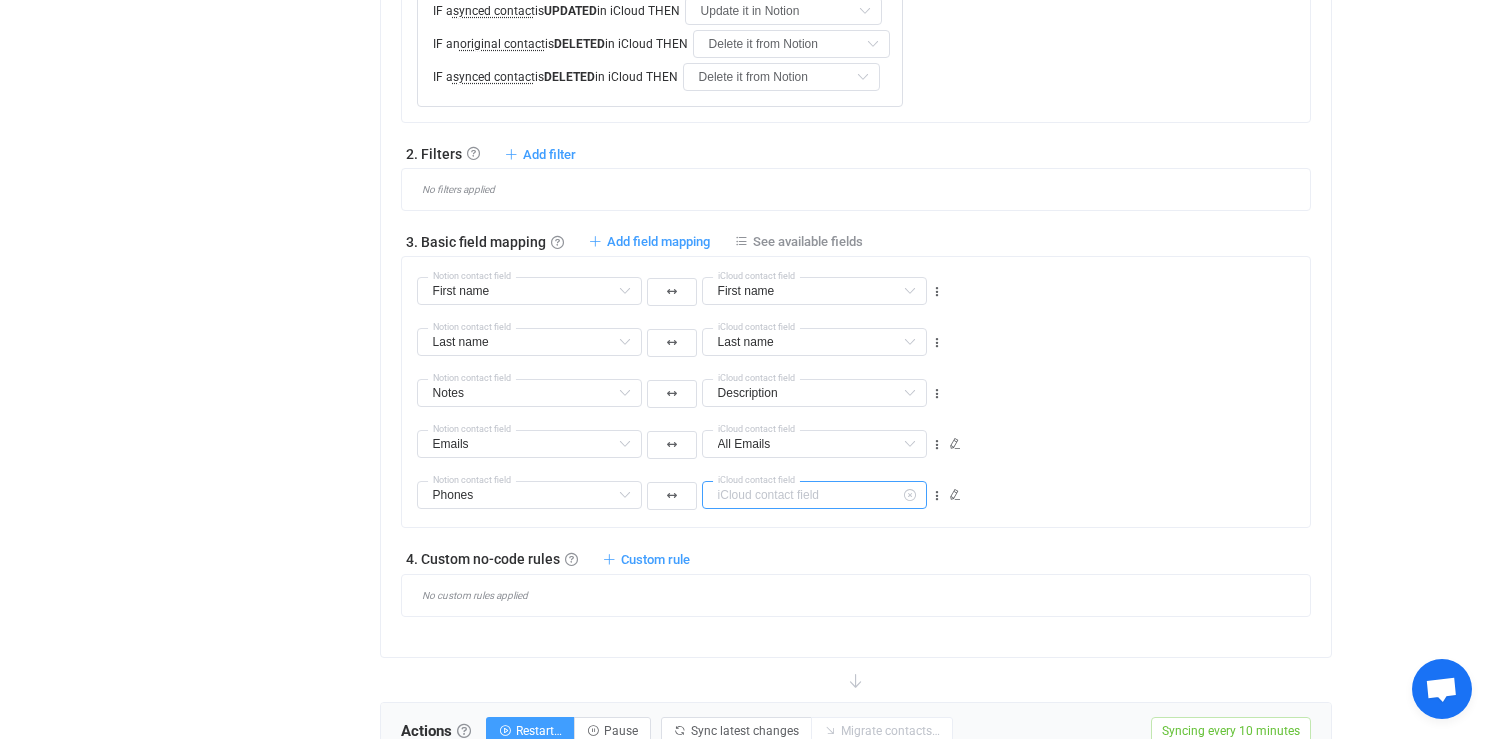 click at bounding box center (814, 495) 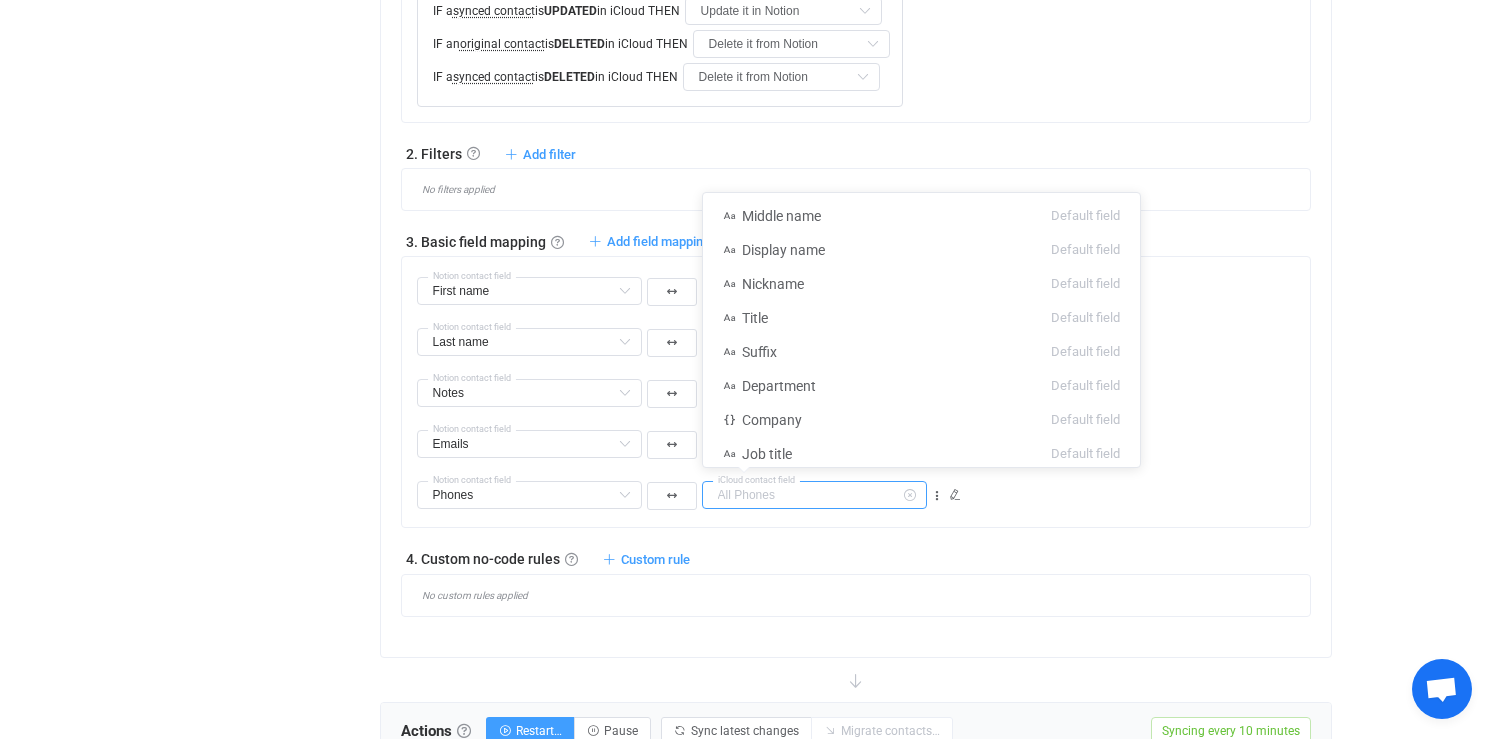 scroll, scrollTop: 87, scrollLeft: 0, axis: vertical 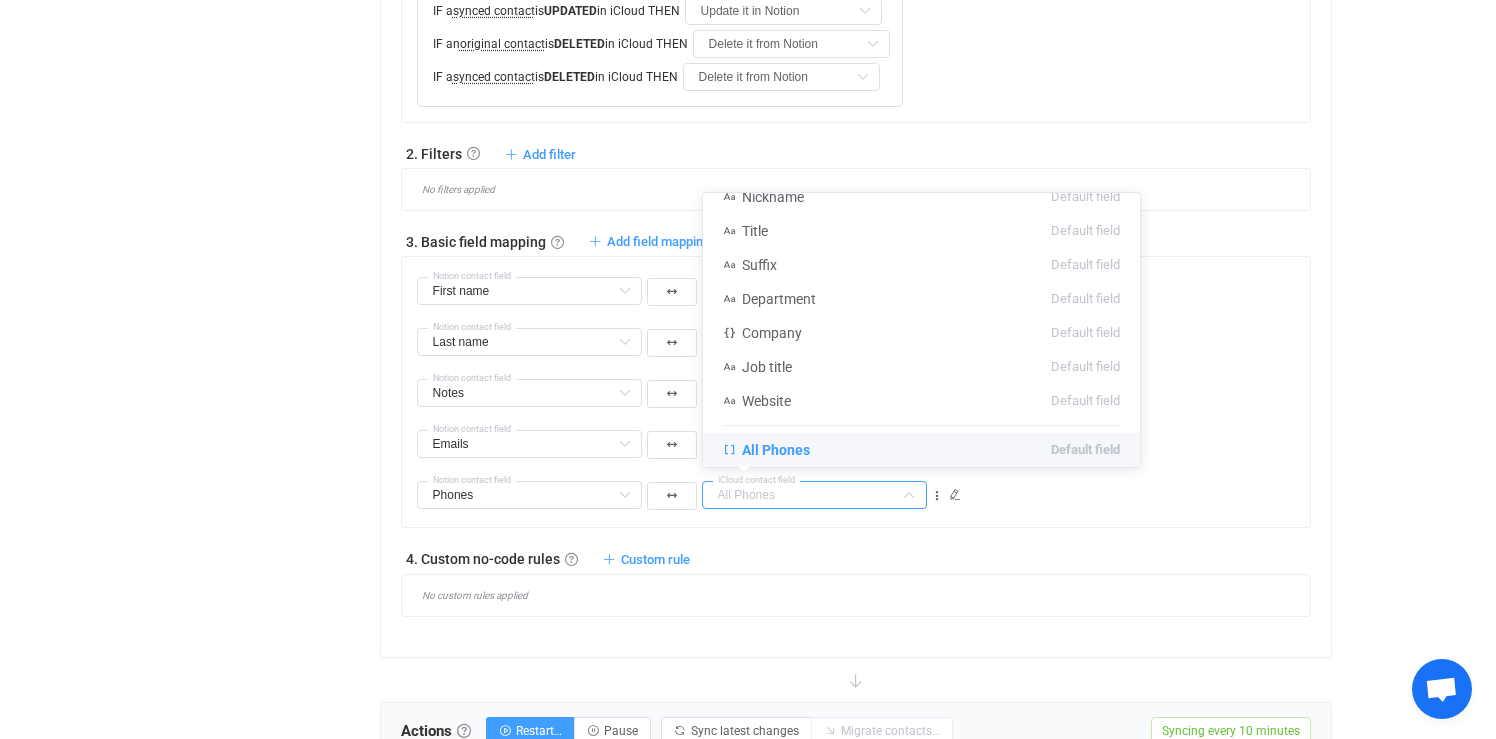 click on "First name Notion contact field First name First name Default field Last name Default field Middle name Default field Nickname Default field Title Default field Suffix Default field Department Default field Company Default field Job title Default field All Addresses → Country Default field All Addresses → State/Region Default field All Addresses → Postal code Default field All Addresses → Street address Default field All Addresses → Exteded address Default field All Addresses → Type Default field Home Addresses → Country Default field (filtered) Home Addresses → State/Region Default field (filtered) Home Addresses → Postal code Default field (filtered) Home Addresses → Street address Default field (filtered) Home Addresses → Exteded address Default field (filtered) Work Addresses → Country Default field (filtered) Work Addresses → State/Region Default field (filtered) Work Addresses → Postal code Default field (filtered) Work Addresses → Street address Default field (filtered)" at bounding box center [856, 392] 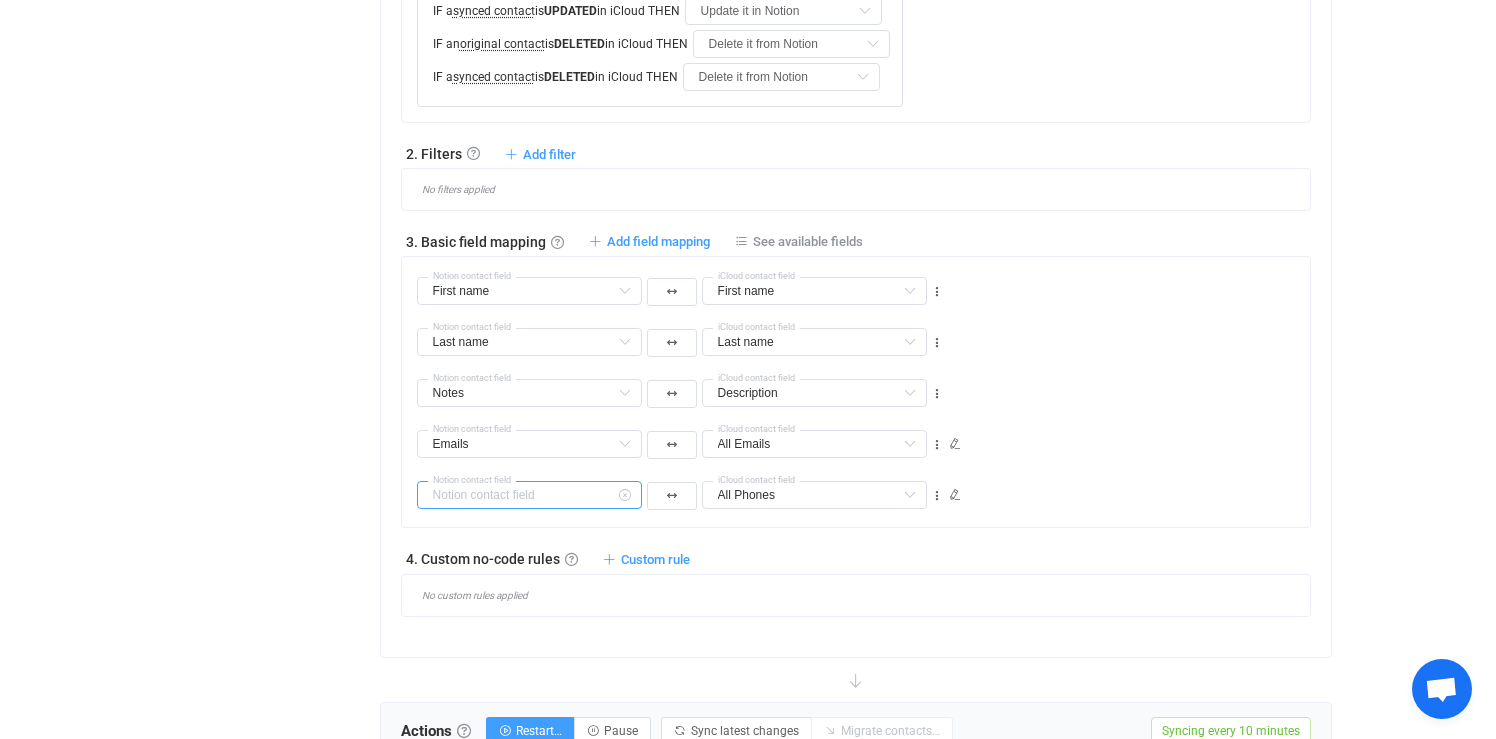 click at bounding box center [529, 495] 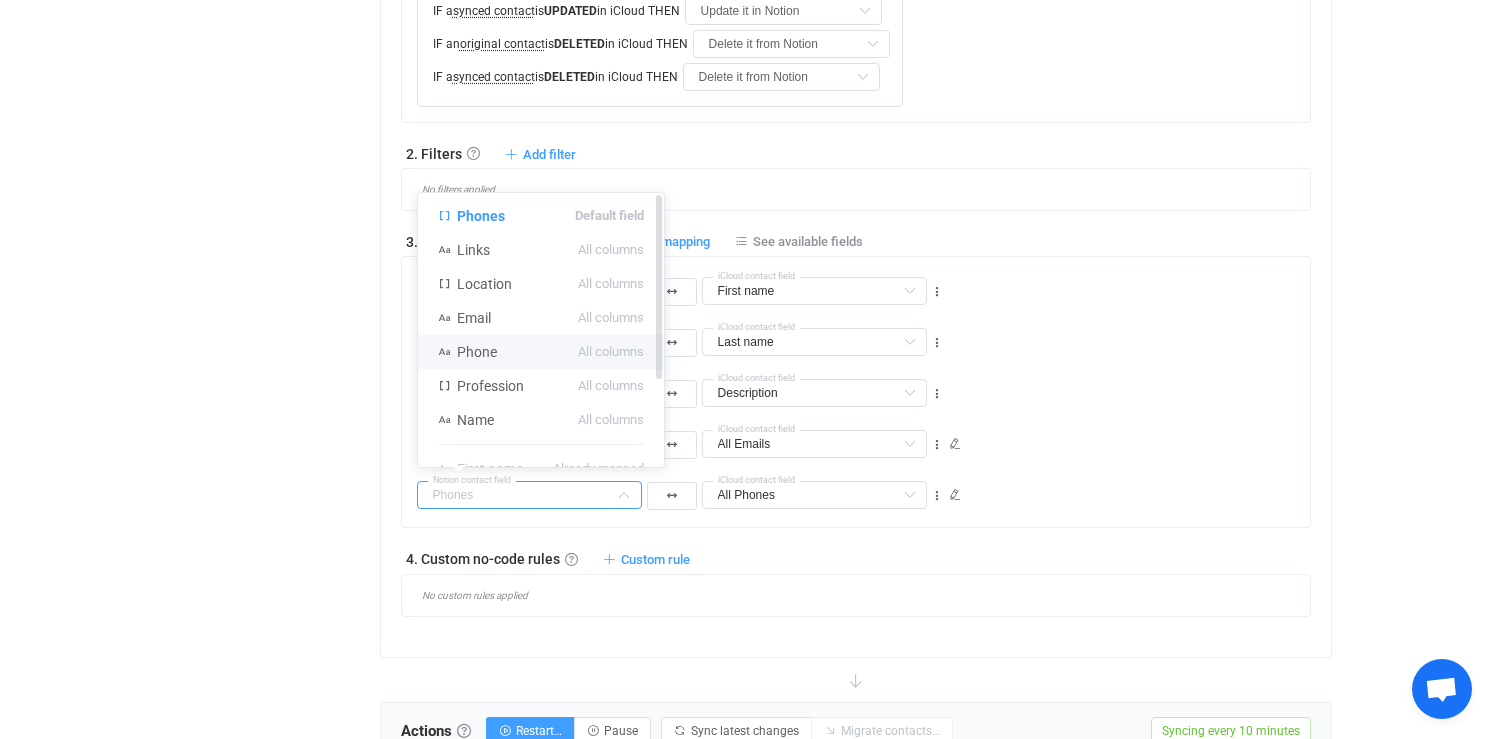 click on "Phone All columns" at bounding box center [541, 352] 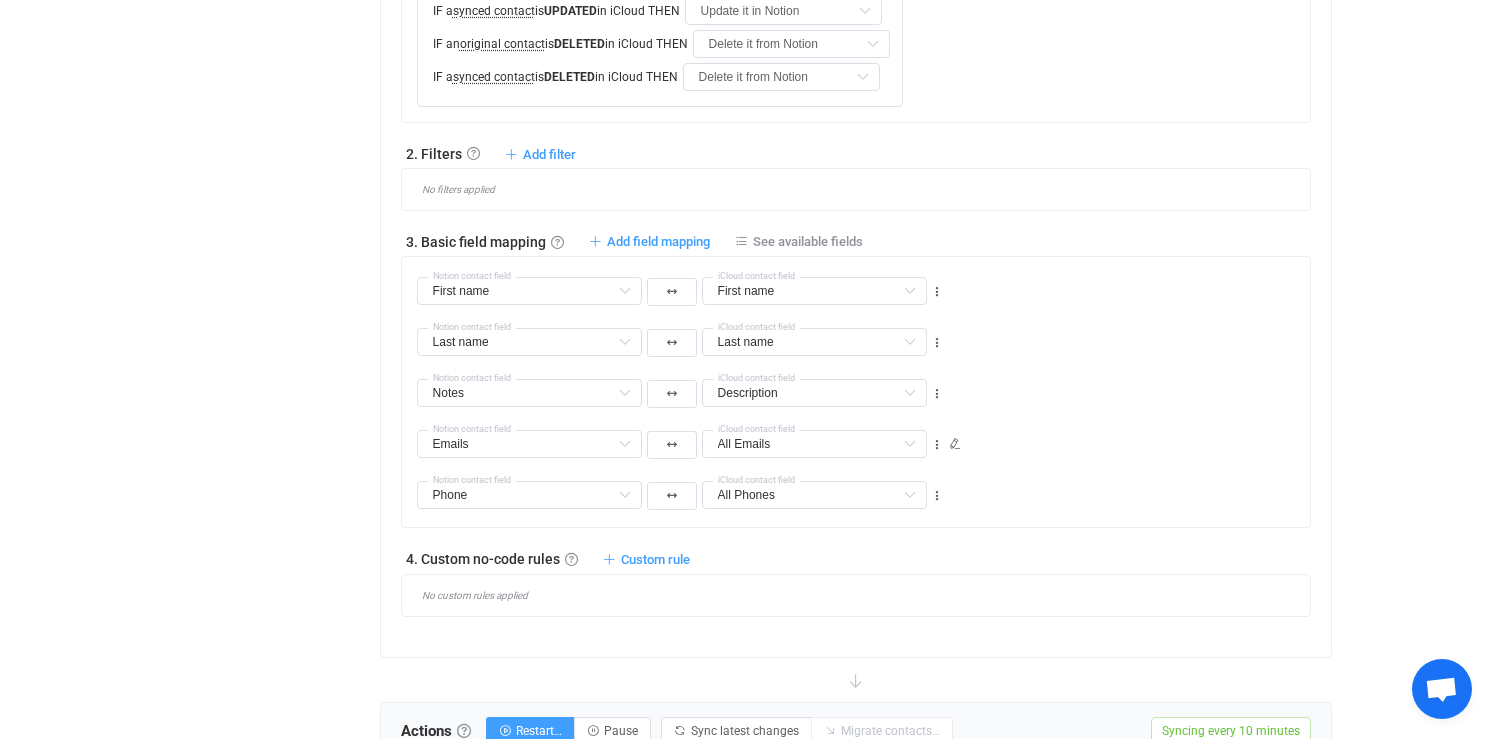click on "Overview Synchronizations Settings Billing Help" at bounding box center (260, 309) 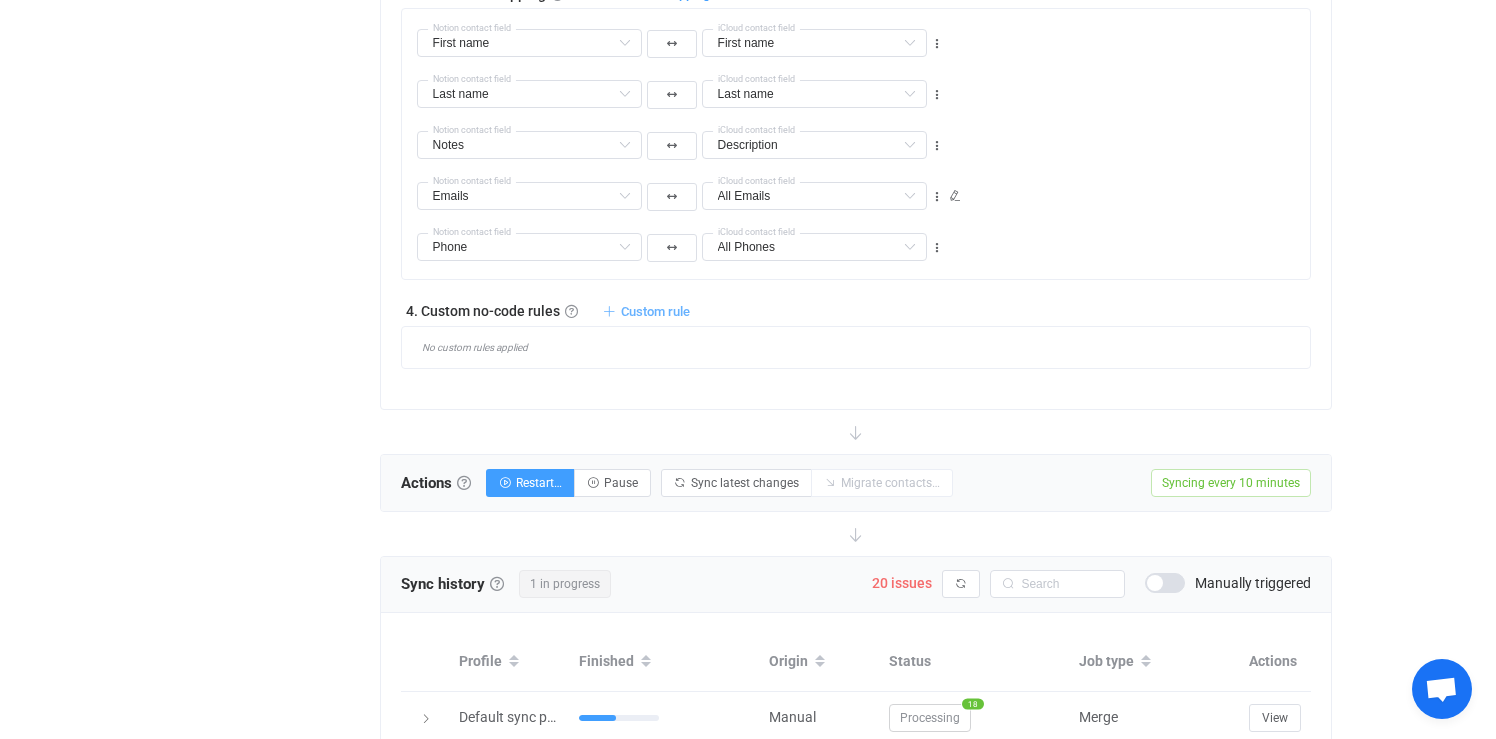 scroll, scrollTop: 1287, scrollLeft: 0, axis: vertical 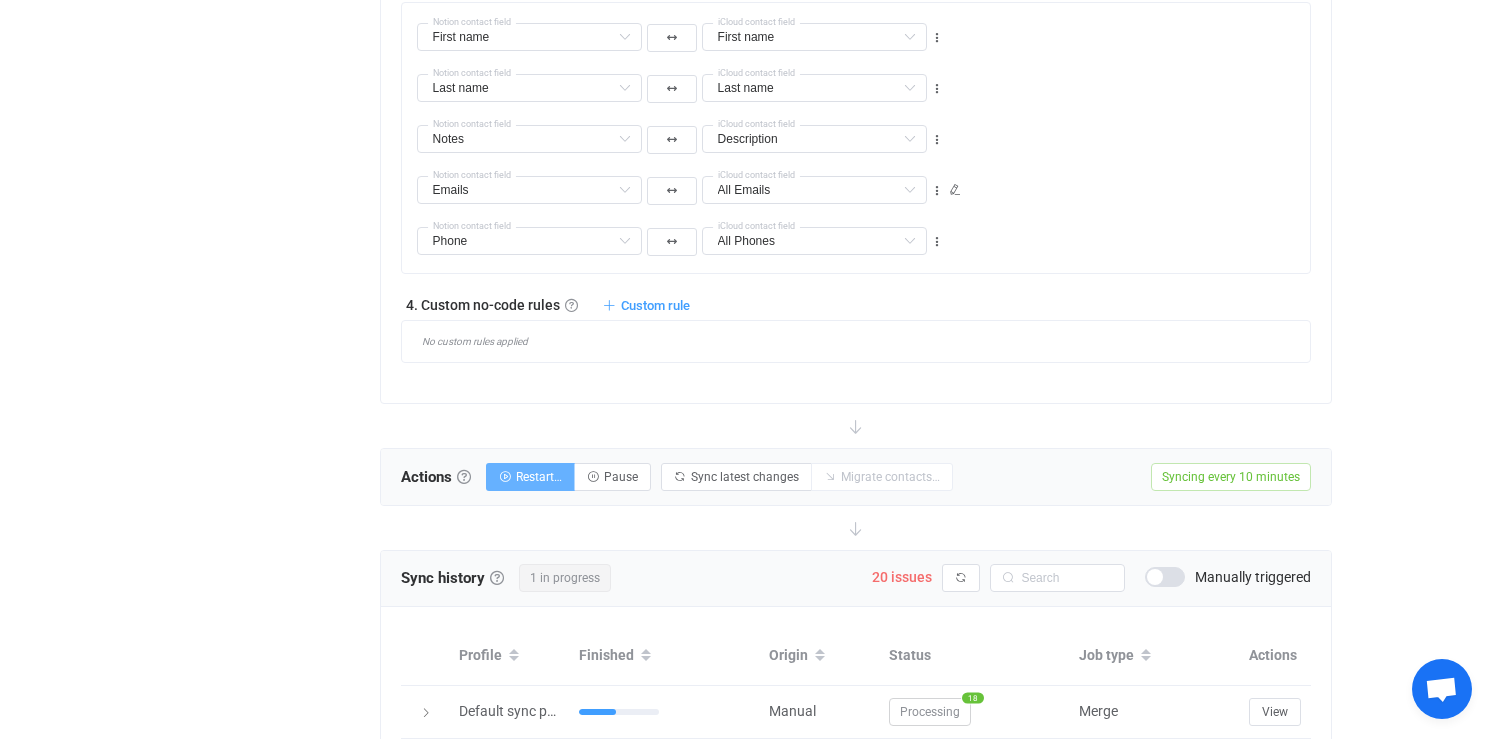 click on "Restart…" at bounding box center [530, 477] 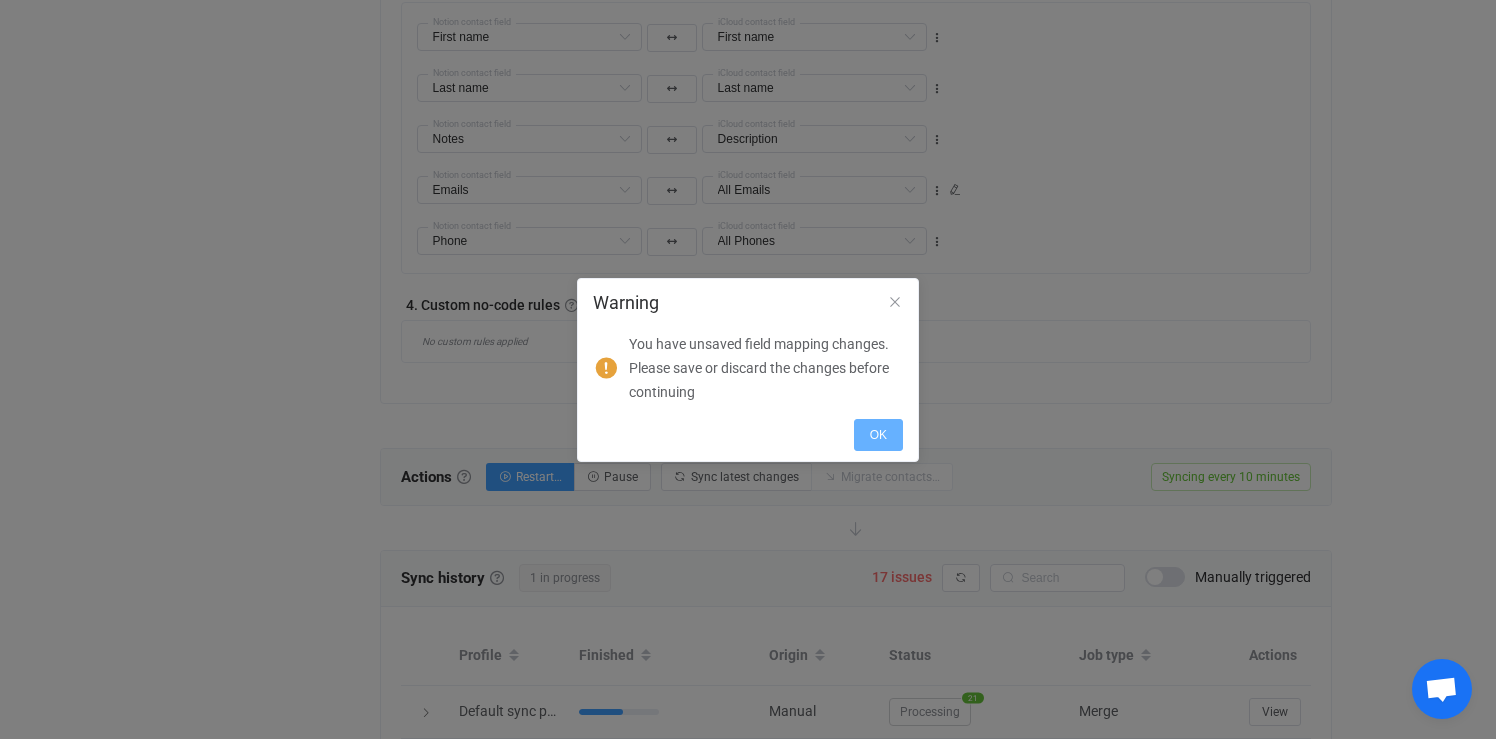 click on "OK" at bounding box center [878, 435] 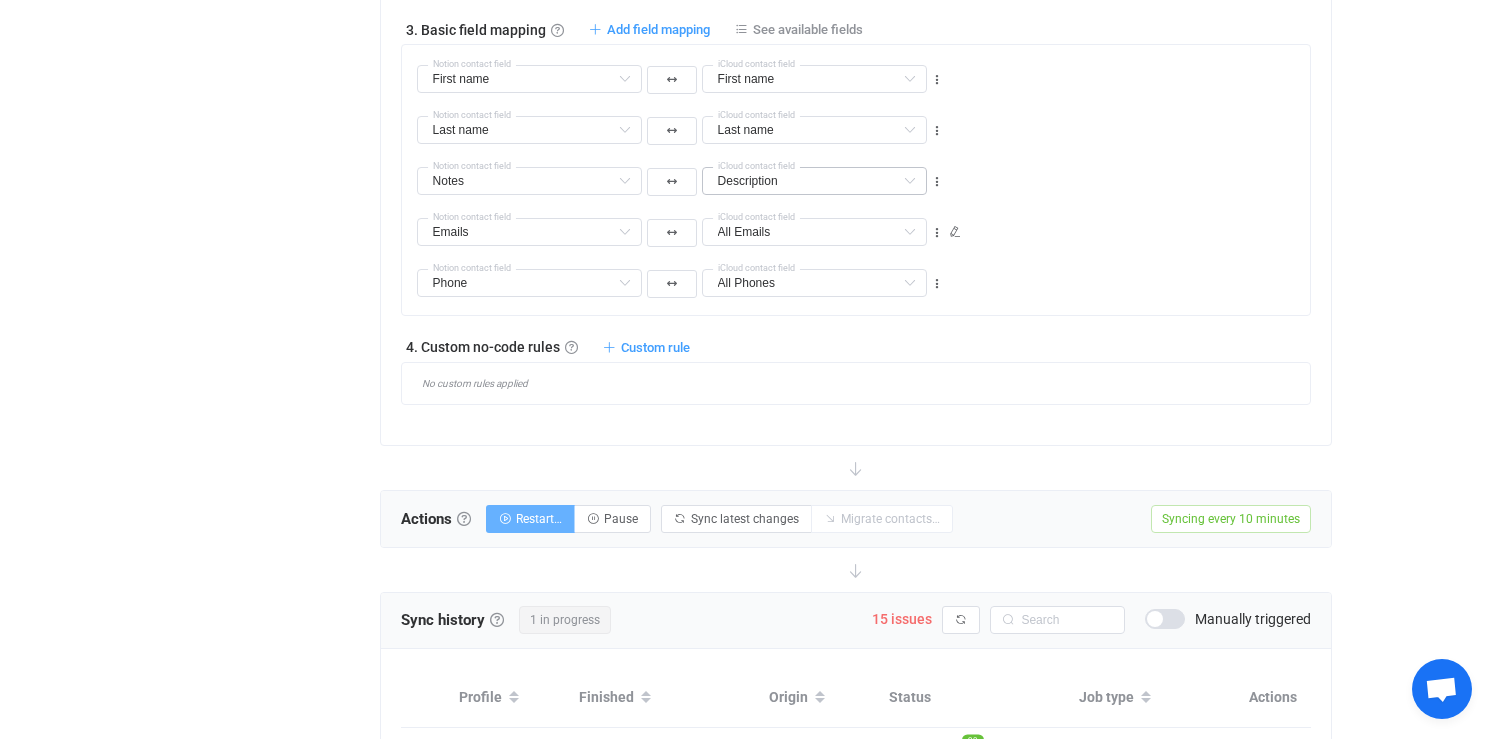 scroll, scrollTop: 1290, scrollLeft: 0, axis: vertical 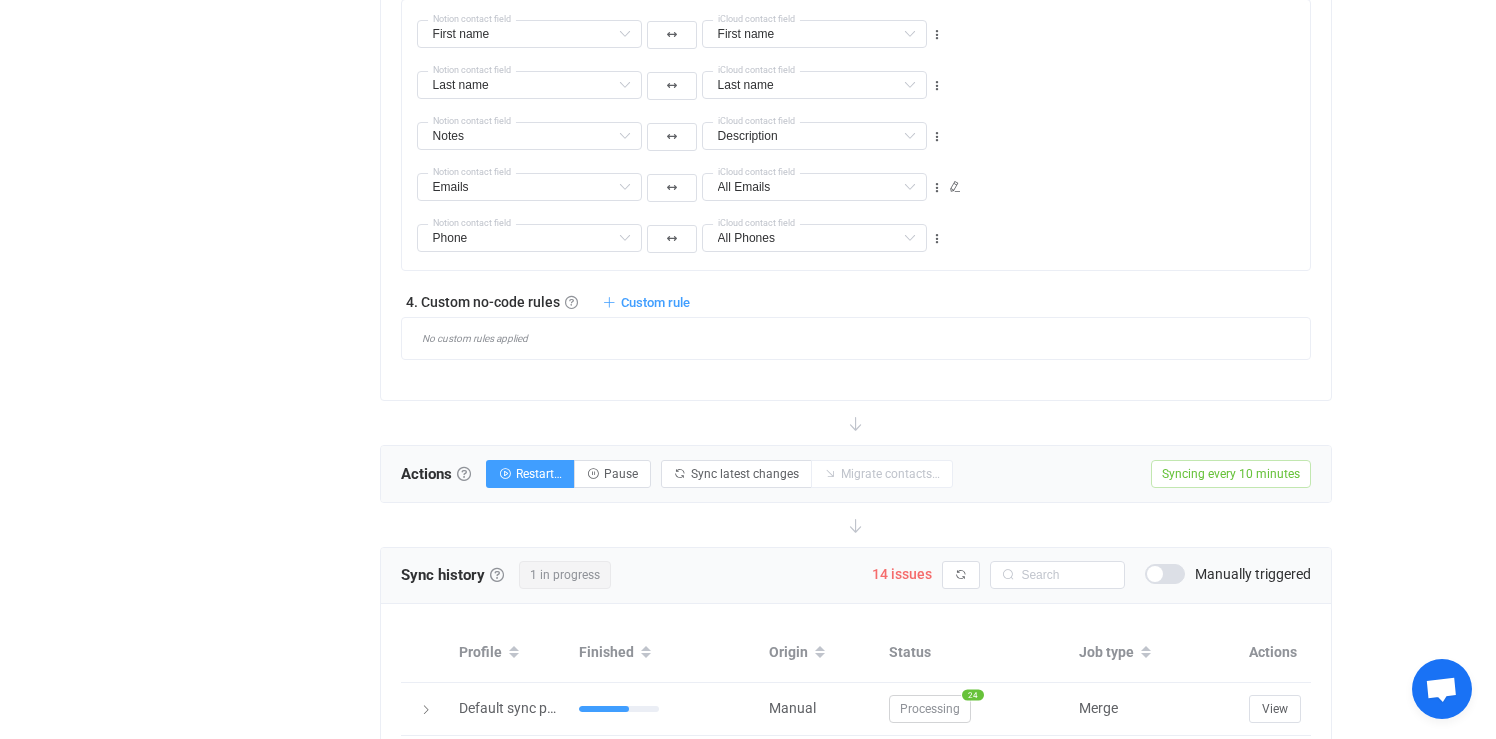 click on "14 issues Syncing issues Delete all Retry all View details | [DATE] 16:56:01 | Update detected in iCloud → Failed to perform action | "[PERSON_NAME] (sunny.xia@seat…" View details | [DATE] 00:15:44 | Update detected in iCloud → Failed to perform action | "[PERSON_NAME]" View details | [DATE] 04:25:49 | Update detected in iCloud → Failed to perform action | "[PERSON_NAME]" View details | [DATE] 22:15:35 | Update detected in iCloud → Failed to perform action | "[PERSON_NAME]🐝💕😉 [PERSON_NAME] ([PERSON_NAME]…" View details | [DATE] 13:15:52 | Update detected in iCloud → Failed to perform action | "[PERSON_NAME] (nlincol…" View details | [DATE] 19:35:18 | Update detected in iCloud → Failed to perform action | "[PERSON_NAME] ([PERSON_NAME]…" View details | [DATE] 23:38:31 | Update detected in iCloud → Failed to perform action | "[PERSON_NAME] (rscerbo@u…" View details | [DATE] 20:58:20 | Update detected in iCloud → Failed to perform action | "[PERSON_NAME]" View details | | |" at bounding box center (1091, 575) 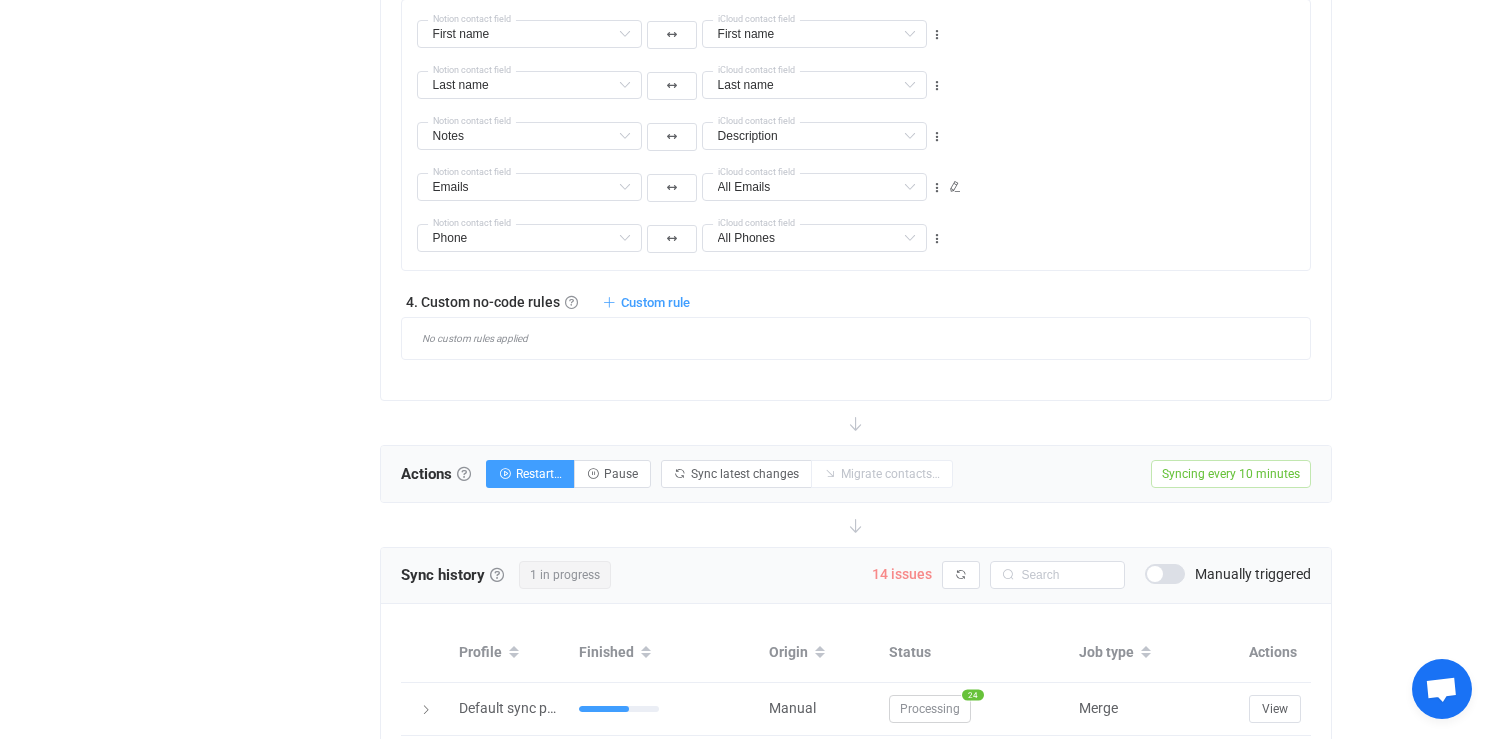 click on "14 issues" at bounding box center [902, 574] 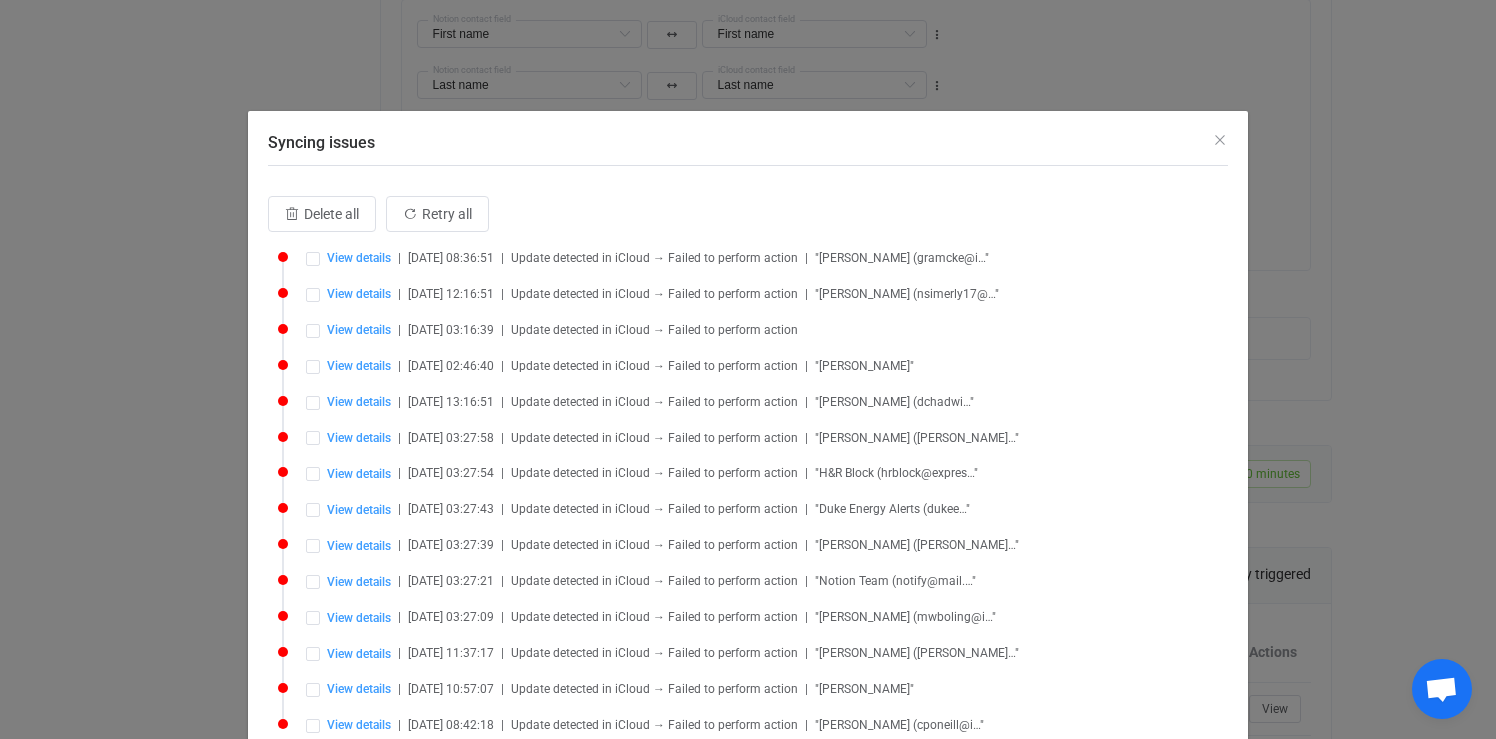 click on "Syncing issues Delete all Retry all View details | [DATE] 08:36:51 | Update detected in iCloud → Failed to perform action | "[PERSON_NAME] (gramcke@i…" View details | [DATE] 12:16:51 | Update detected in iCloud → Failed to perform action | "[PERSON_NAME] (nsimerly17@…" View details | [DATE] 03:16:39 | Update detected in iCloud → Failed to perform action View details | [DATE] 02:46:40 | Update detected in iCloud → Failed to perform action | "[PERSON_NAME]" View details | [DATE] 13:16:51 | Update detected in iCloud → Failed to perform action | "[PERSON_NAME] (dchadwi…" View details | [DATE] 03:27:58 | Update detected in iCloud → Failed to perform action | "[PERSON_NAME] ([PERSON_NAME]…" View details | [DATE] 03:27:54 | Update detected in iCloud → Failed to perform action | "H&R Block (hrblock@expres…" View details | [DATE] 03:27:43 | Update detected in iCloud → Failed to perform action | "Duke Energy Alerts (dukee…" View details | | | | | | | | |" at bounding box center (748, 369) 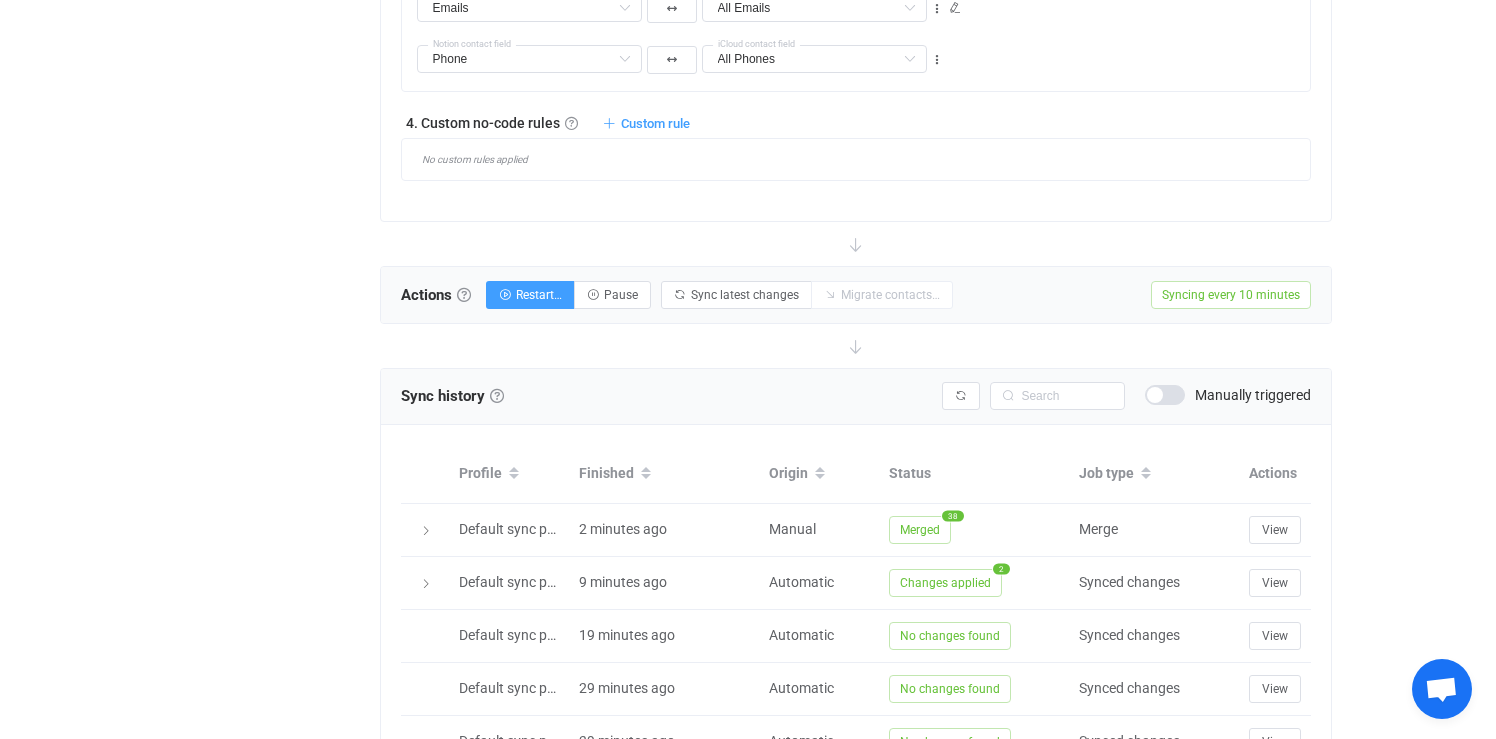 scroll, scrollTop: 1509, scrollLeft: 0, axis: vertical 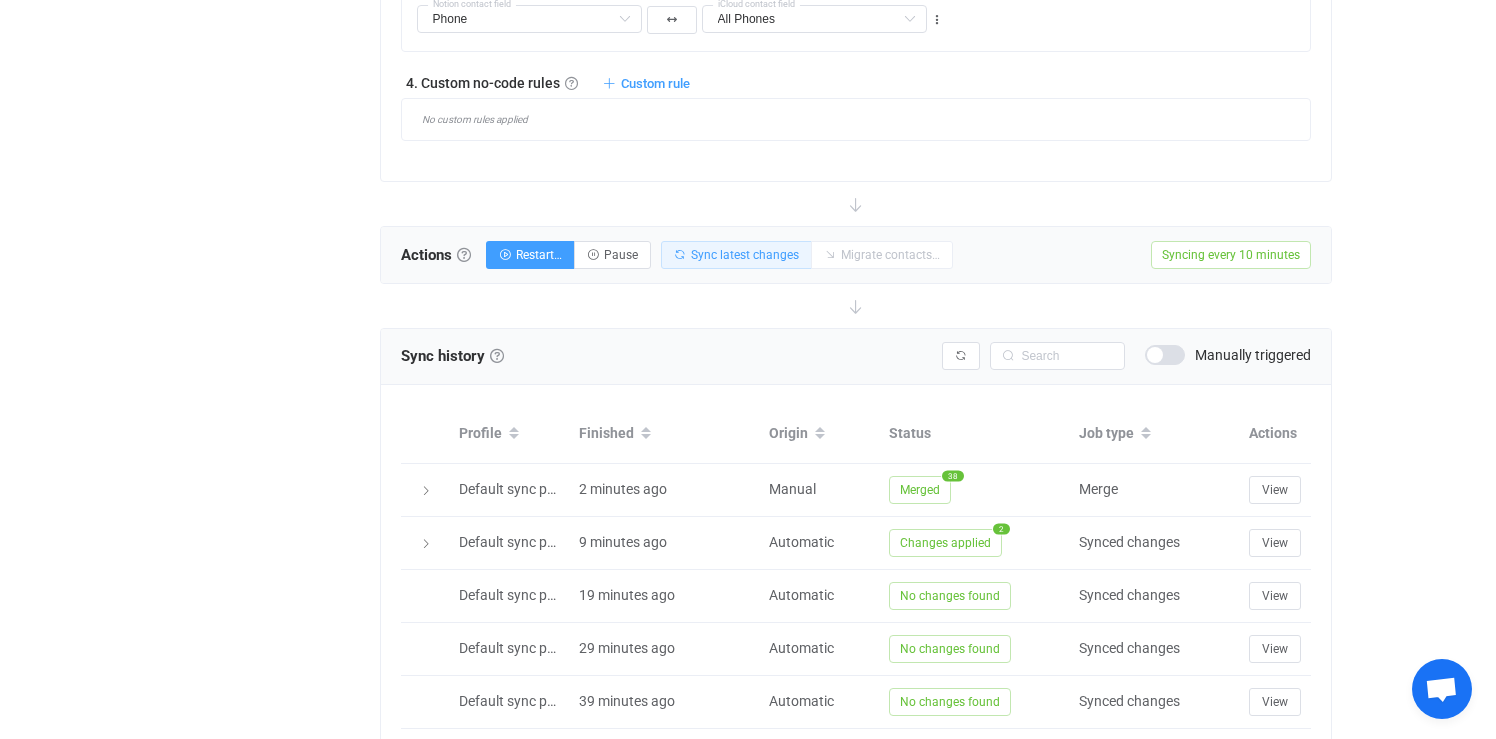 click on "Sync latest changes" at bounding box center (745, 255) 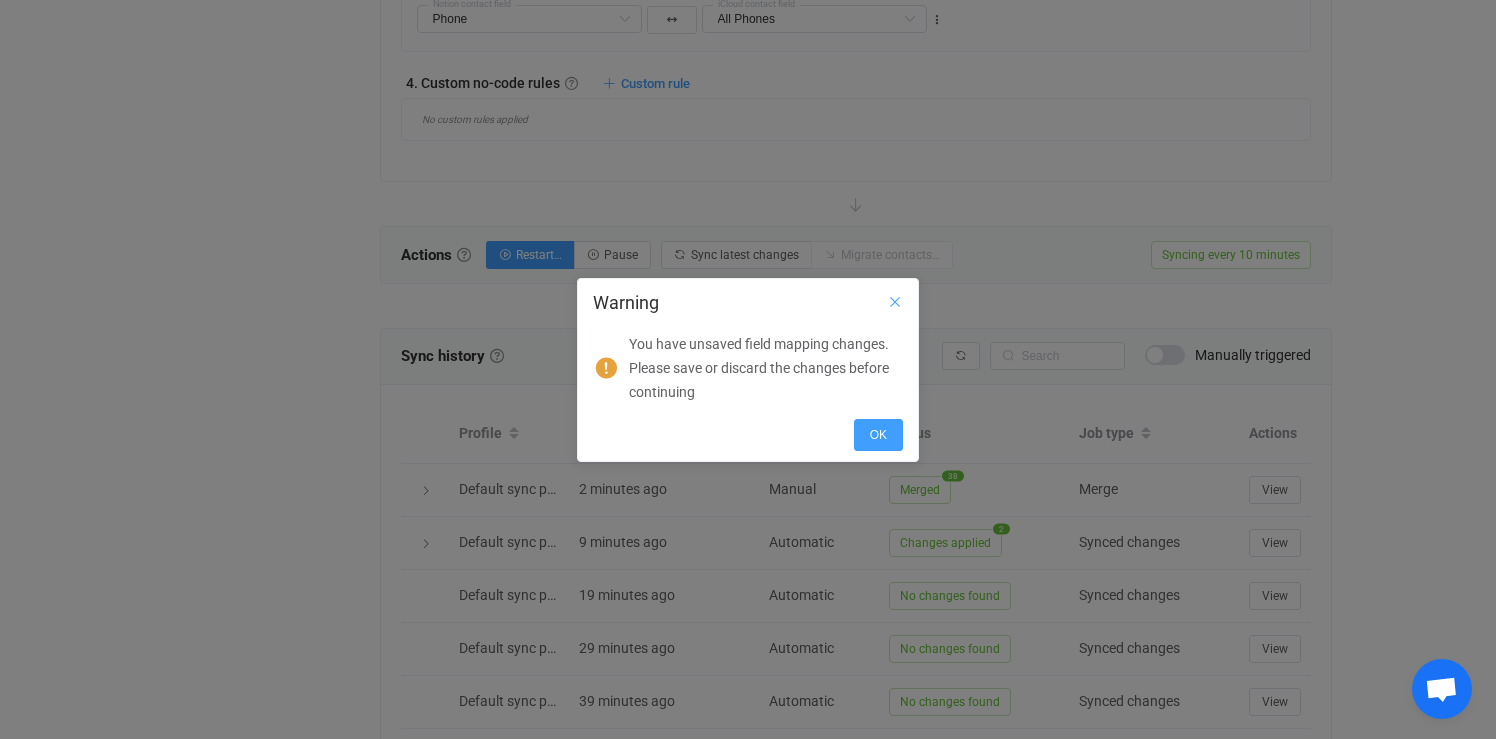 click at bounding box center (895, 302) 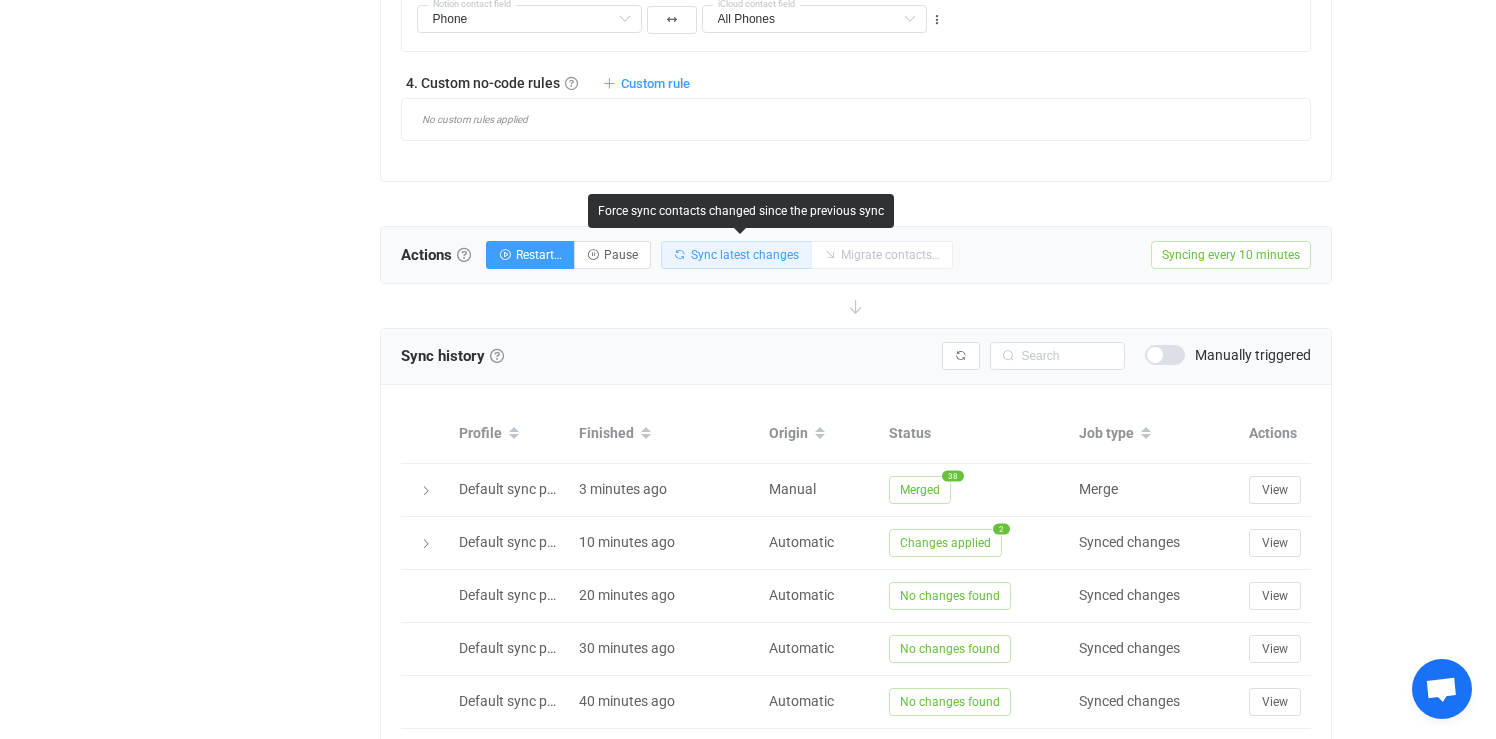 scroll, scrollTop: 1487, scrollLeft: 0, axis: vertical 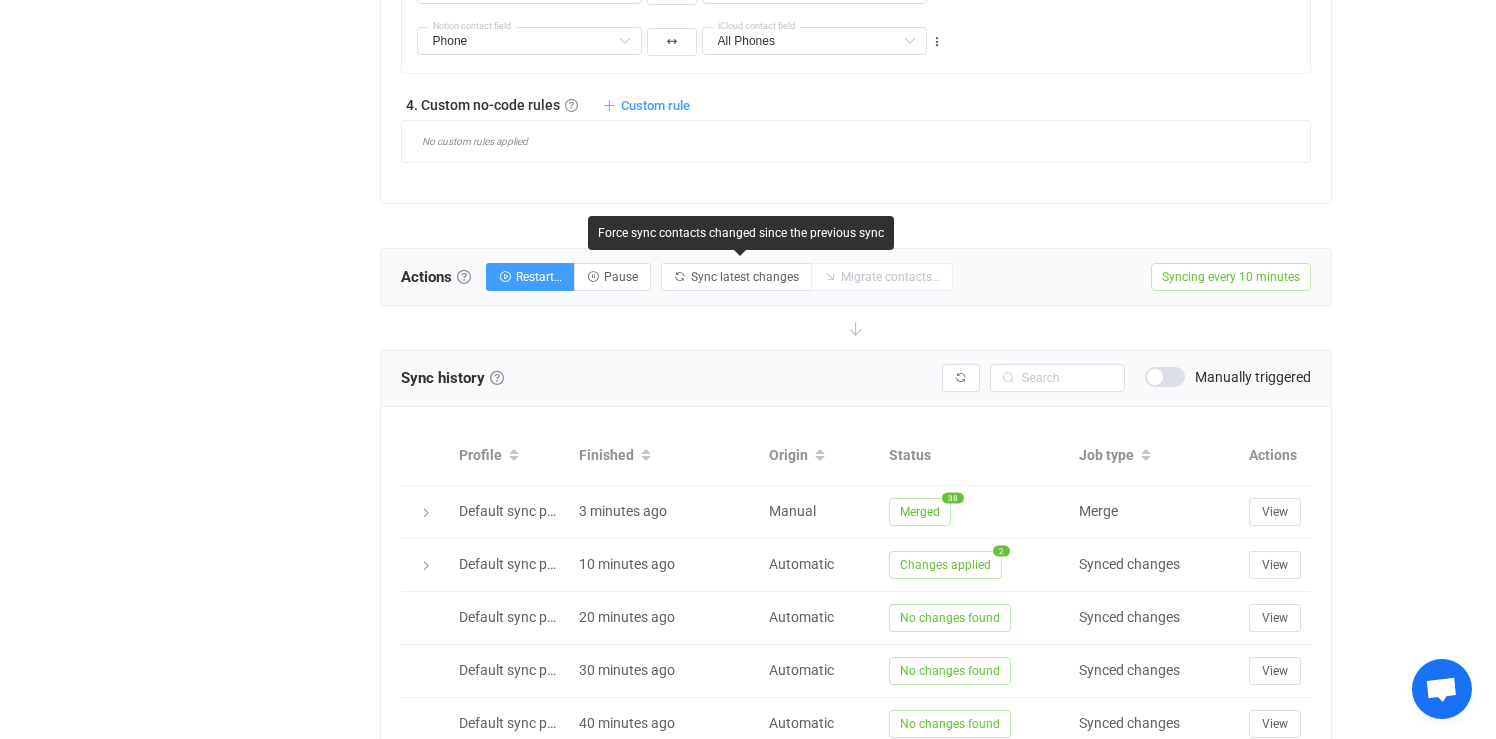 click on "|   data sync platform [EMAIL_ADDRESS][DOMAIN_NAME] Contact Us Log Out Overview Synchronizations Settings Billing Help Dashboard All syncs Sync Notion To iCloud Contact Share Sync sharing Delete Direction Two-way Two-way Notion iCloud iCloud Notion Sync every 10 minutes 10 minutes 15 minutes 30 minutes 1 hour 2 hours 4 hours 8 hours 12 hours 24 hours More settings... Sync profile
Sync profile A sync profile represents a single pair of contact lists to sync. You need to connect both accounts by authorizing access, as well as provide any additional details or settings if needed.   To connect your account, click on the corresponding row below and follow the instructions. Add sync profile Account & settings for  Notion Contacts
Connected  to DAIX MUSIC Edit Connection results Account & settings for  Apple iCloud Contacts
Connected  to [EMAIL_ADDRESS][DOMAIN_NAME] Edit Connection results Field mapping & rules
Field mapping & rules Field mapping
Field mapping & rules ." at bounding box center (748, -169) 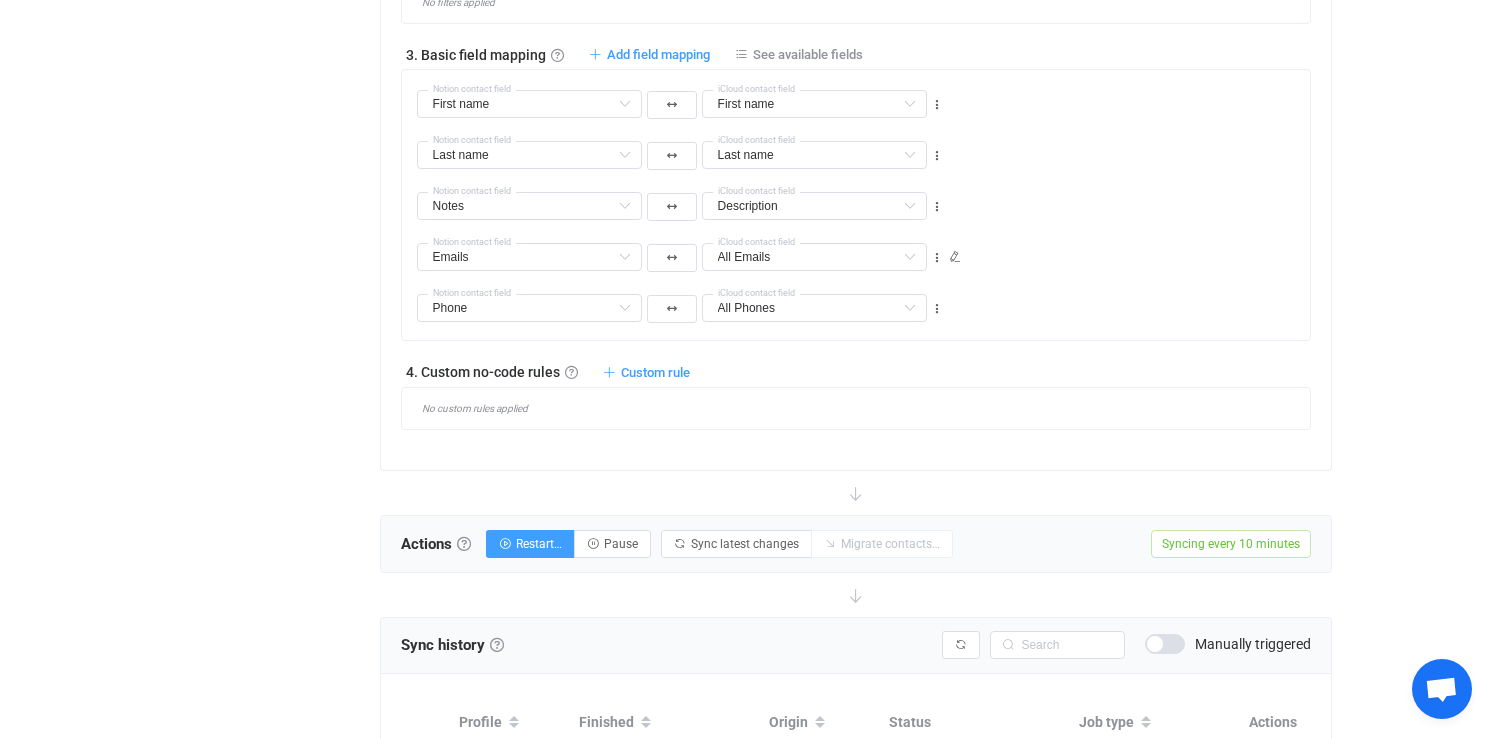 scroll, scrollTop: 1320, scrollLeft: 0, axis: vertical 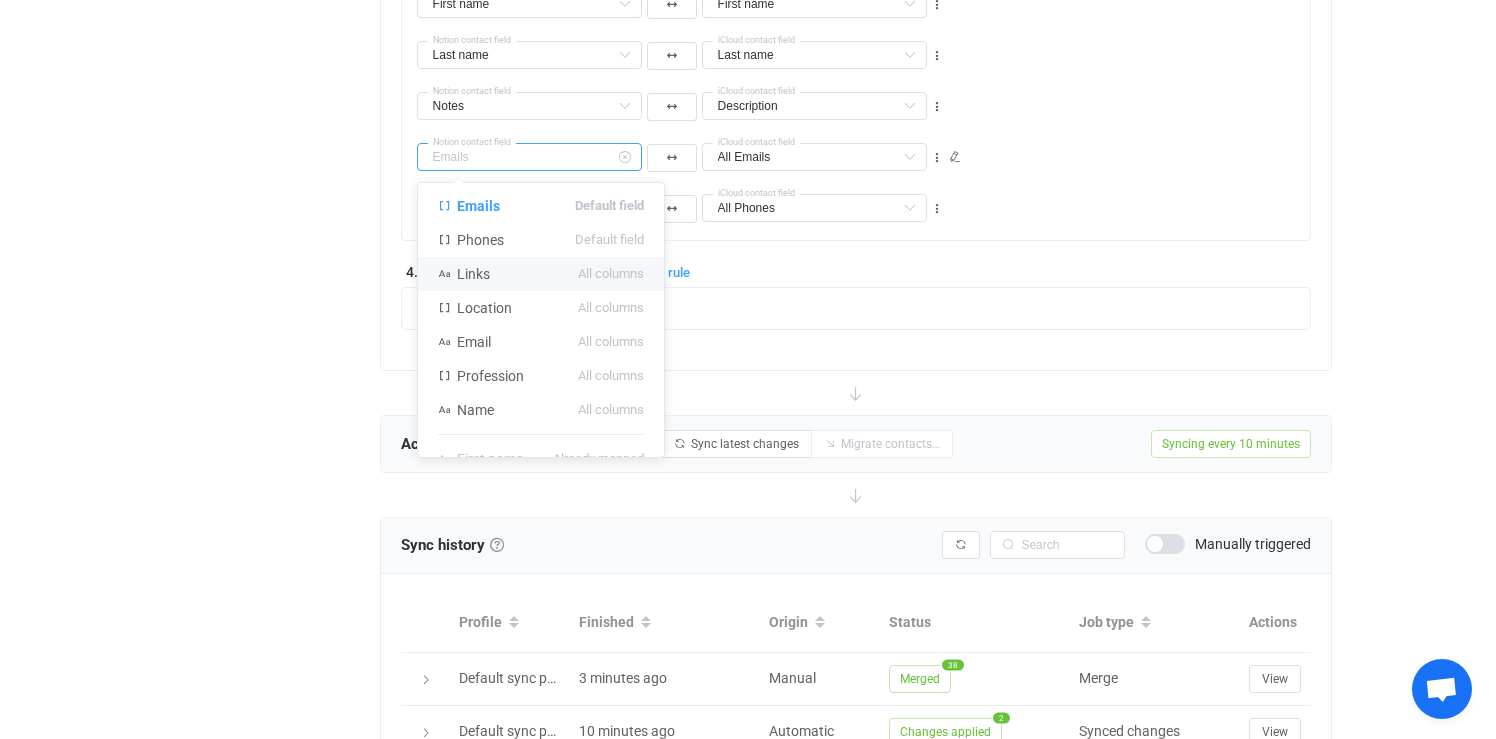 click at bounding box center [529, 157] 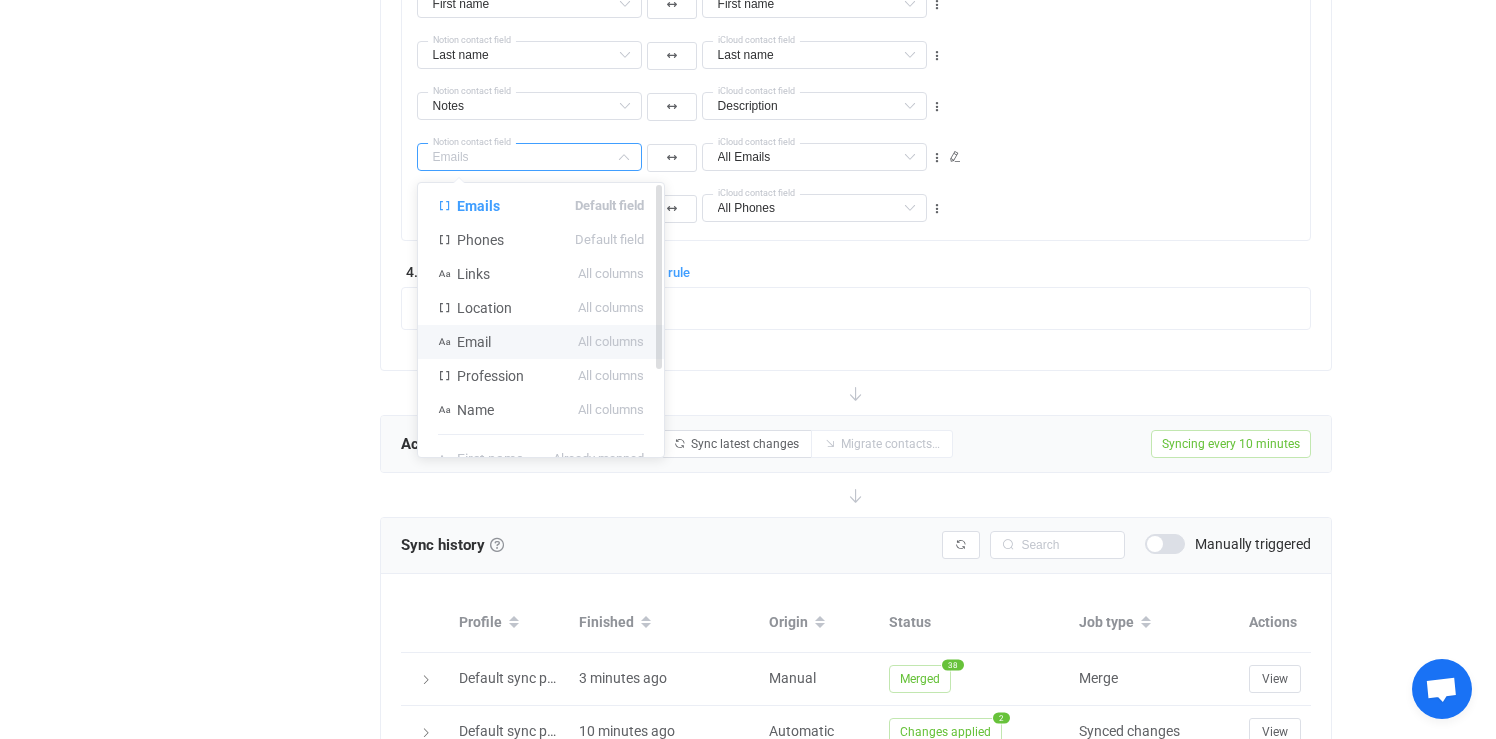 click on "Email" at bounding box center [474, 342] 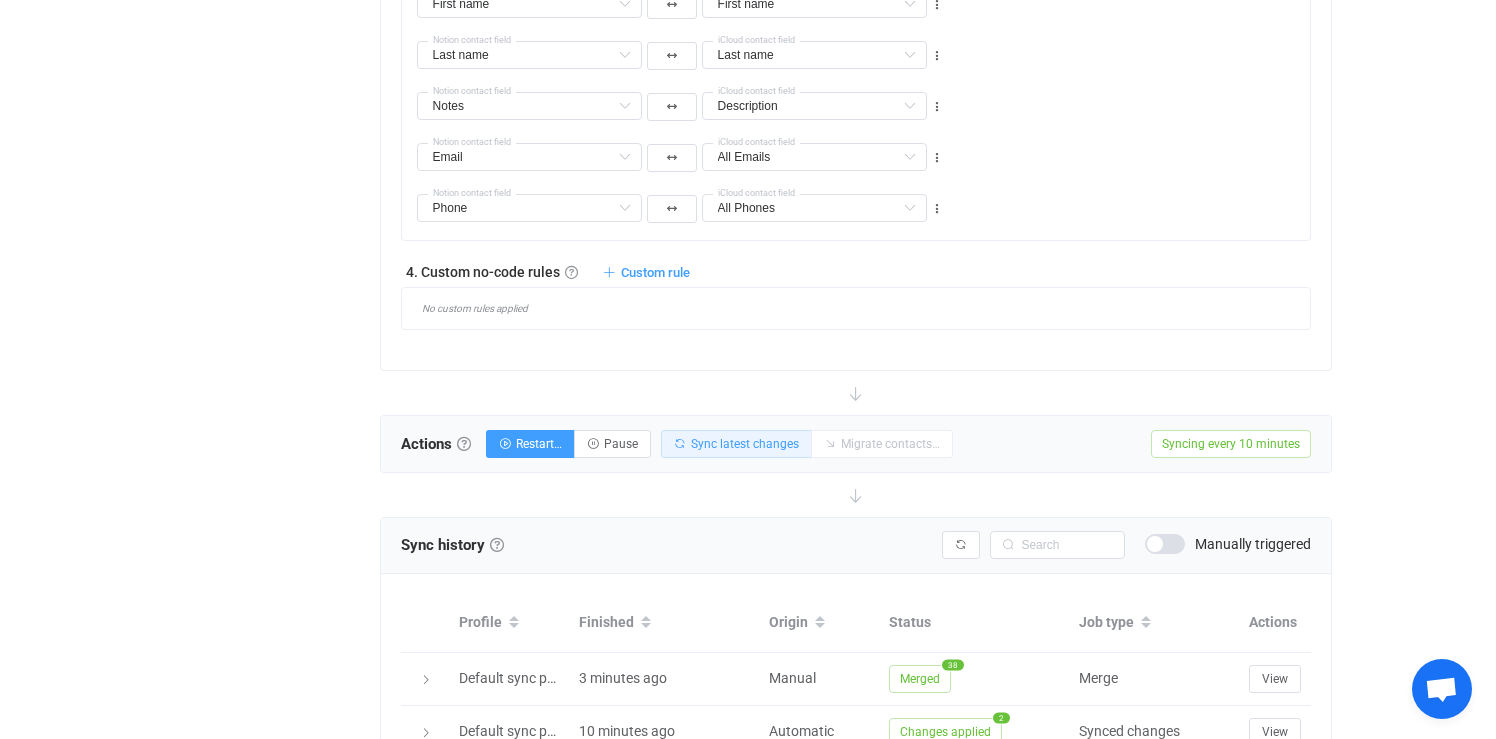 click on "Sync latest changes" at bounding box center (736, 444) 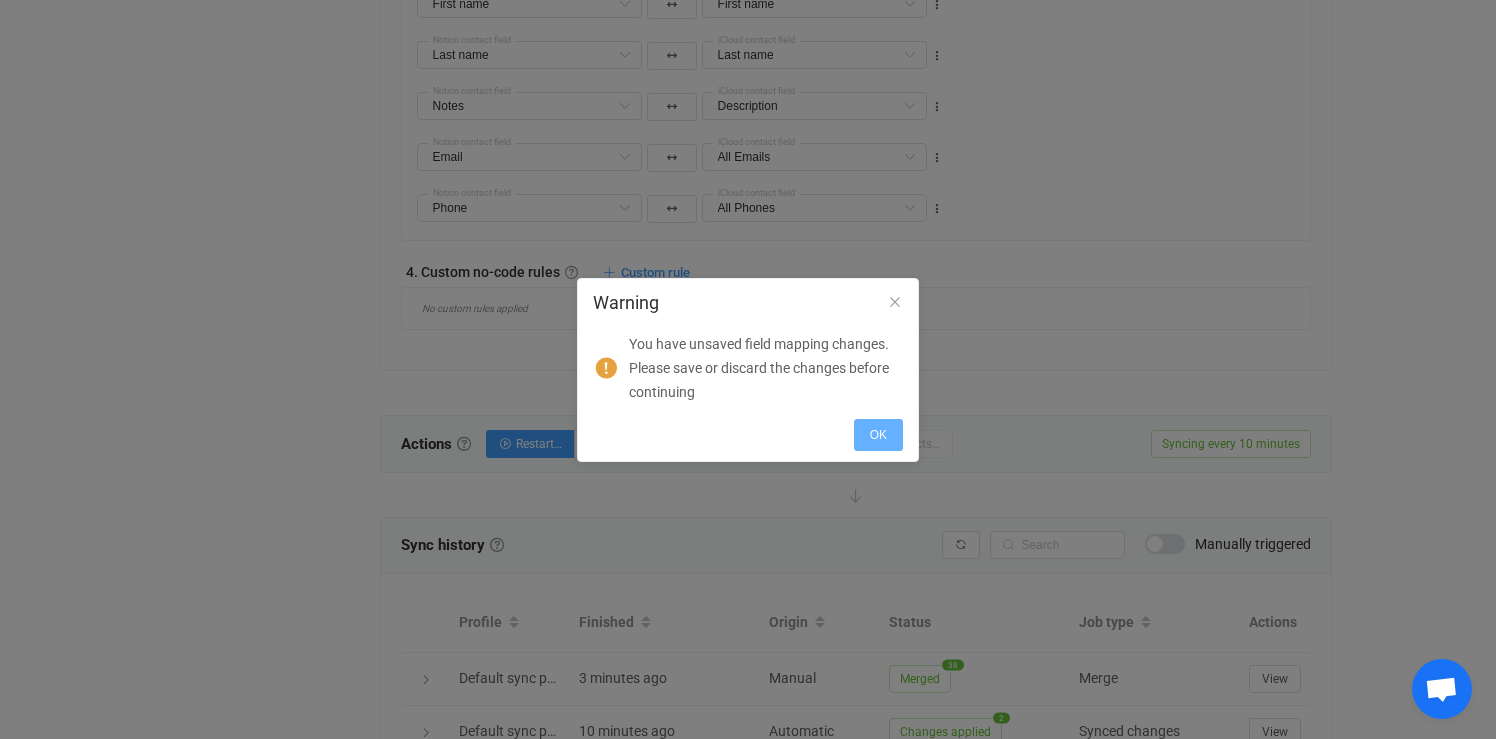 click on "OK" at bounding box center [878, 435] 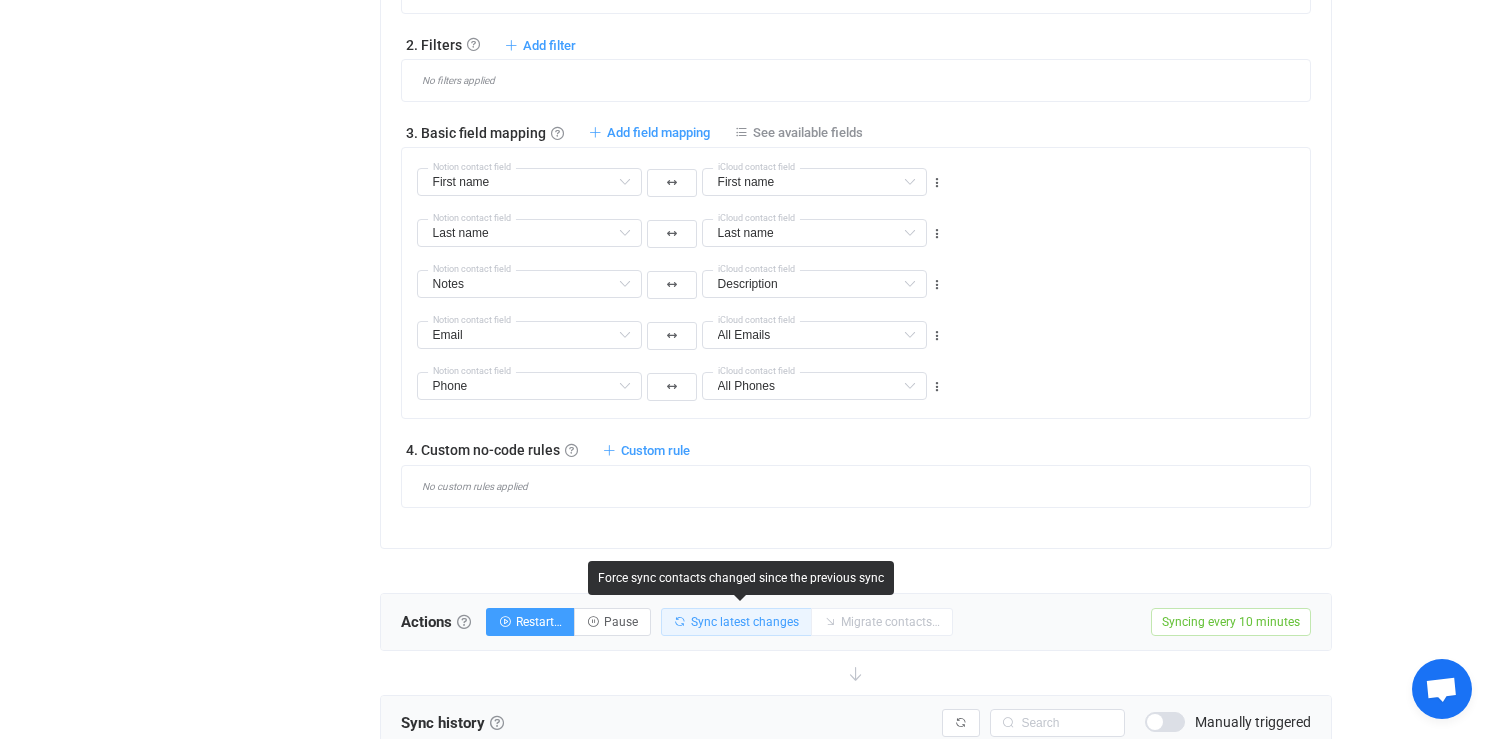 scroll, scrollTop: 1120, scrollLeft: 0, axis: vertical 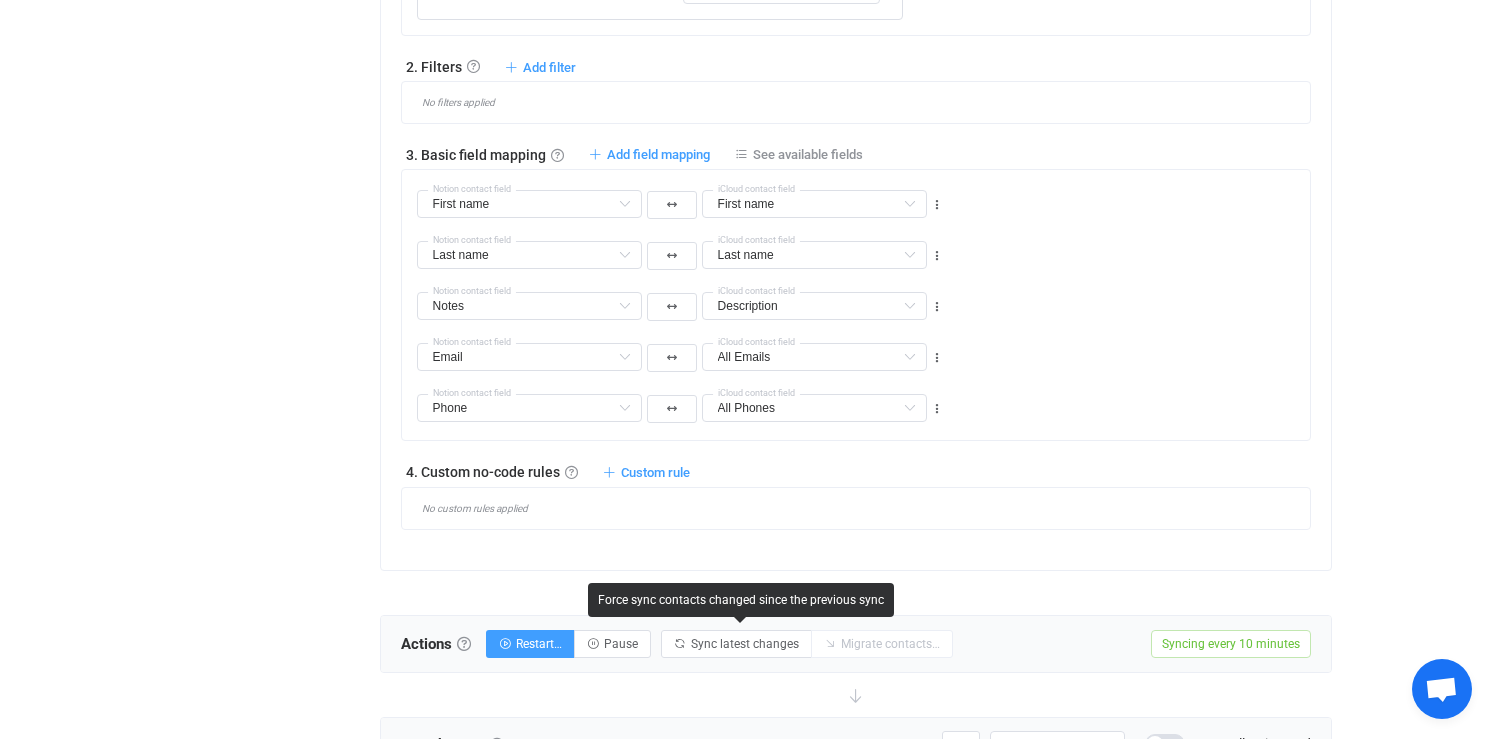 click on "Overview Synchronizations Settings Billing Help" at bounding box center [260, 222] 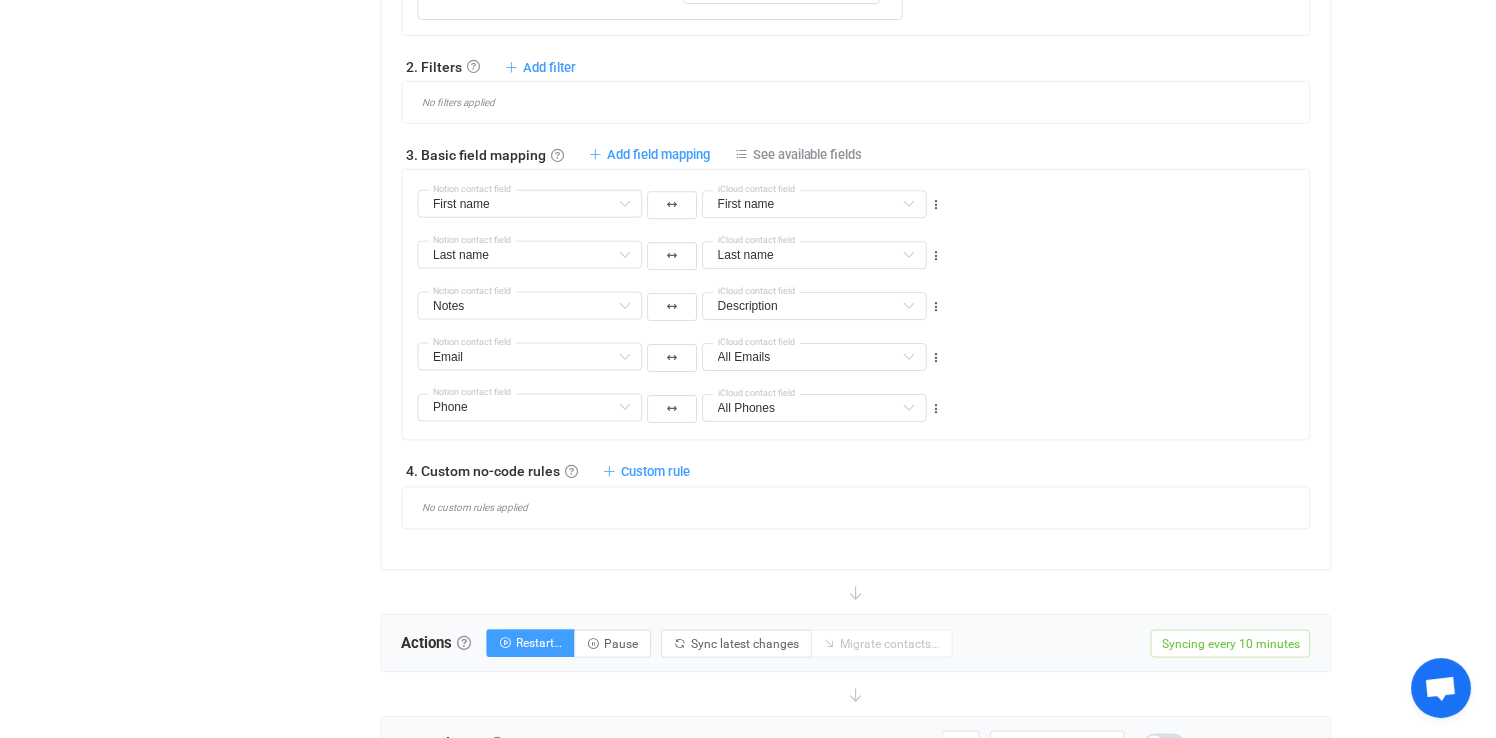 scroll, scrollTop: 0, scrollLeft: 0, axis: both 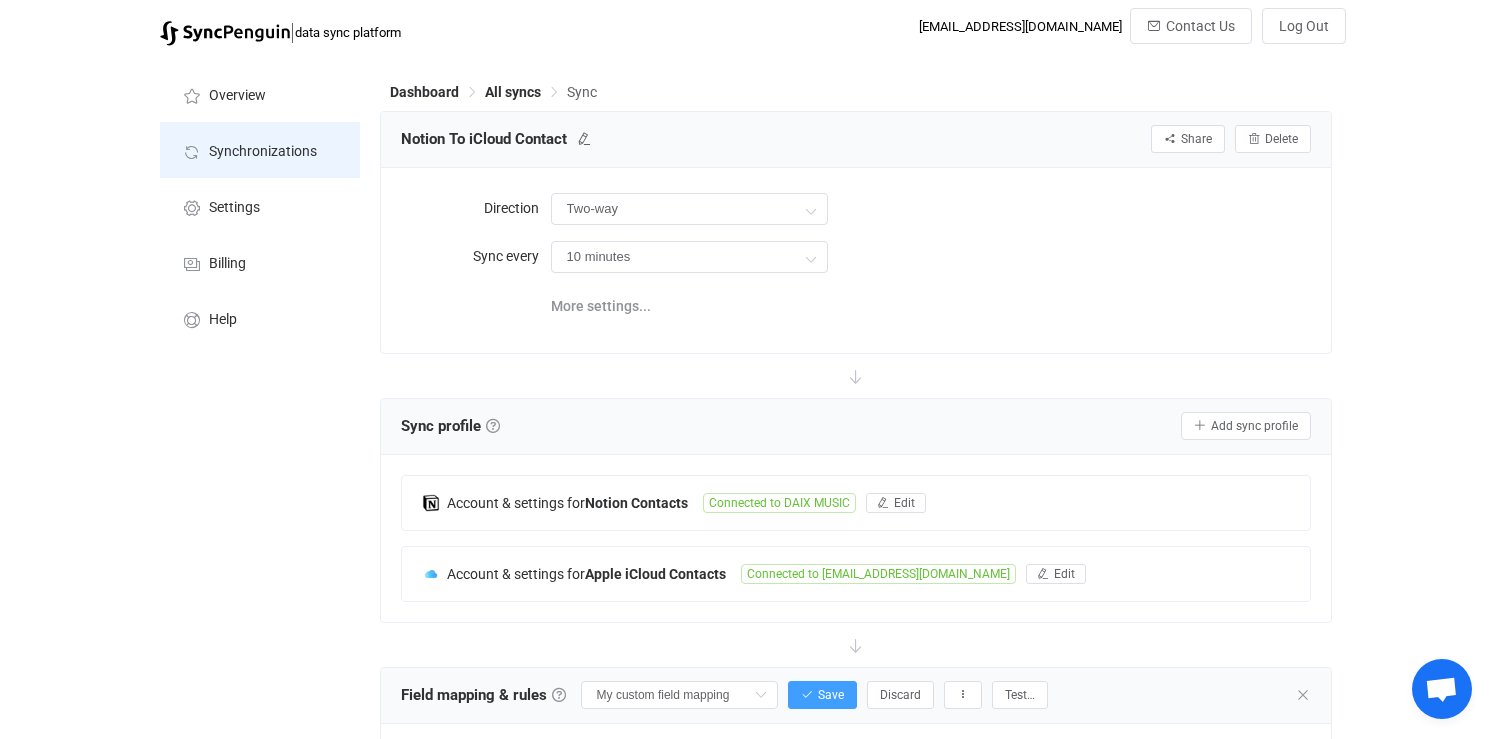 click on "Synchronizations" at bounding box center (263, 152) 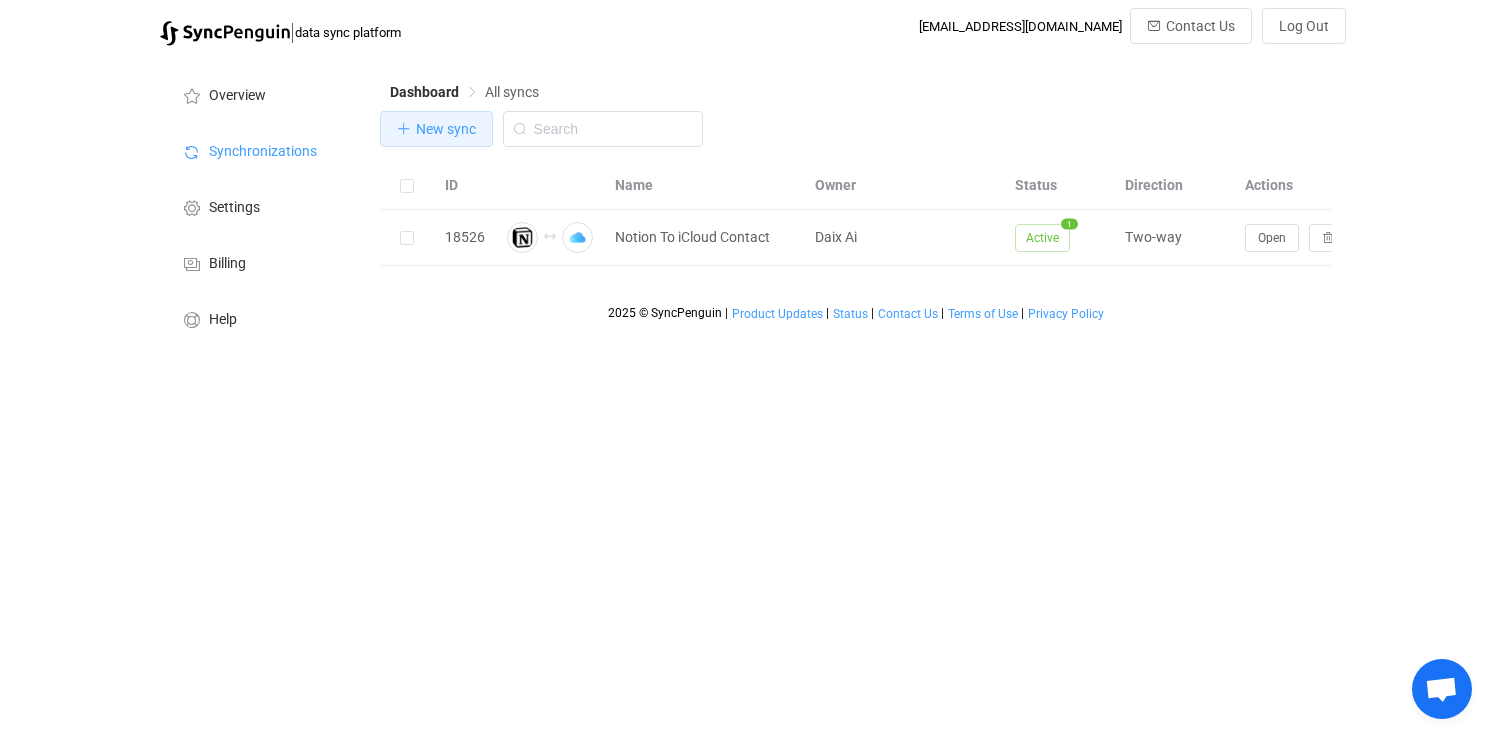 click on "New sync" at bounding box center (446, 129) 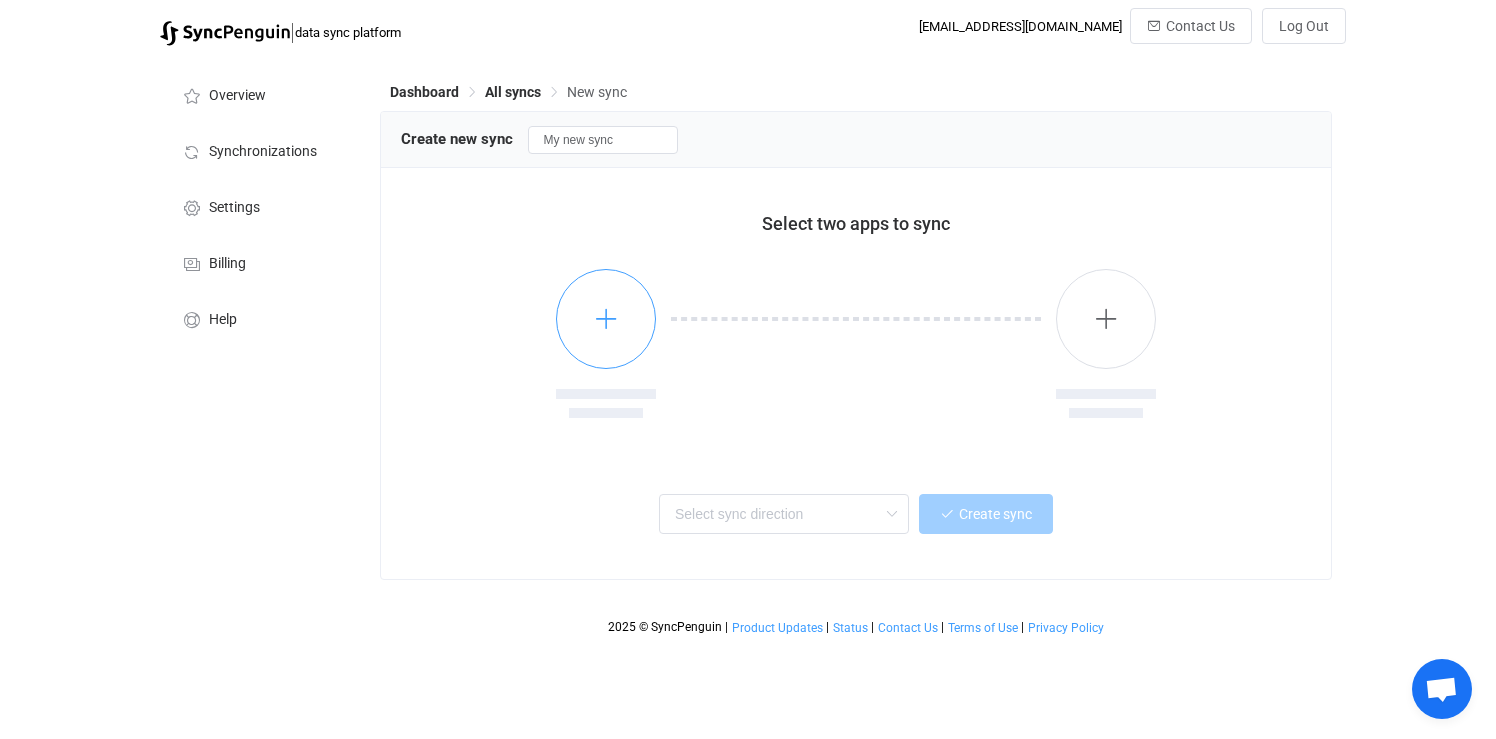 click at bounding box center (606, 319) 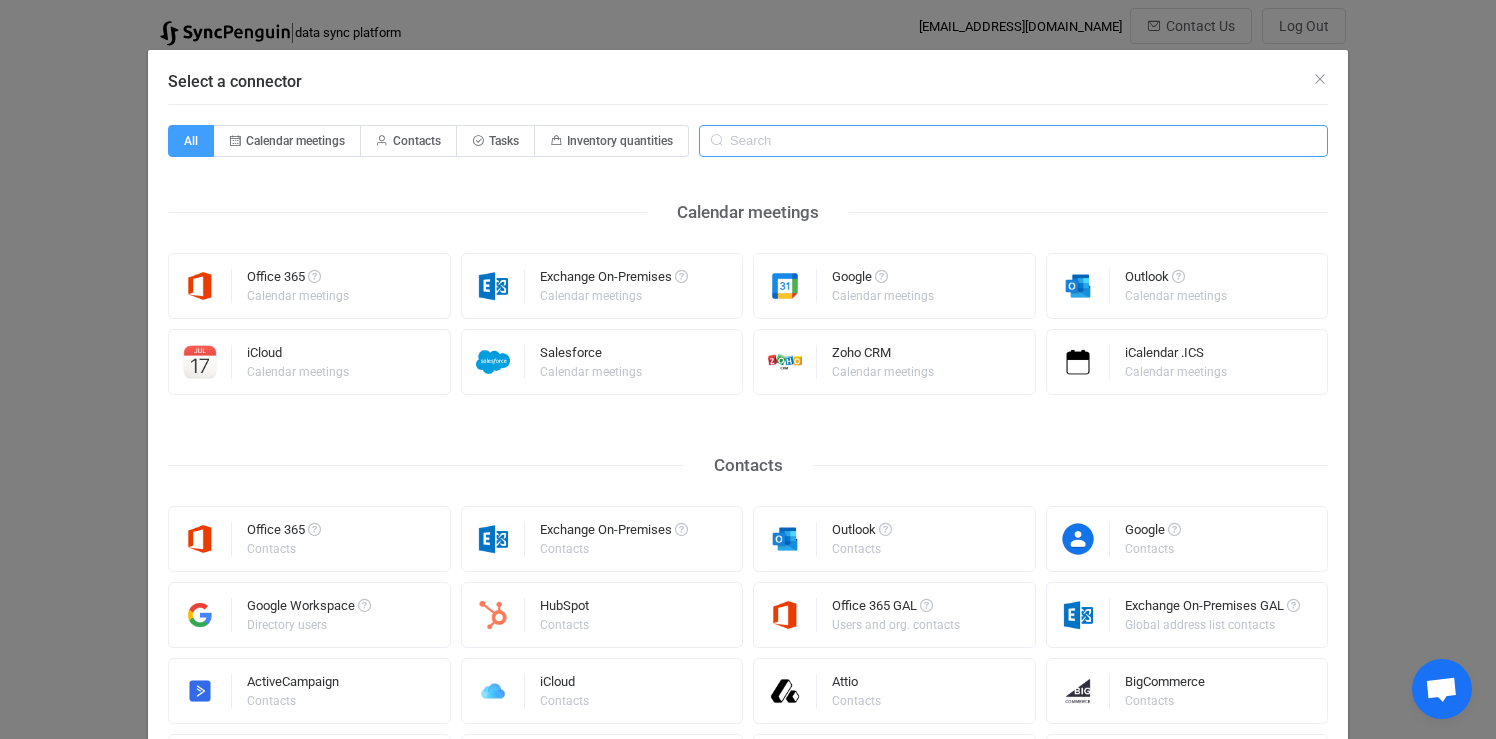 click at bounding box center (1013, 141) 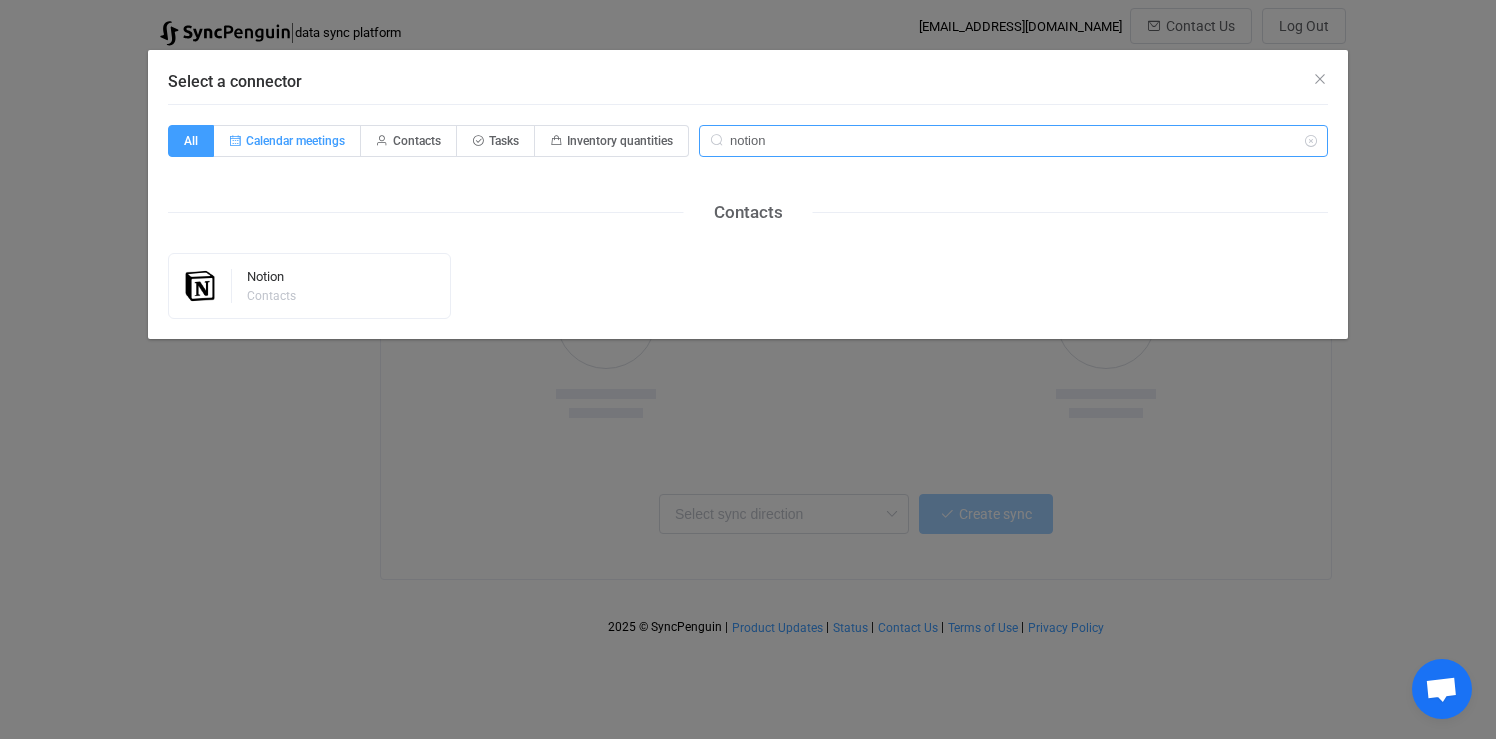 type on "notion" 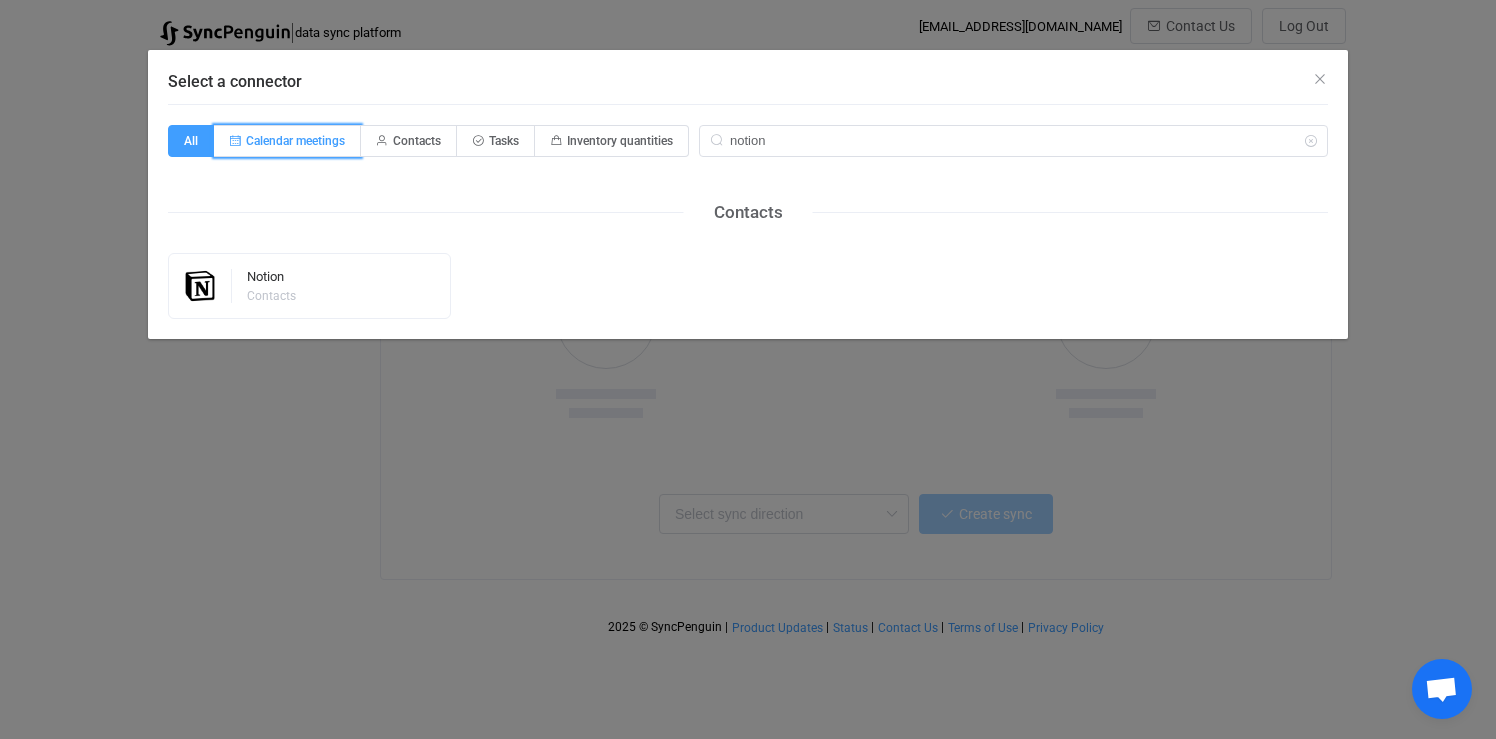 click on "Calendar meetings" at bounding box center [295, 141] 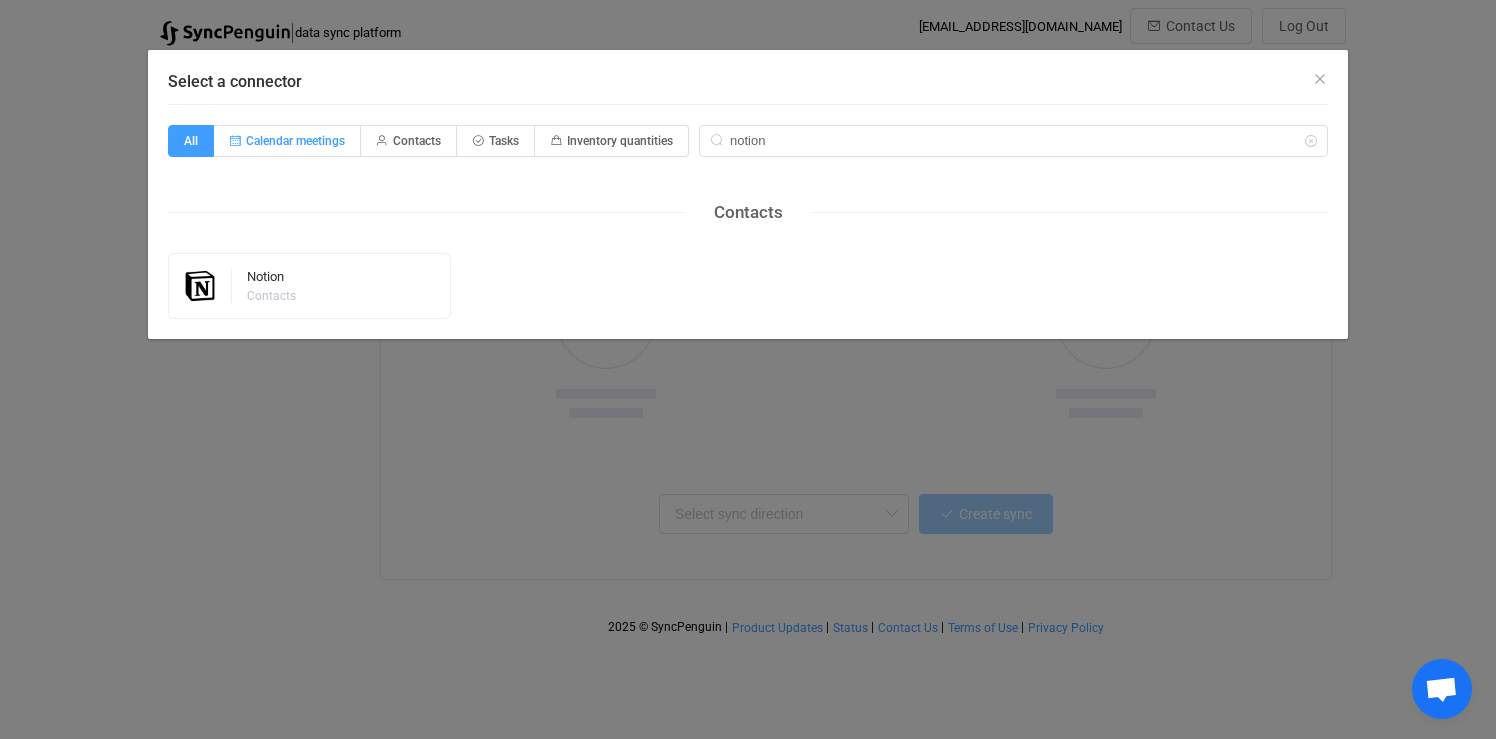 click on "Calendar meetings" at bounding box center [225, 134] 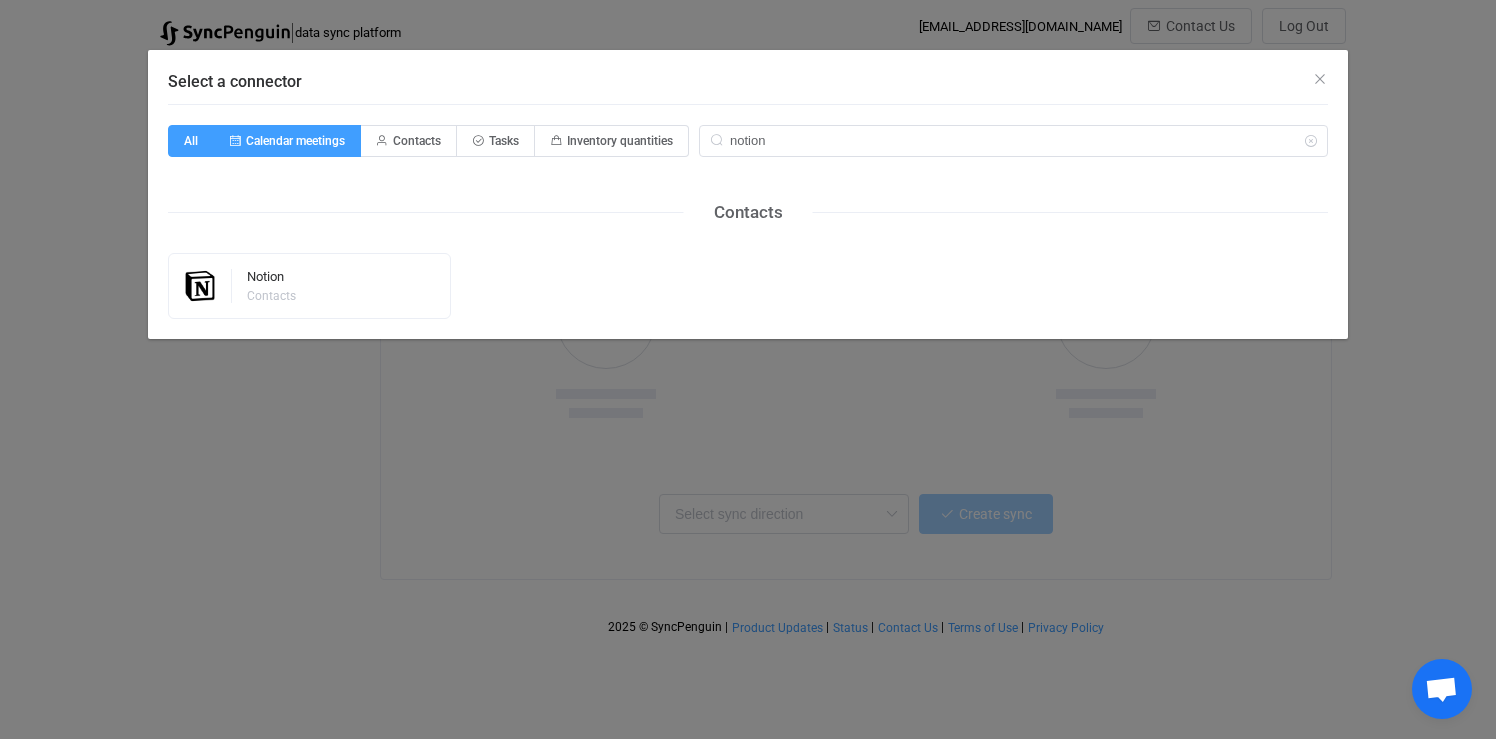 radio on "false" 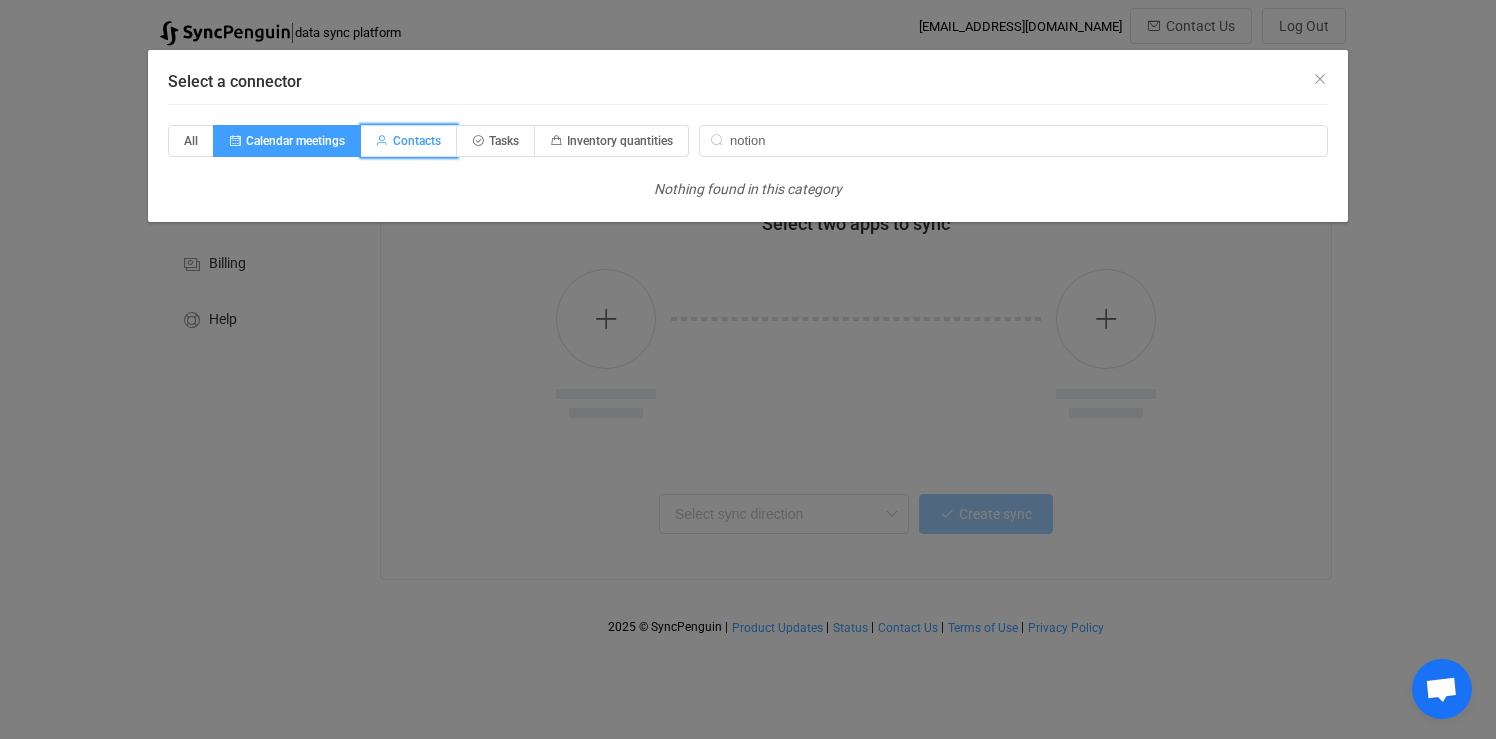 click on "Contacts" at bounding box center [417, 141] 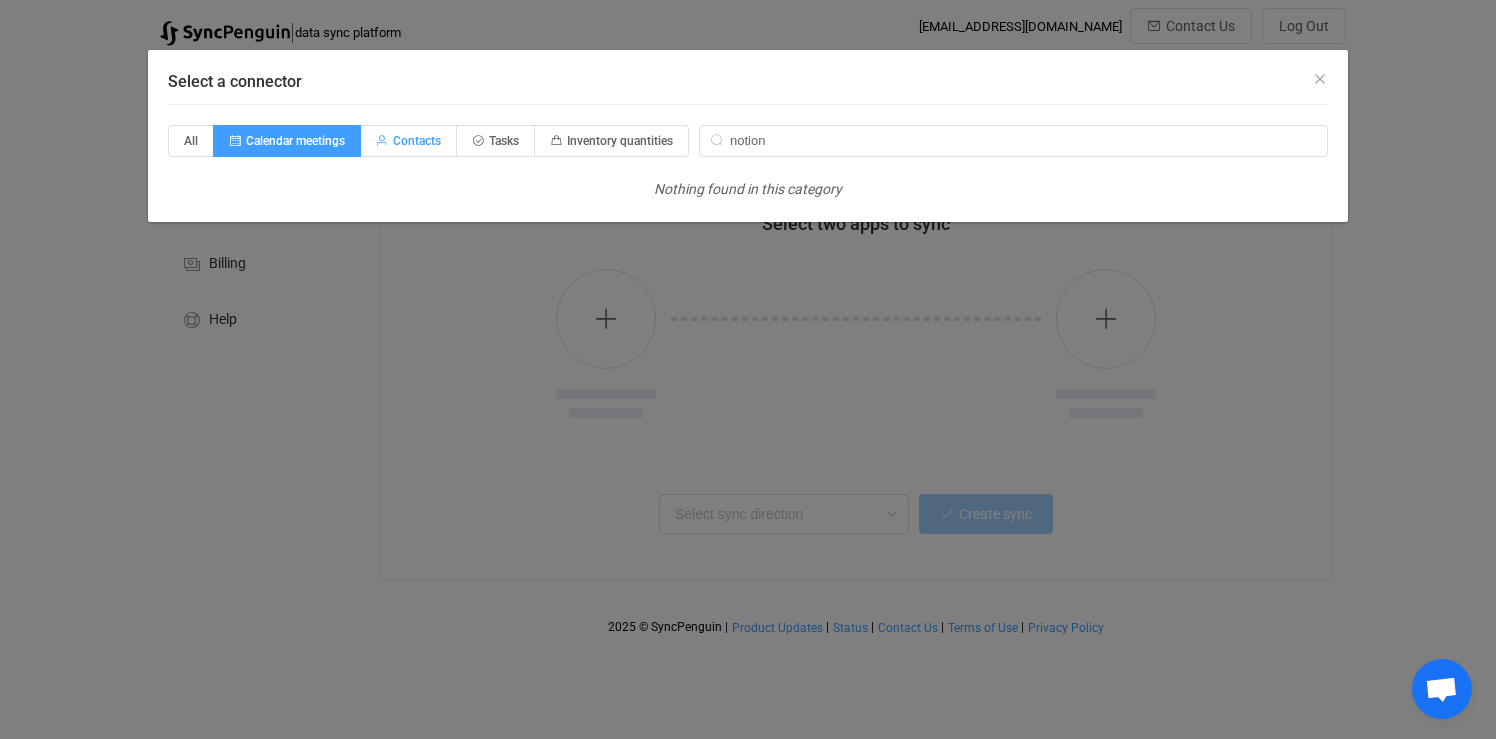click on "Contacts" at bounding box center (372, 134) 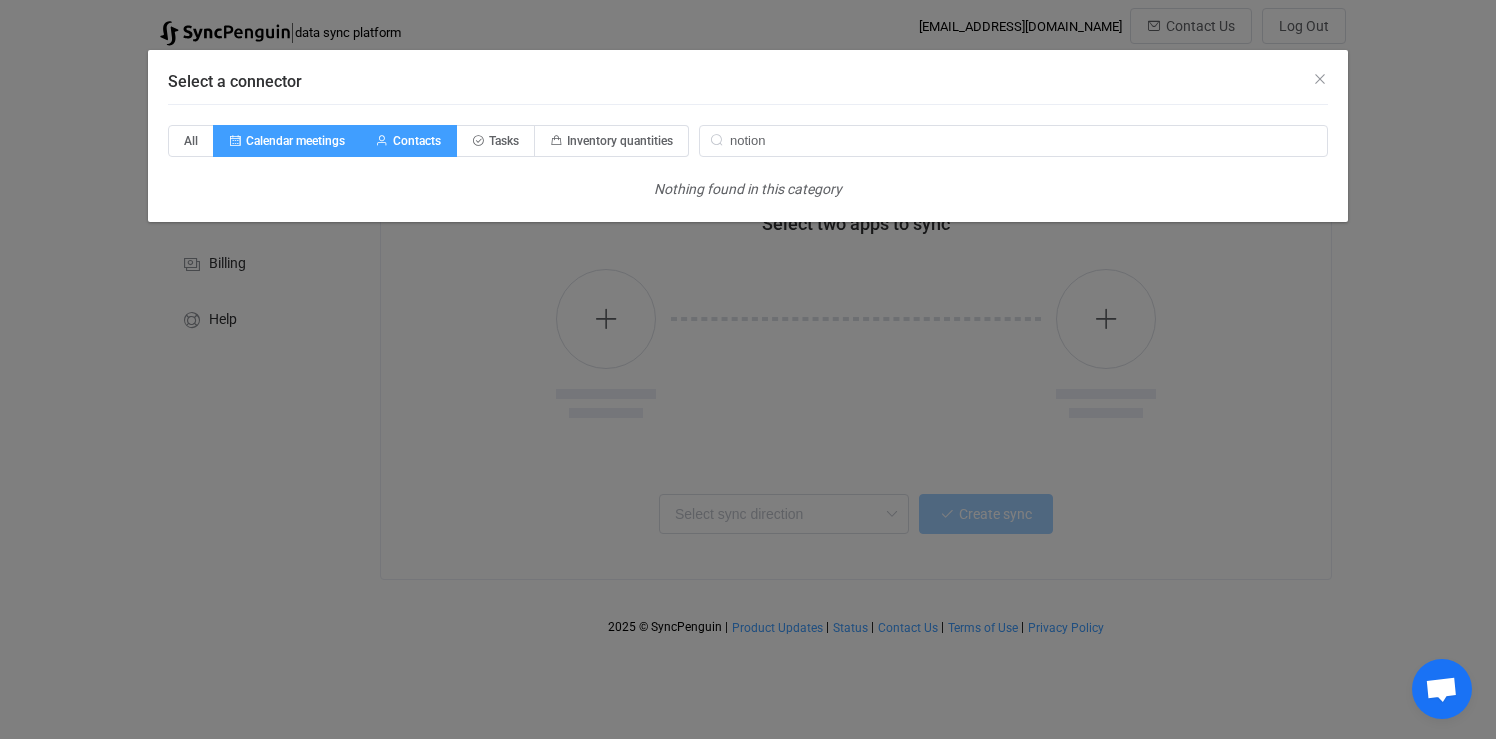radio on "false" 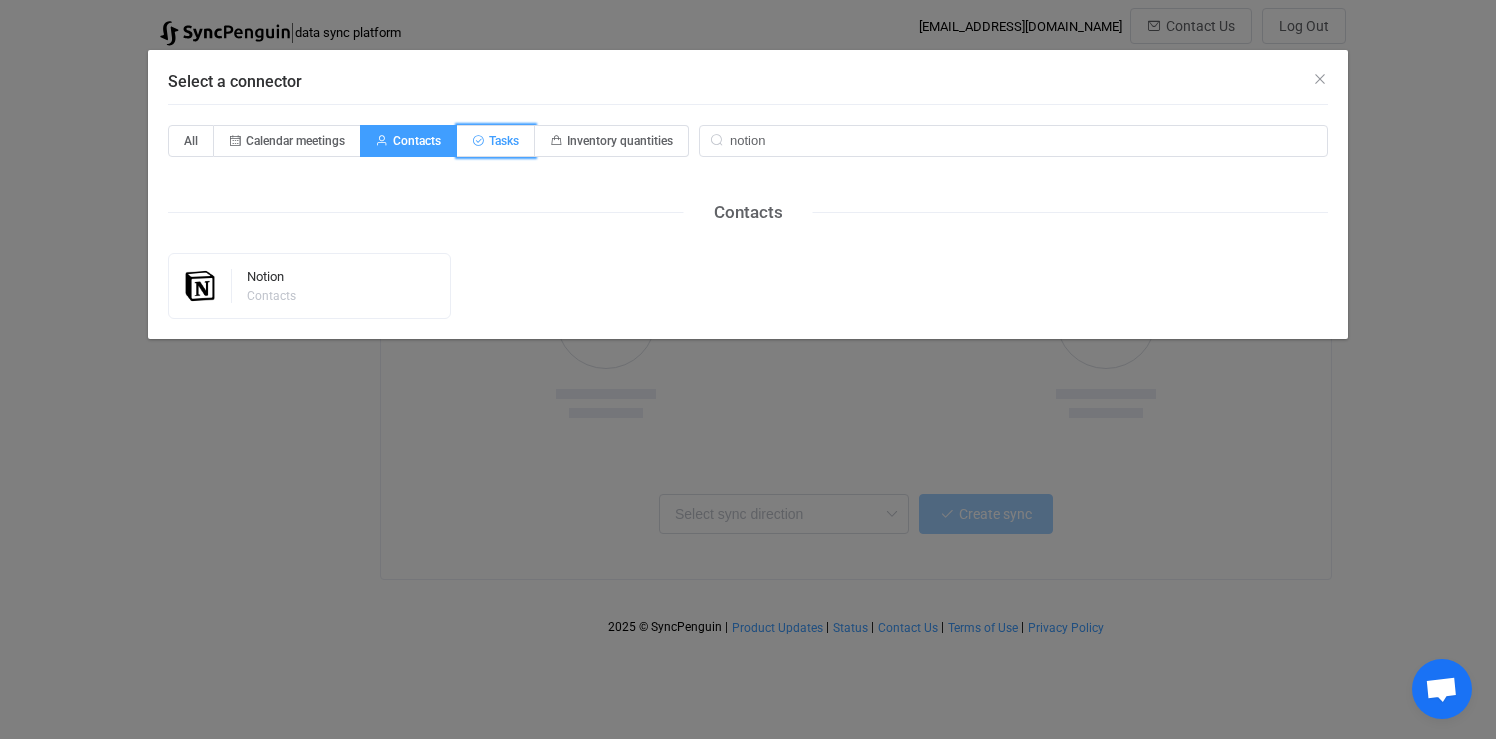 click on "Tasks" at bounding box center (504, 141) 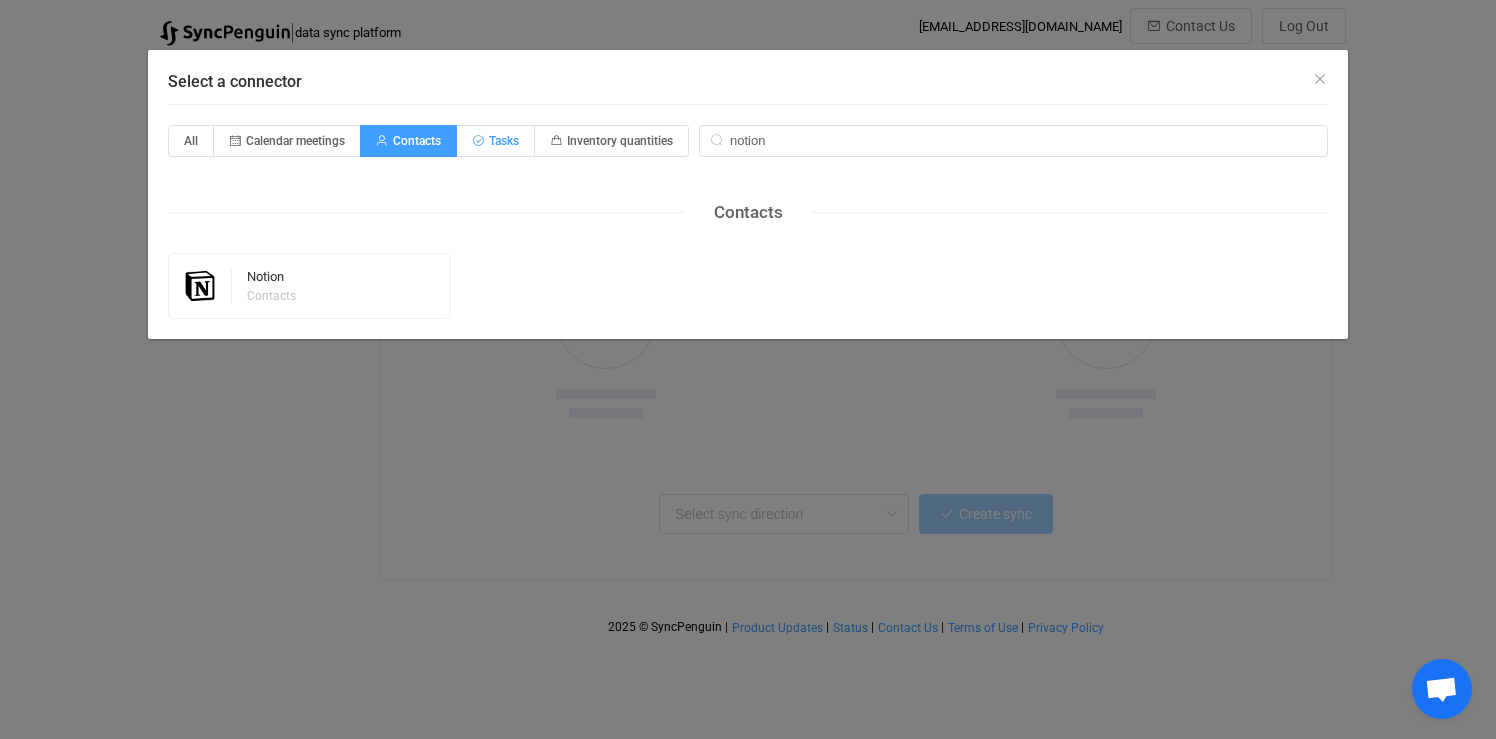 click on "Tasks" at bounding box center (468, 134) 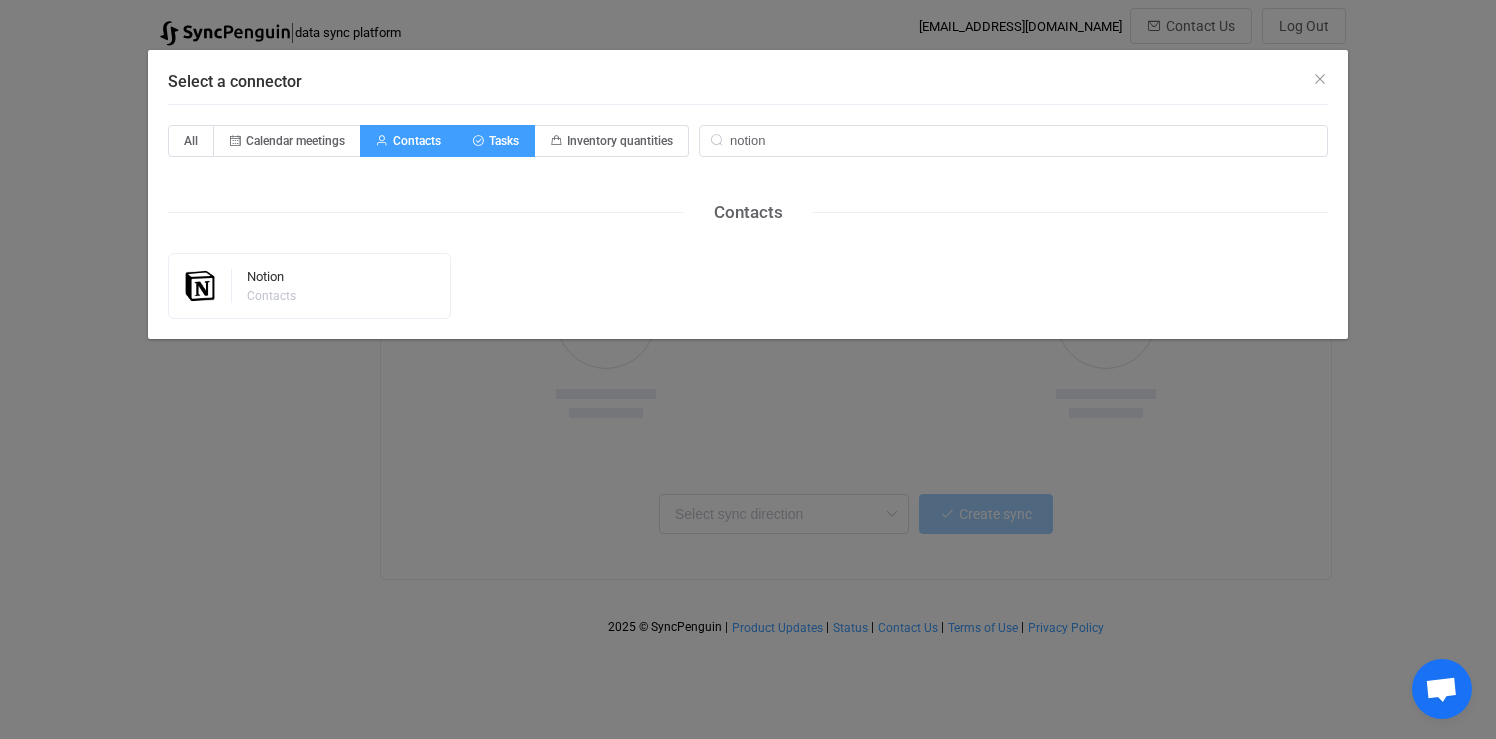 radio on "false" 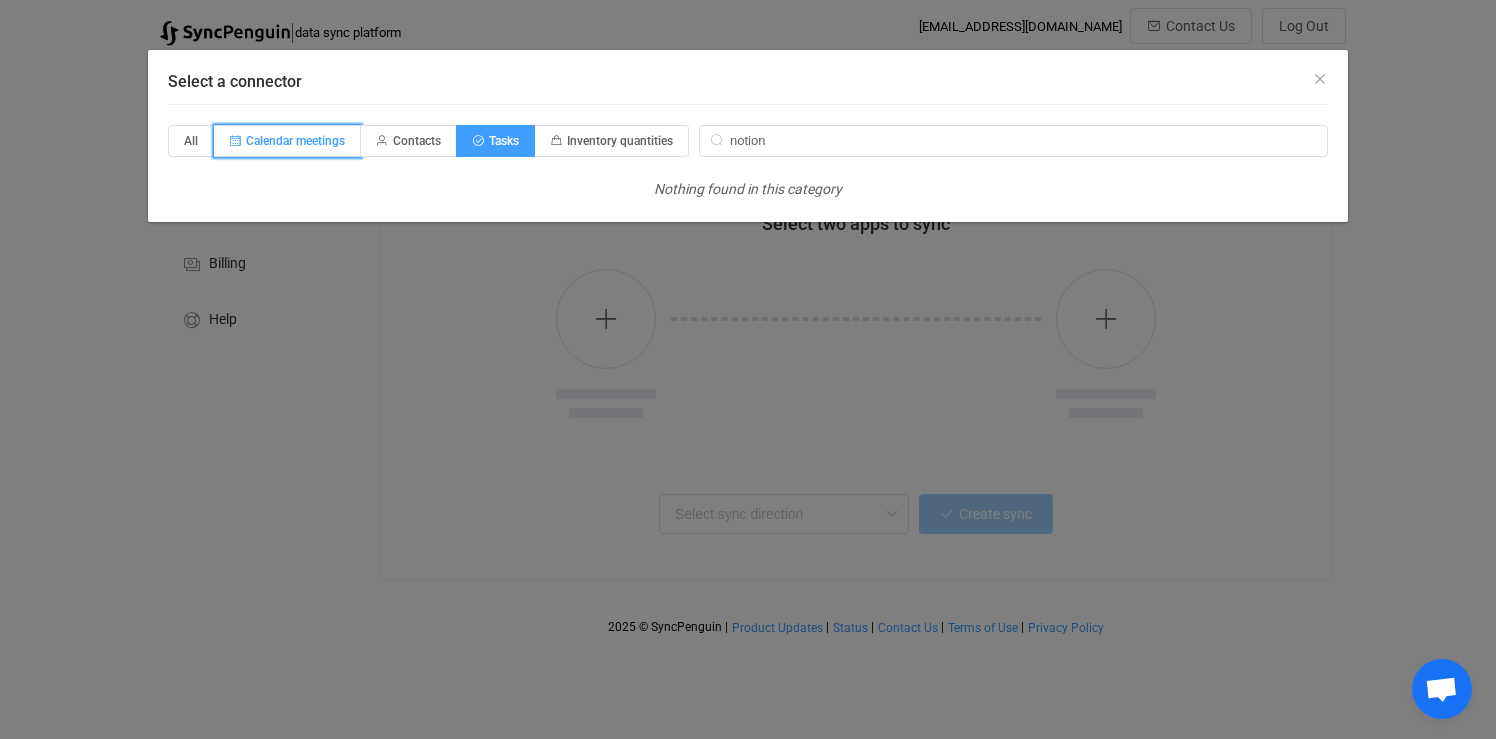 click on "Calendar meetings" at bounding box center (287, 141) 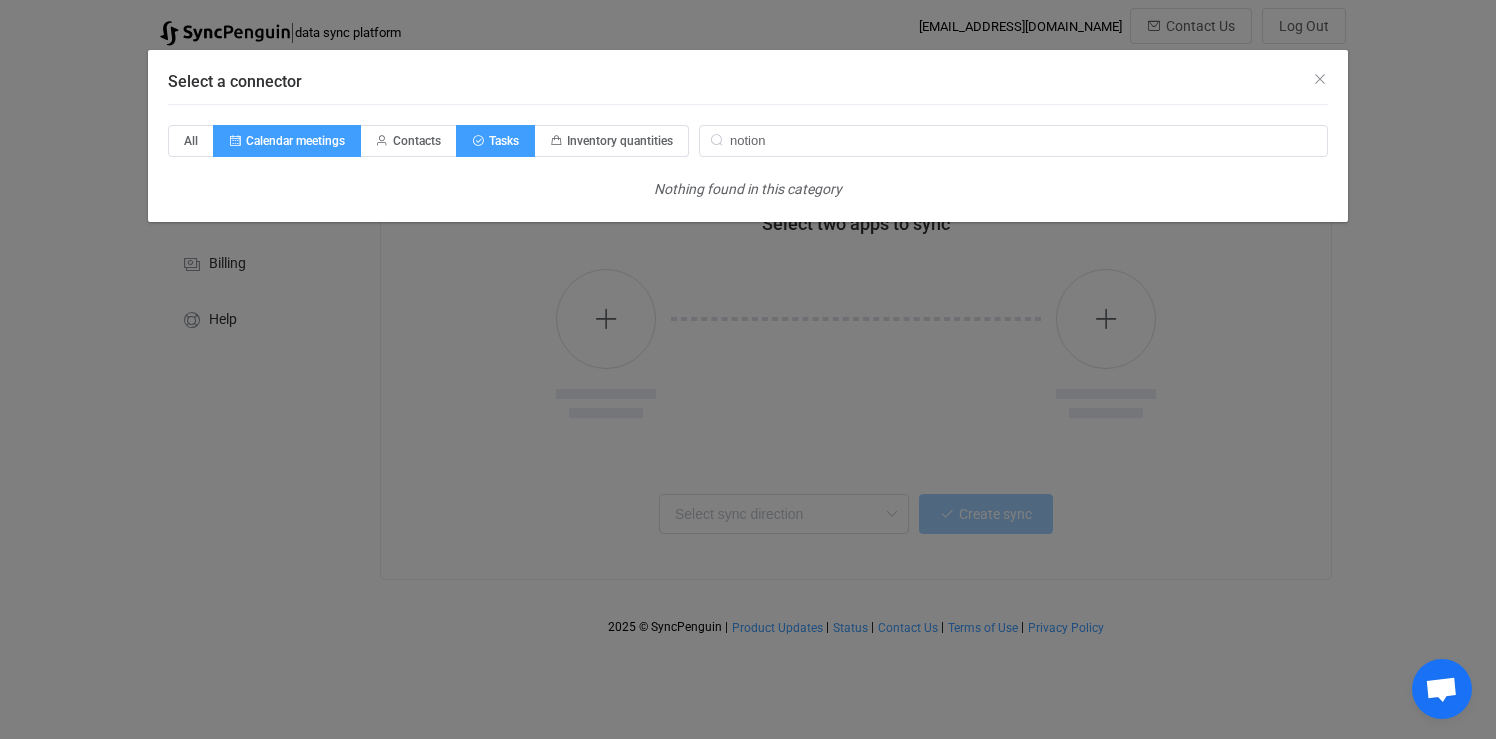 radio on "false" 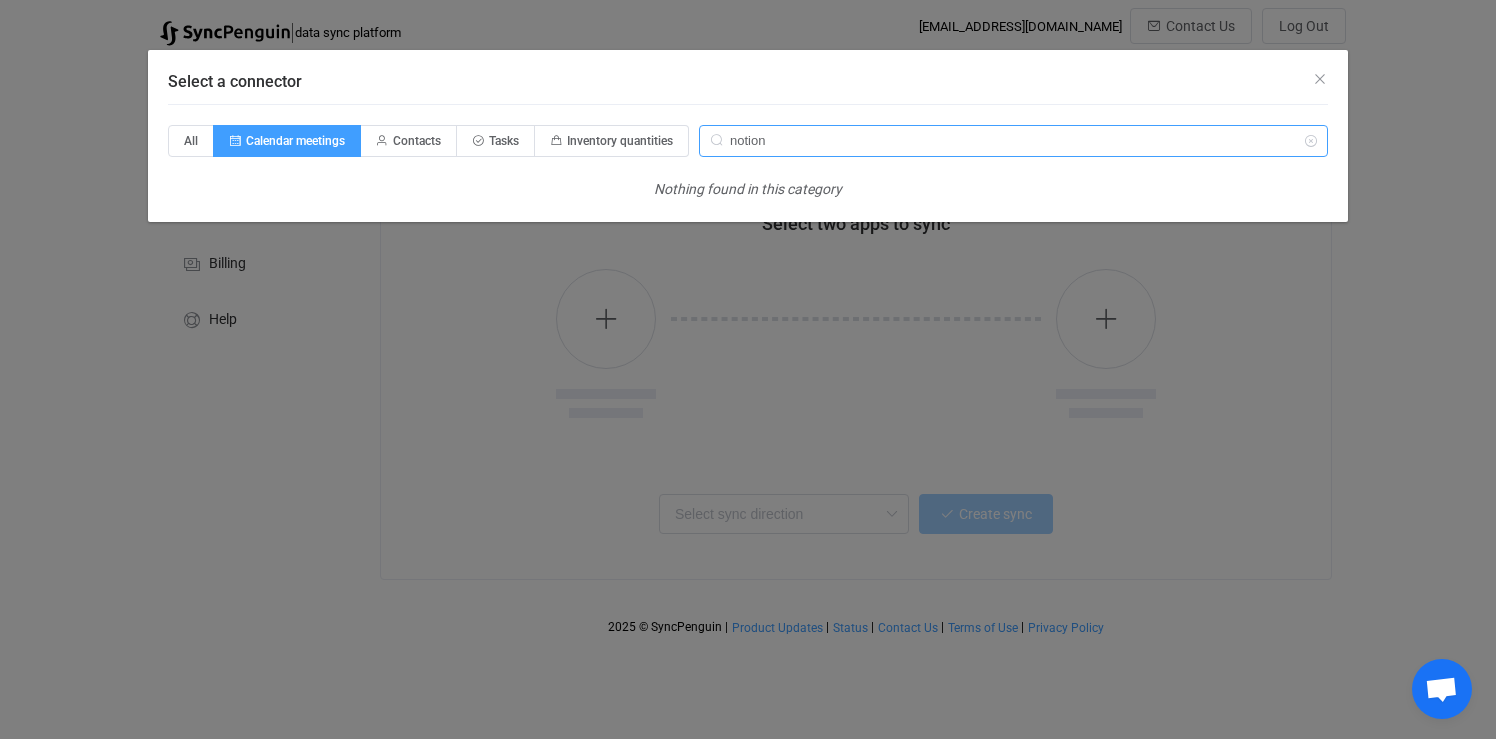 click on "notion" at bounding box center [1013, 141] 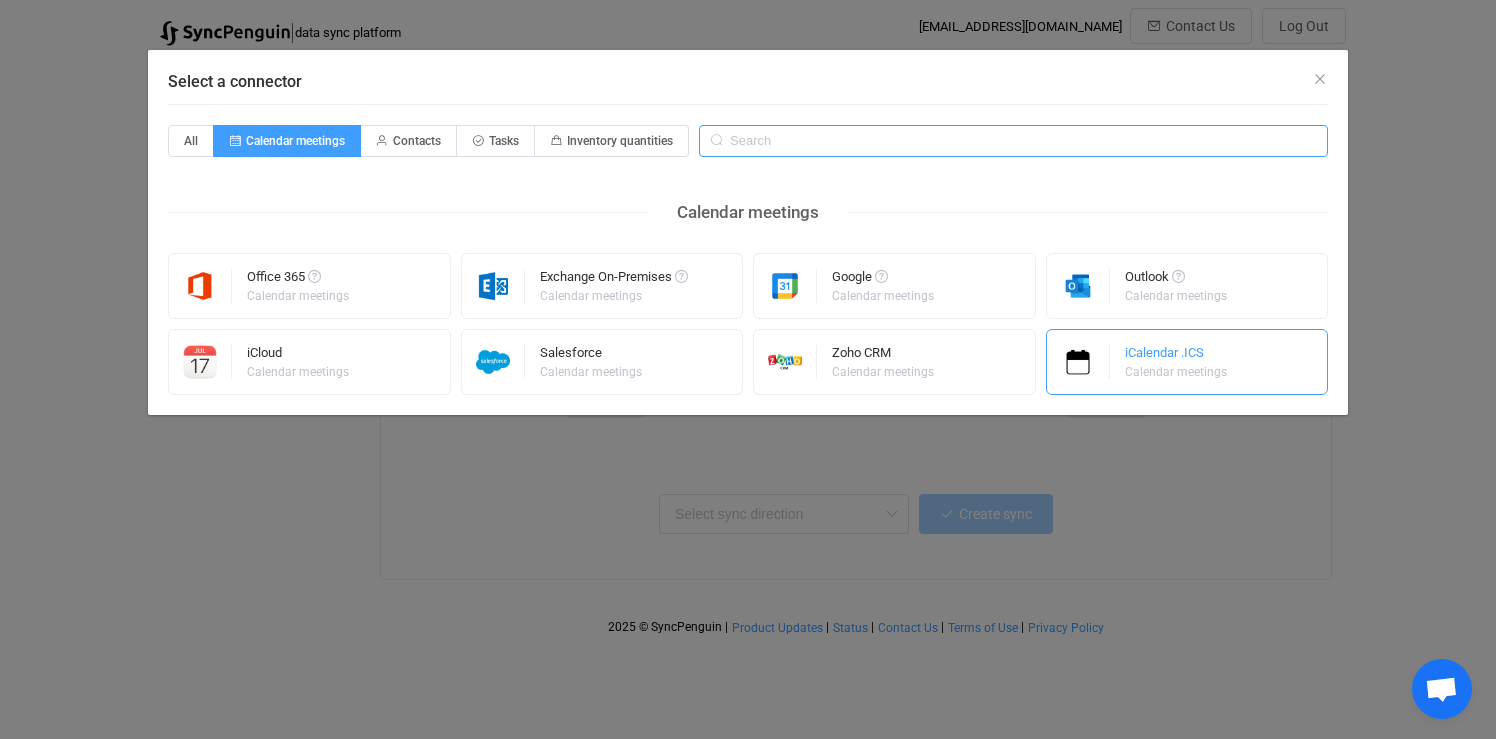 type 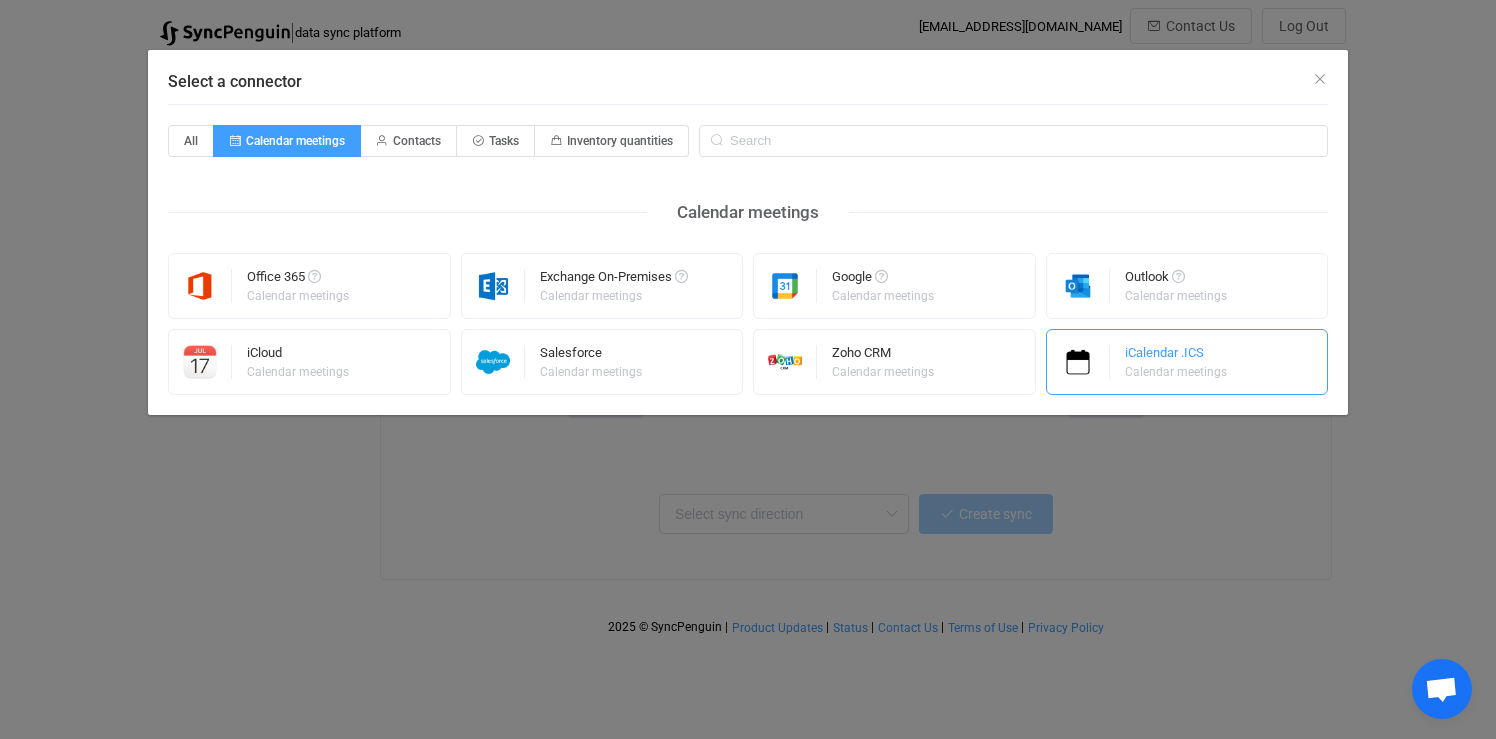 click on "Calendar meetings" at bounding box center [1176, 372] 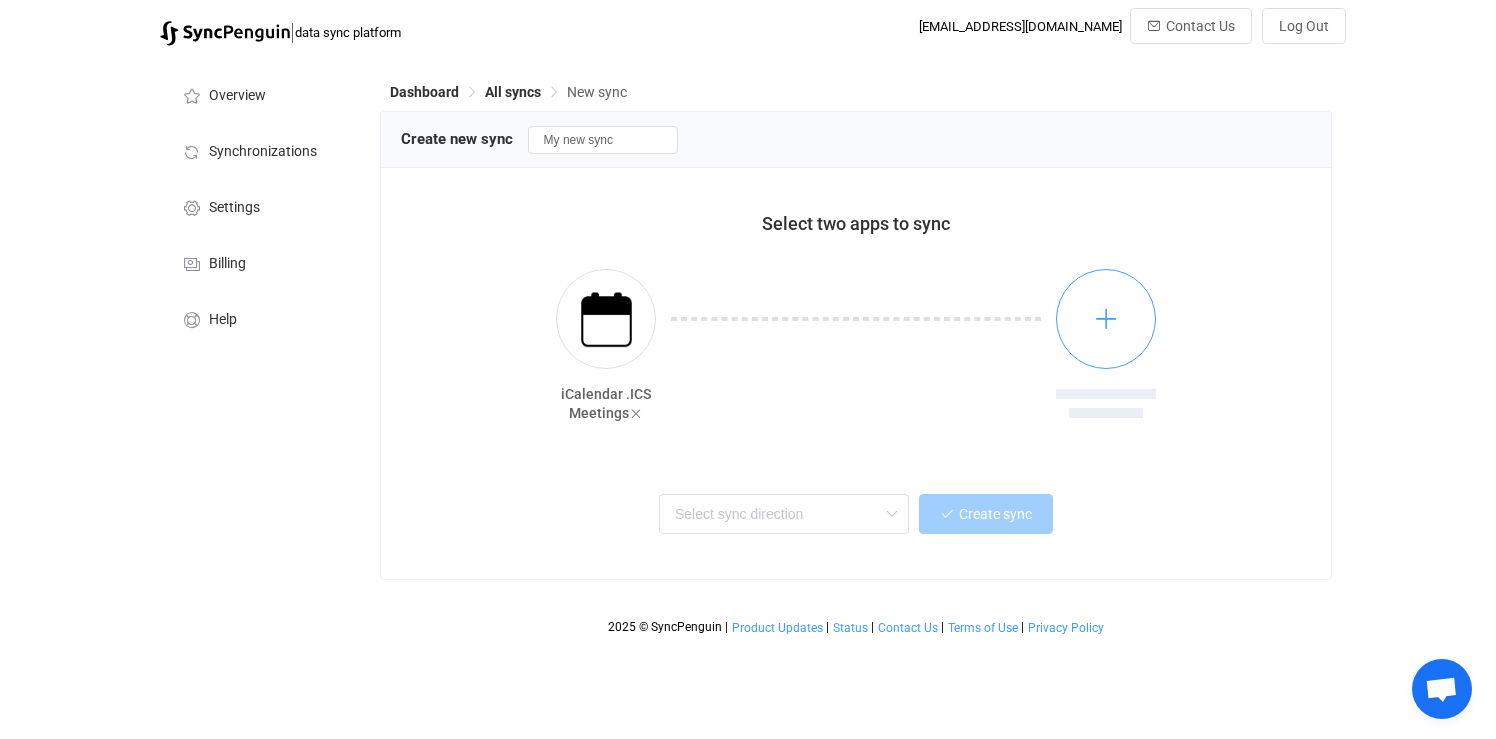 click at bounding box center [1106, 319] 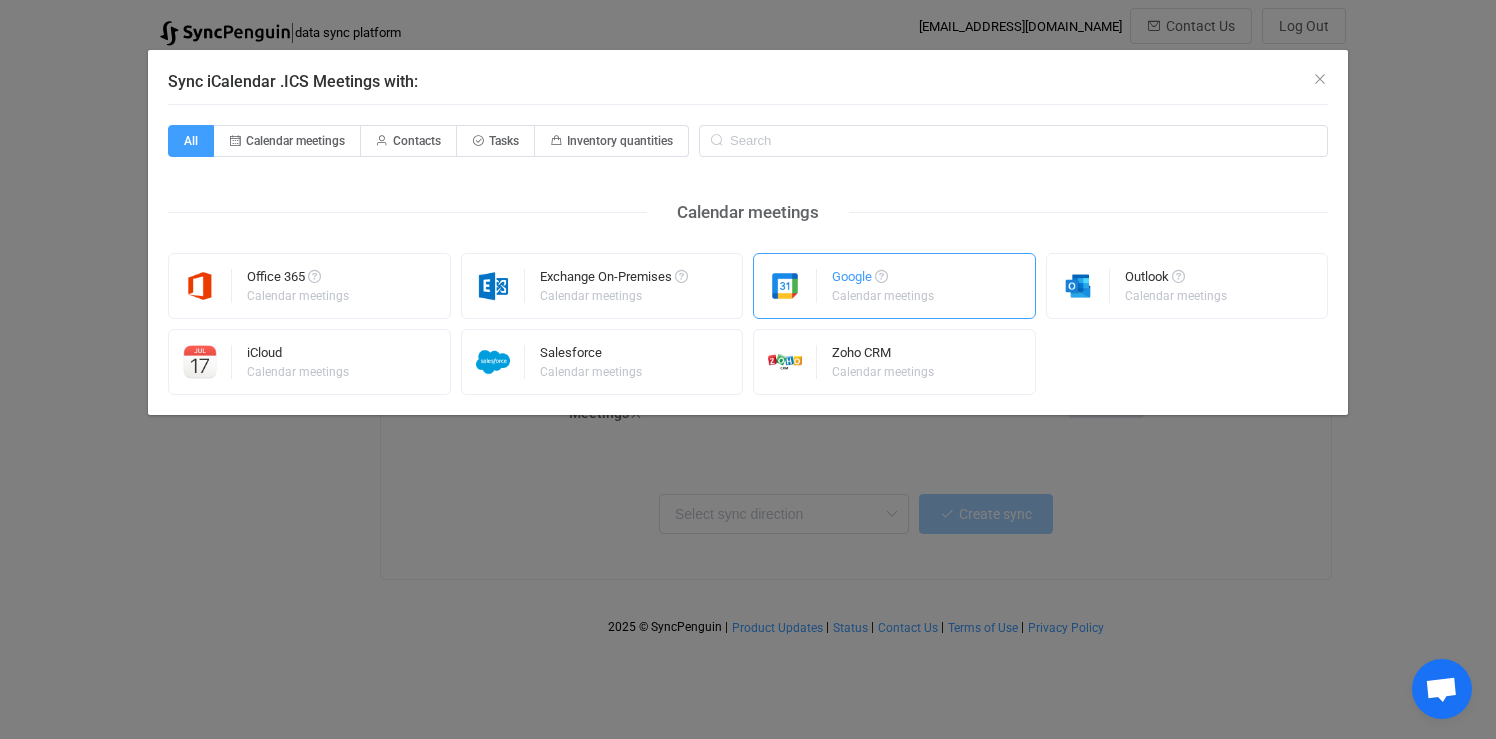 click on "Google
Calendar meetings" at bounding box center (884, 286) 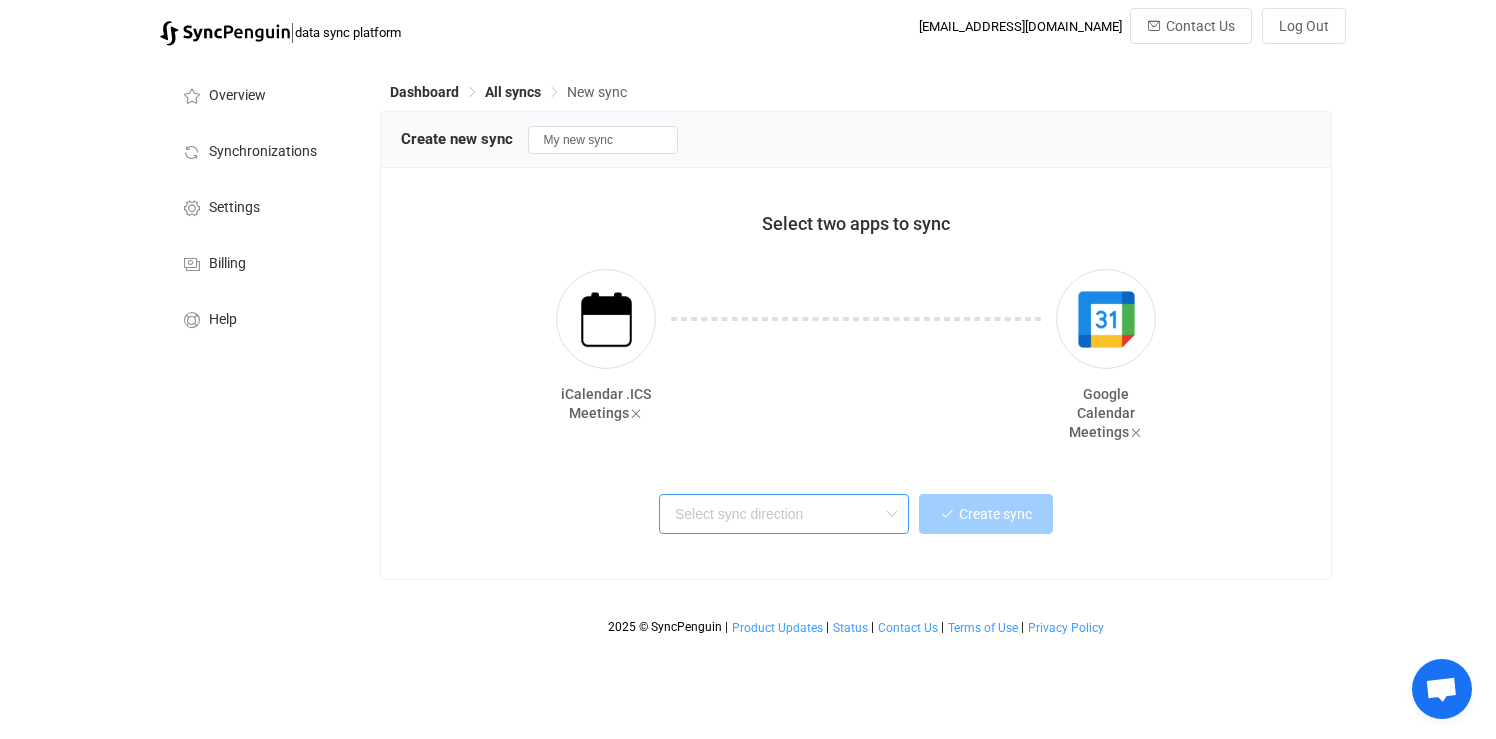 click at bounding box center [784, 514] 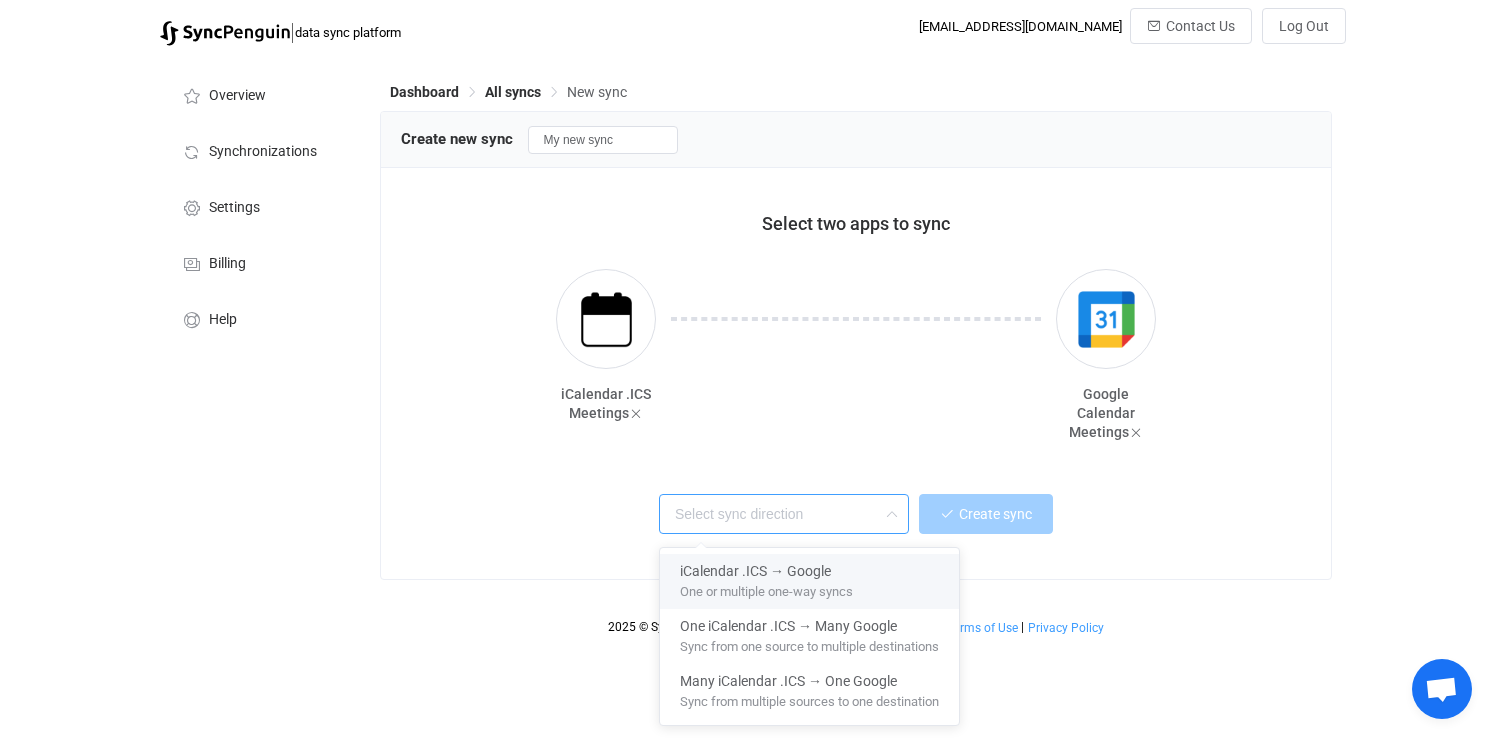 click on "iCalendar .ICS → Google" at bounding box center [809, 567] 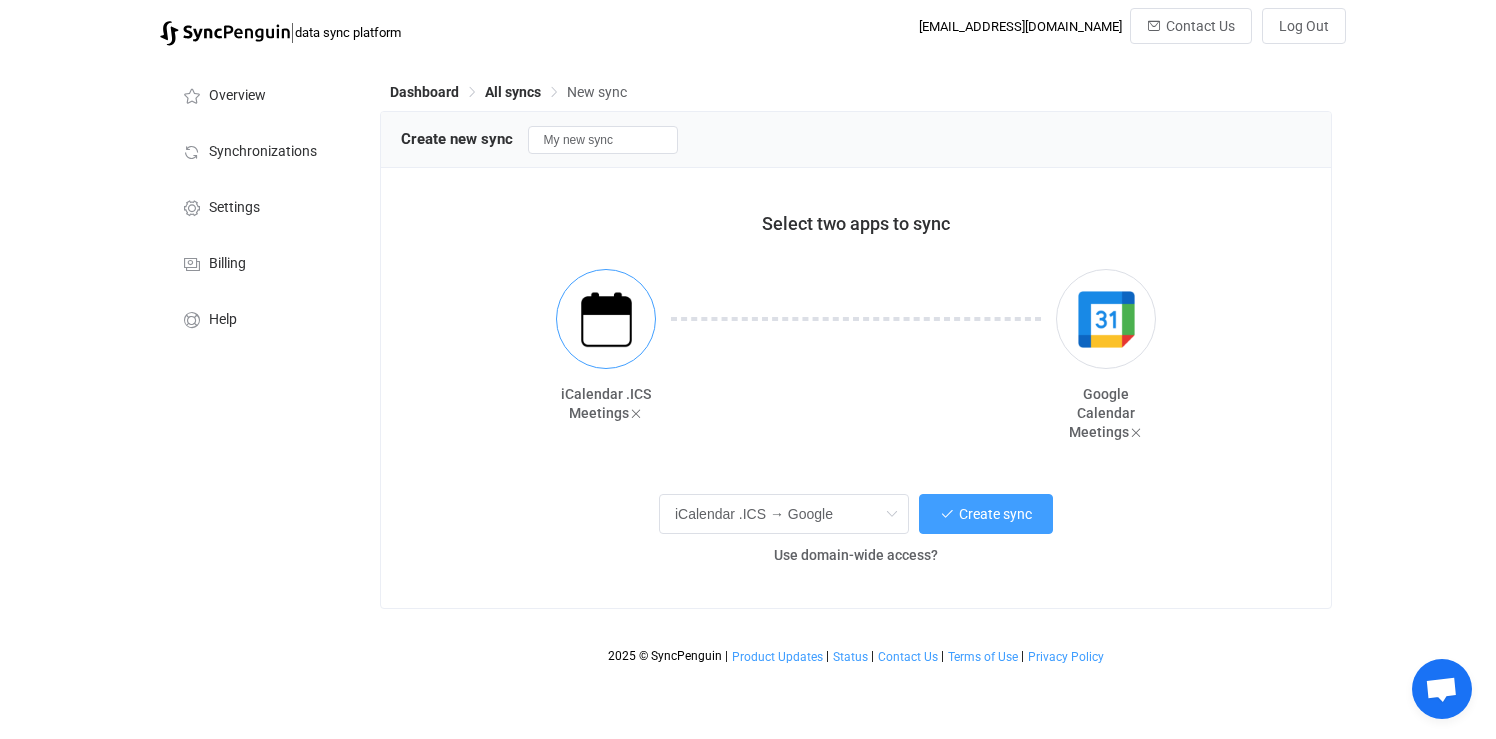 click at bounding box center (606, 319) 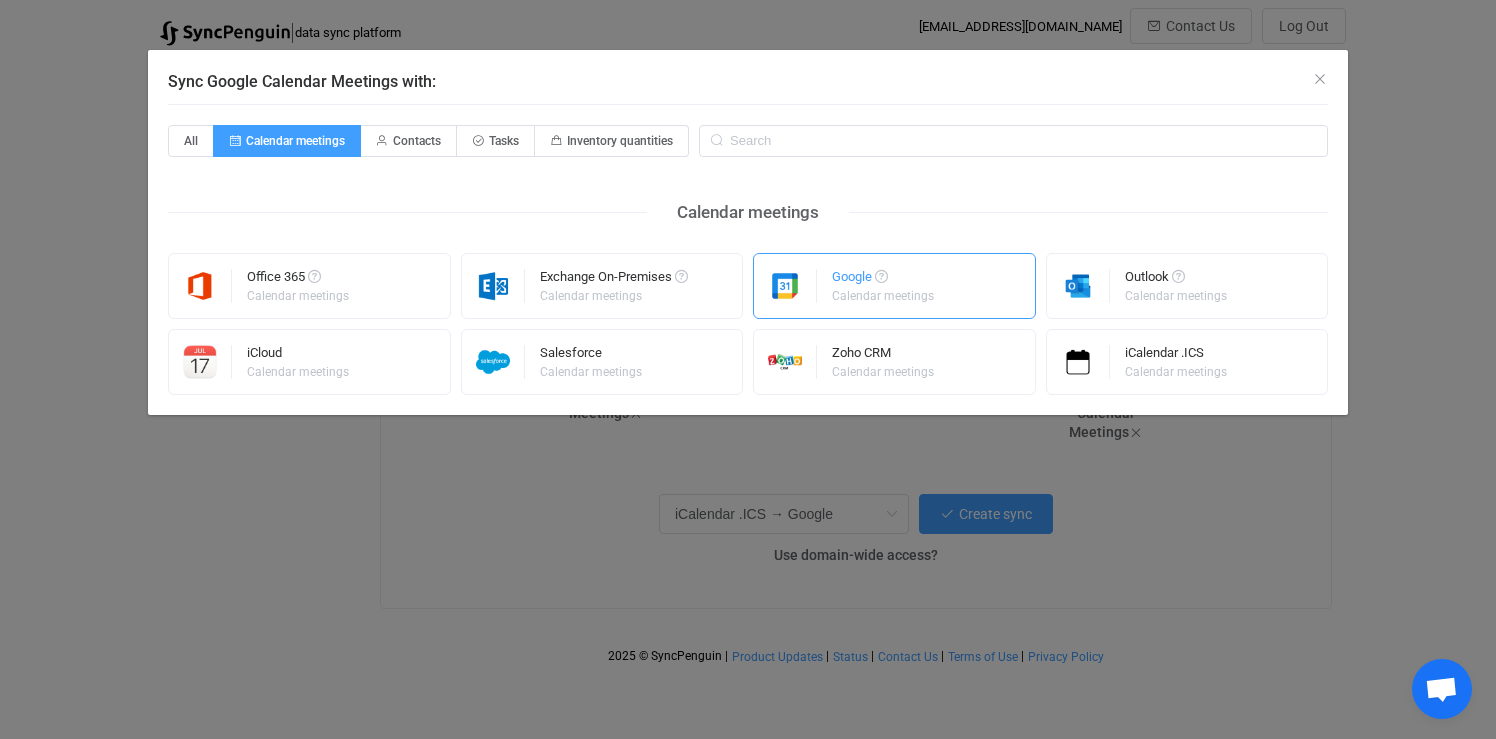 click on "Google
Calendar meetings" at bounding box center (894, 286) 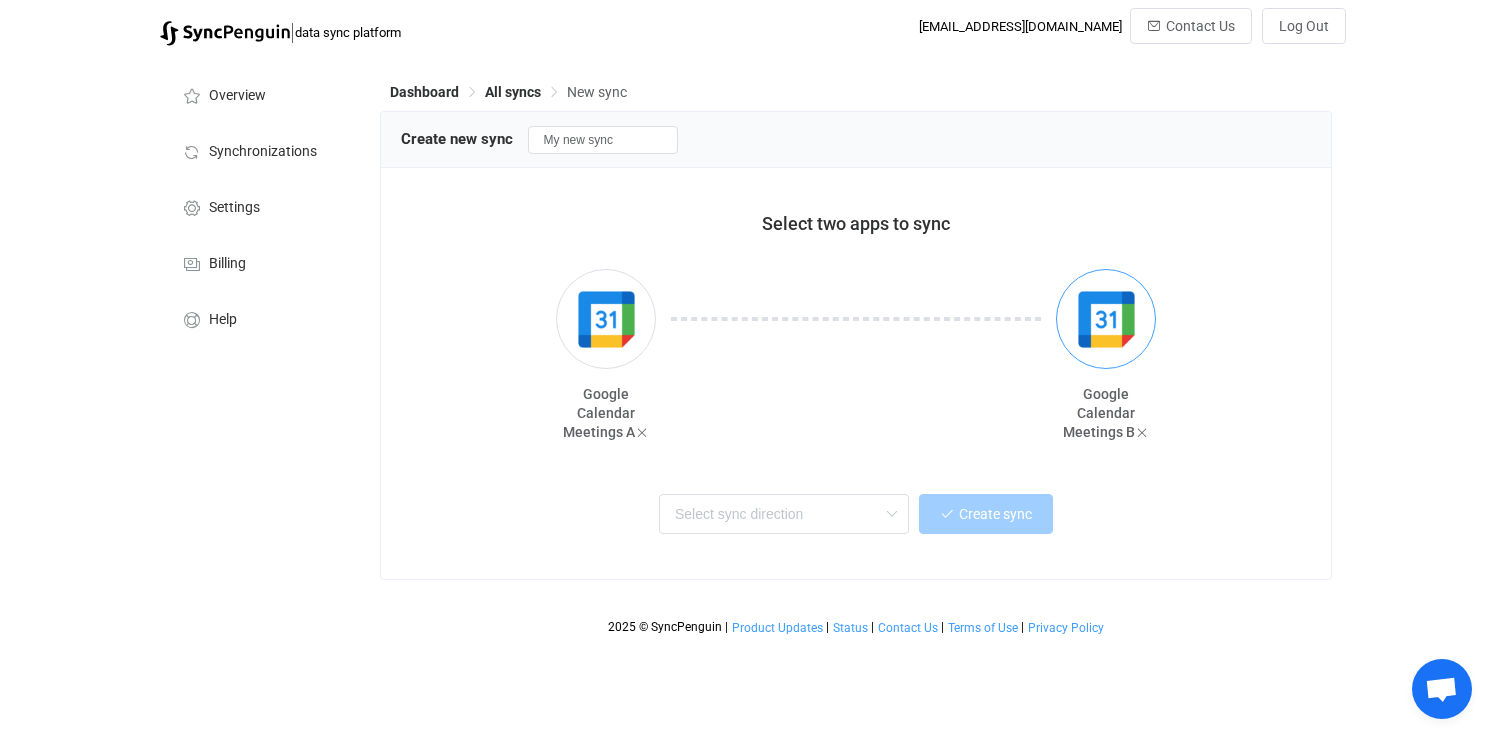 click at bounding box center (1106, 319) 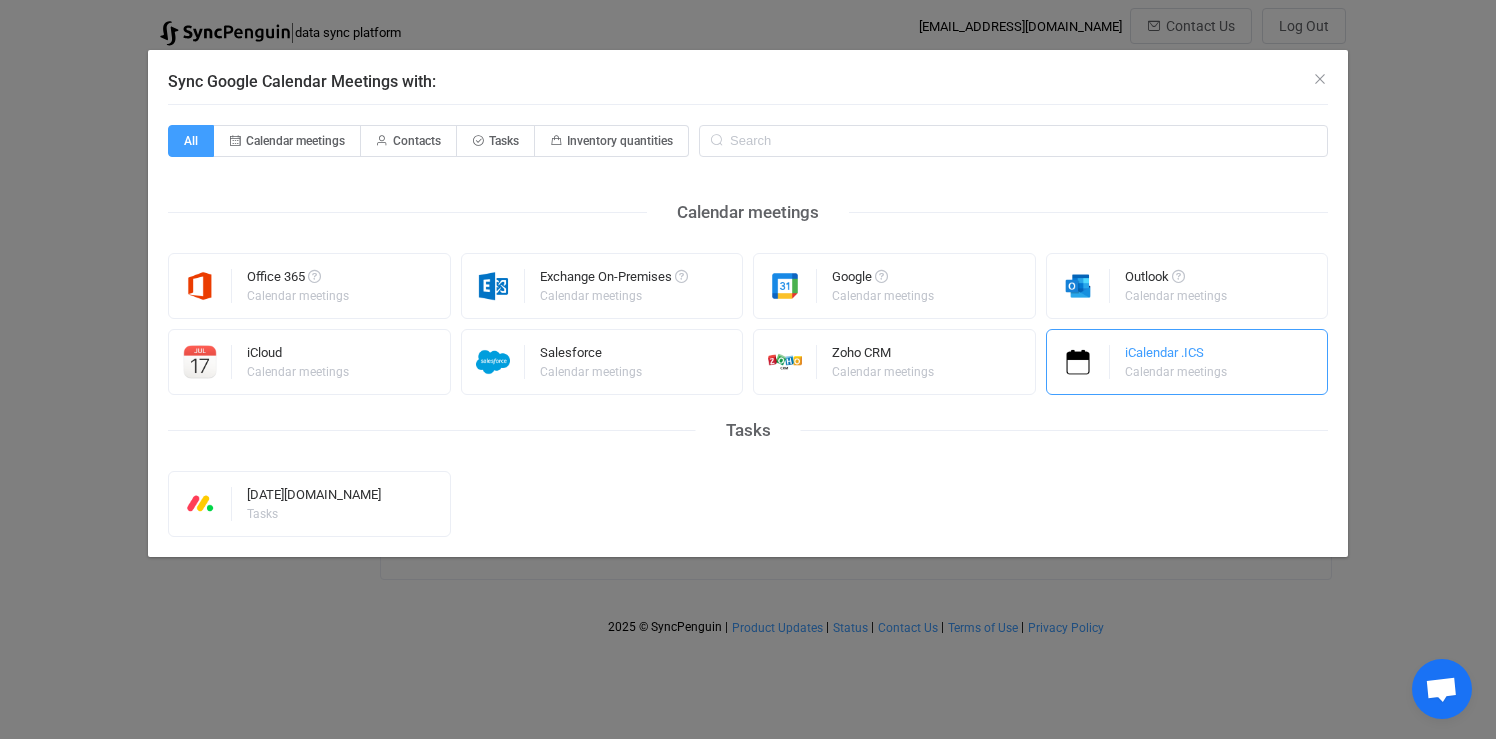 click on "iCalendar .ICS
Calendar meetings" at bounding box center (1187, 362) 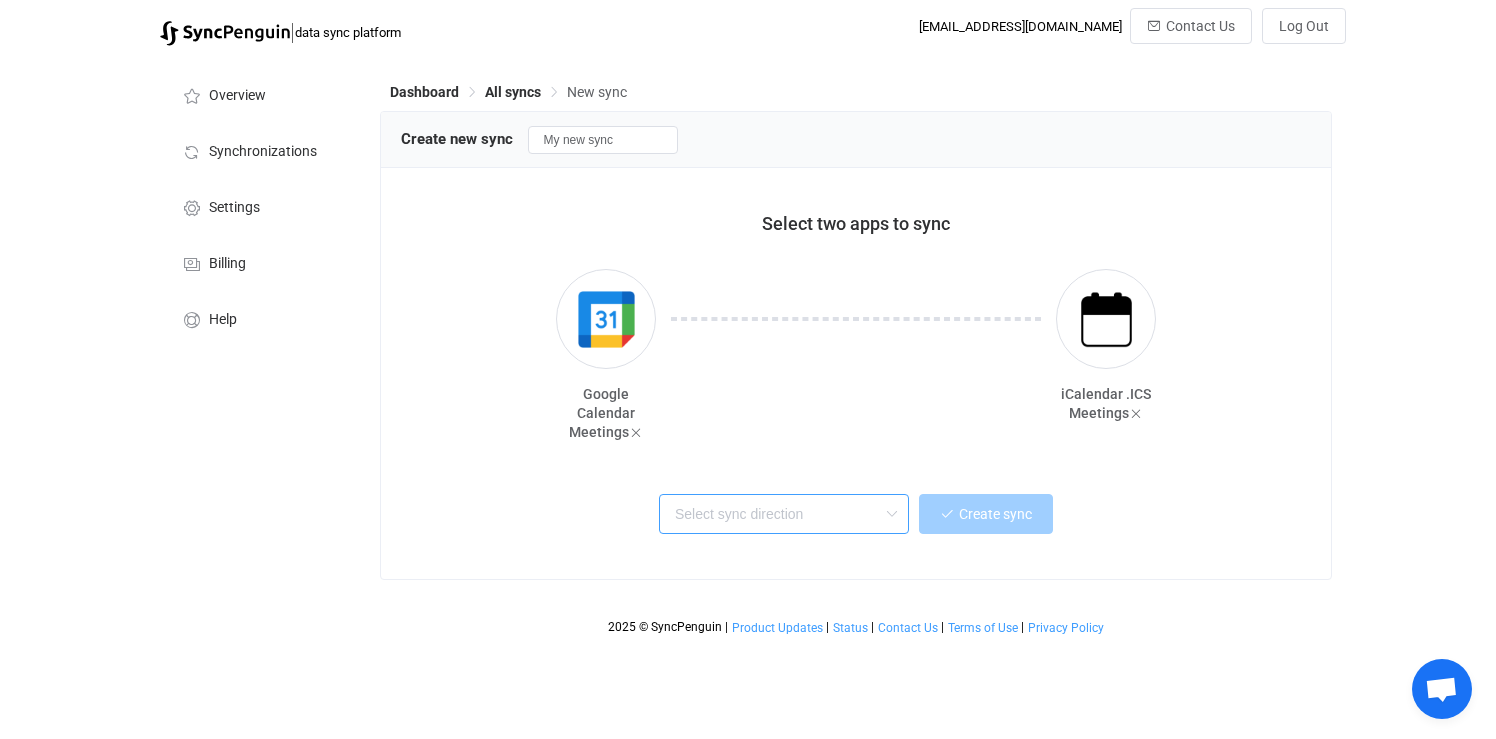 click at bounding box center [784, 514] 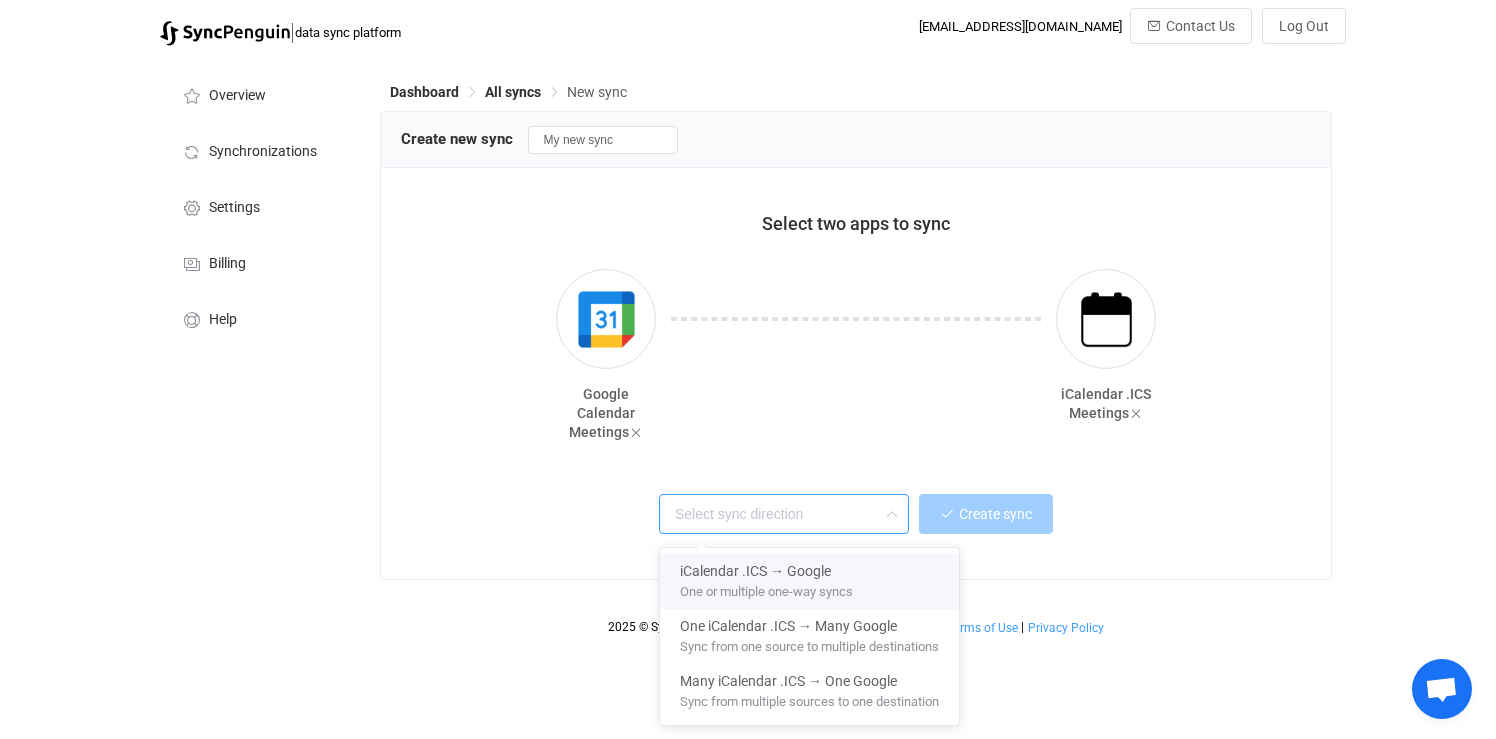 click on "One or multiple one-way syncs" at bounding box center [766, 588] 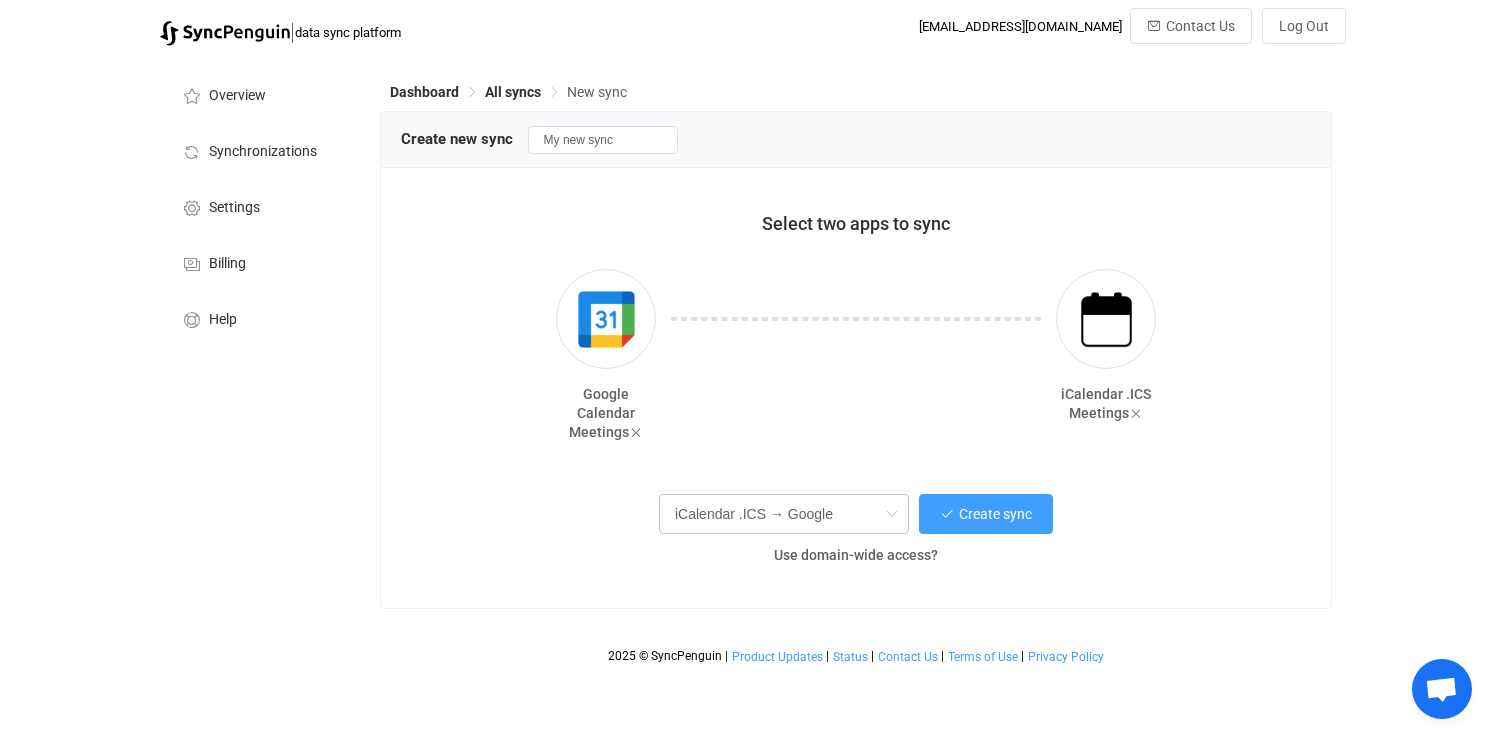 click at bounding box center (891, 514) 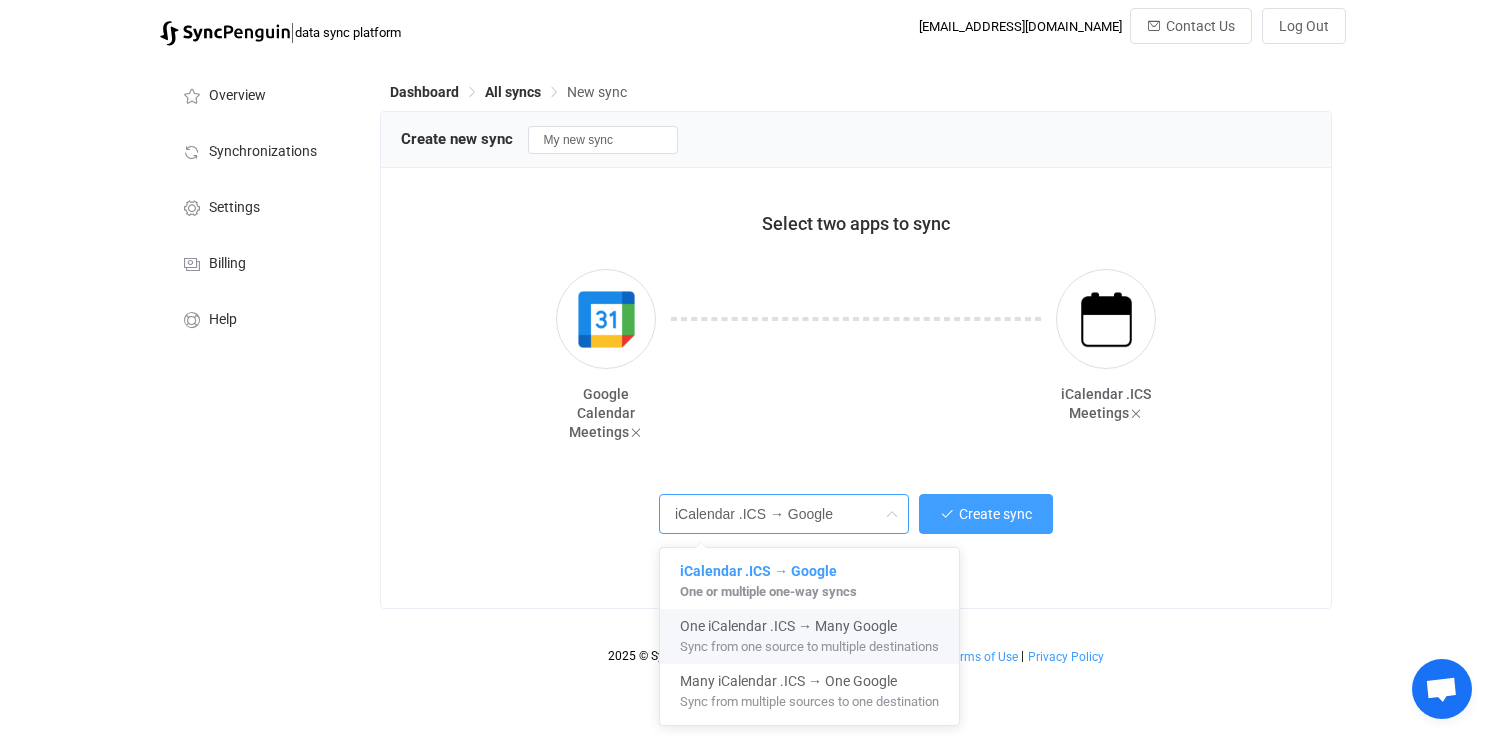 click on "Use domain-wide access?" at bounding box center [856, 553] 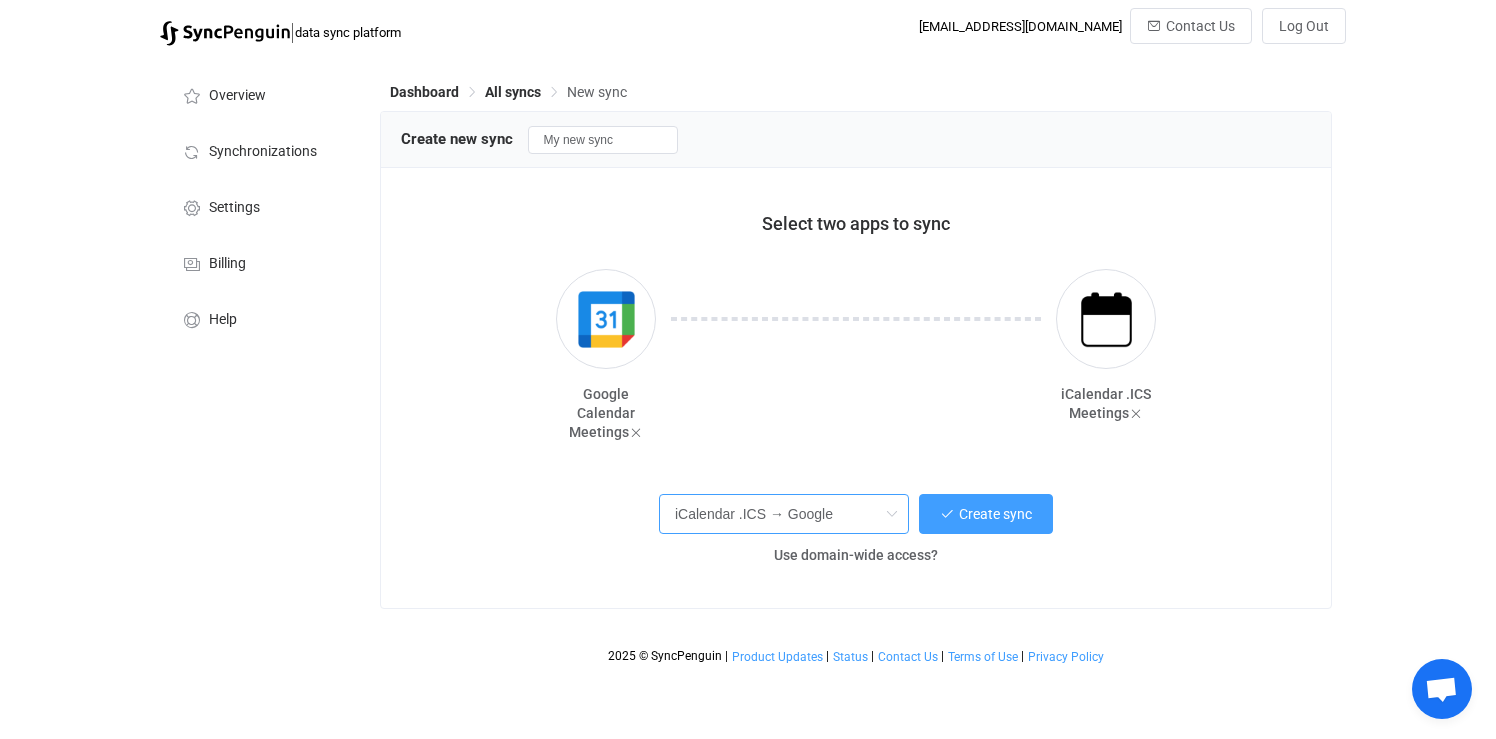 click on "iCalendar .ICS → Google" at bounding box center [784, 514] 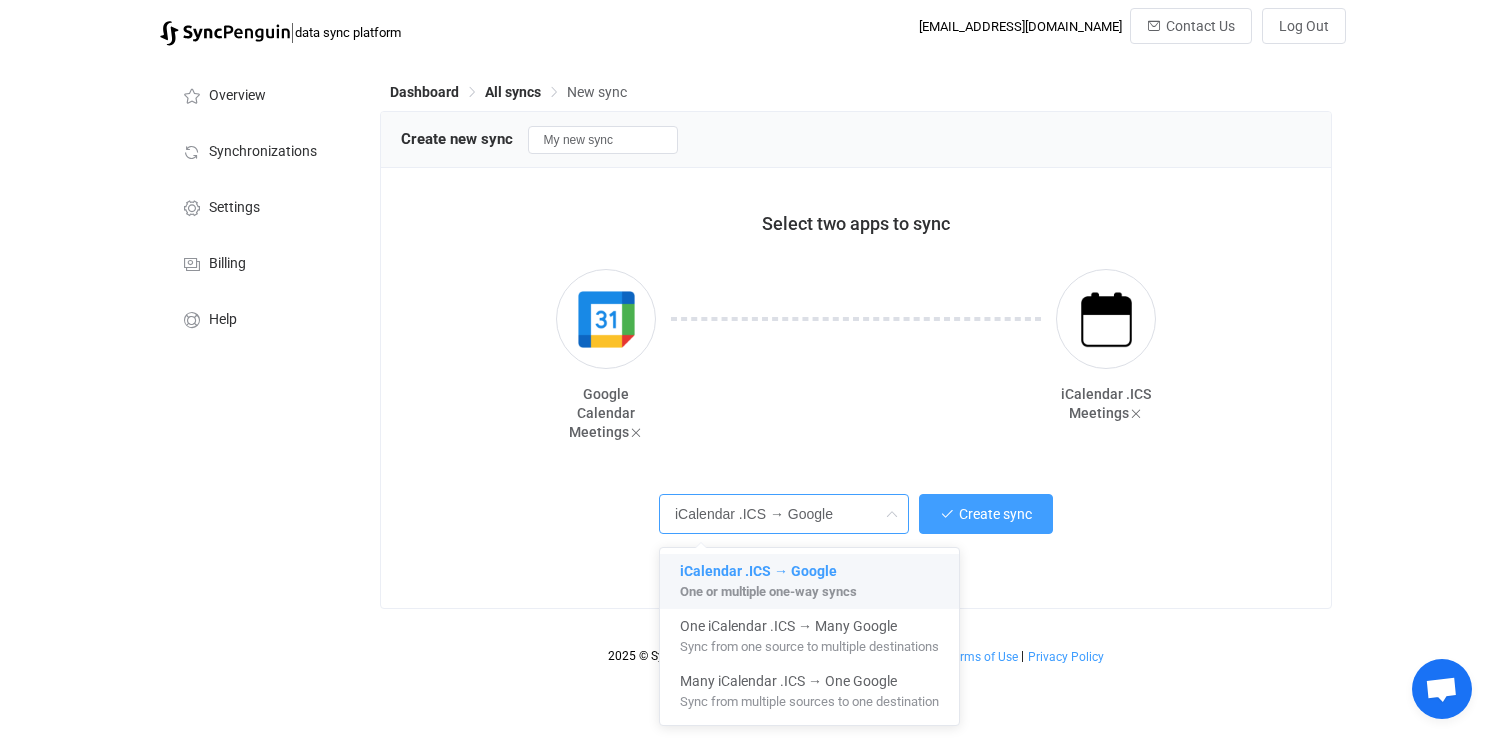 click at bounding box center (856, 359) 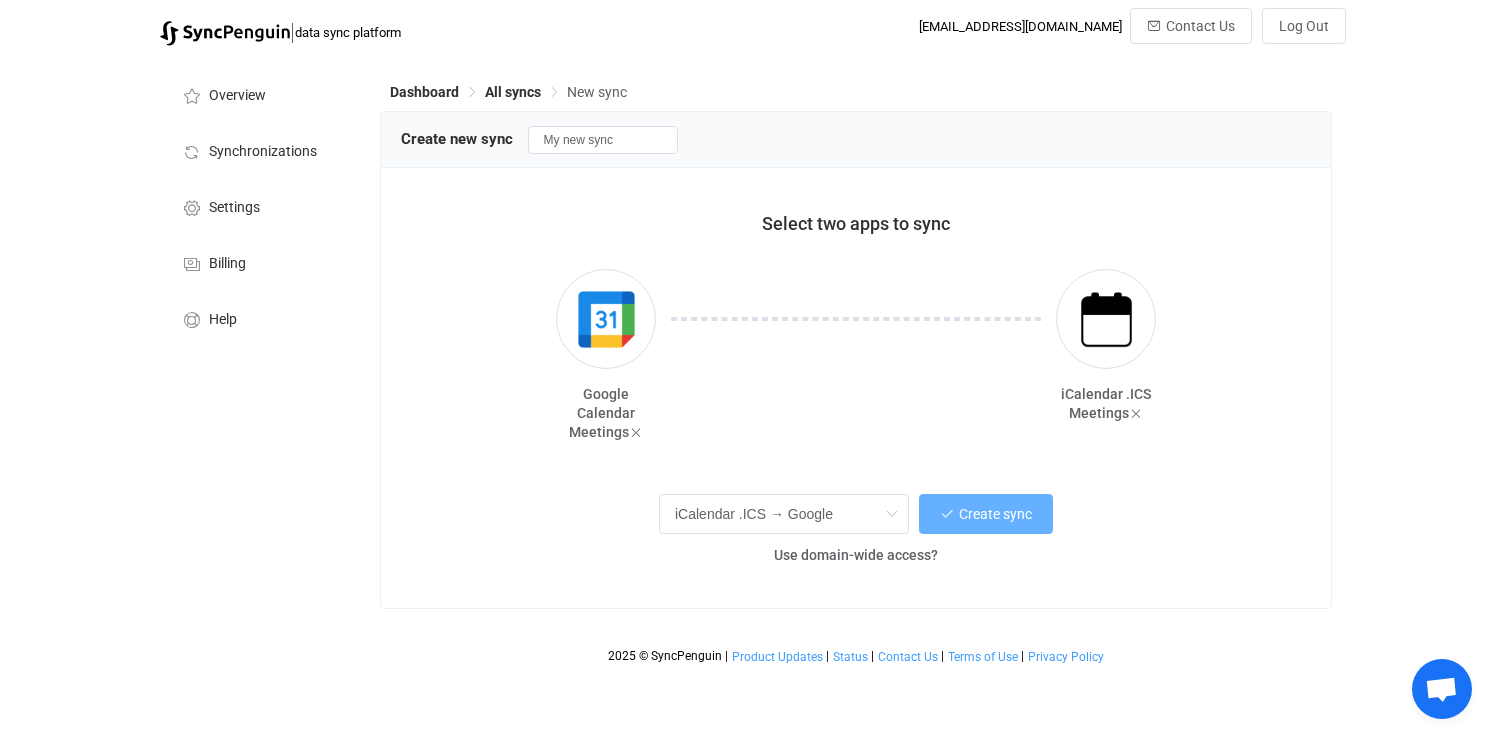 click on "Create sync" at bounding box center (986, 514) 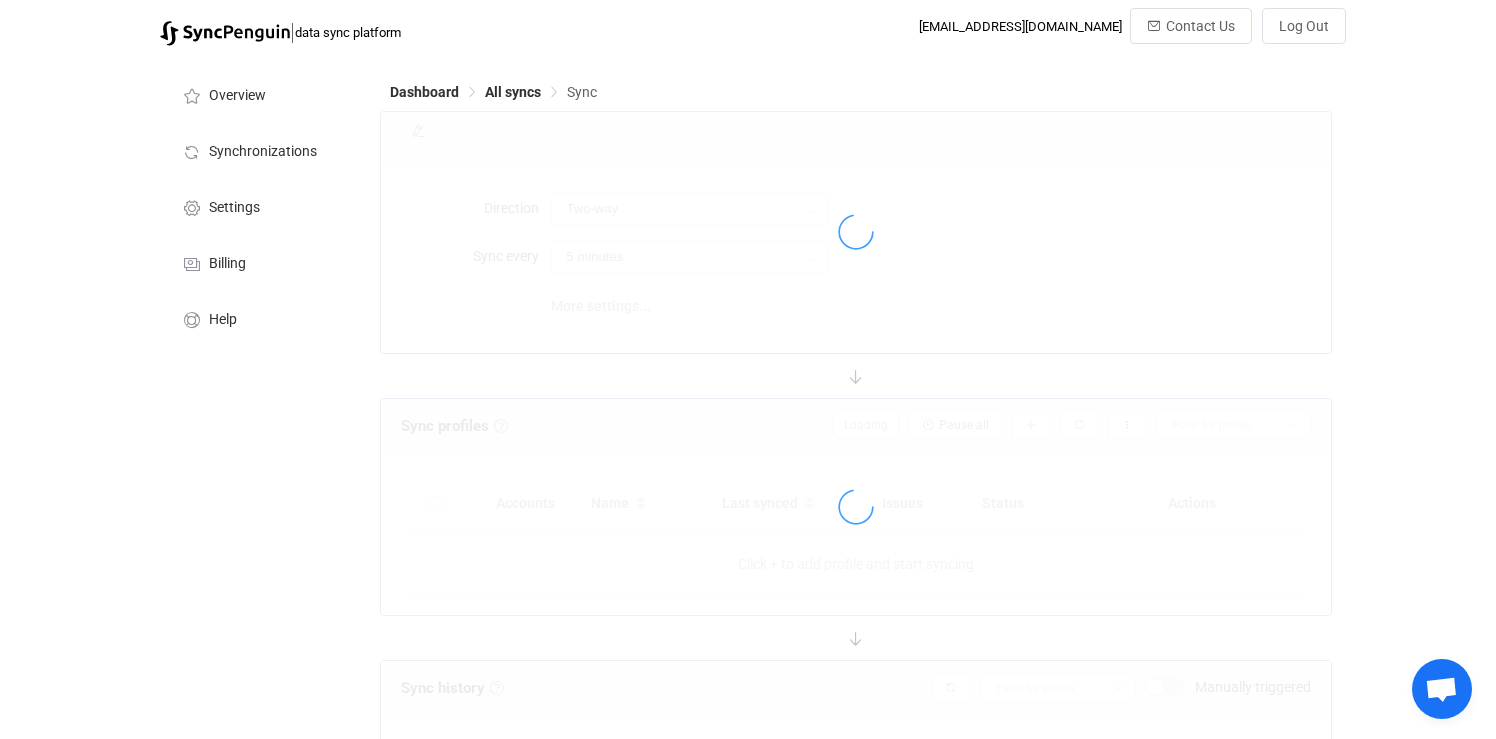 type on "iCalendar .ICS → Google" 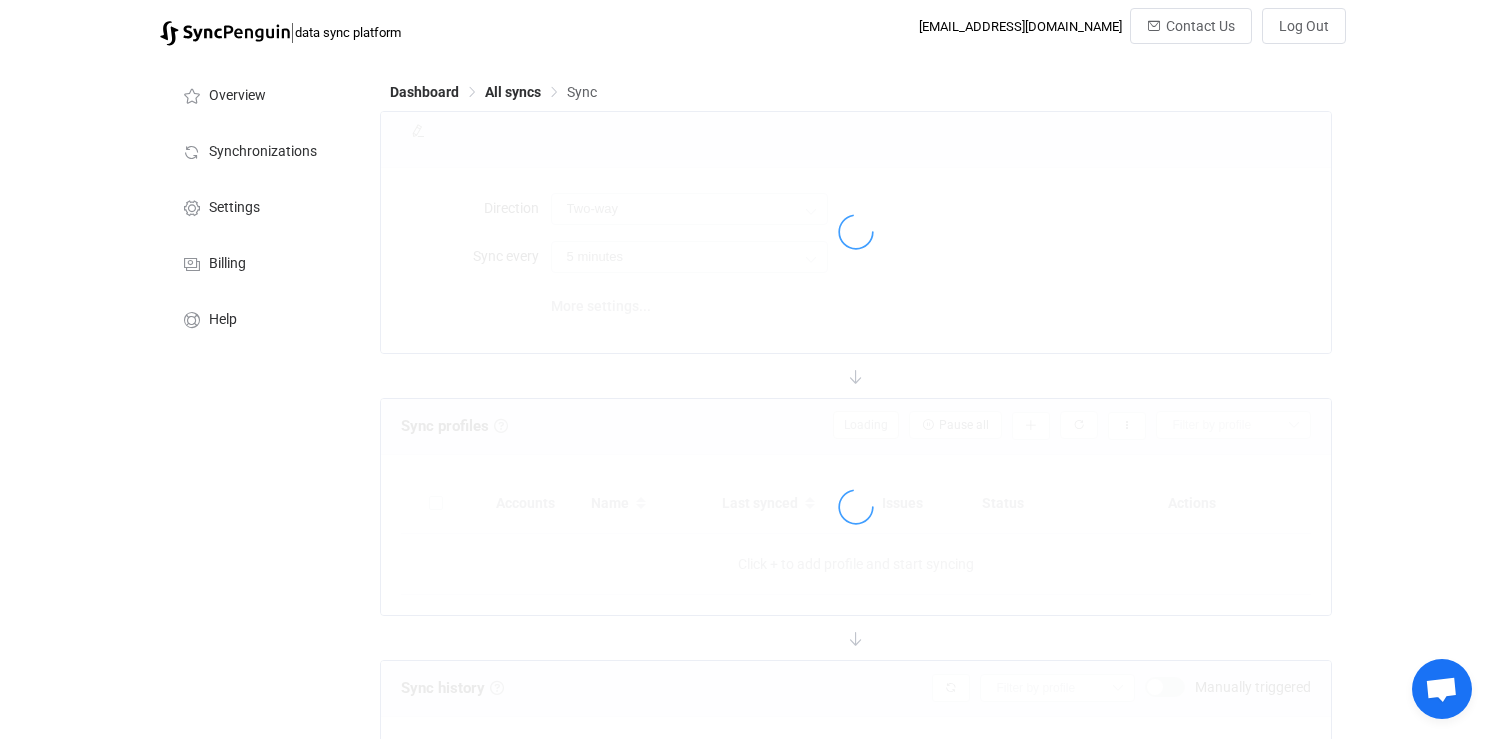 type on "30 minutes" 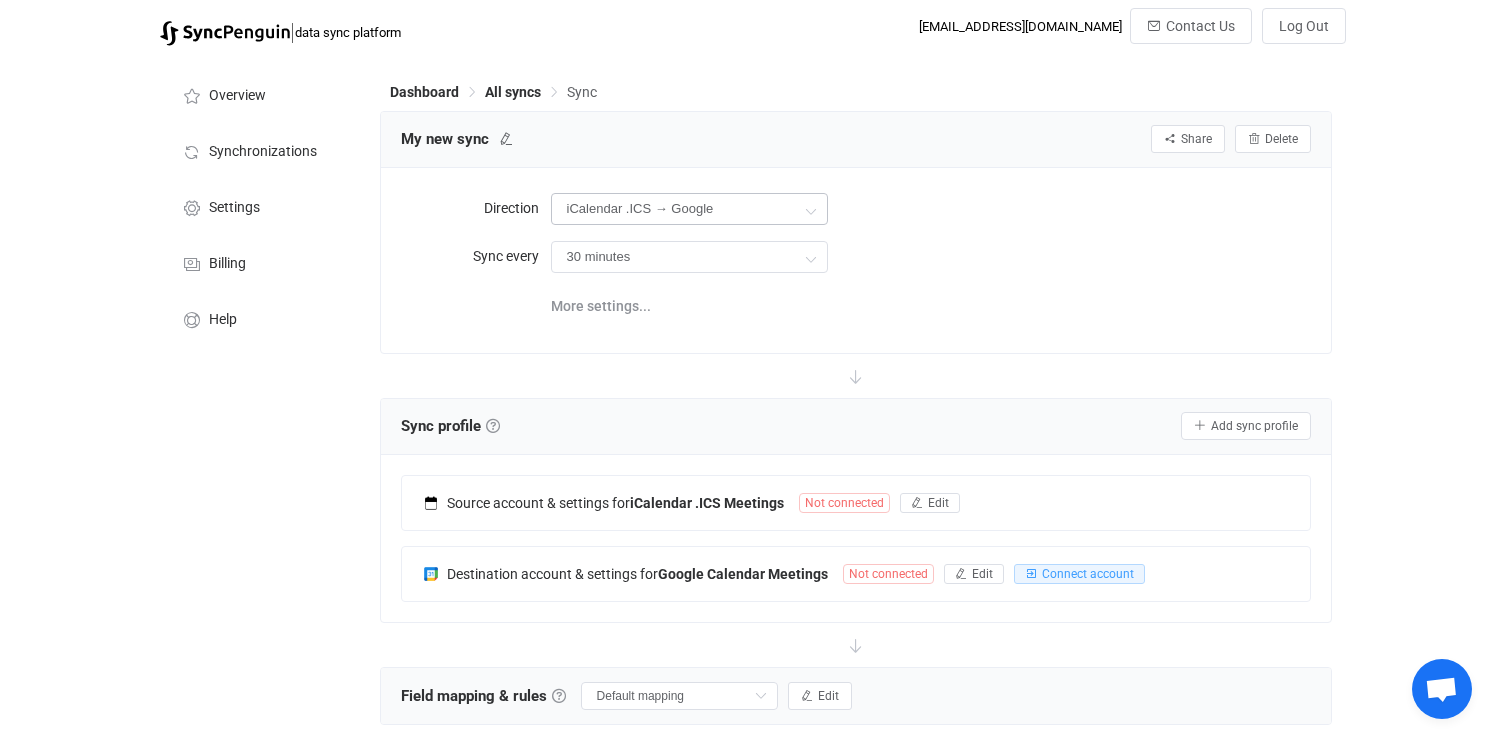 click at bounding box center (810, 210) 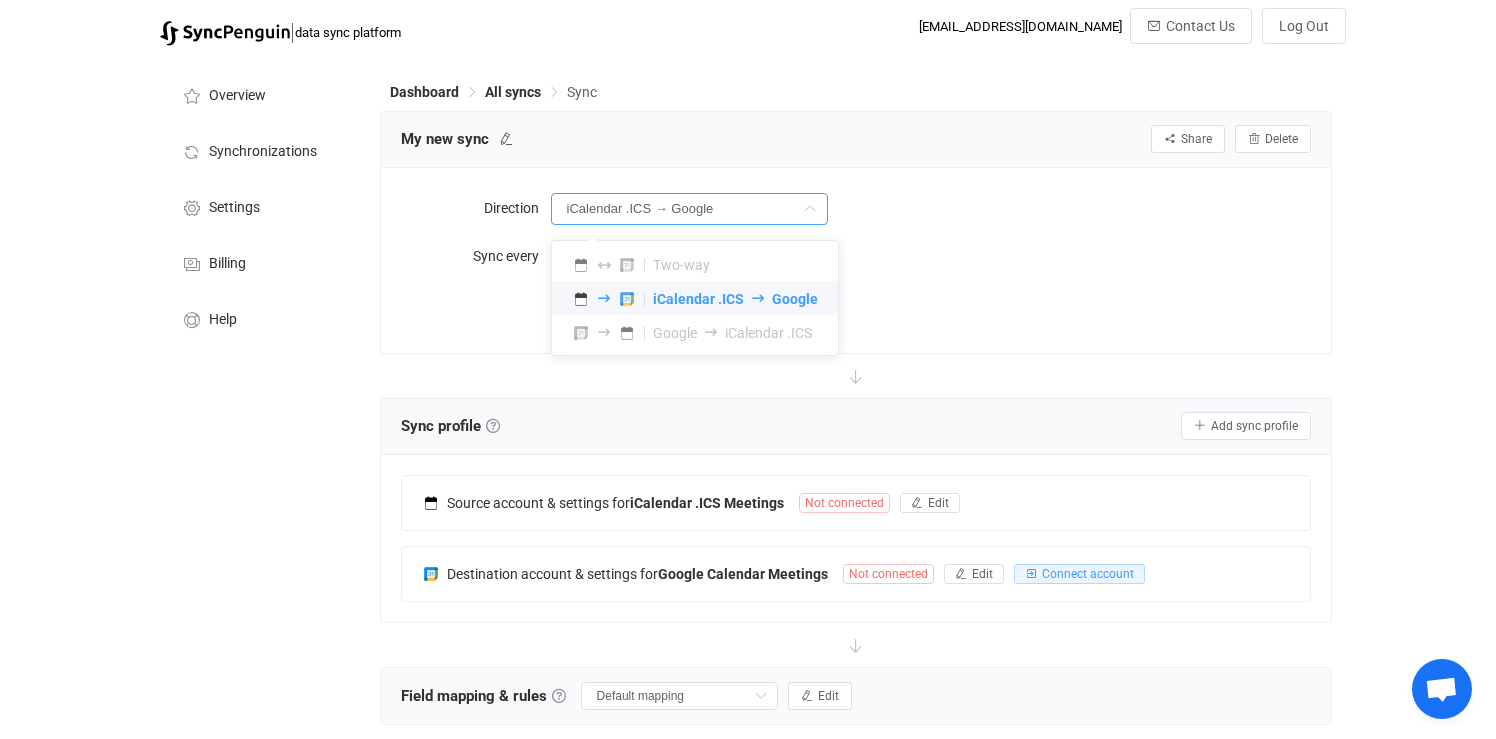 click at bounding box center (627, 333) 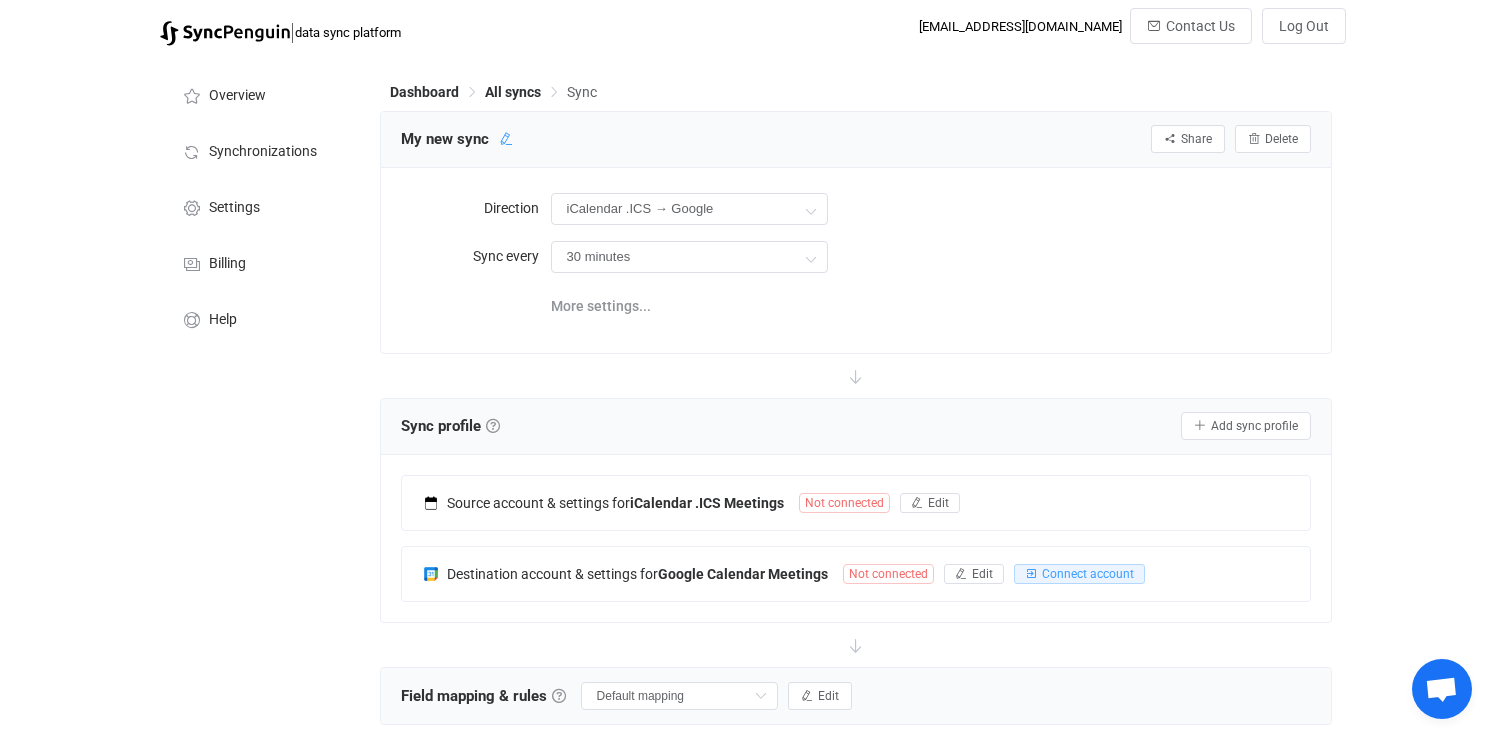 click at bounding box center (506, 139) 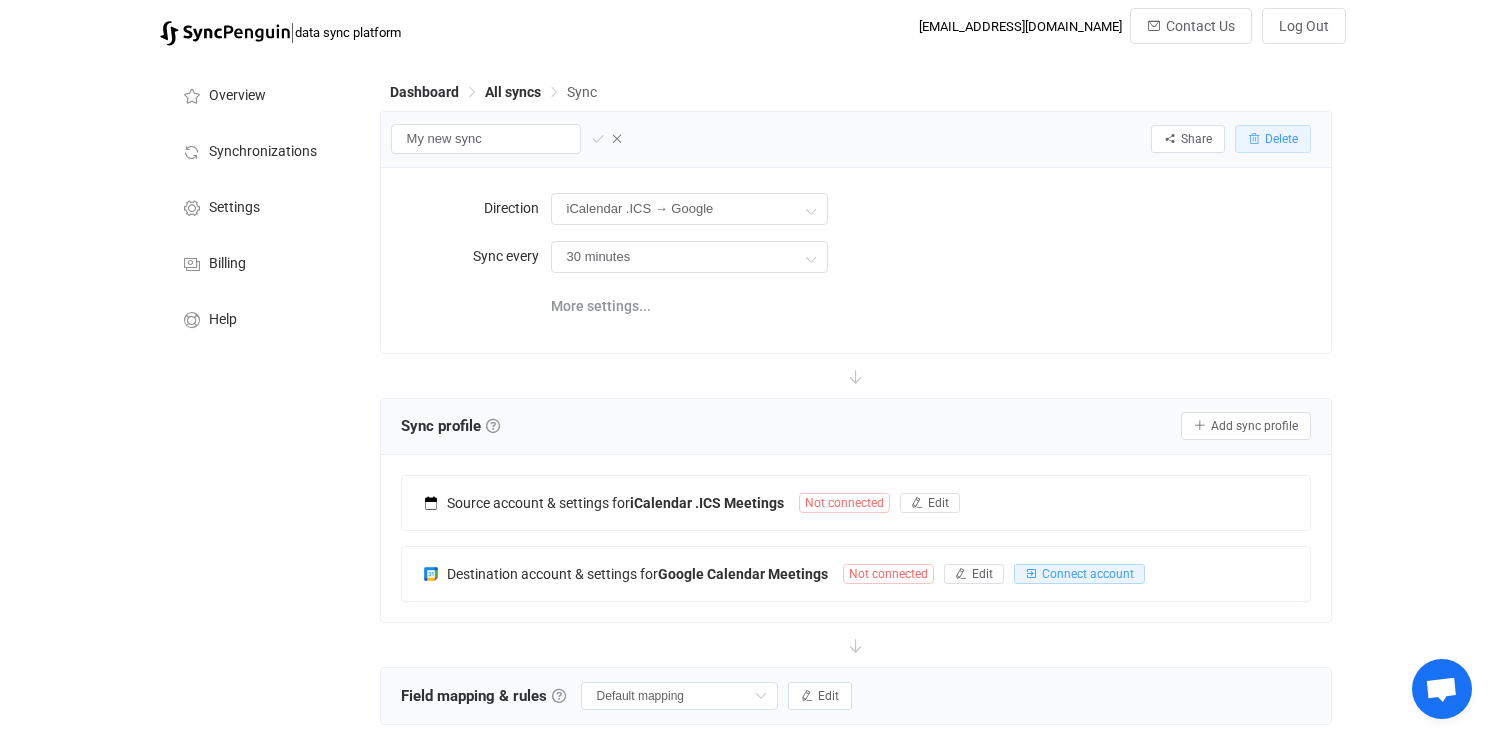 click on "Delete" at bounding box center [1281, 139] 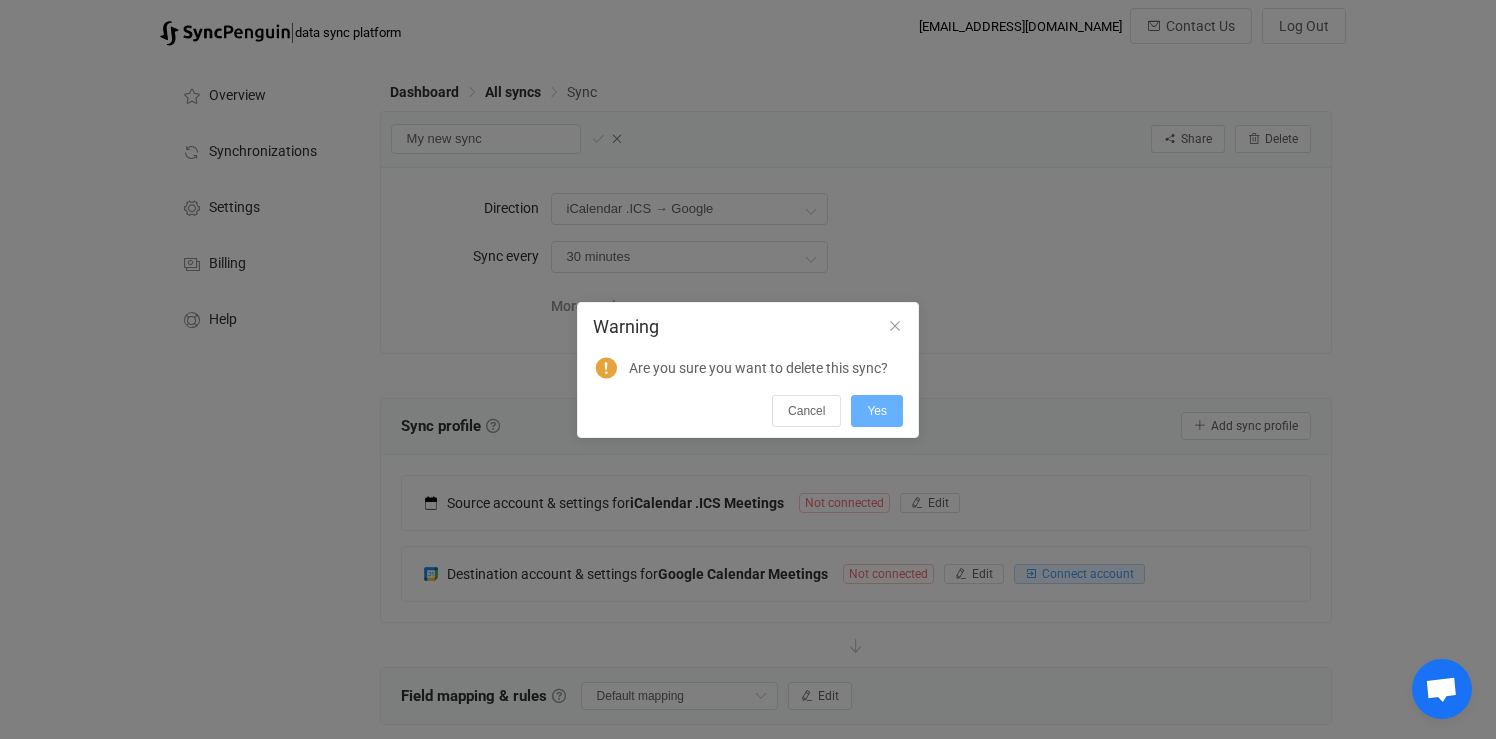 click on "Yes" at bounding box center [877, 411] 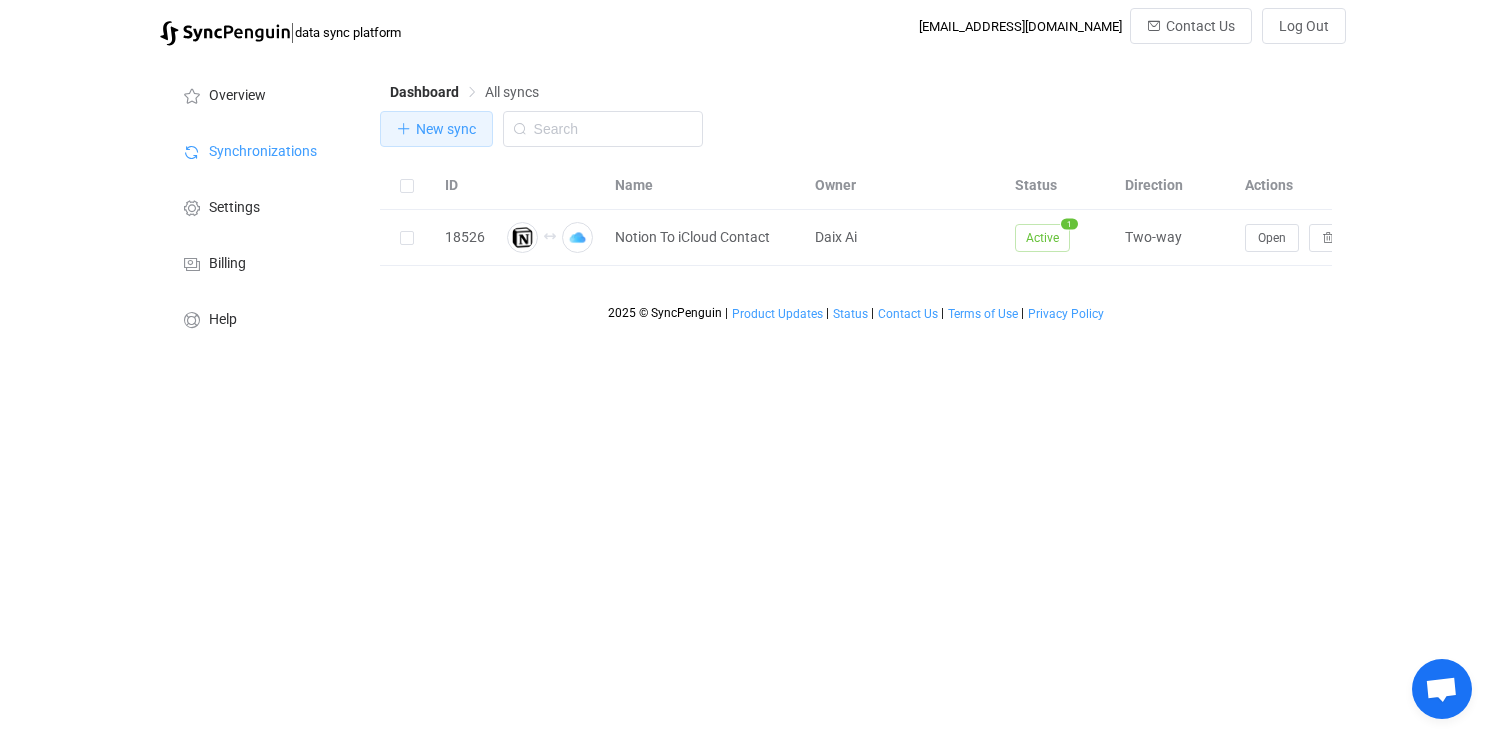click on "New sync" at bounding box center (446, 129) 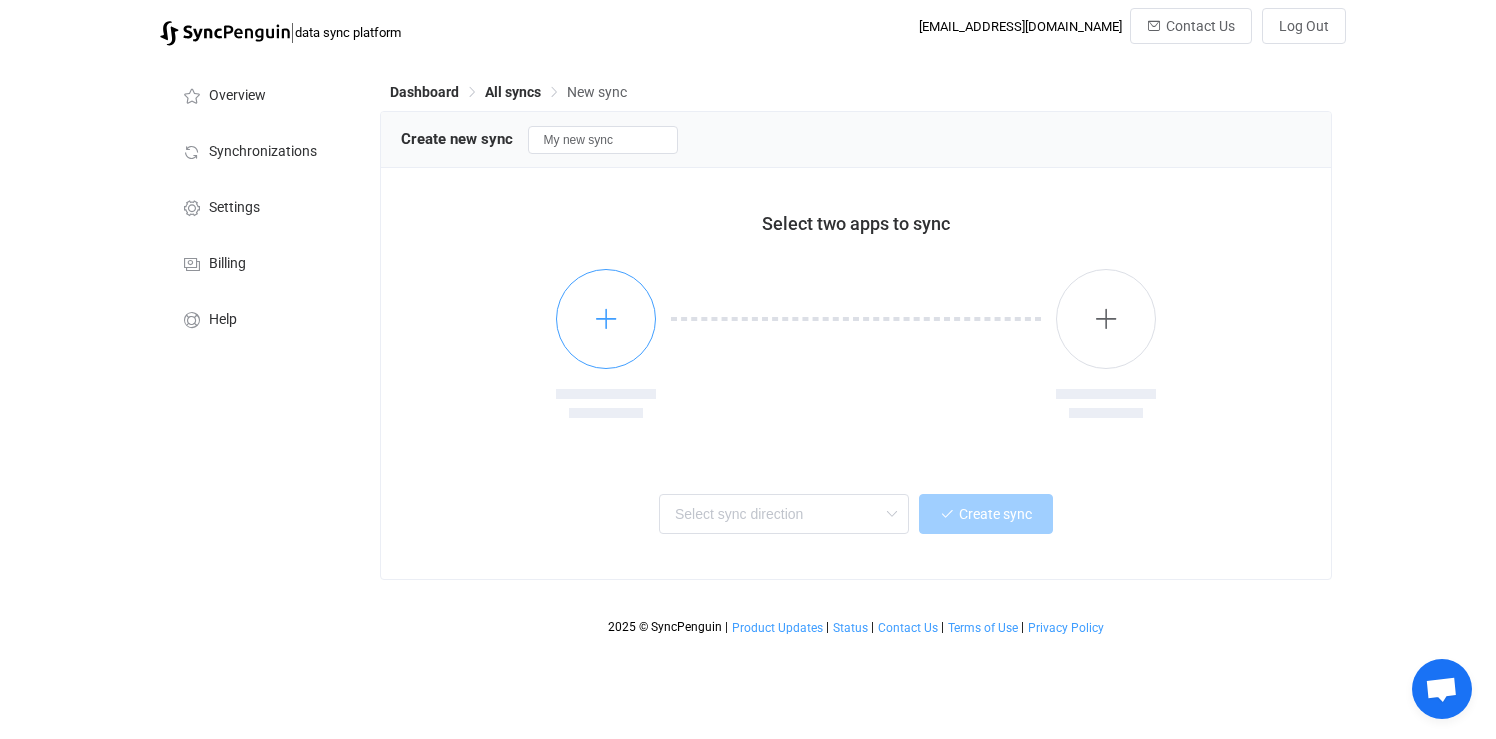 click at bounding box center (606, 318) 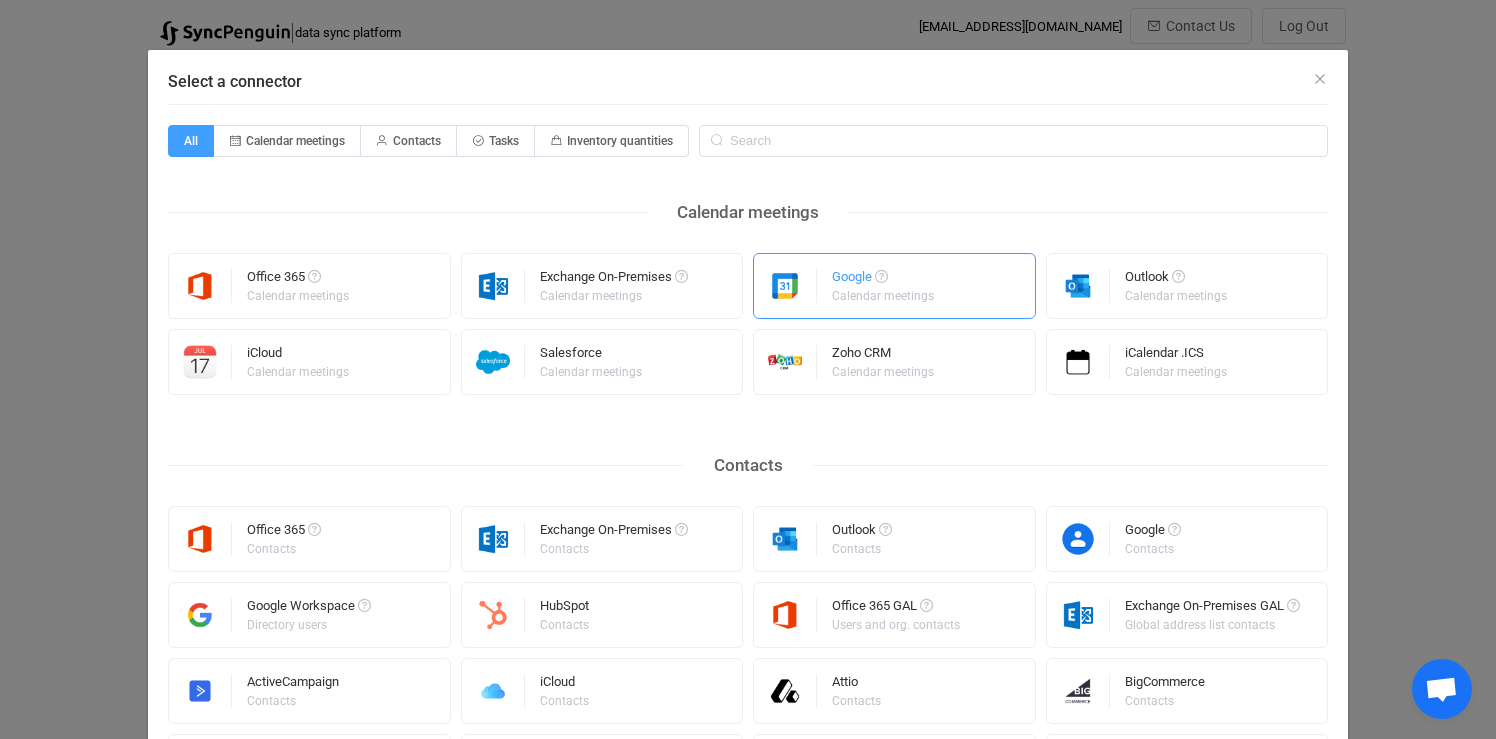 click on "Google
Calendar meetings" at bounding box center [894, 286] 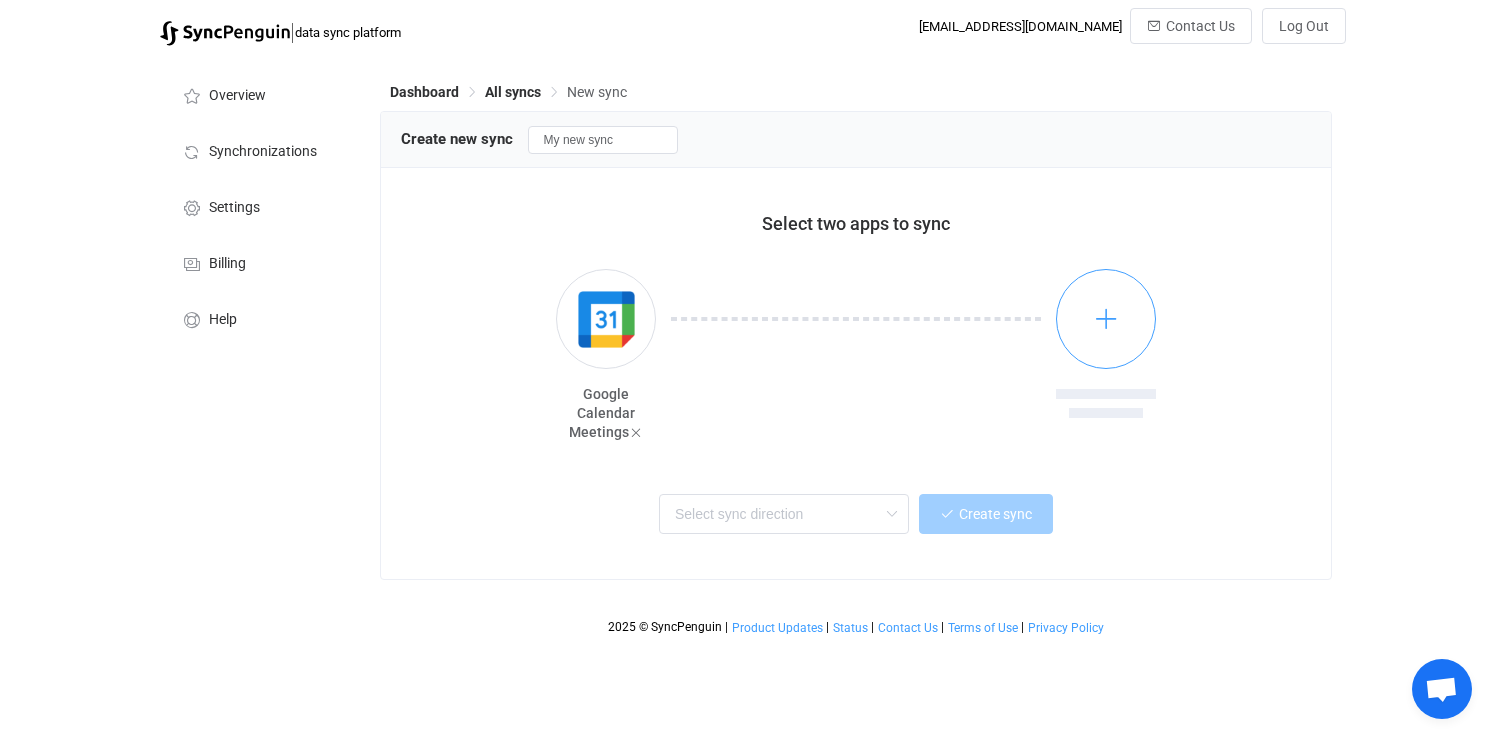 click at bounding box center [1106, 319] 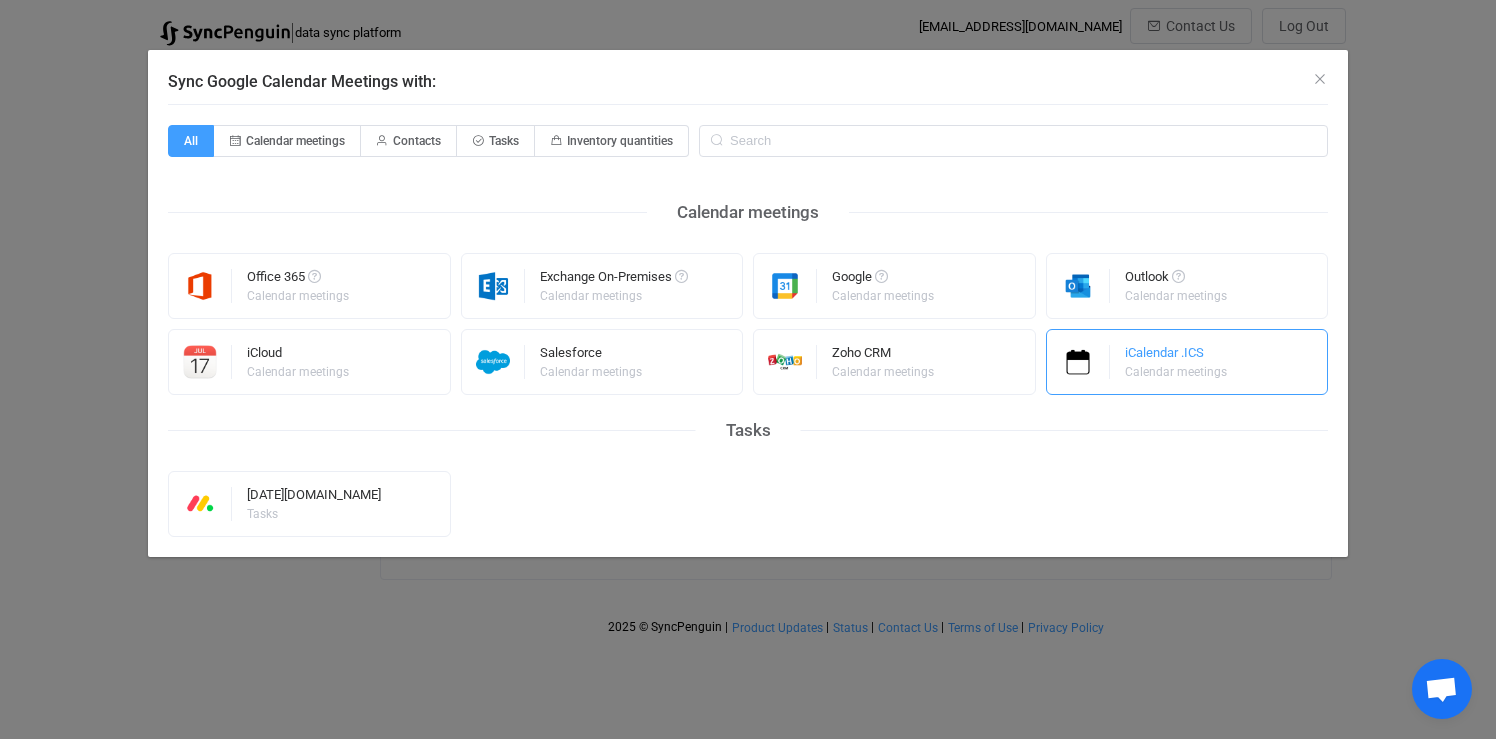 click on "Calendar meetings" at bounding box center [1176, 372] 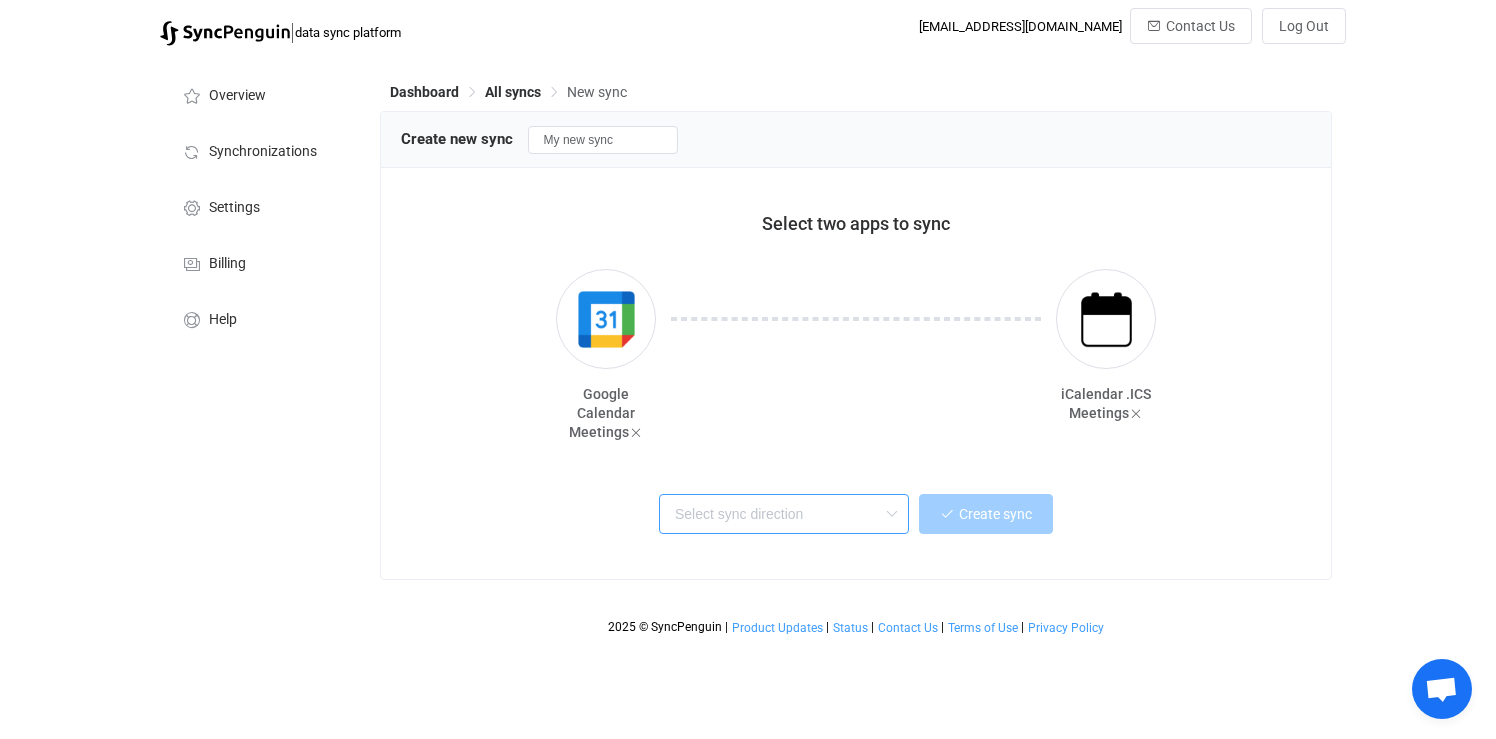 click at bounding box center [784, 514] 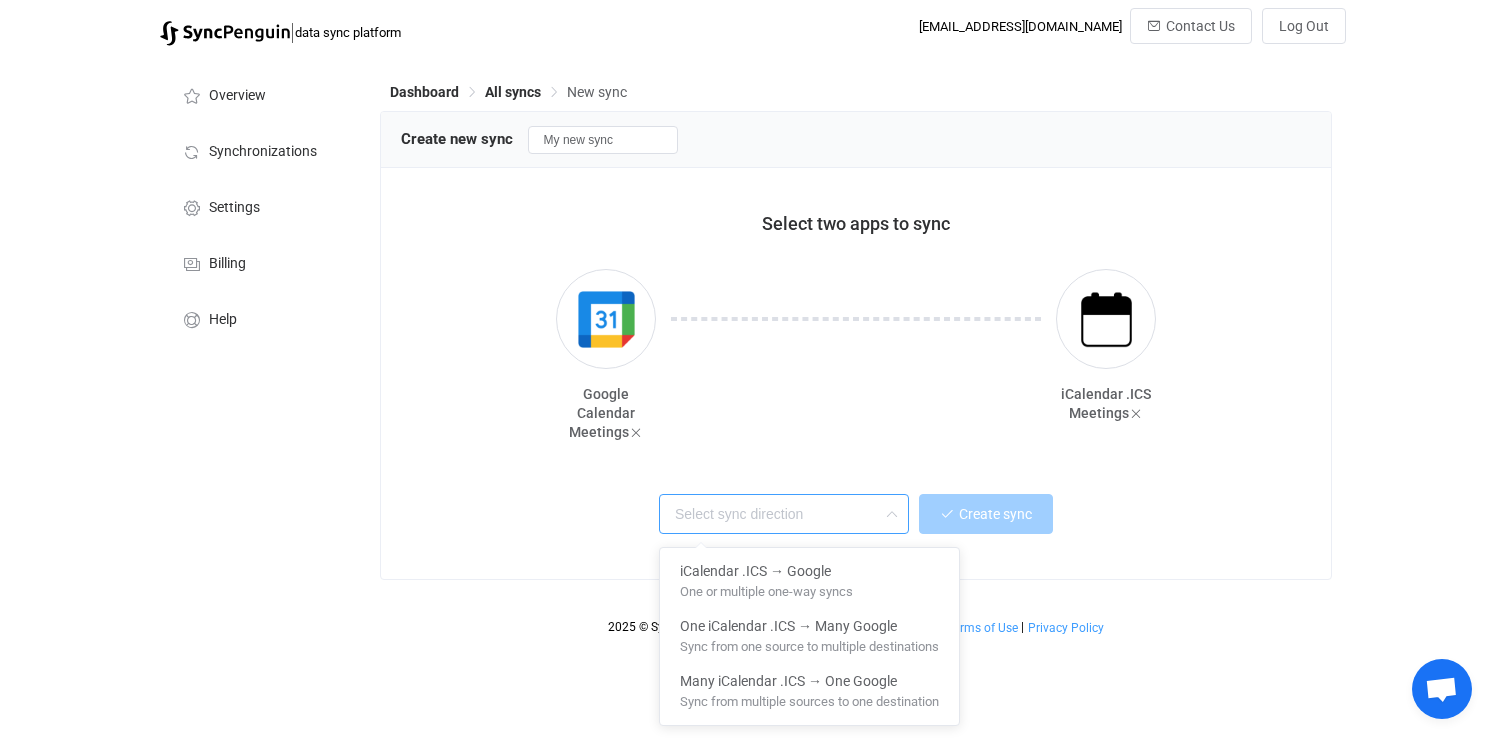 click on "Select two apps to sync  Google Calendar Meetings  iCalendar .ICS Meetings Create sync" at bounding box center [856, 373] 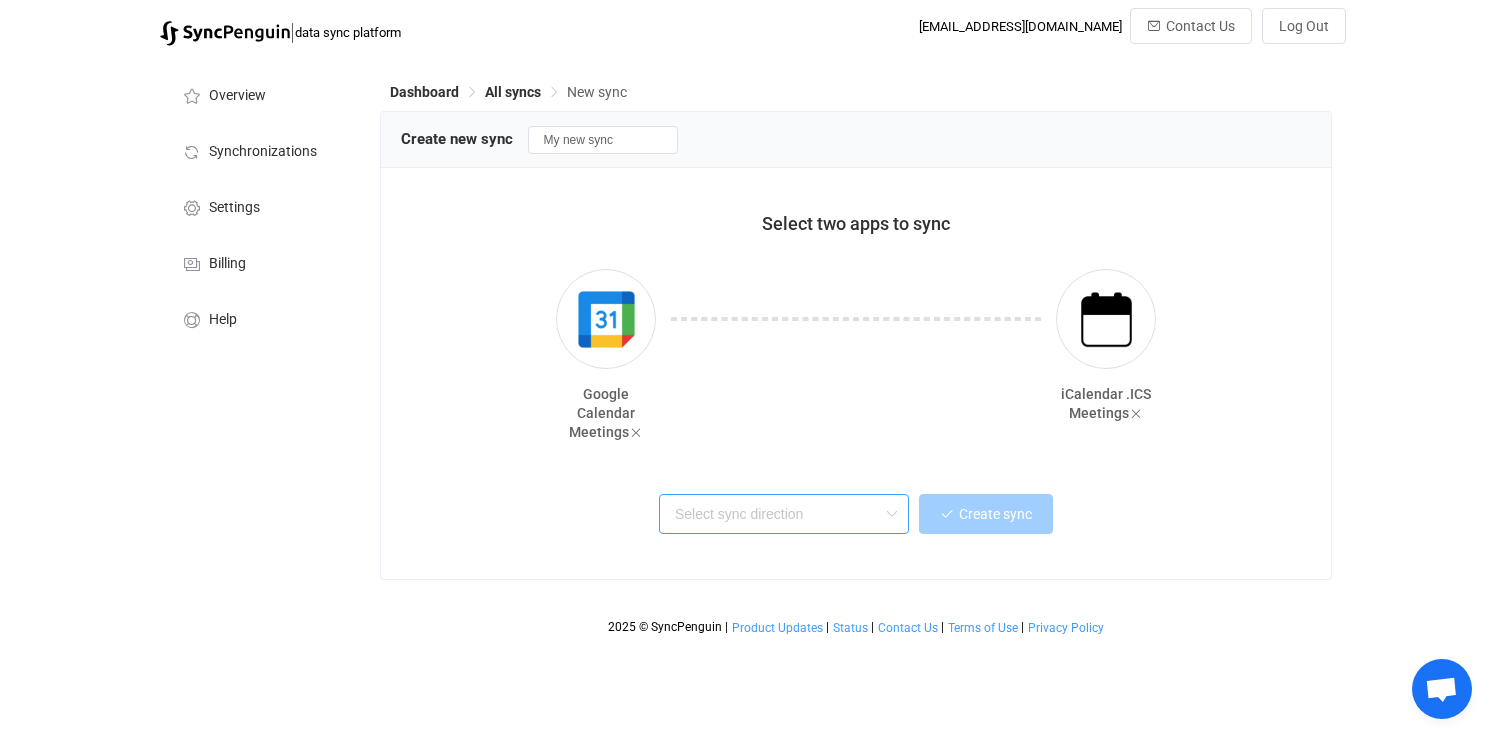 click at bounding box center [784, 514] 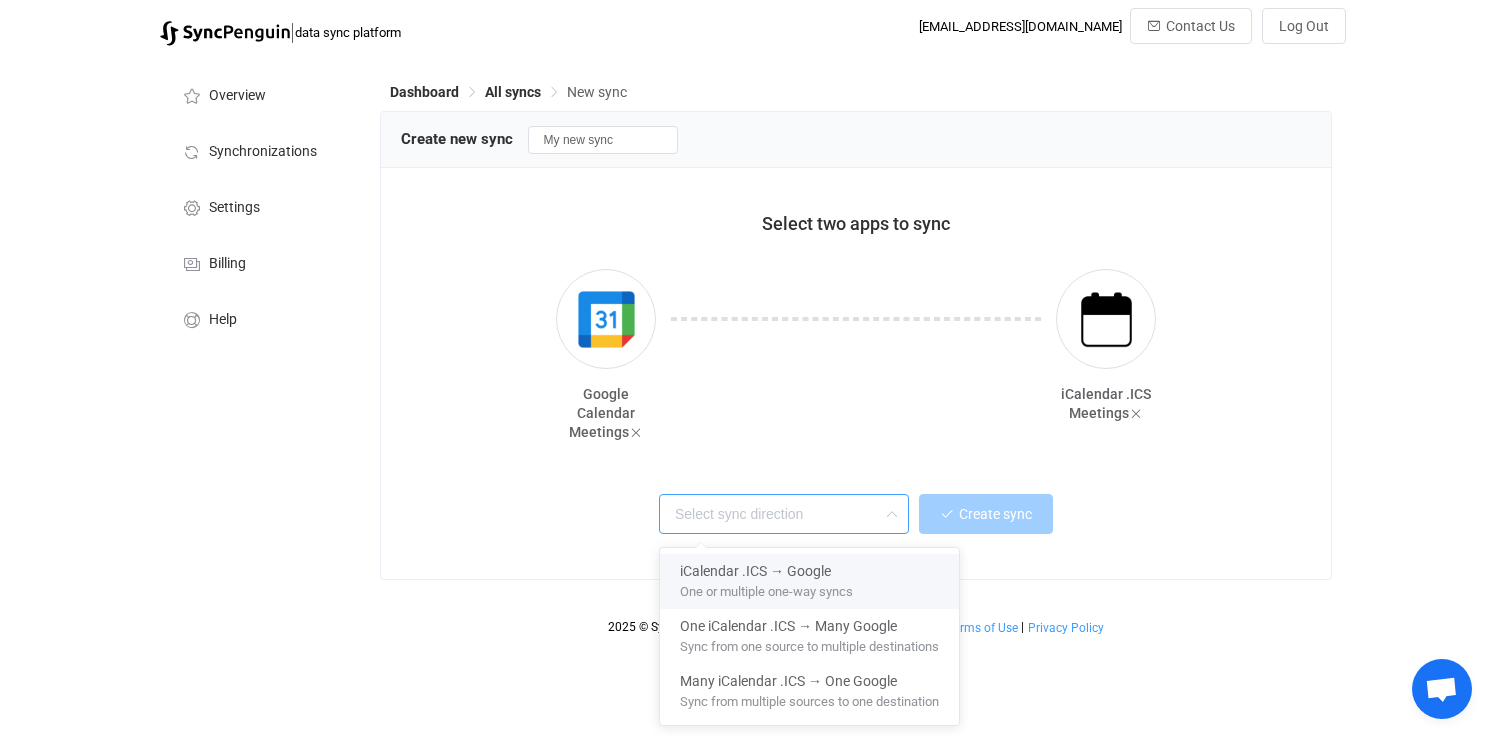 click at bounding box center (856, 359) 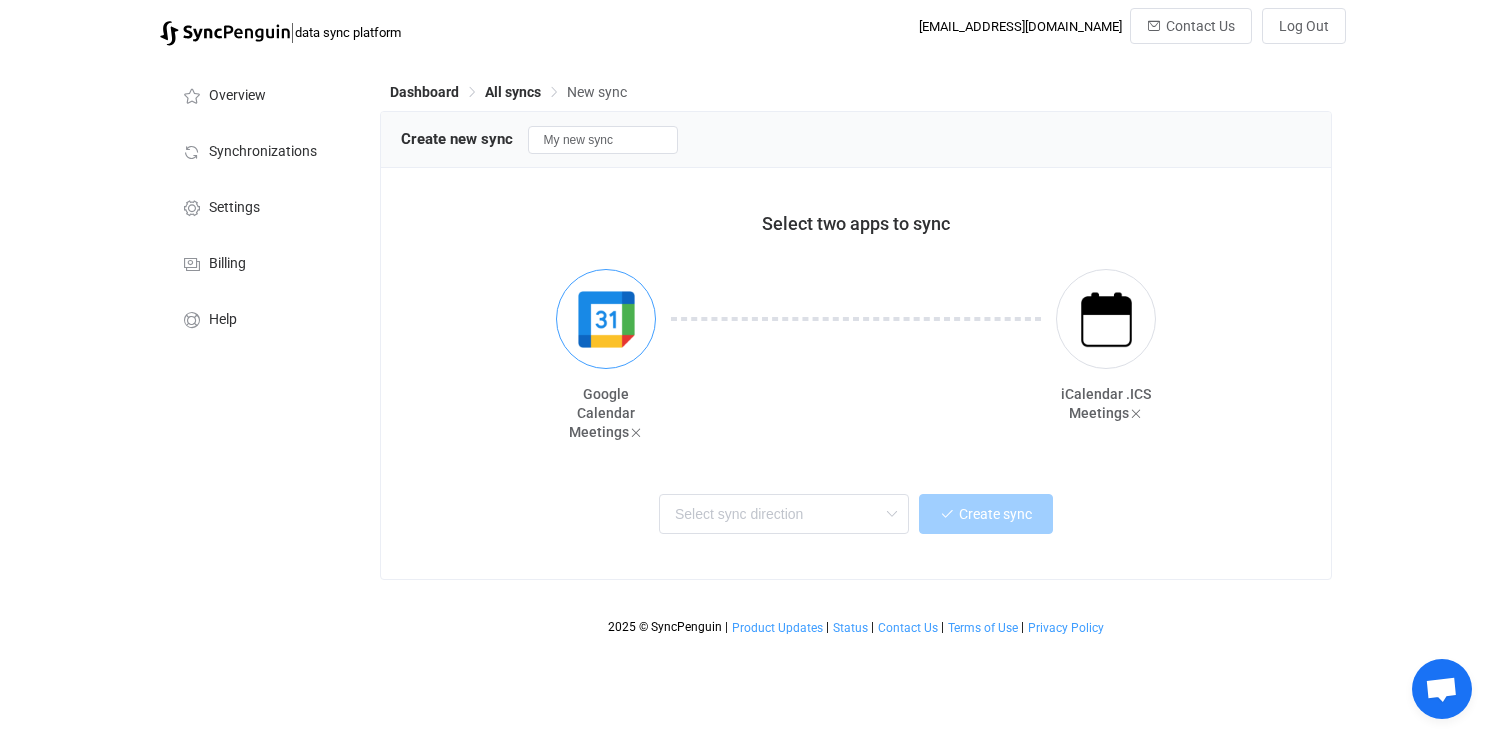 click at bounding box center (606, 319) 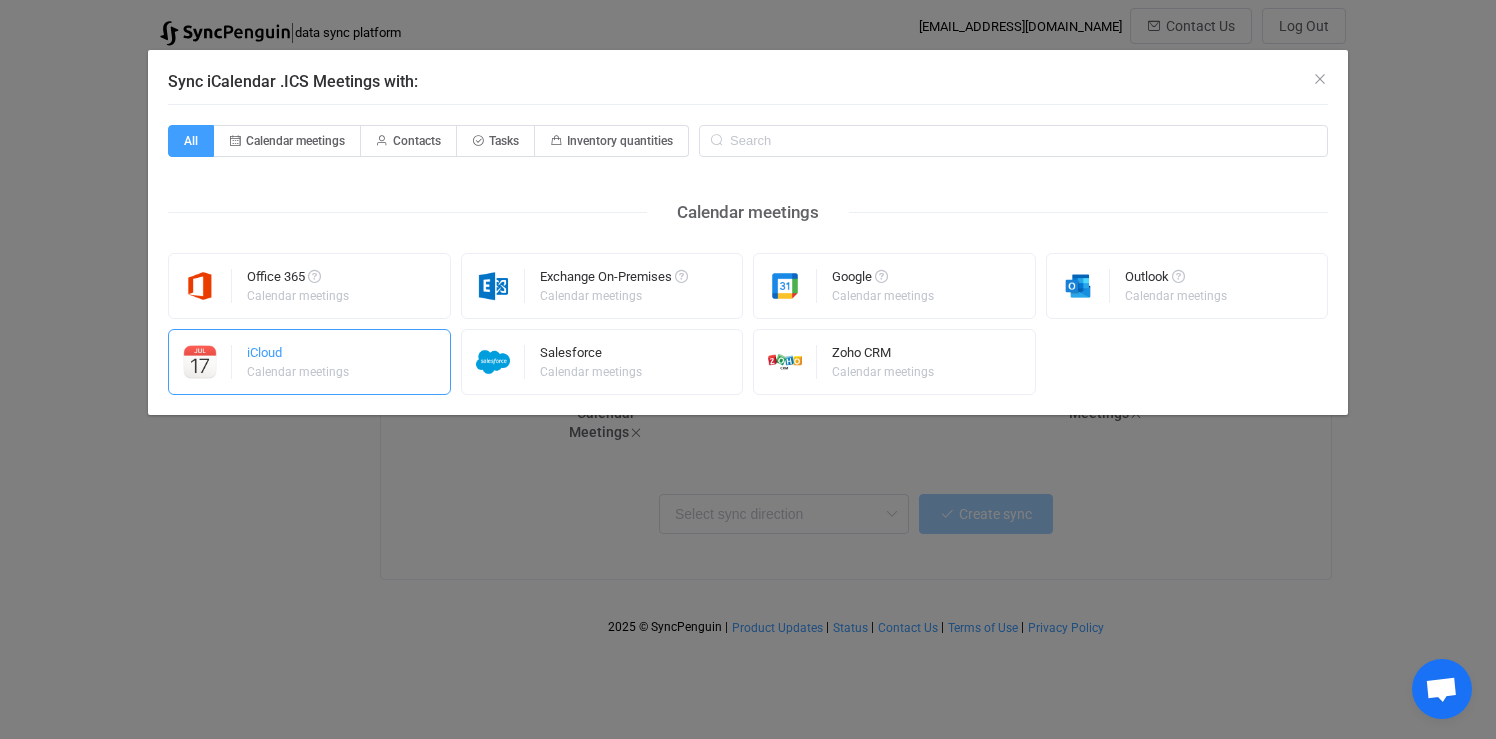 click on "iCloud
Calendar meetings" at bounding box center [309, 362] 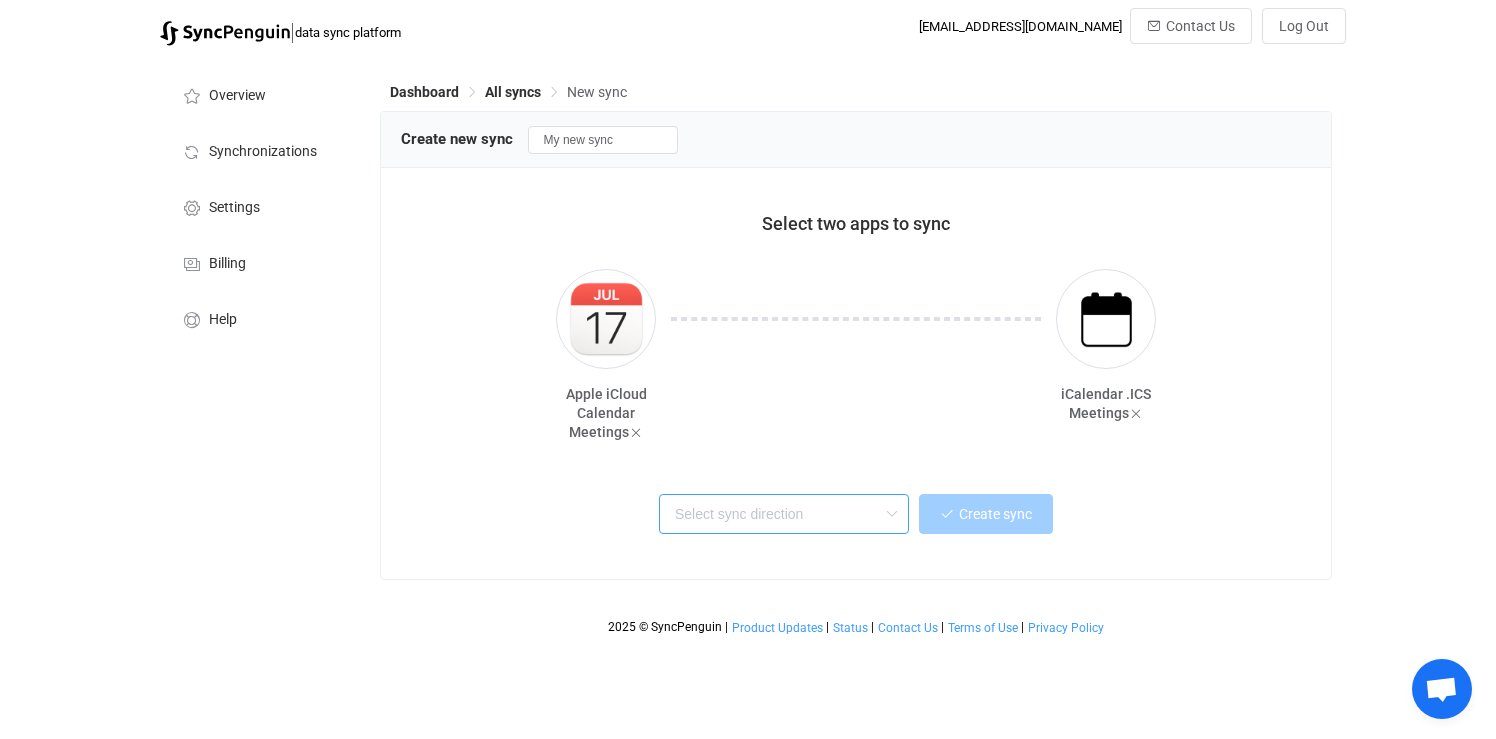 click at bounding box center (784, 514) 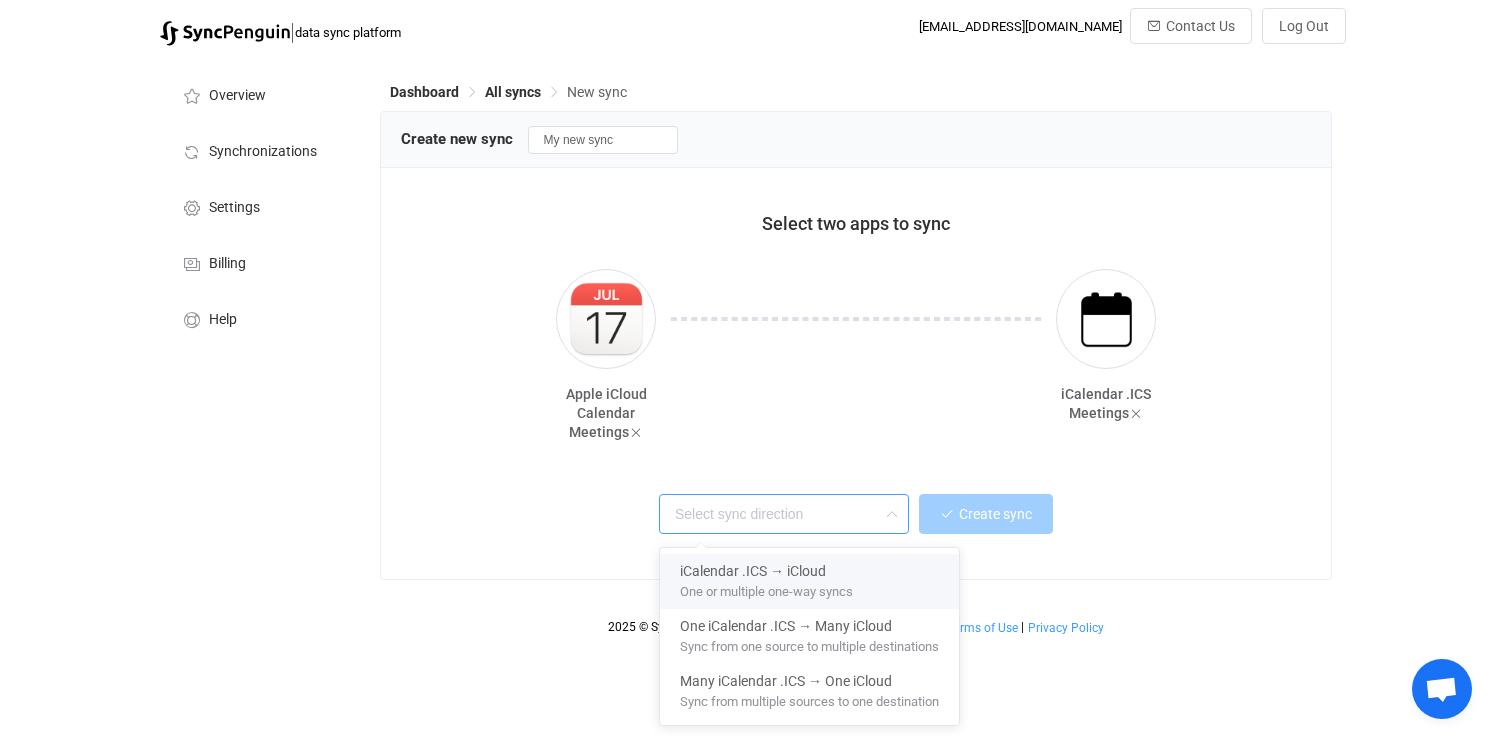 click at bounding box center (856, 359) 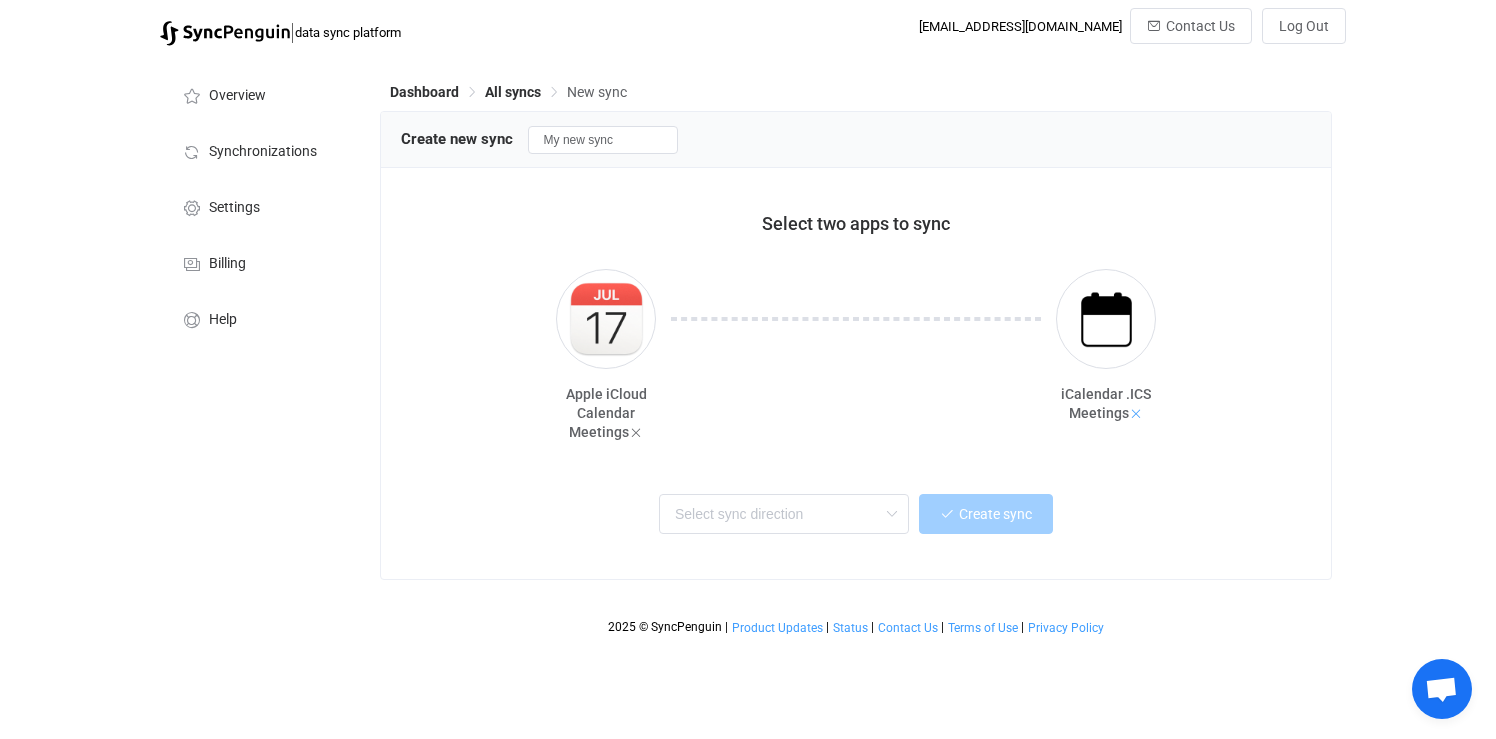 click at bounding box center [1136, 414] 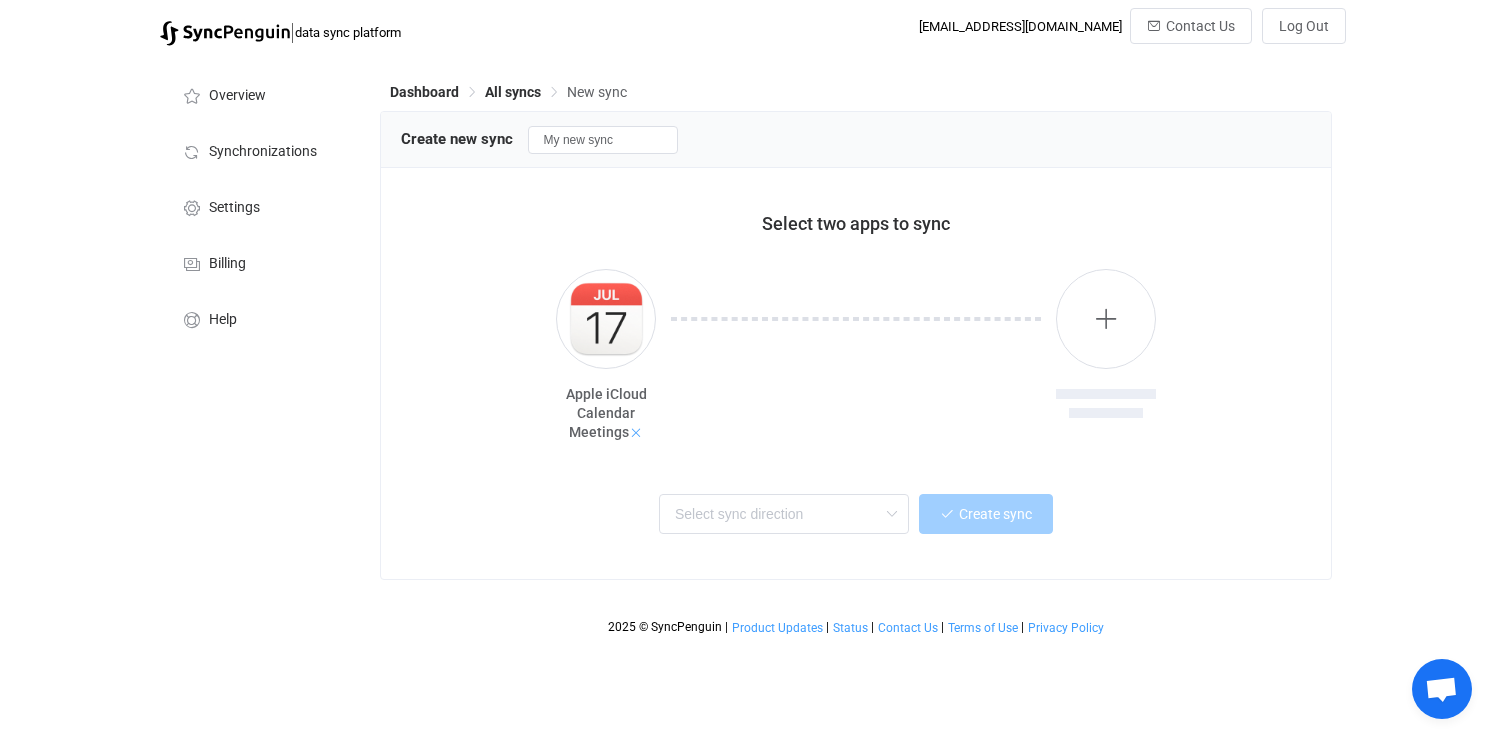 click at bounding box center [636, 433] 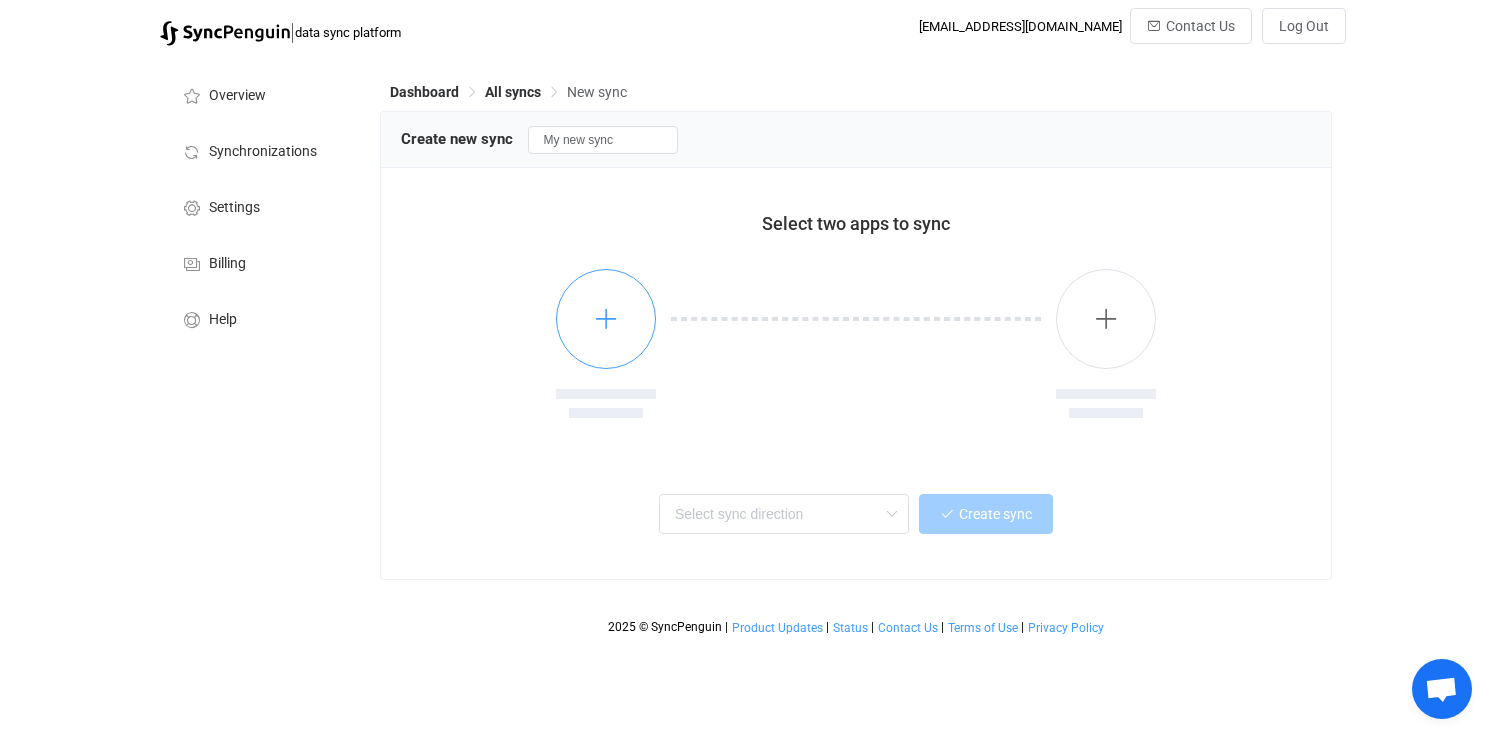 click at bounding box center [606, 318] 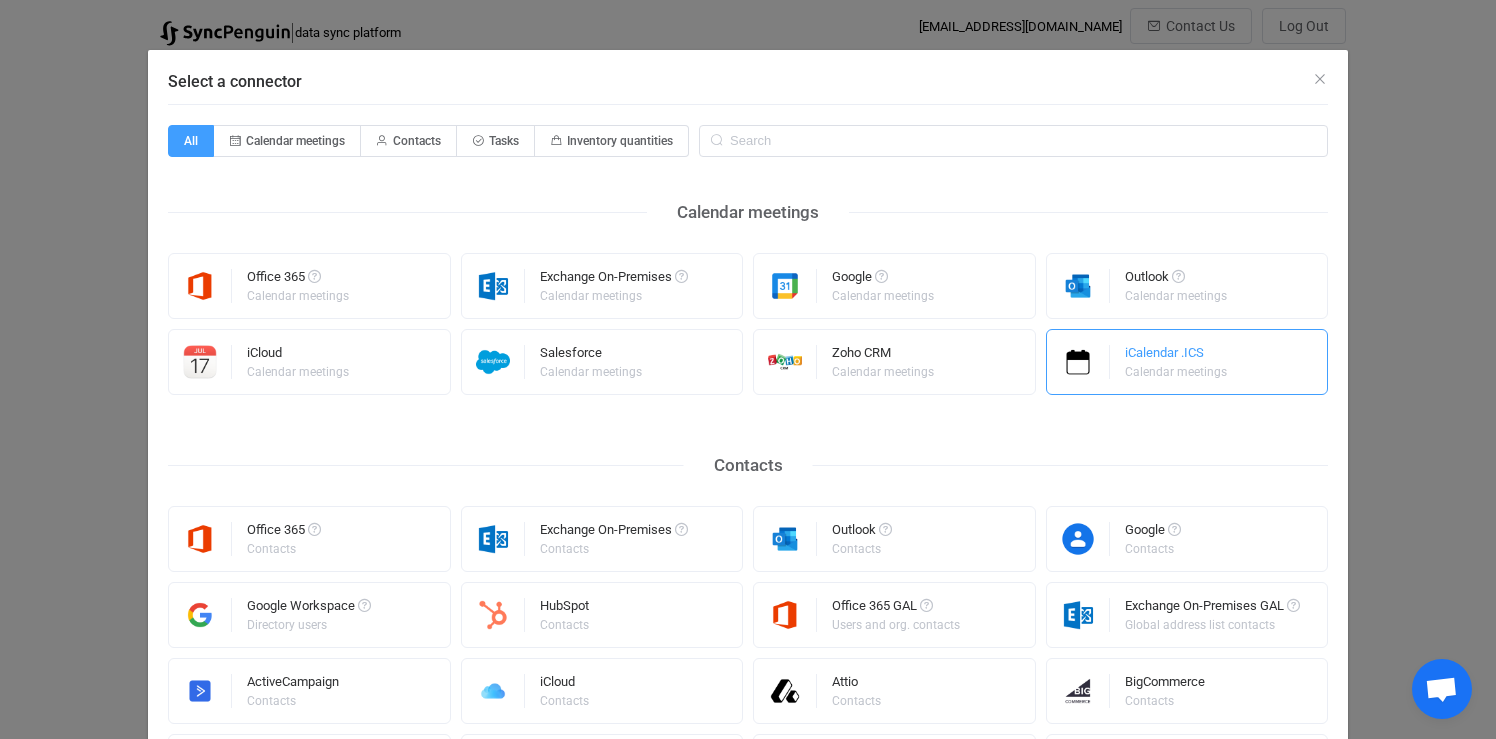 click on "iCalendar .ICS
Calendar meetings" at bounding box center (1187, 362) 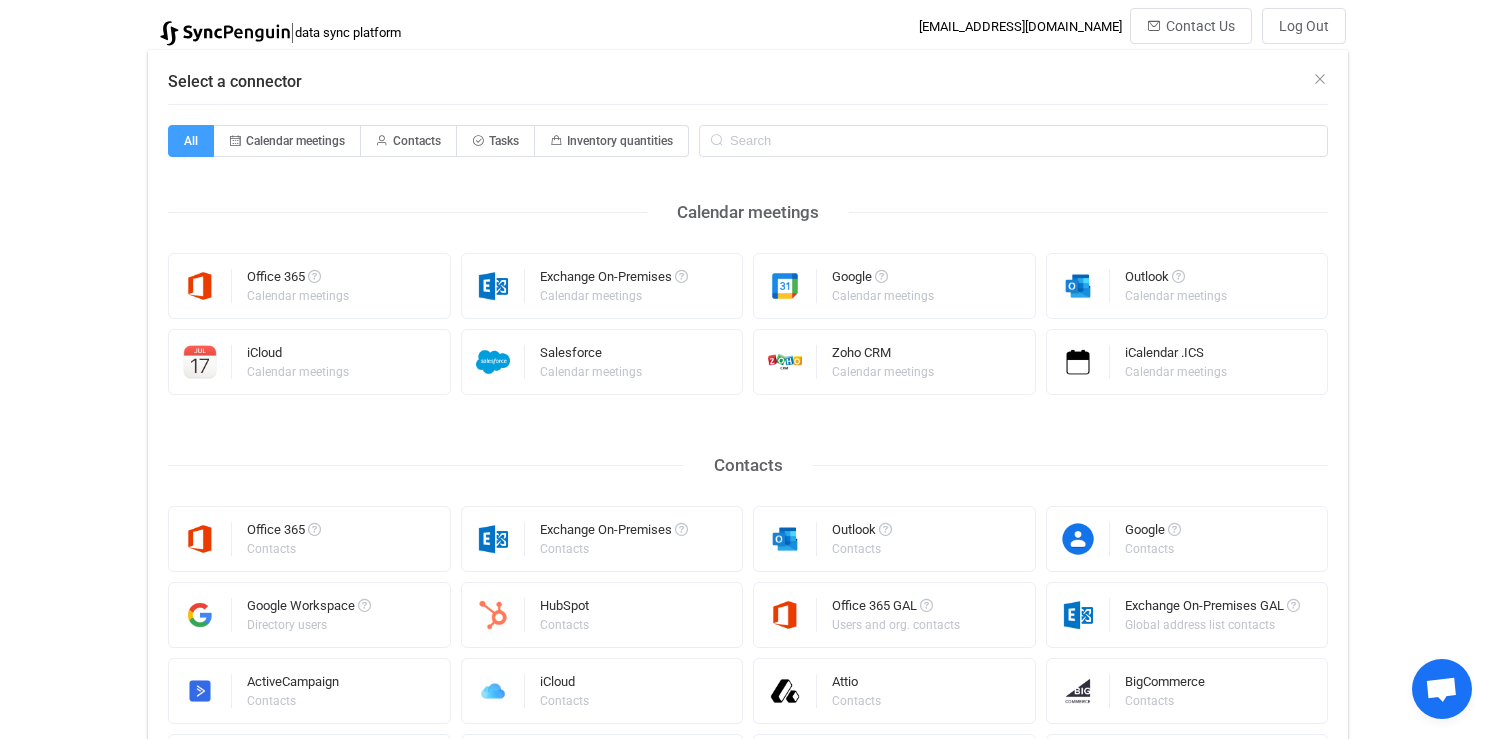 click at bounding box center (1106, 319) 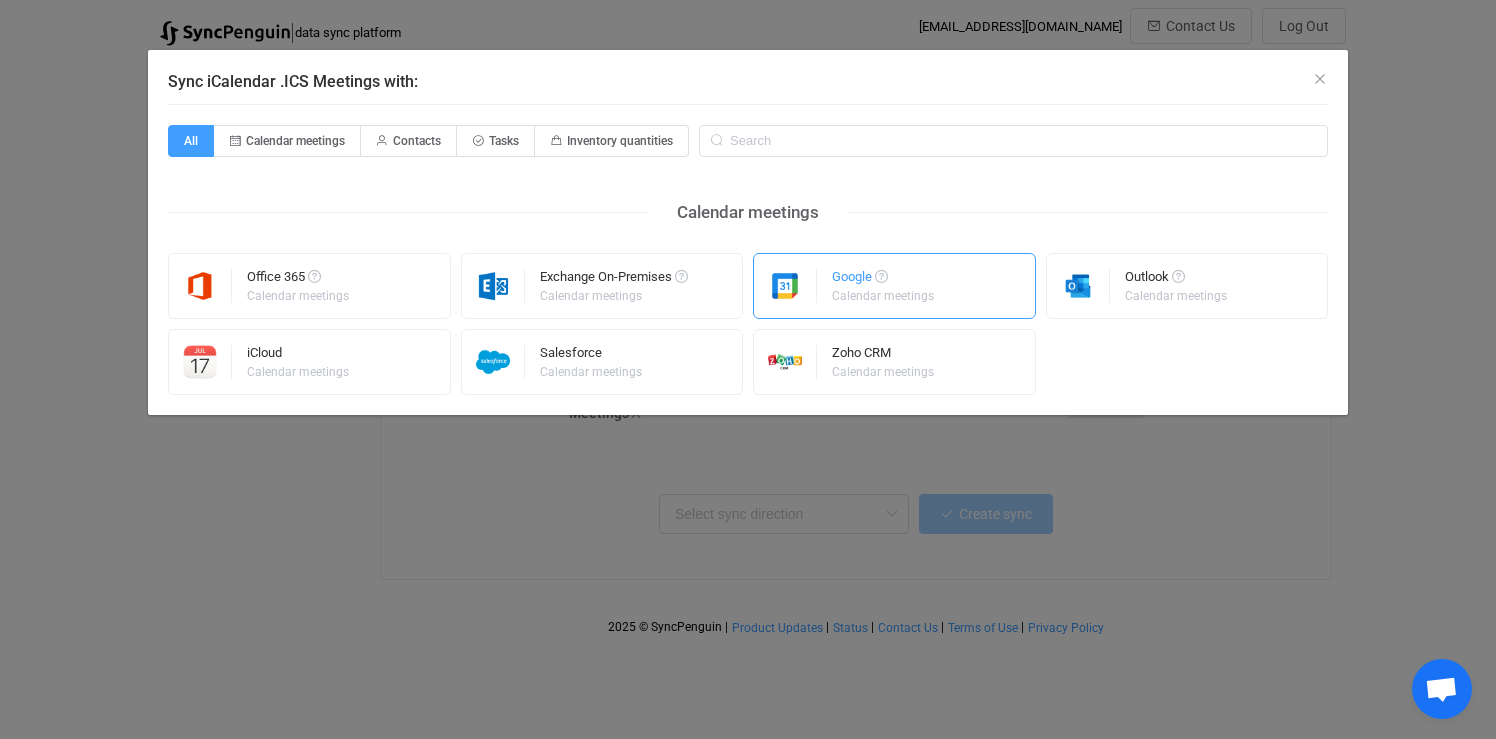 click on "Calendar meetings" at bounding box center [883, 296] 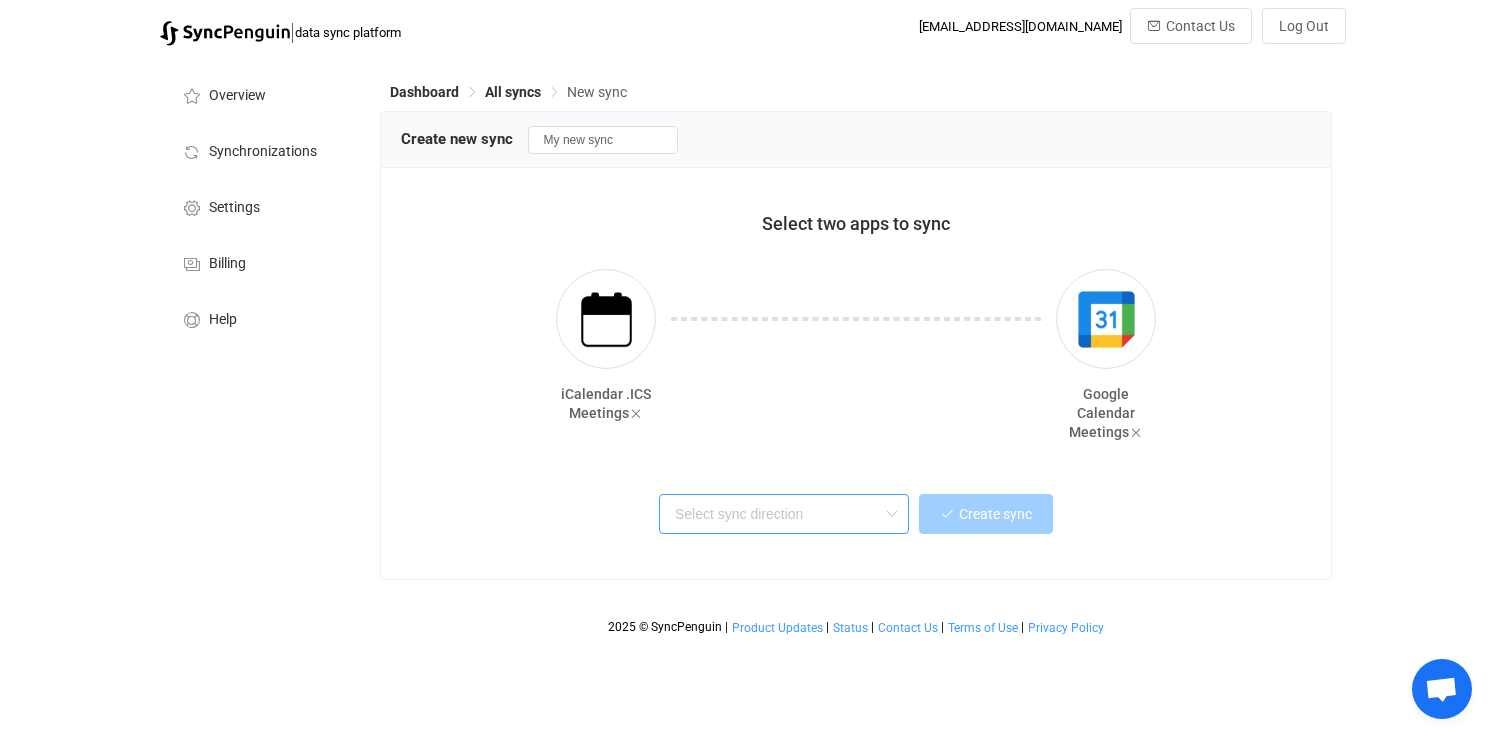 click at bounding box center [784, 514] 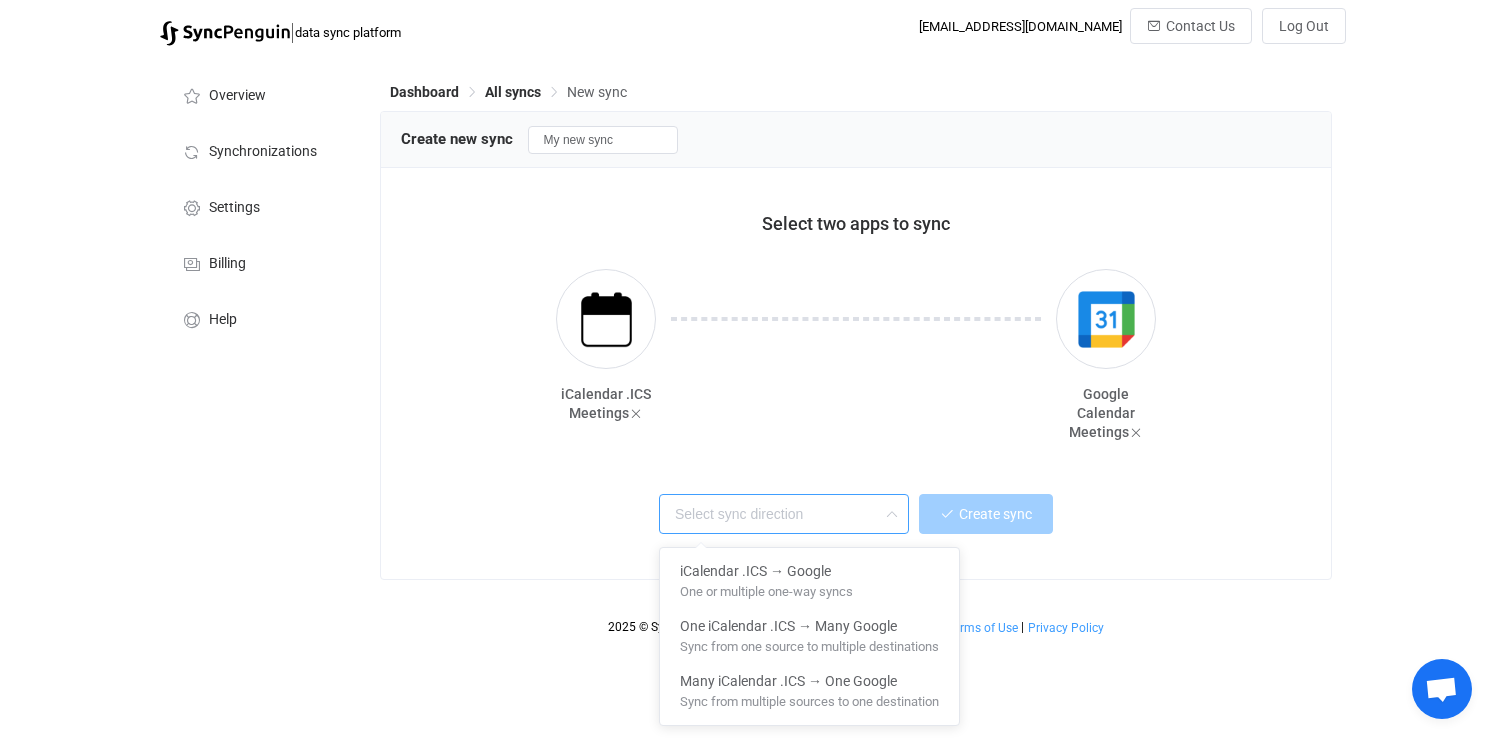 click at bounding box center (856, 359) 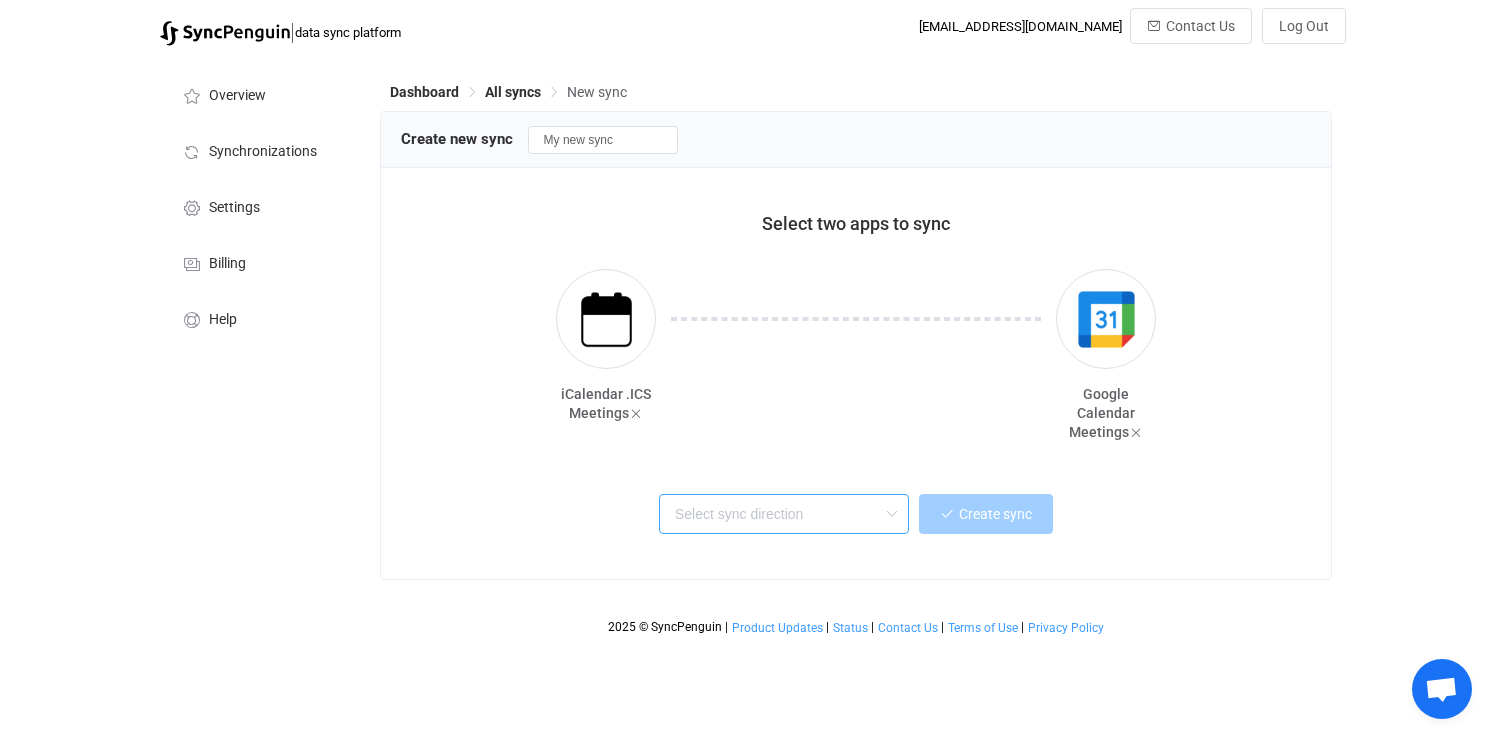 click at bounding box center (784, 514) 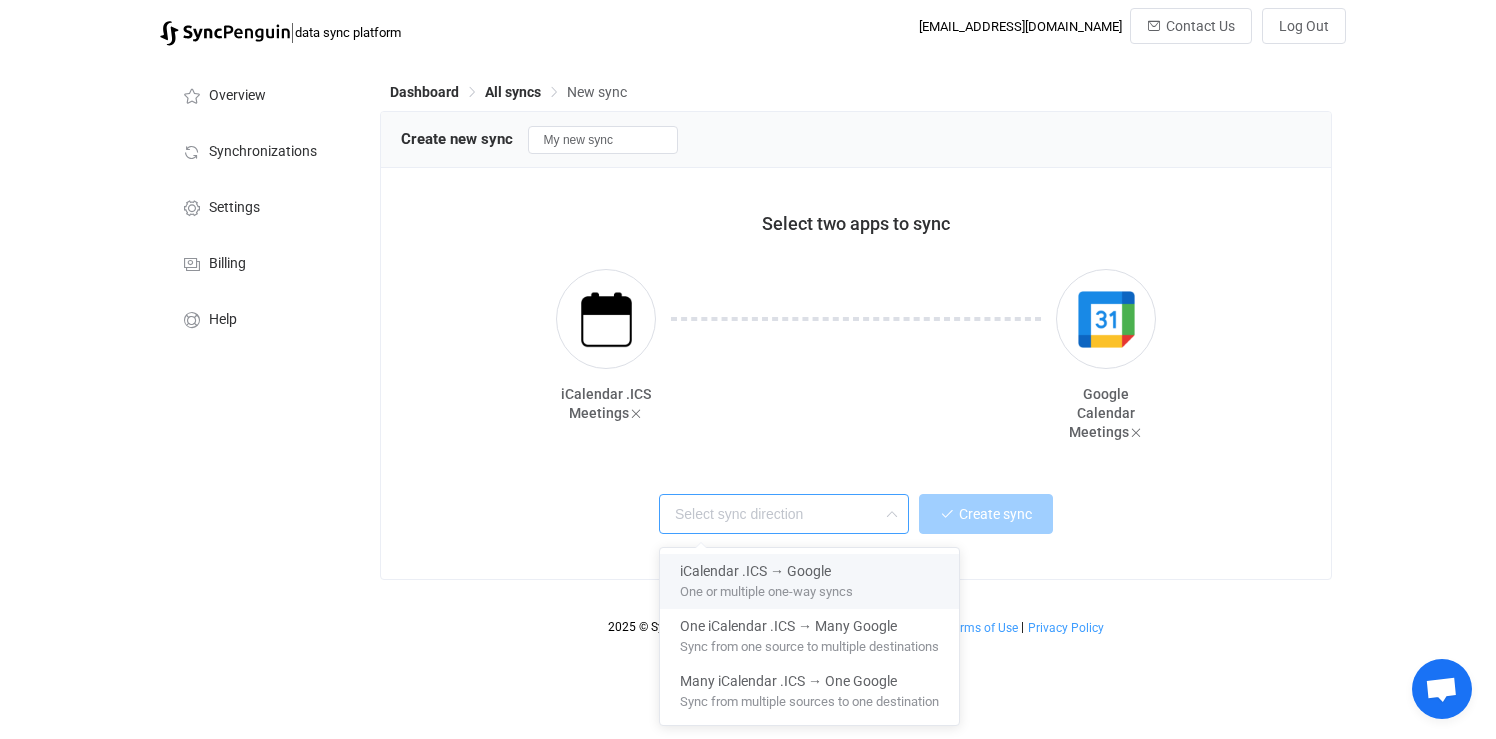 click on "|   data sync platform [EMAIL_ADDRESS][DOMAIN_NAME] Contact Us Log Out Overview Synchronizations Settings Billing Help Dashboard All syncs New sync Create new sync  My new sync Select two apps to sync  iCalendar .ICS Meetings  Google Calendar Meetings Create sync Sync Google Calendar Meetings with: All Calendar meetings Contacts Tasks Inventory quantities Calendar meetings Office 365
Calendar meetings Exchange On-Premises
Calendar meetings Google
Calendar meetings Outlook
Calendar meetings iCloud
Calendar meetings Salesforce
Calendar meetings Zoho CRM
Calendar meetings iCalendar .ICS
Calendar meetings Tasks [DATE][DOMAIN_NAME]
Tasks Sync iCalendar .ICS Meetings with: All Calendar meetings Contacts Tasks Inventory quantities Calendar meetings Office 365
Calendar meetings Exchange On-Premises
Calendar meetings Google
Calendar meetings Outlook
Calendar meetings iCloud
Calendar meetings Salesforce
Calendar meetings | | Status |" at bounding box center [748, 326] 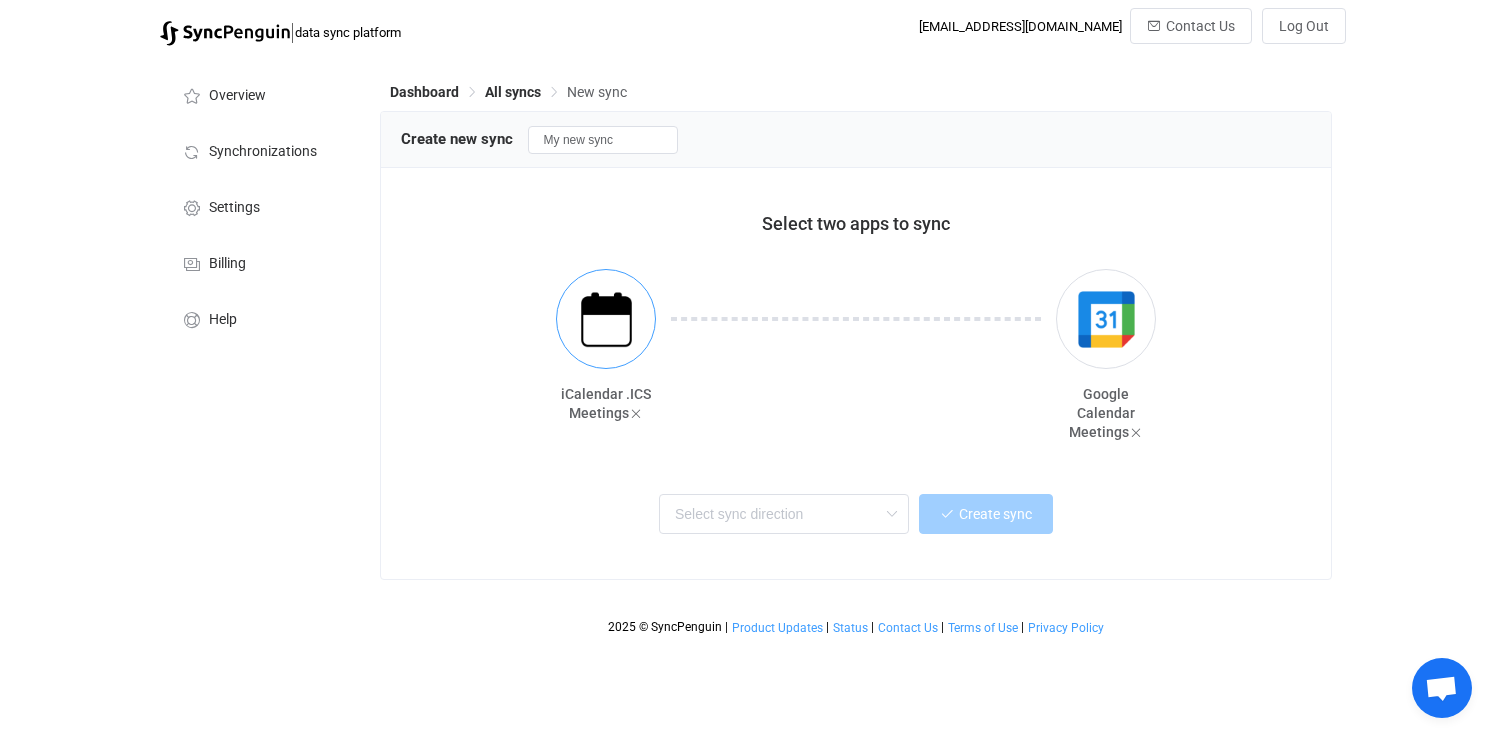 click at bounding box center (606, 319) 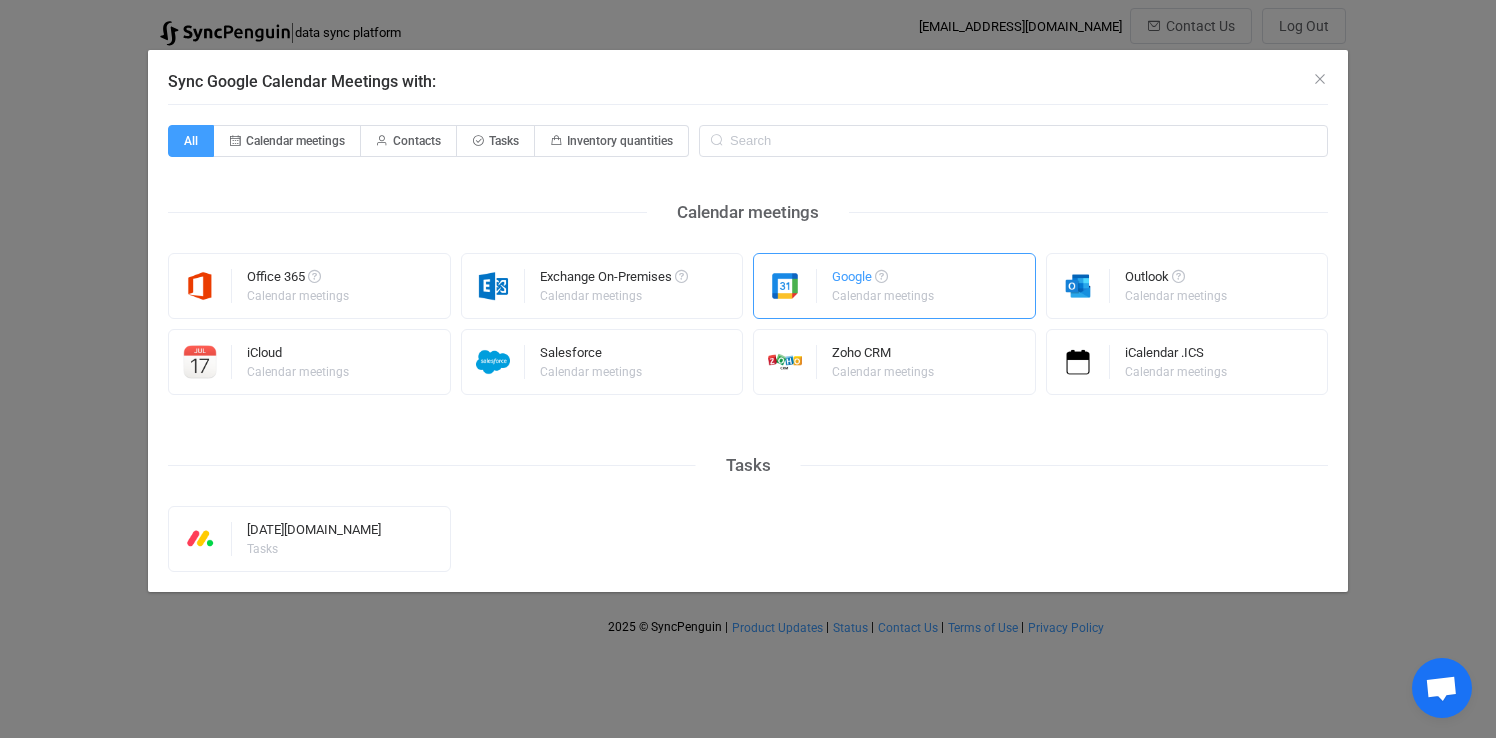 click on "Google
Calendar meetings" at bounding box center [884, 286] 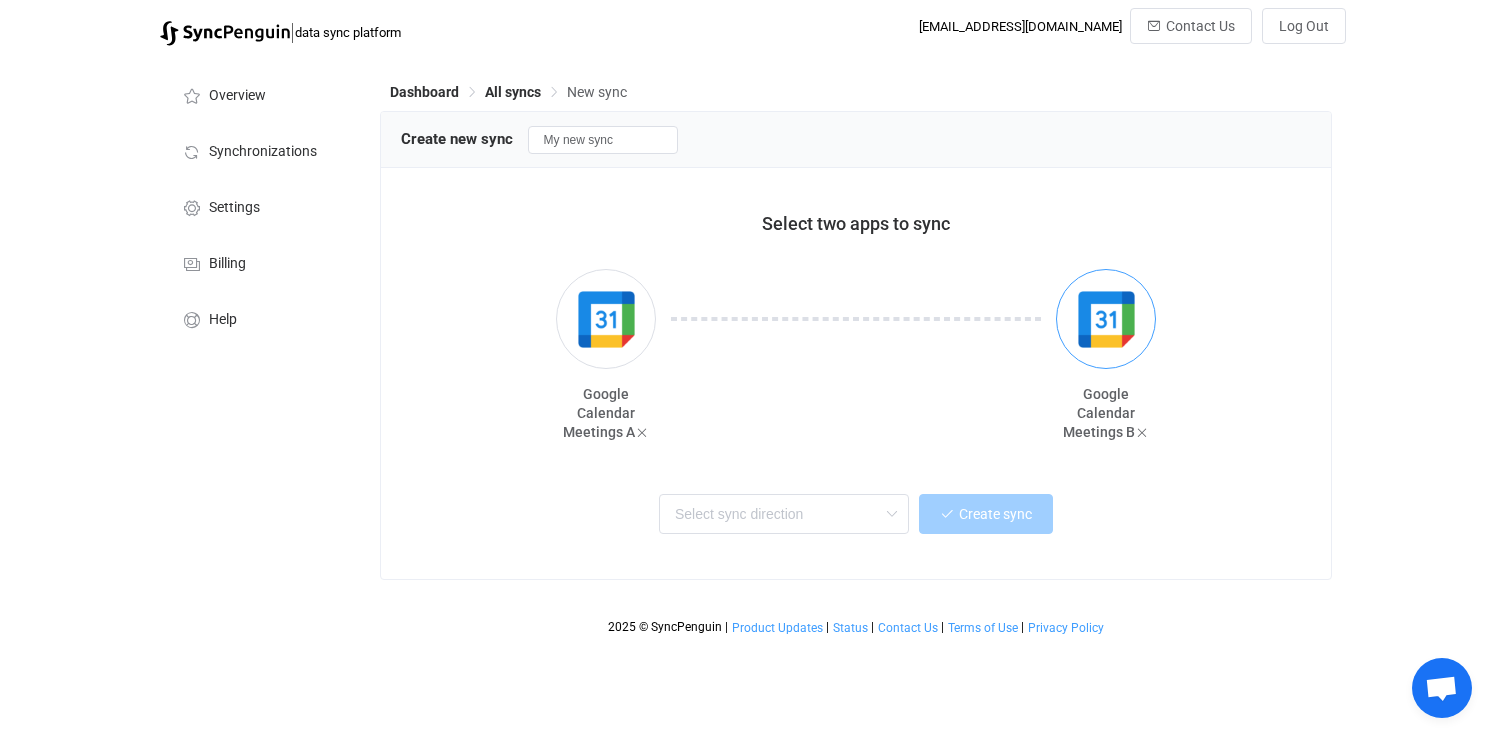 click at bounding box center (1106, 319) 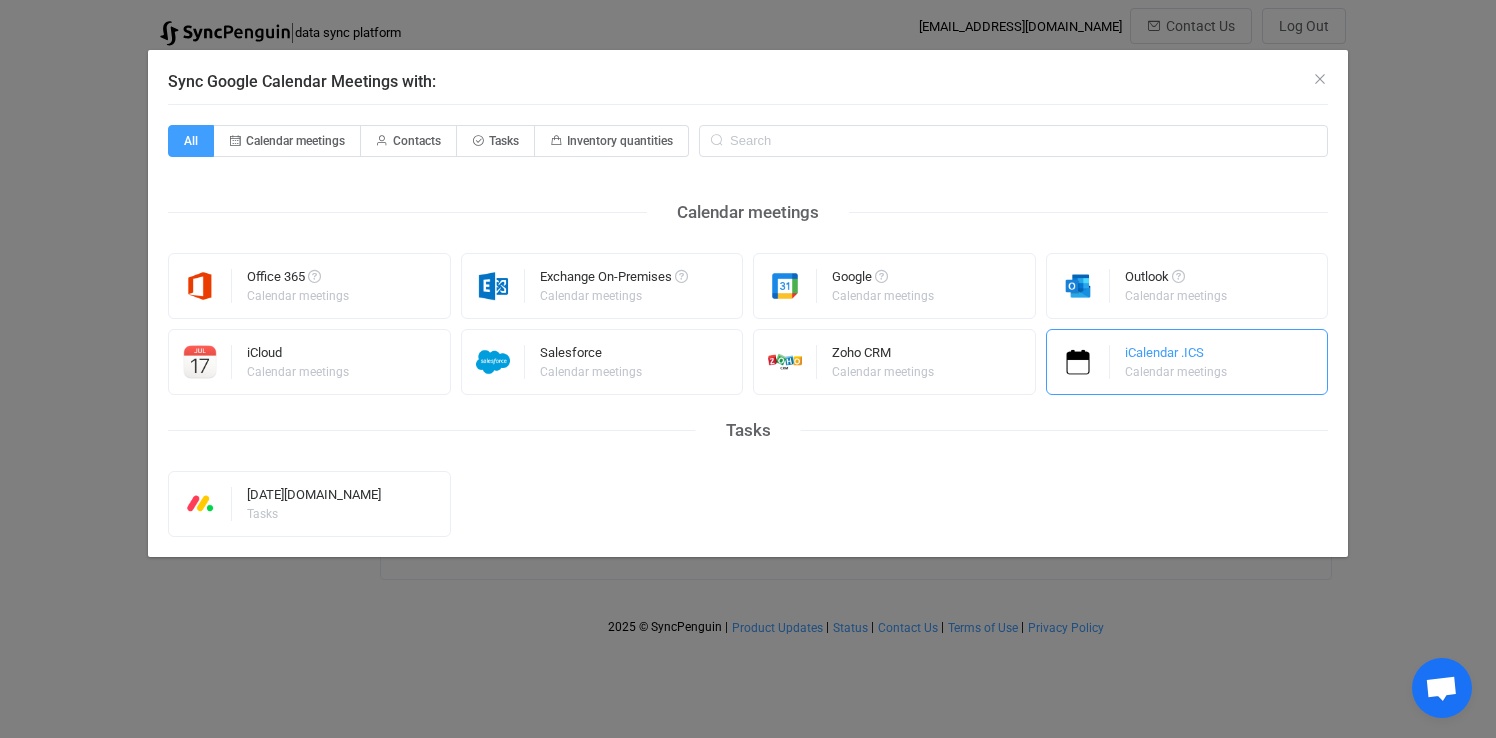 click at bounding box center [1078, 362] 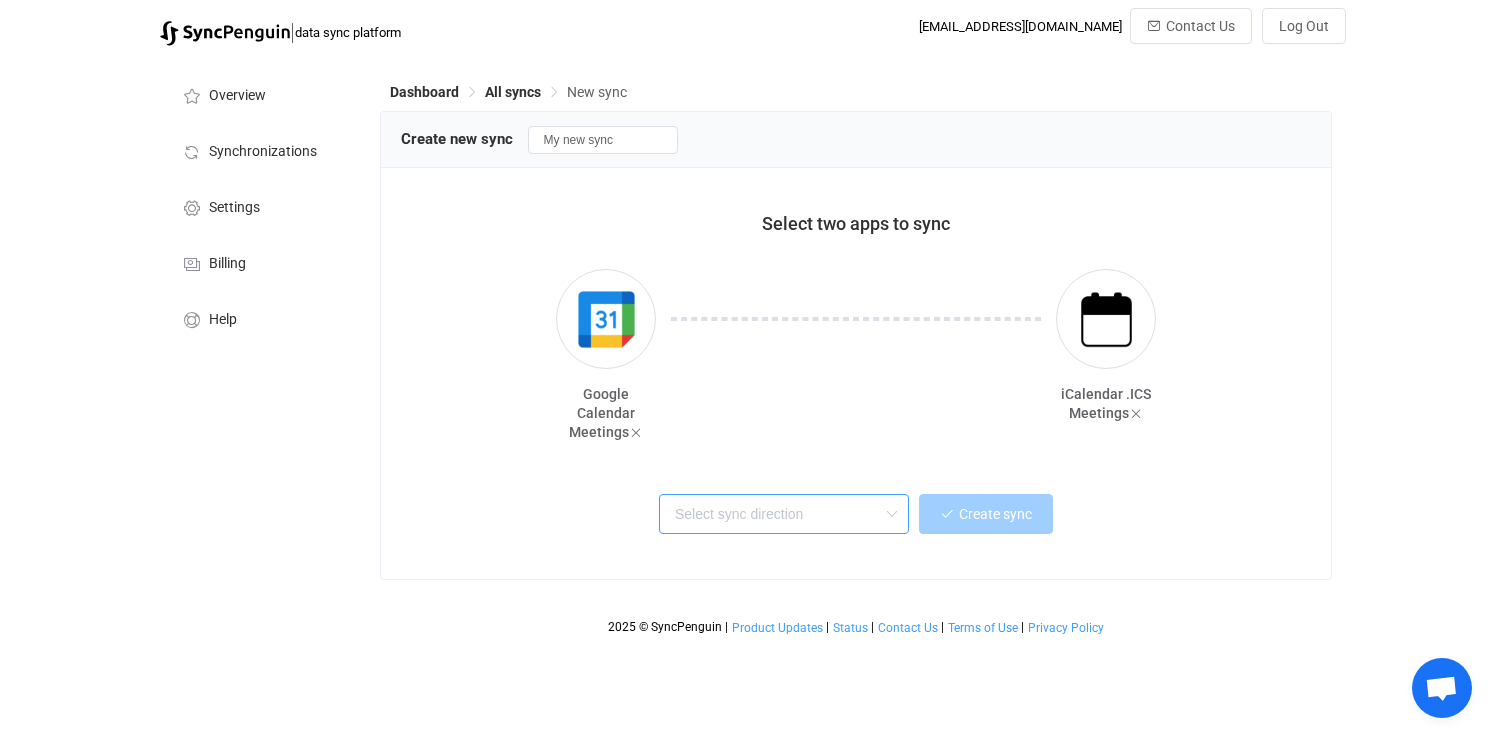 click at bounding box center [784, 514] 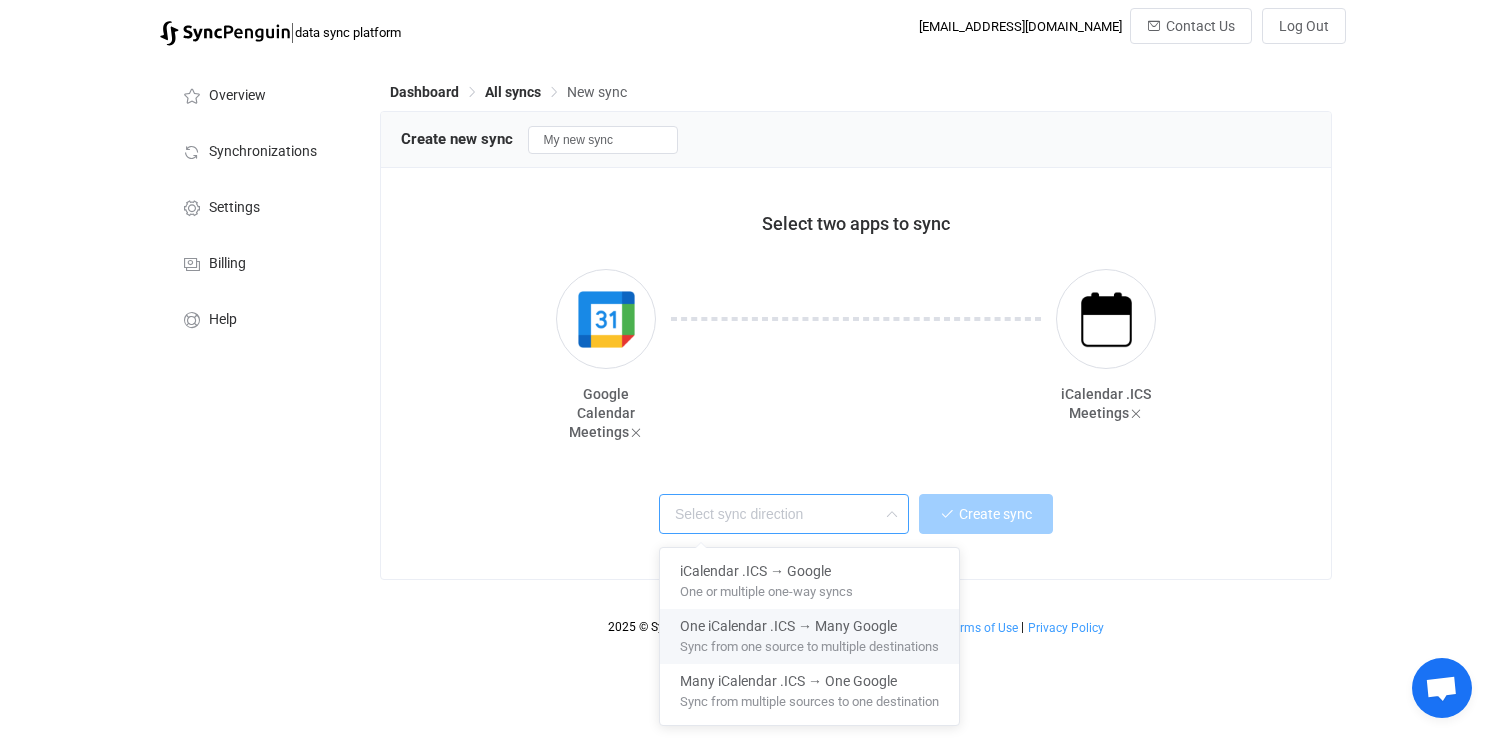 click on "Create sync" at bounding box center [856, 511] 